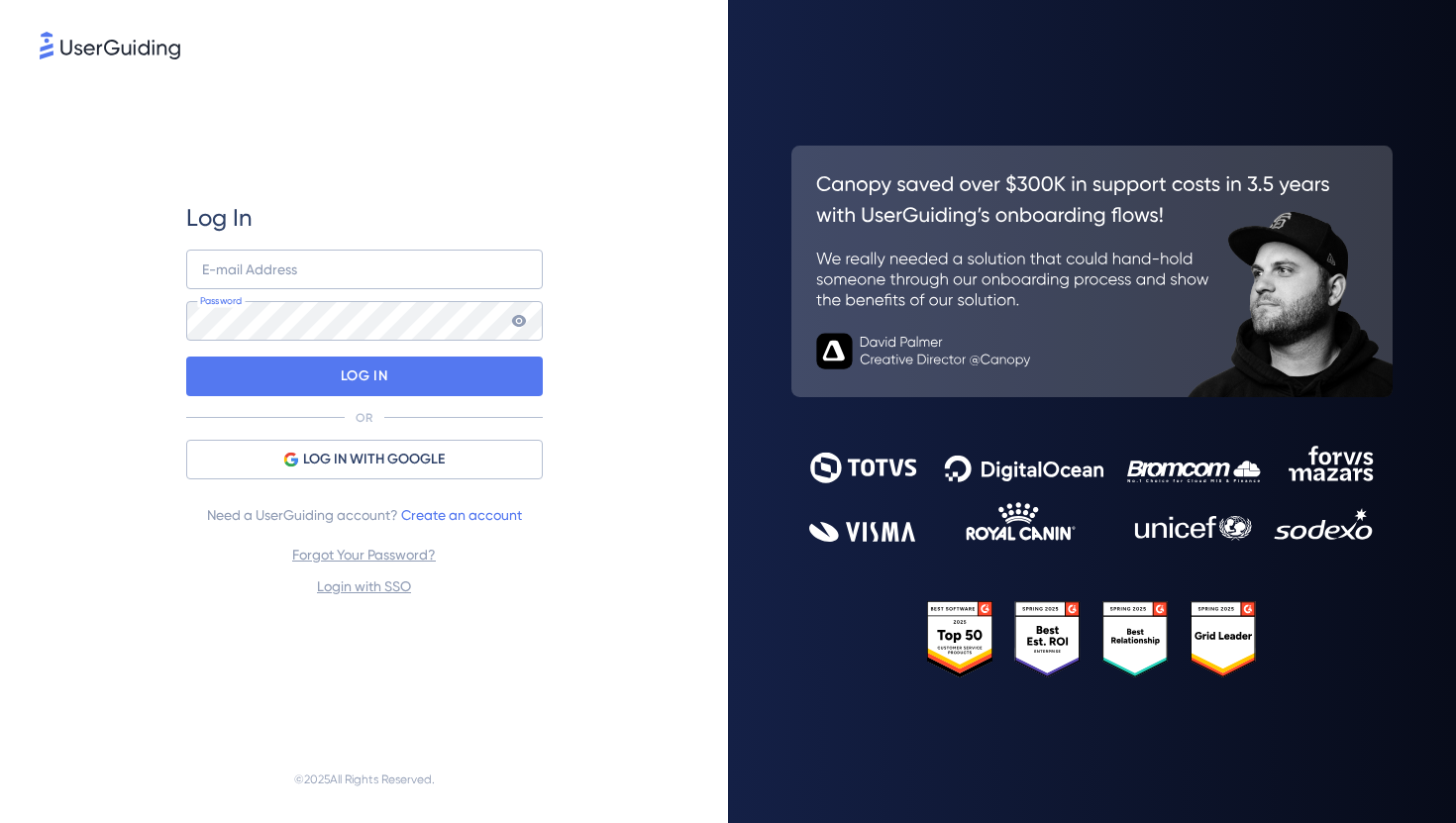 scroll, scrollTop: 0, scrollLeft: 0, axis: both 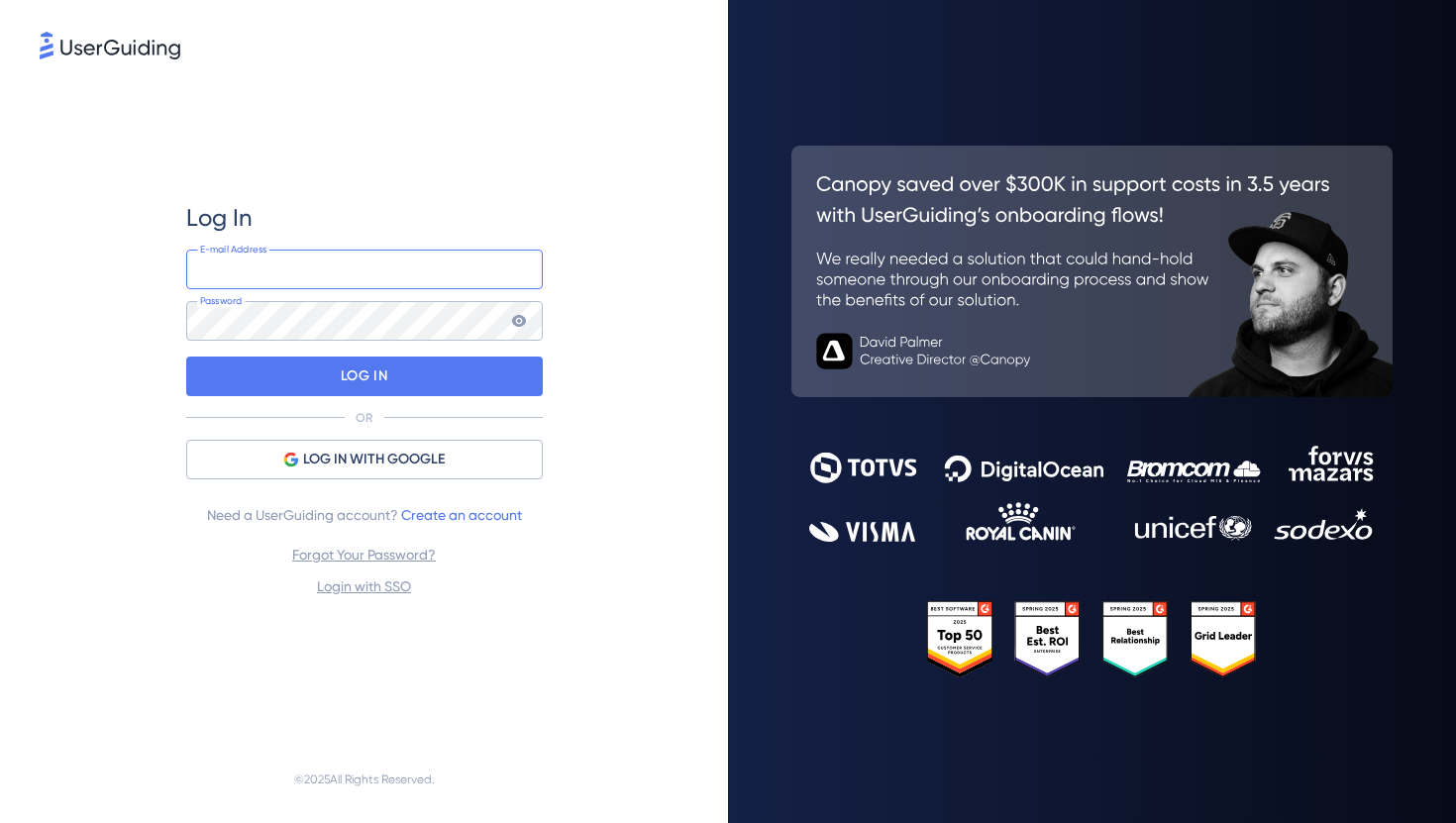 click on "E-mail Address Password" at bounding box center (364, 295) 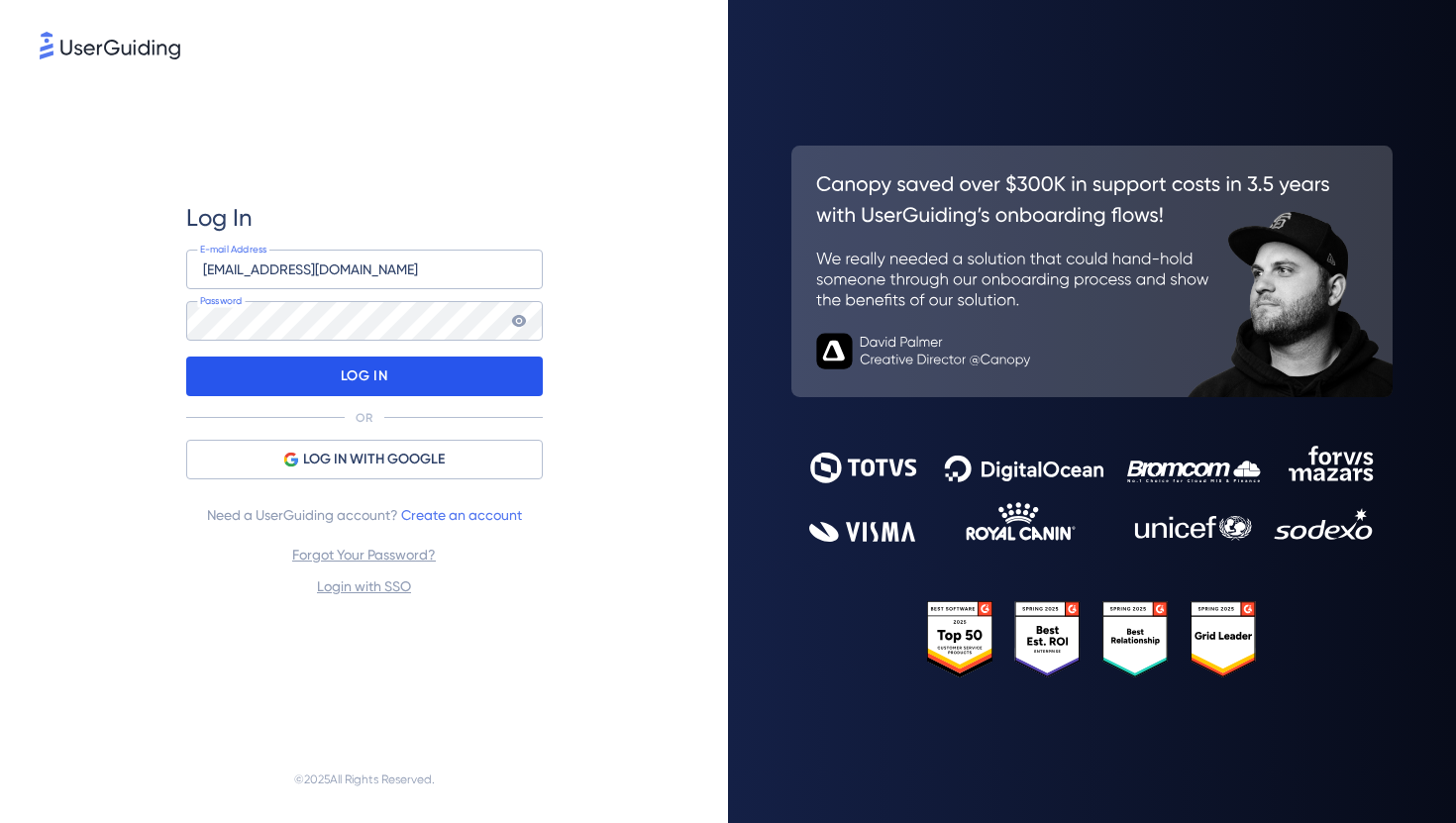 click on "LOG IN" at bounding box center [364, 376] 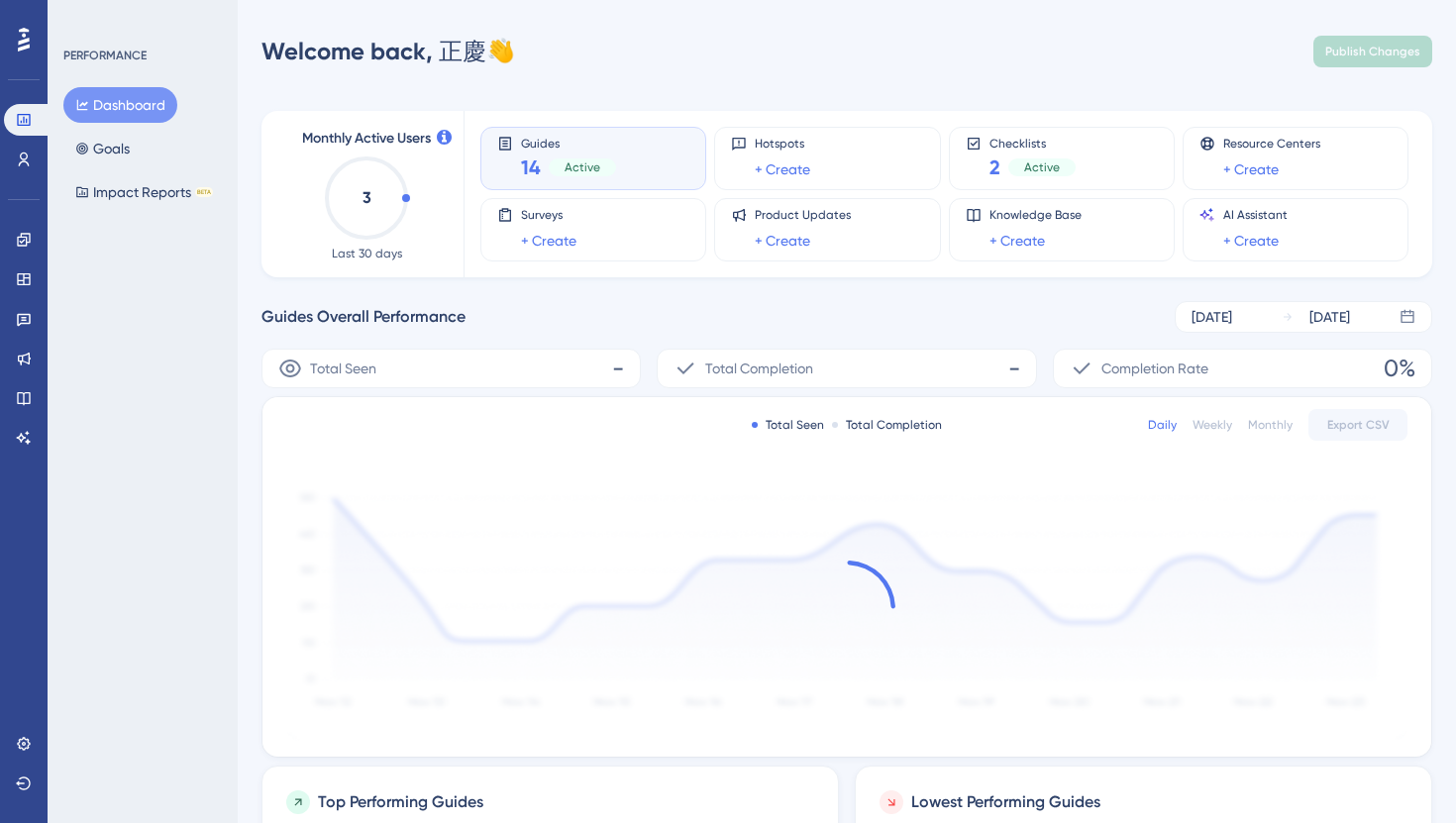 scroll, scrollTop: 0, scrollLeft: 0, axis: both 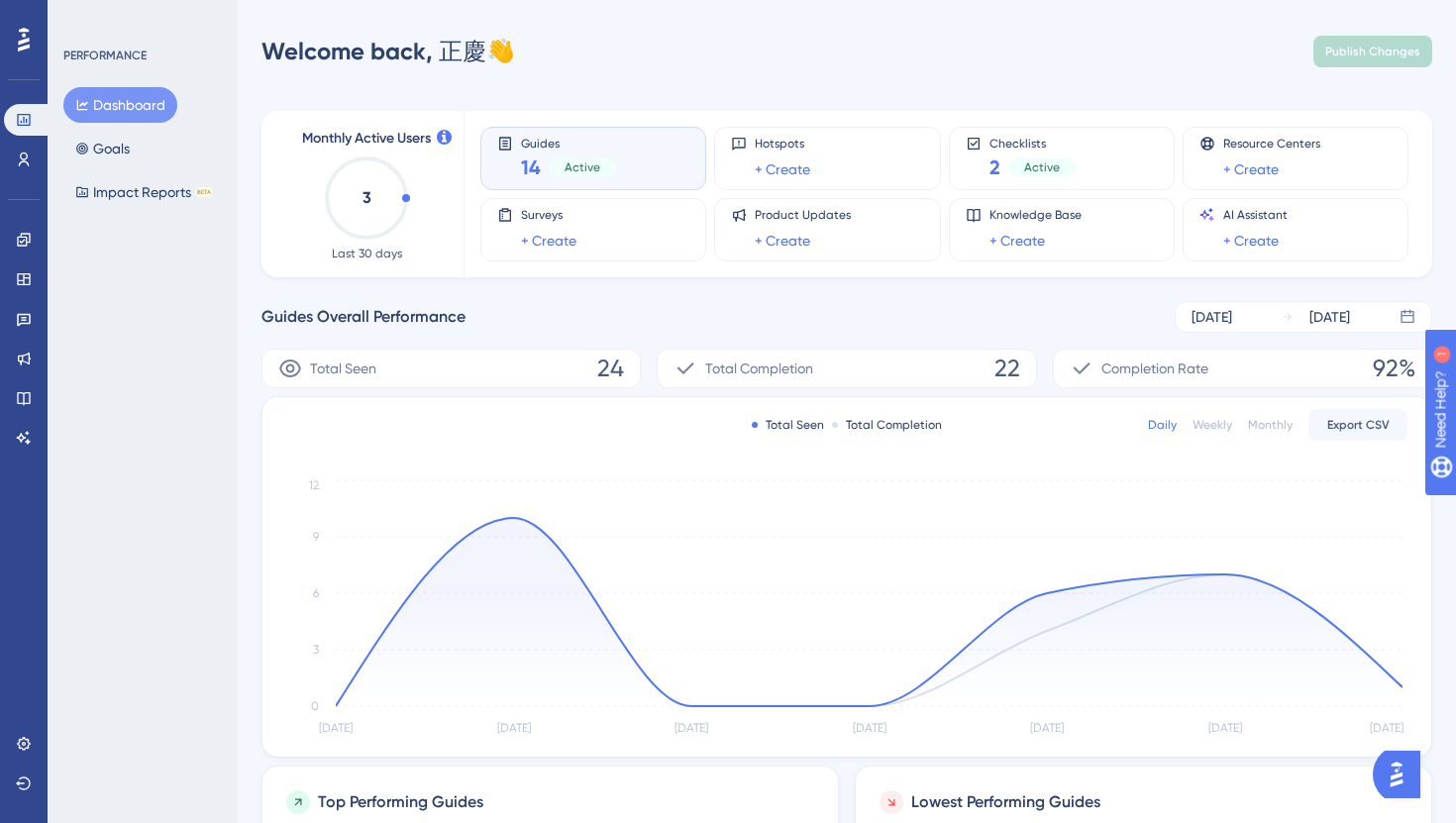 click on "Engagement Widgets Feedback Product Updates Knowledge Base AI Assistant" at bounding box center [24, 339] 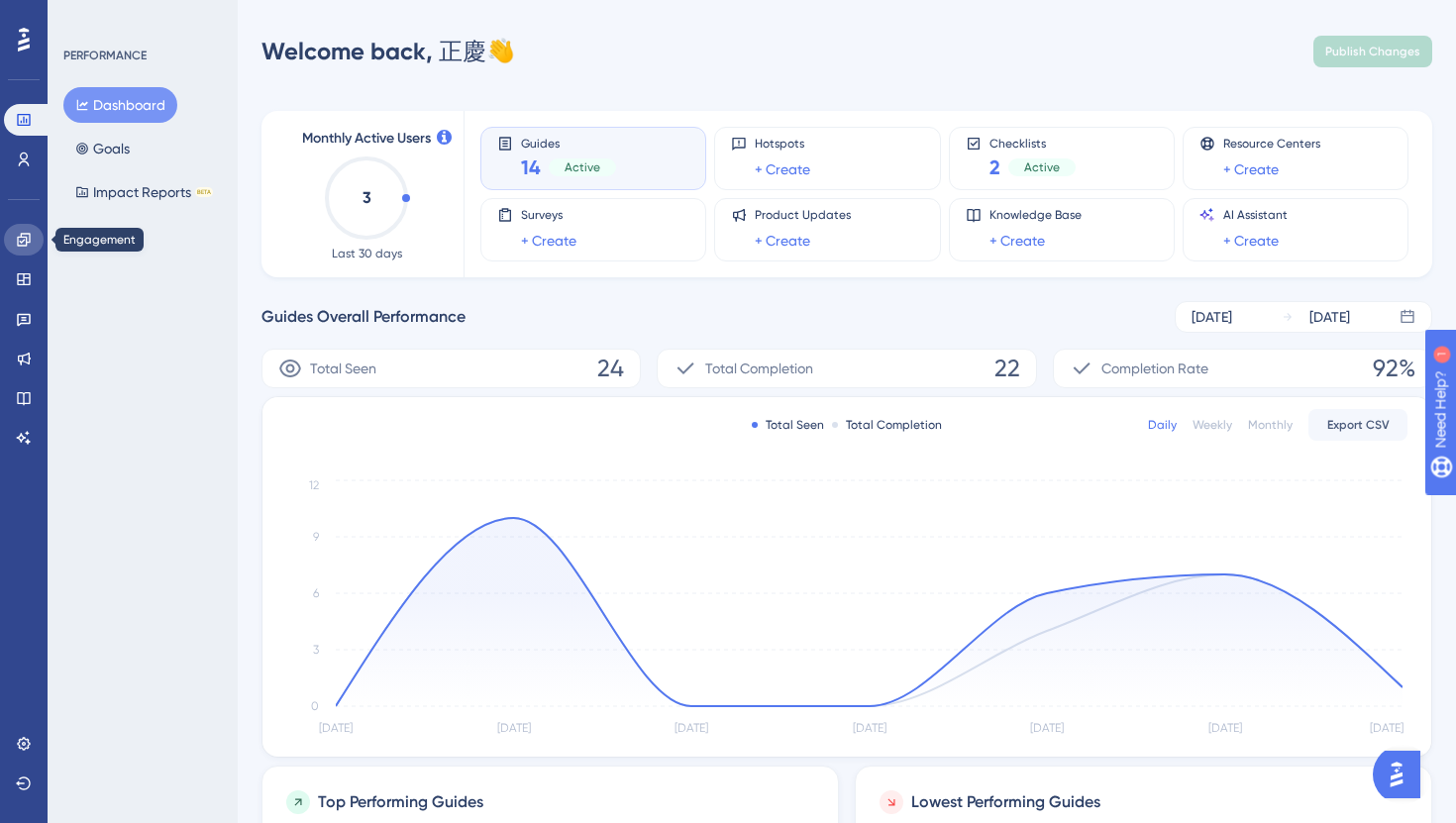 click 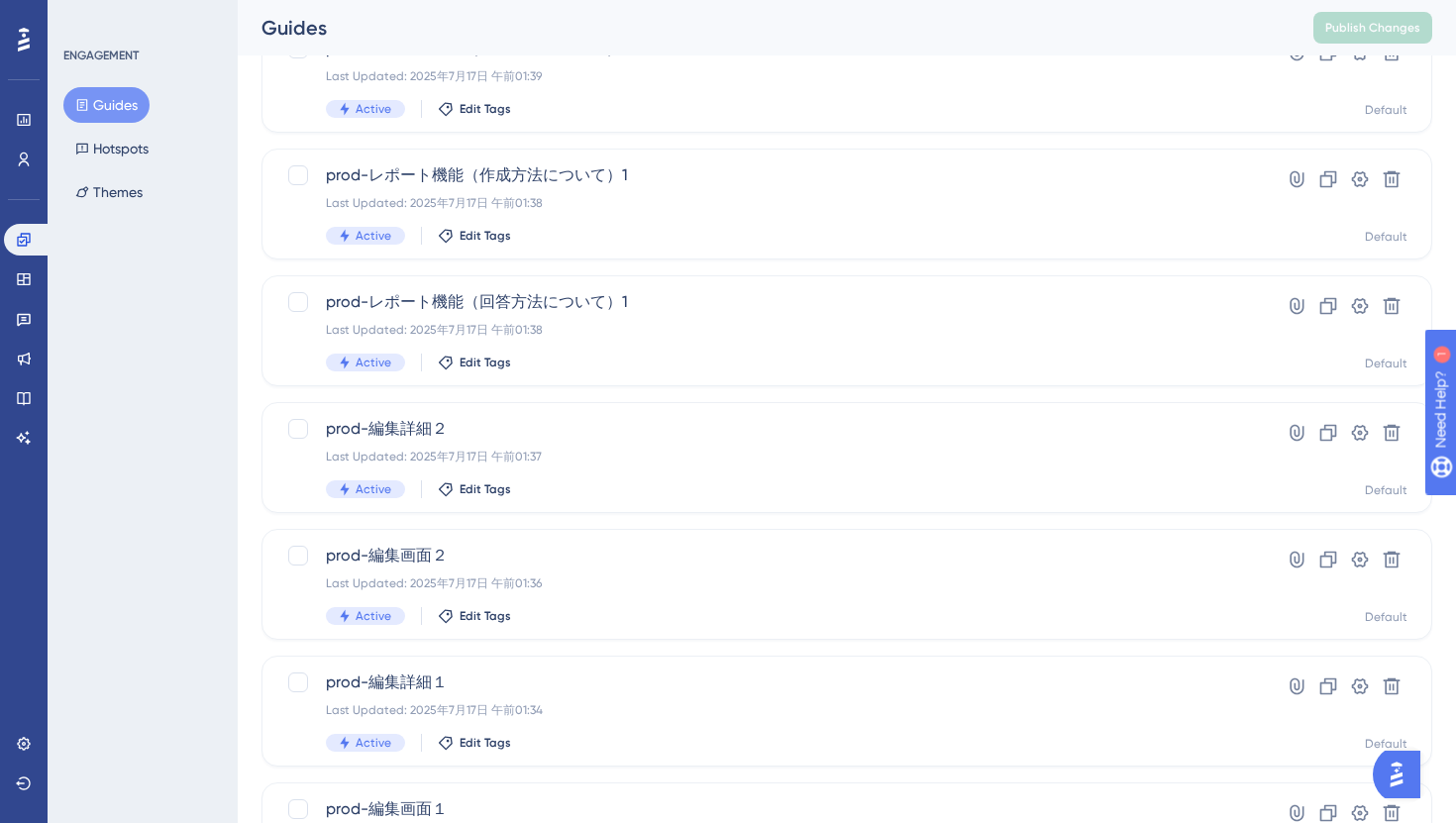 scroll, scrollTop: 714, scrollLeft: 0, axis: vertical 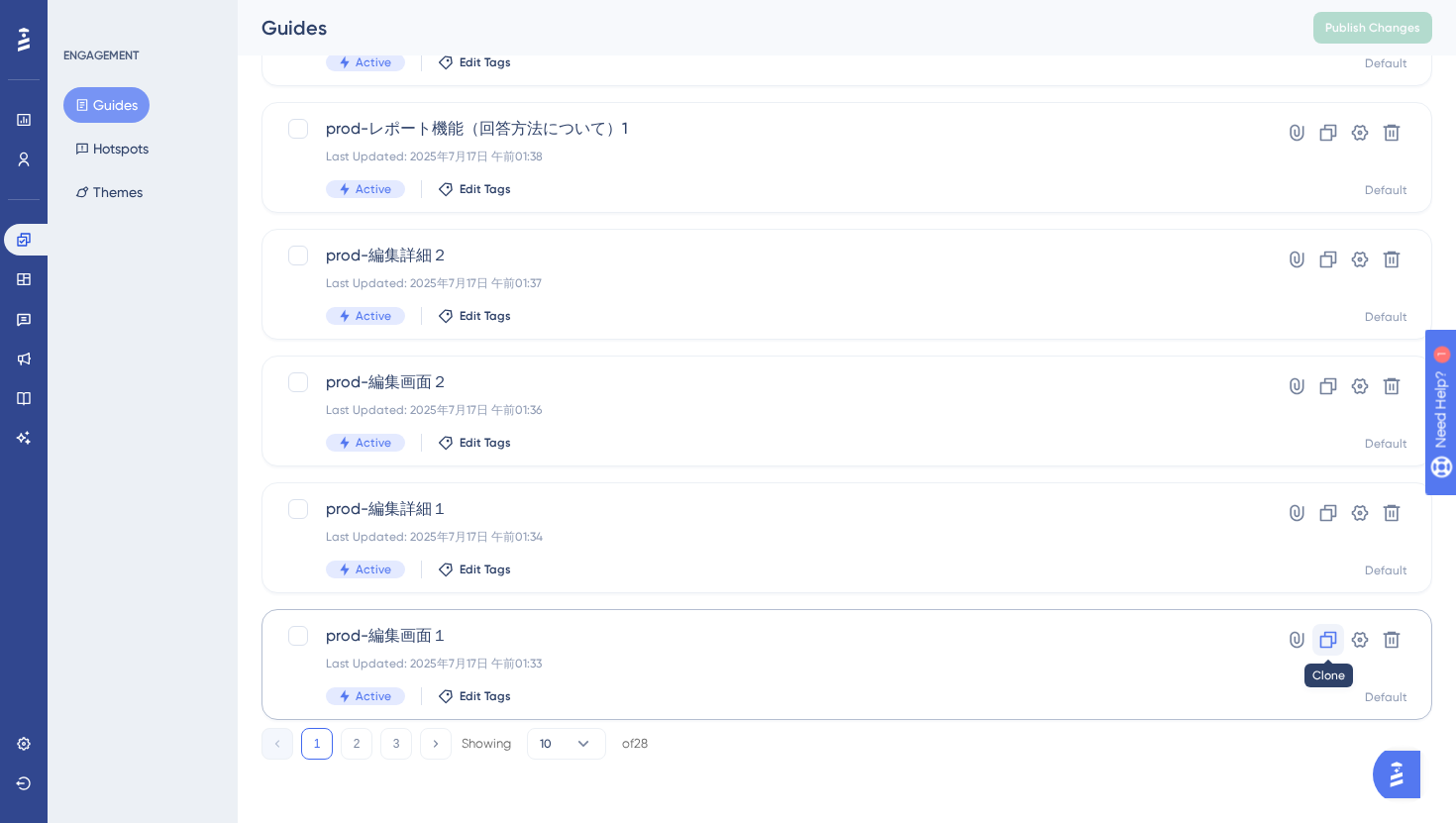 click 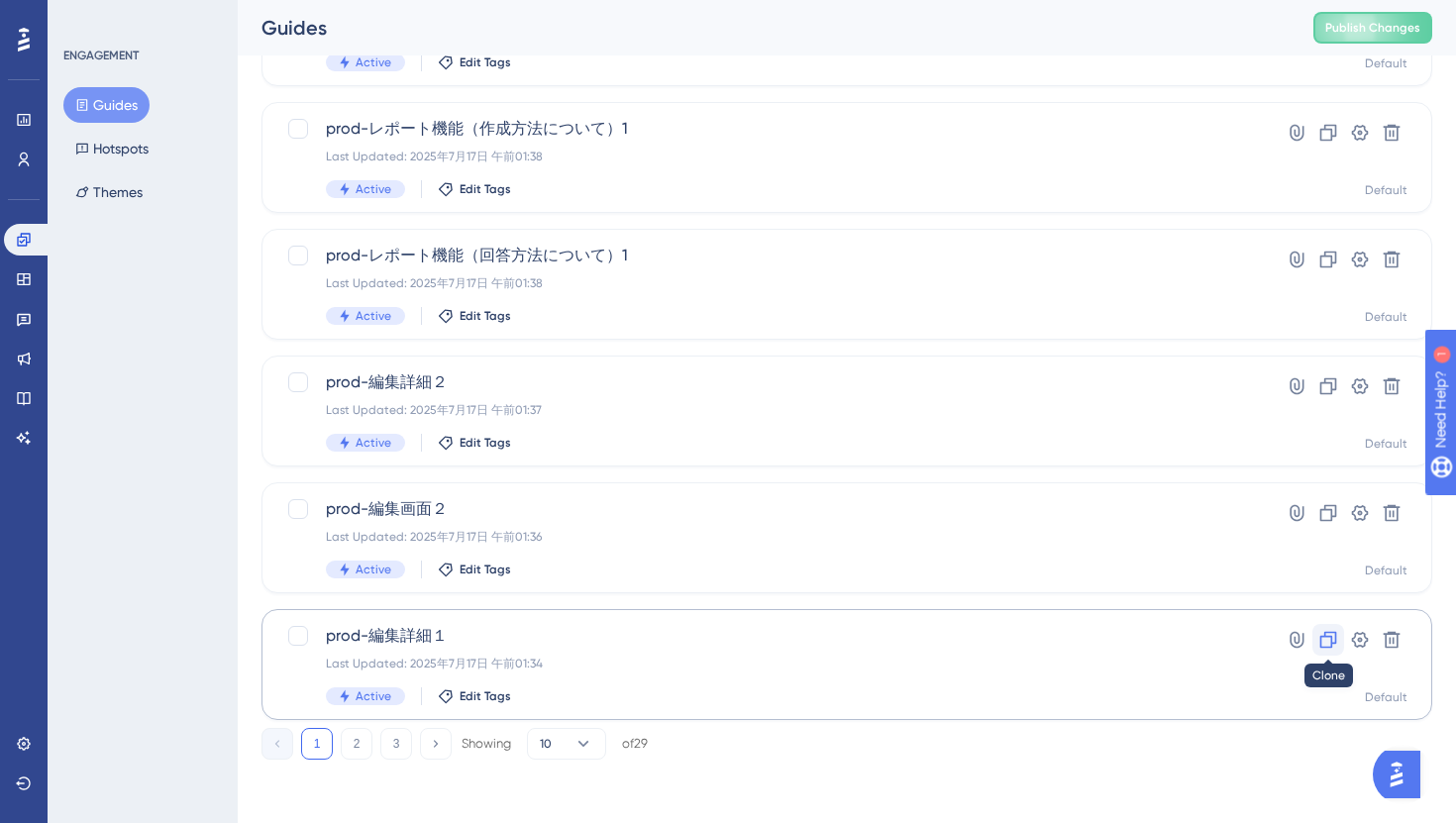 click 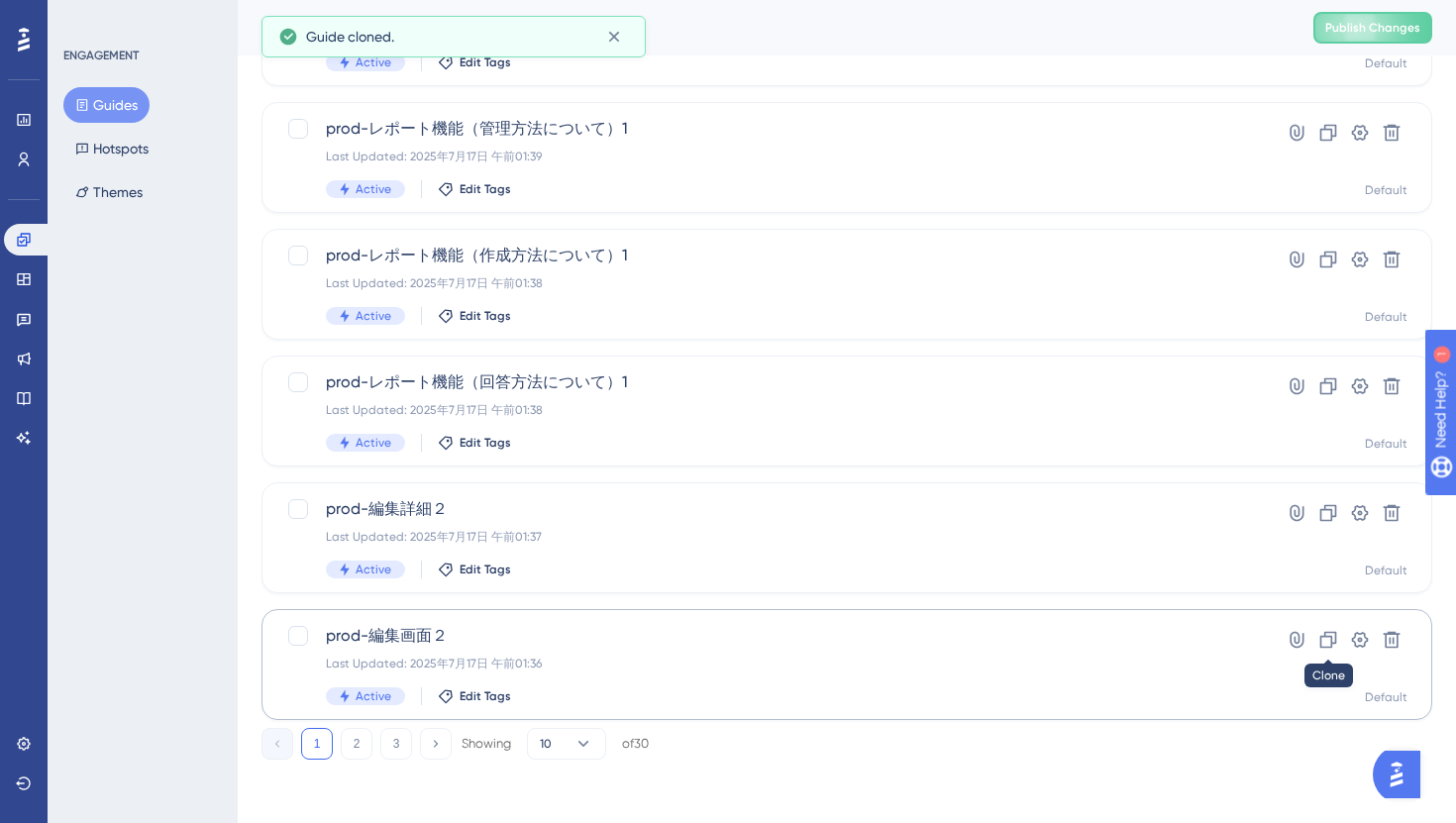 click 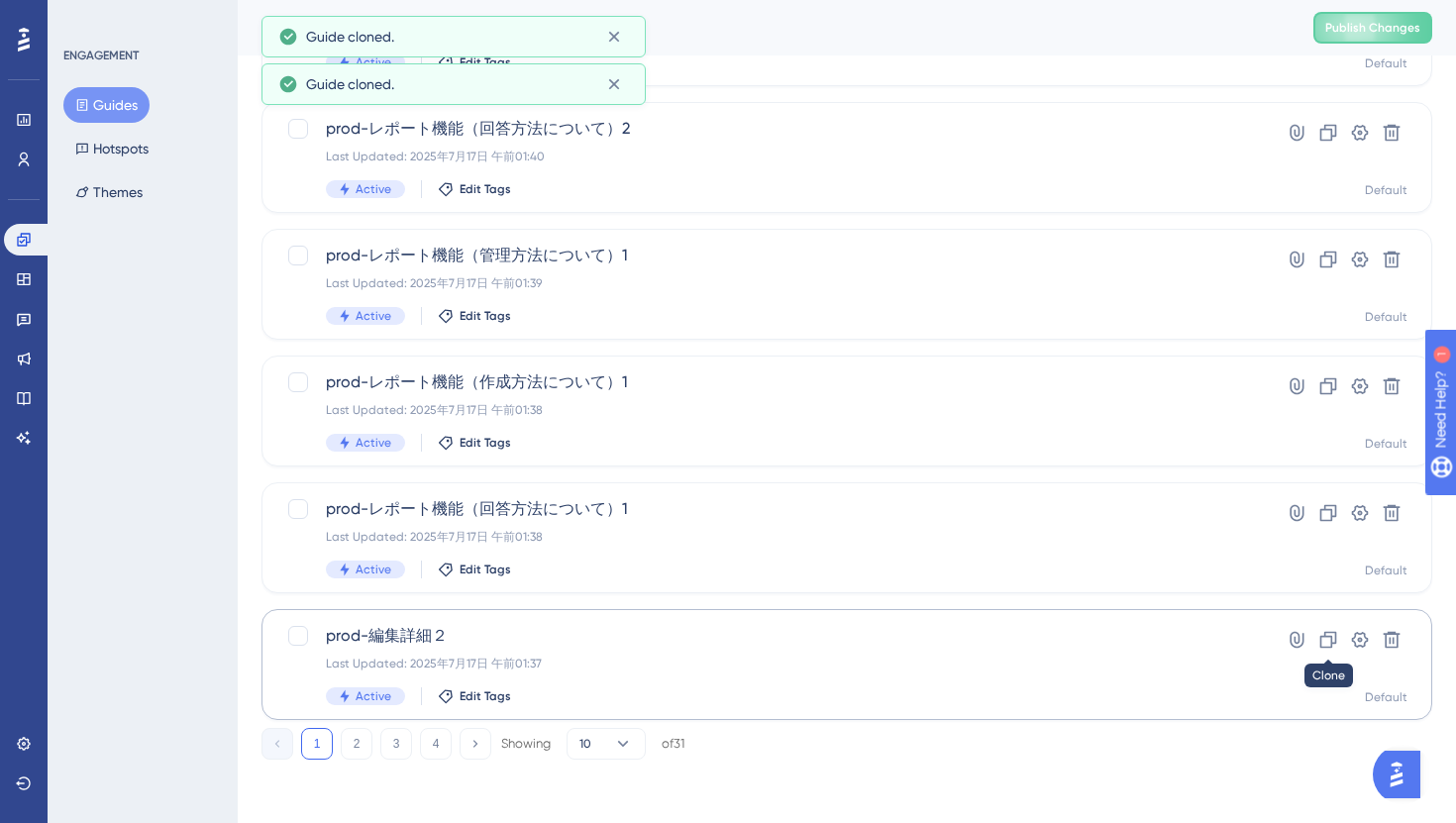 click 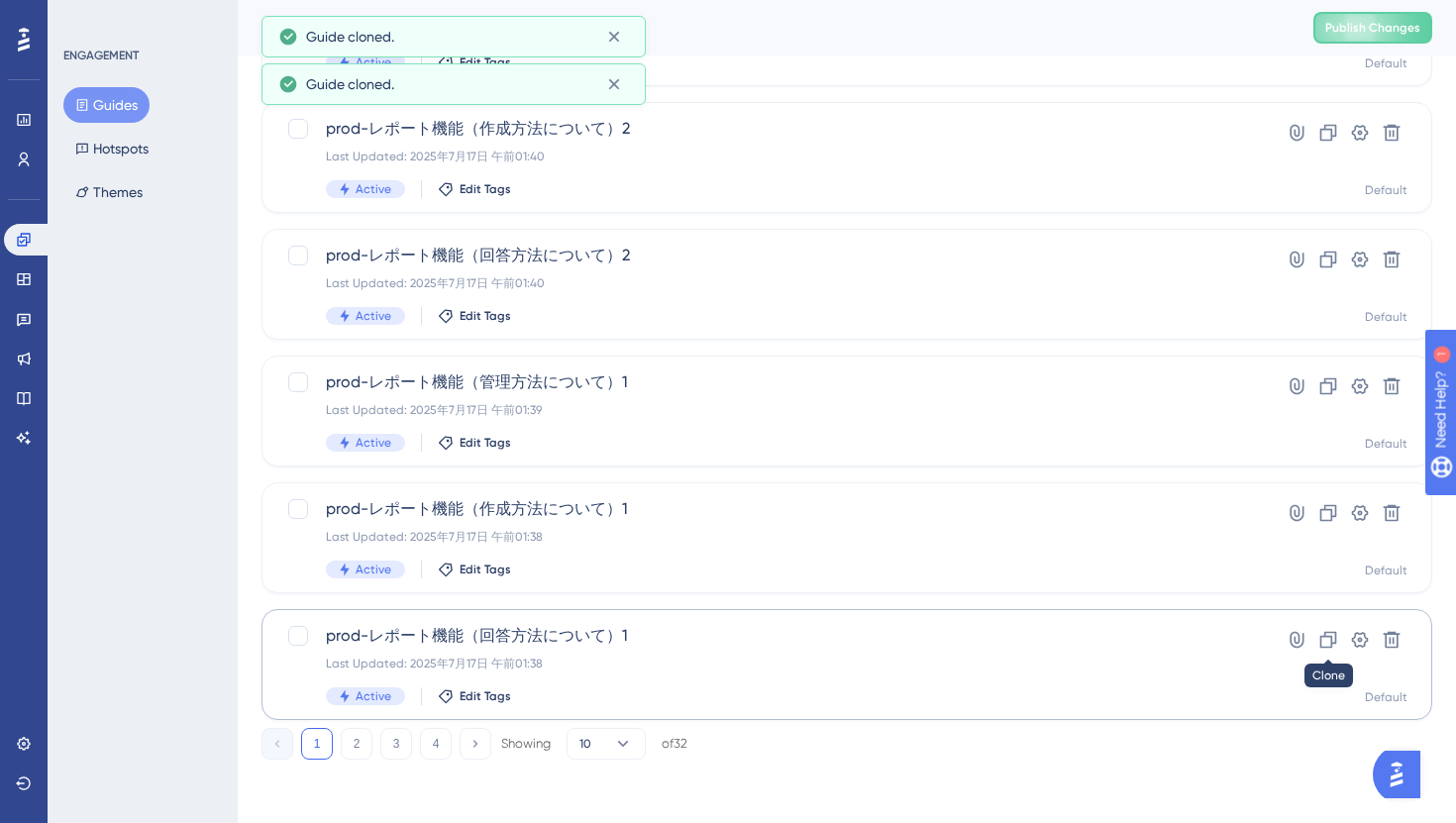 click 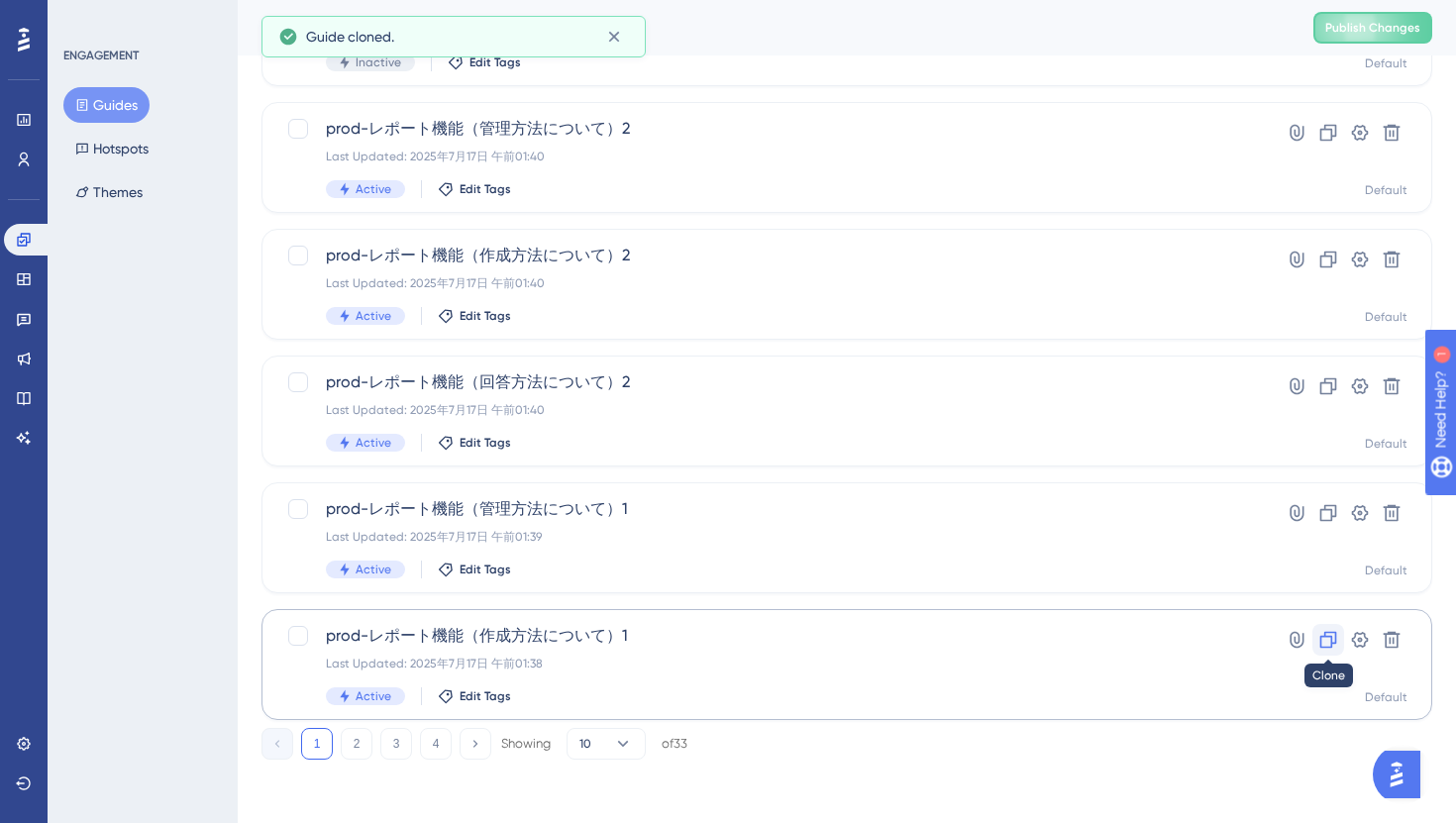 click 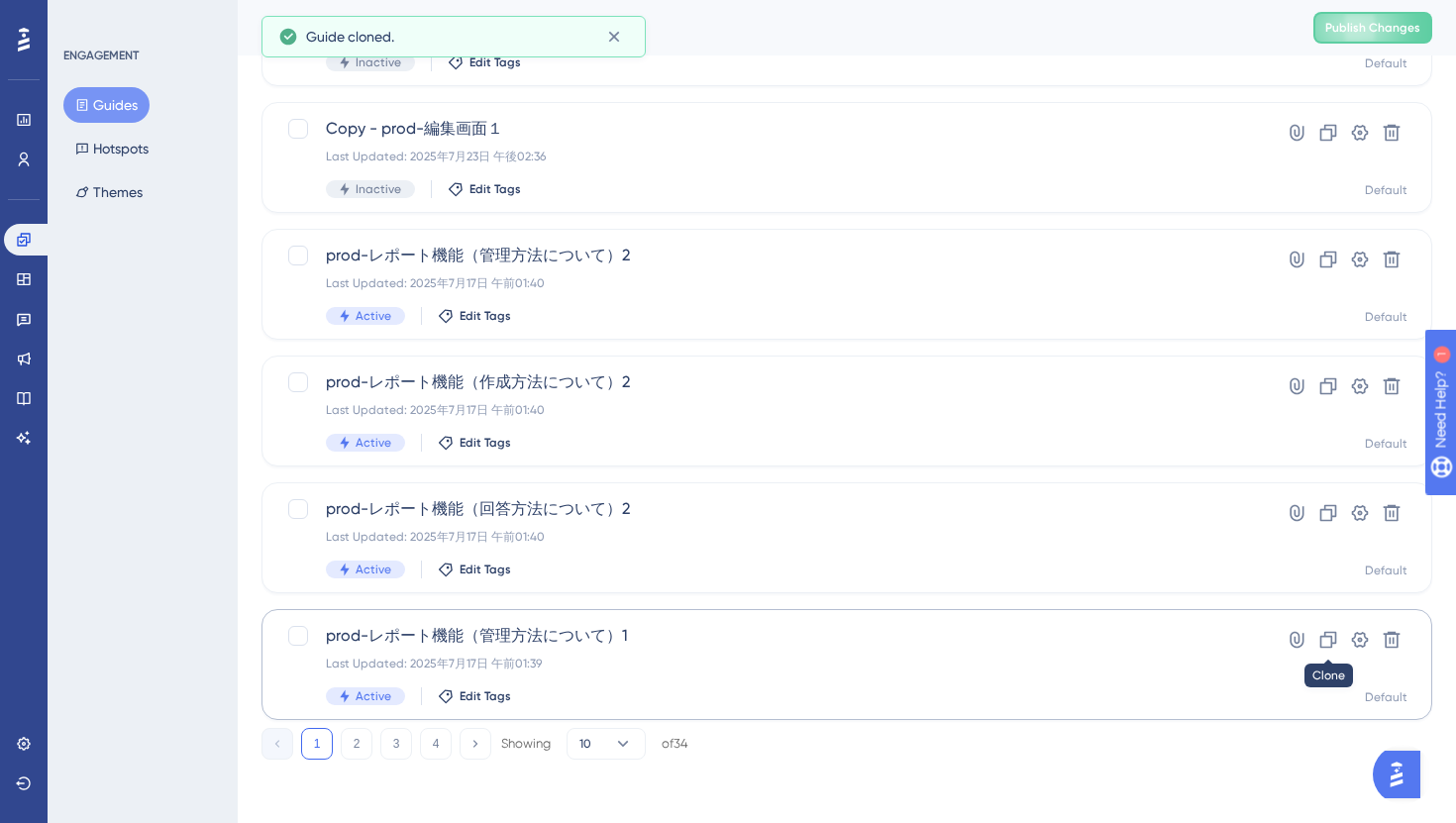 click 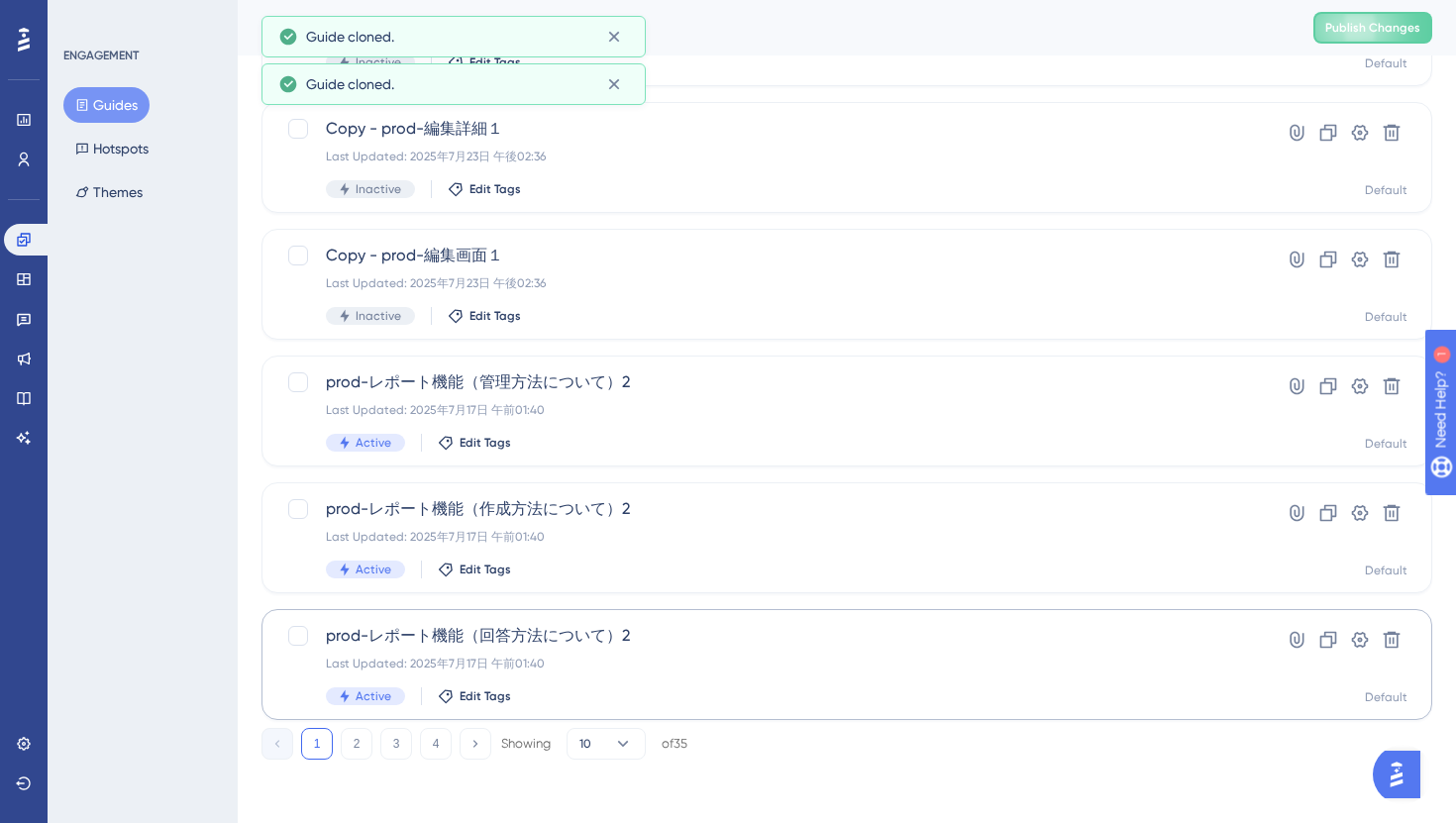 click 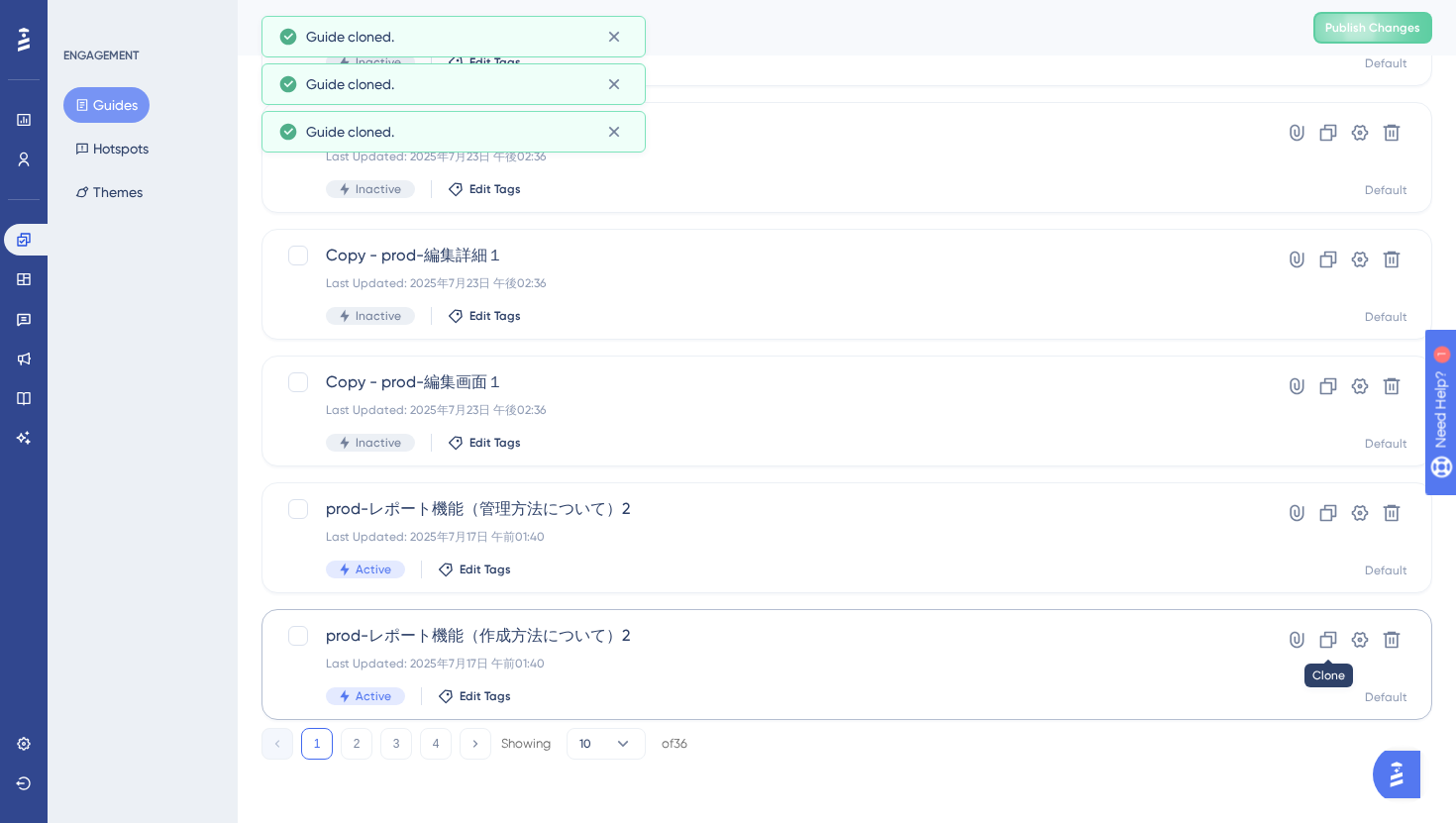 click 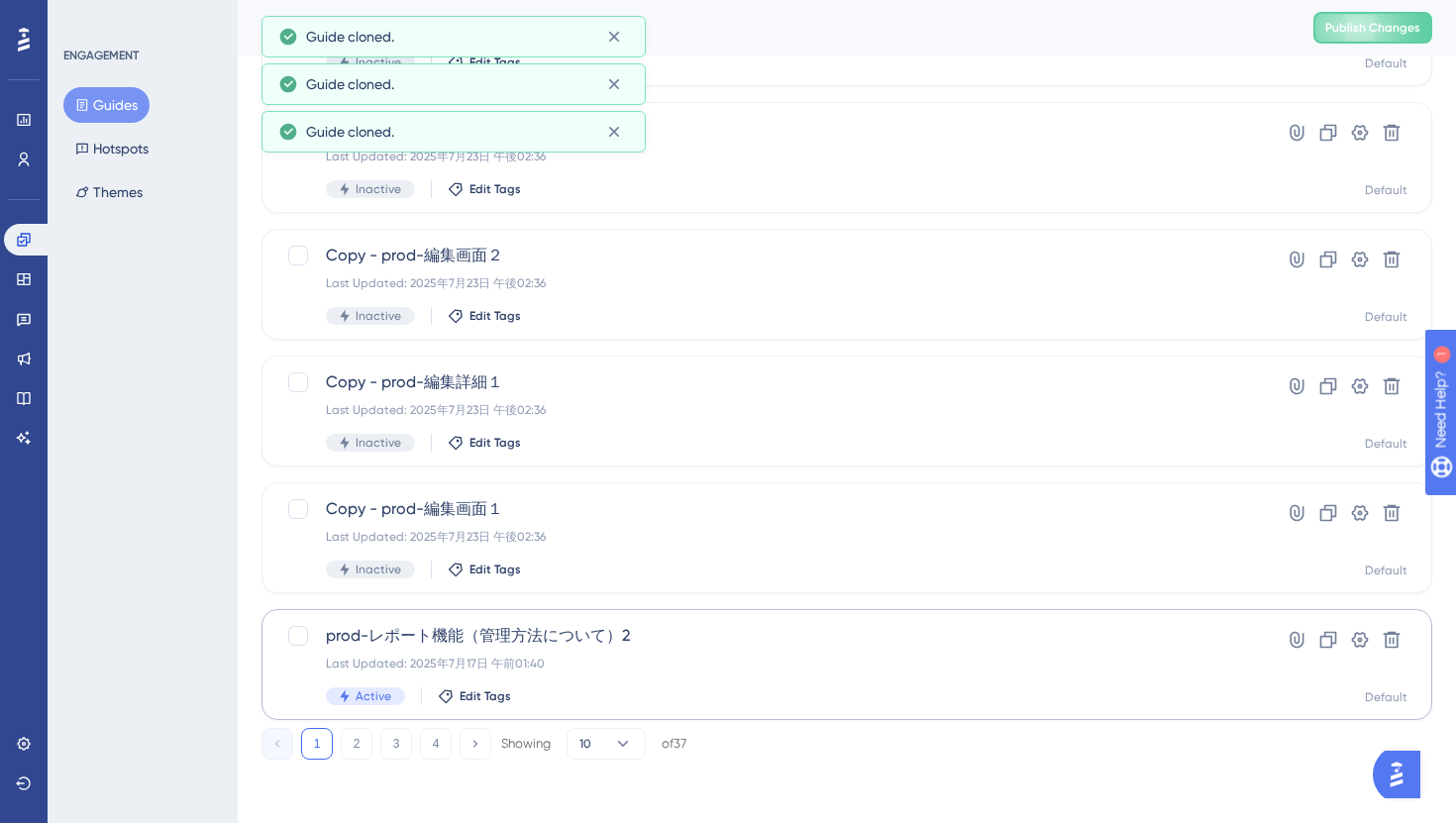 click 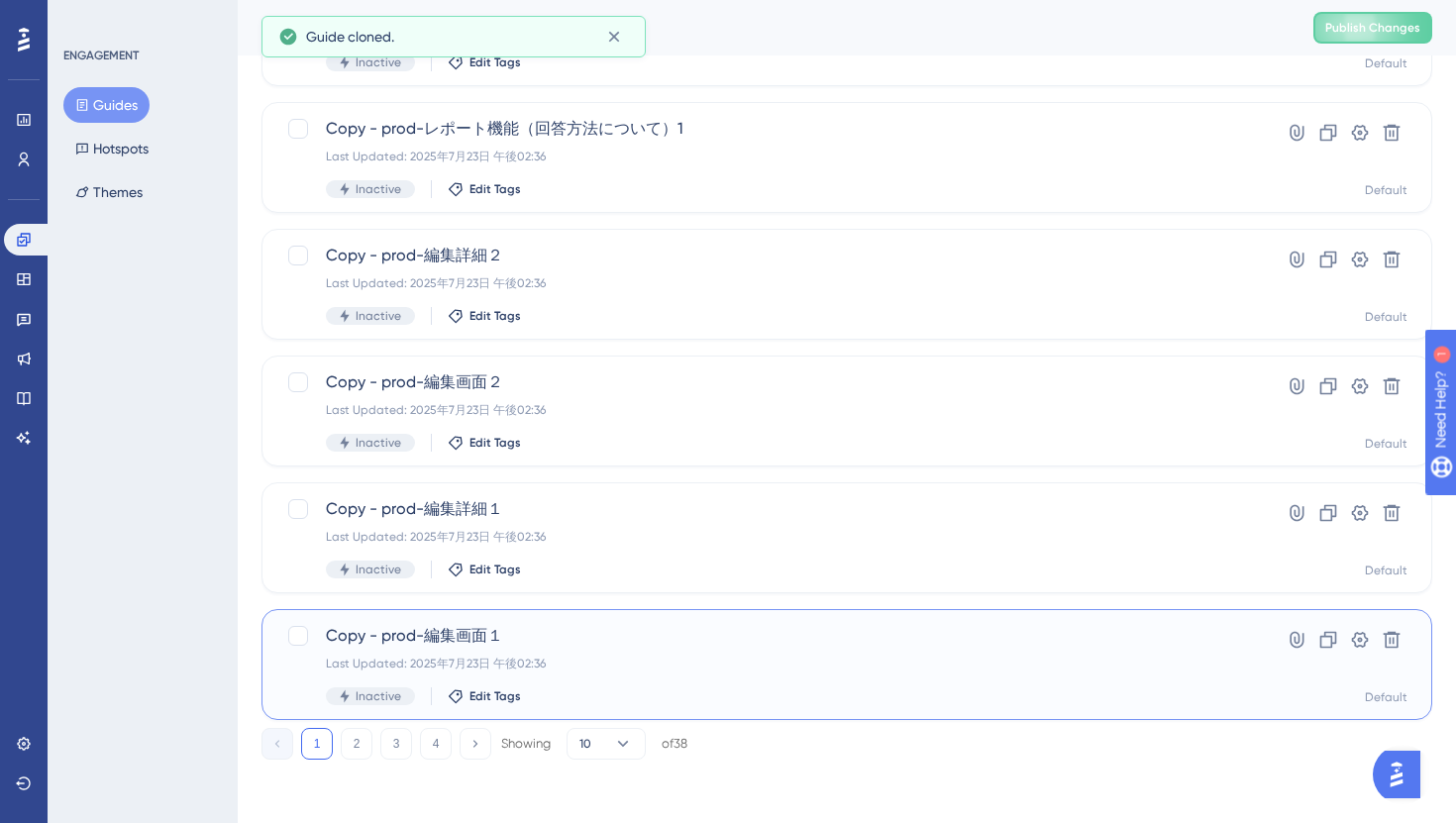 click on "Copy - prod-編集画面１" at bounding box center [768, 636] 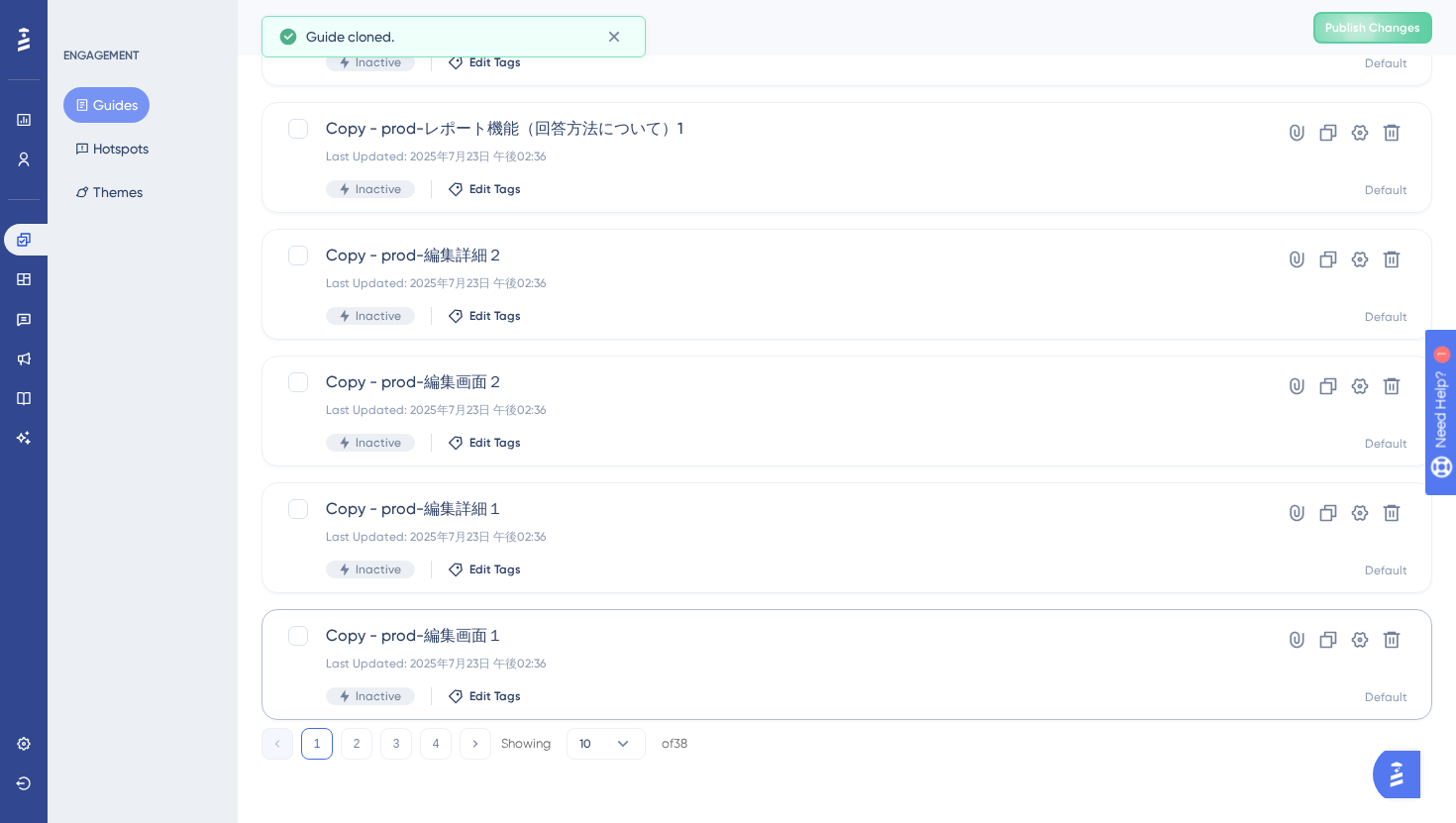 scroll, scrollTop: 0, scrollLeft: 0, axis: both 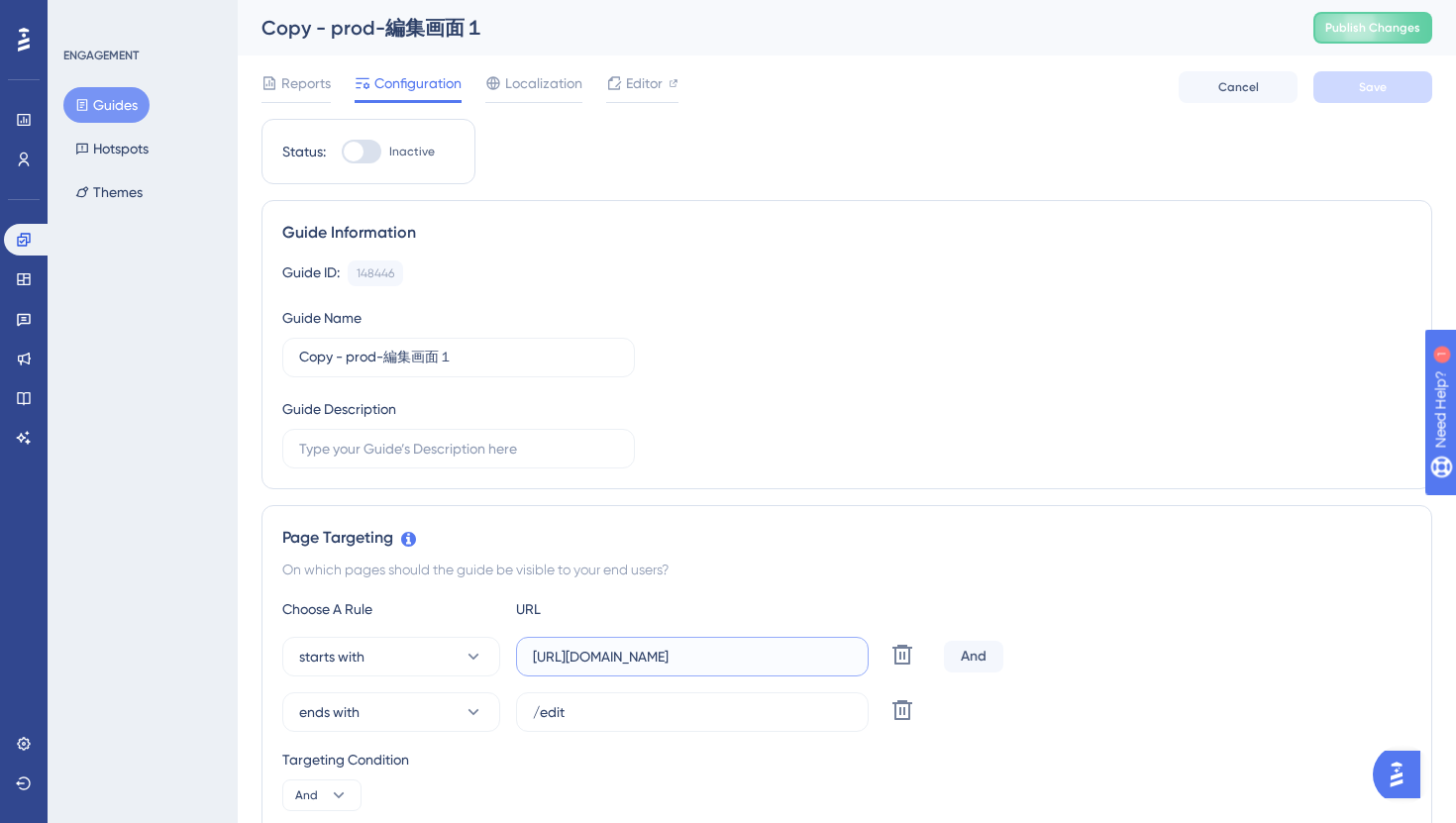drag, startPoint x: 723, startPoint y: 666, endPoint x: 387, endPoint y: 623, distance: 338.74031 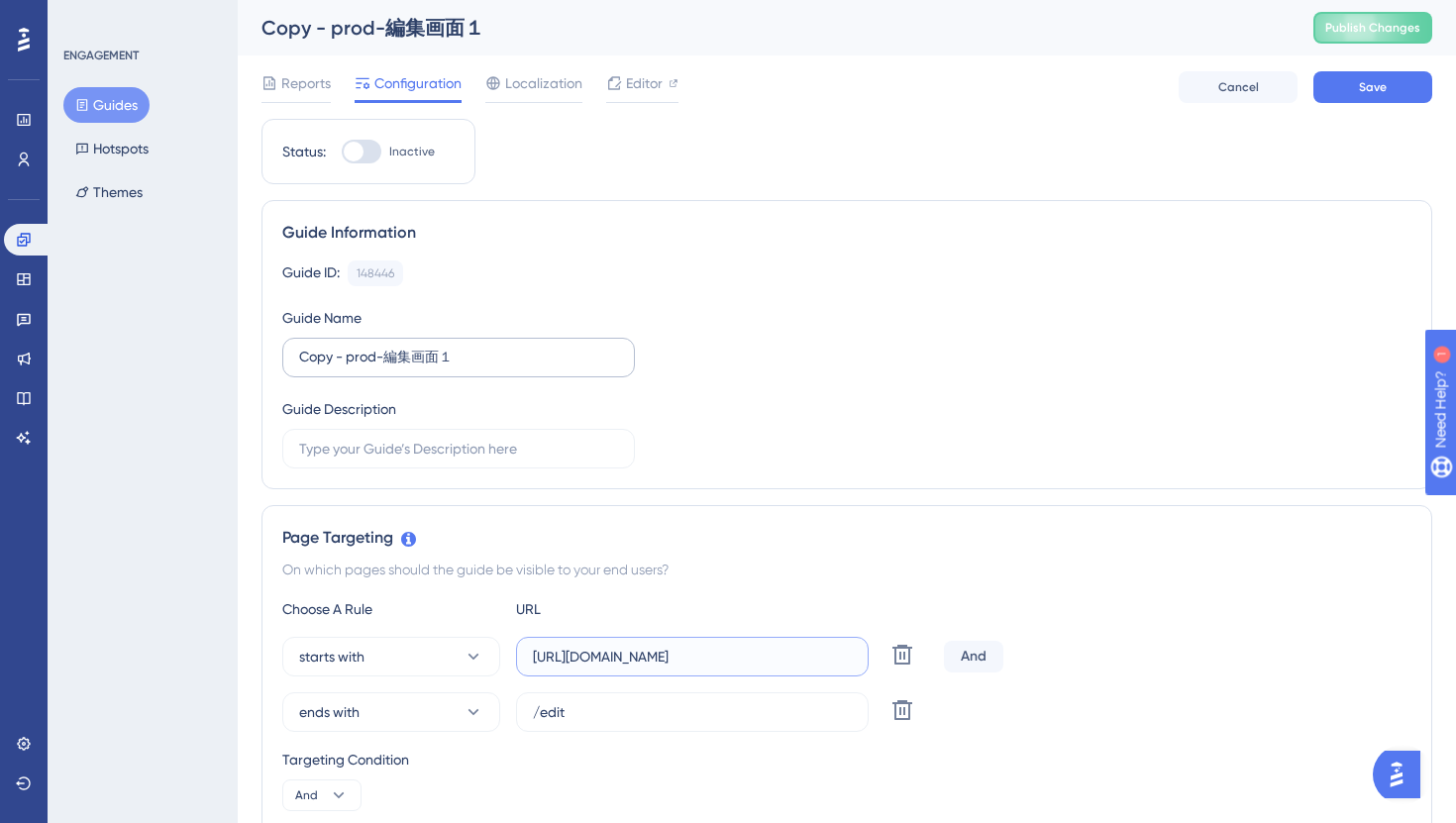 type on "[URL][DOMAIN_NAME]" 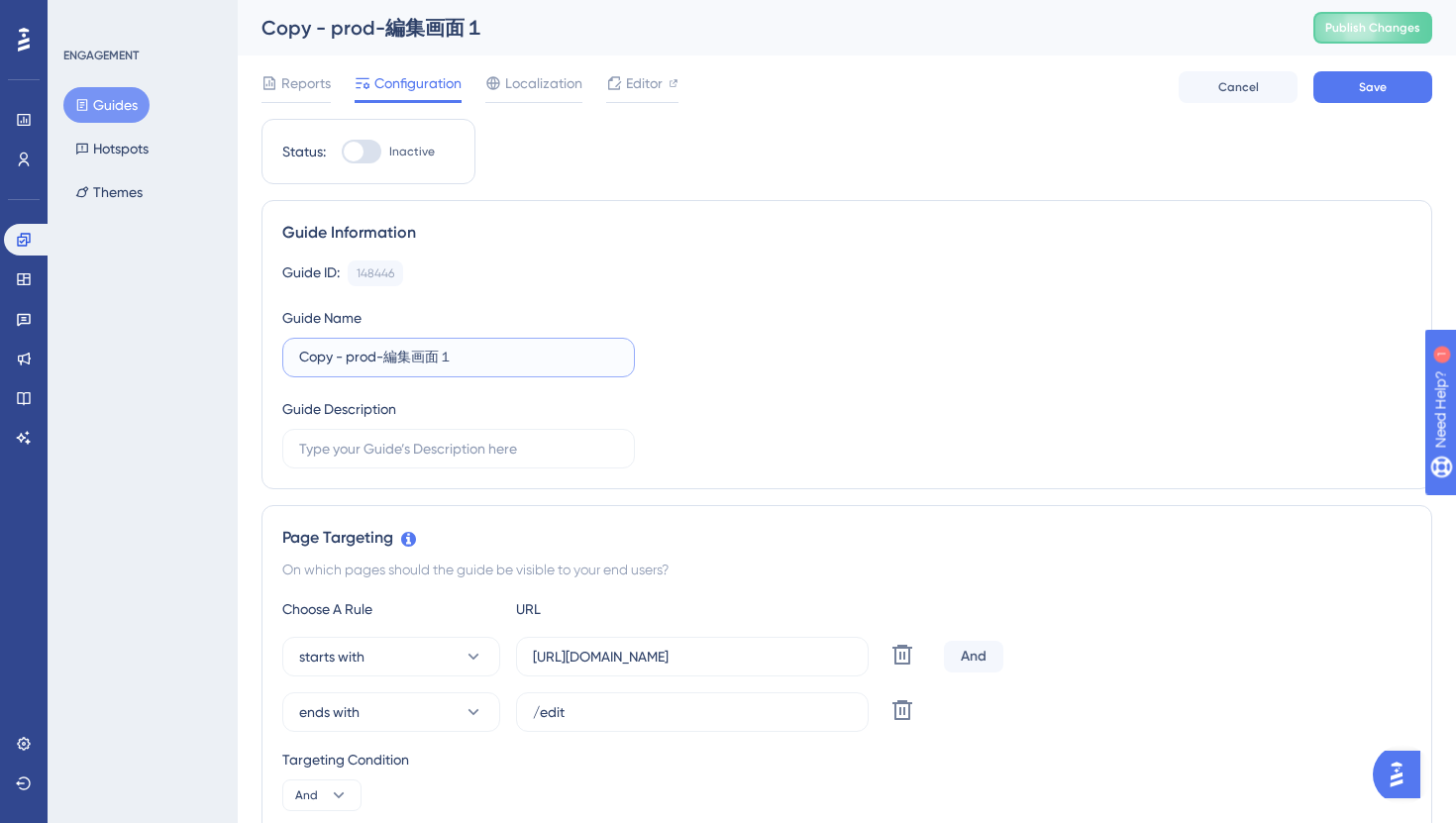 drag, startPoint x: 378, startPoint y: 361, endPoint x: 247, endPoint y: 350, distance: 131.46102 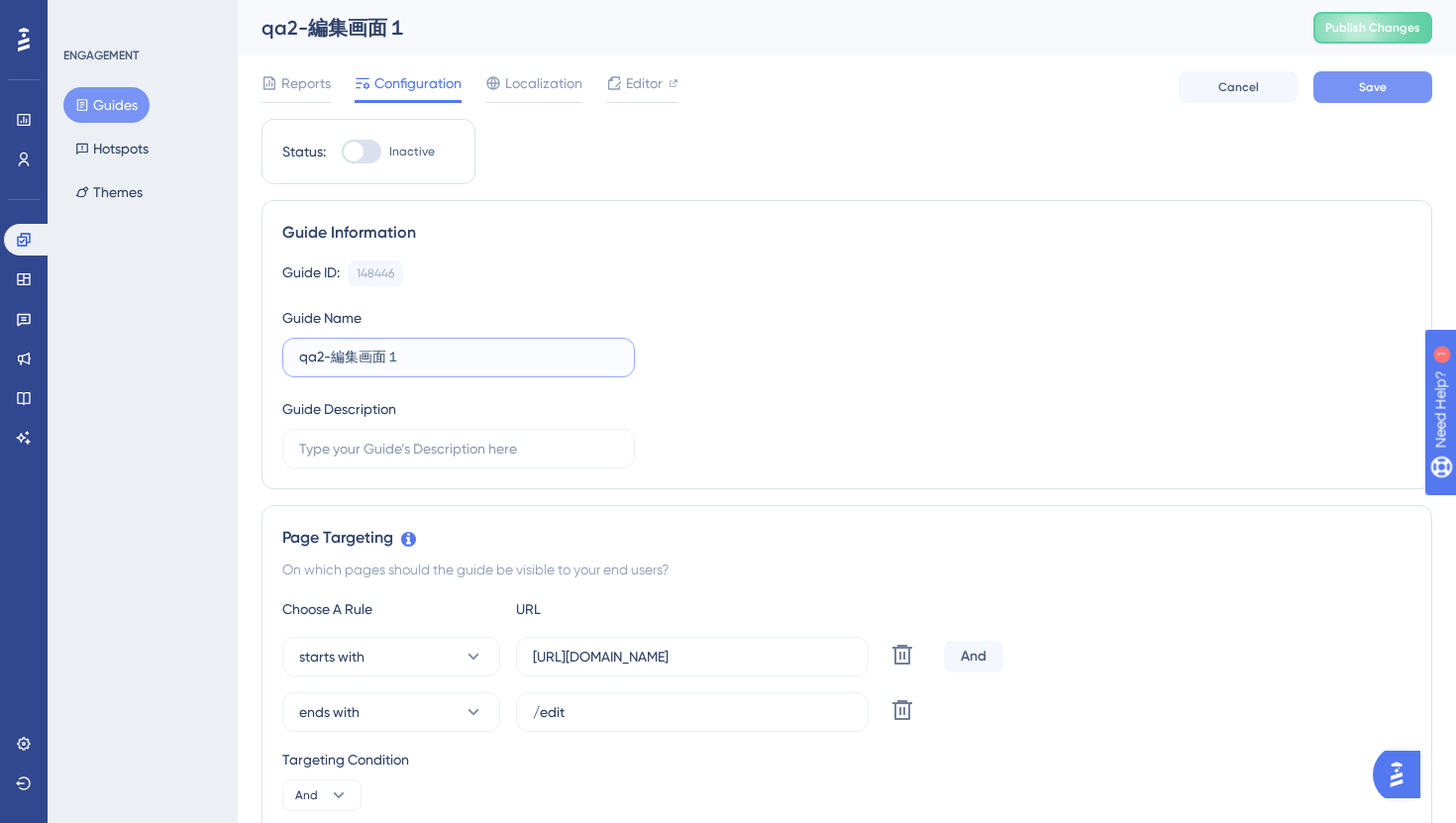 type on "qa2-編集画面１" 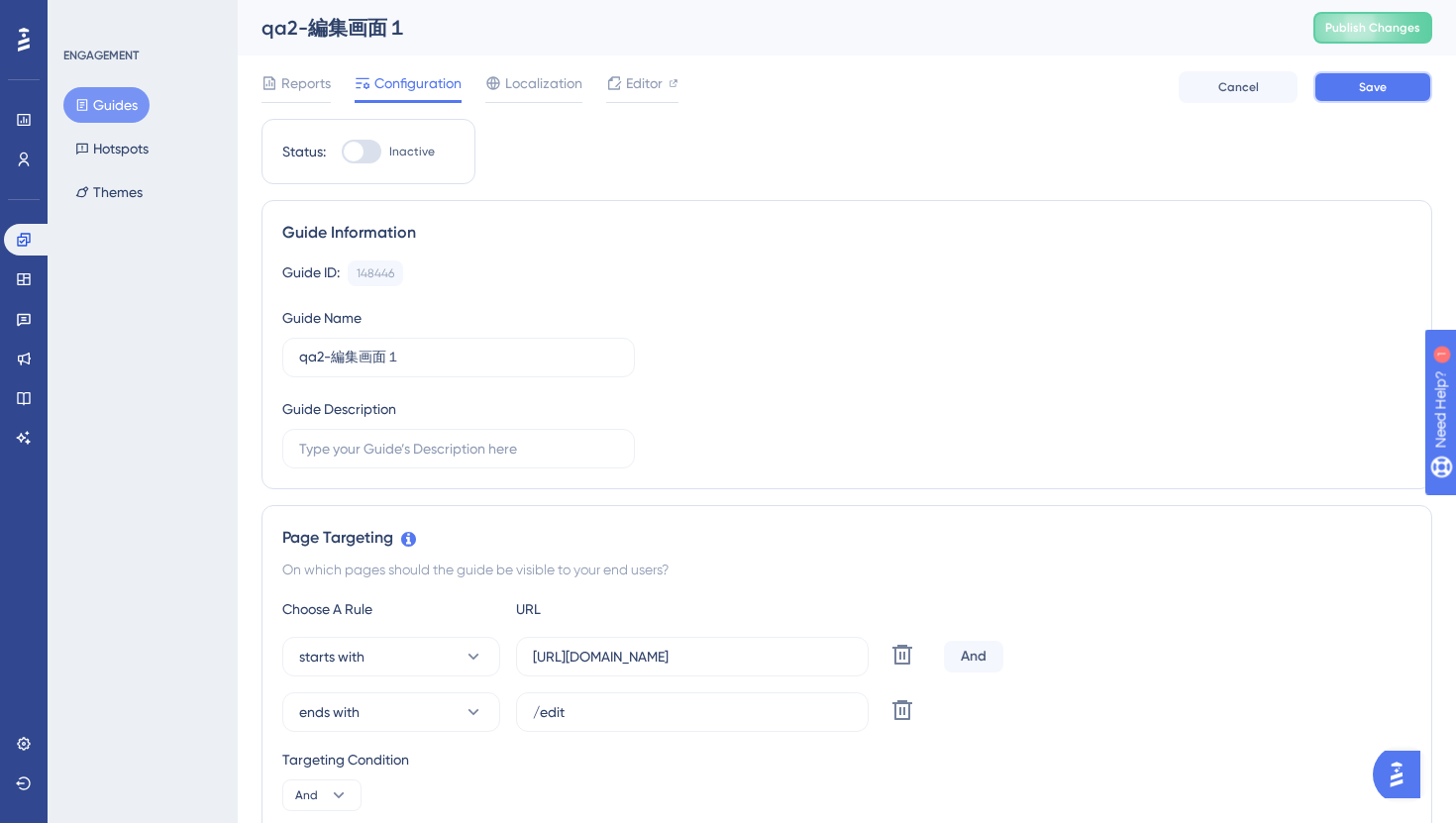 click on "Save" at bounding box center [1373, 87] 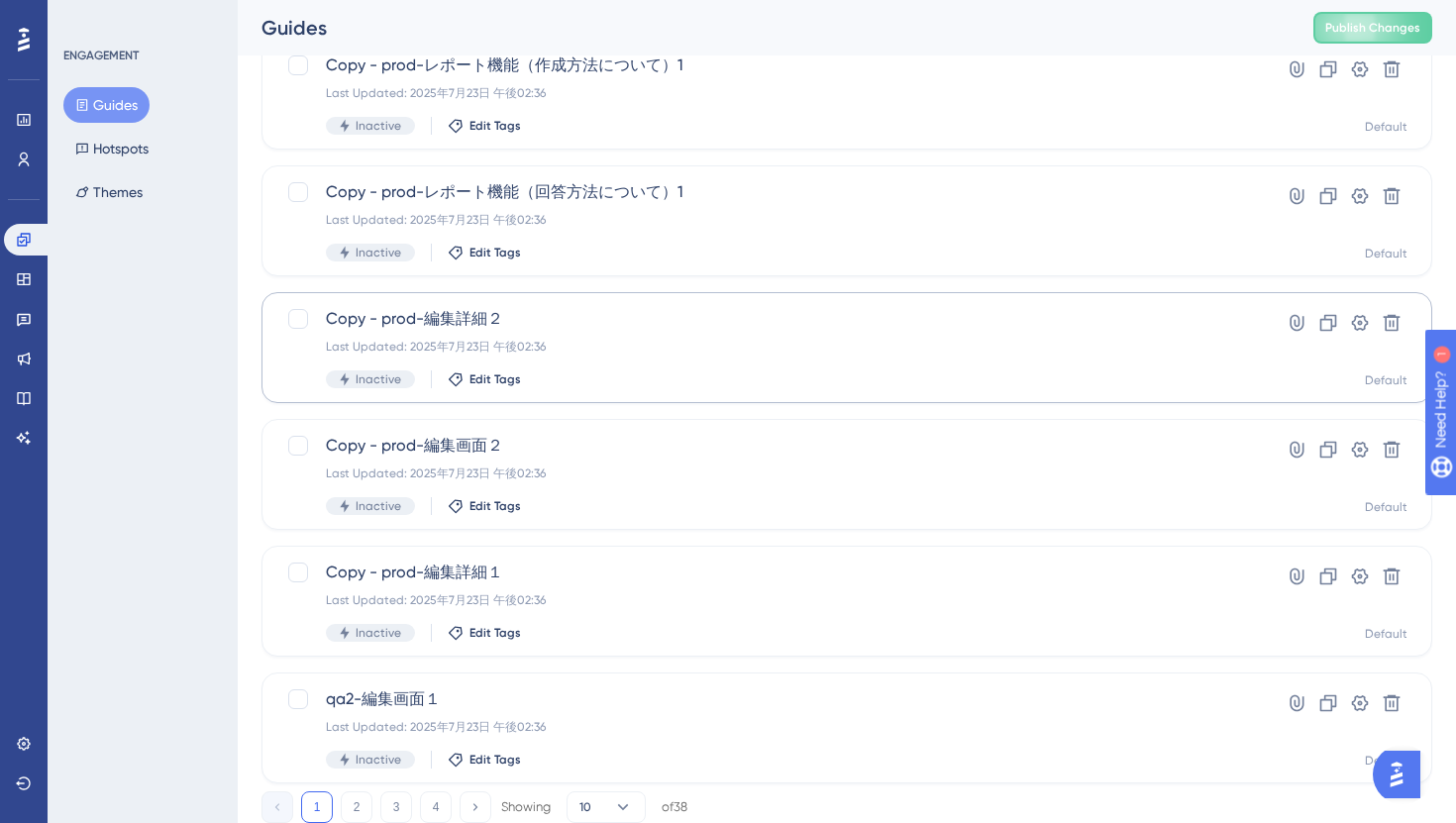 scroll, scrollTop: 714, scrollLeft: 0, axis: vertical 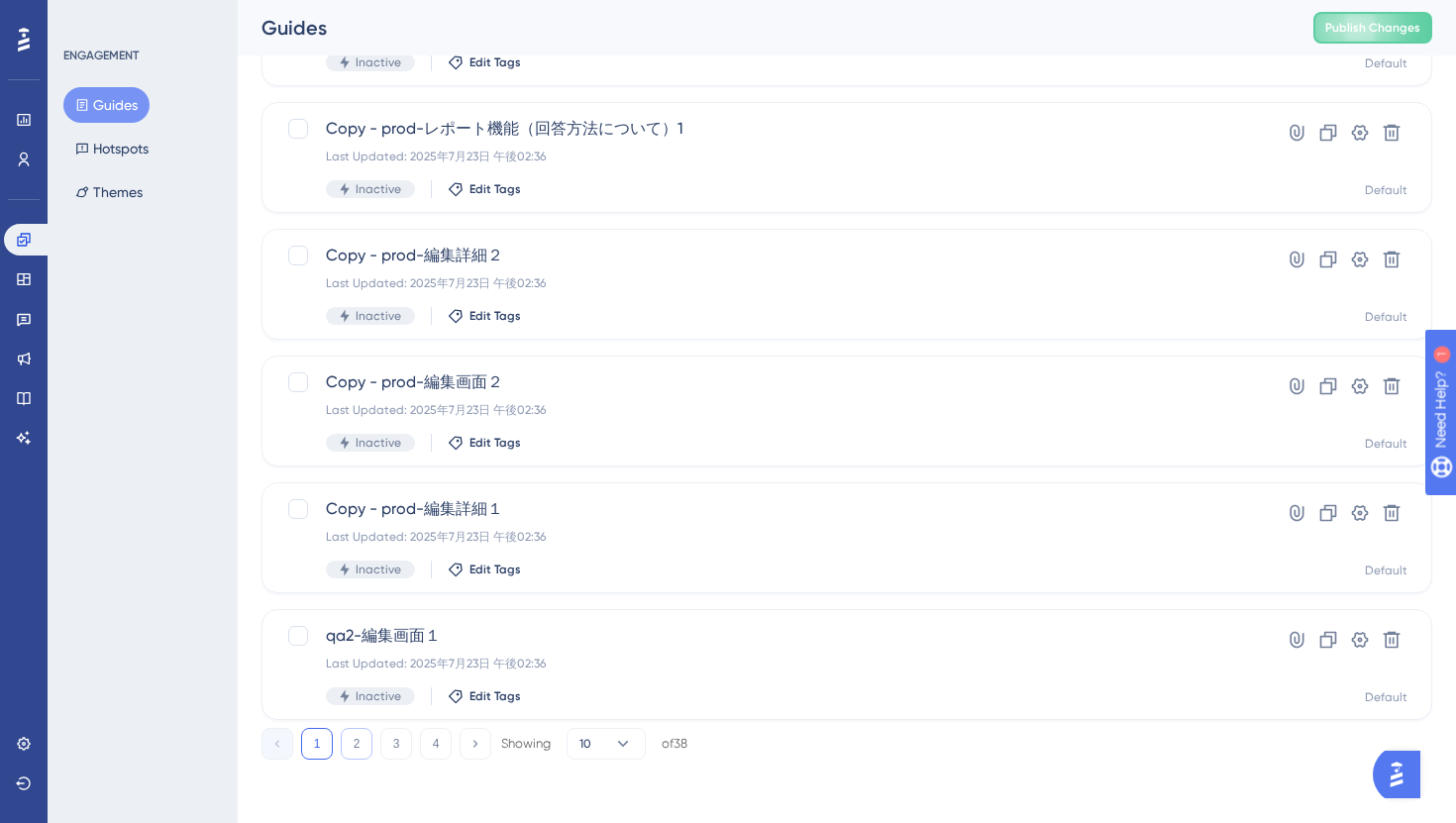 click on "2" at bounding box center (357, 744) 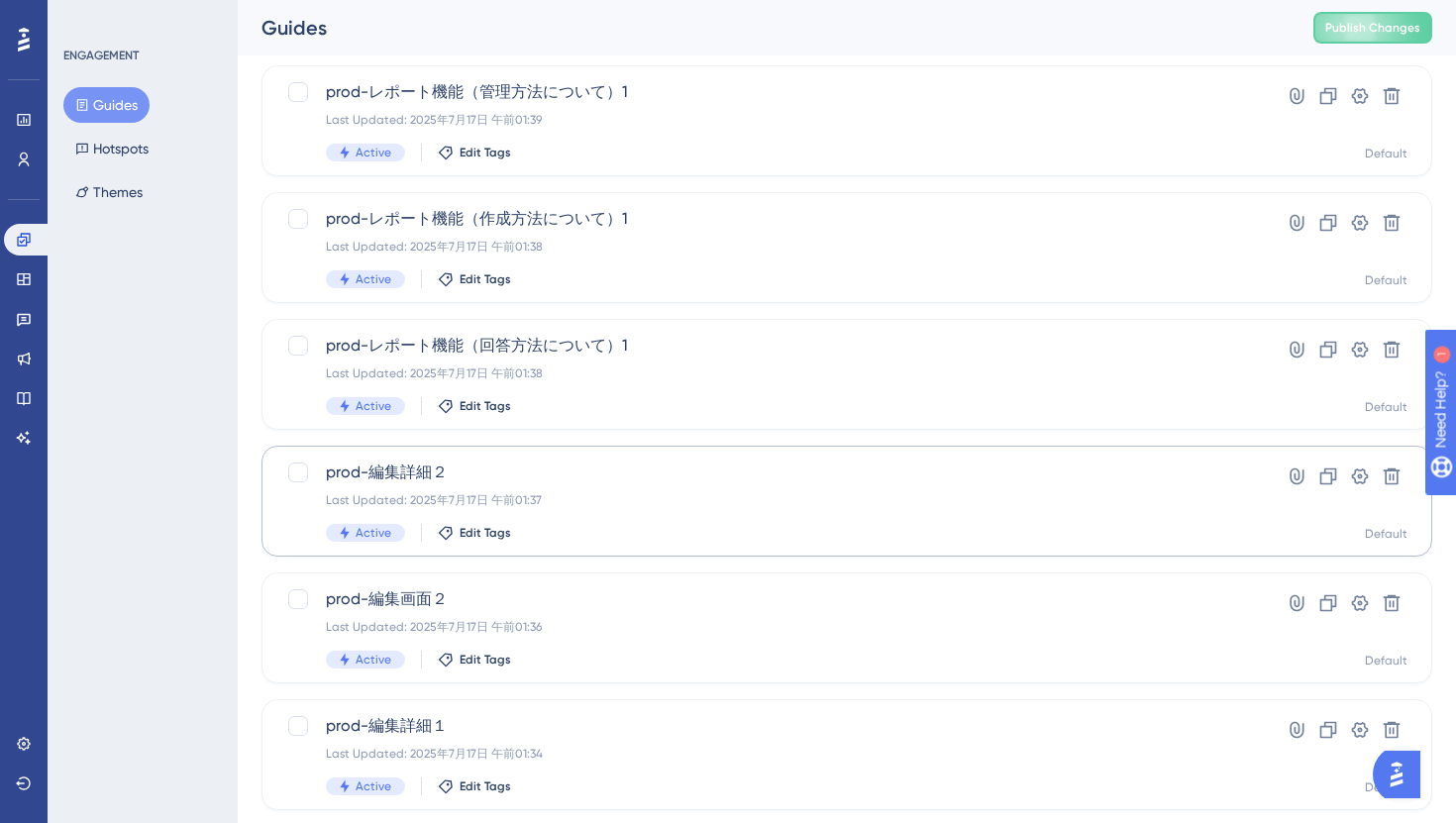 scroll, scrollTop: 0, scrollLeft: 0, axis: both 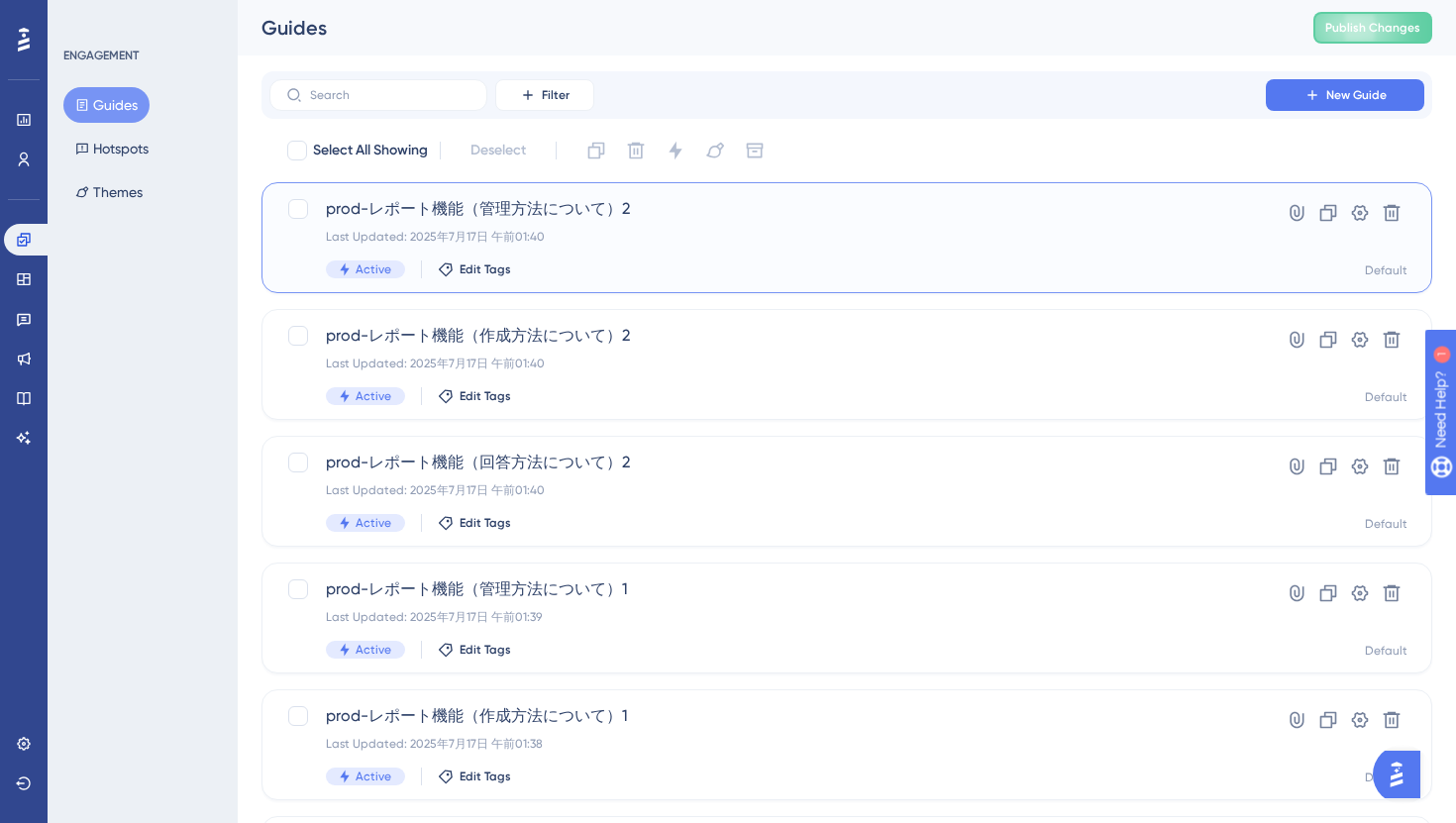click on "prod-レポート機能（管理方法について）2 Last Updated: 2025年7月17日 午前01:40 Active Edit Tags" at bounding box center [768, 238] 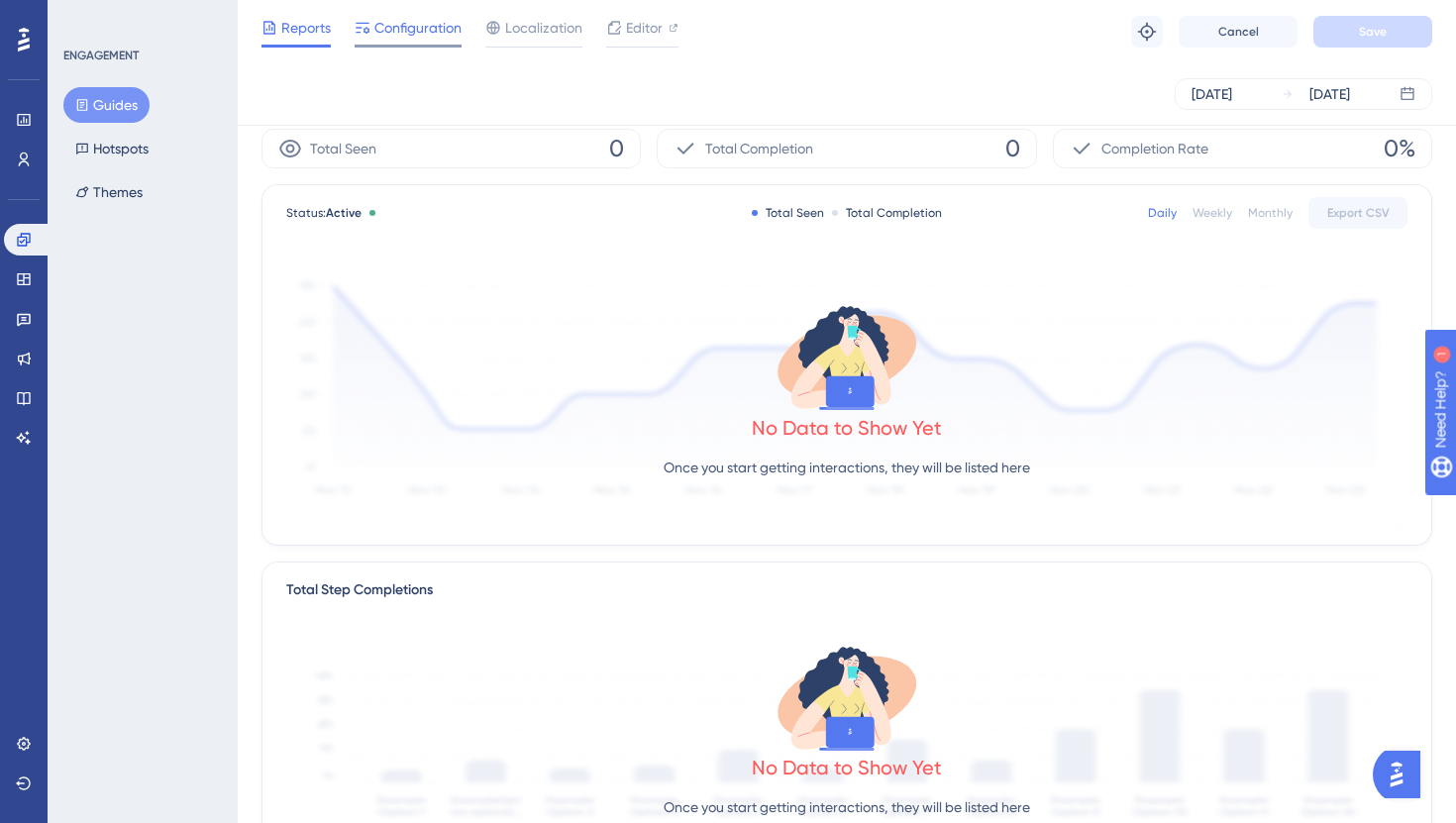scroll, scrollTop: 0, scrollLeft: 0, axis: both 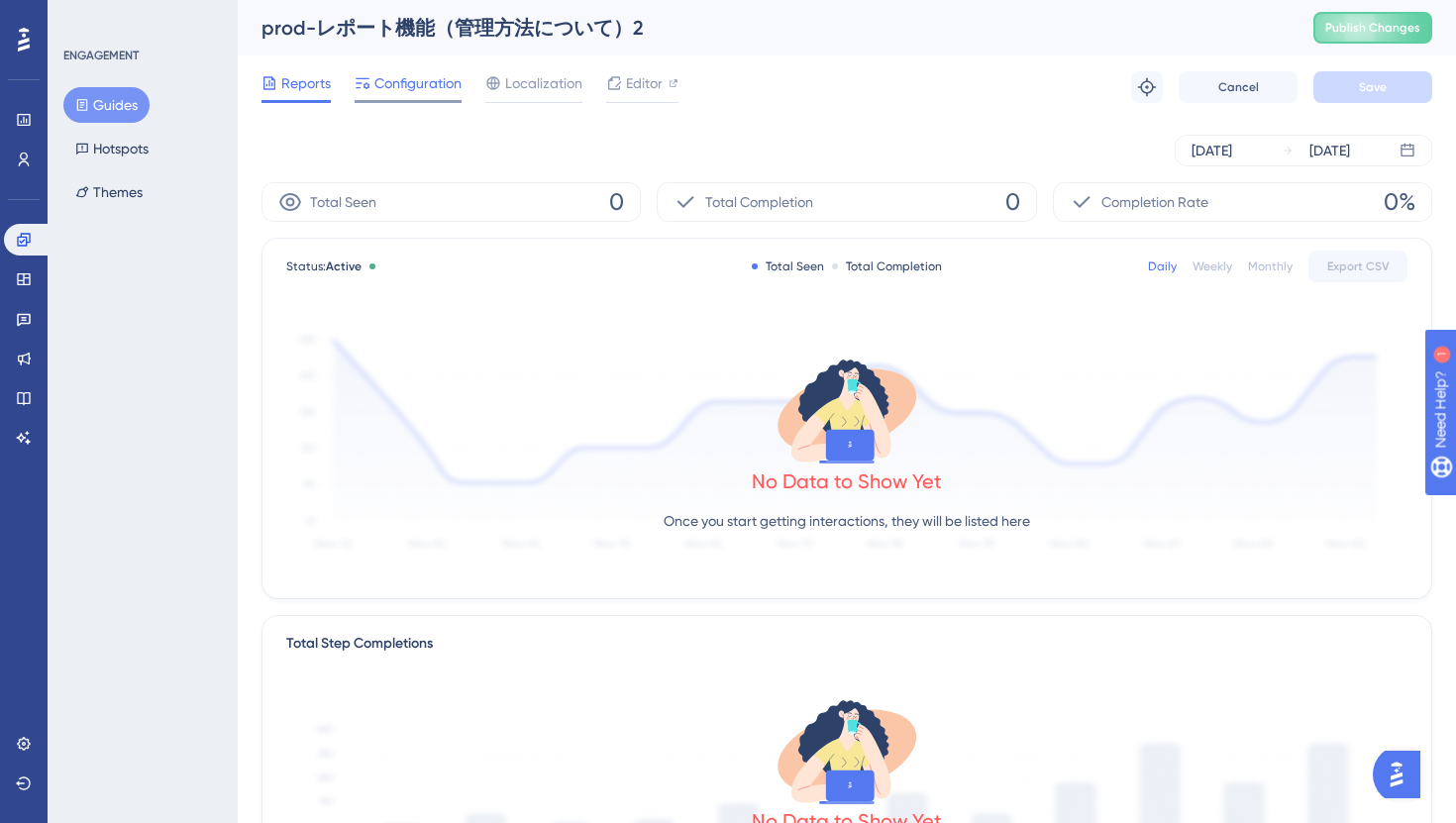 click on "Configuration" at bounding box center [408, 87] 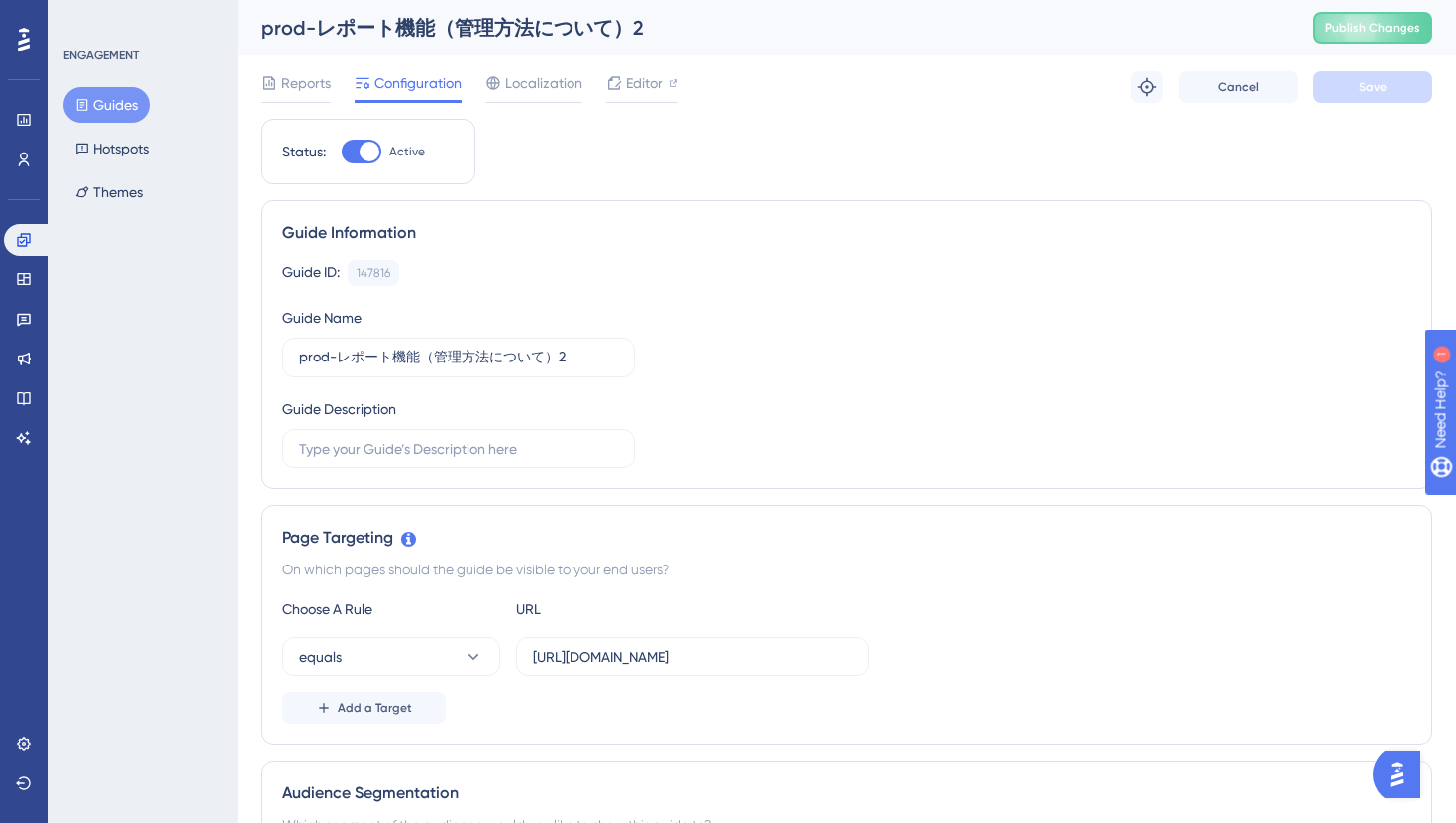 click at bounding box center [369, 152] 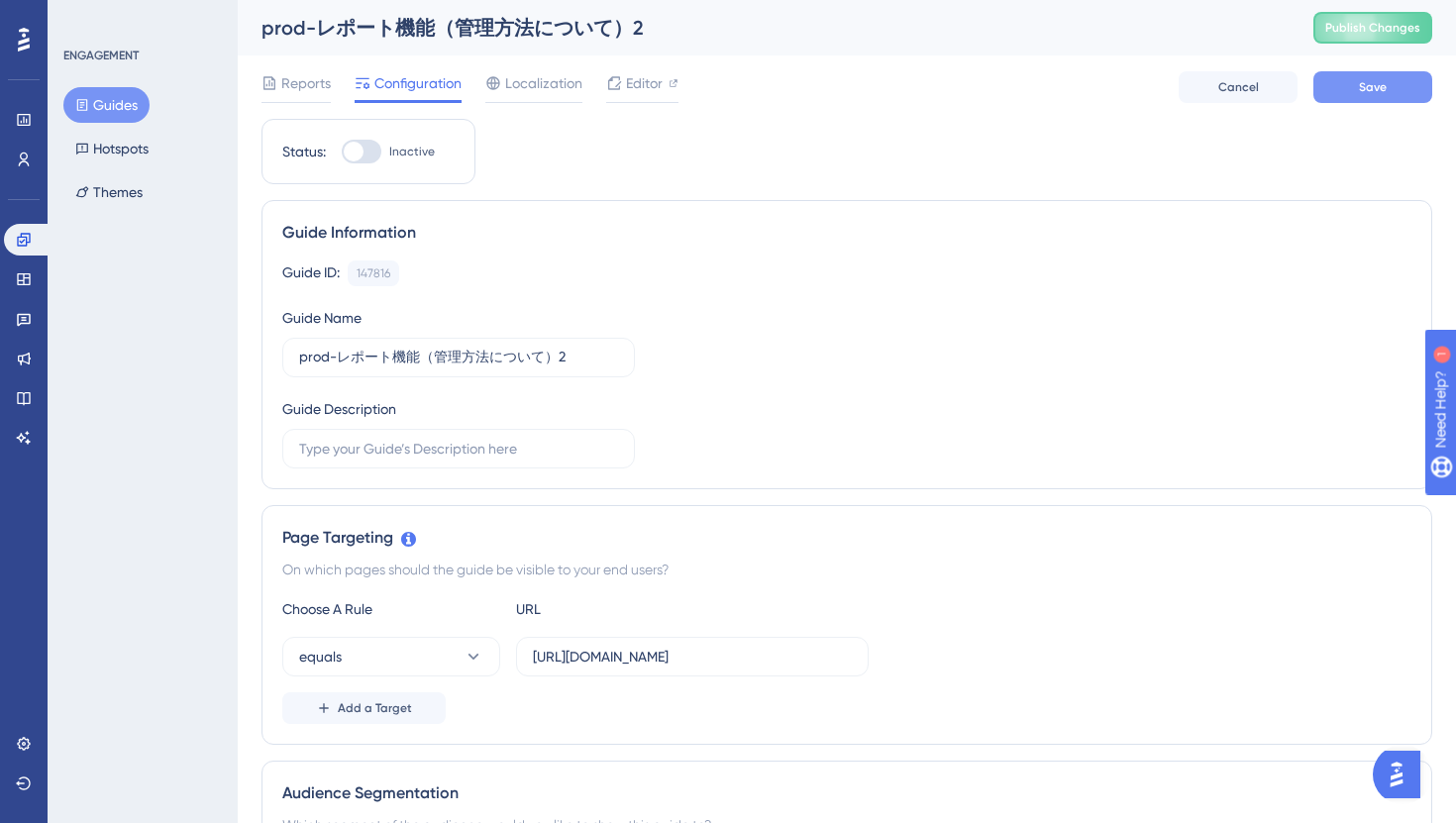 click on "Save" at bounding box center [1373, 87] 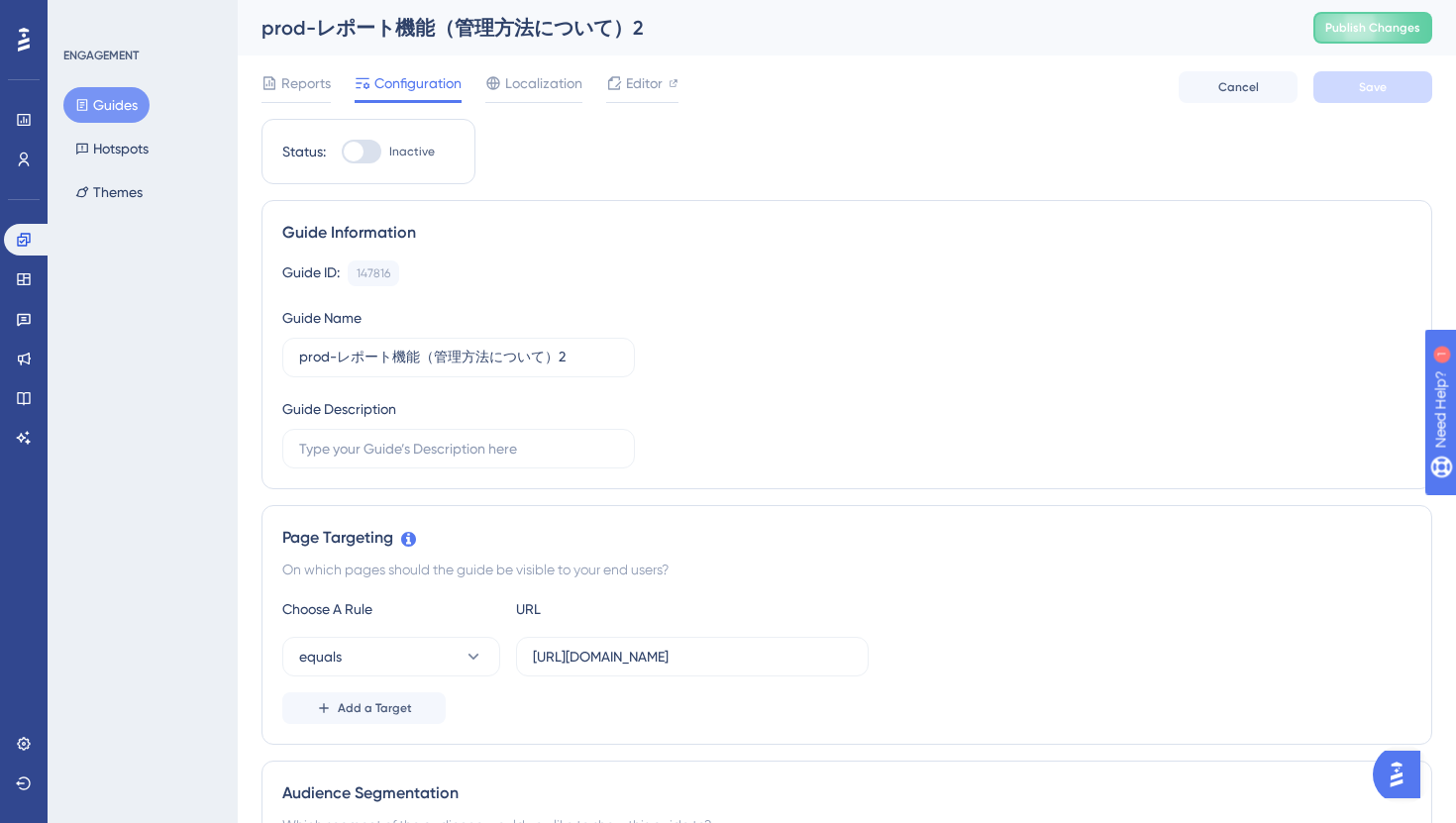 click on "Guides" at bounding box center [106, 105] 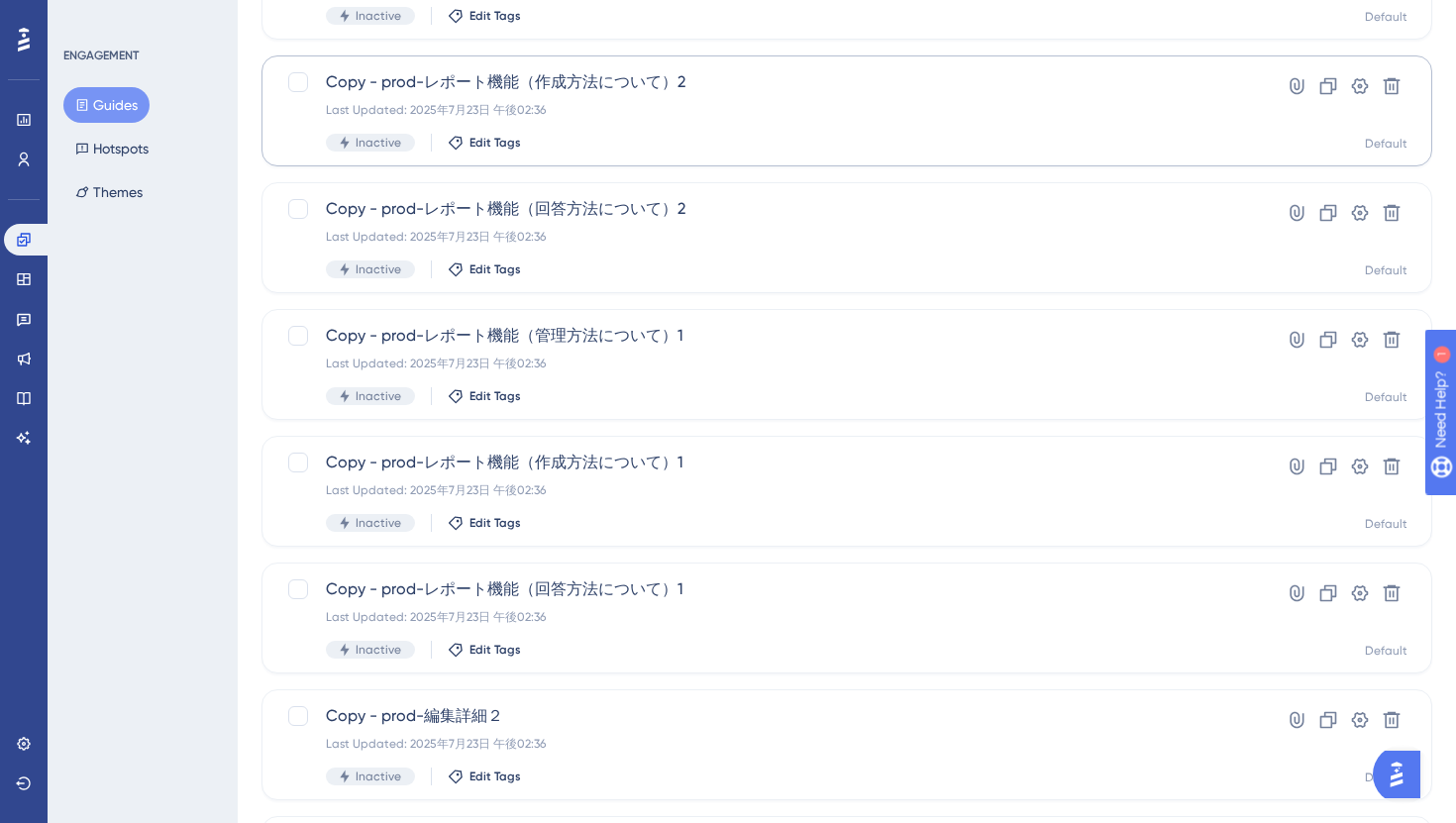 scroll, scrollTop: 714, scrollLeft: 0, axis: vertical 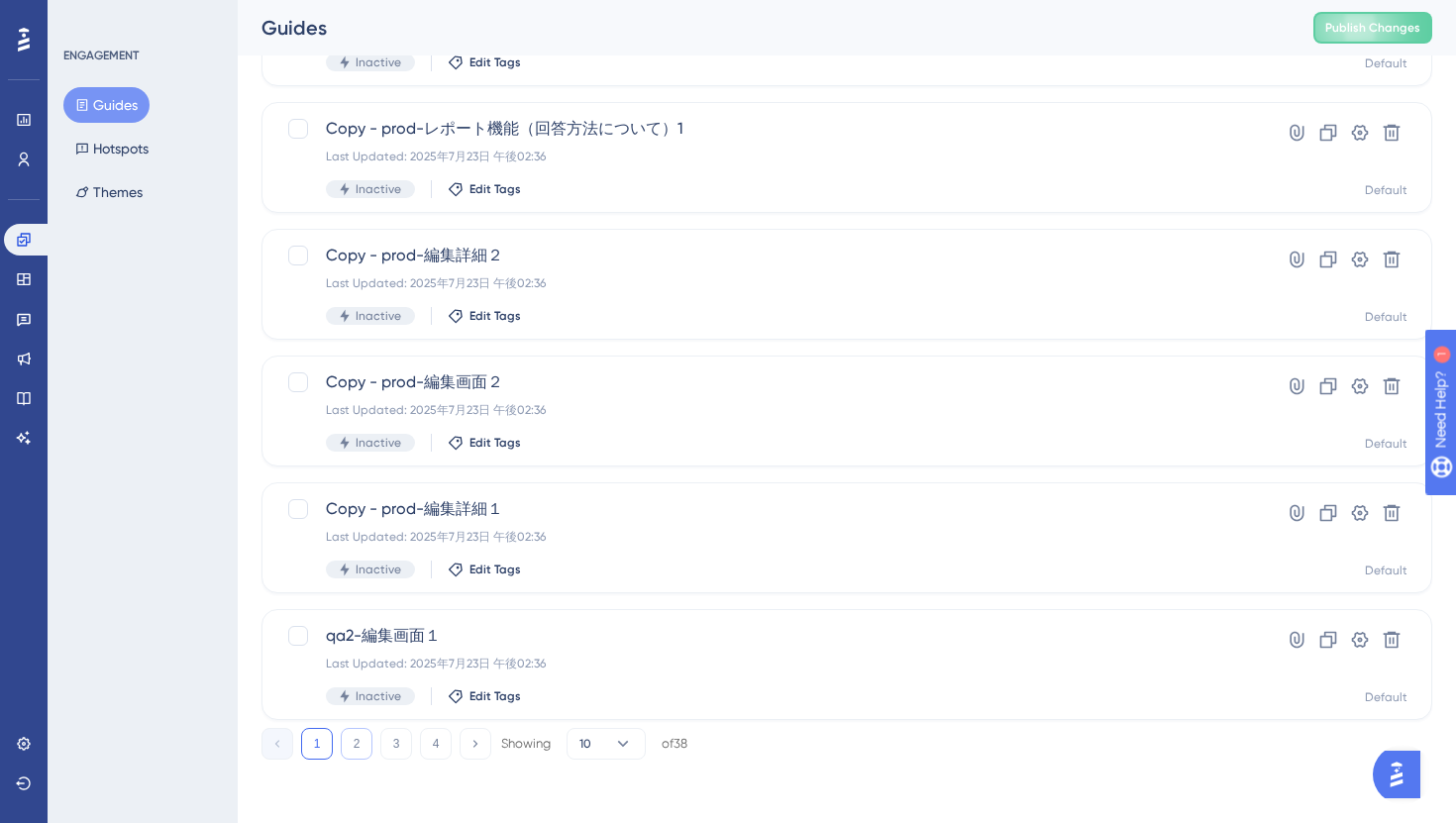 click on "2" at bounding box center [357, 744] 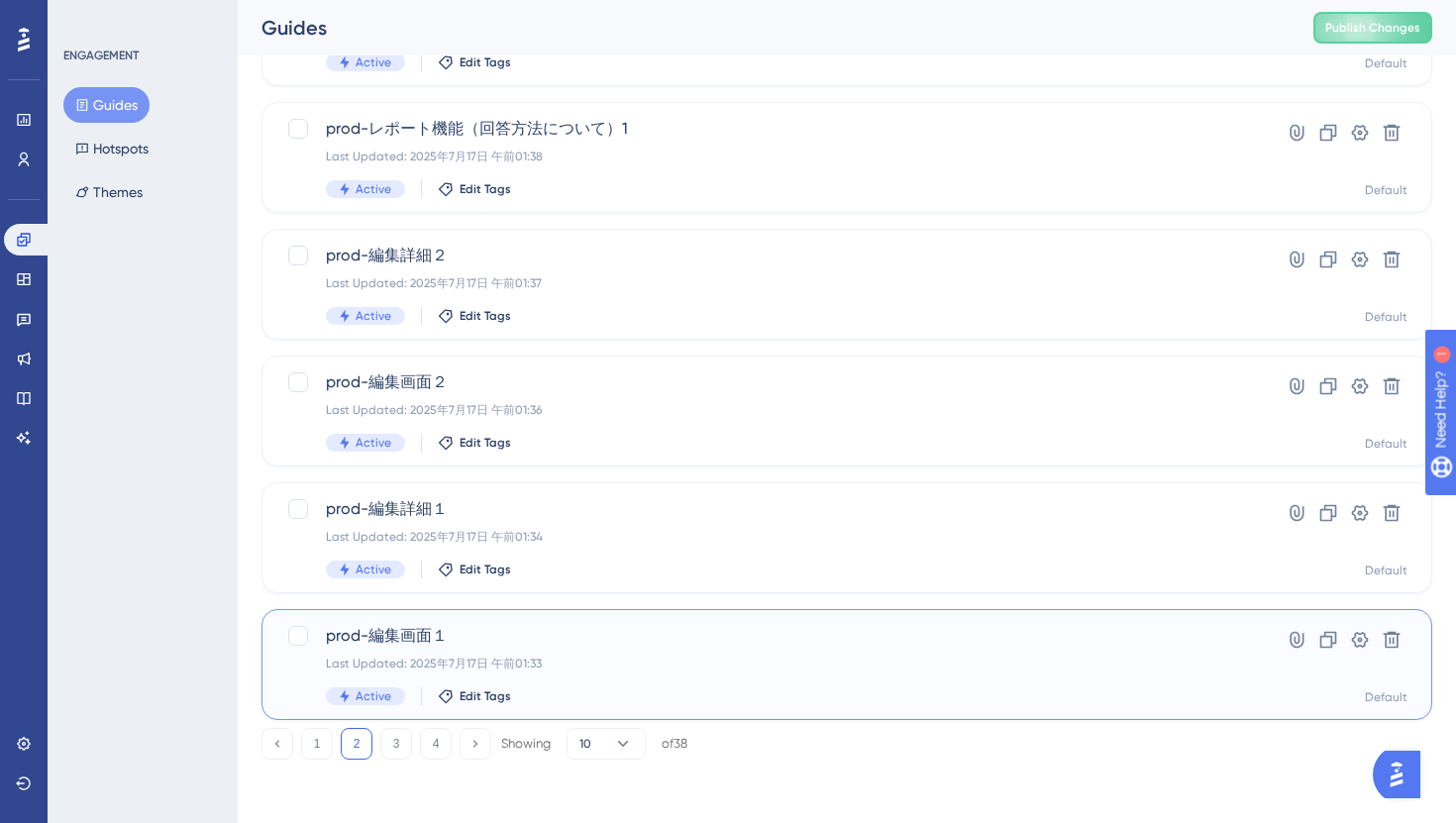 click on "prod-編集画面１ Last Updated: 2025年7月17日 午前01:33 Active Edit Tags" at bounding box center (768, 665) 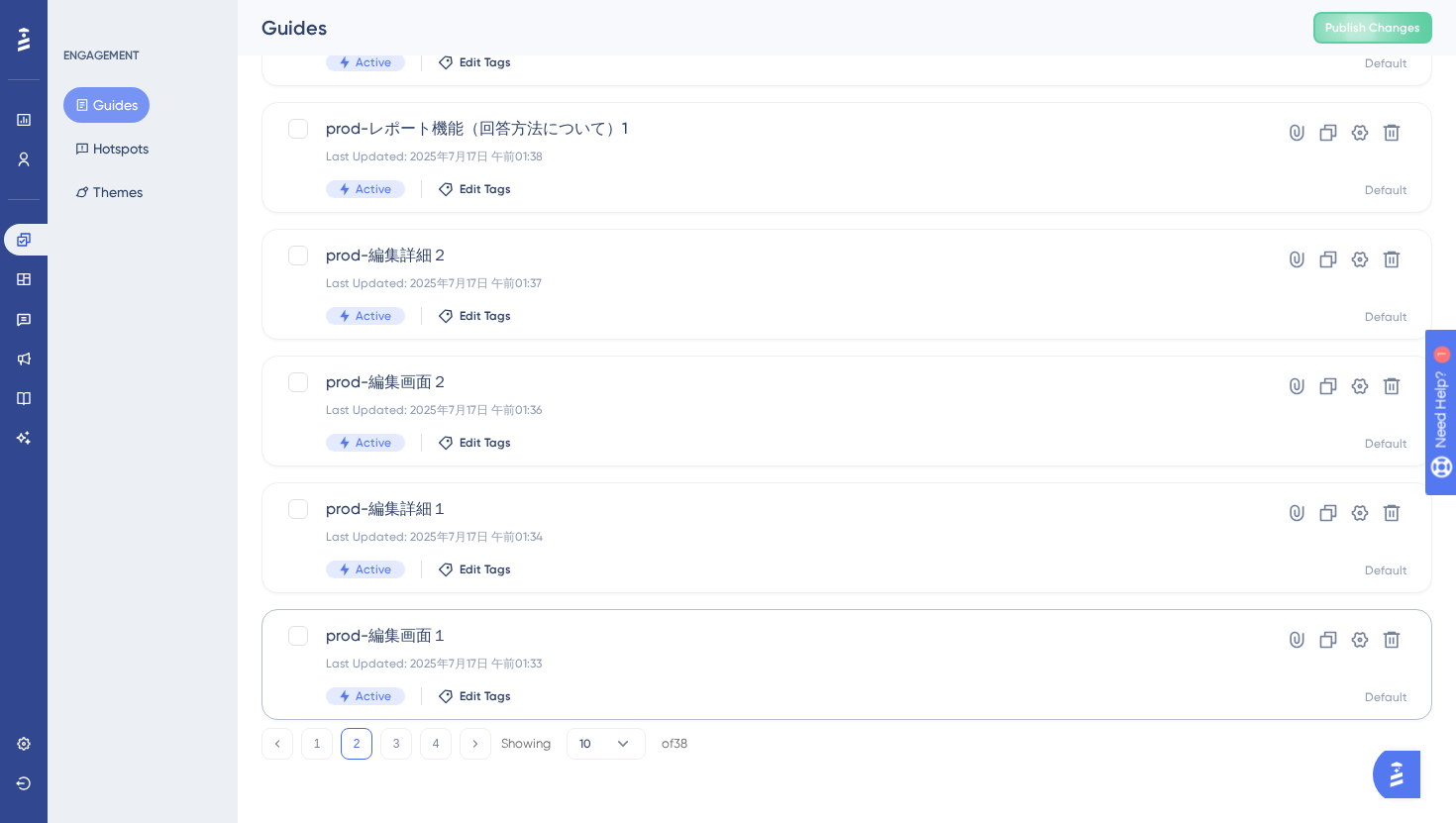 scroll, scrollTop: 0, scrollLeft: 0, axis: both 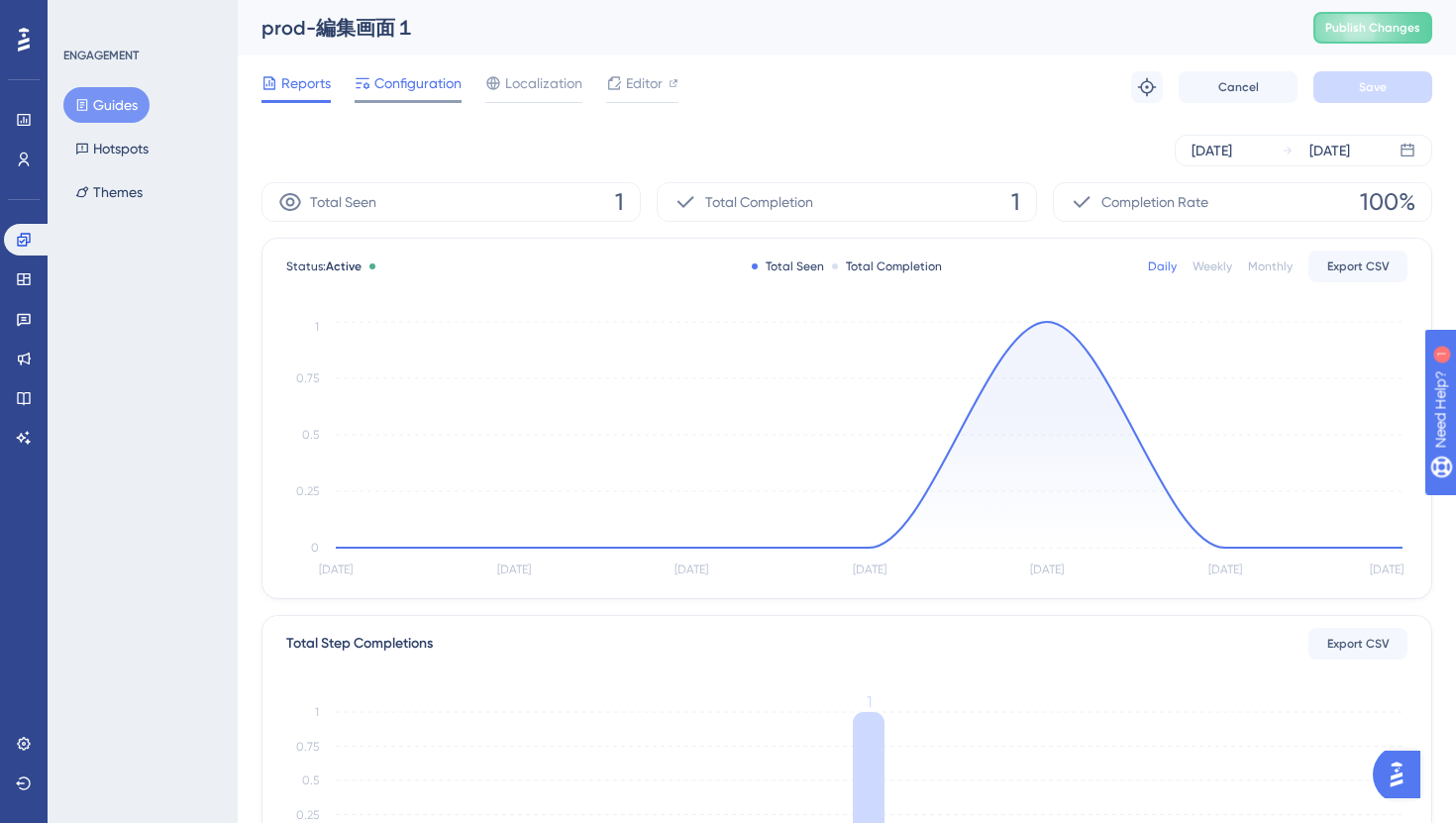 click on "Configuration" at bounding box center (418, 83) 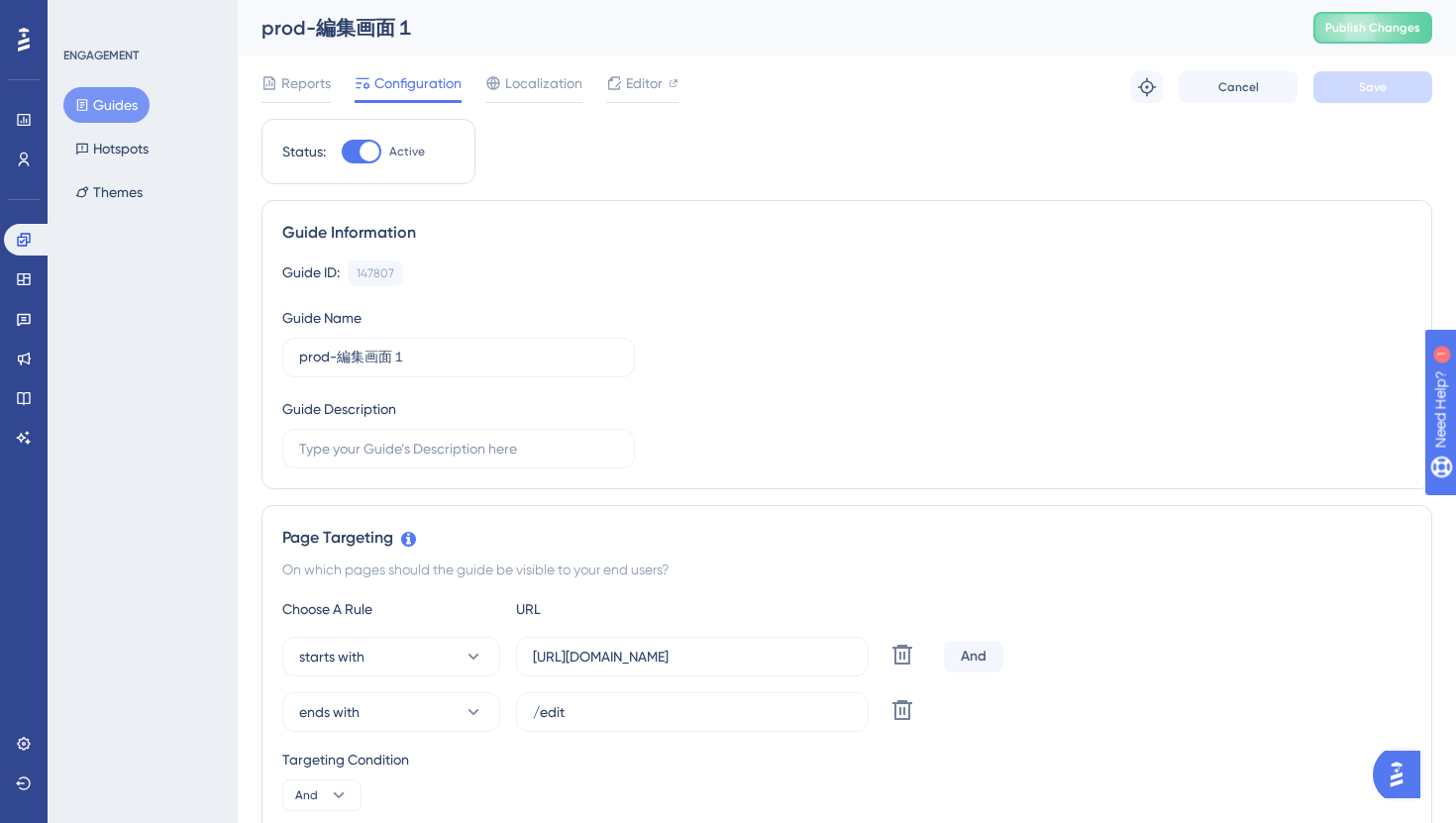 click at bounding box center [369, 152] 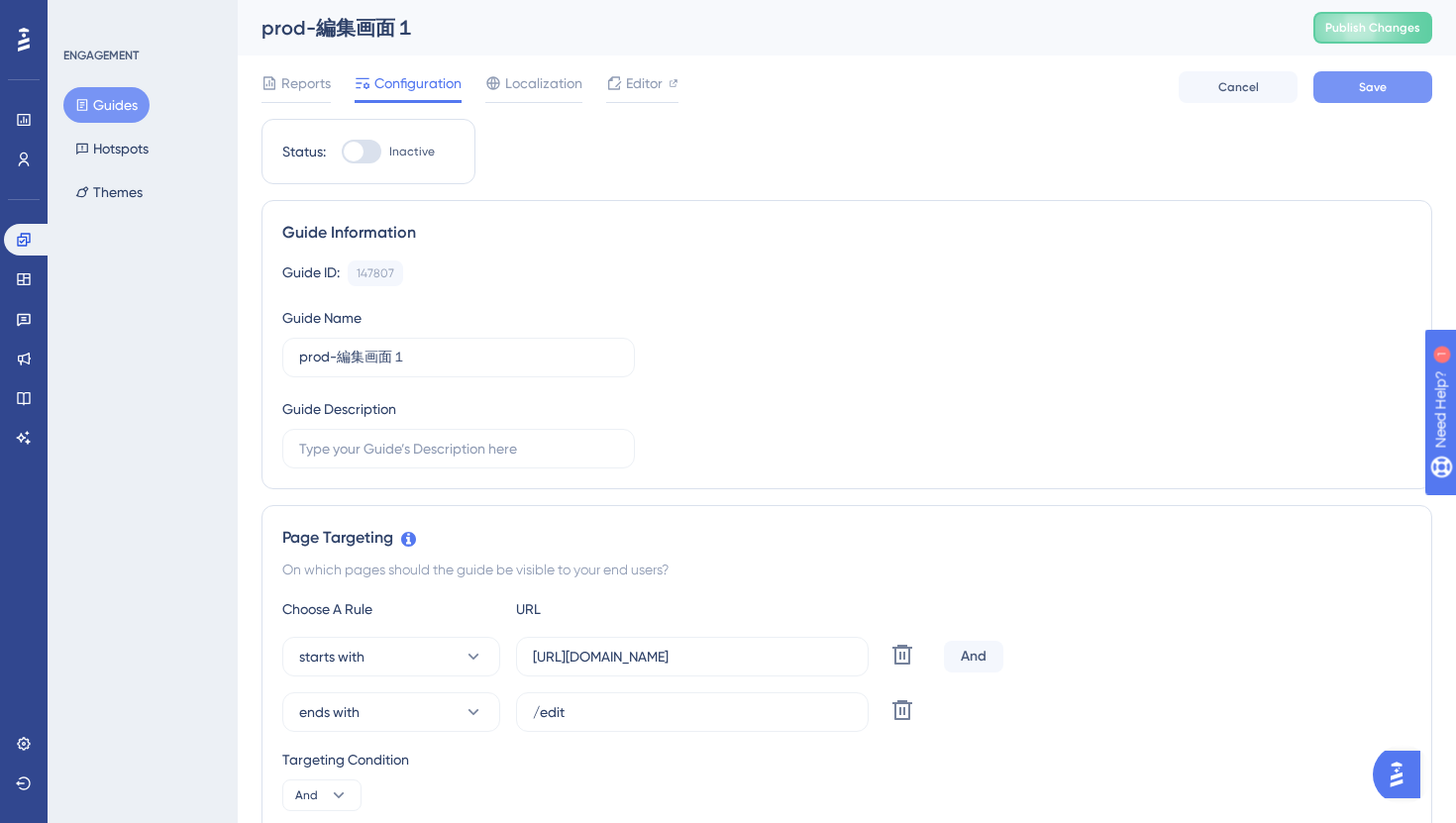 click on "Save" at bounding box center [1373, 87] 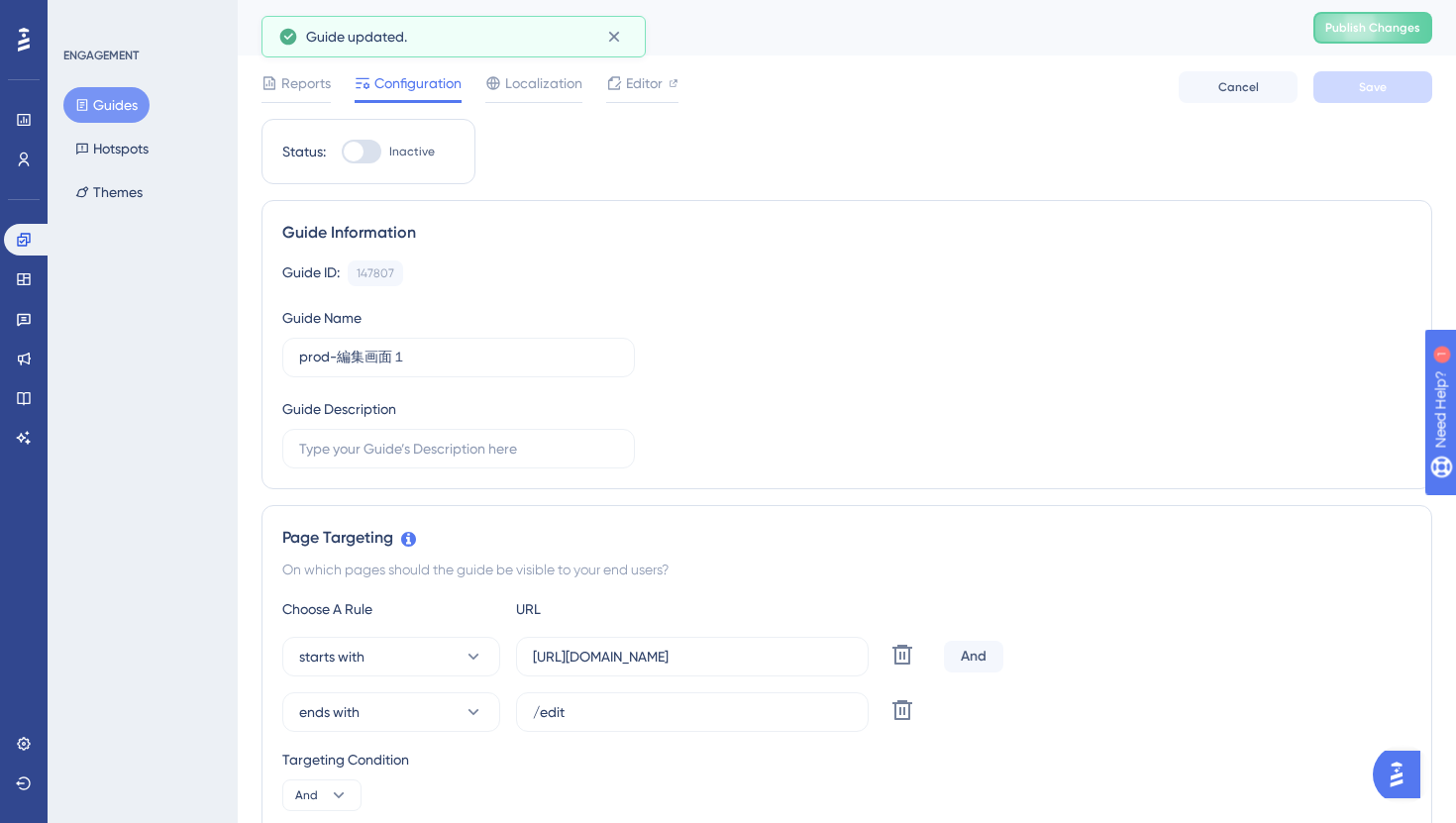 click on "Guides" at bounding box center [106, 105] 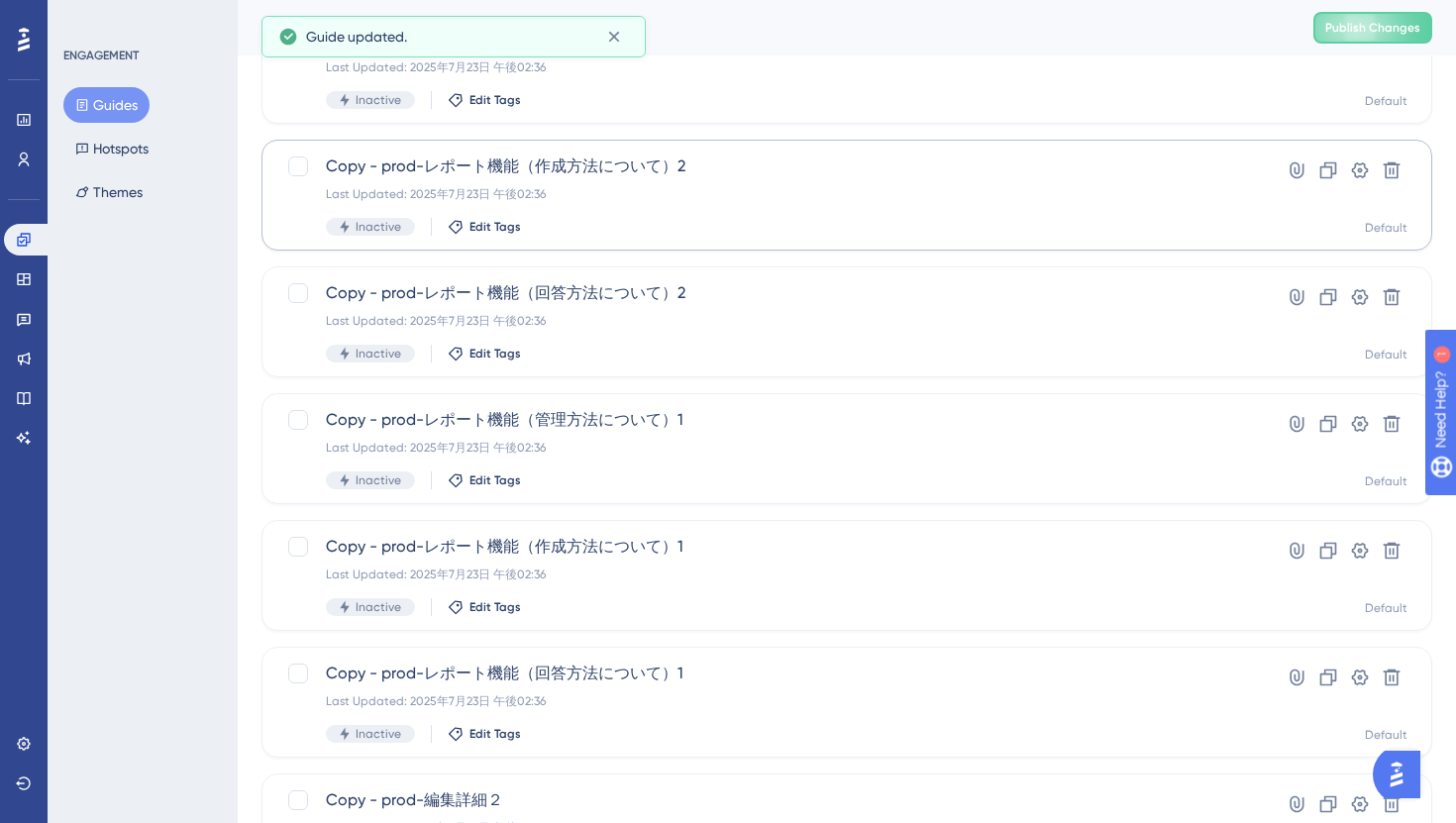 scroll, scrollTop: 714, scrollLeft: 0, axis: vertical 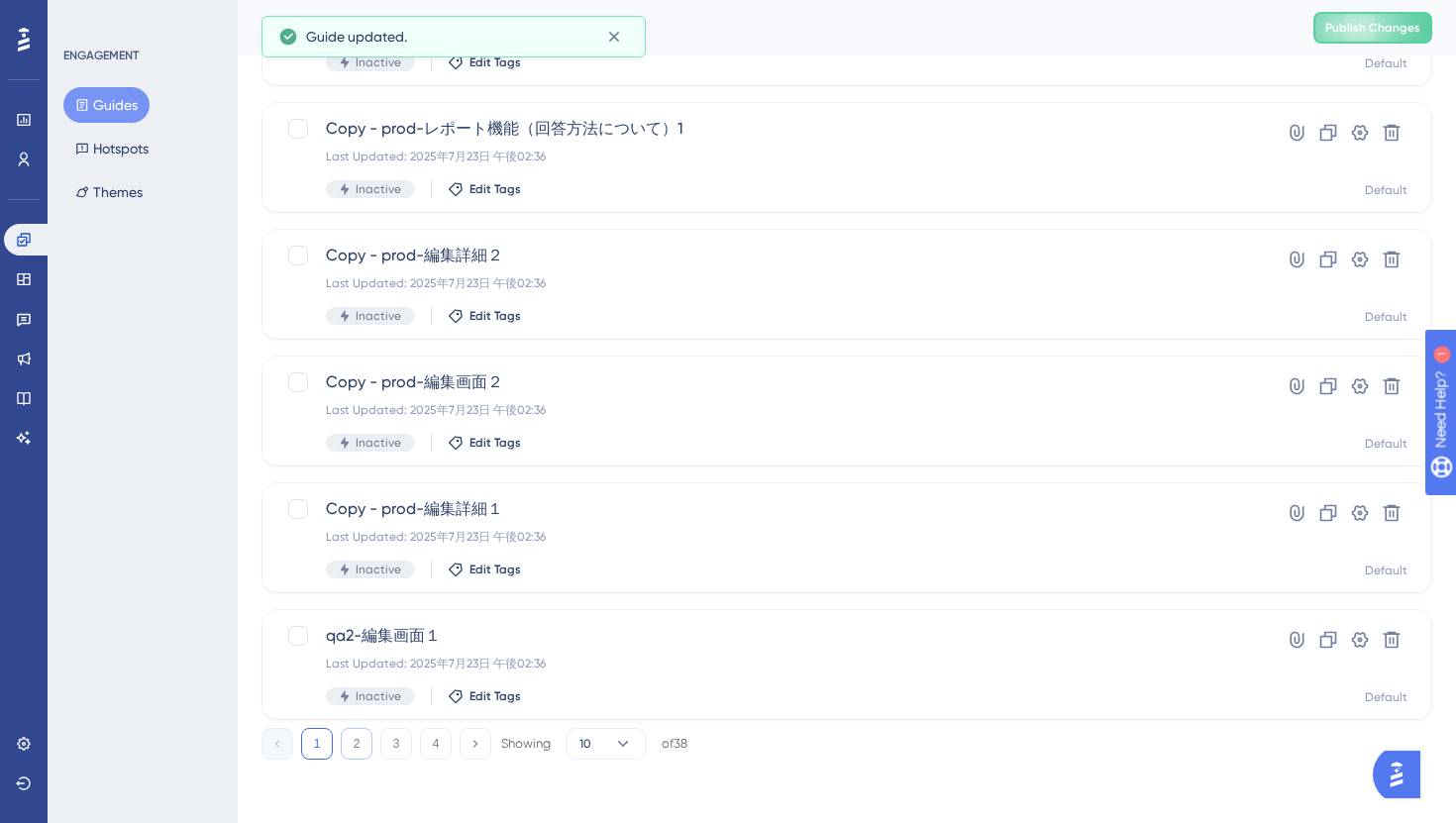 click on "2" at bounding box center [357, 744] 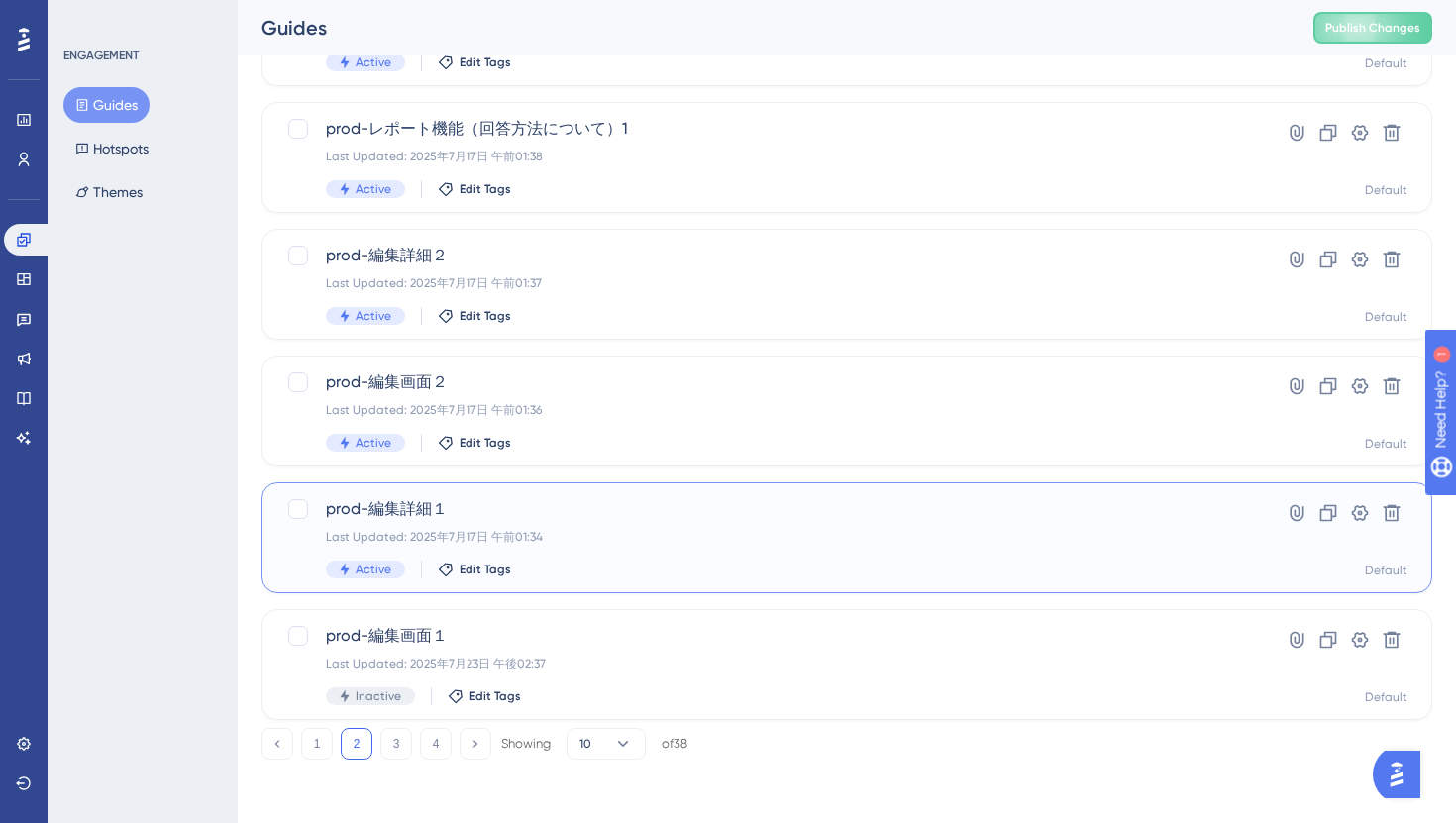 click on "prod-編集詳細１ Last Updated: 2025年7月17日 午前01:34 Active Edit Tags" at bounding box center [768, 538] 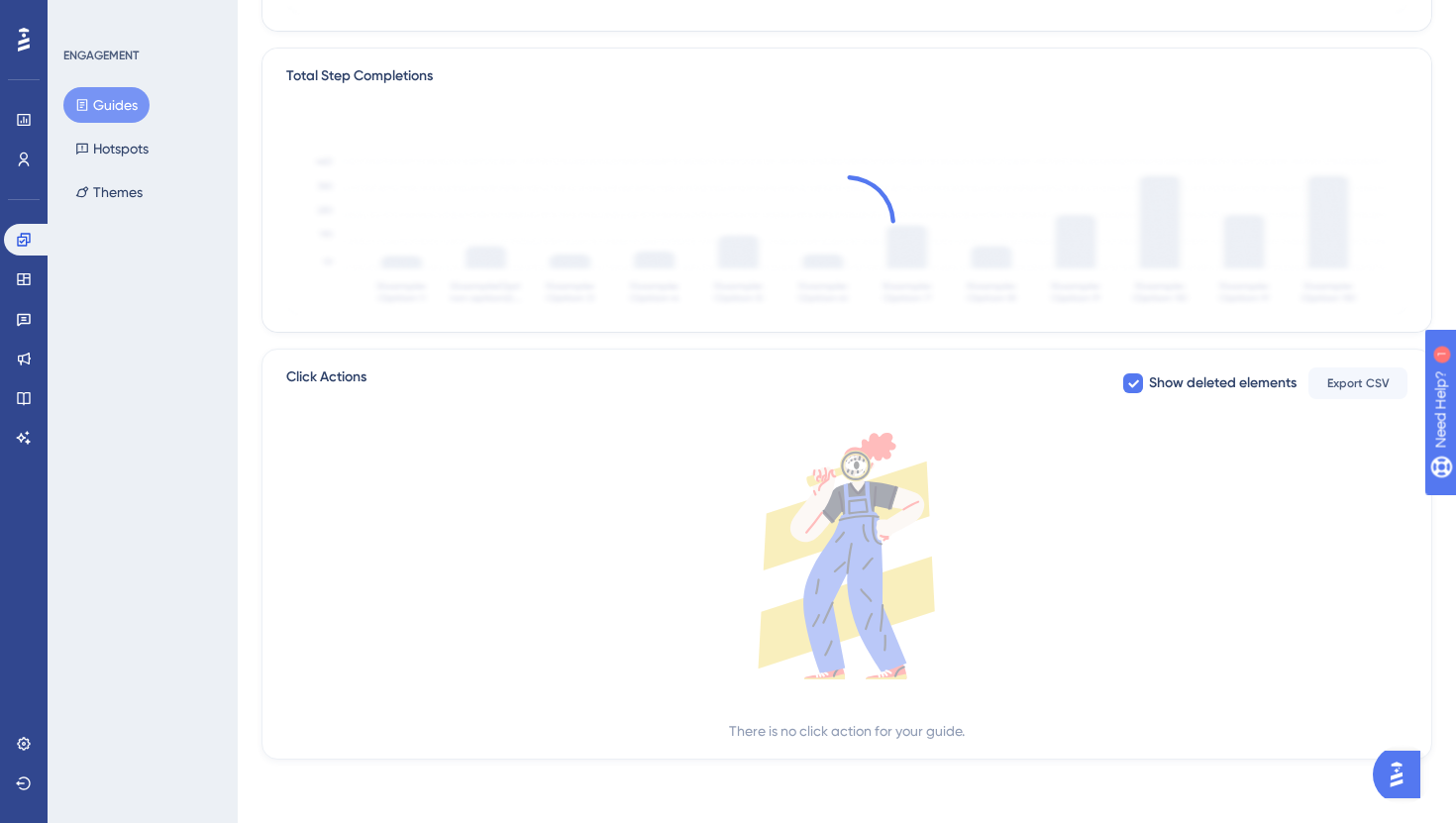 scroll, scrollTop: 0, scrollLeft: 0, axis: both 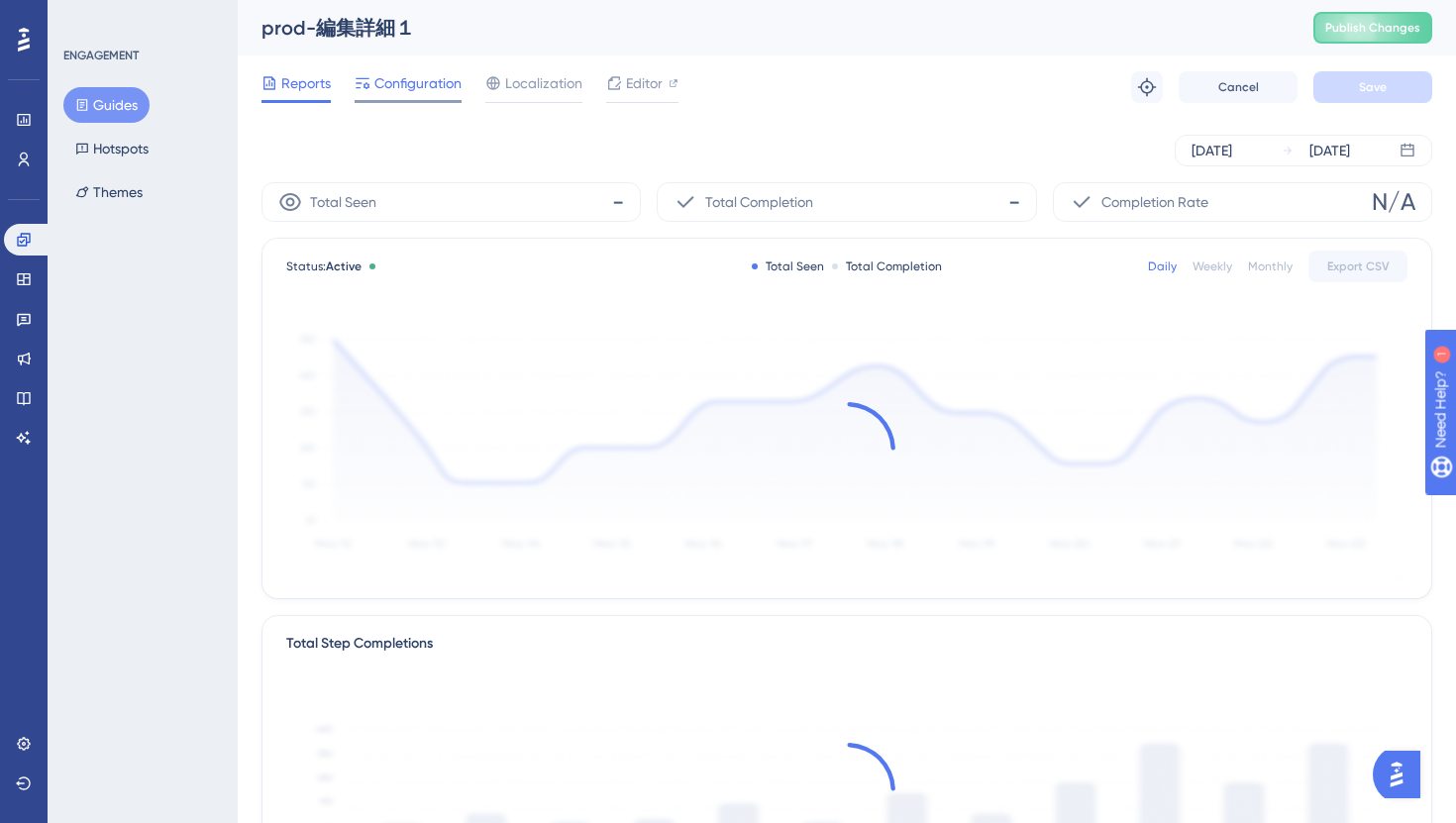 click on "Configuration" at bounding box center [418, 83] 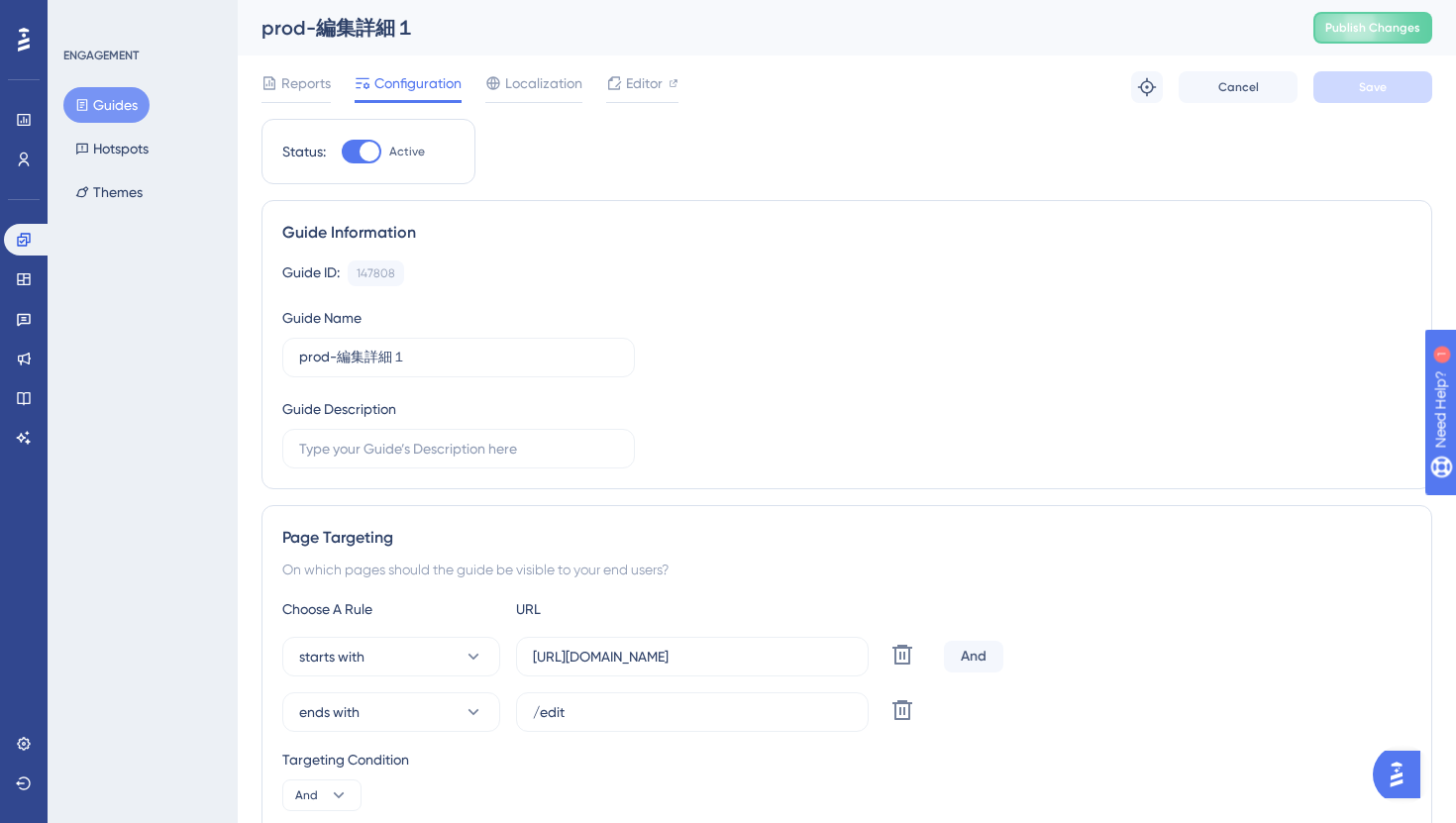 click at bounding box center [369, 152] 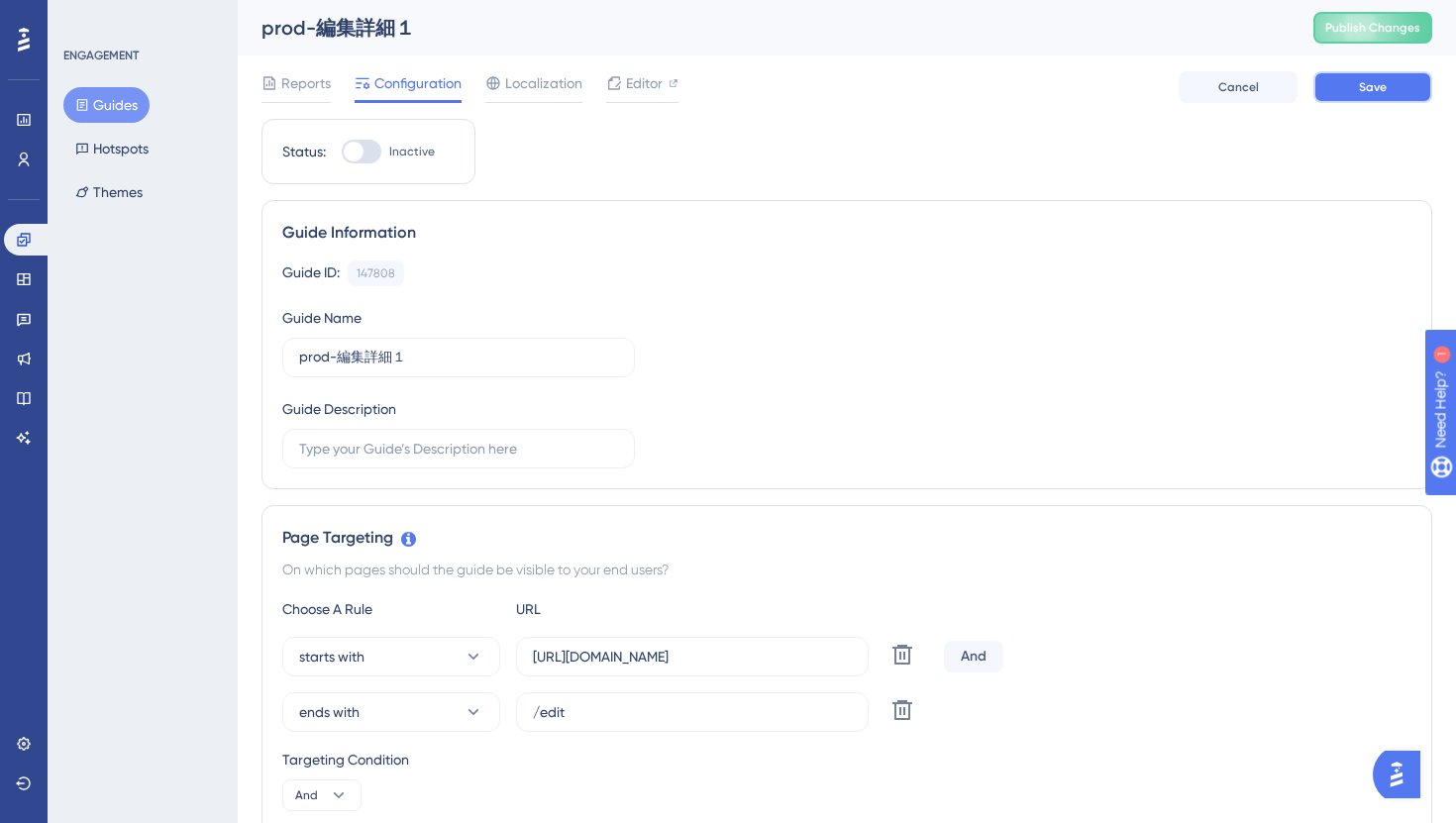 click on "Save" at bounding box center [1373, 87] 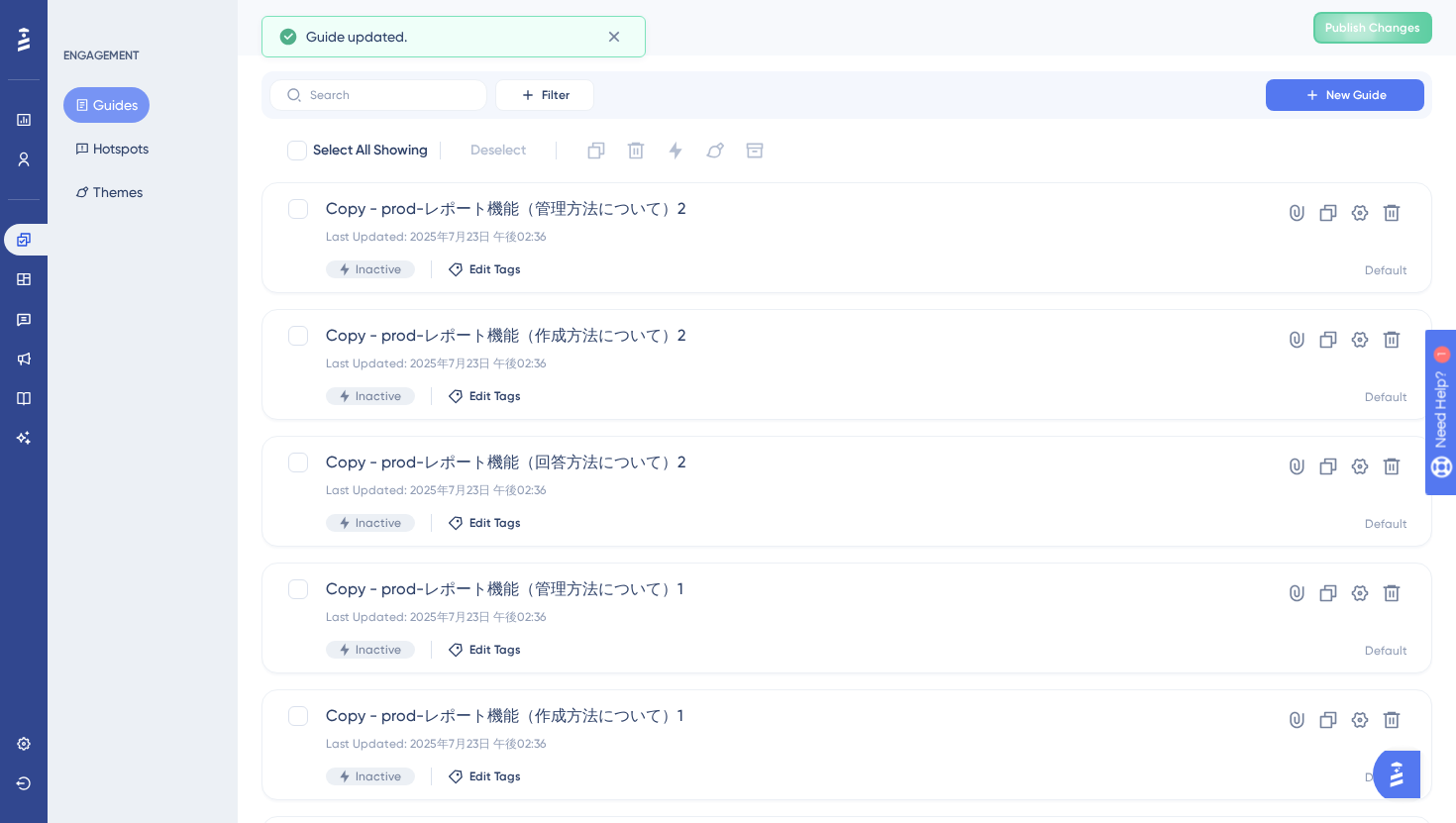 scroll, scrollTop: 651, scrollLeft: 0, axis: vertical 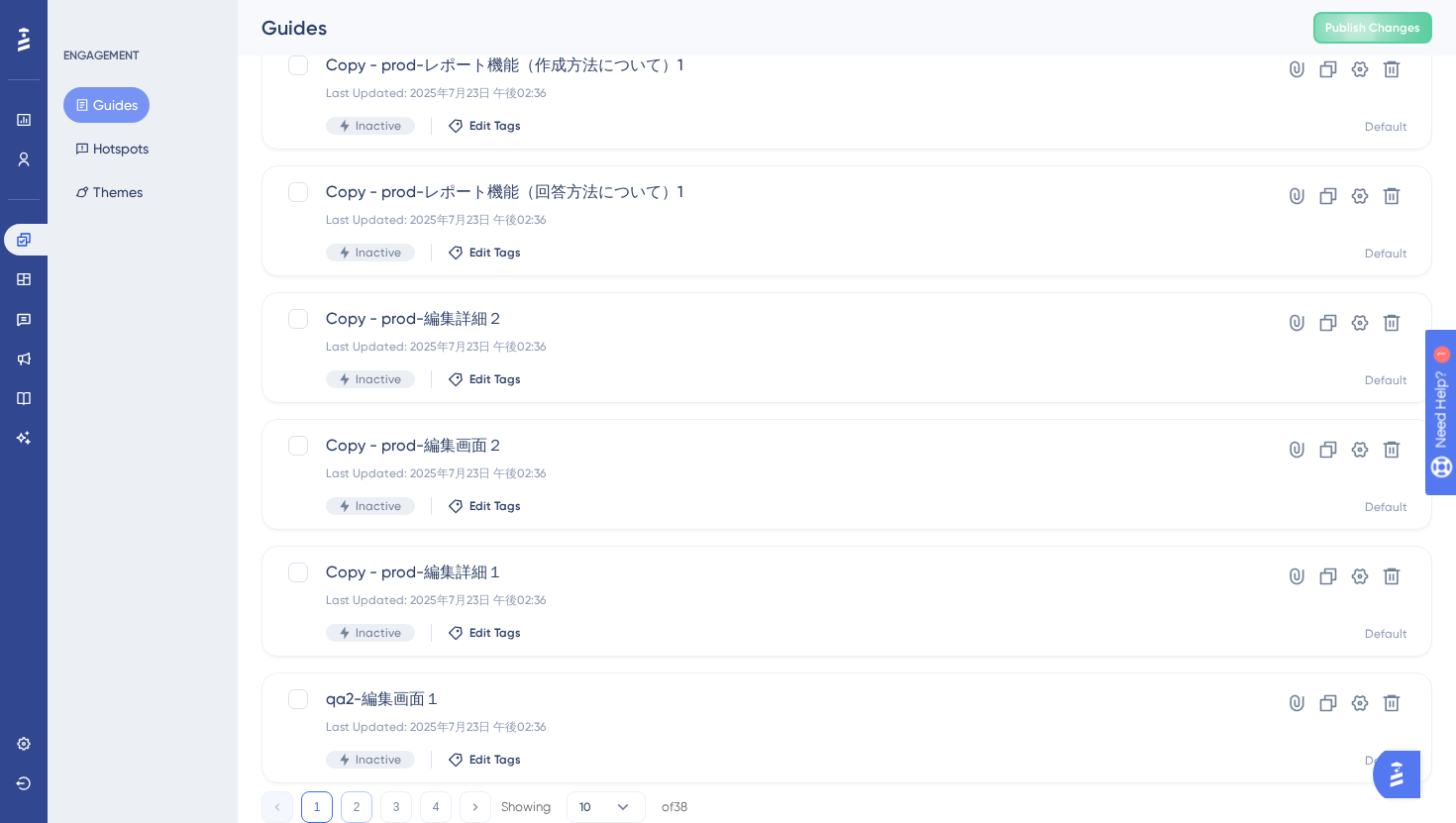 click on "2" at bounding box center [357, 807] 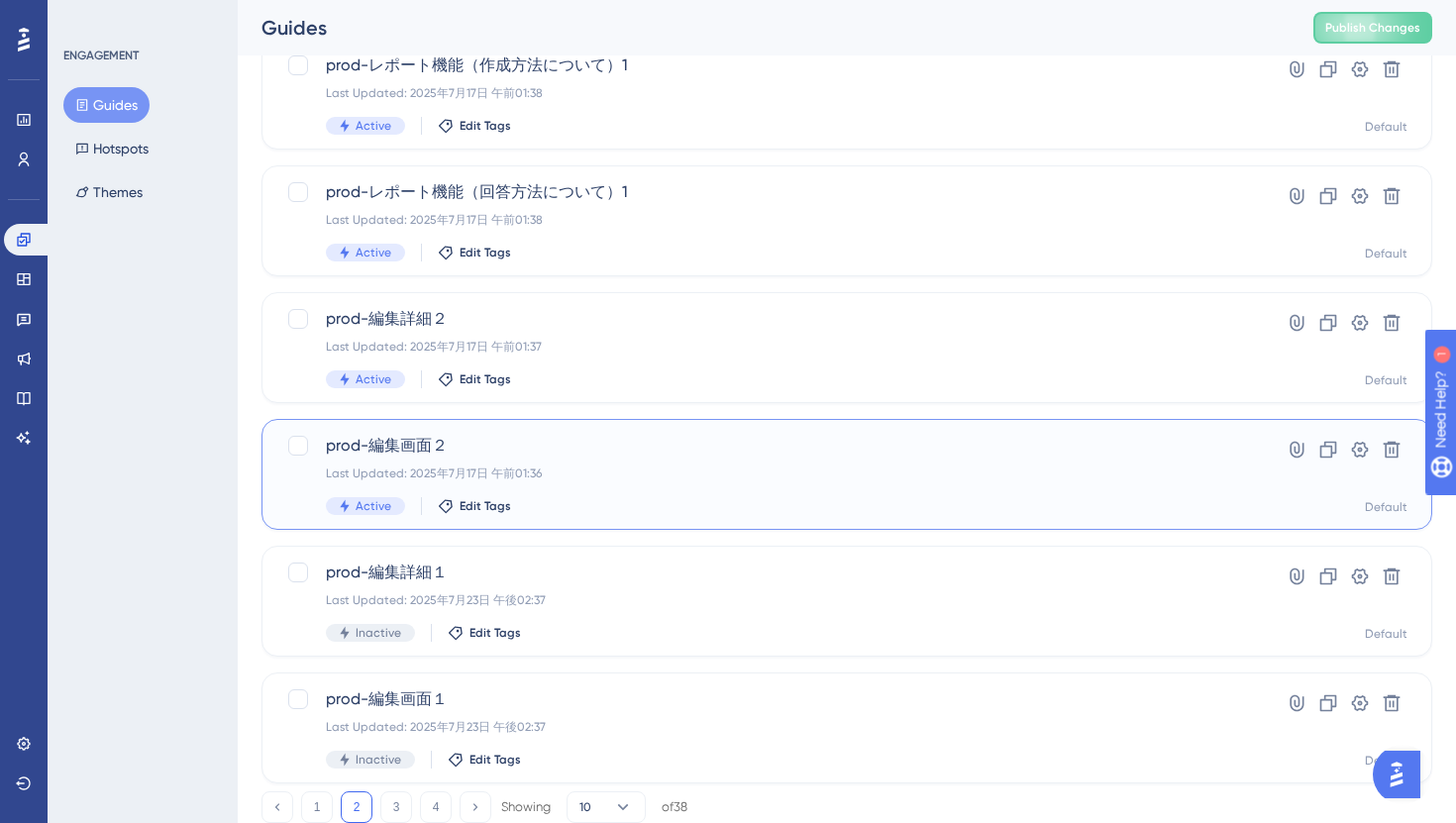 click on "Last Updated: 2025年7月17日 午前01:36" at bounding box center [768, 473] 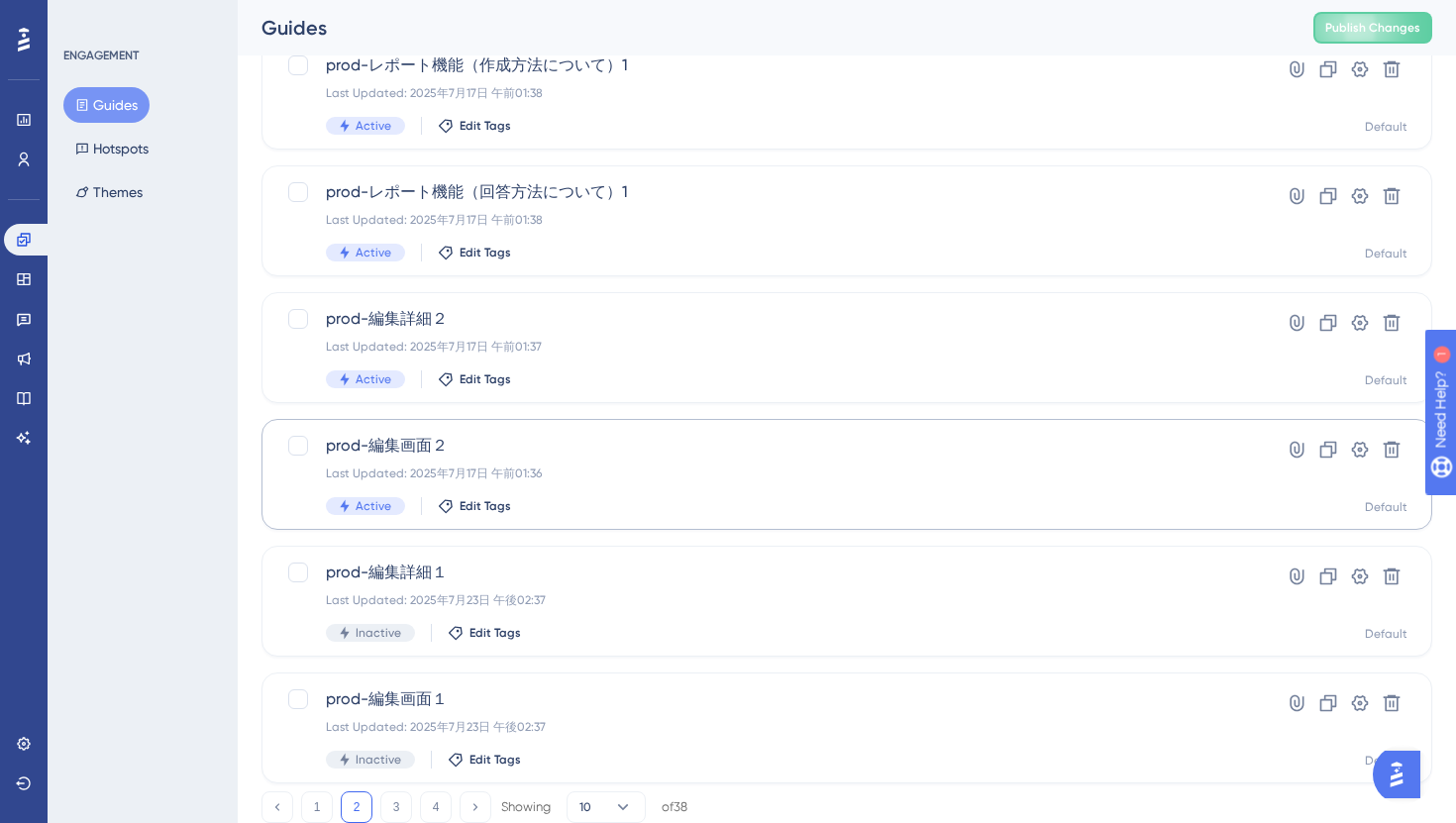 scroll, scrollTop: 0, scrollLeft: 0, axis: both 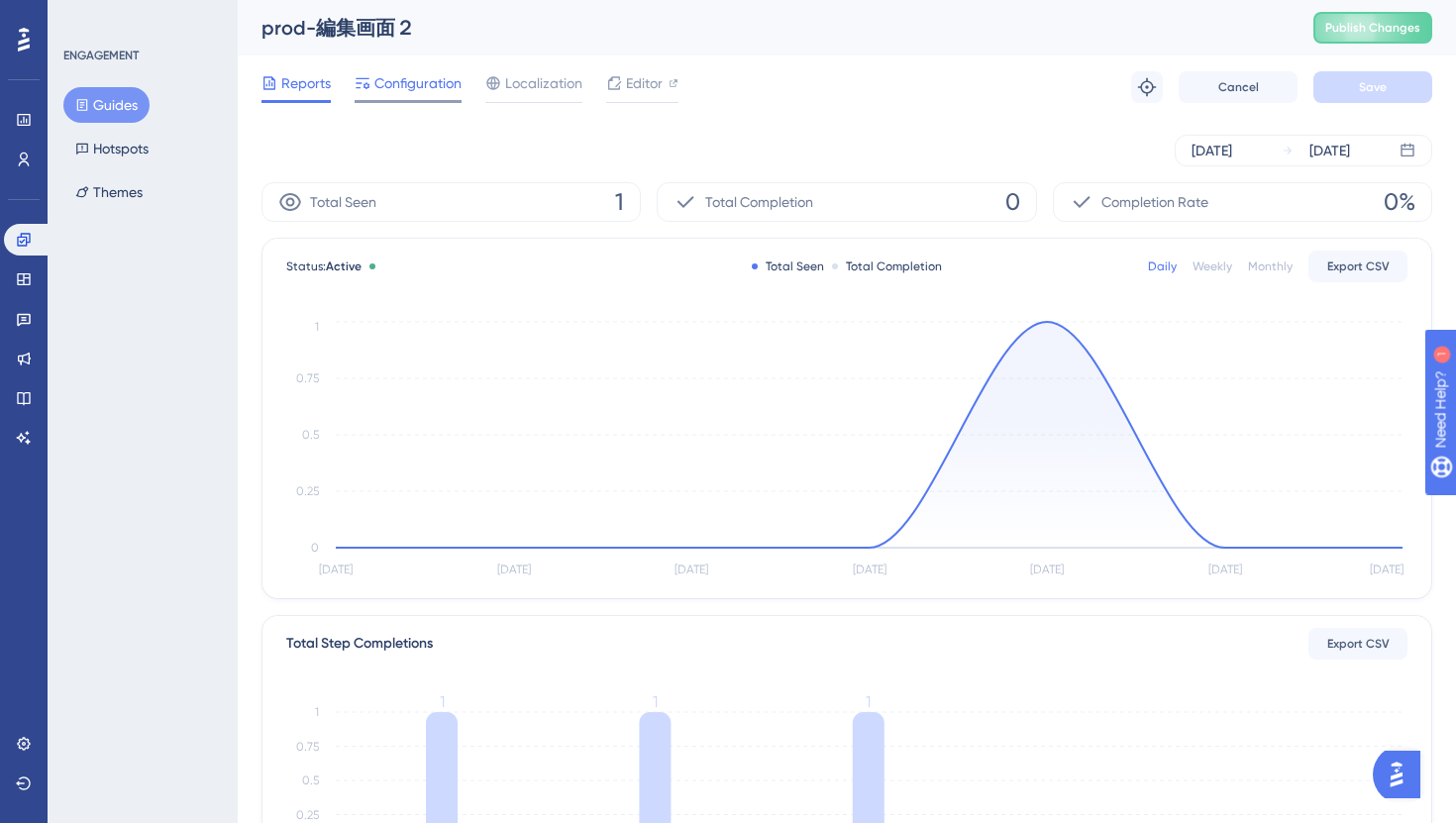 click on "Configuration" at bounding box center [418, 83] 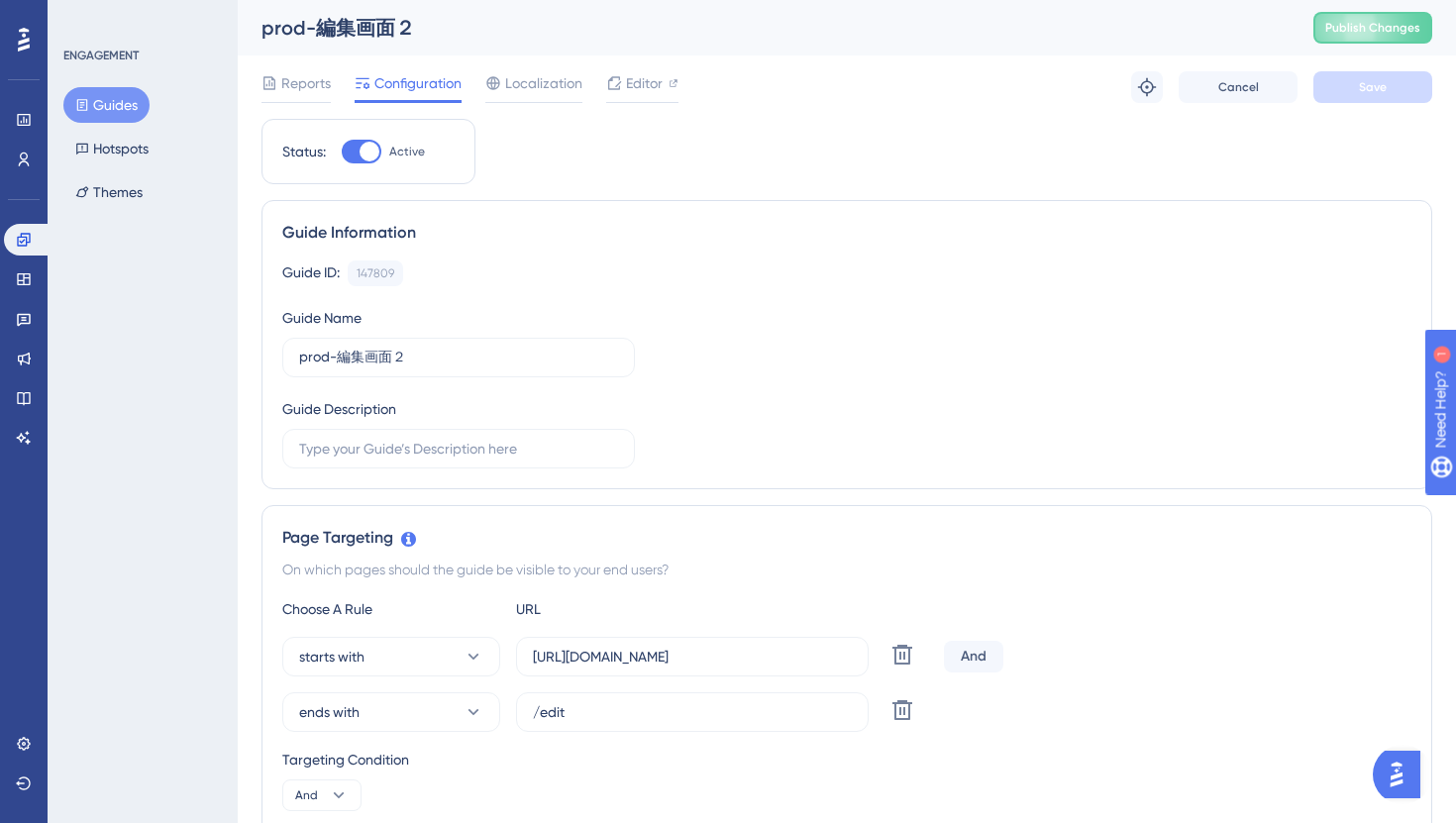 click at bounding box center (369, 152) 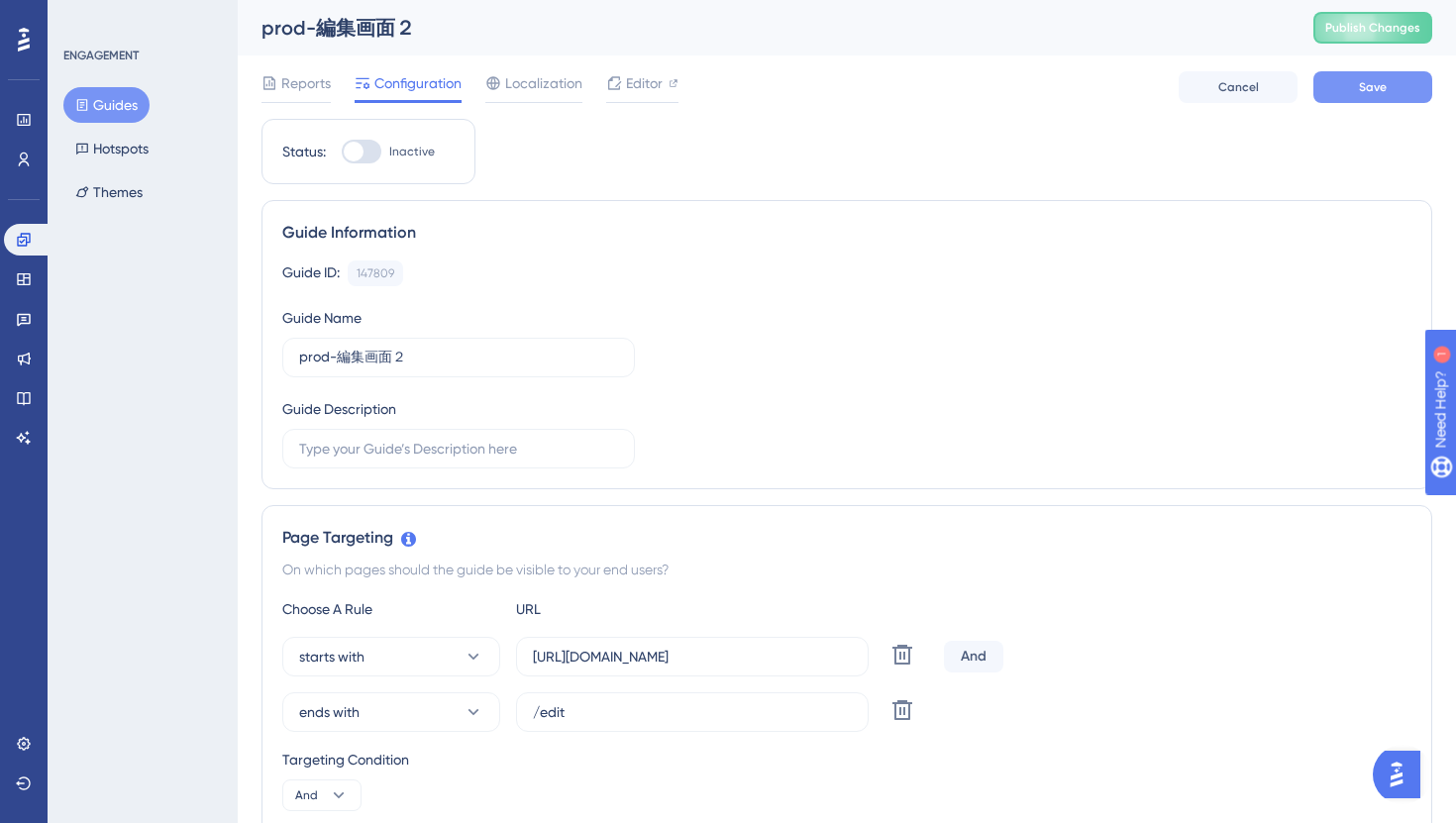 click on "Save" at bounding box center [1373, 87] 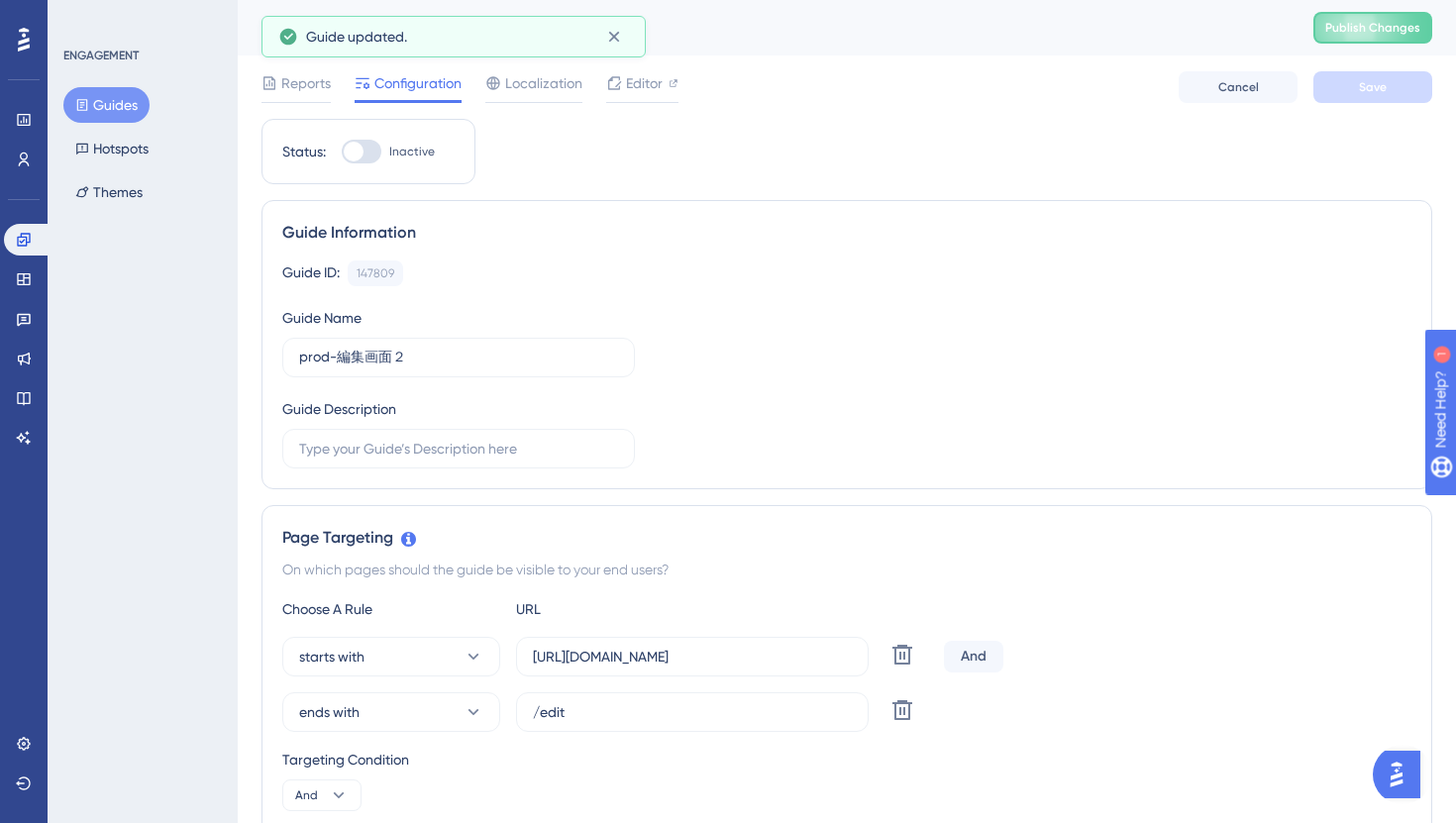 click on "Guides" at bounding box center (106, 105) 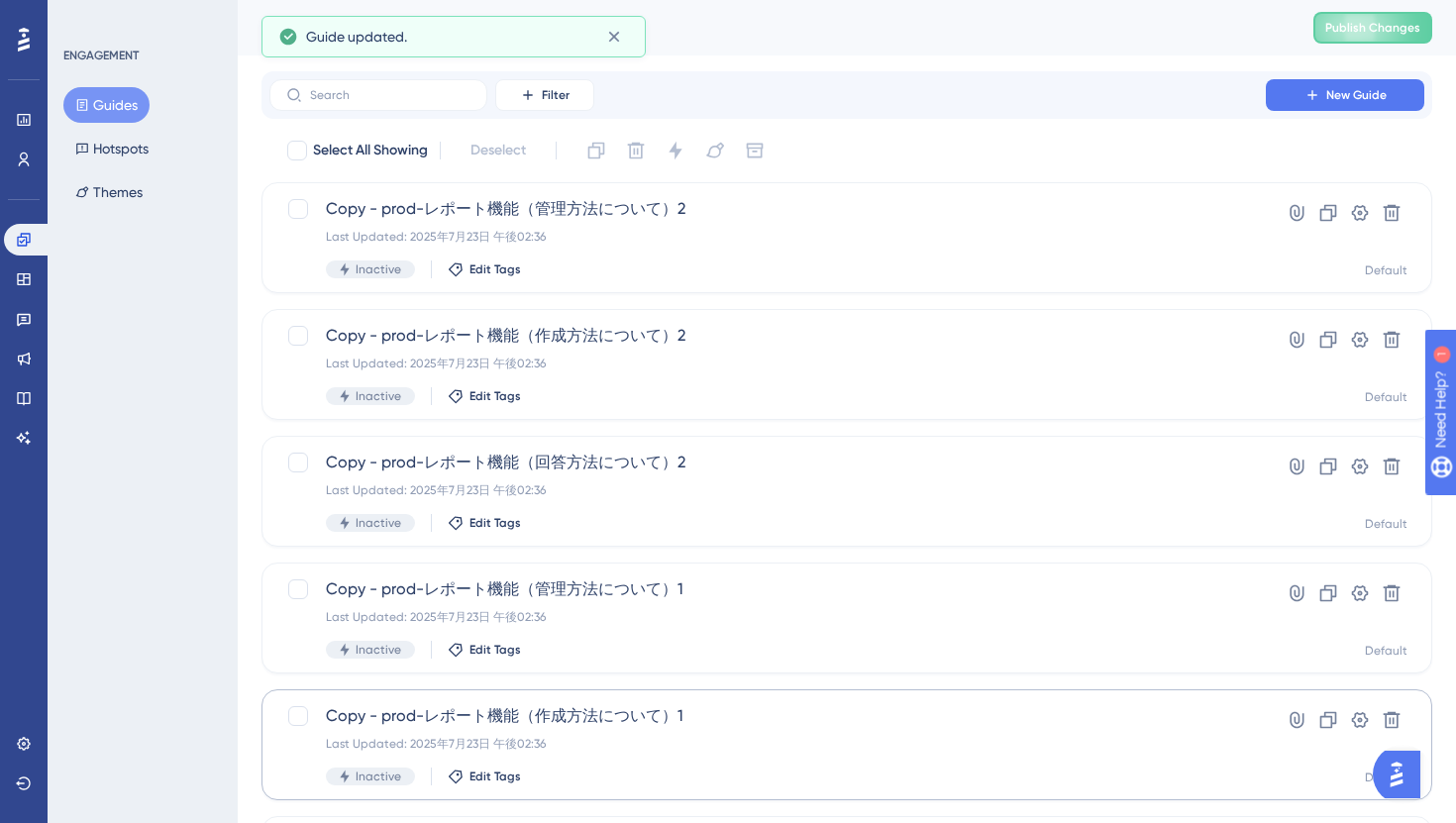 scroll, scrollTop: 714, scrollLeft: 0, axis: vertical 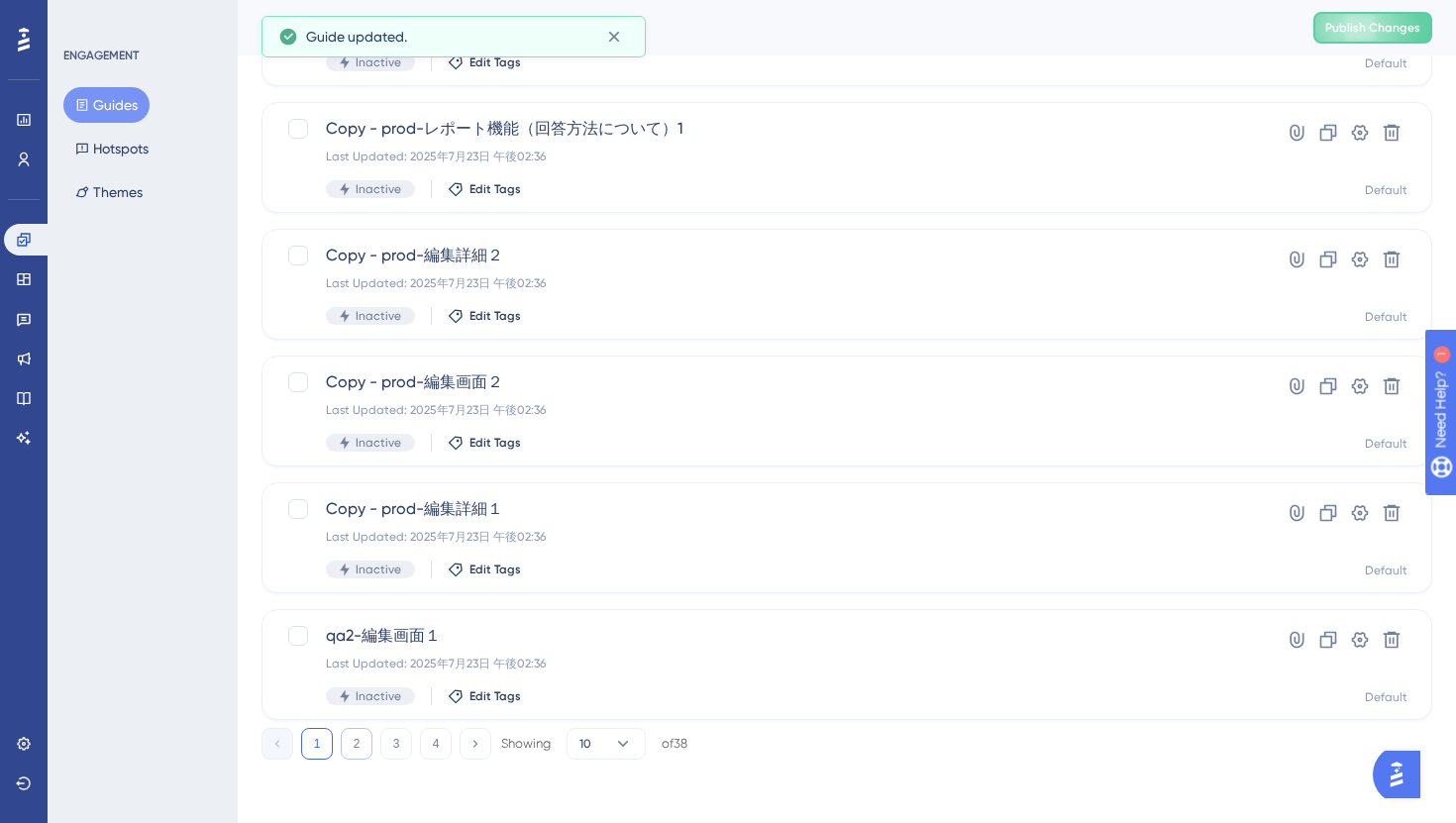 click on "2" at bounding box center [357, 744] 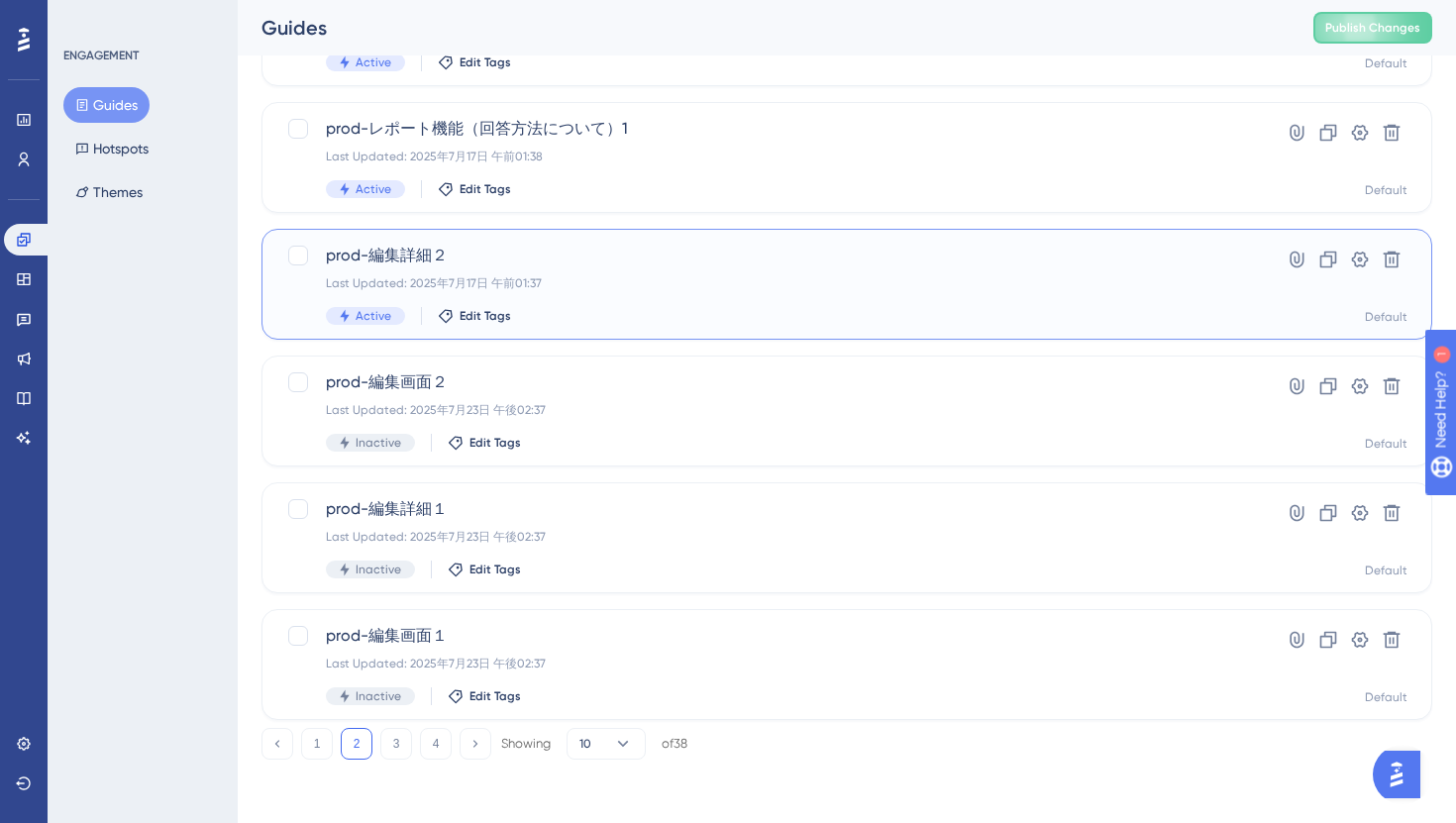 click on "Active Edit Tags" at bounding box center (768, 316) 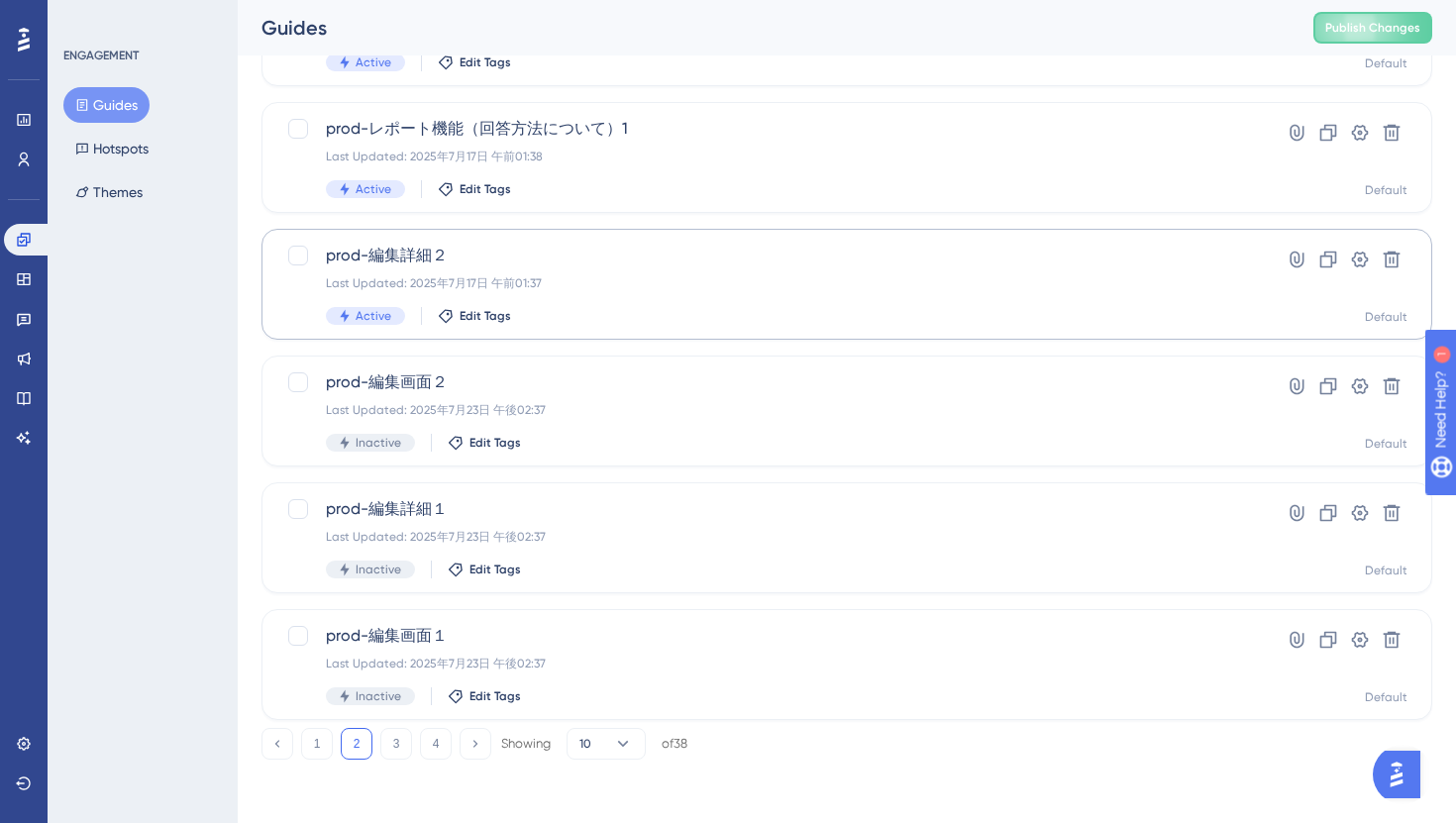 scroll, scrollTop: 0, scrollLeft: 0, axis: both 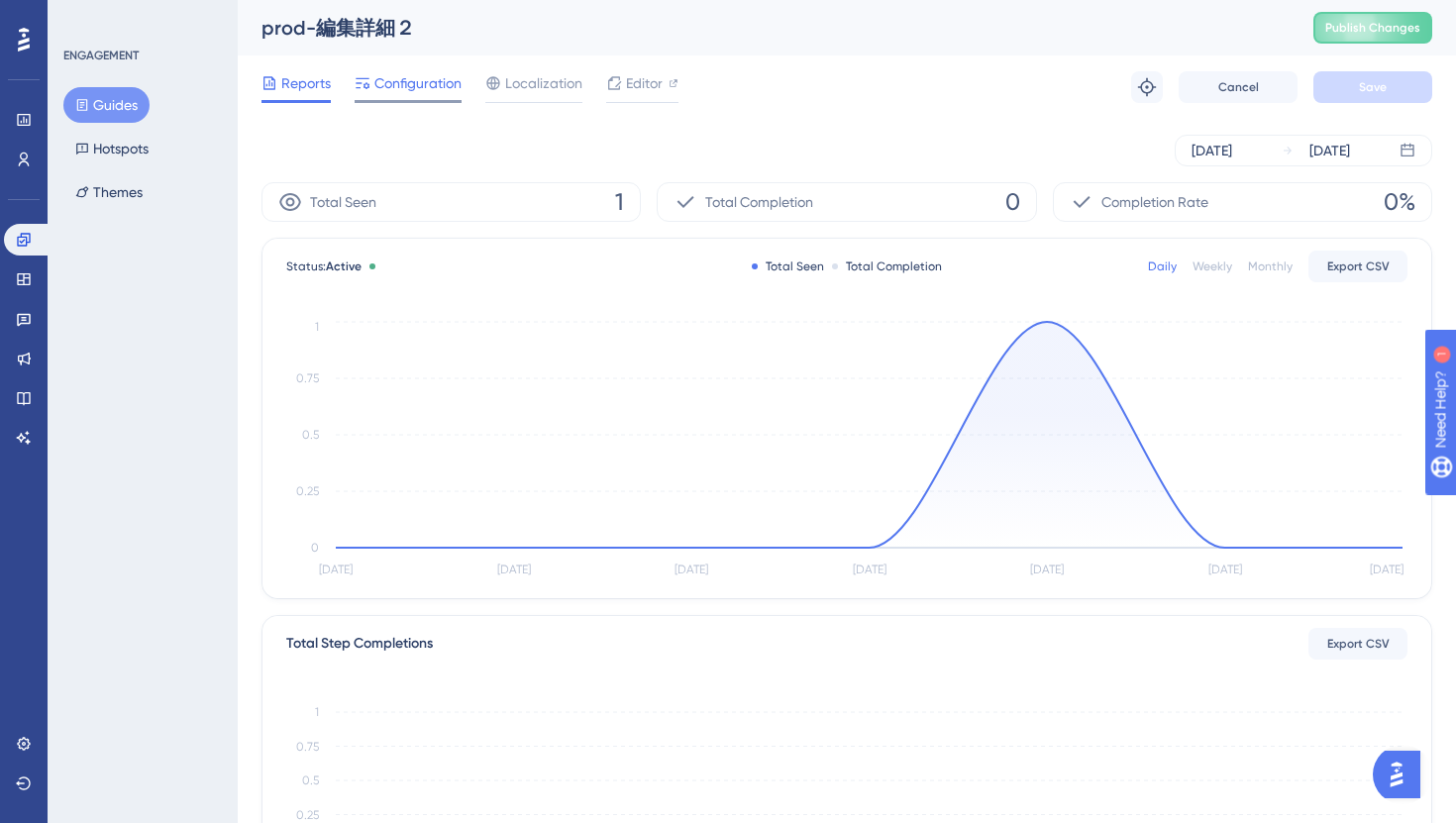 click on "Configuration" at bounding box center (418, 83) 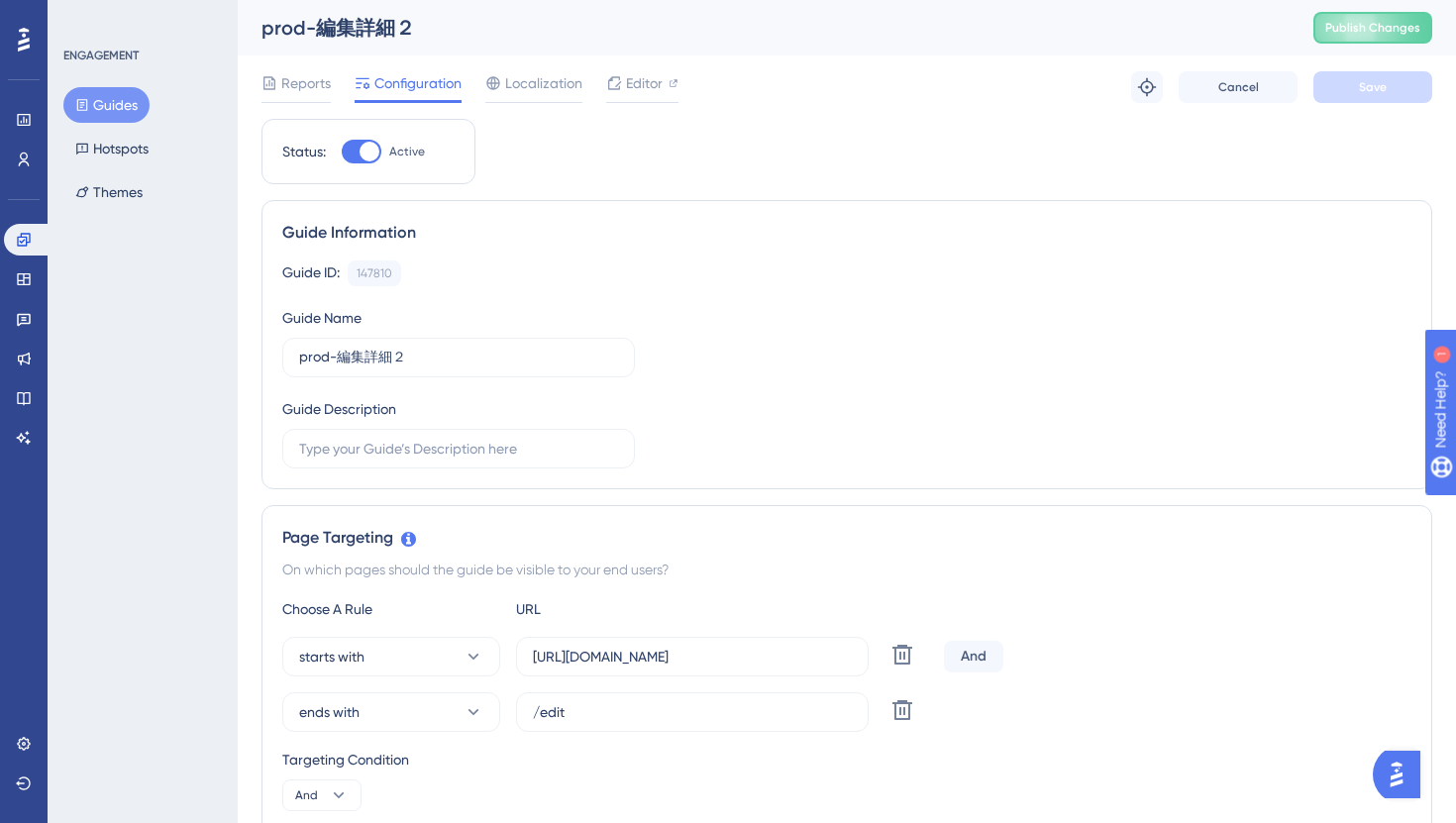 click at bounding box center [369, 152] 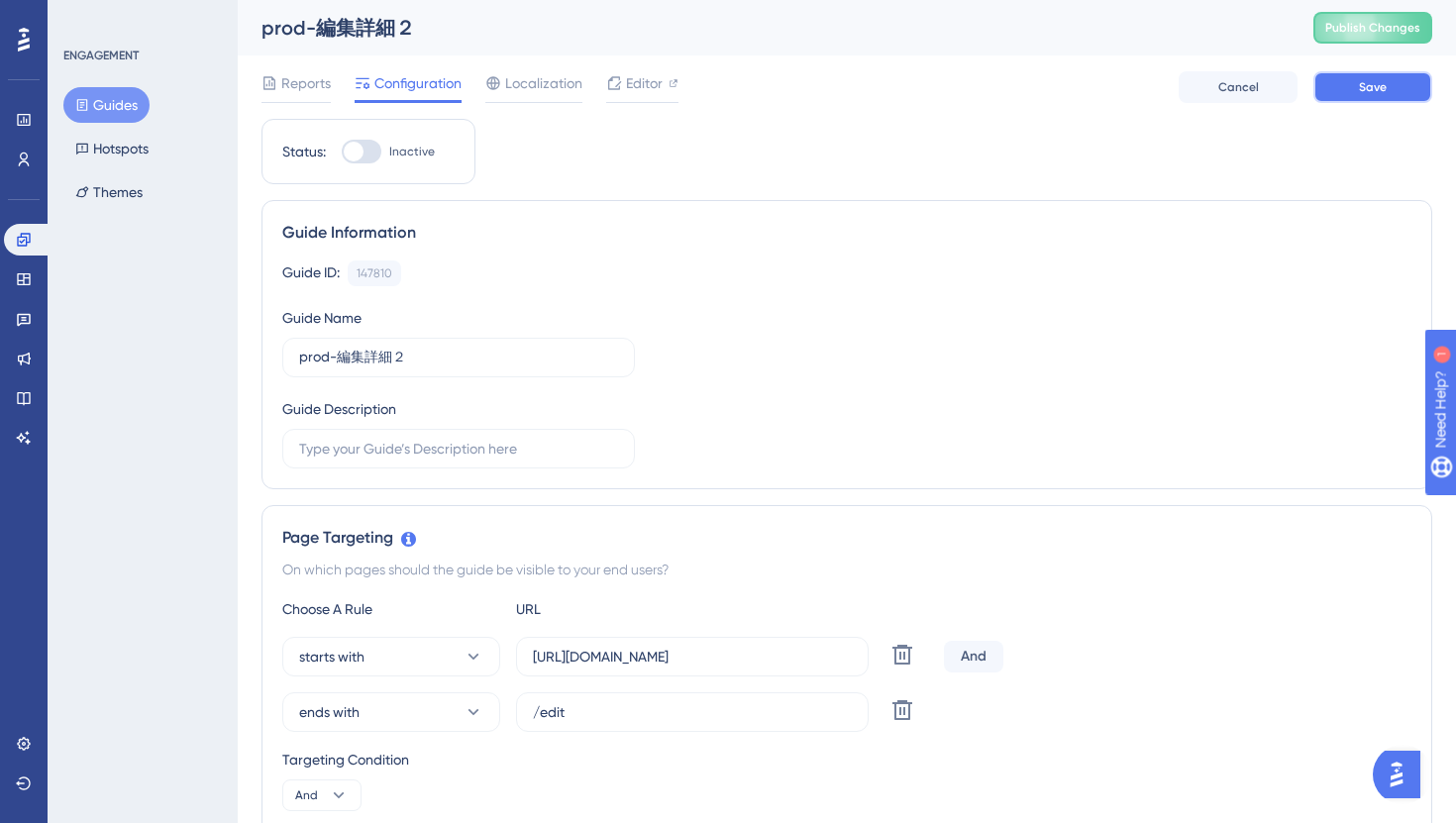 click on "Save" at bounding box center [1373, 87] 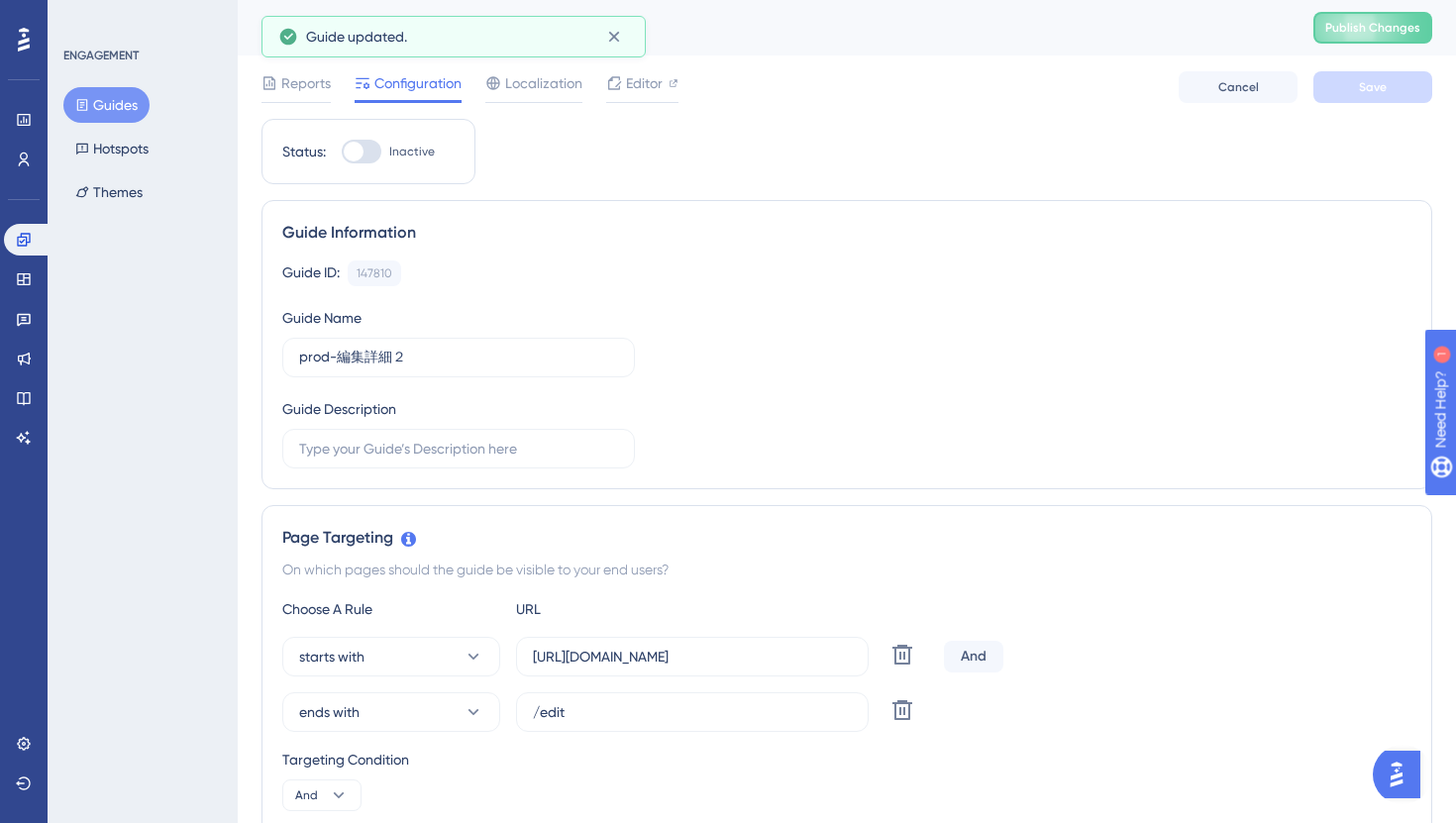 click on "Guides" at bounding box center [106, 105] 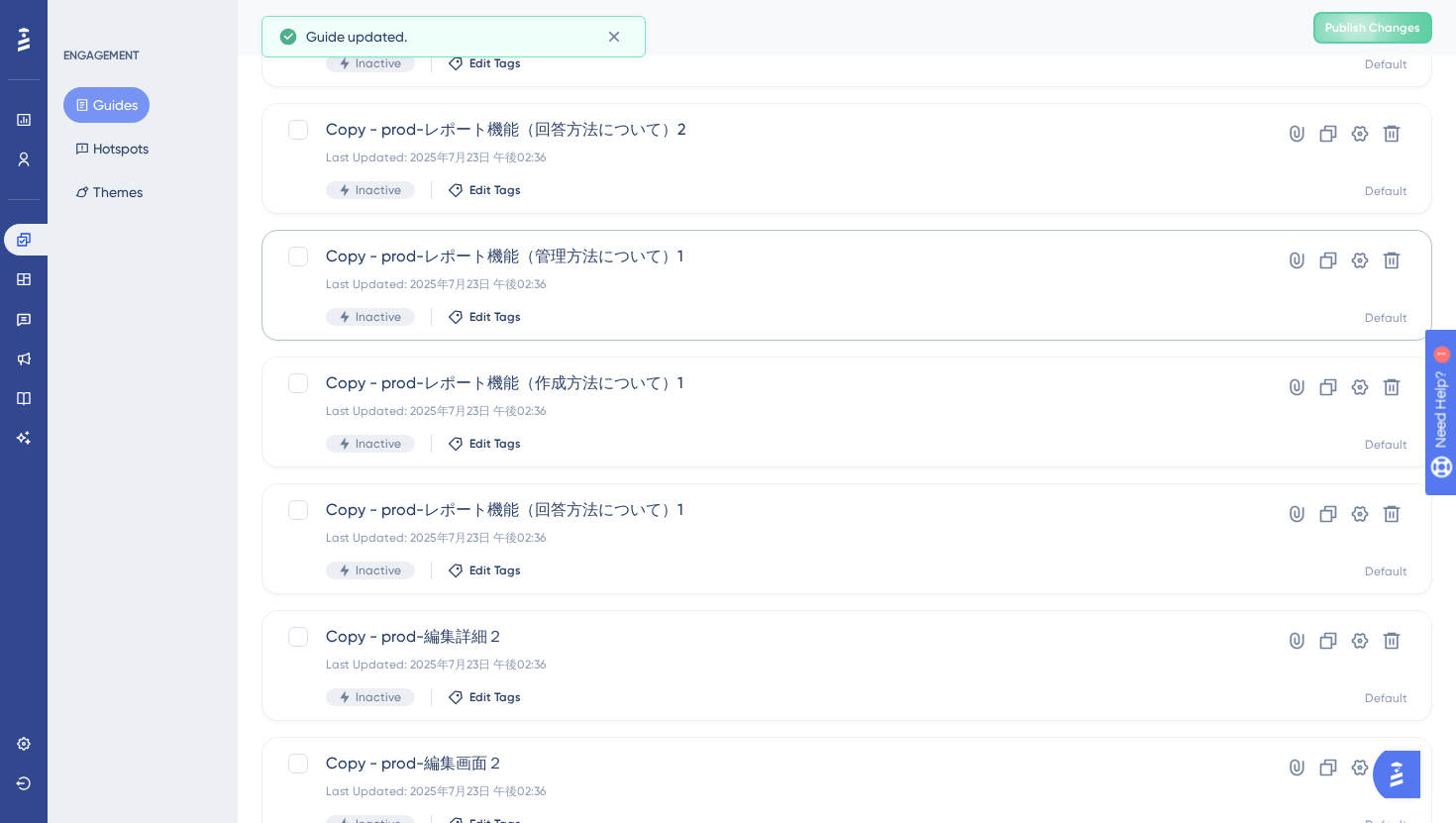 scroll, scrollTop: 714, scrollLeft: 0, axis: vertical 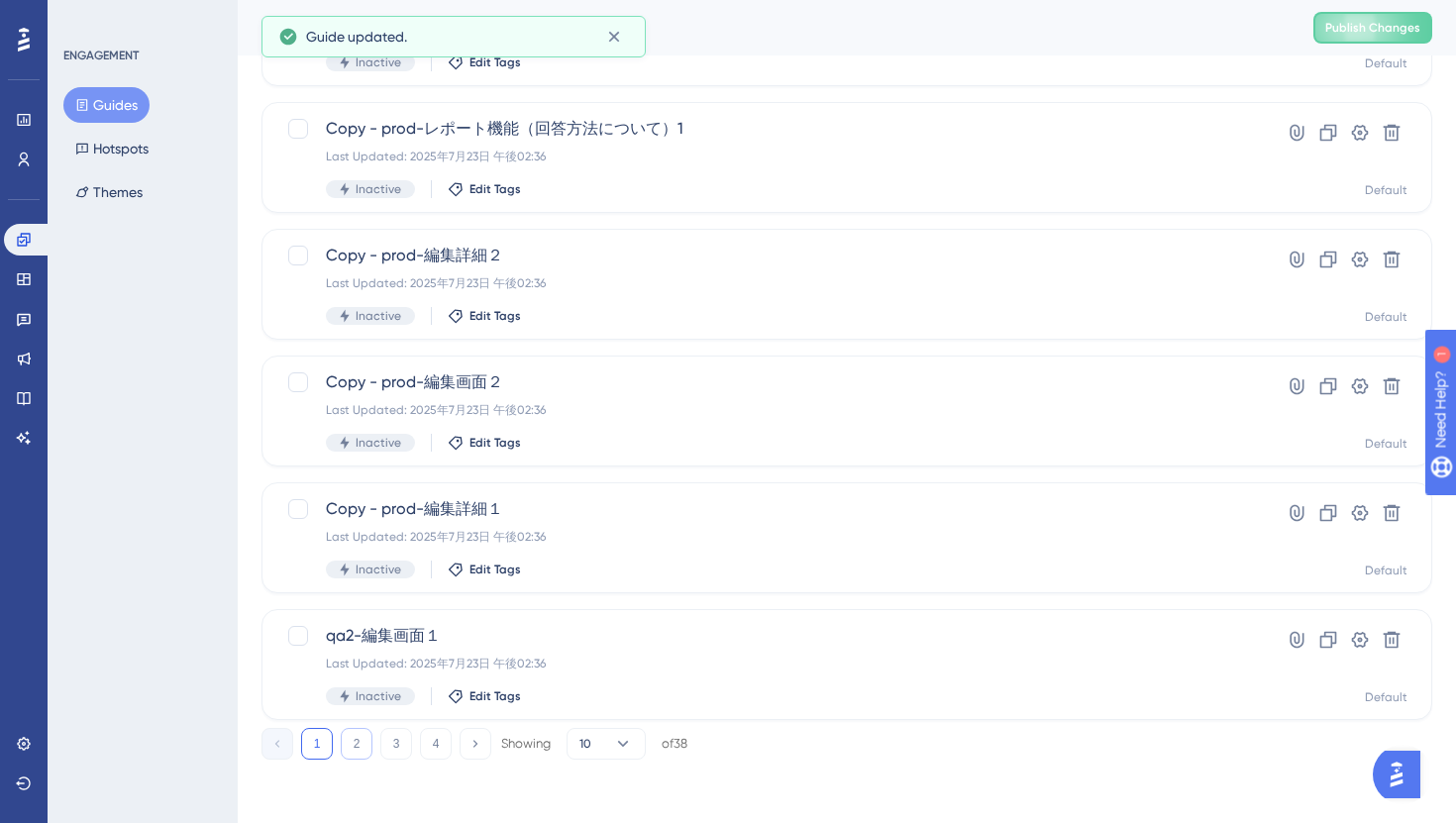 click on "2" at bounding box center [357, 744] 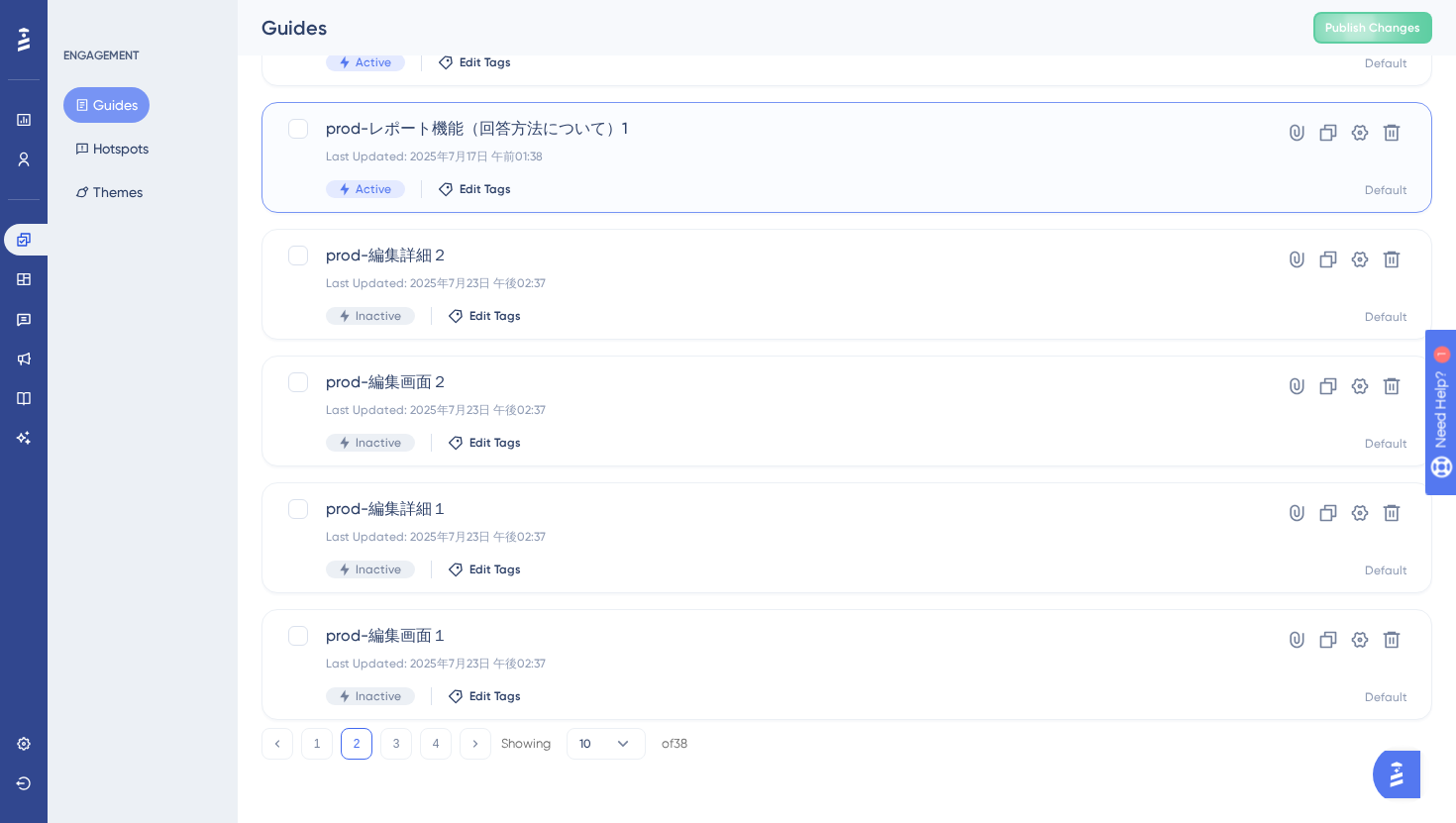 click on "prod-レポート機能（回答方法について）1" at bounding box center (768, 129) 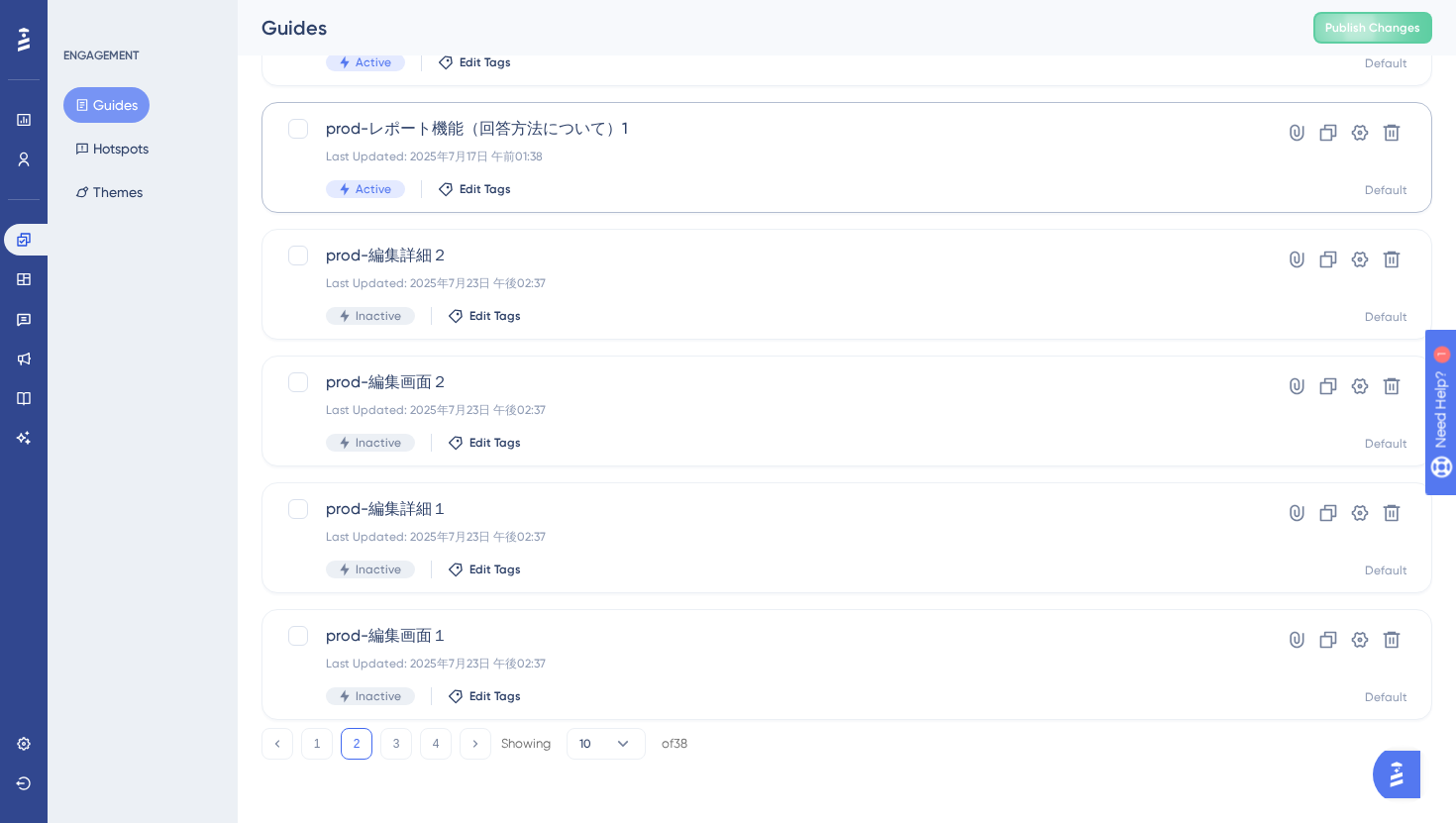 scroll, scrollTop: 0, scrollLeft: 0, axis: both 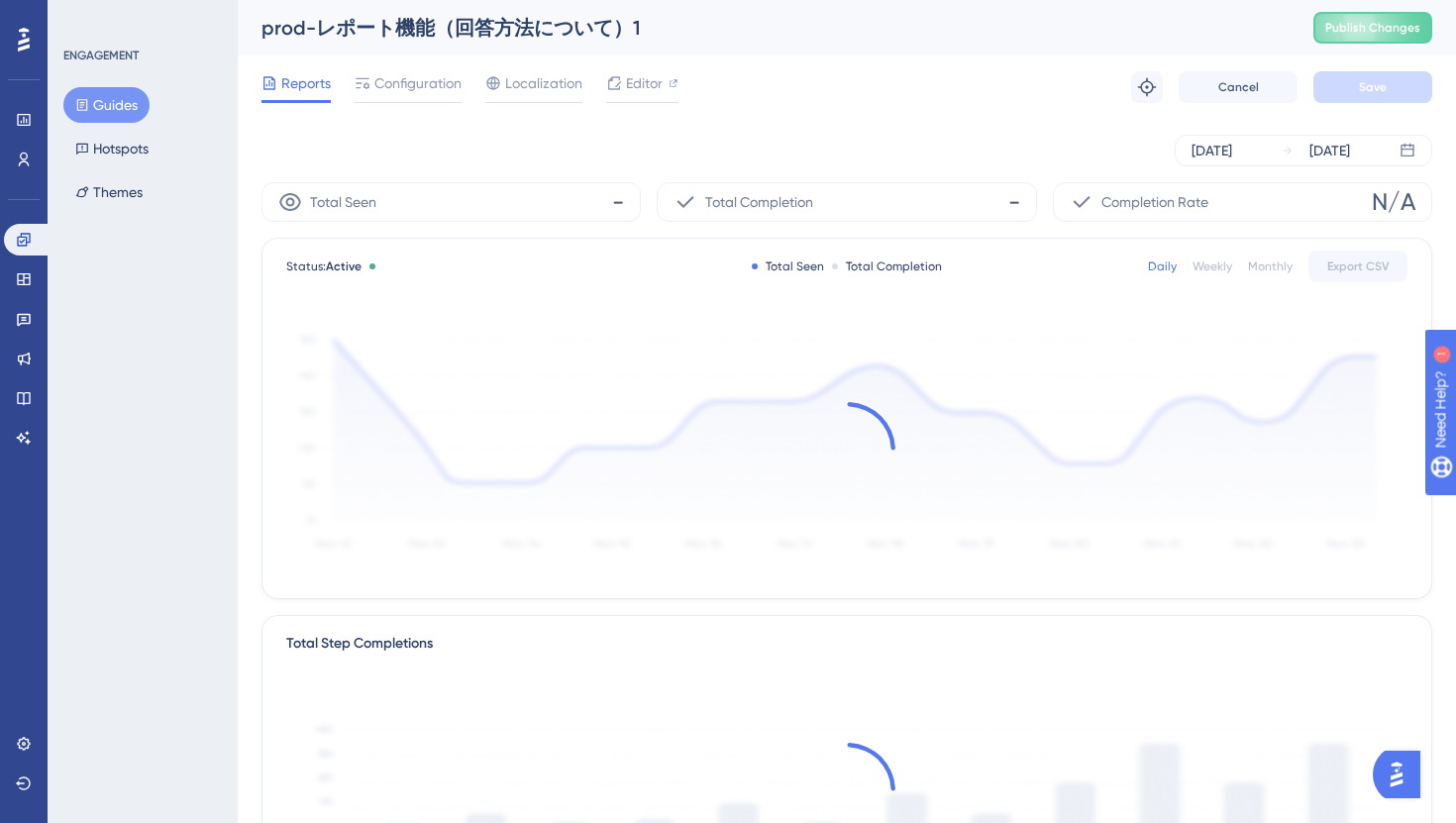 click on "Reports Configuration Localization Editor Troubleshoot Cancel Save" at bounding box center [847, 87] 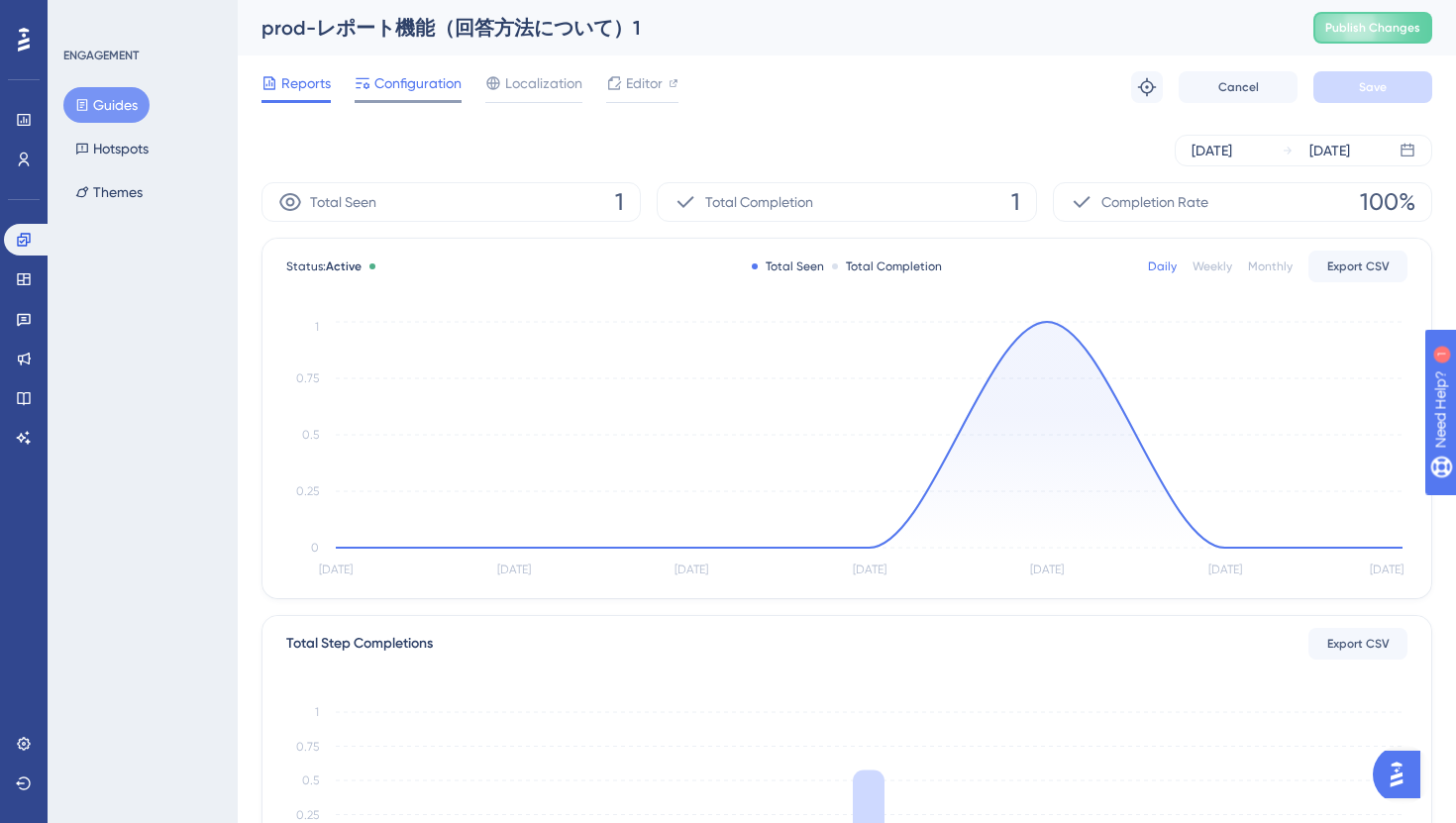 click on "Configuration" at bounding box center [408, 87] 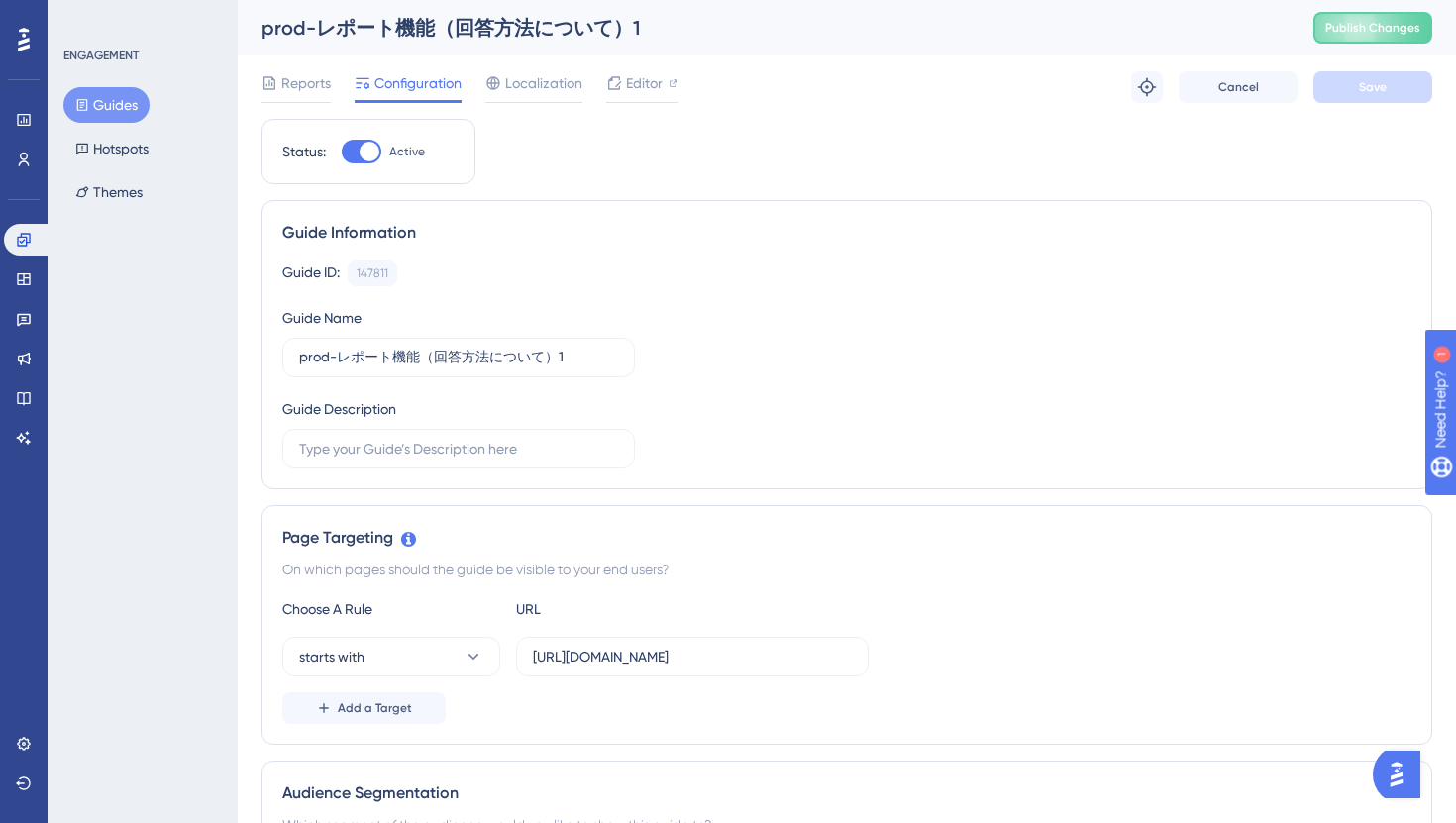 click at bounding box center [369, 152] 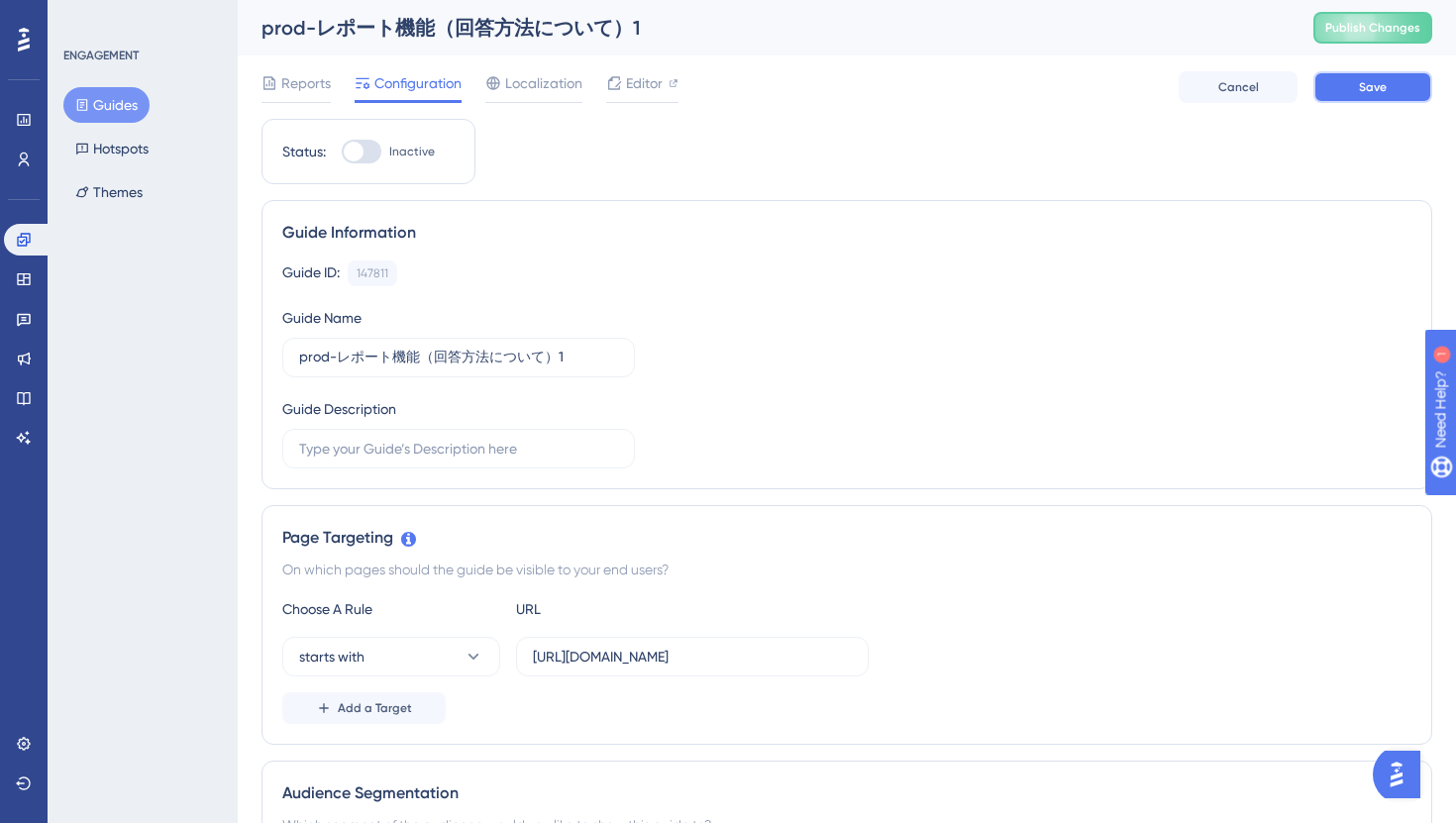click on "Save" at bounding box center (1373, 87) 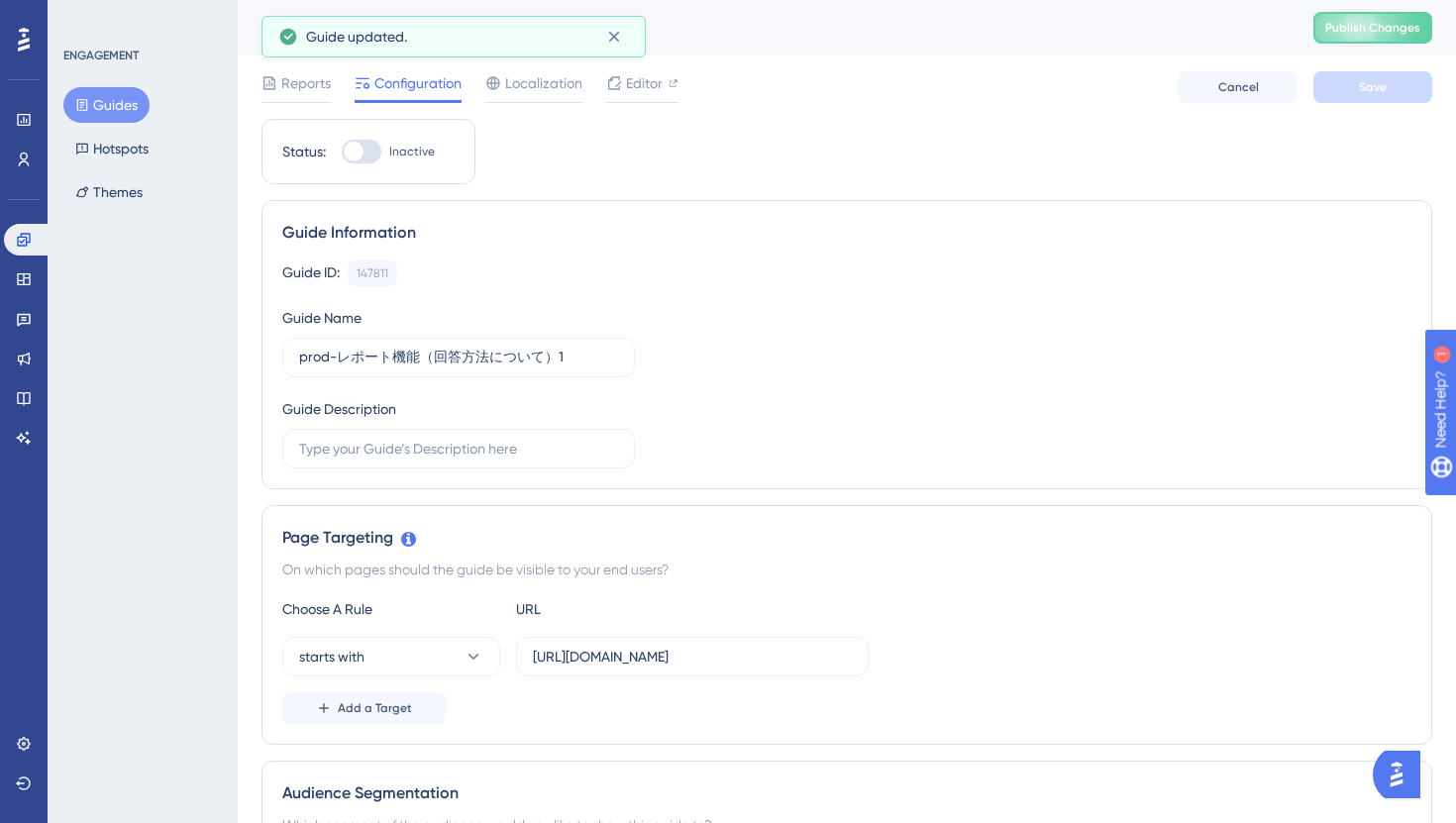 click on "Guides" at bounding box center (106, 105) 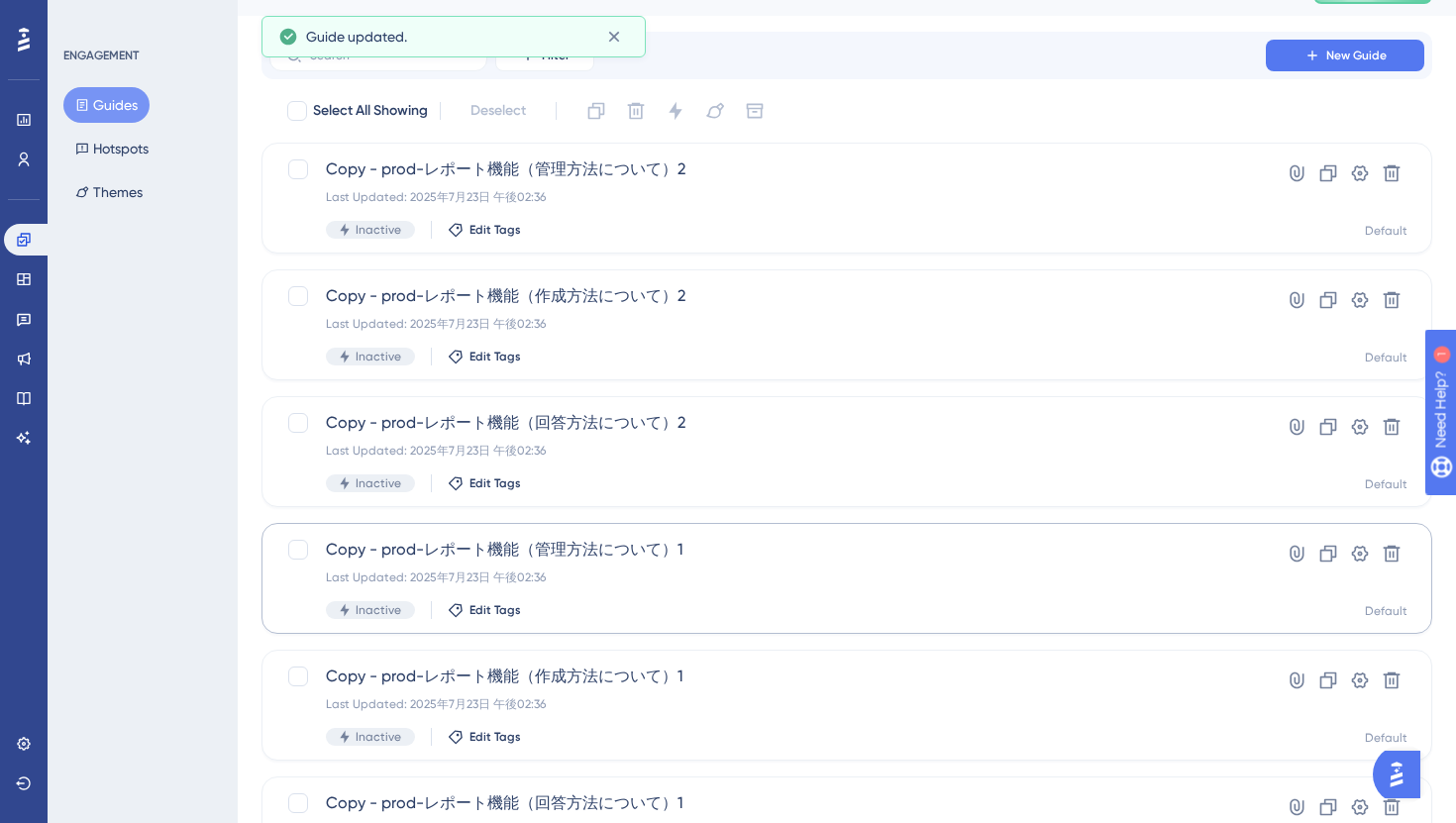 scroll, scrollTop: 714, scrollLeft: 0, axis: vertical 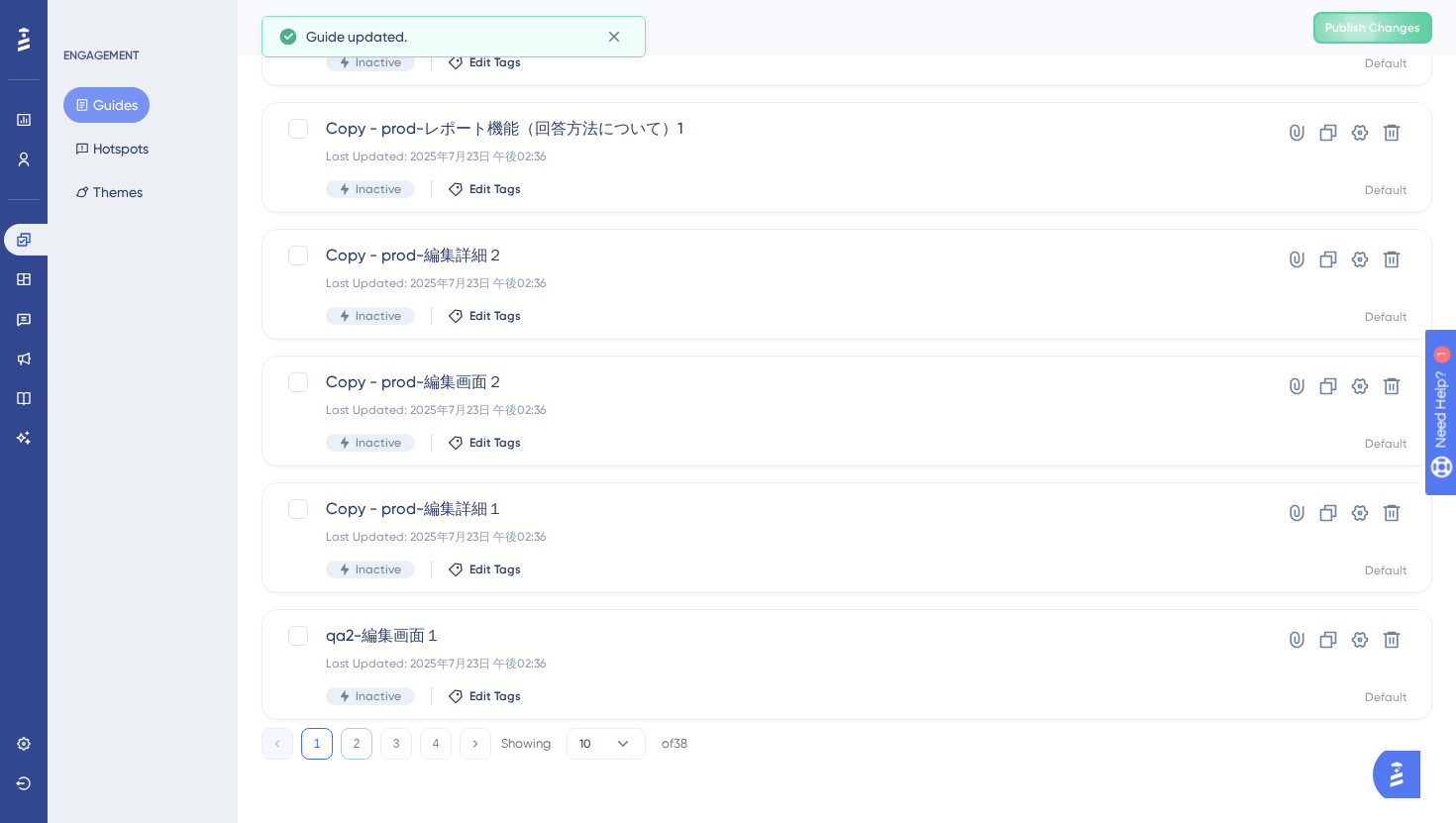 click on "2" at bounding box center [357, 744] 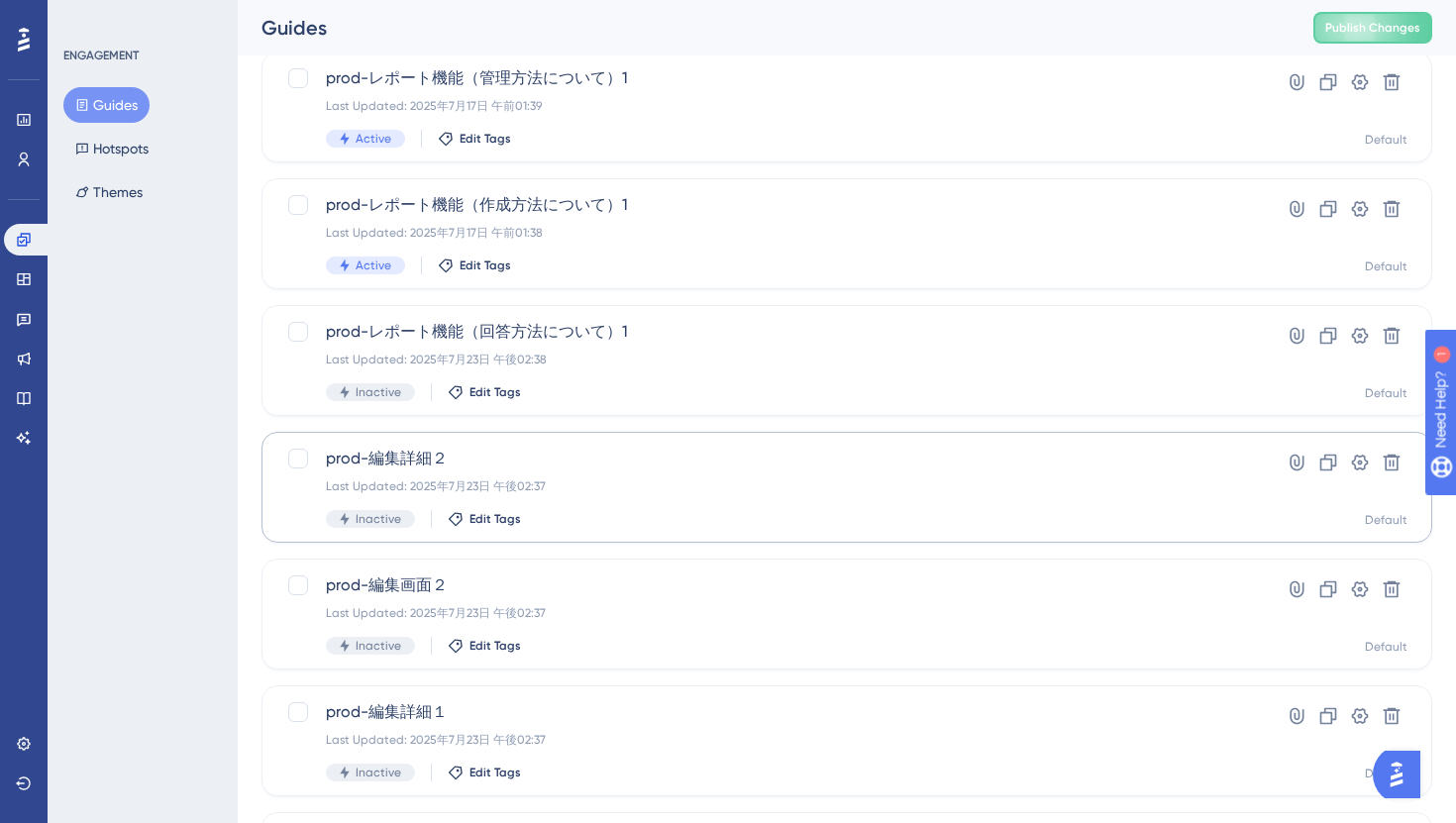 scroll, scrollTop: 510, scrollLeft: 0, axis: vertical 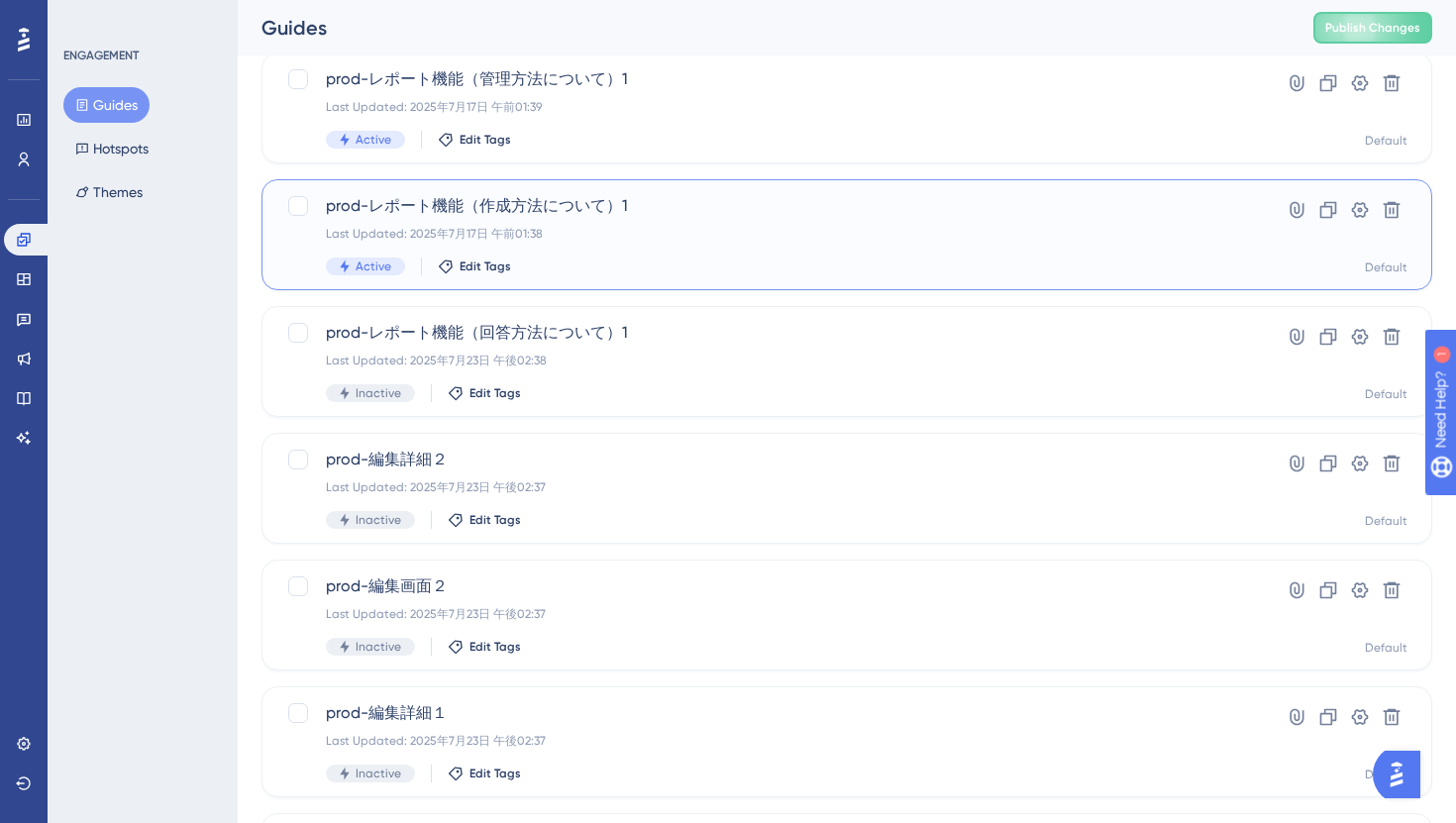 click on "prod-レポート機能（作成方法について）1 Last Updated: 2025年7月17日 午前01:38 Active Edit Tags" at bounding box center (768, 235) 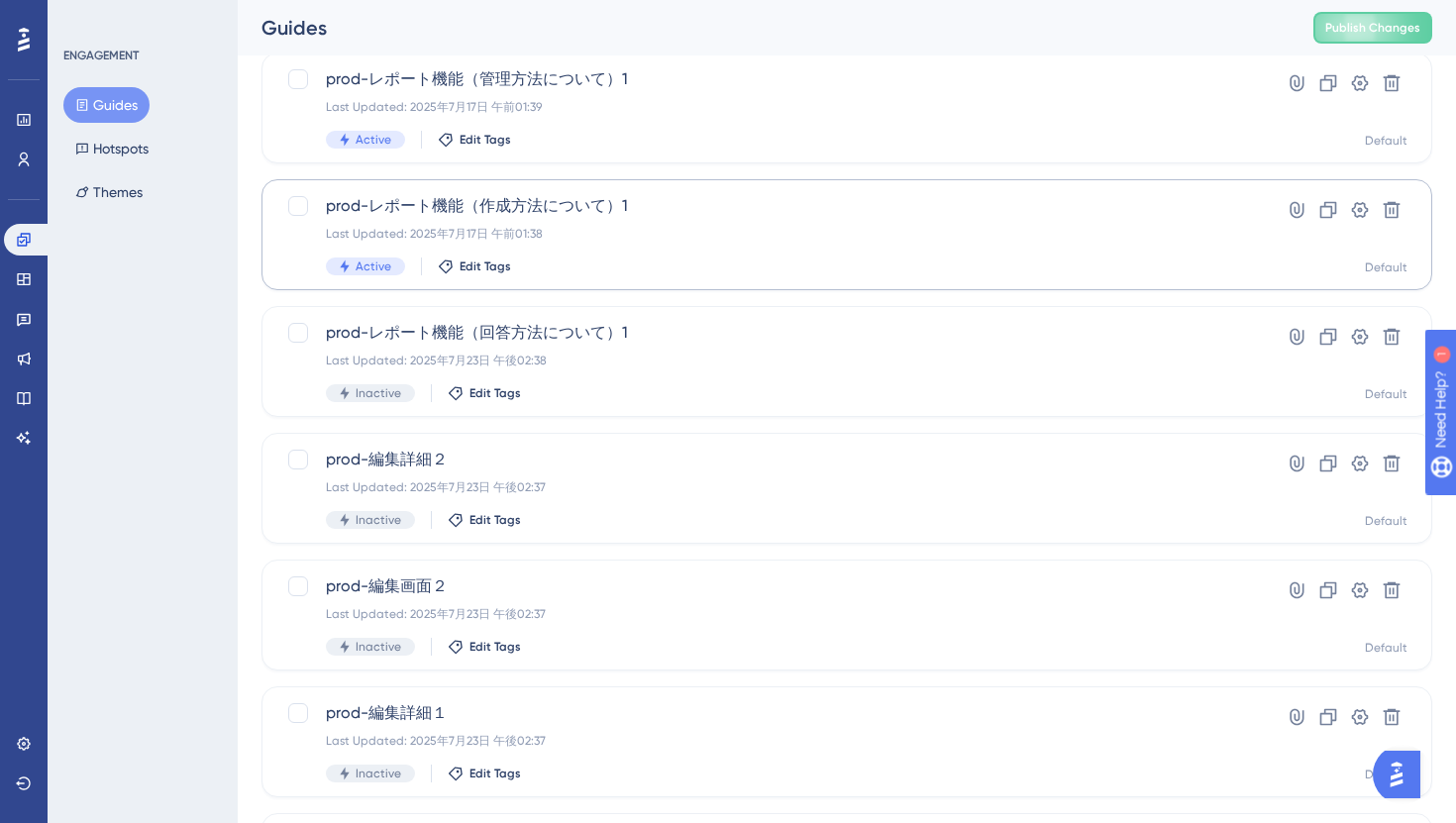scroll, scrollTop: 0, scrollLeft: 0, axis: both 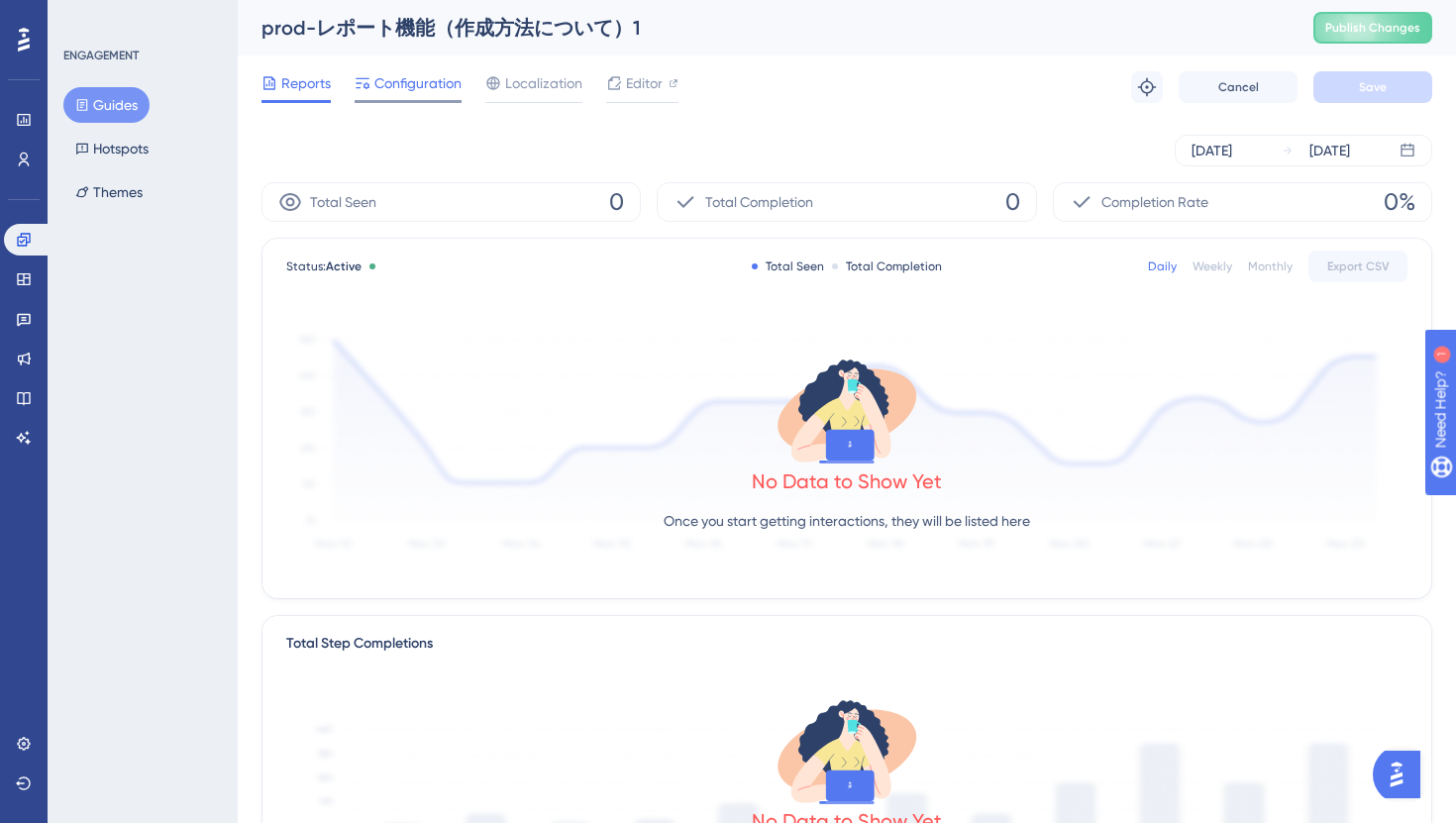 click on "Configuration" at bounding box center [418, 83] 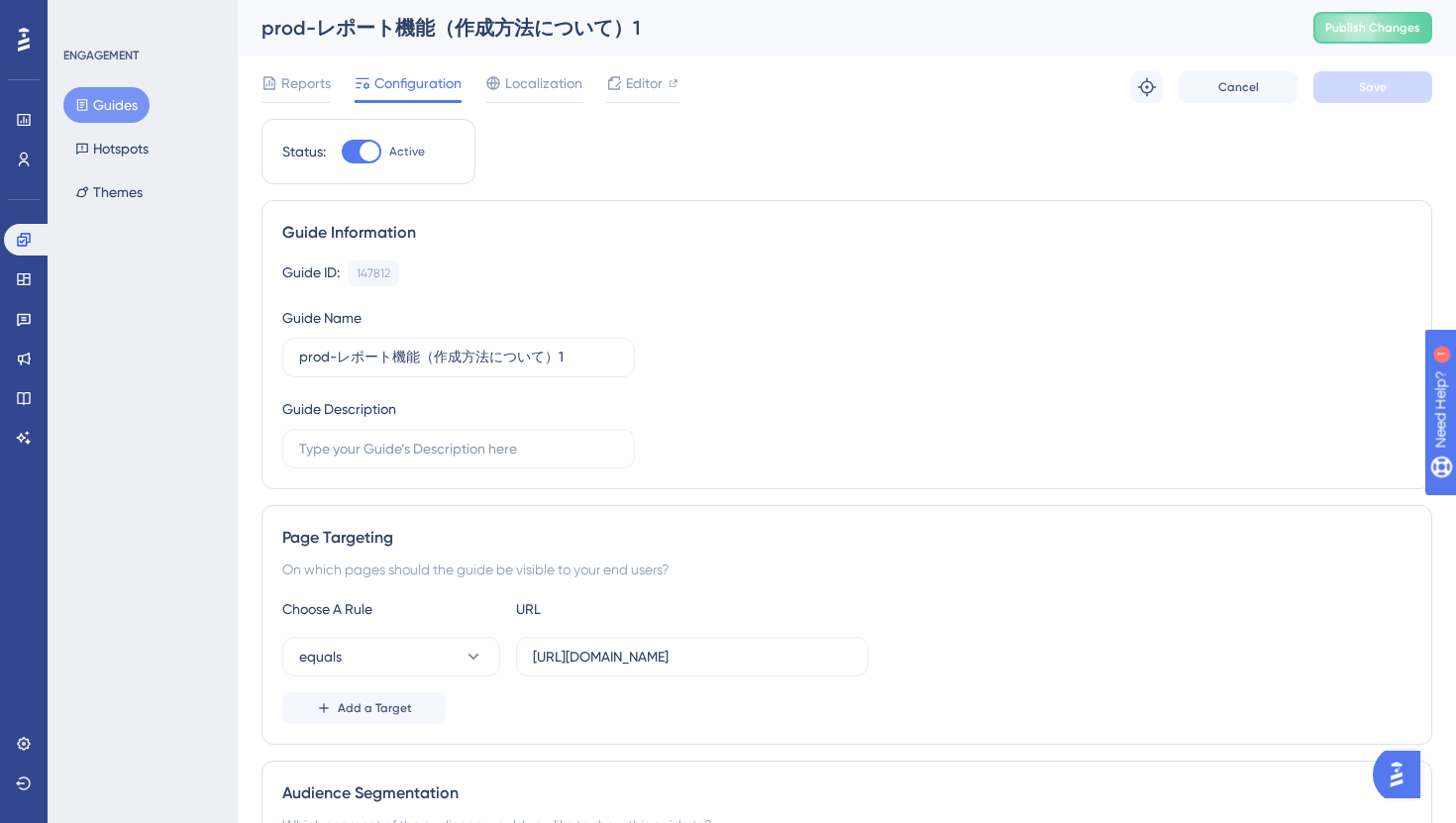 click at bounding box center (369, 152) 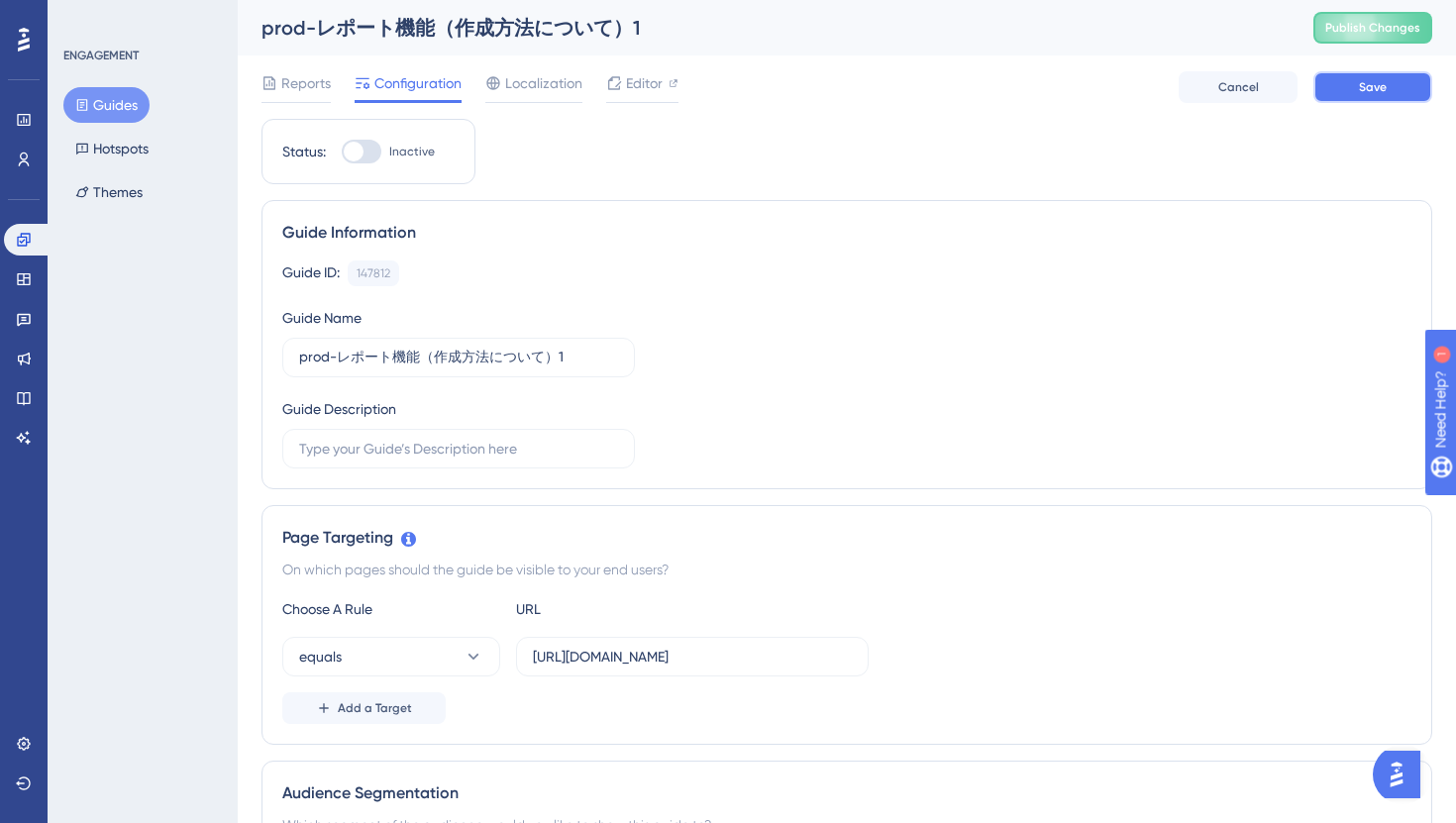 click on "Save" at bounding box center [1373, 87] 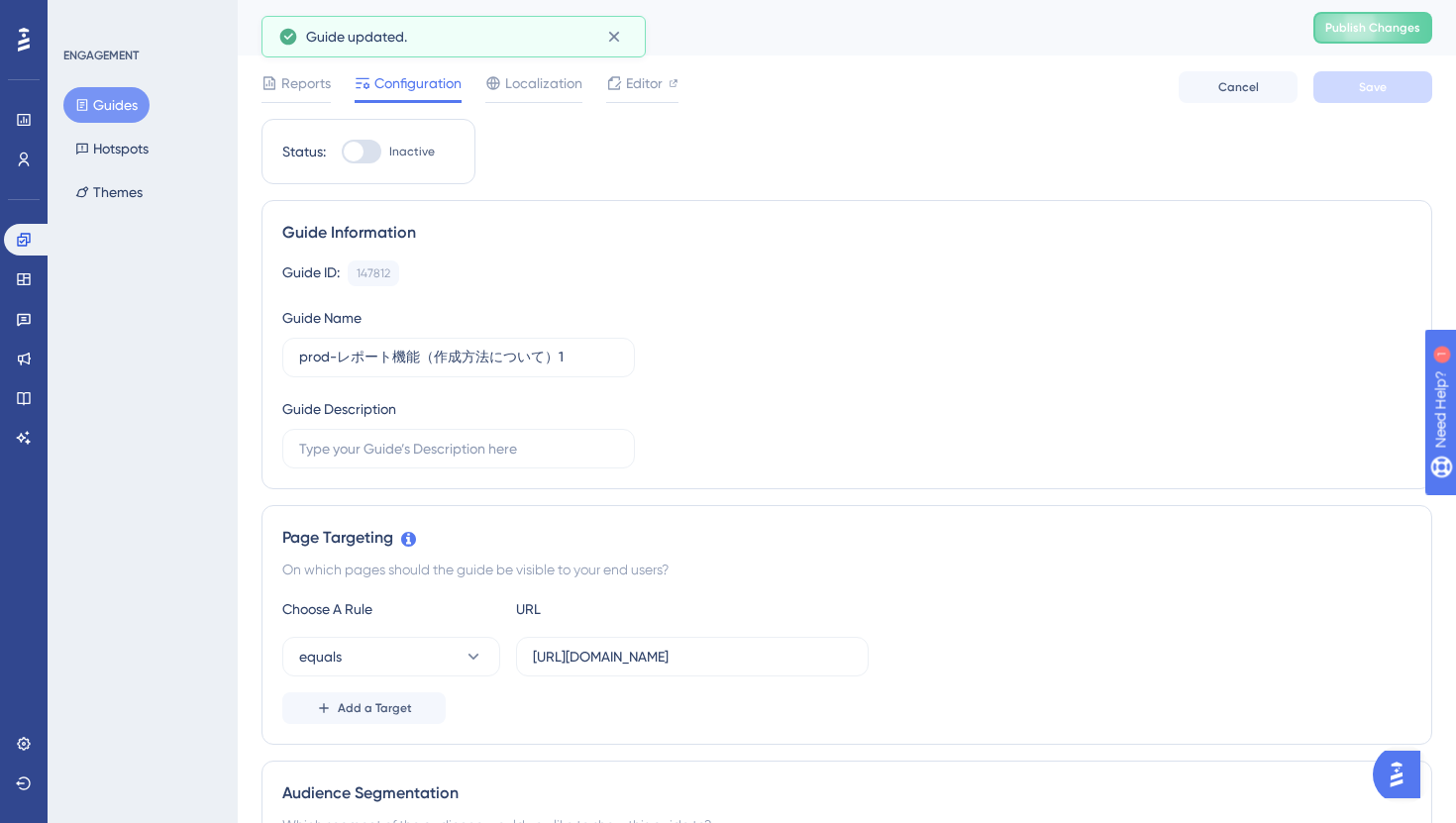 click on "Guides" at bounding box center (106, 105) 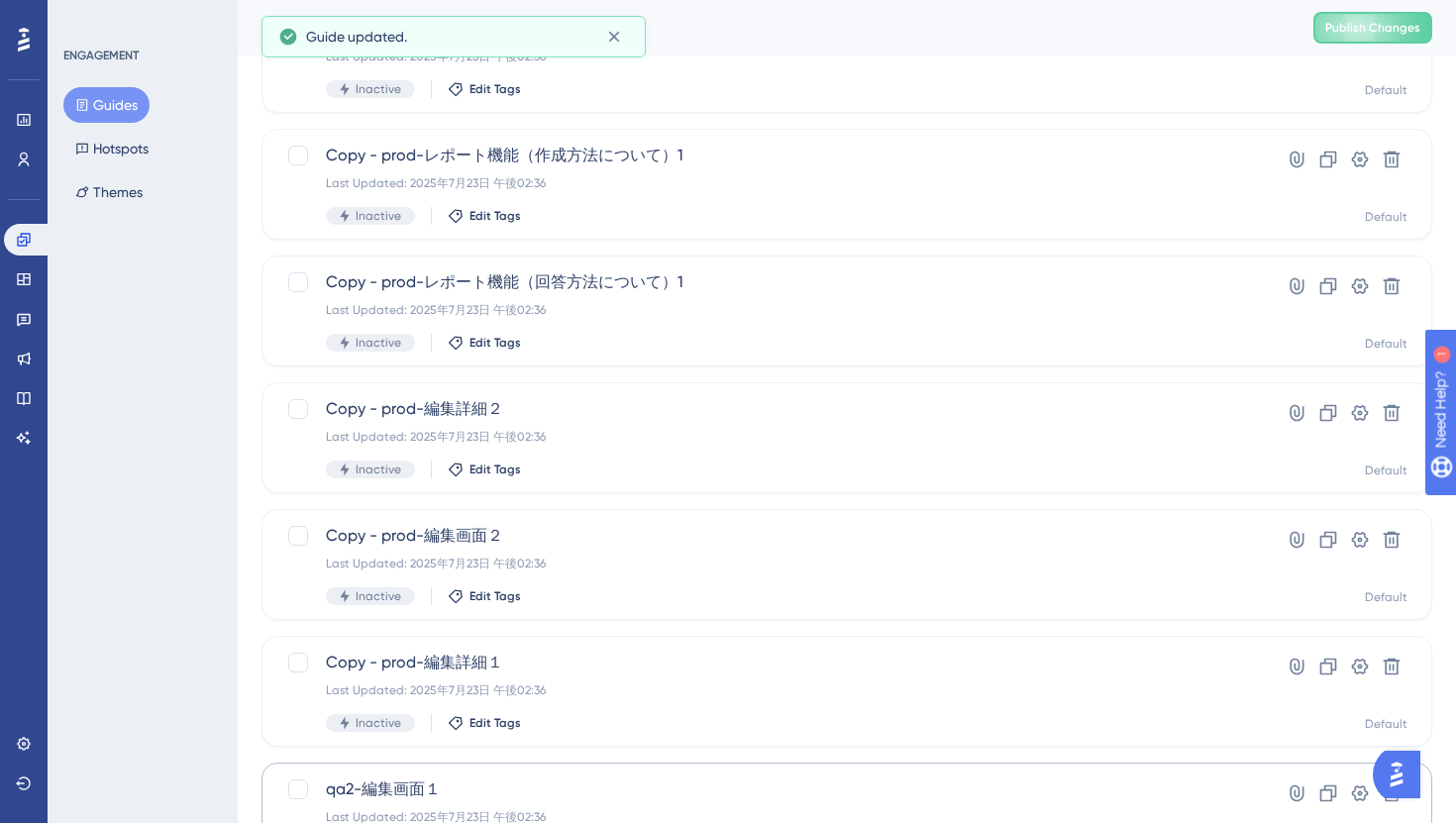 scroll, scrollTop: 714, scrollLeft: 0, axis: vertical 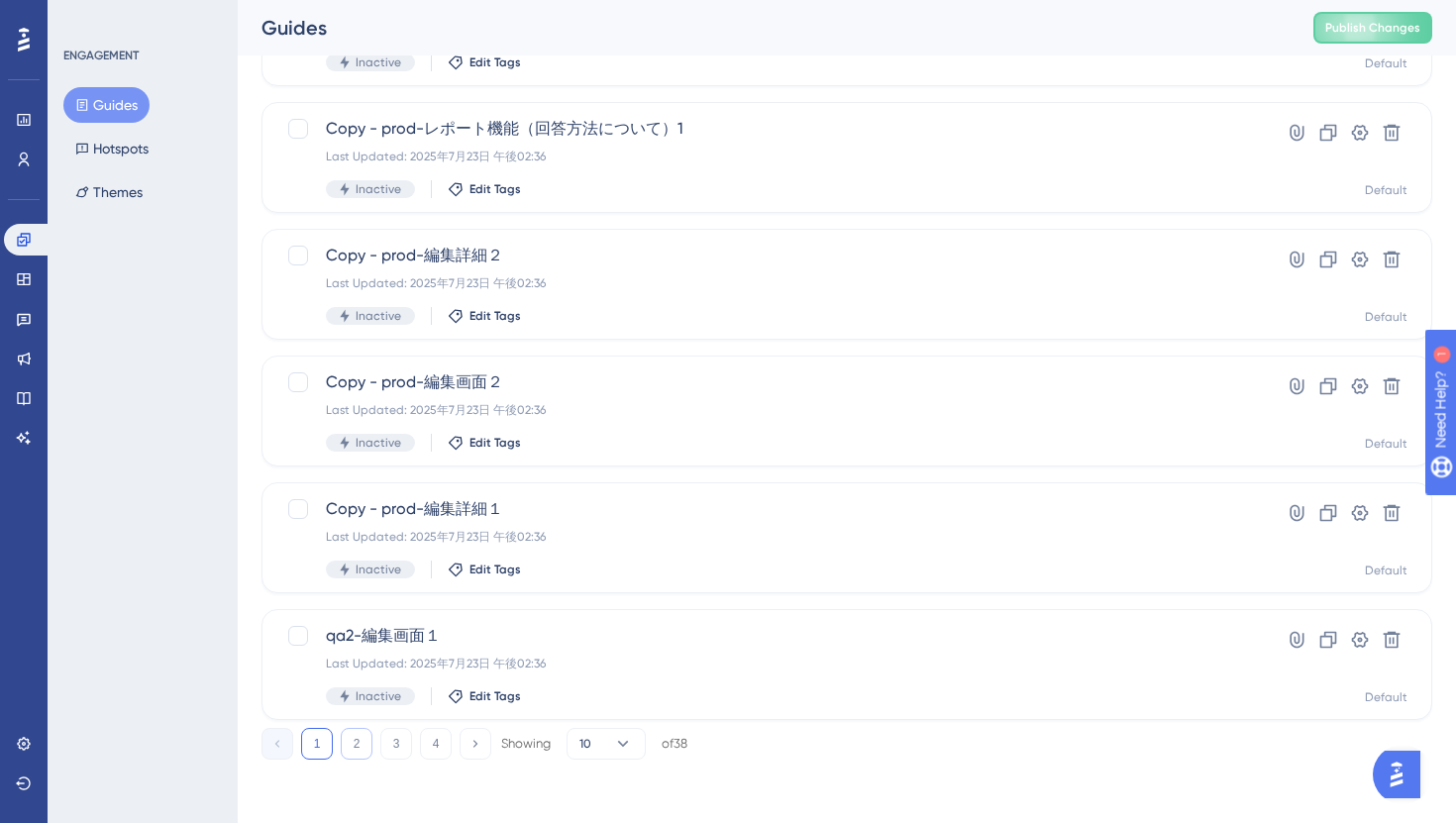 click on "2" at bounding box center (357, 744) 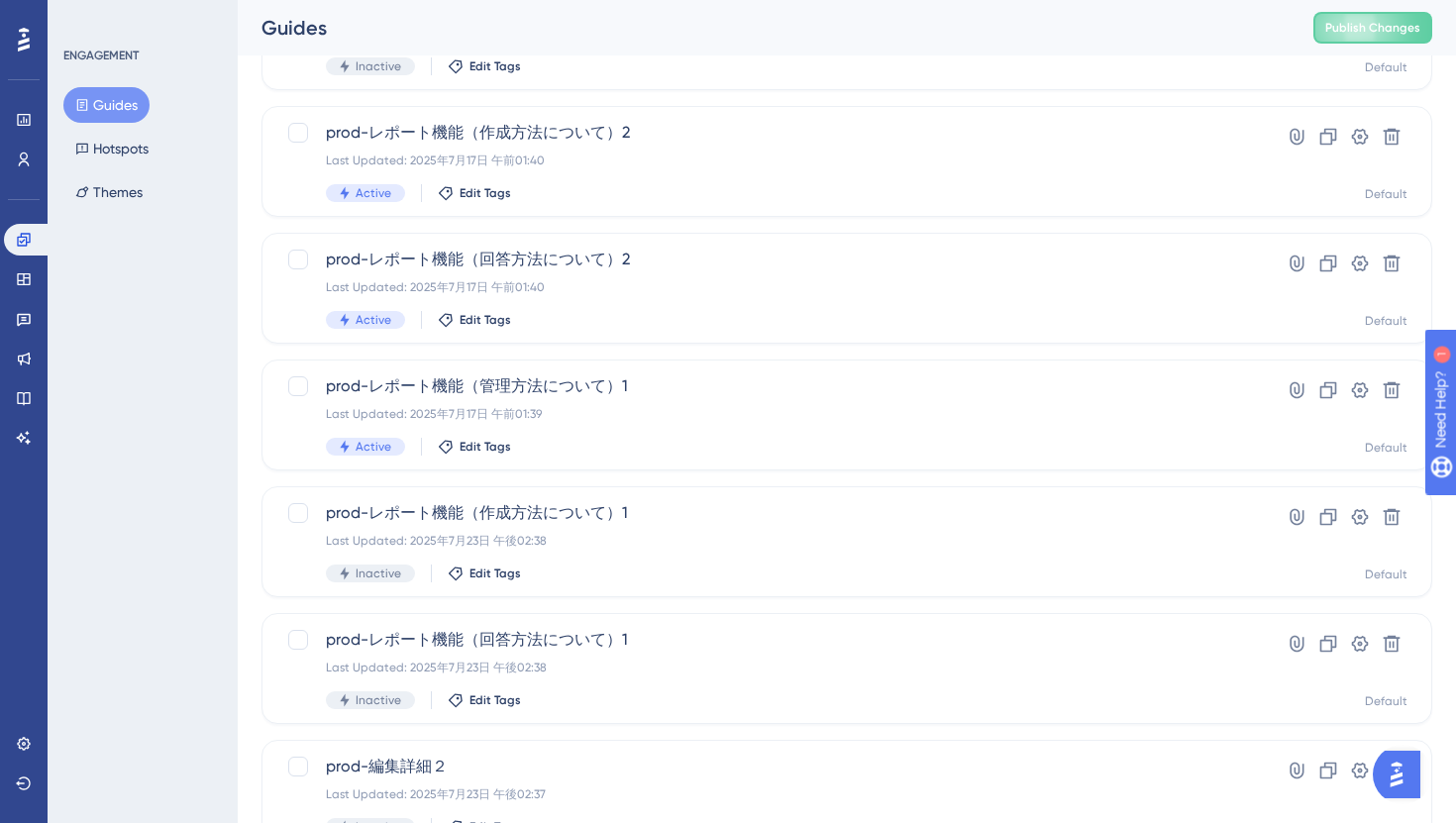 scroll, scrollTop: 191, scrollLeft: 0, axis: vertical 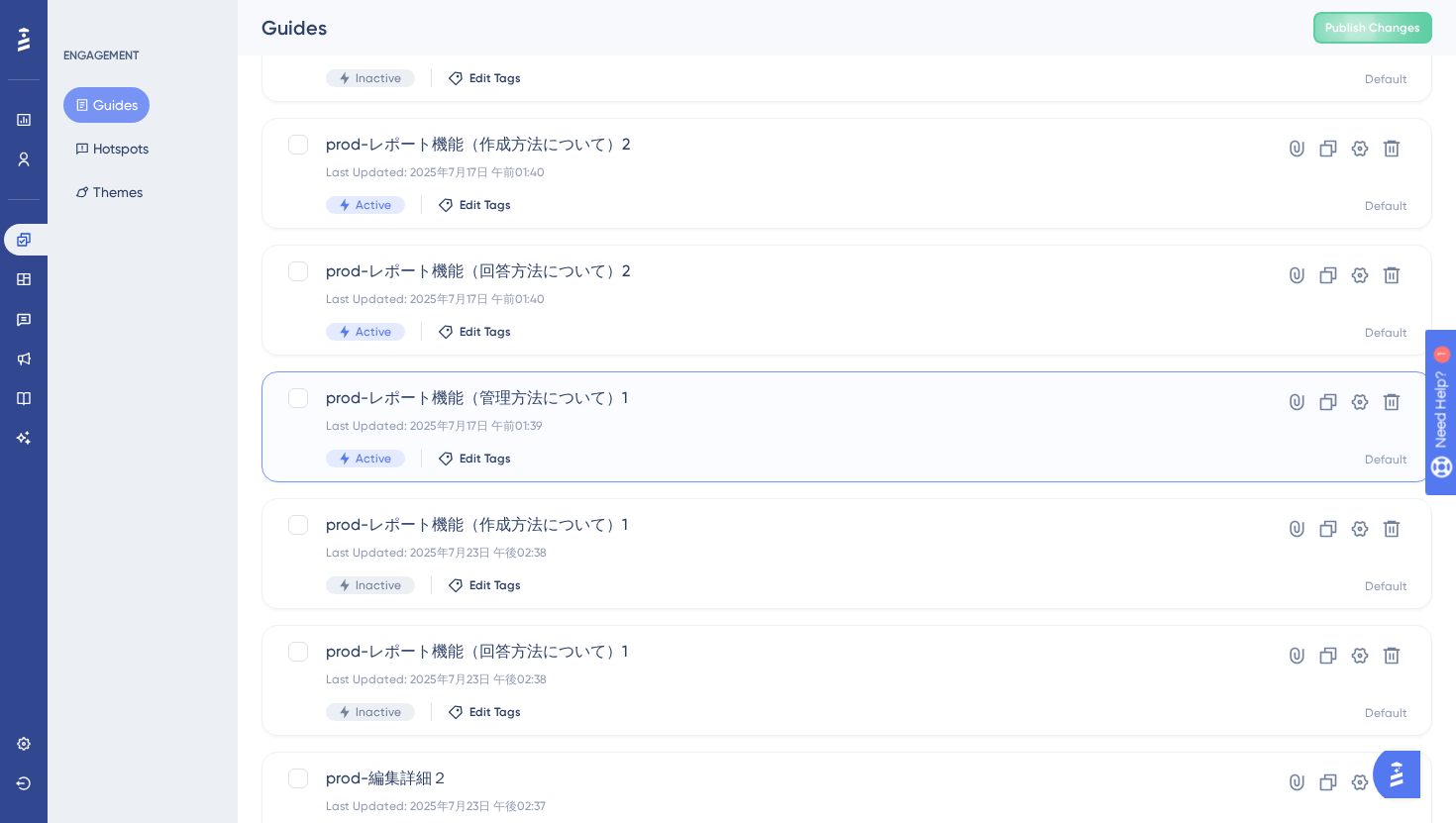 click on "Last Updated: 2025年7月17日 午前01:39" at bounding box center [768, 426] 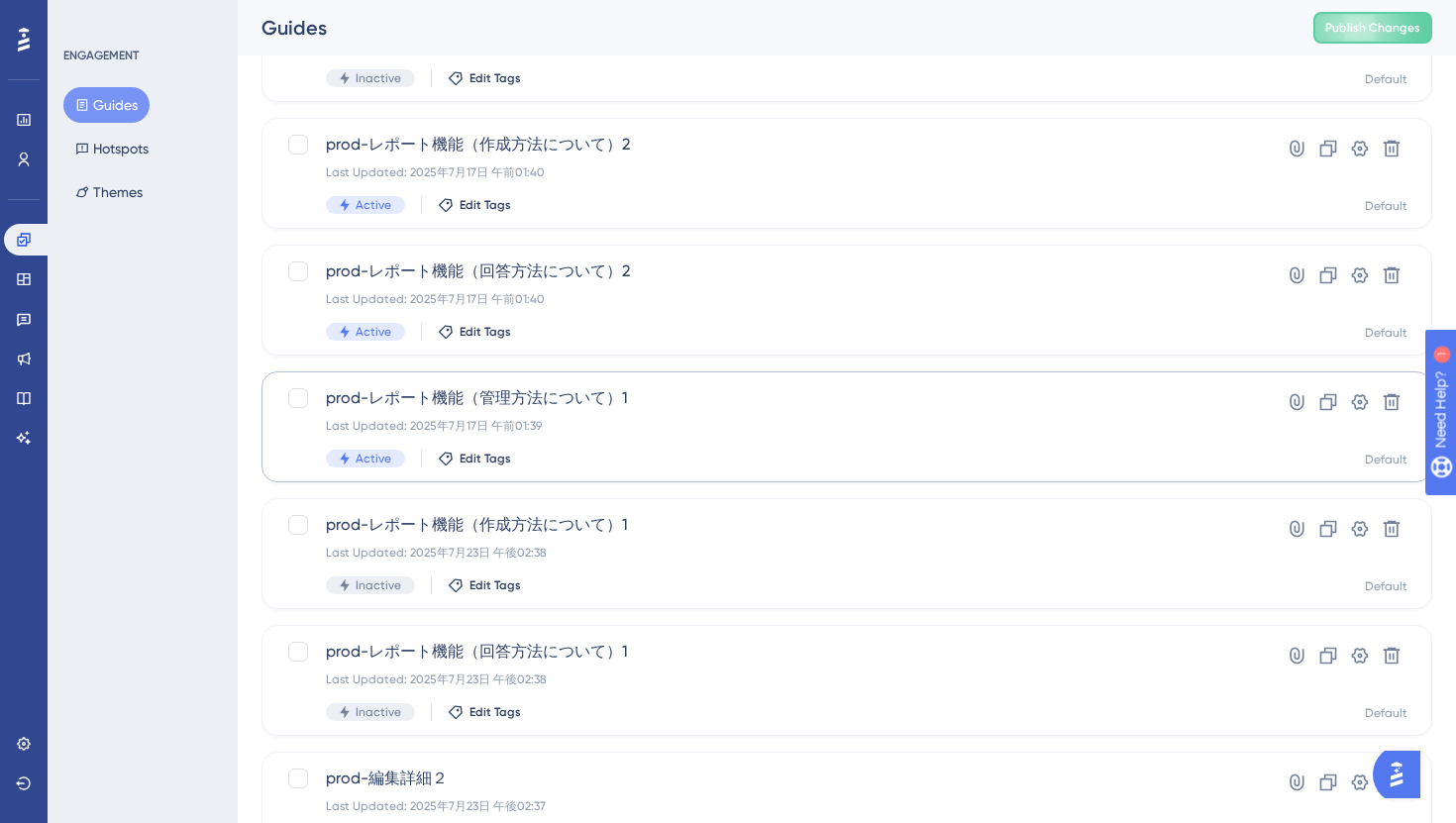 scroll, scrollTop: 0, scrollLeft: 0, axis: both 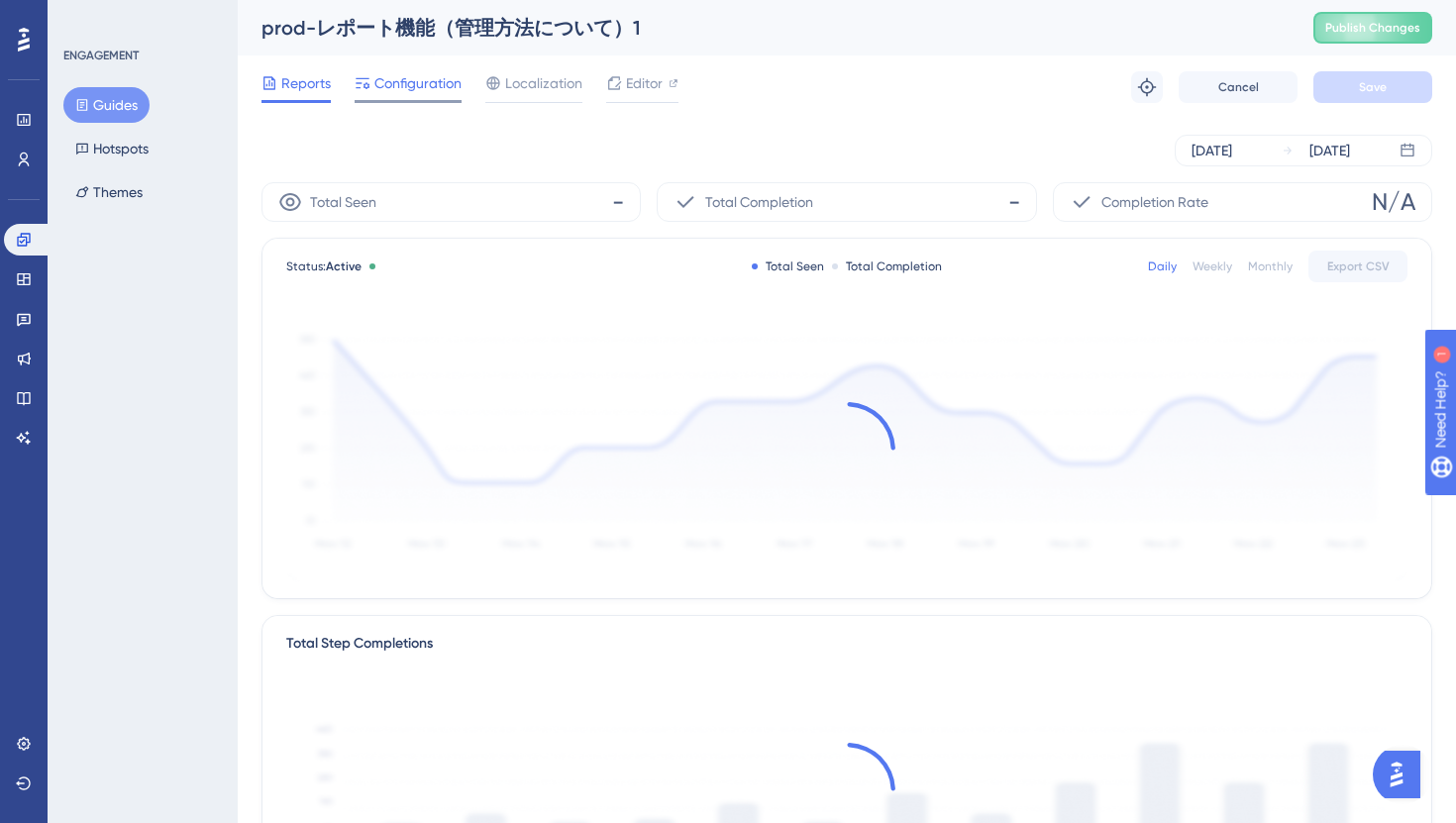 click on "Configuration" at bounding box center (418, 83) 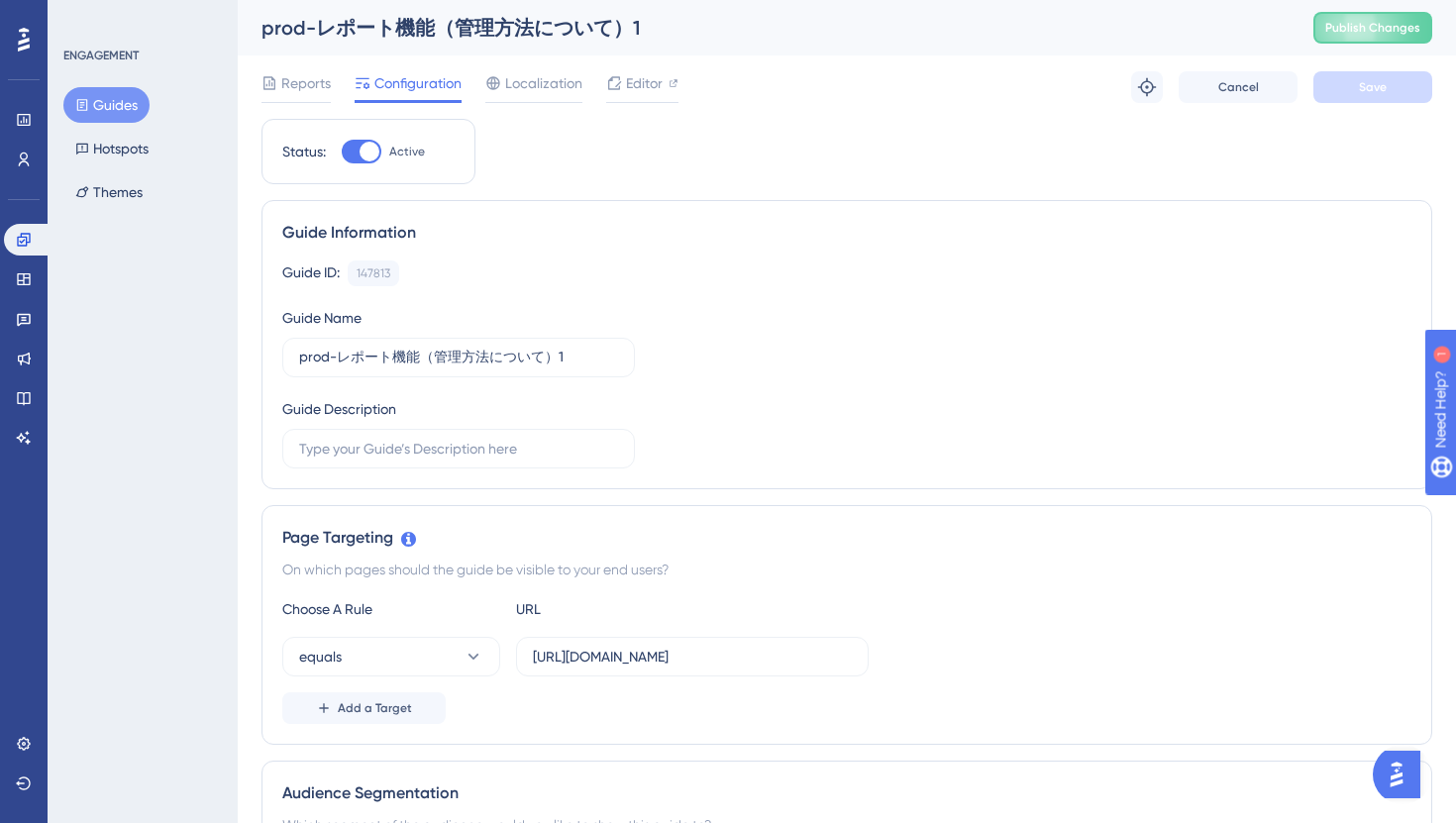 click at bounding box center (369, 152) 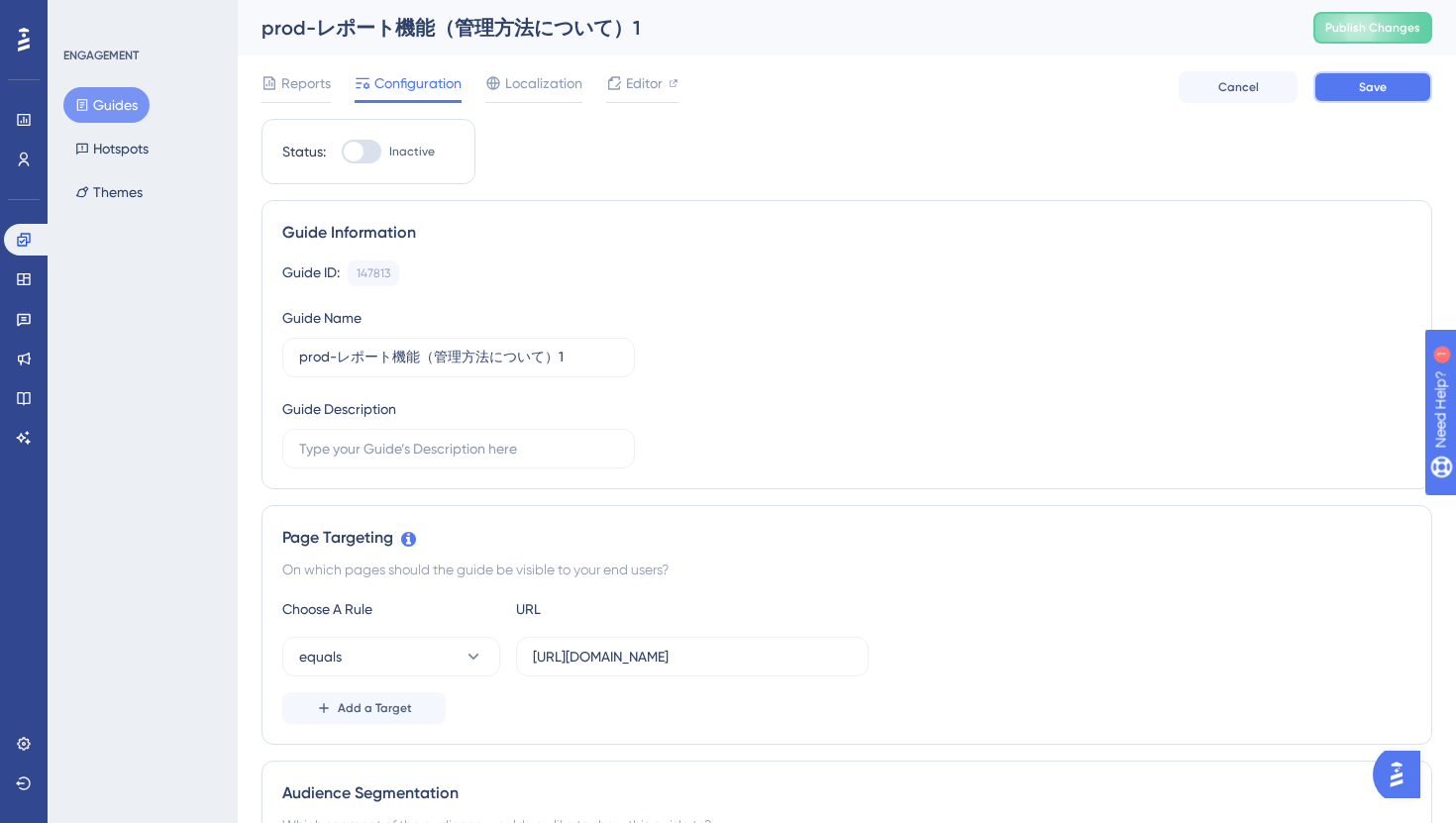 click on "Save" at bounding box center (1373, 87) 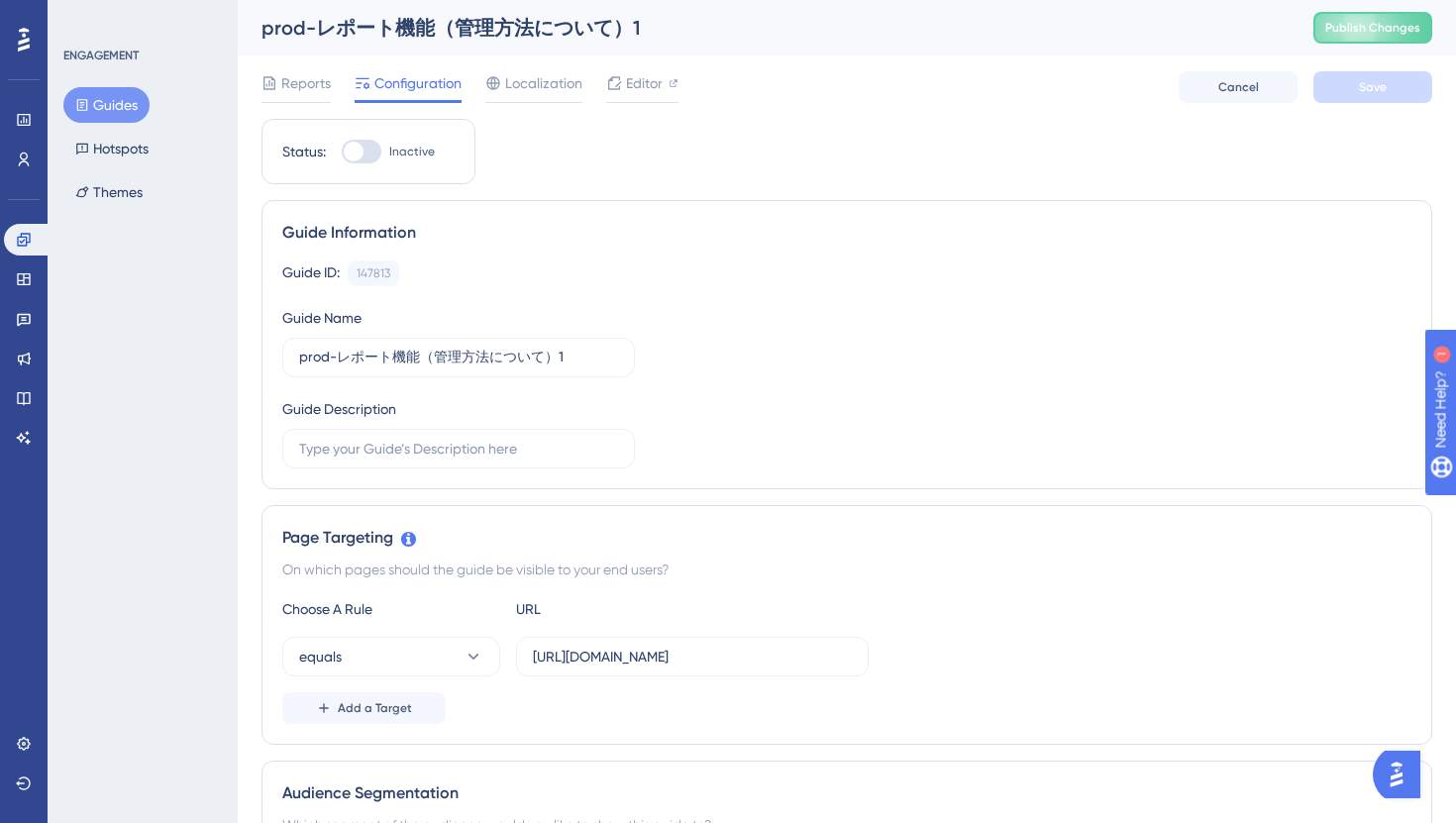 click on "Guides" at bounding box center (106, 105) 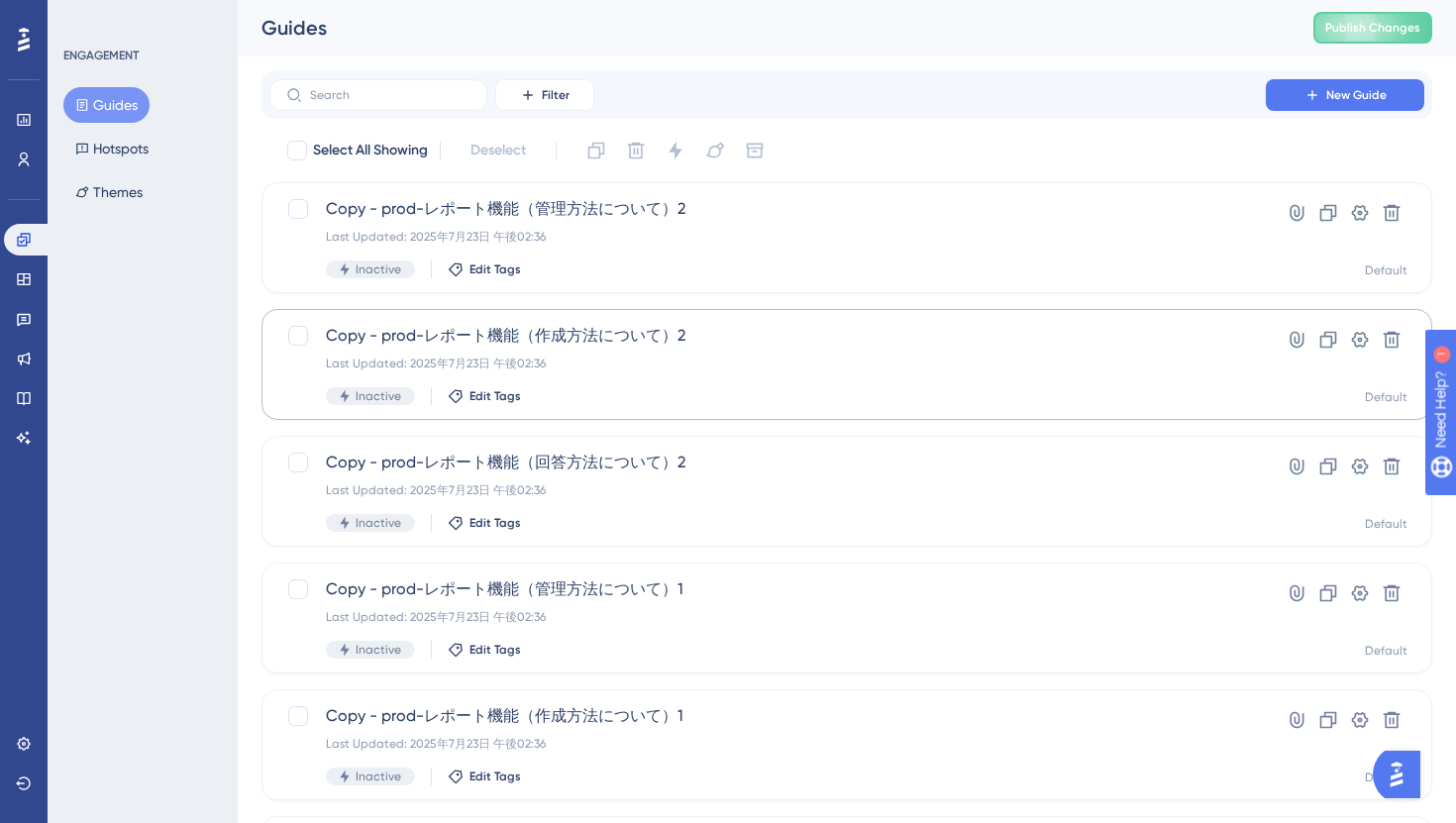 scroll, scrollTop: 714, scrollLeft: 0, axis: vertical 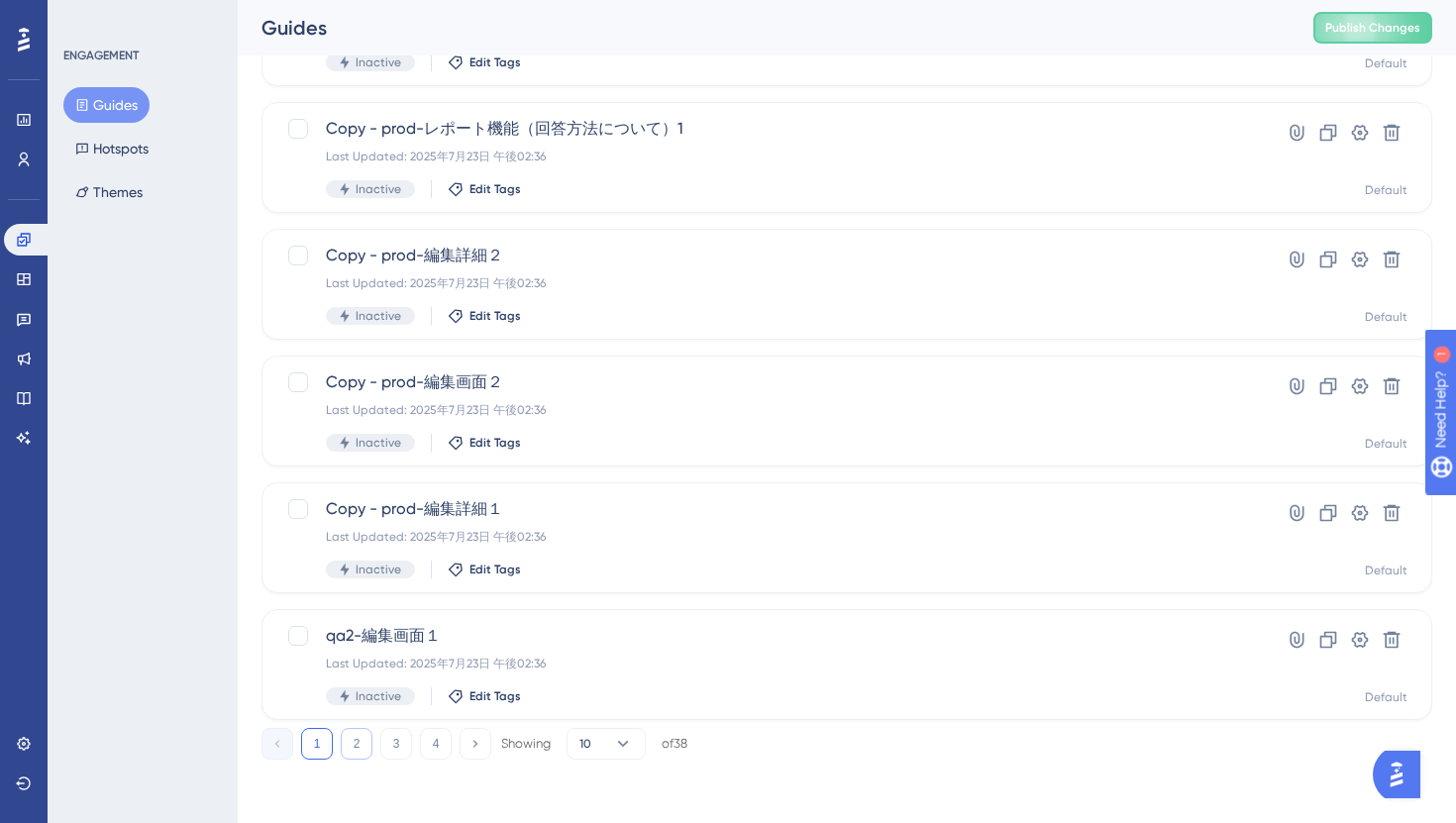 click on "2" at bounding box center [357, 744] 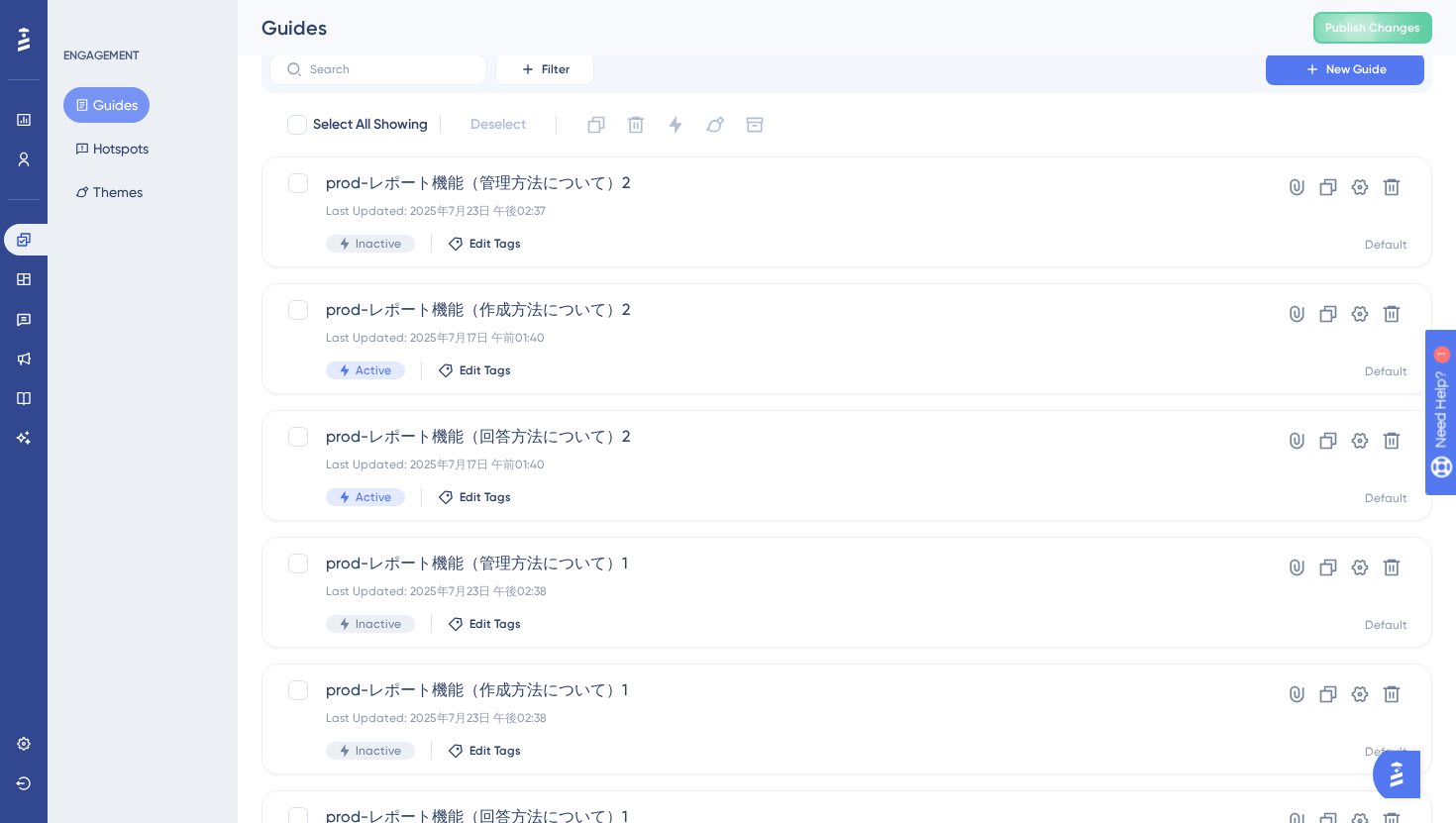 scroll, scrollTop: 0, scrollLeft: 0, axis: both 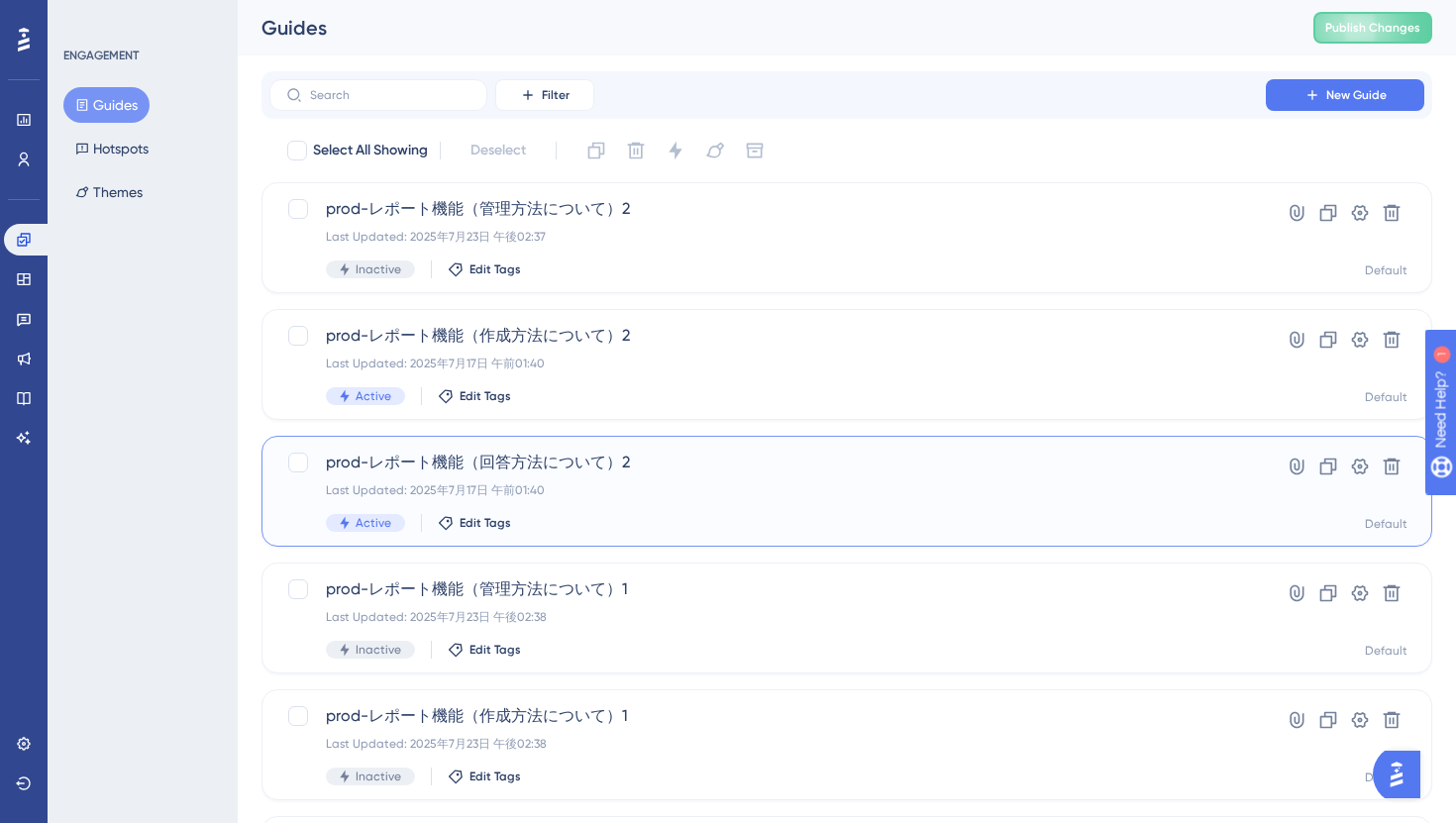 click on "prod-レポート機能（回答方法について）2 Last Updated: 2025年7月17日 午前01:40 Active Edit Tags" at bounding box center [768, 491] 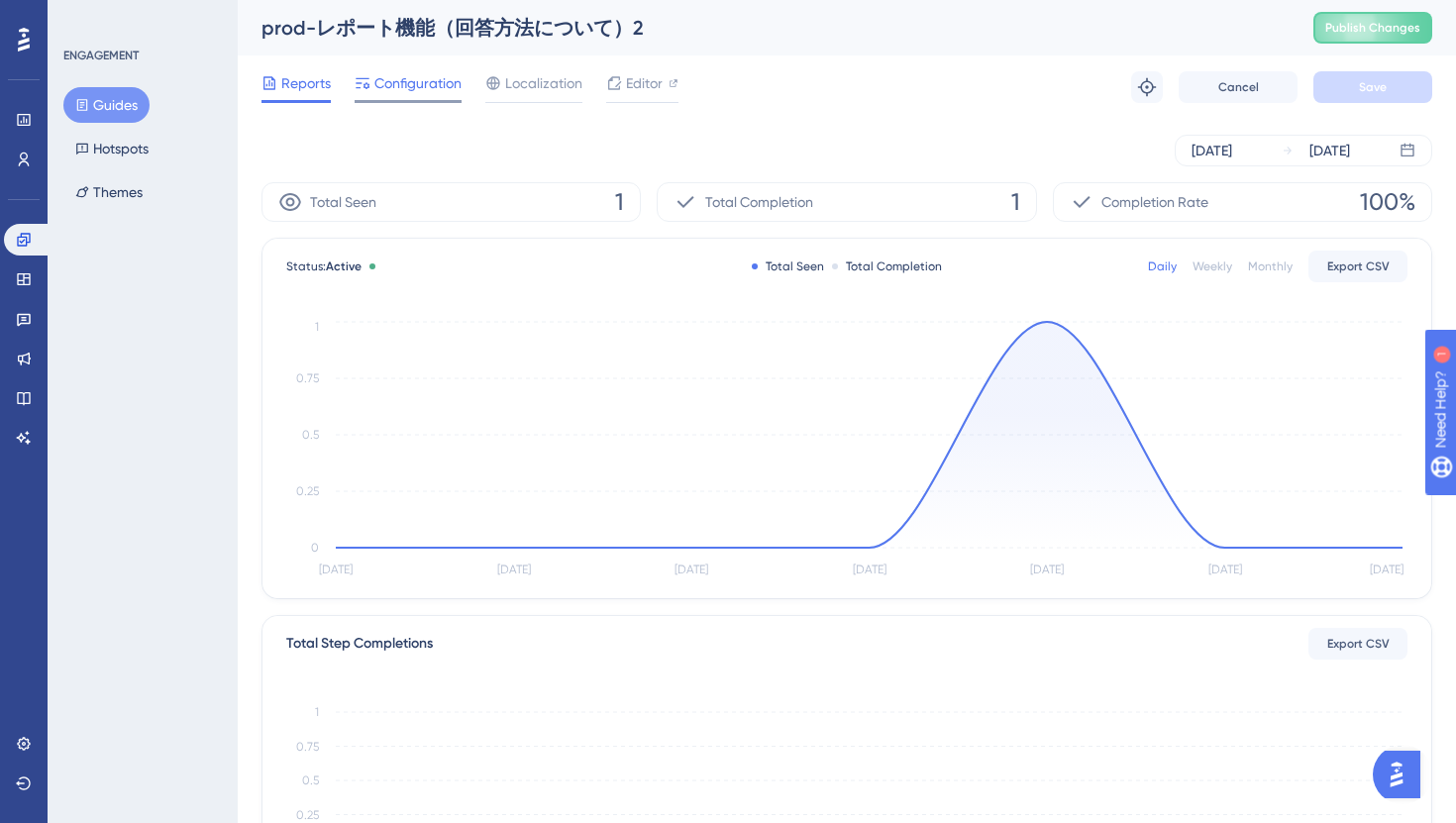 click on "Configuration" at bounding box center [418, 83] 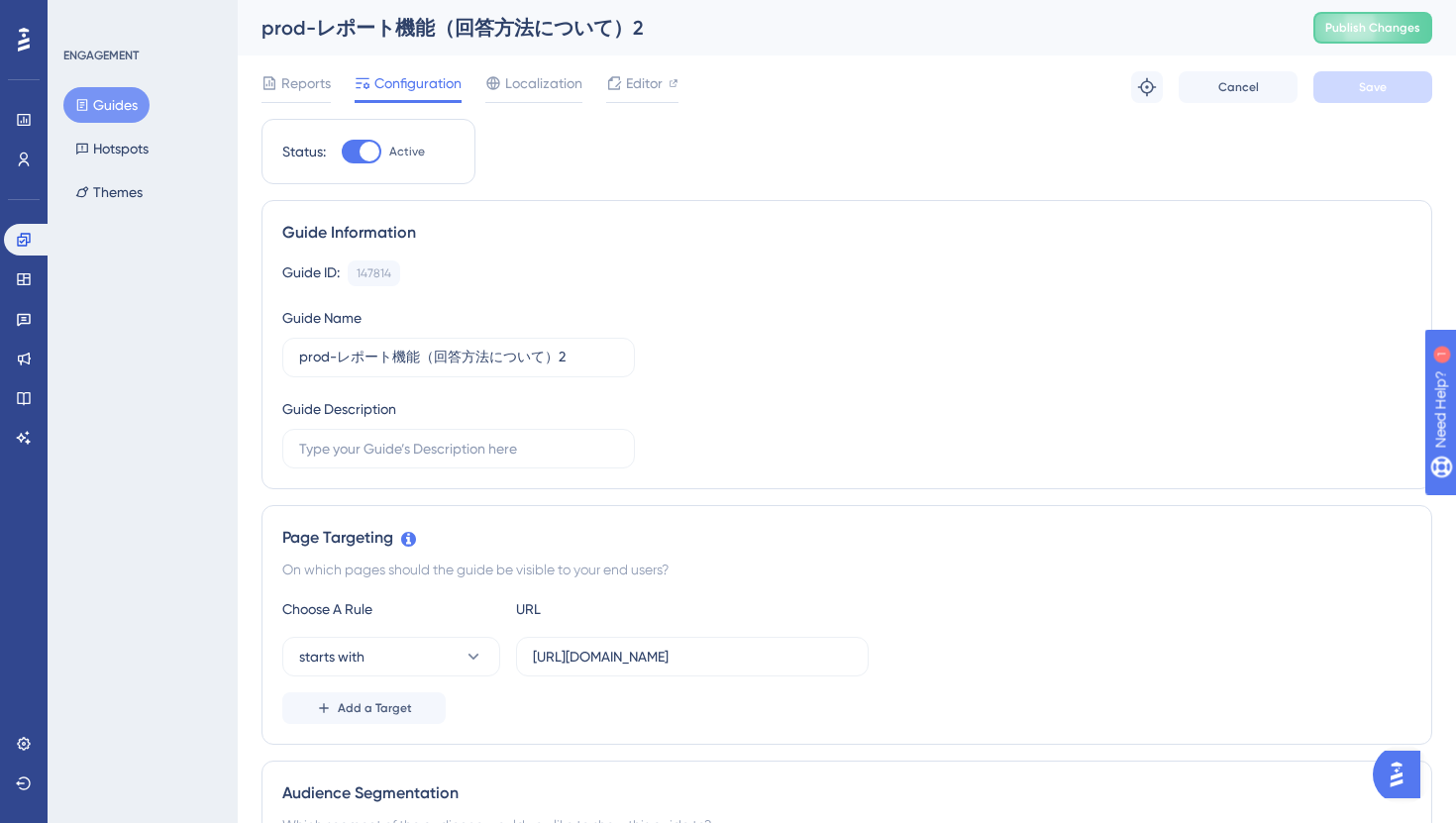 click at bounding box center [369, 152] 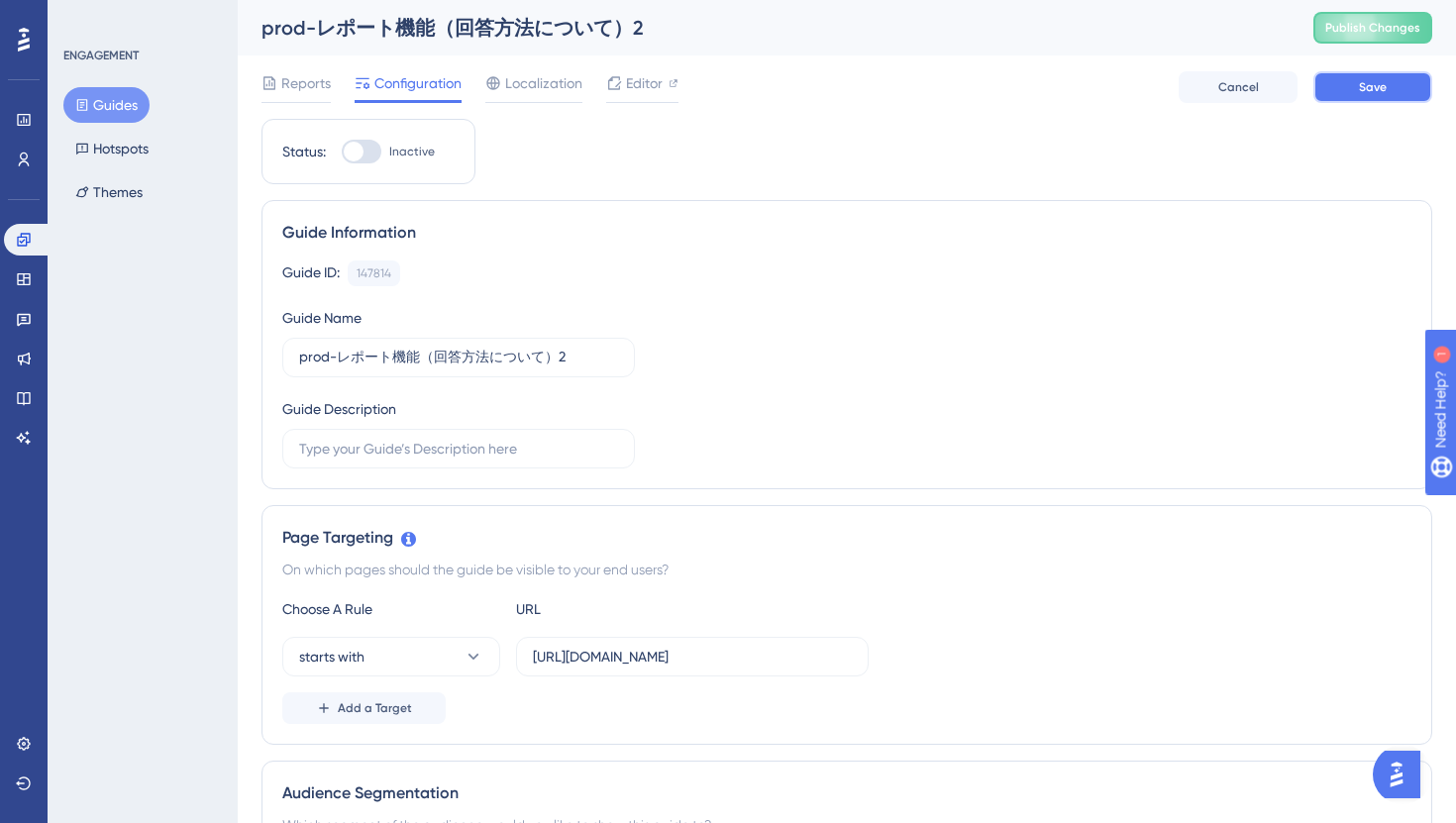 click on "Save" at bounding box center [1373, 87] 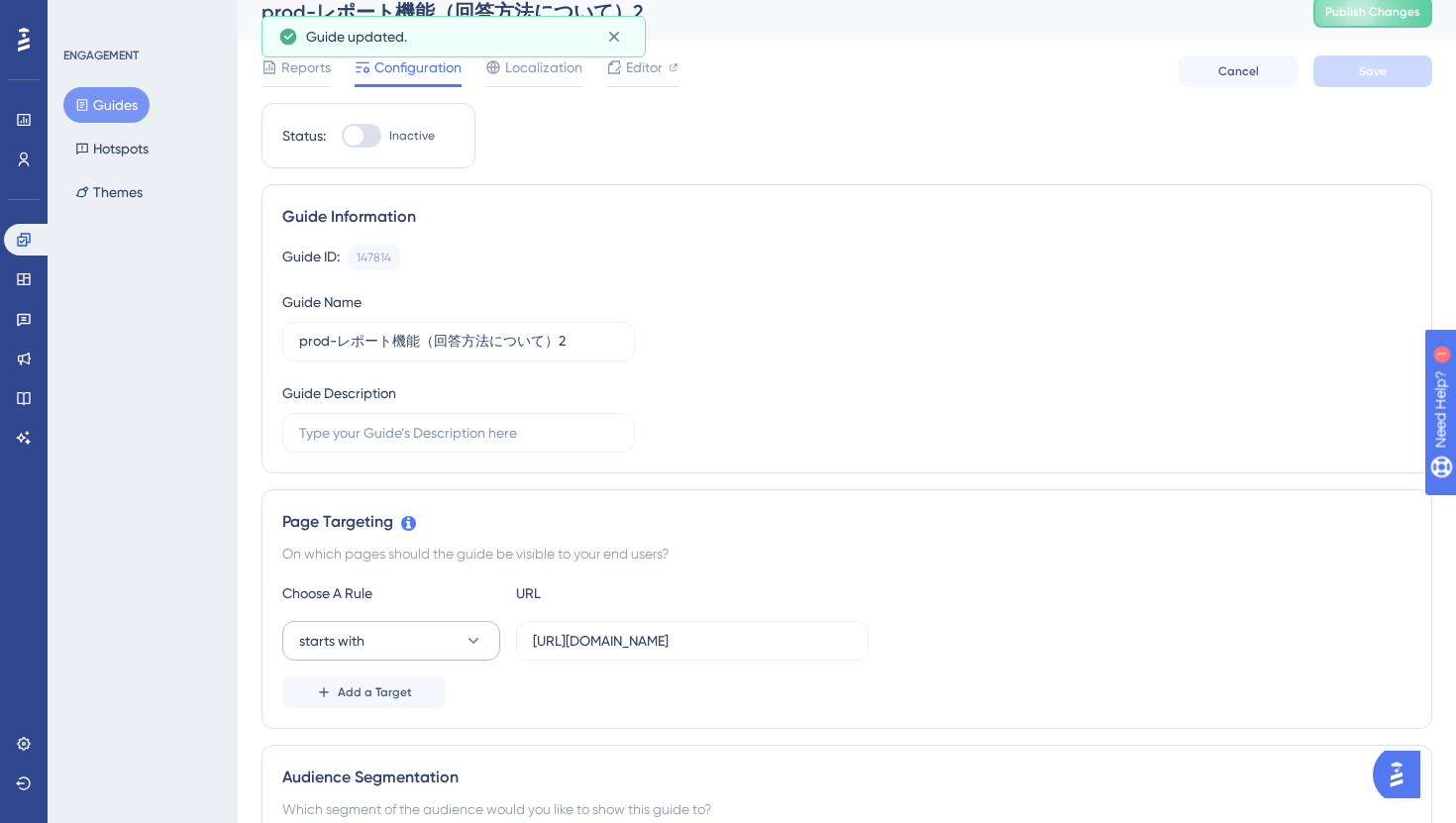 scroll, scrollTop: 18, scrollLeft: 0, axis: vertical 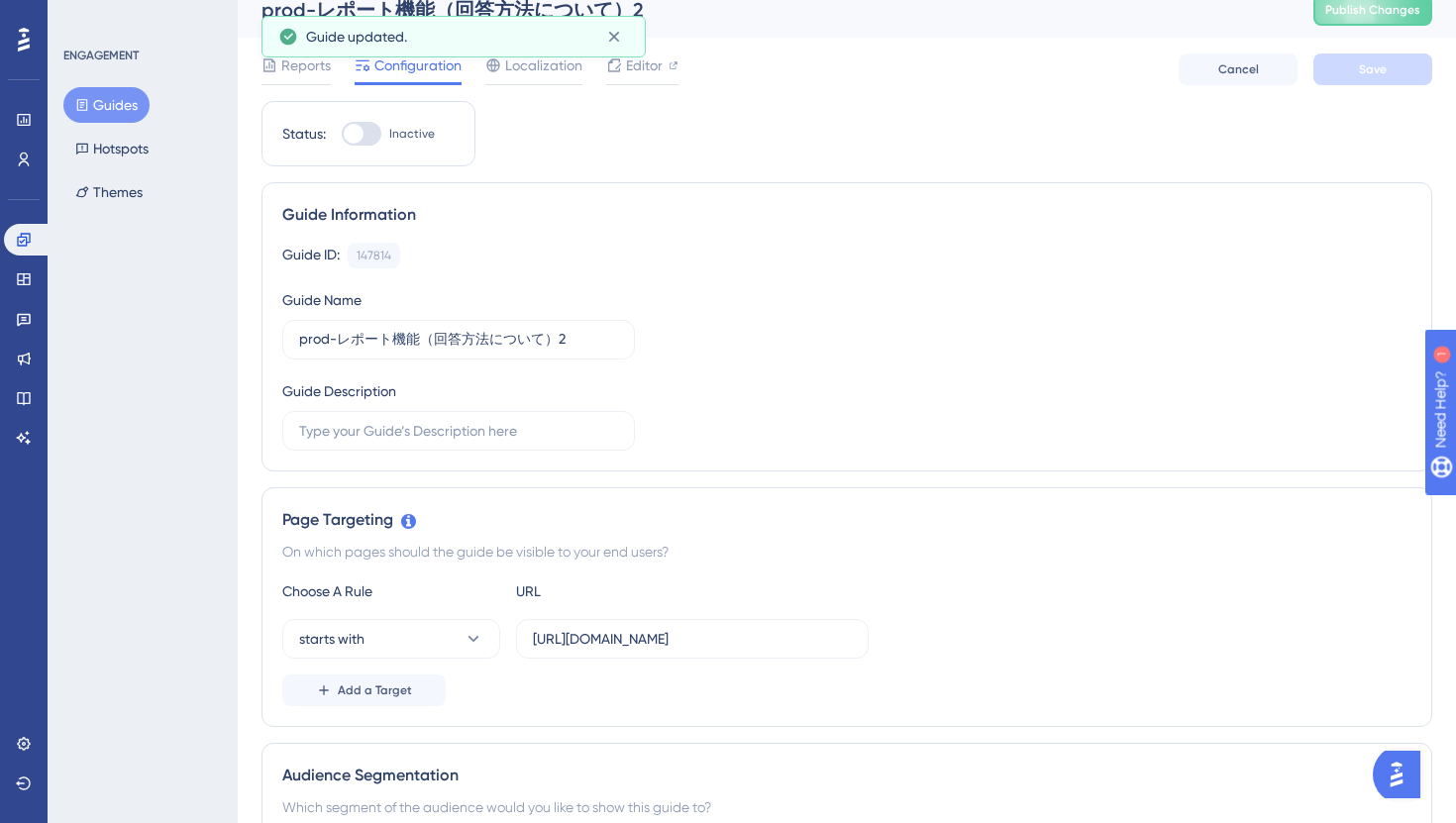 click on "Guides" at bounding box center (106, 105) 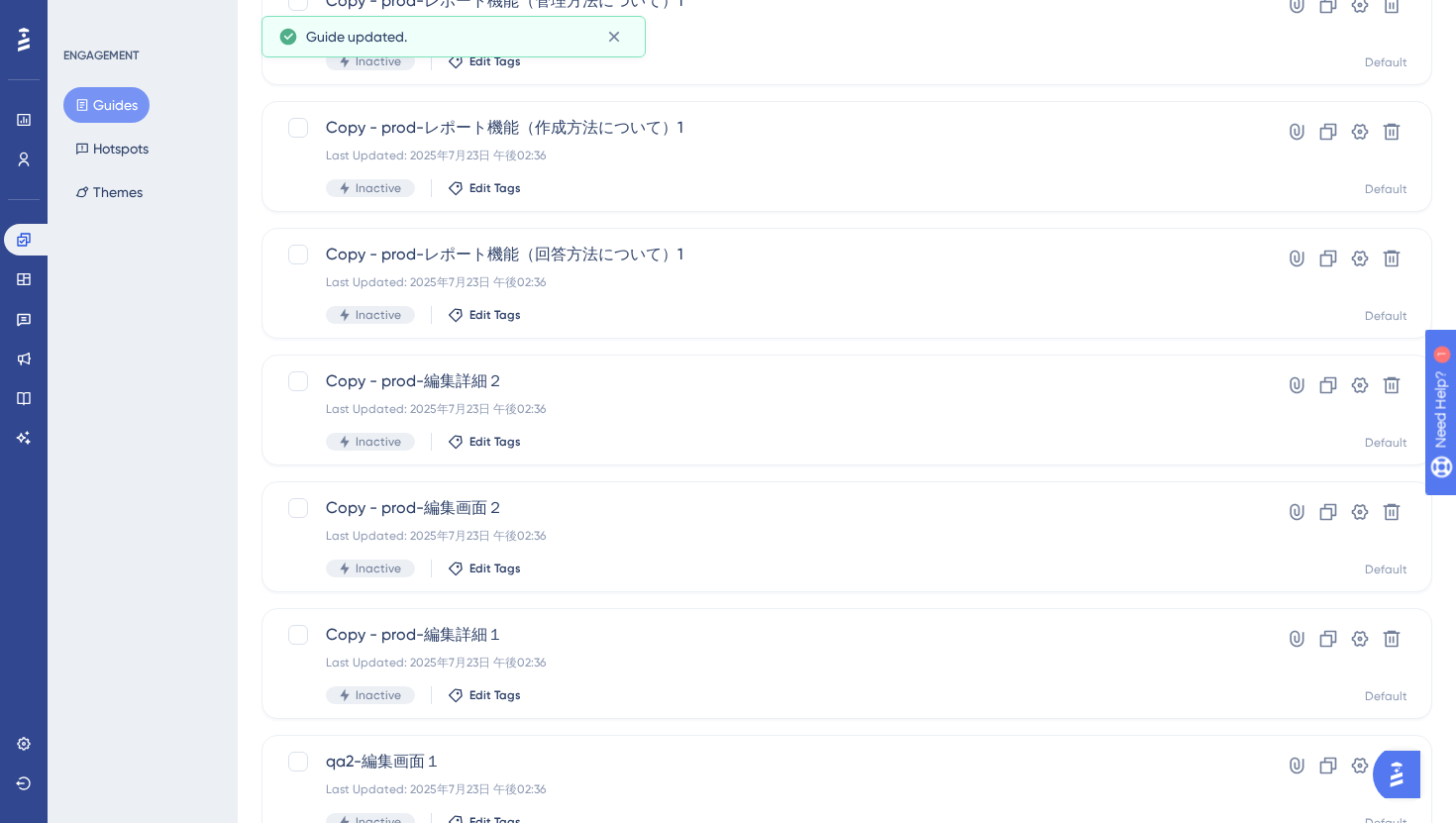 scroll, scrollTop: 714, scrollLeft: 0, axis: vertical 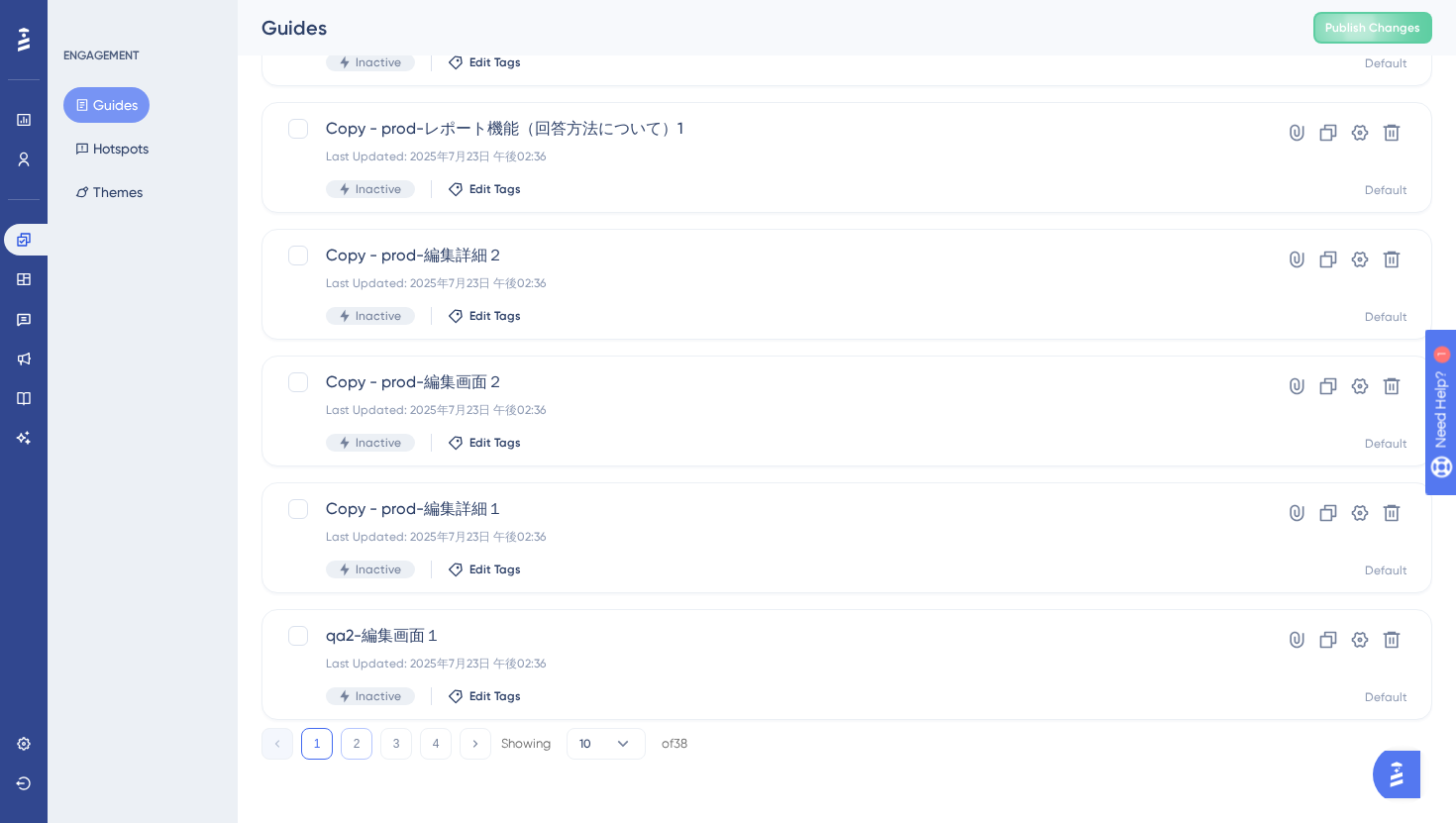 click on "2" at bounding box center [357, 744] 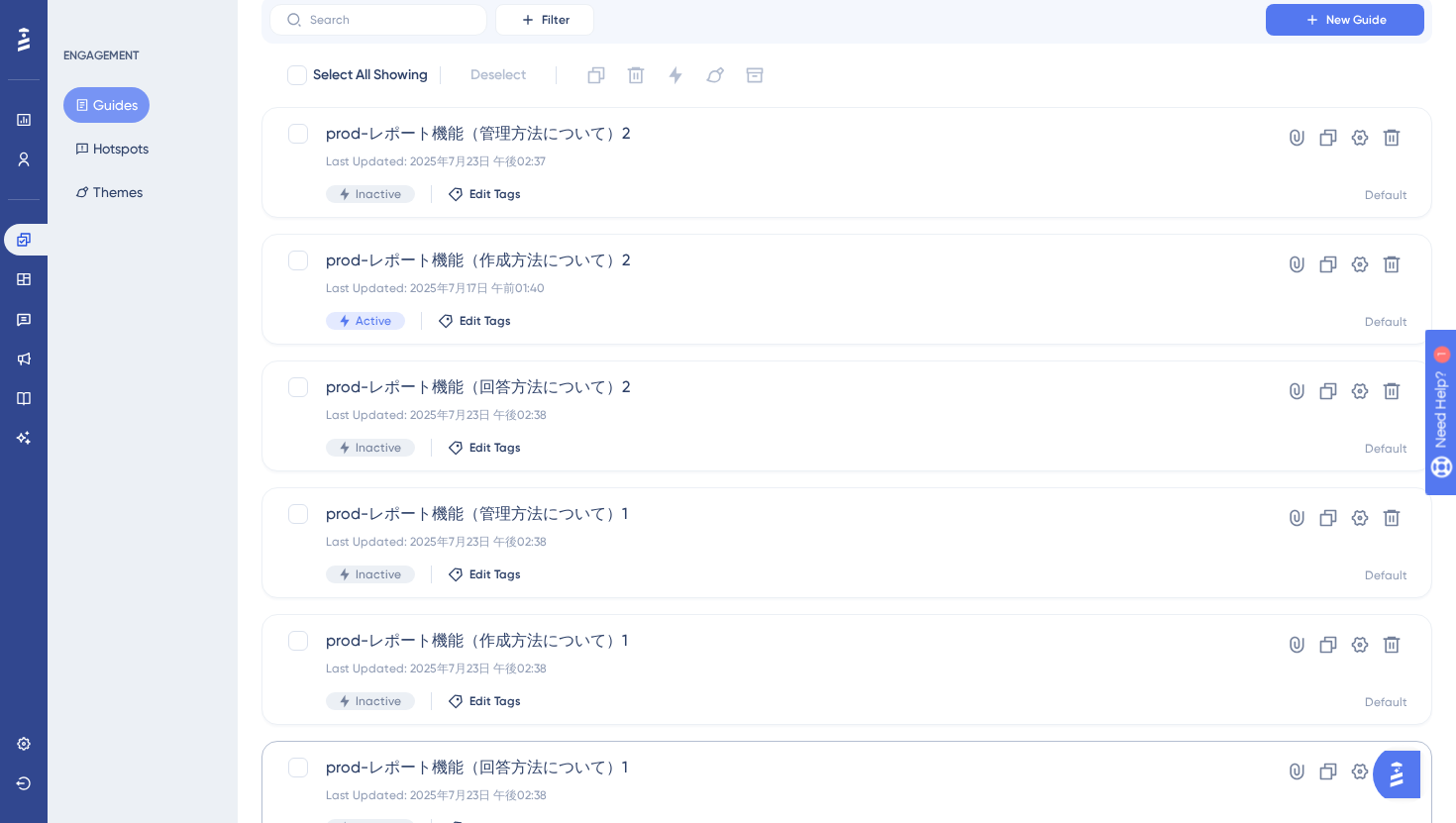 scroll, scrollTop: 0, scrollLeft: 0, axis: both 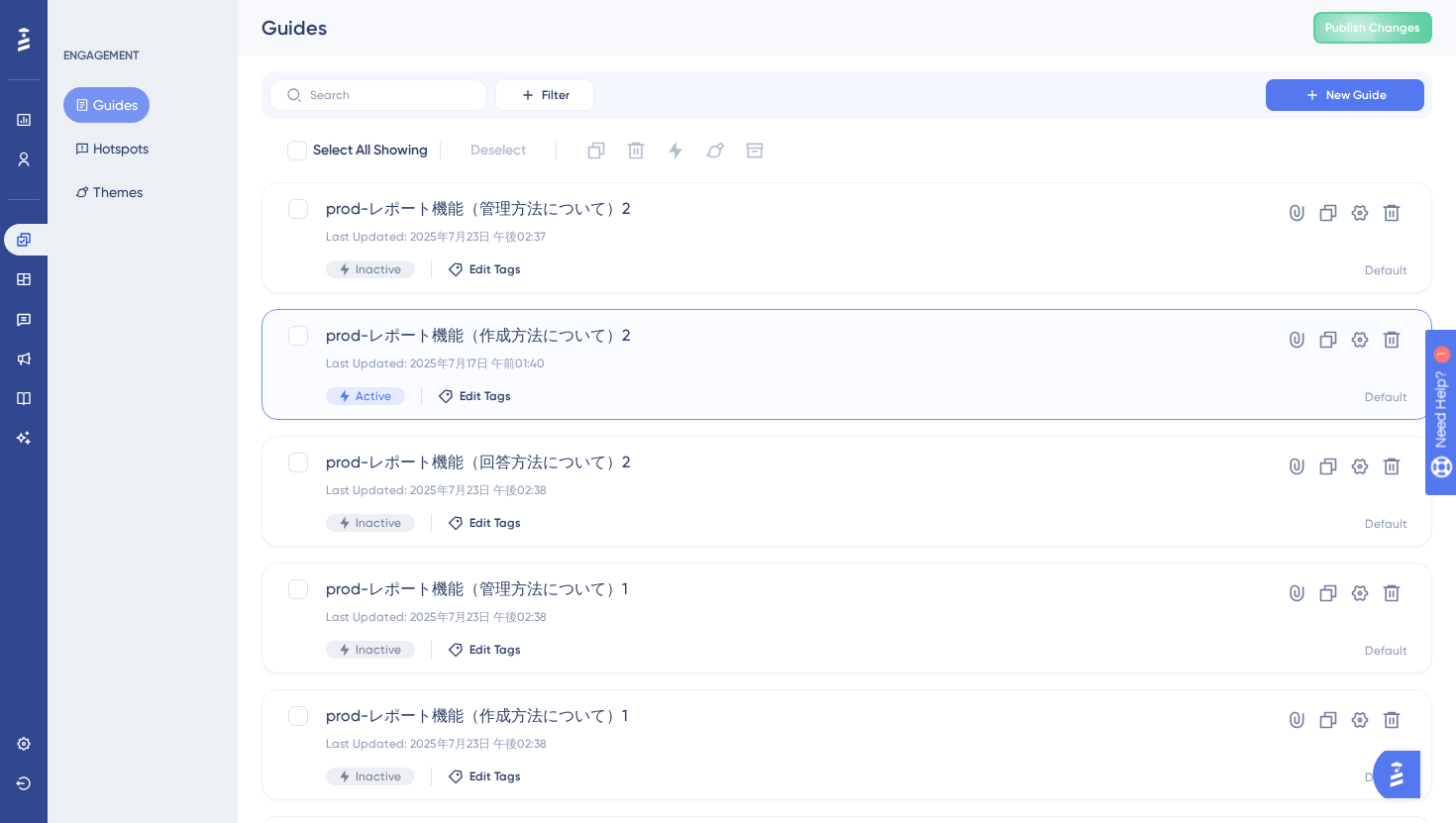 click on "prod-レポート機能（作成方法について）2 Last Updated: 2025年7月17日 午前01:40 Active Edit Tags Hyperlink Clone Settings Delete Default" at bounding box center (847, 364) 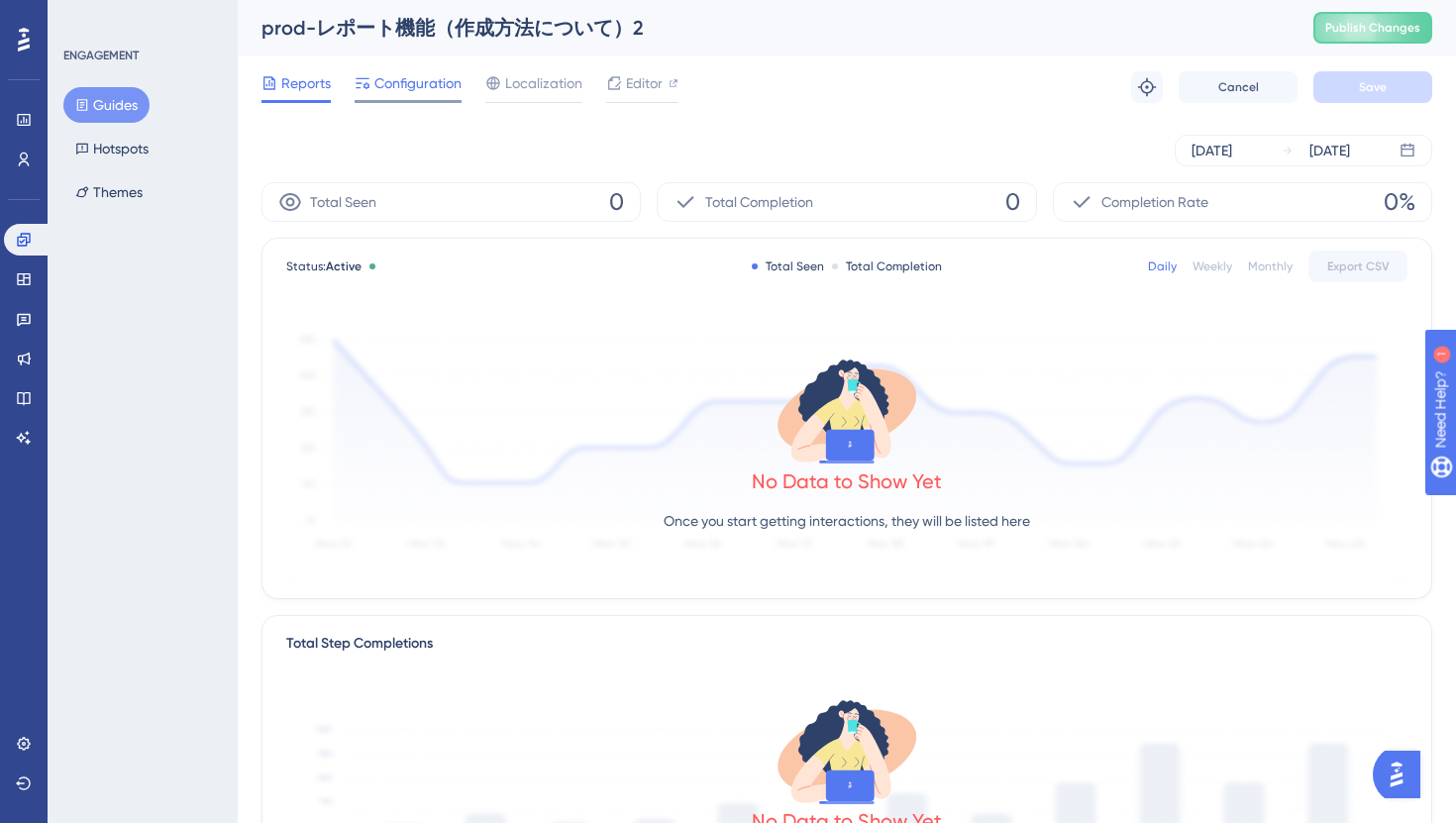 click on "Configuration" at bounding box center [418, 83] 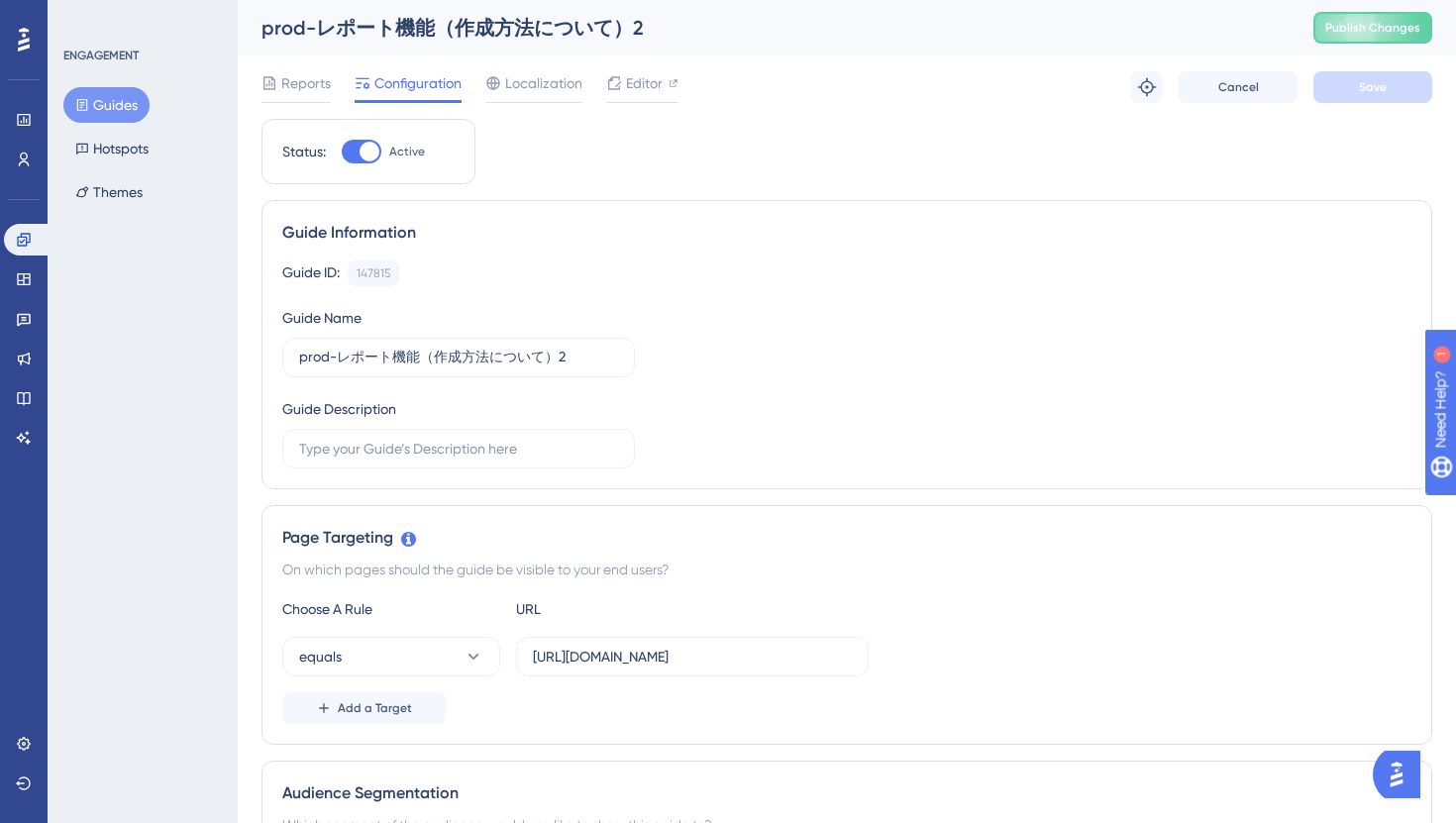 click at bounding box center (369, 152) 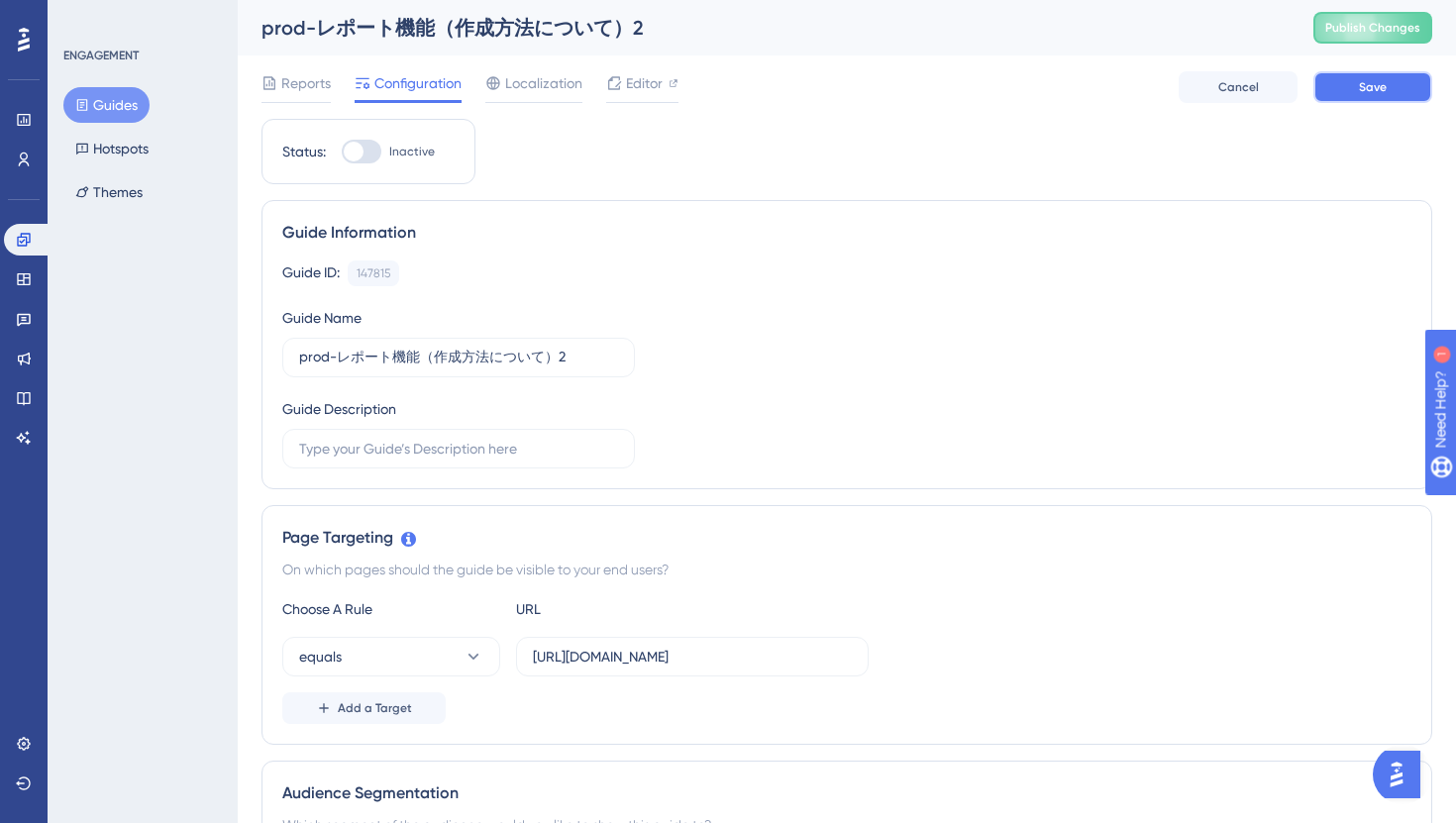 click on "Save" at bounding box center (1373, 87) 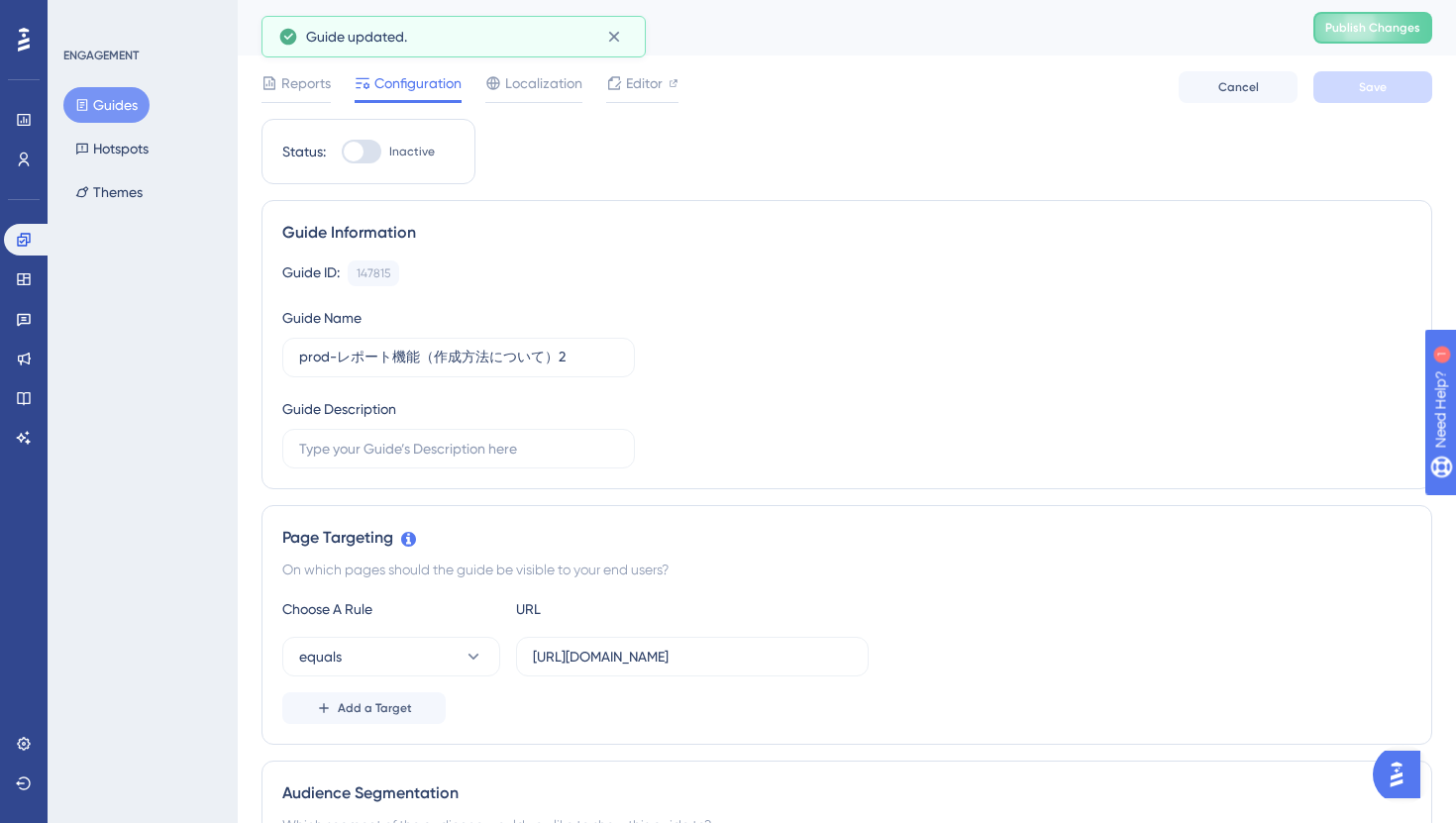 click on "Guides" at bounding box center [106, 105] 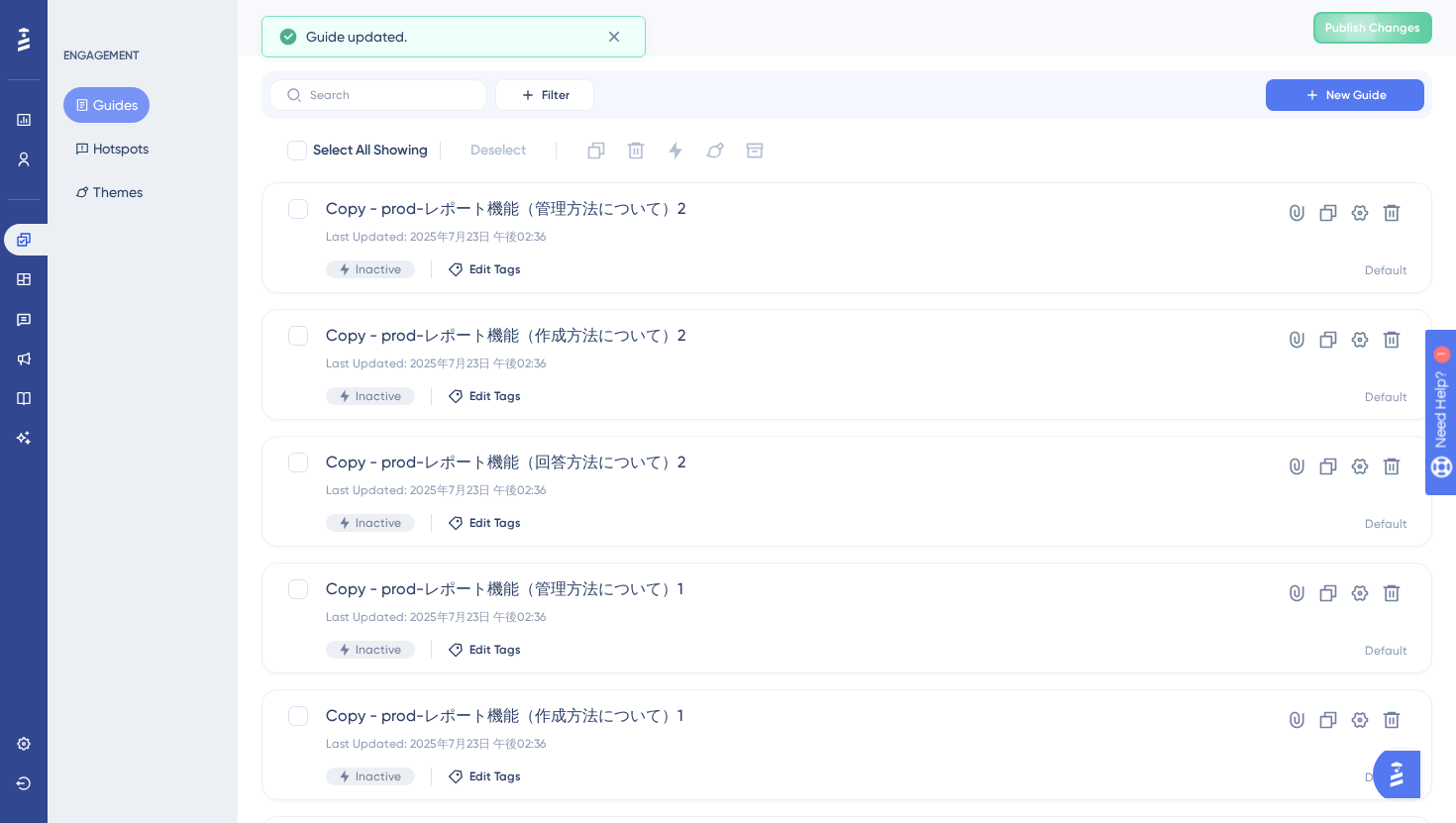 scroll, scrollTop: 714, scrollLeft: 0, axis: vertical 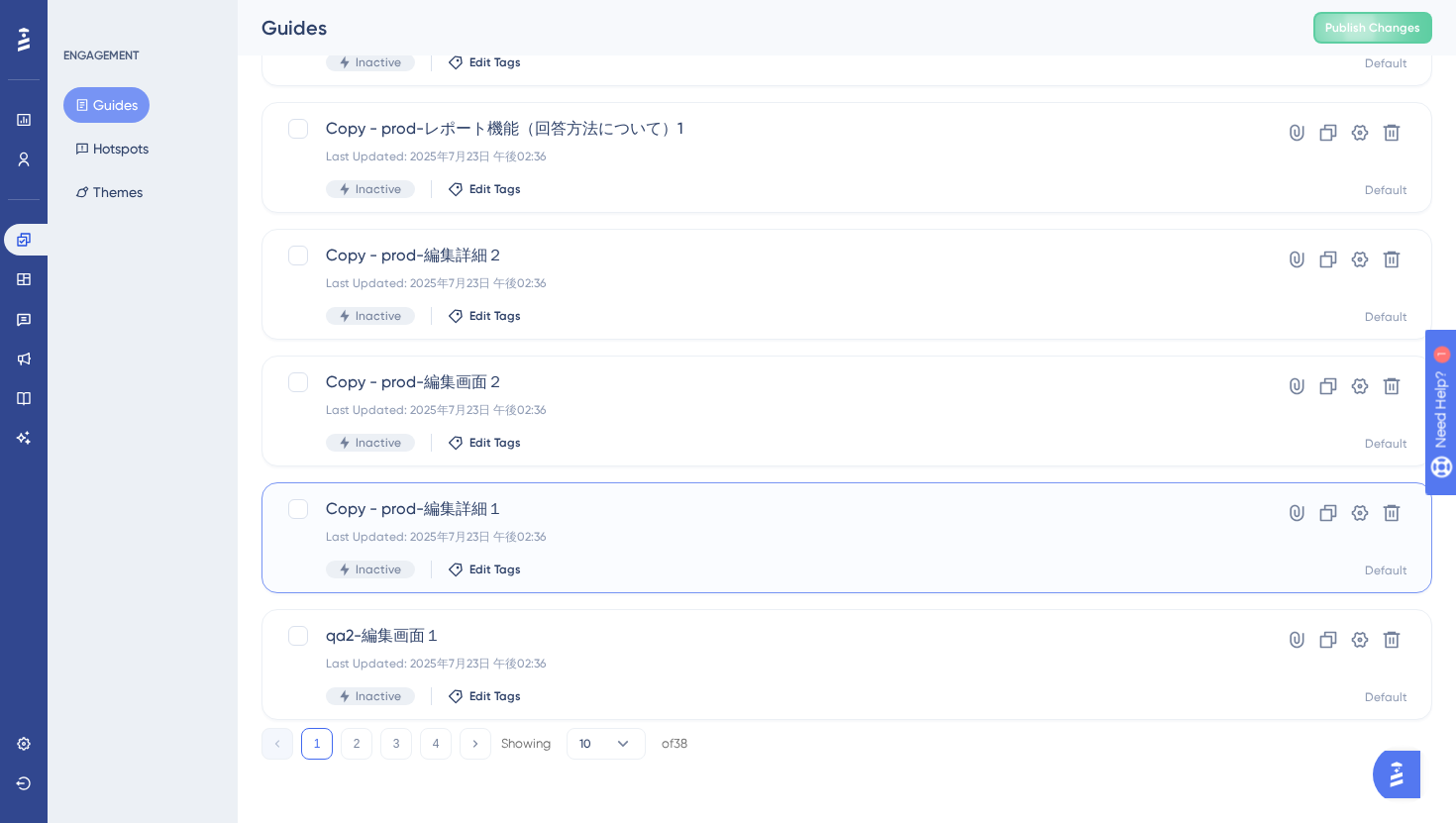click on "Copy - prod-編集詳細１ Last Updated: 2025年7月23日 午後02:36 Inactive Edit Tags" at bounding box center [768, 538] 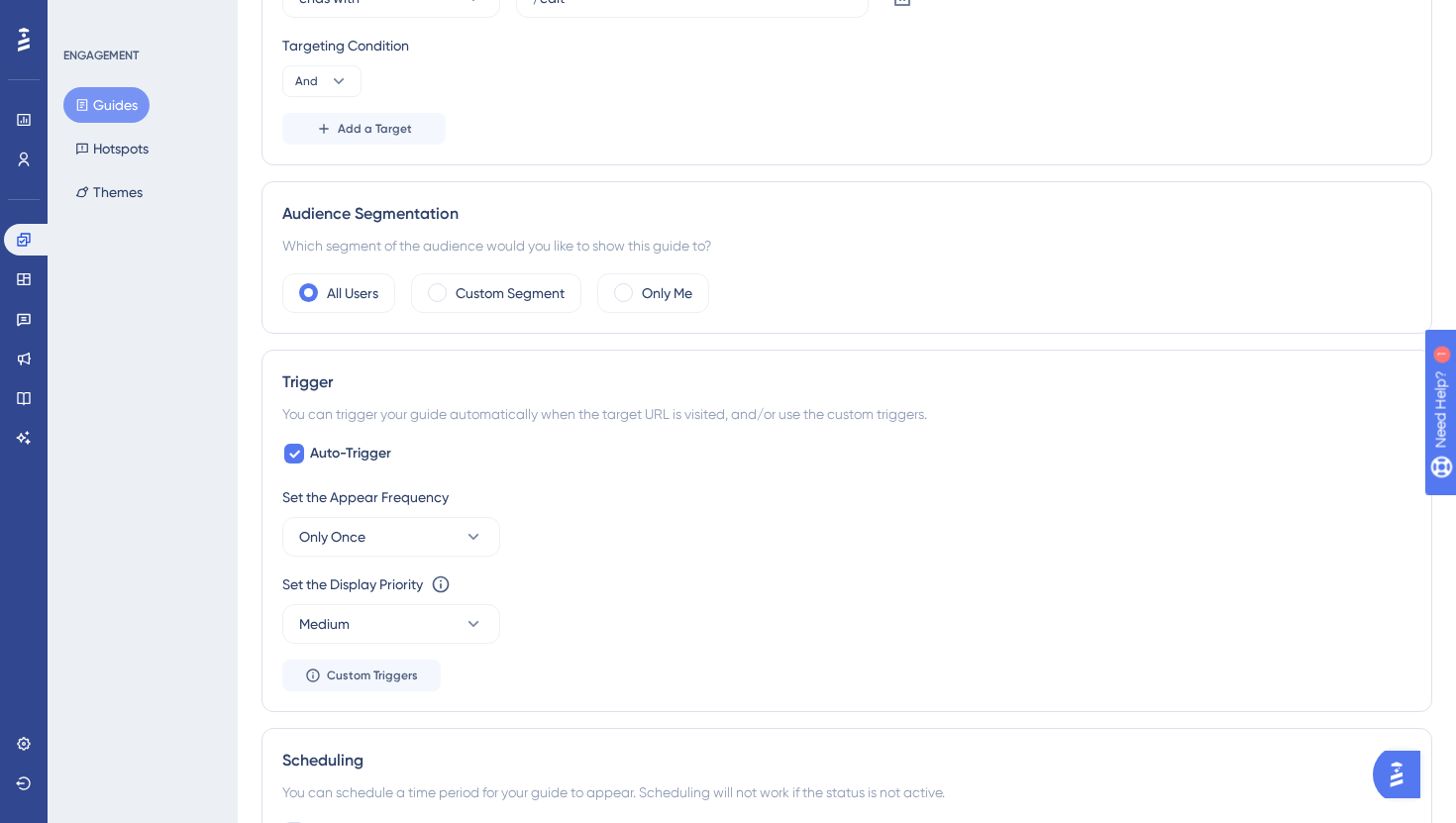 scroll, scrollTop: 0, scrollLeft: 0, axis: both 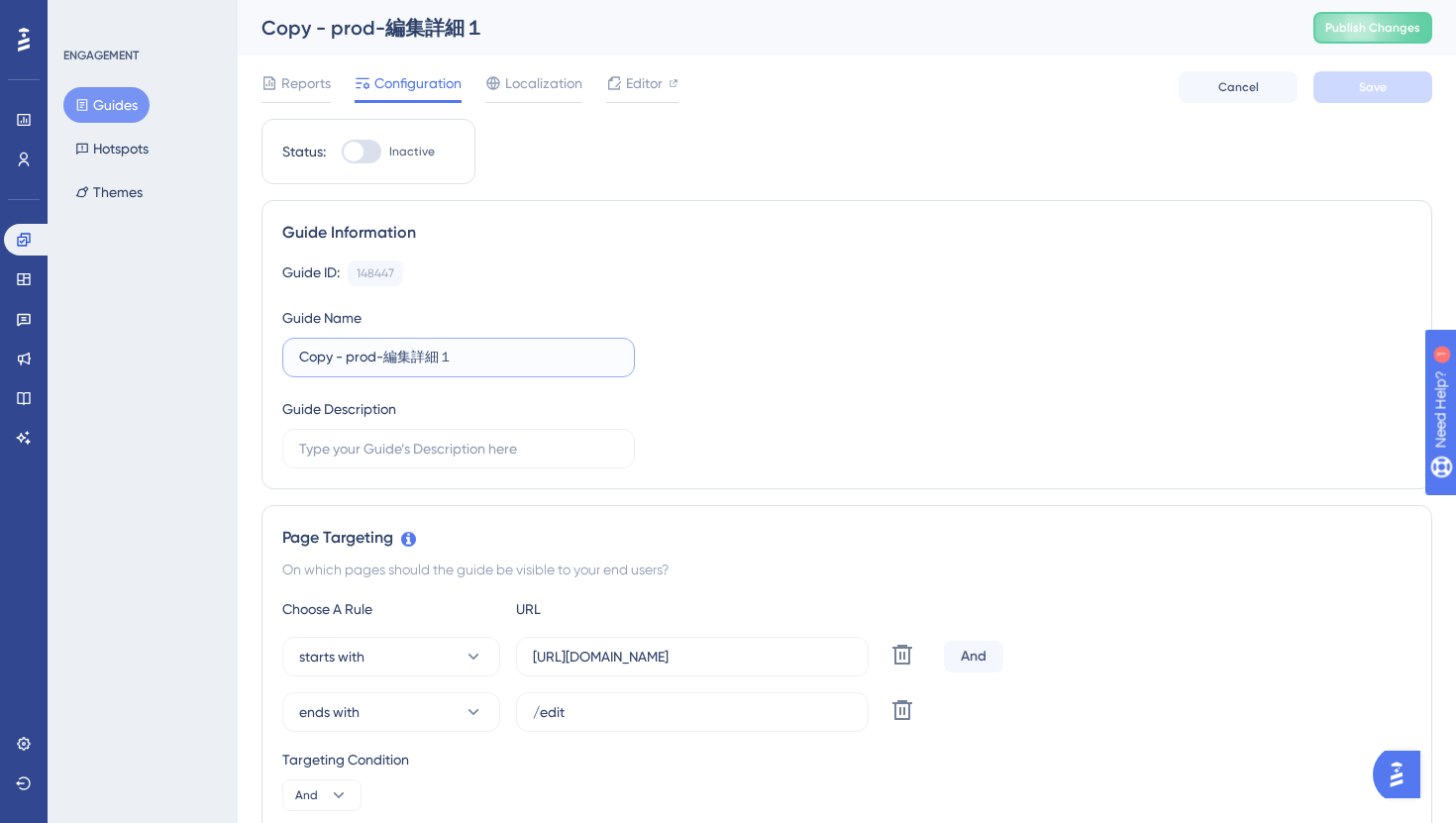 drag, startPoint x: 378, startPoint y: 360, endPoint x: 270, endPoint y: 361, distance: 108.00463 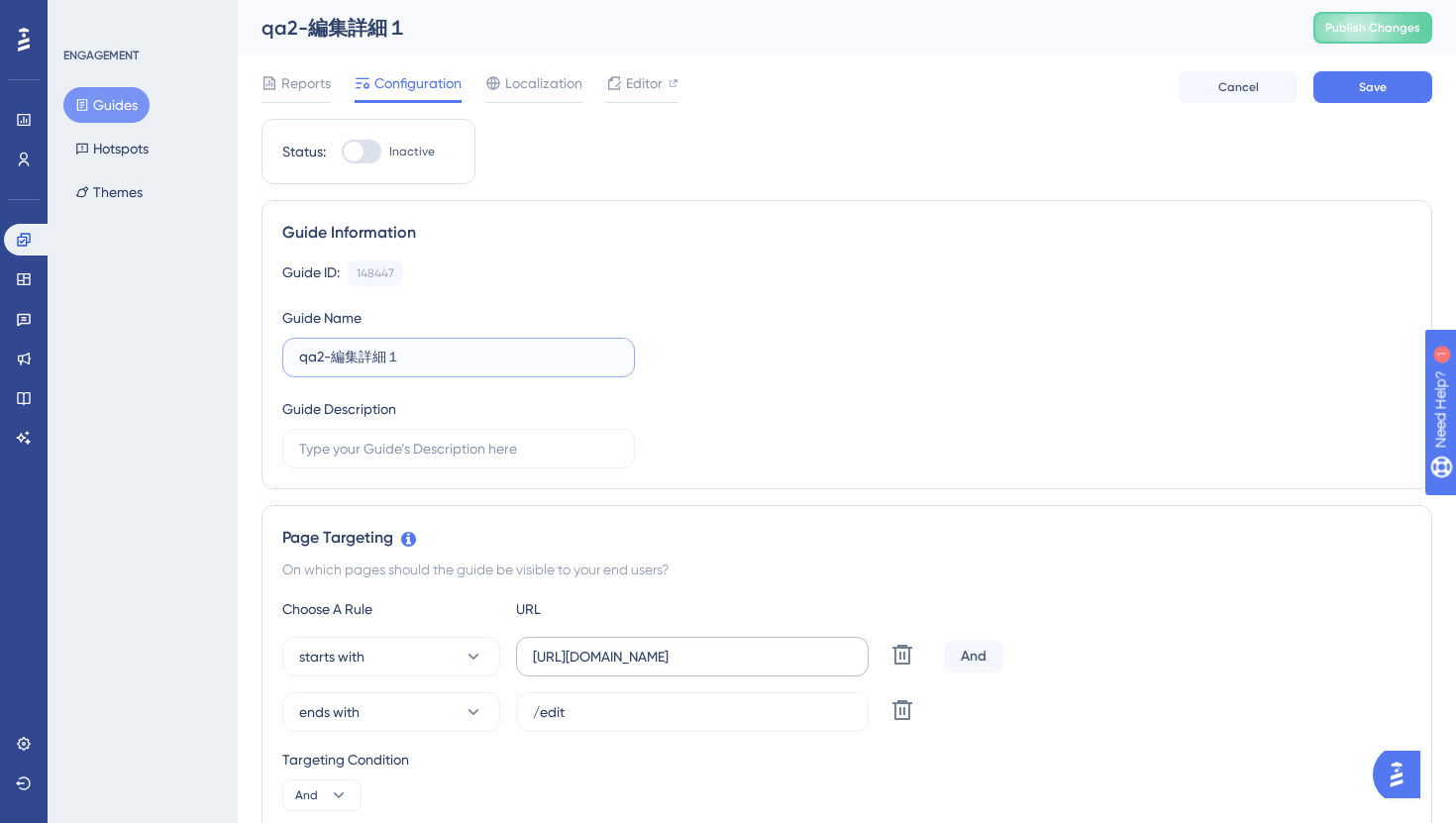 type on "qa2-編集詳細１" 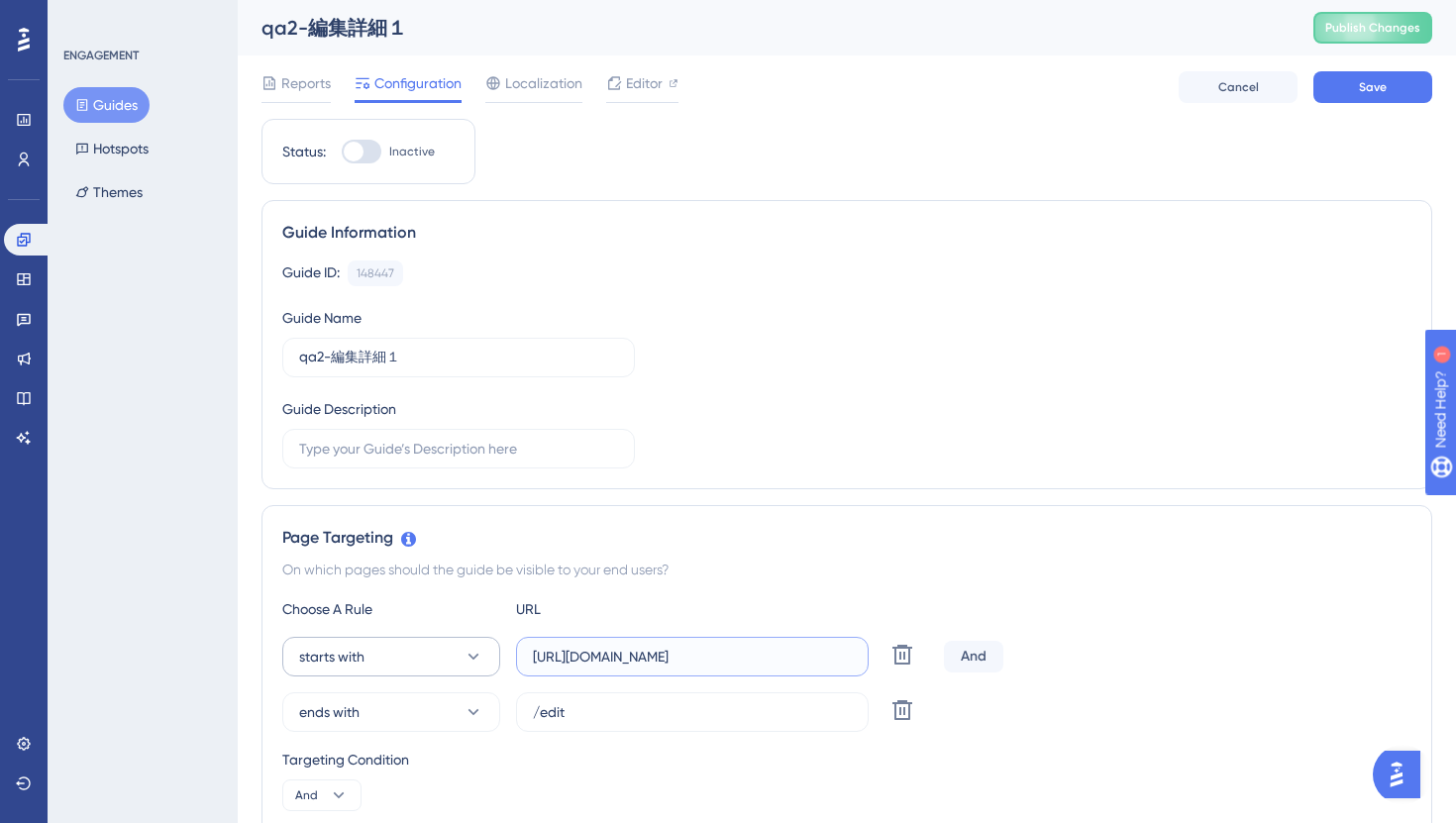 drag, startPoint x: 727, startPoint y: 663, endPoint x: 441, endPoint y: 666, distance: 286.01573 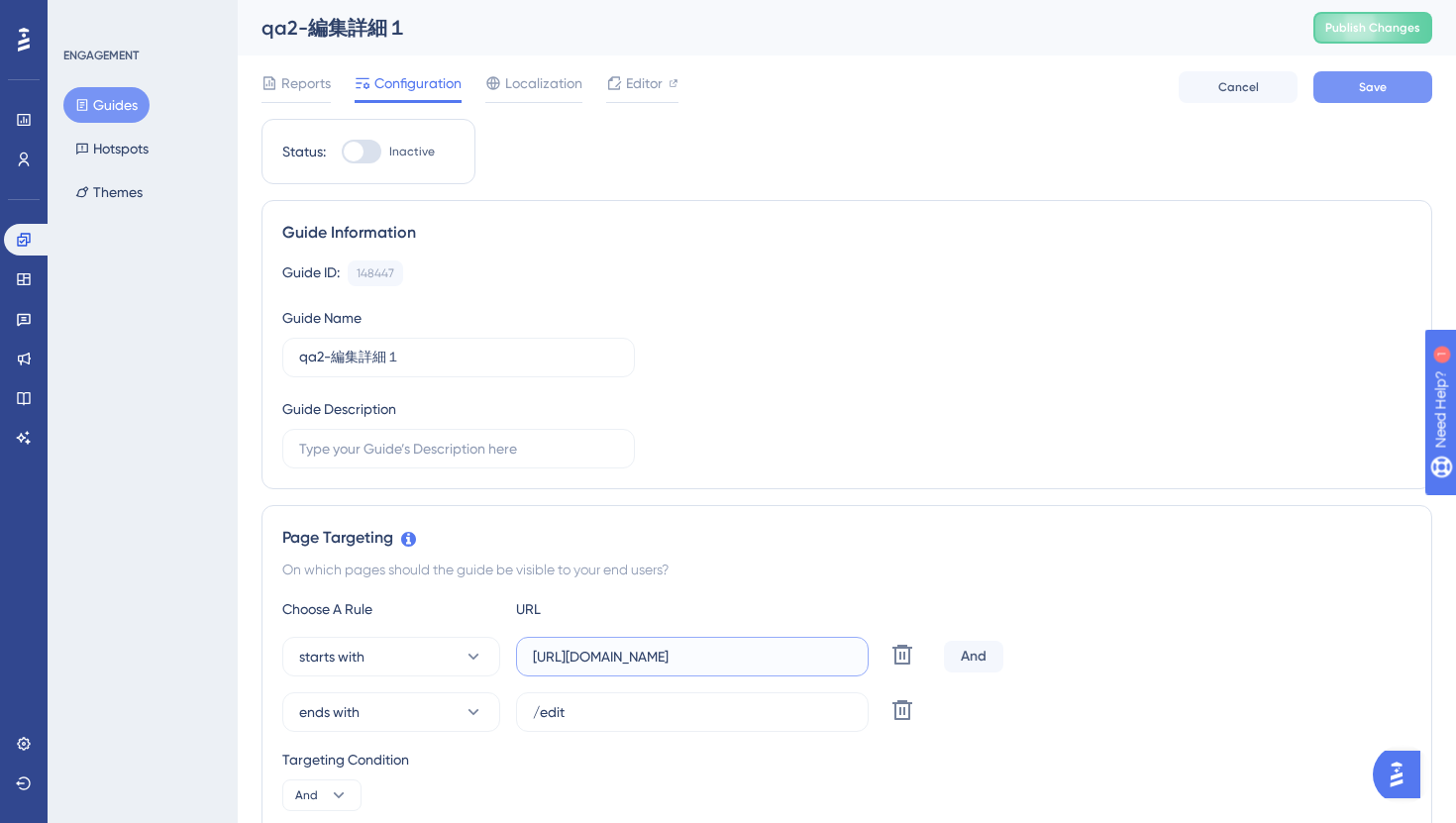 type on "[URL][DOMAIN_NAME]" 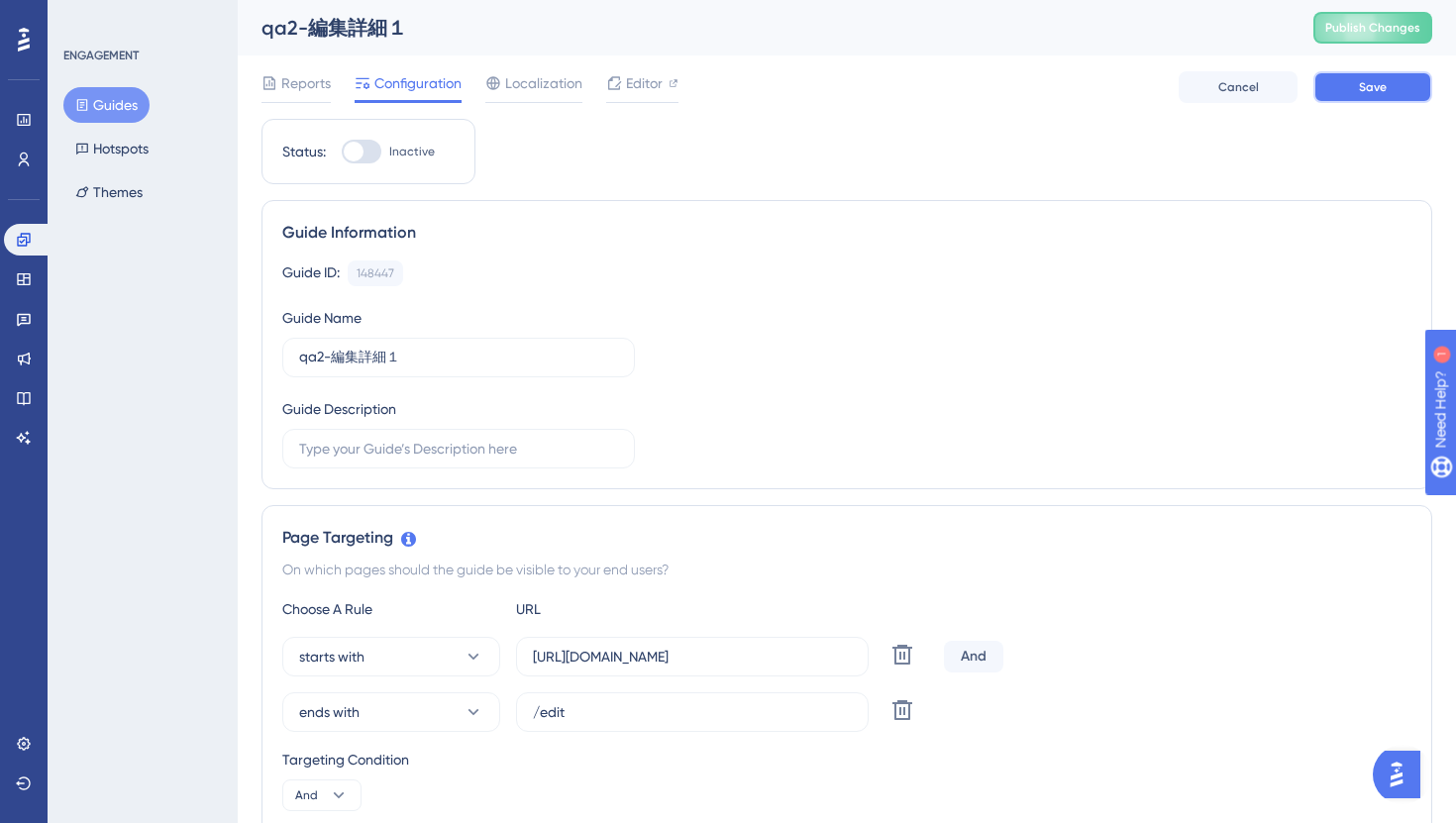 click on "Save" at bounding box center [1373, 87] 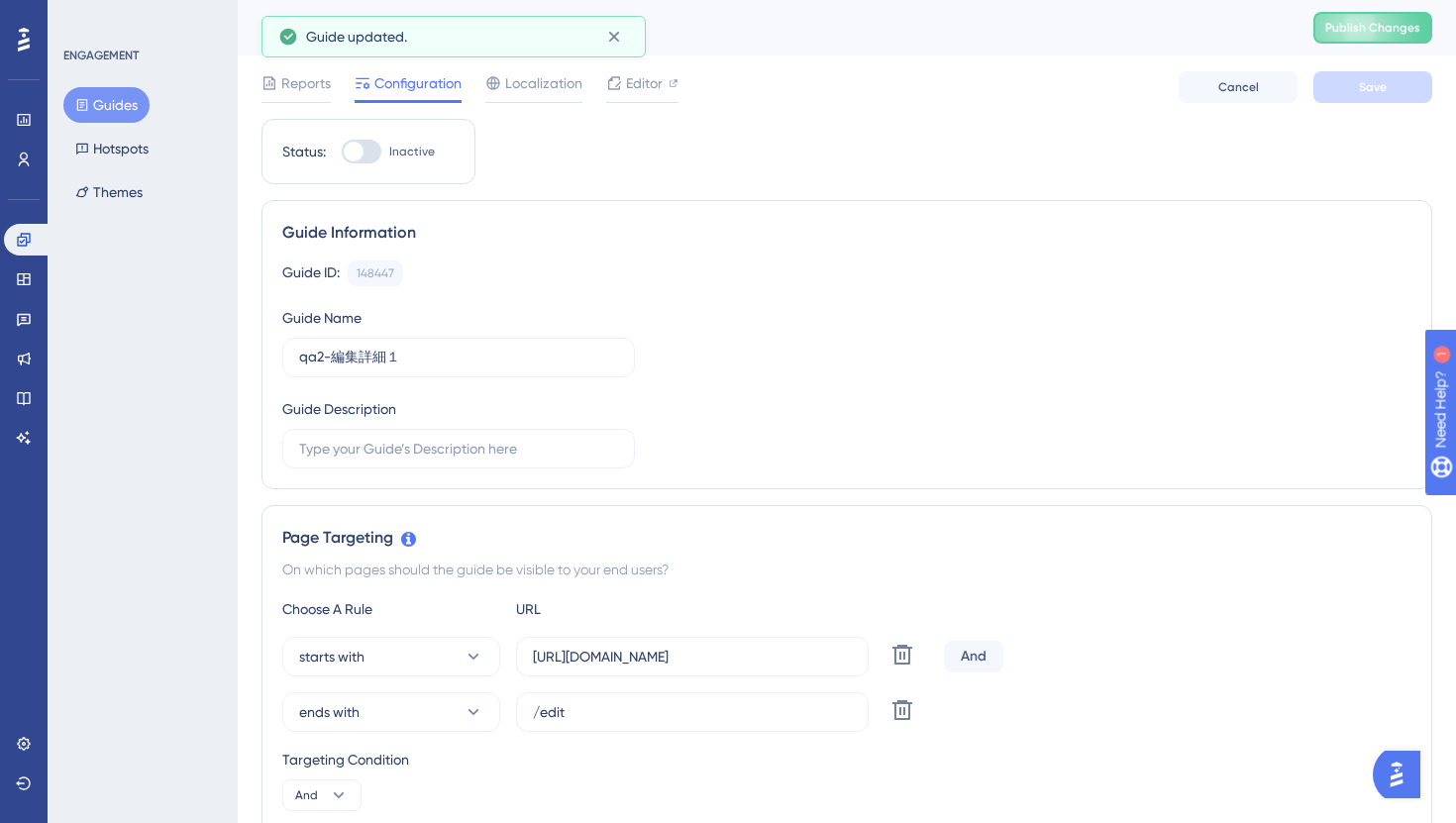 click on "Guides" at bounding box center [106, 105] 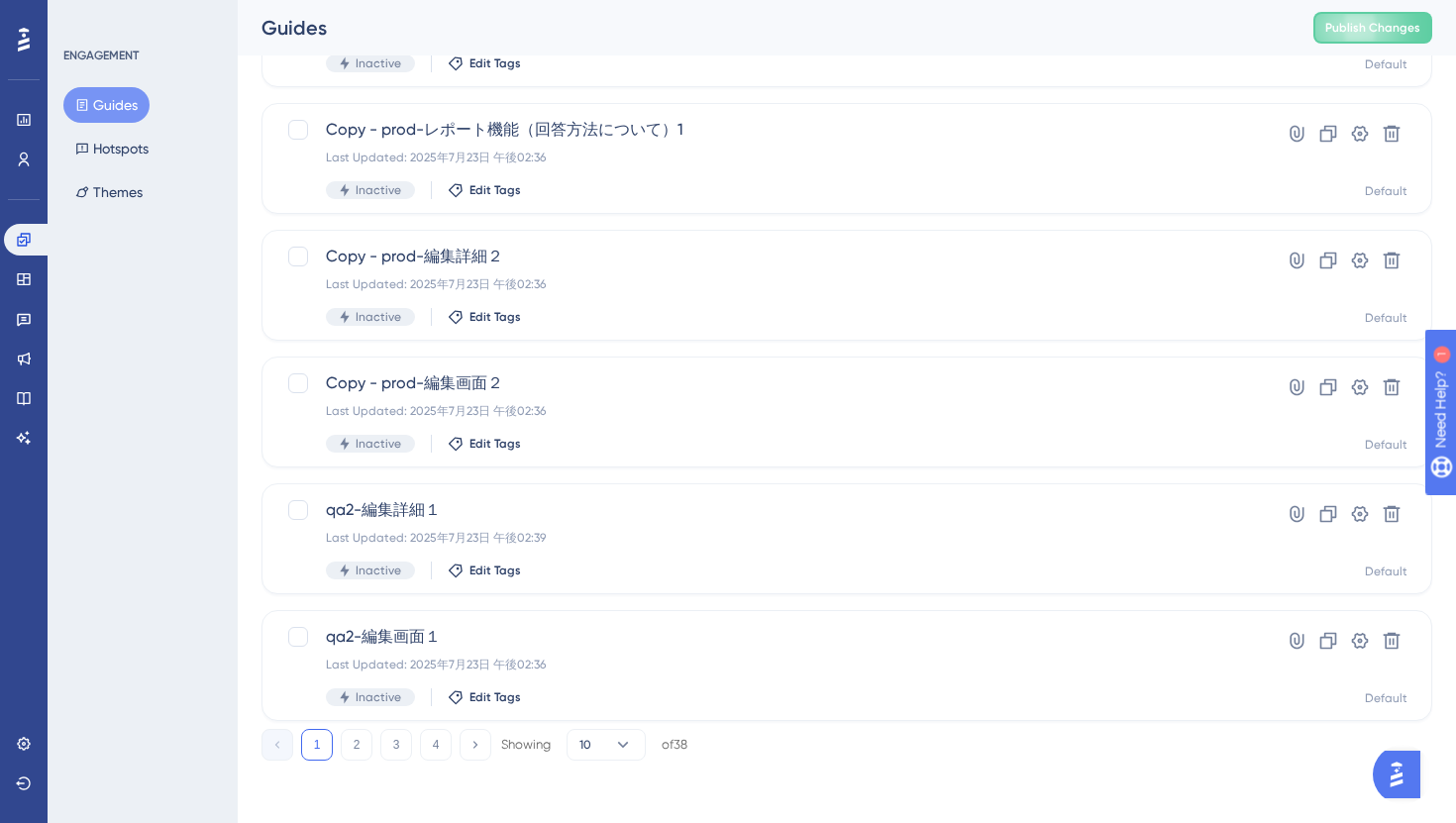 scroll, scrollTop: 714, scrollLeft: 0, axis: vertical 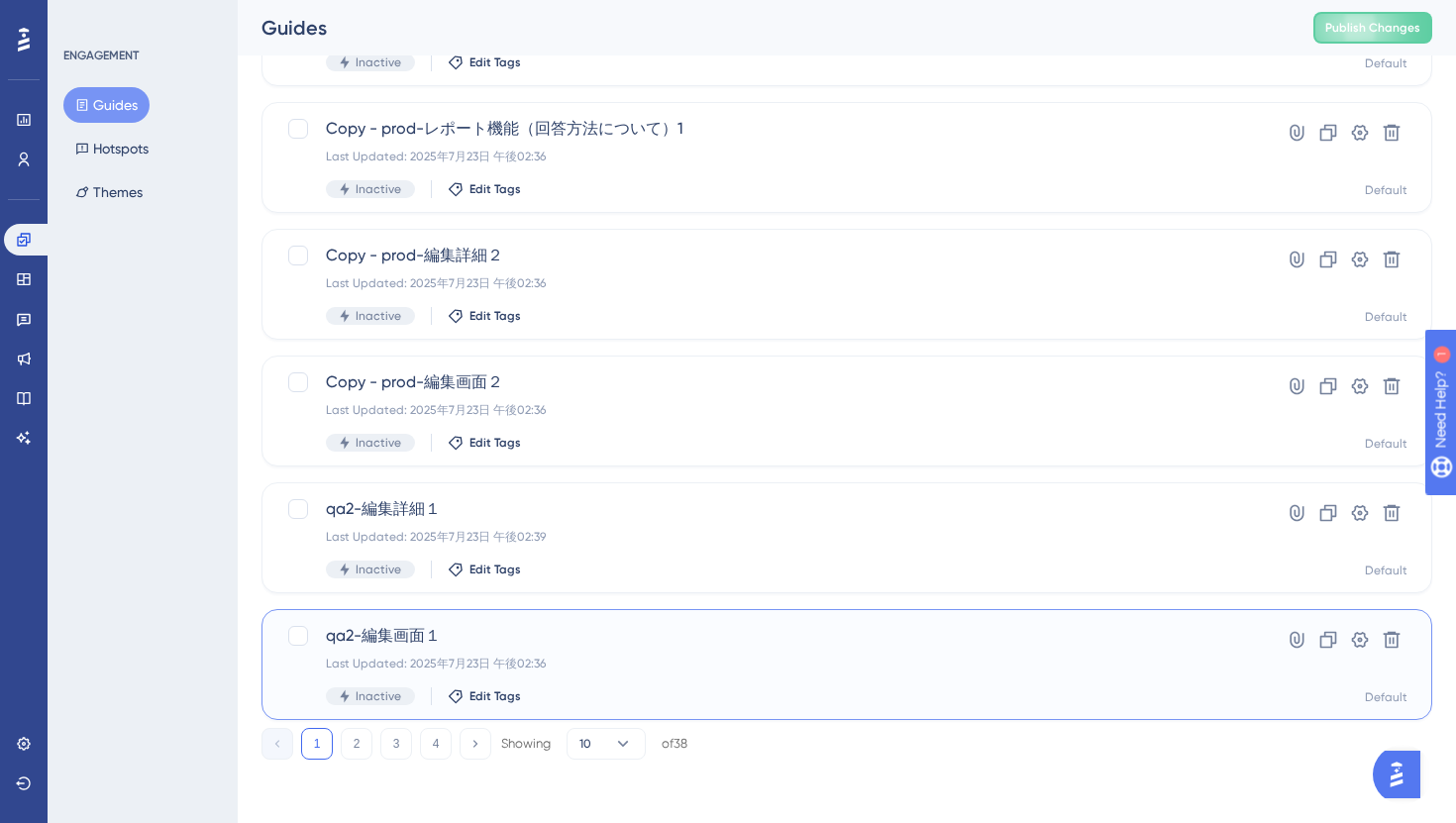 click on "qa2-編集画面１" at bounding box center [768, 636] 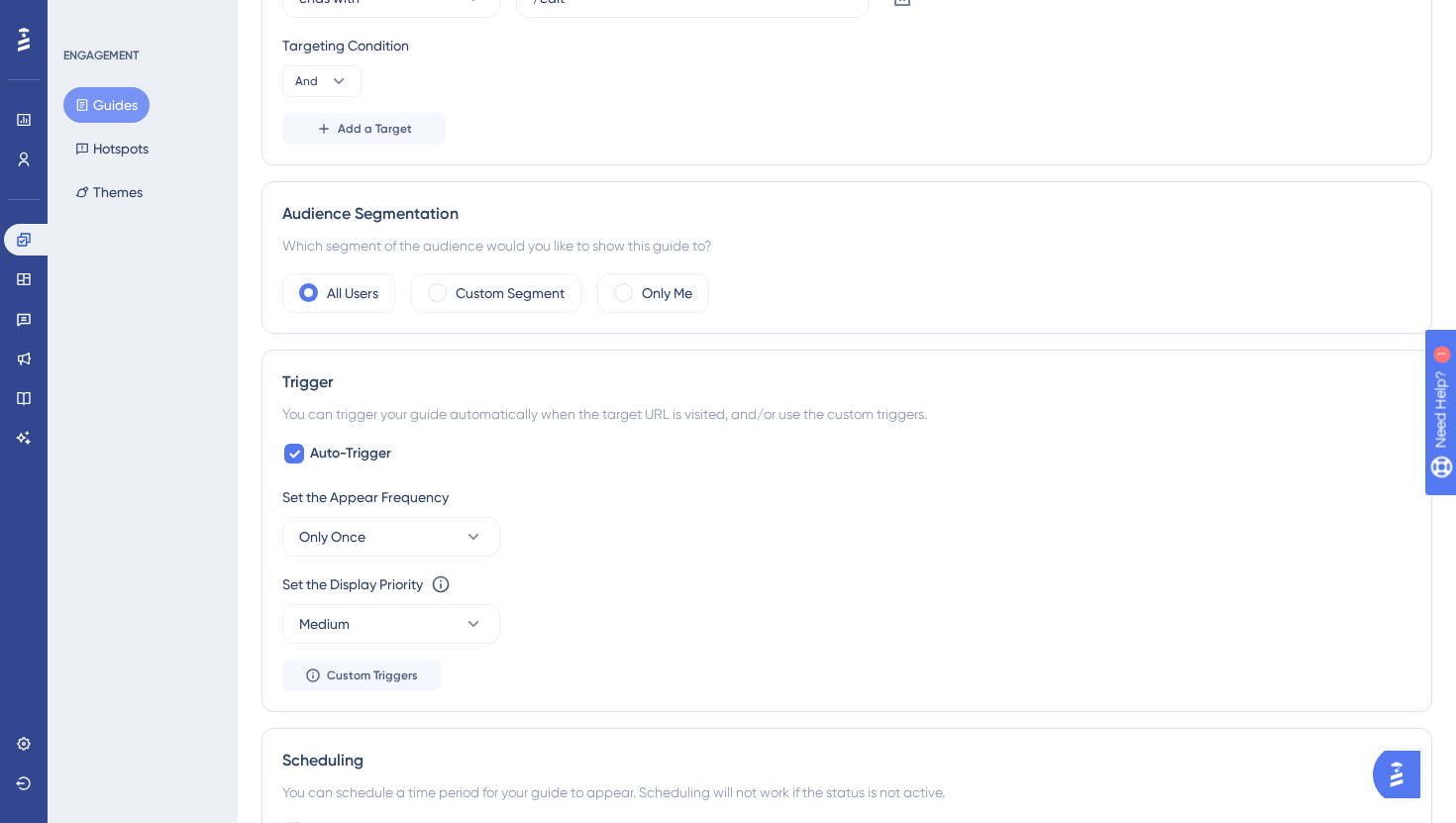 scroll, scrollTop: 0, scrollLeft: 0, axis: both 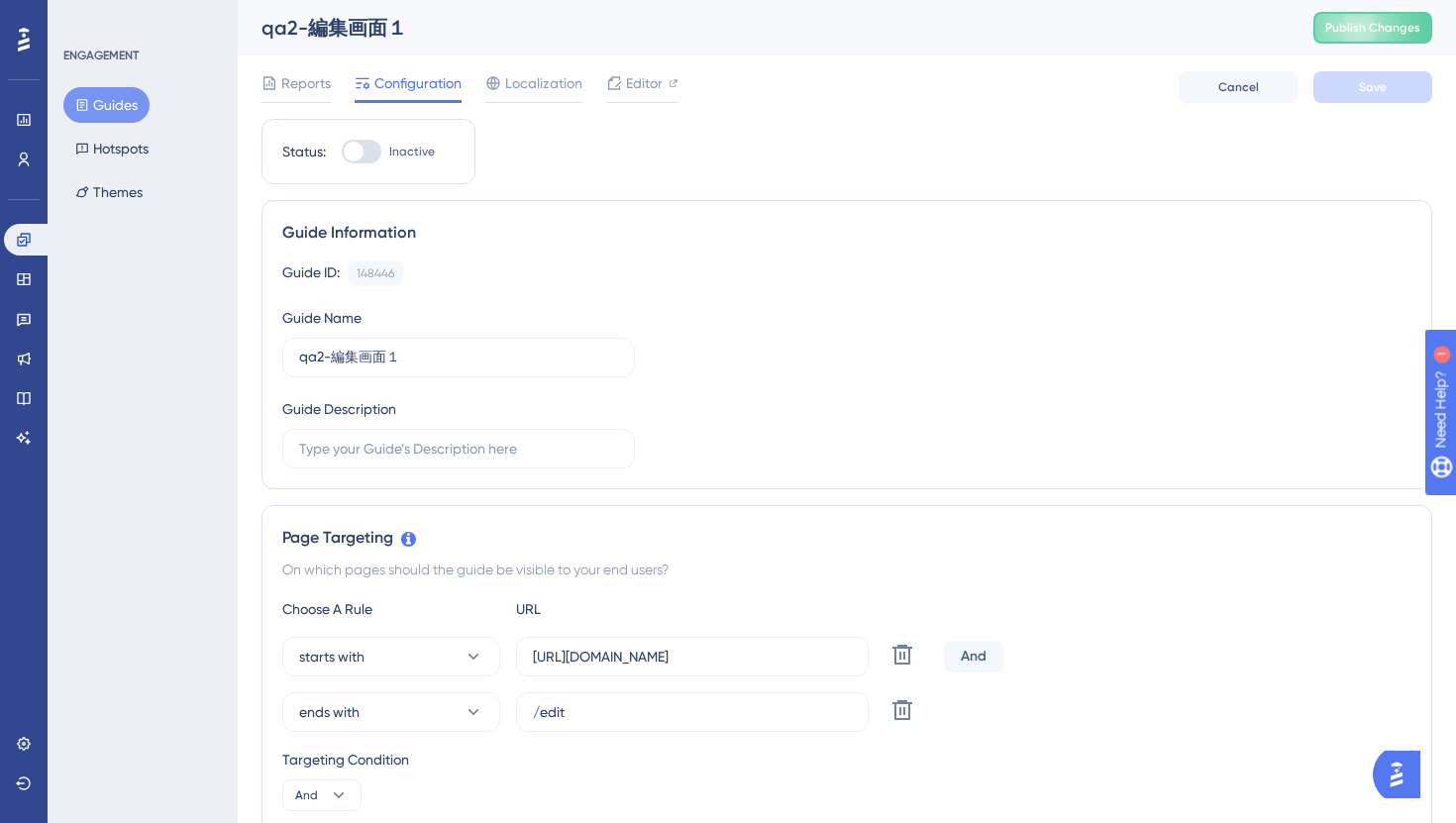 click at bounding box center [354, 152] 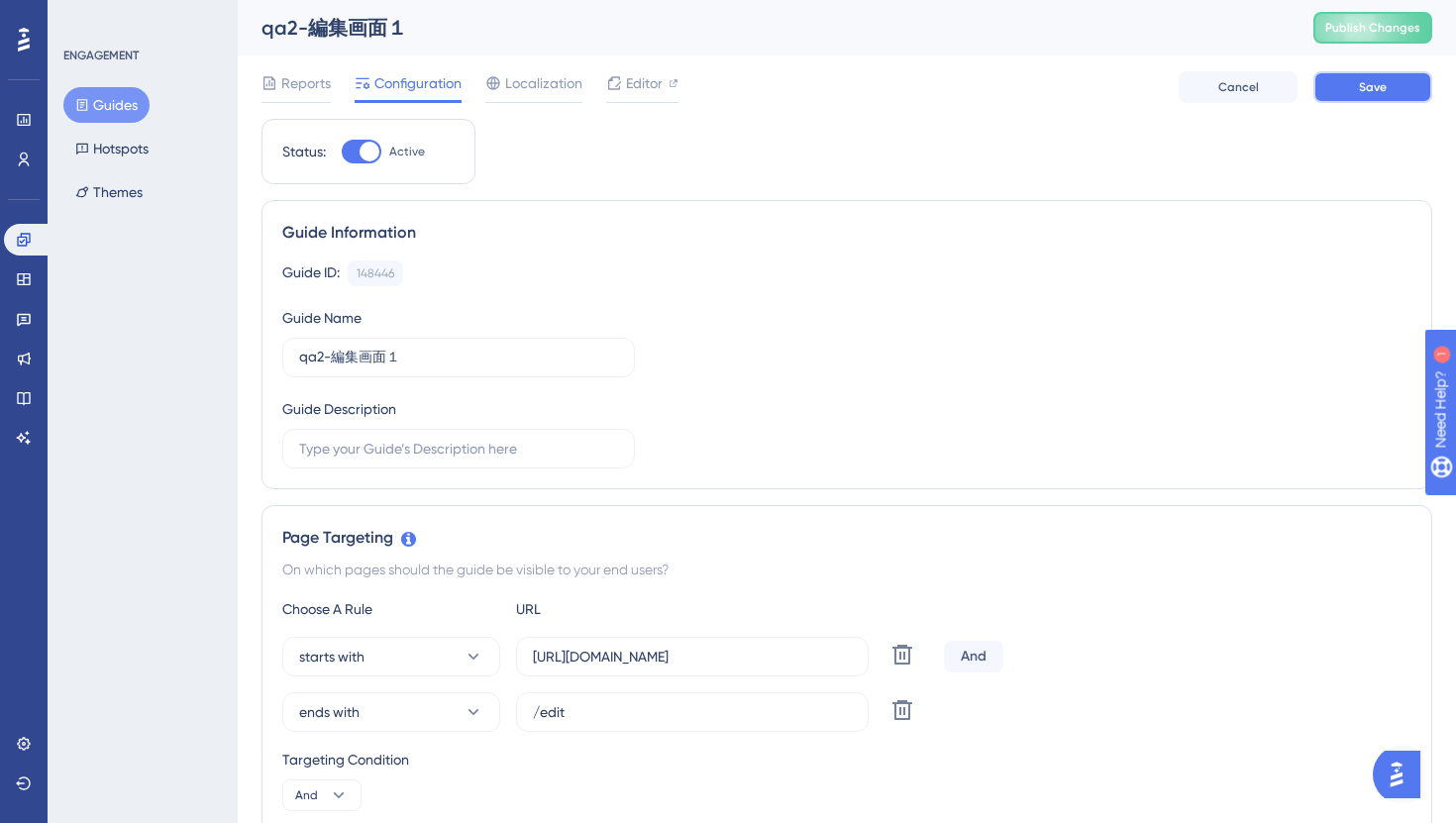 click on "Save" at bounding box center [1373, 87] 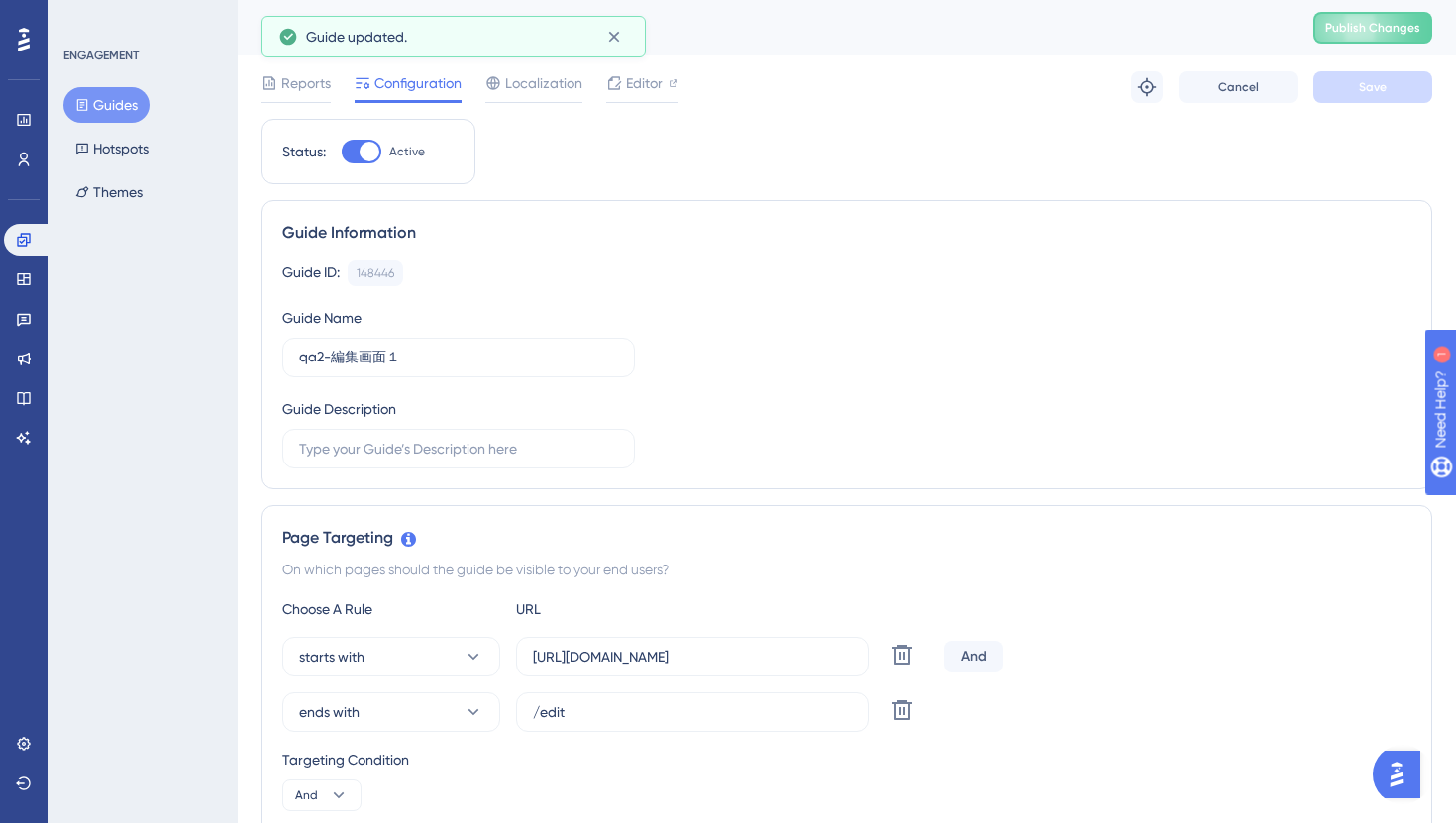 click on "Guides" at bounding box center (106, 105) 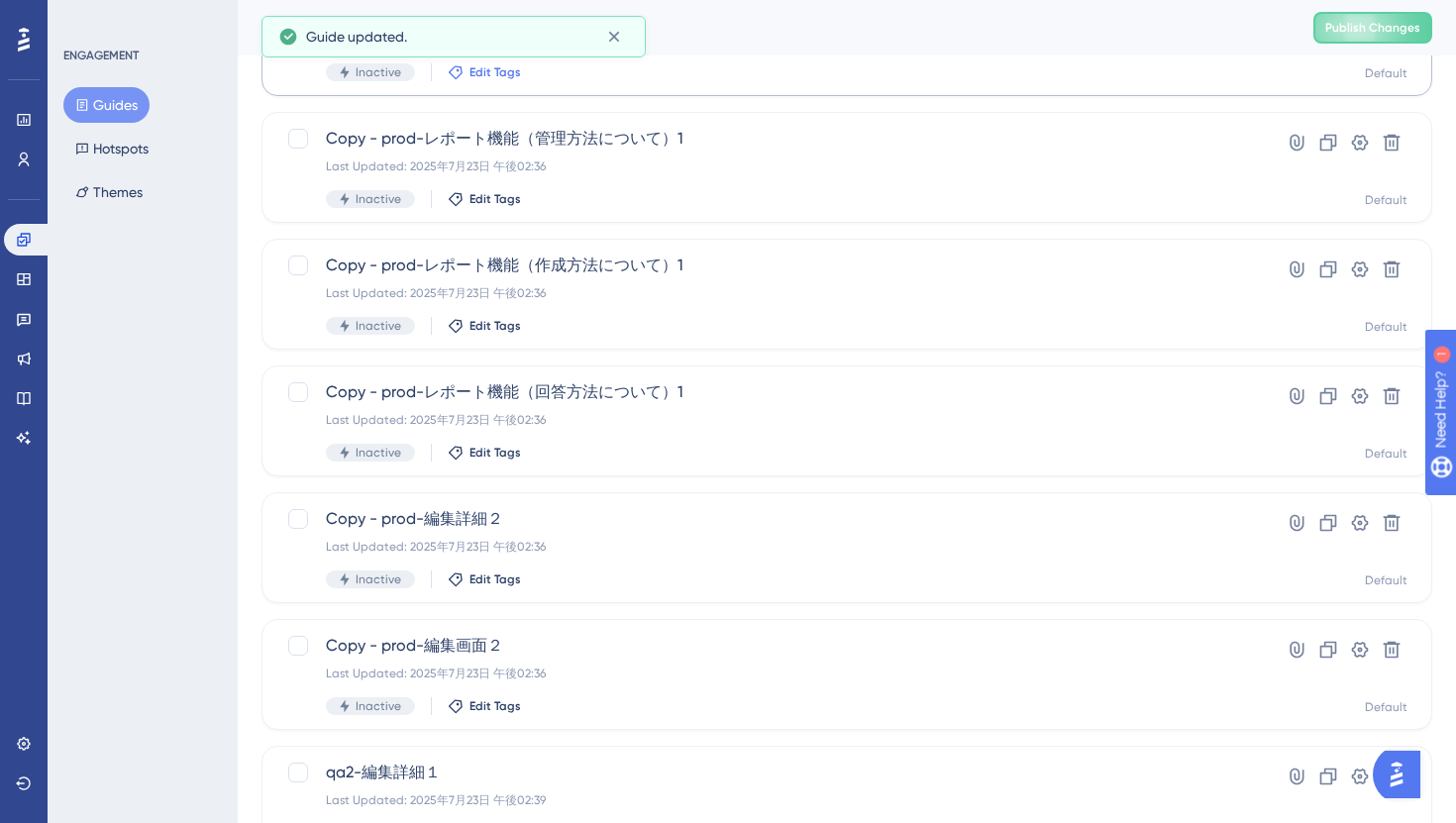 scroll, scrollTop: 714, scrollLeft: 0, axis: vertical 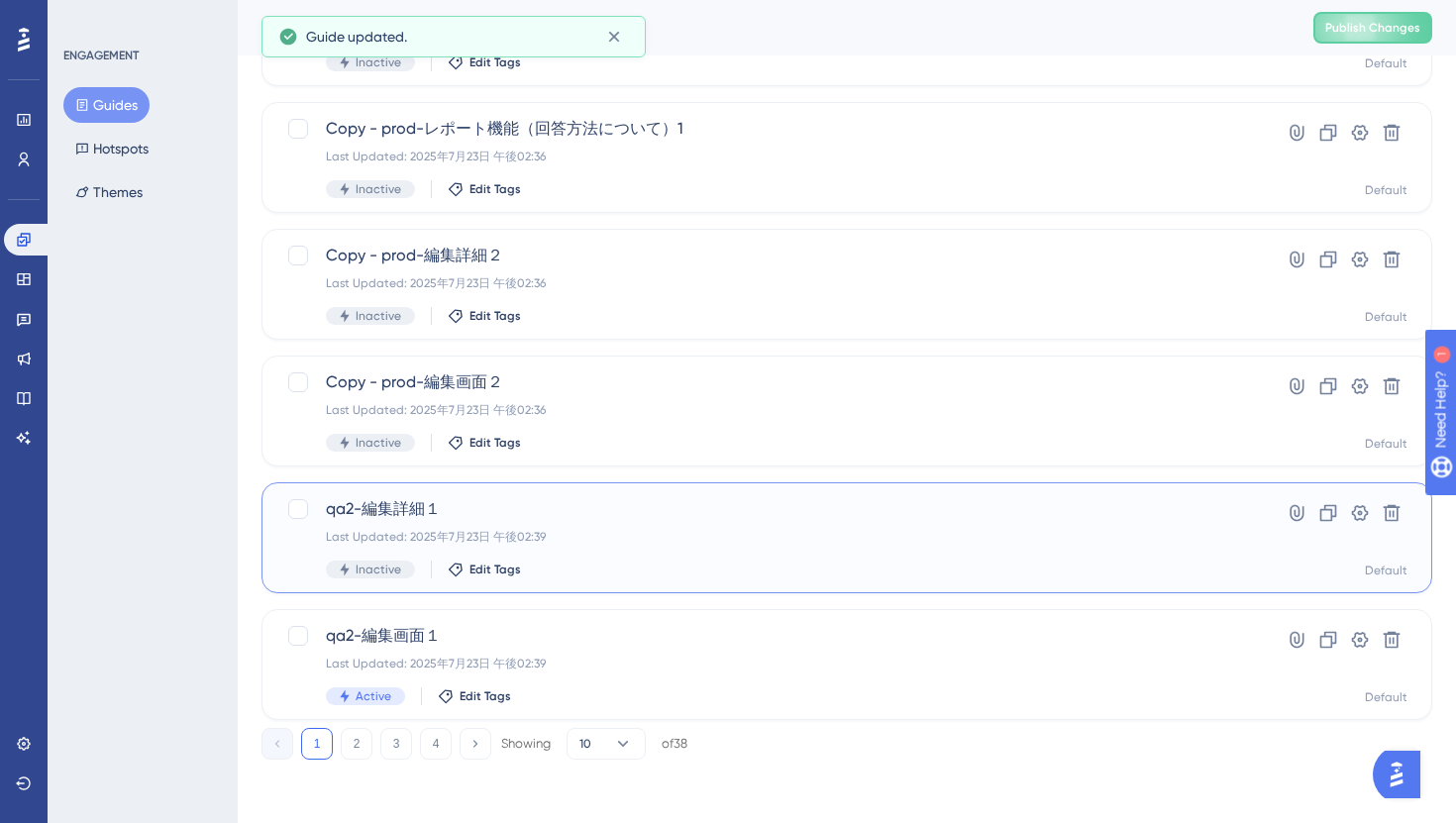 click on "qa2-編集詳細１" at bounding box center (768, 509) 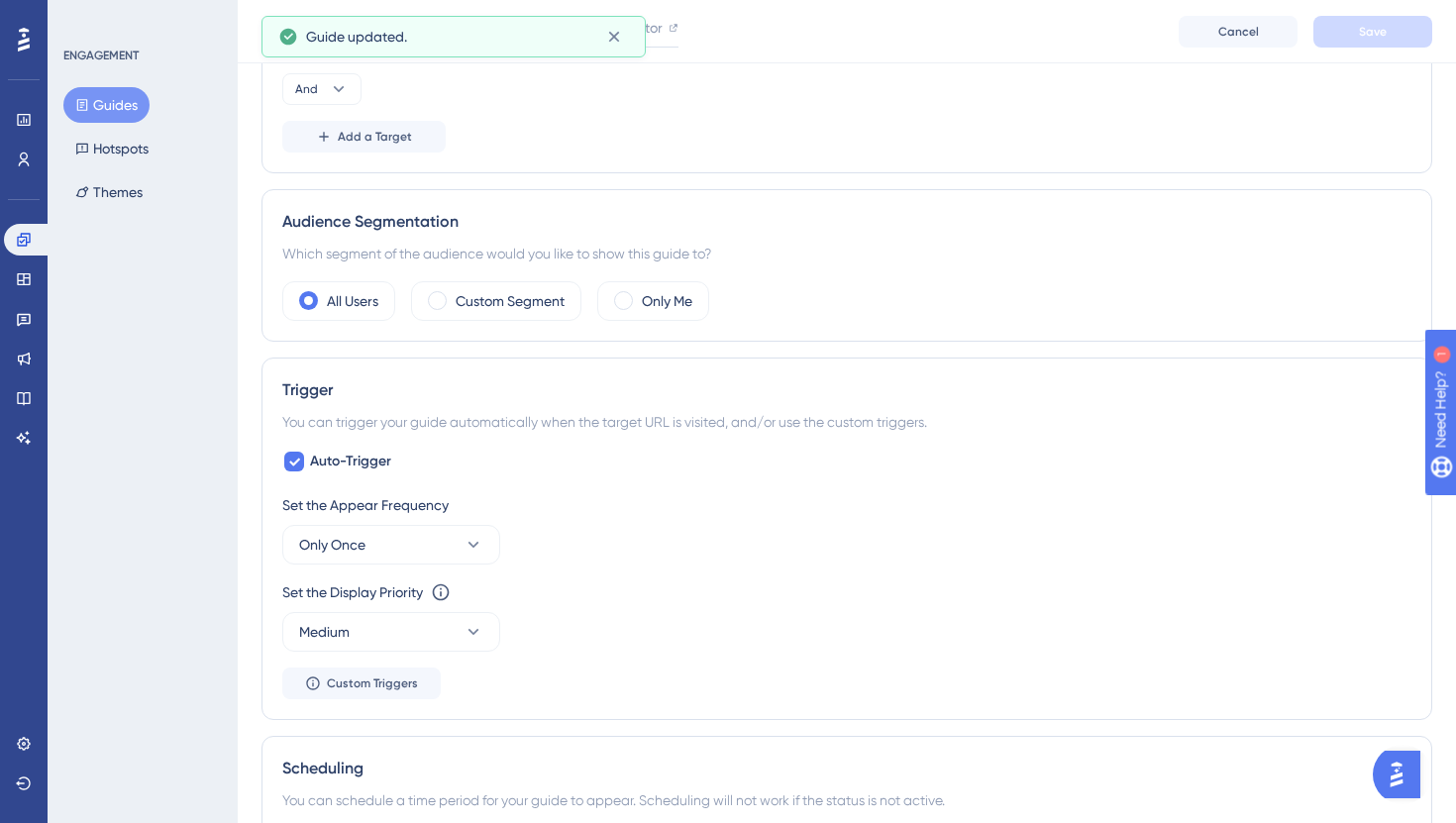 scroll, scrollTop: 0, scrollLeft: 0, axis: both 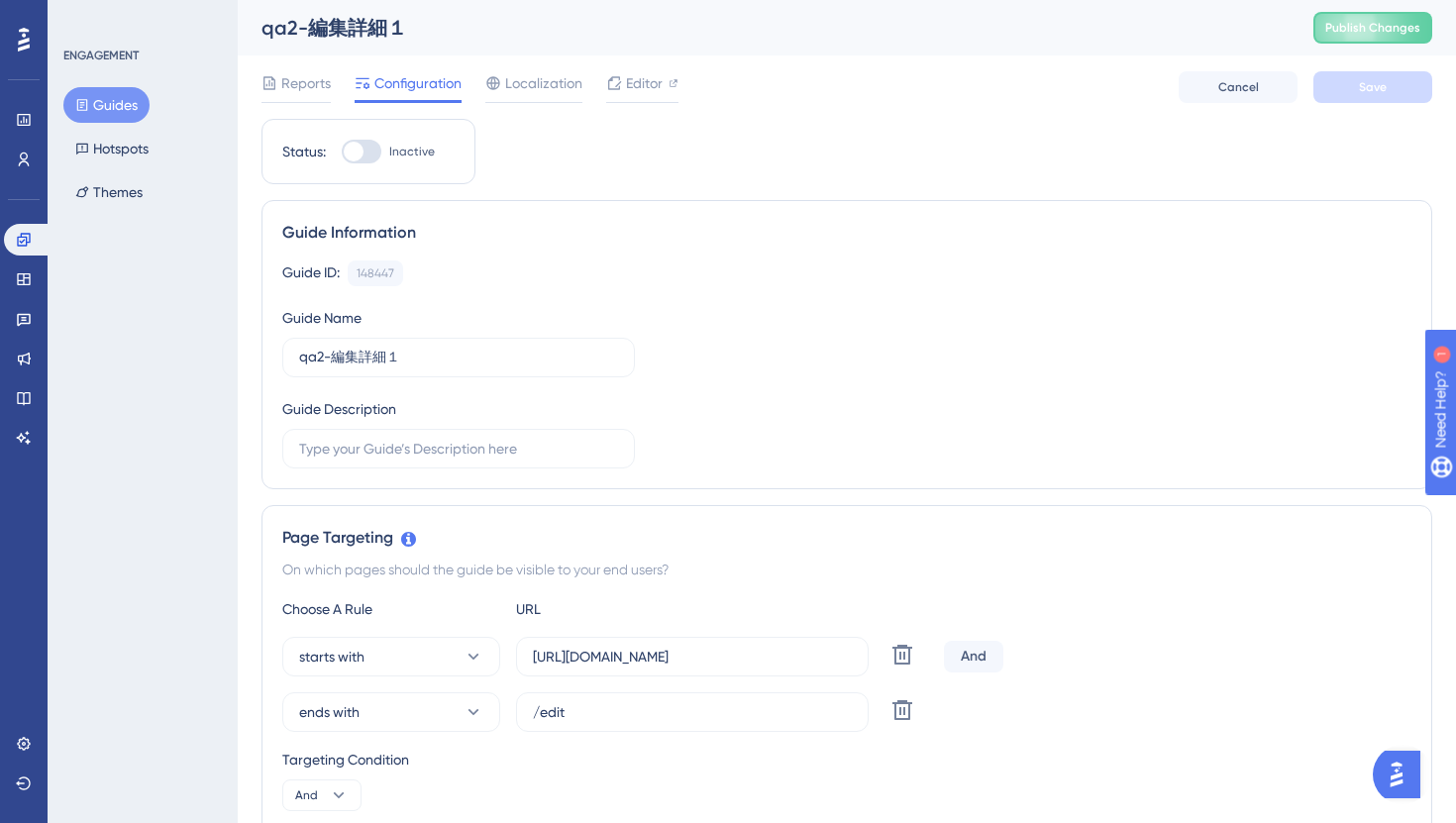 click at bounding box center [362, 152] 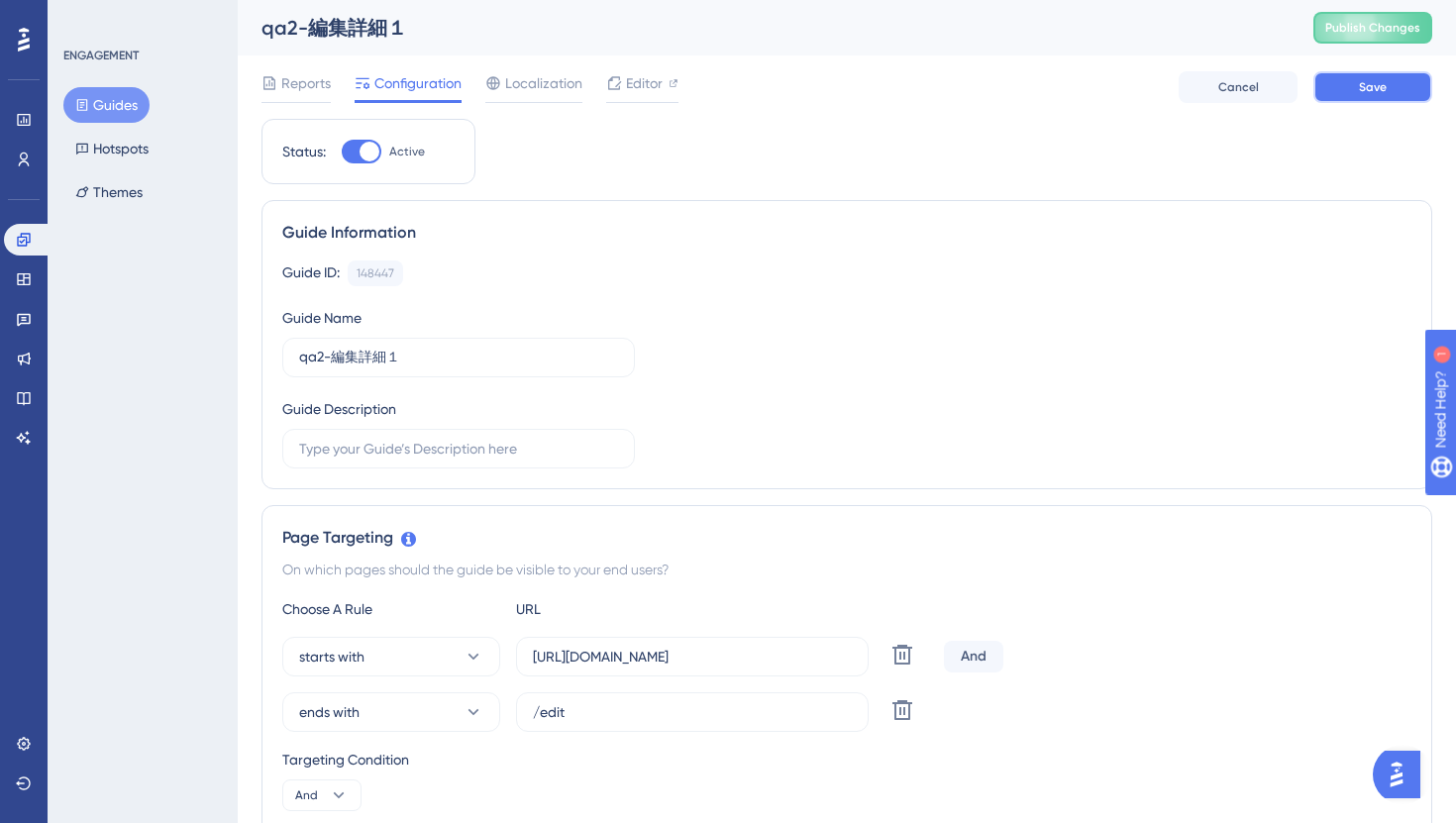 click on "Save" at bounding box center (1373, 87) 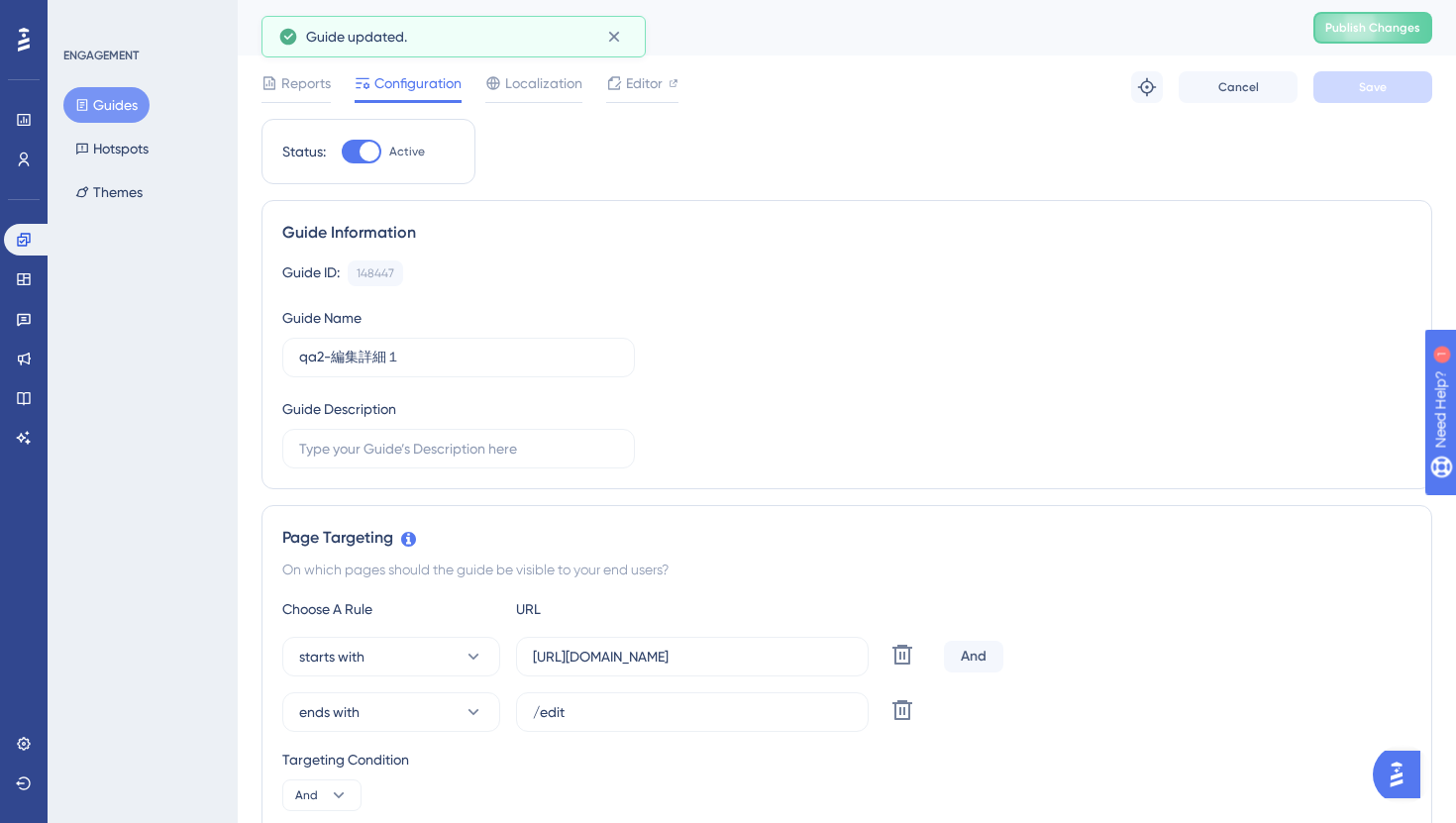 click on "Guides" at bounding box center (106, 105) 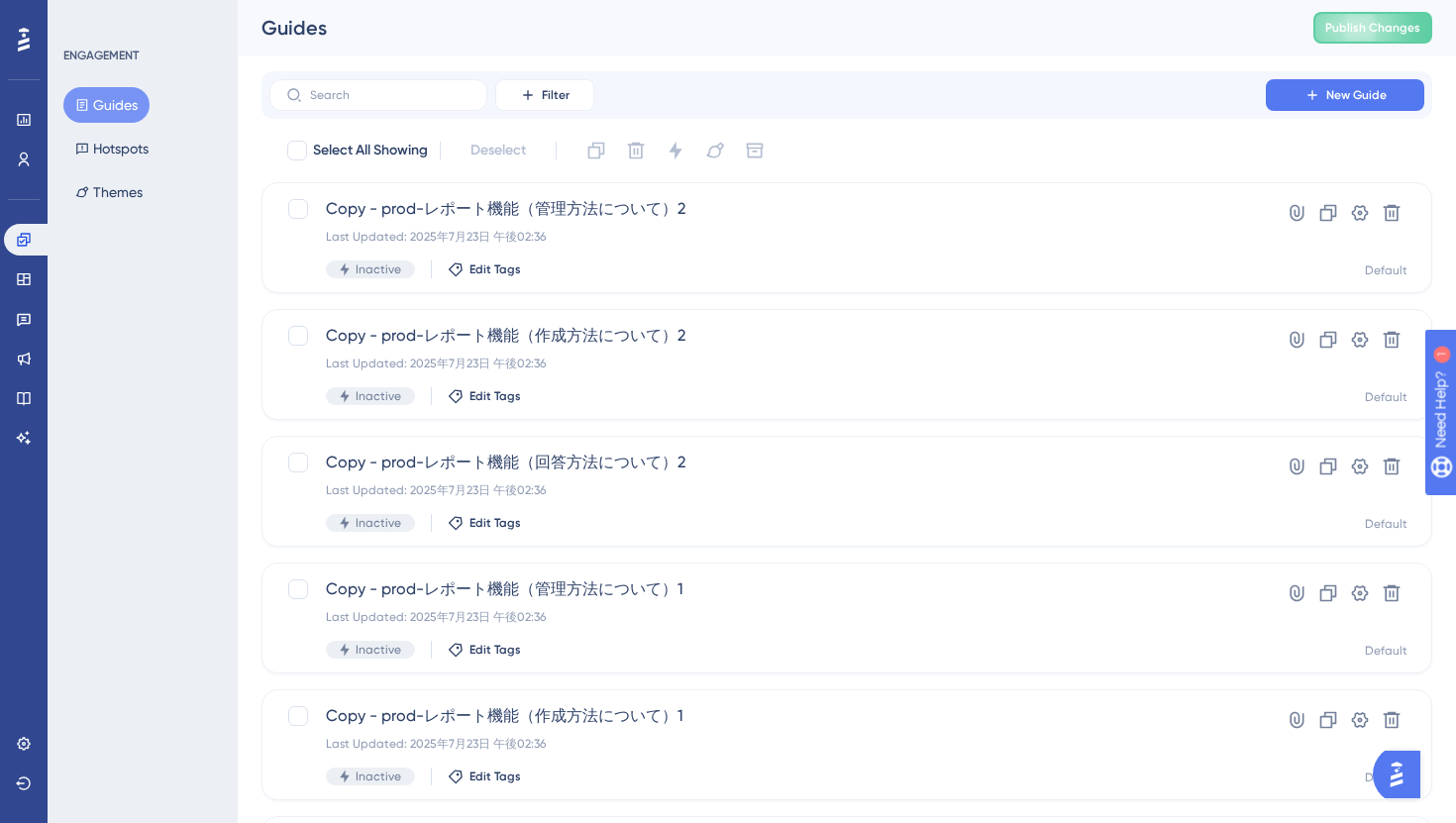 scroll, scrollTop: 714, scrollLeft: 0, axis: vertical 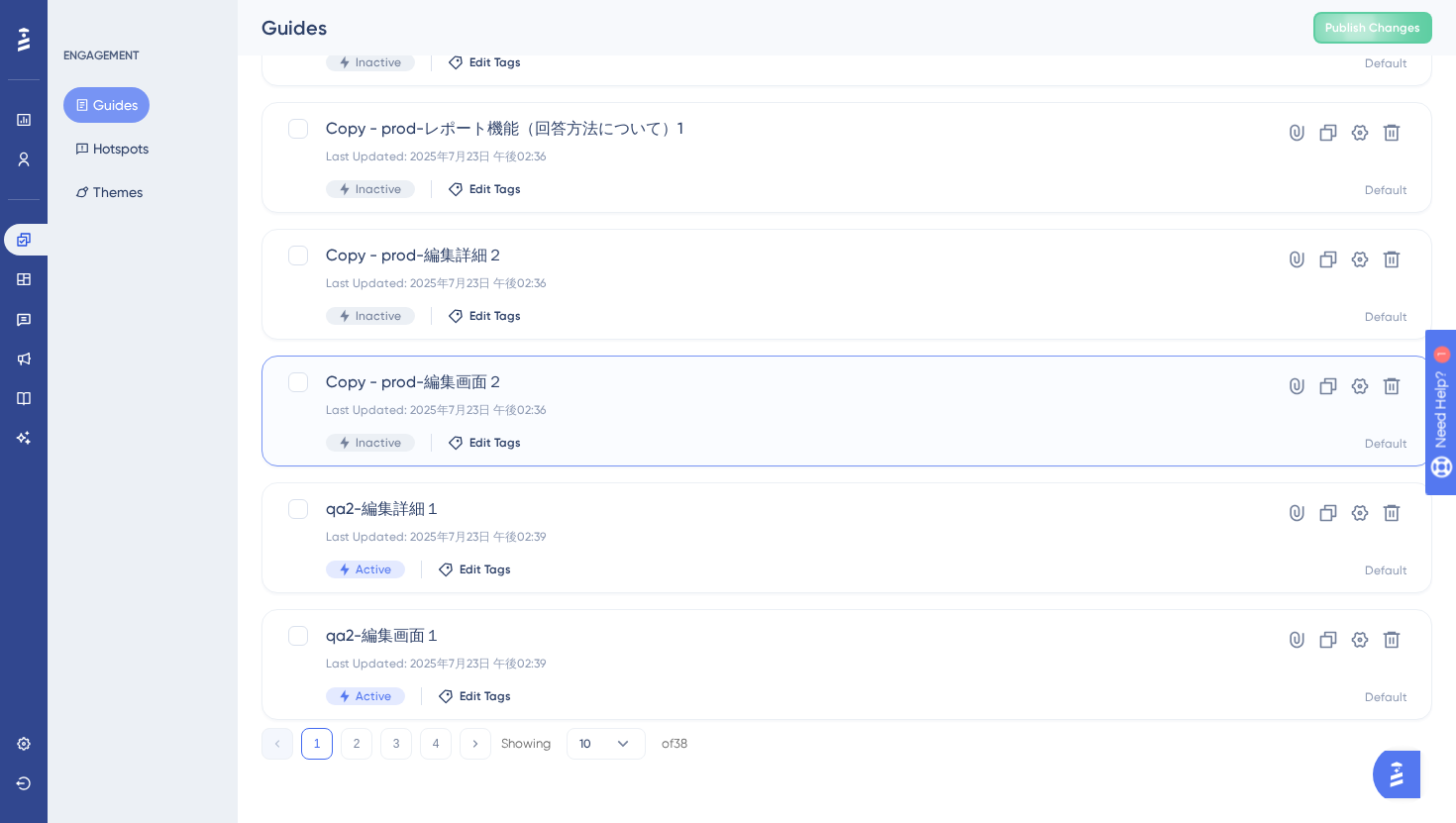 click on "Last Updated: 2025年7月23日 午後02:36" at bounding box center [768, 410] 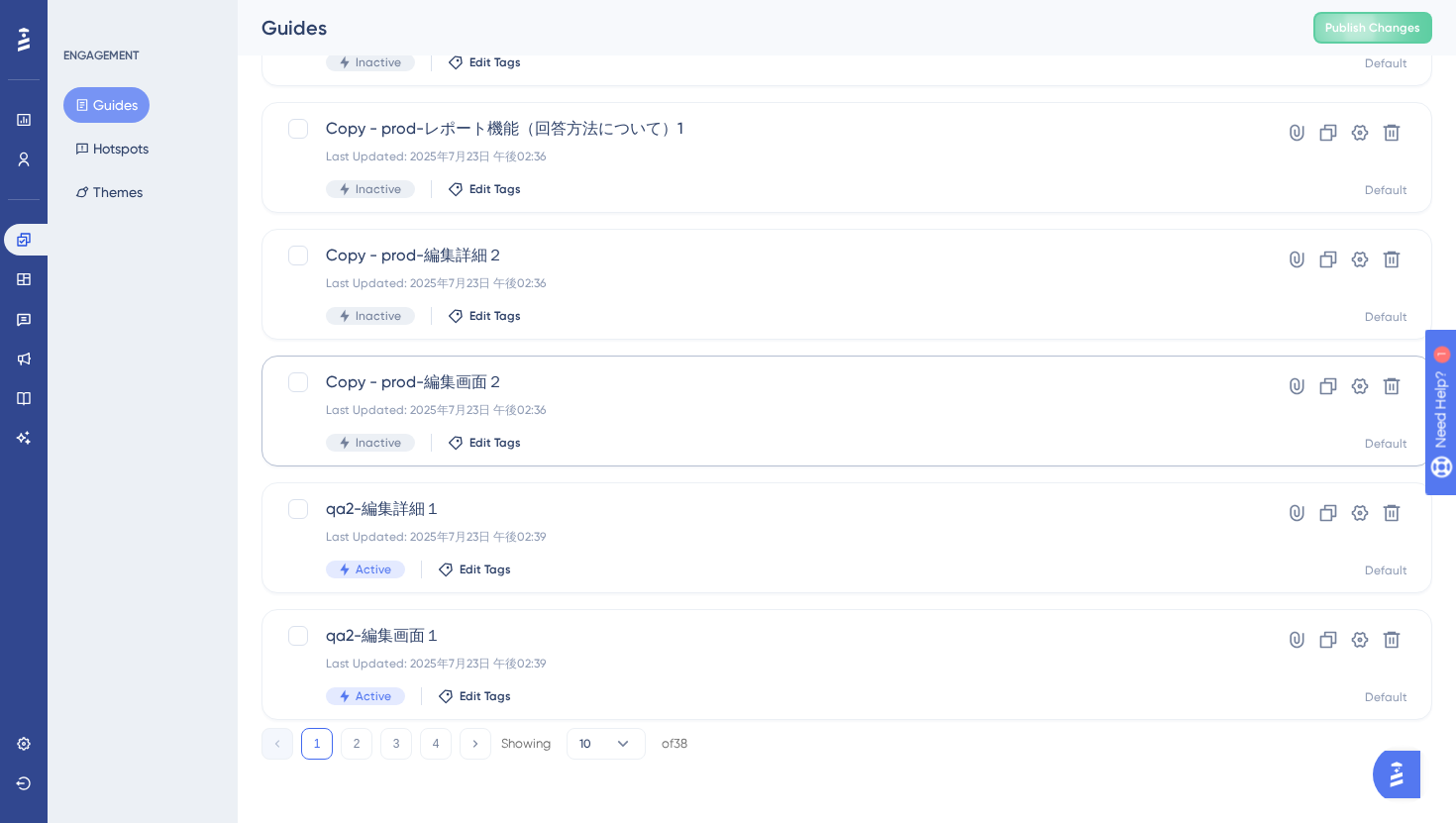scroll, scrollTop: 0, scrollLeft: 0, axis: both 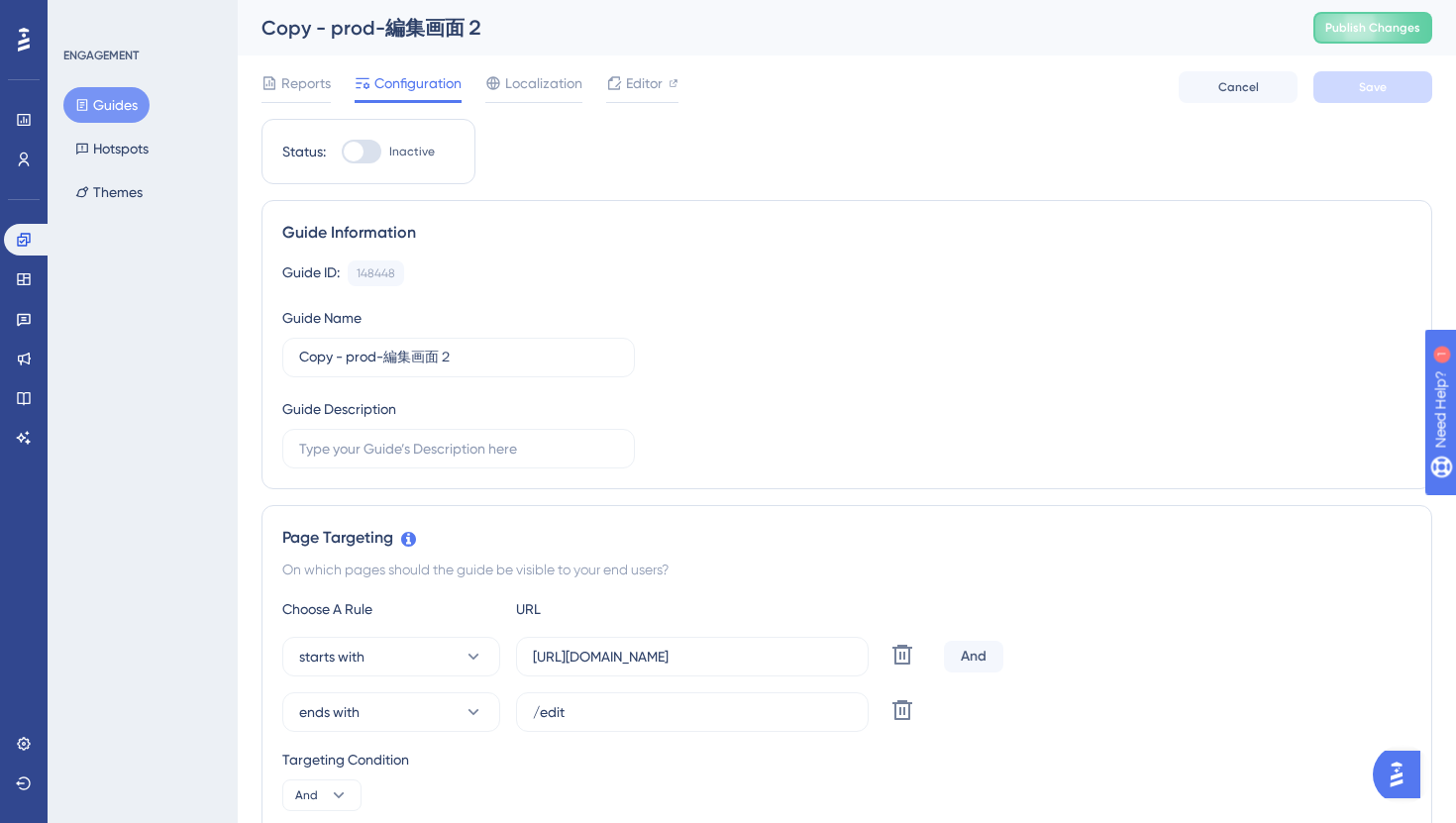 click at bounding box center [354, 152] 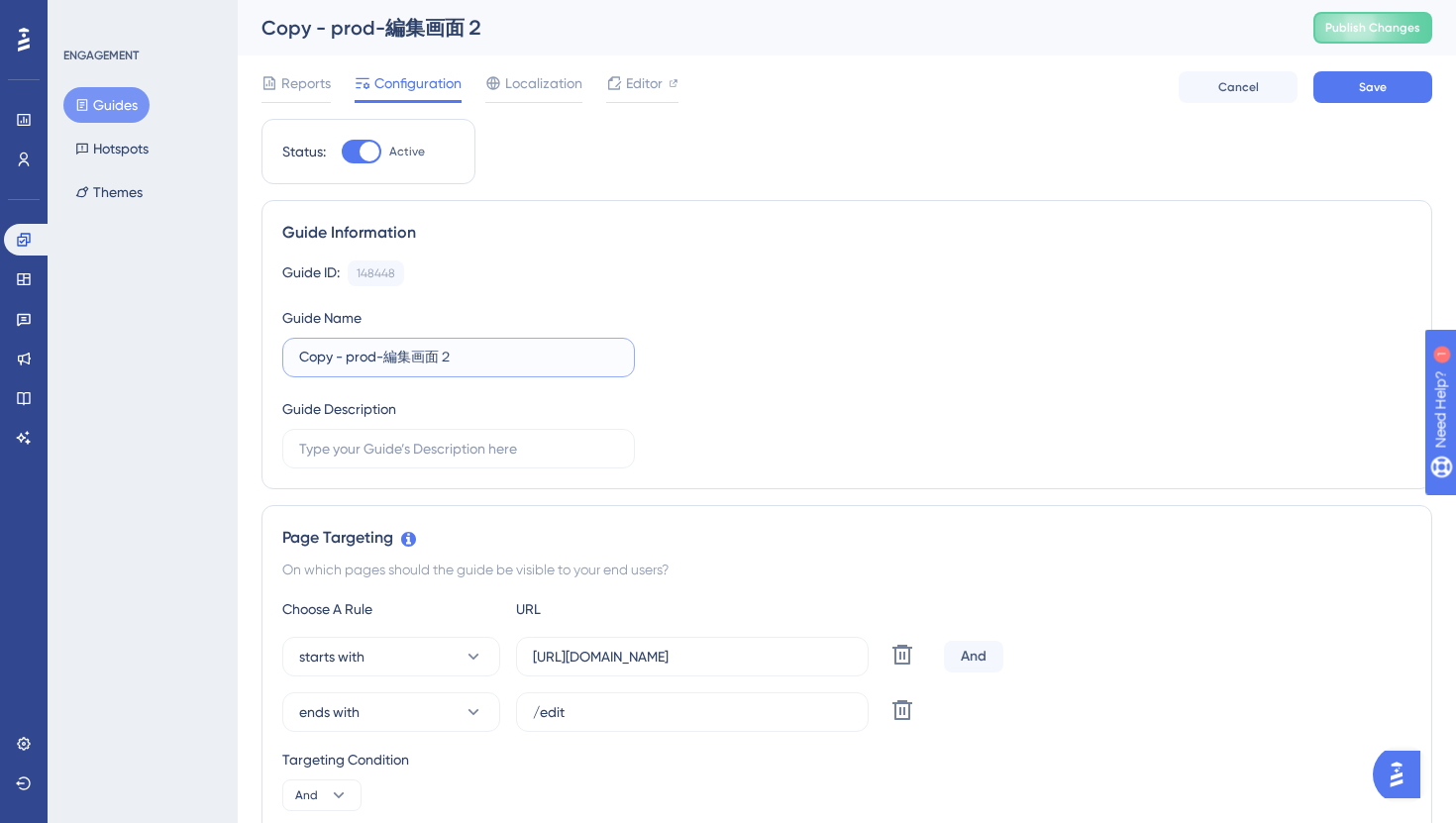 drag, startPoint x: 380, startPoint y: 365, endPoint x: 178, endPoint y: 351, distance: 202.48457 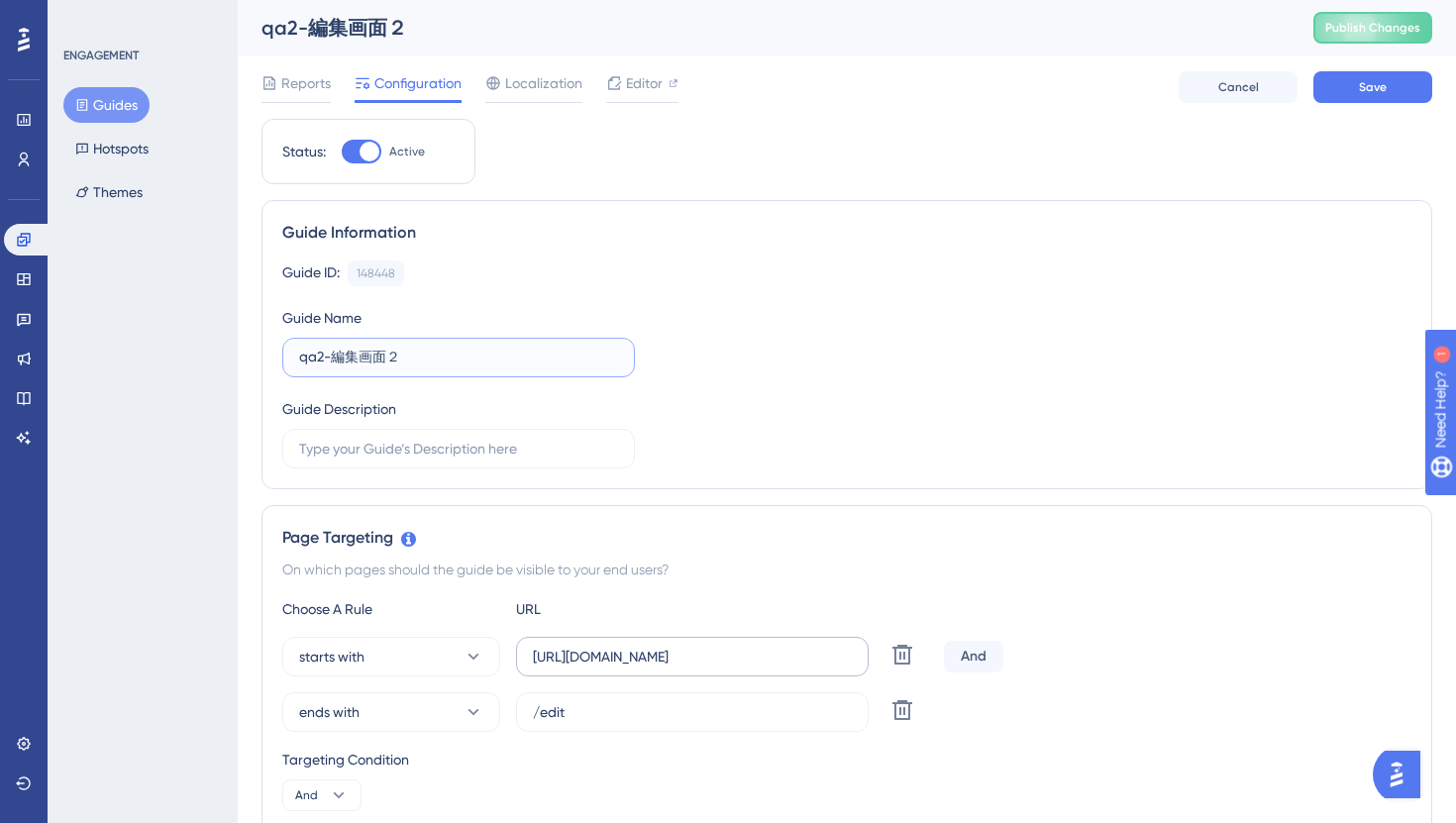 type on "qa2-編集画面２" 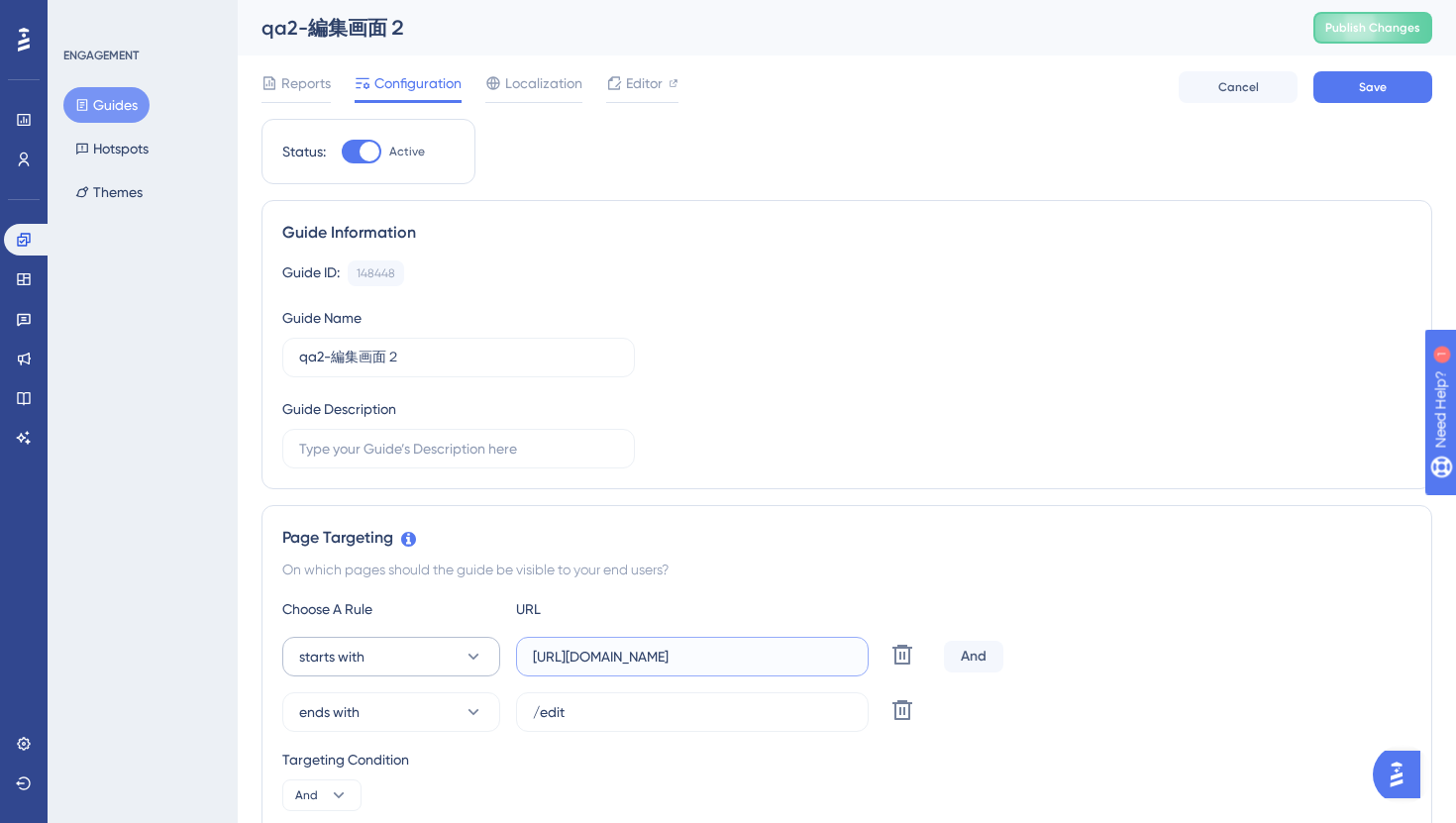 drag, startPoint x: 732, startPoint y: 664, endPoint x: 407, endPoint y: 667, distance: 325.01385 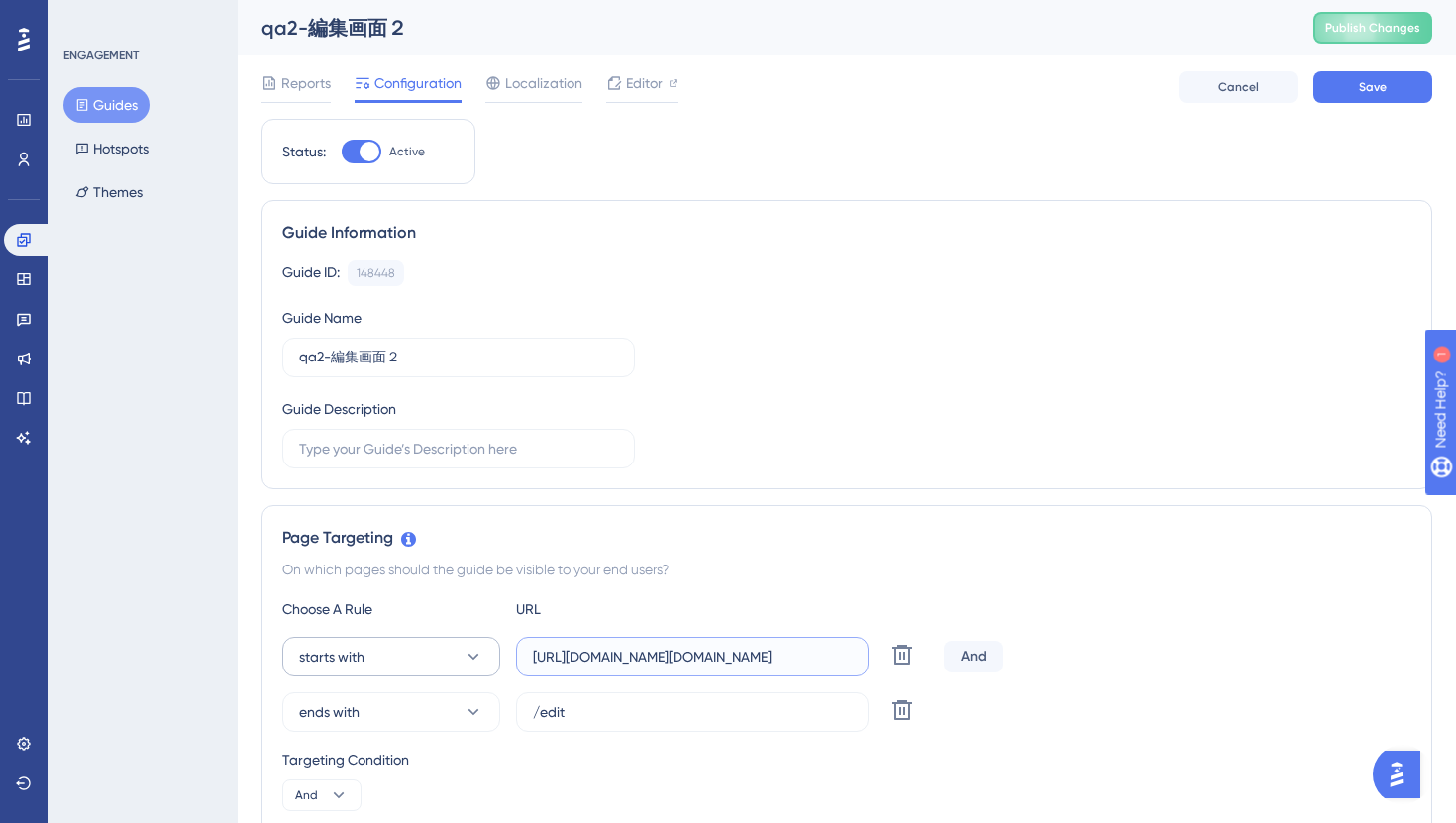 scroll, scrollTop: 0, scrollLeft: 32, axis: horizontal 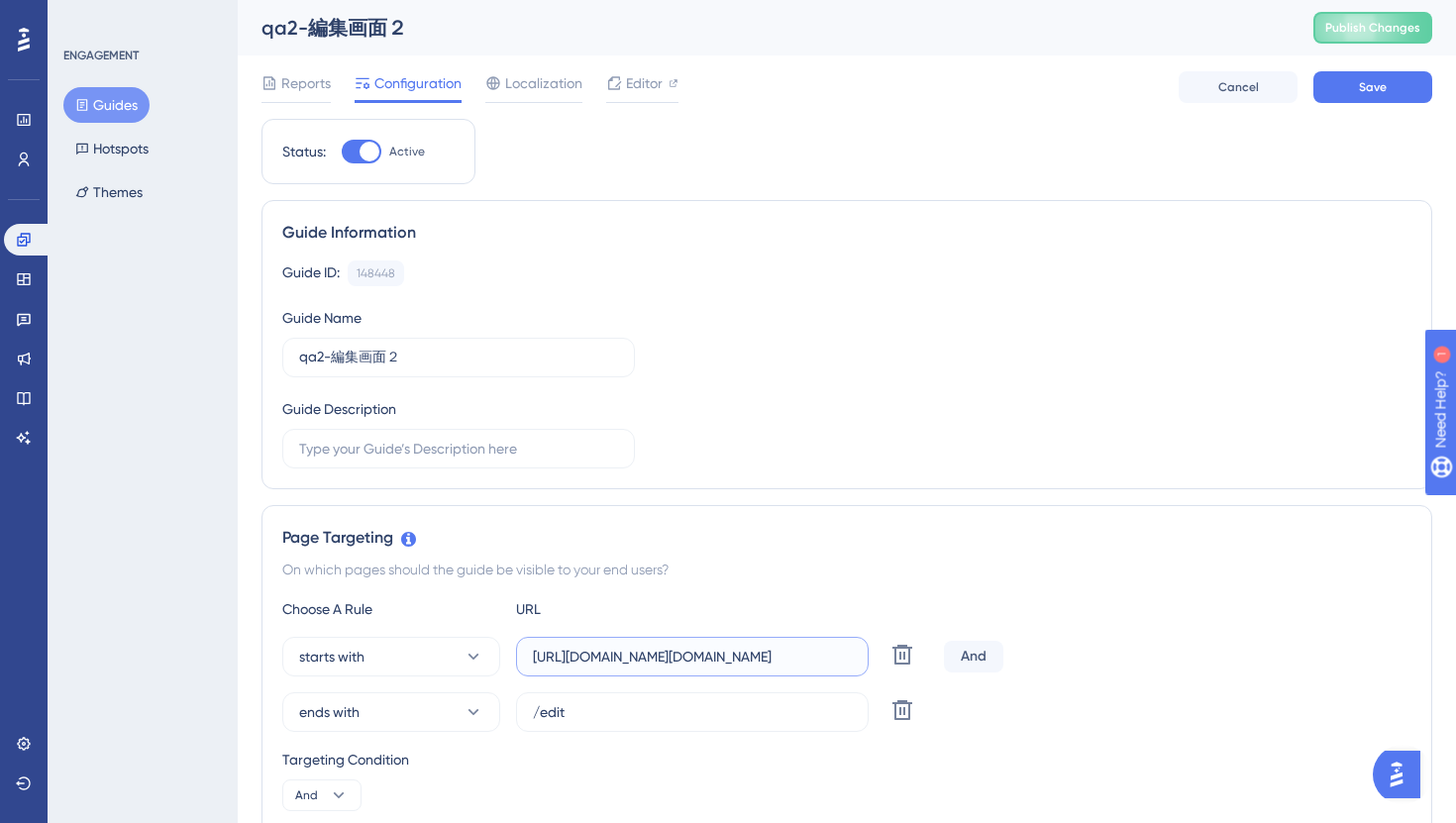 paste 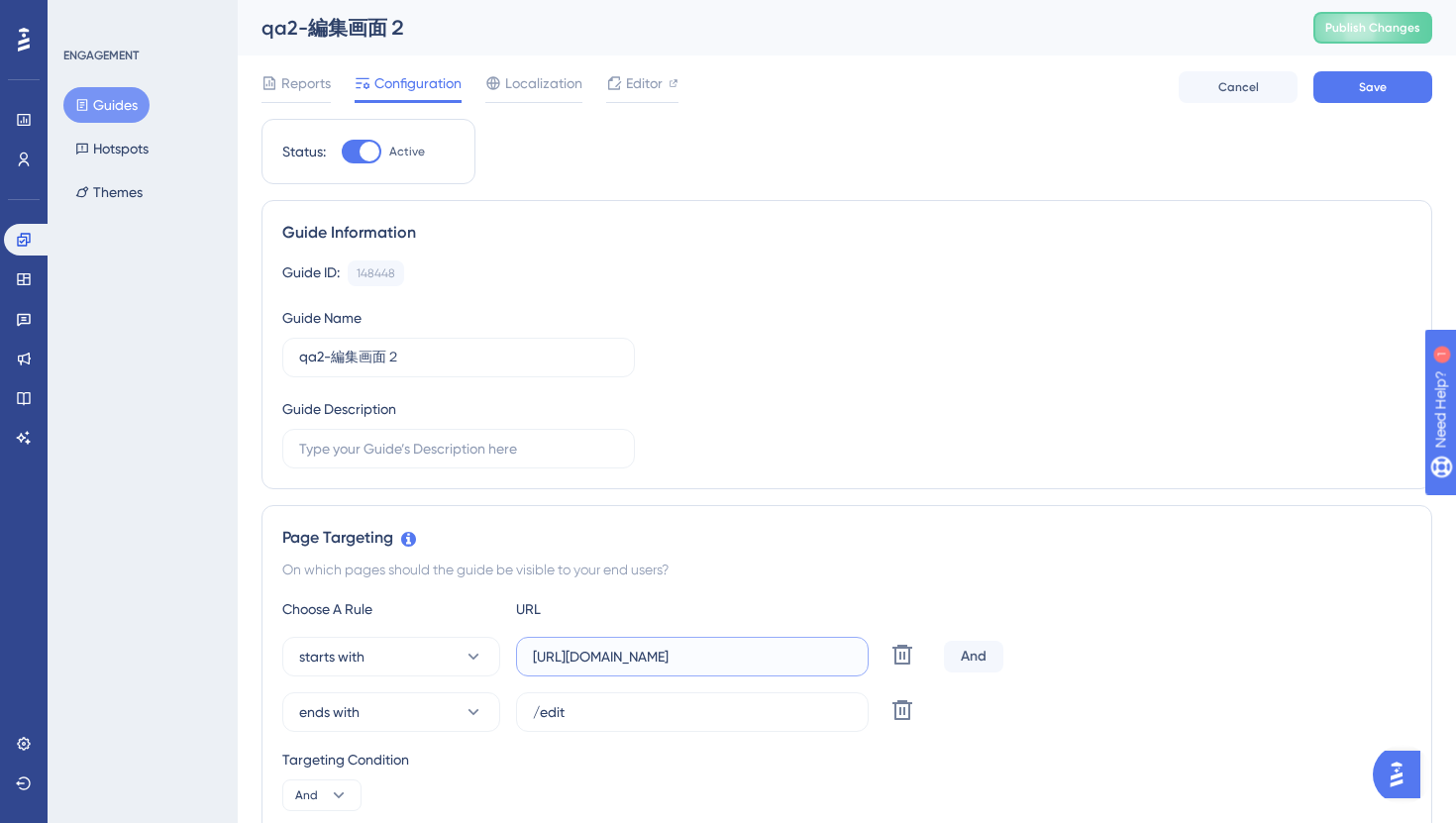 scroll, scrollTop: 0, scrollLeft: 0, axis: both 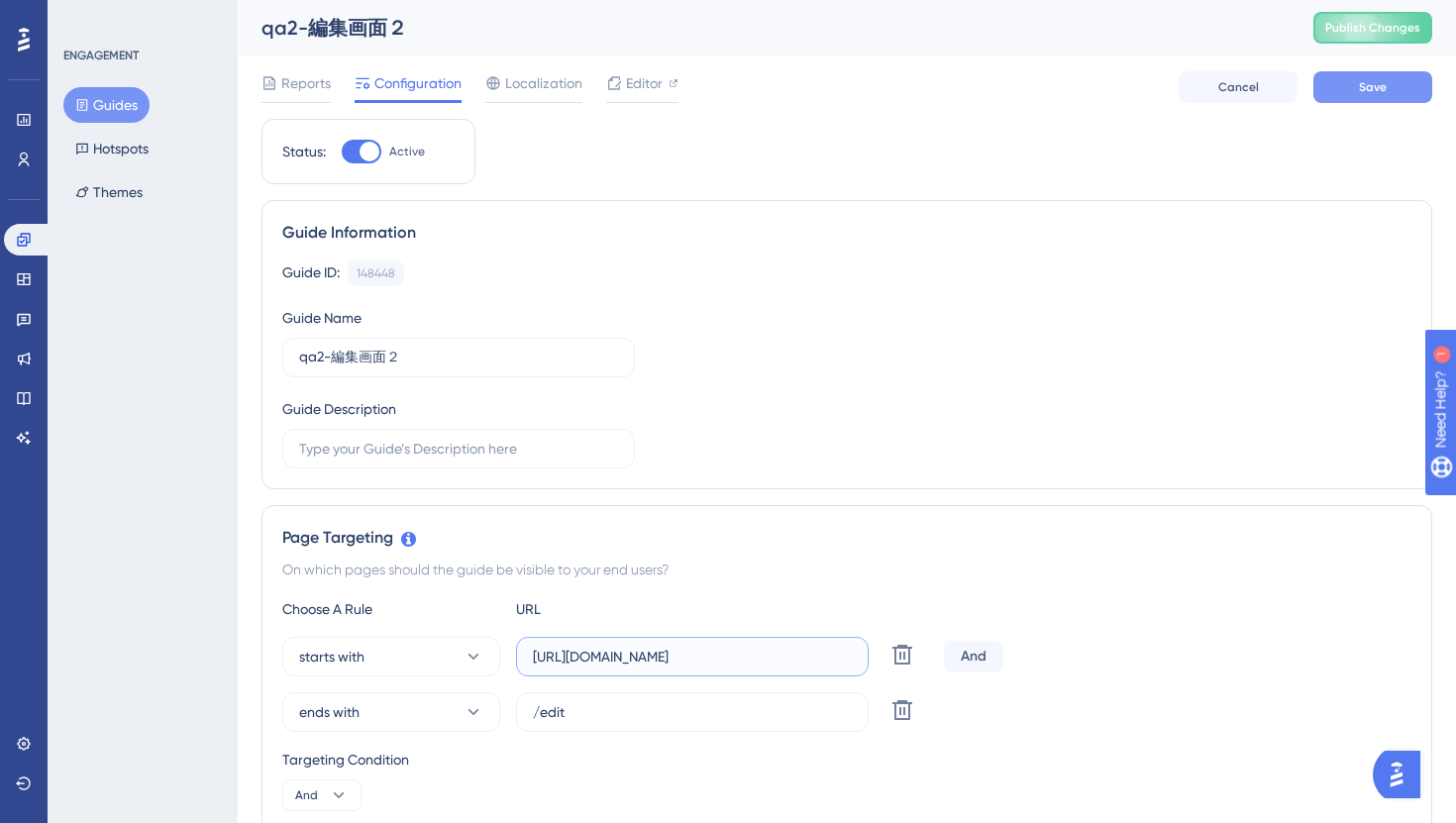 type on "[URL][DOMAIN_NAME]" 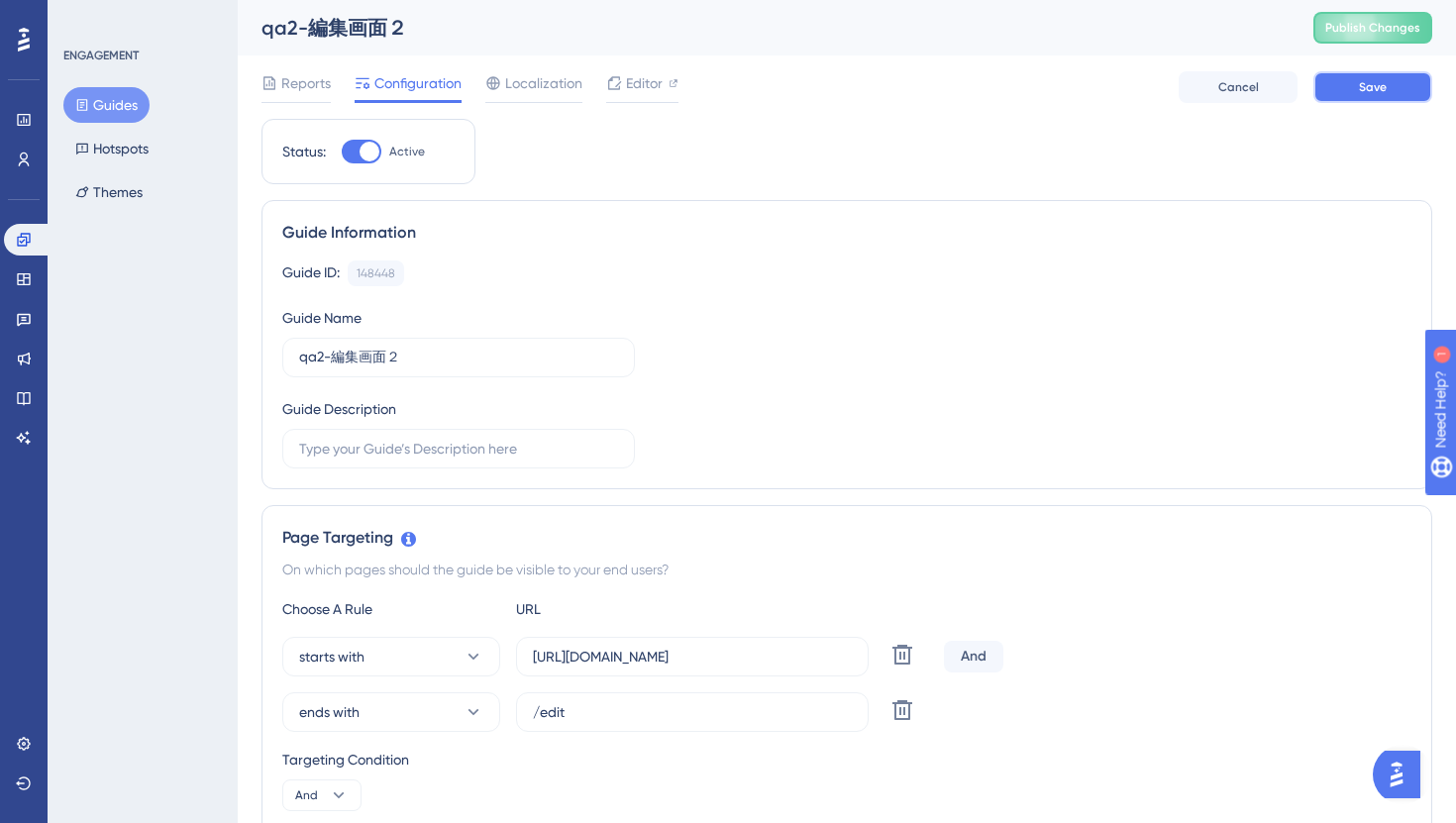 click on "Save" at bounding box center [1373, 87] 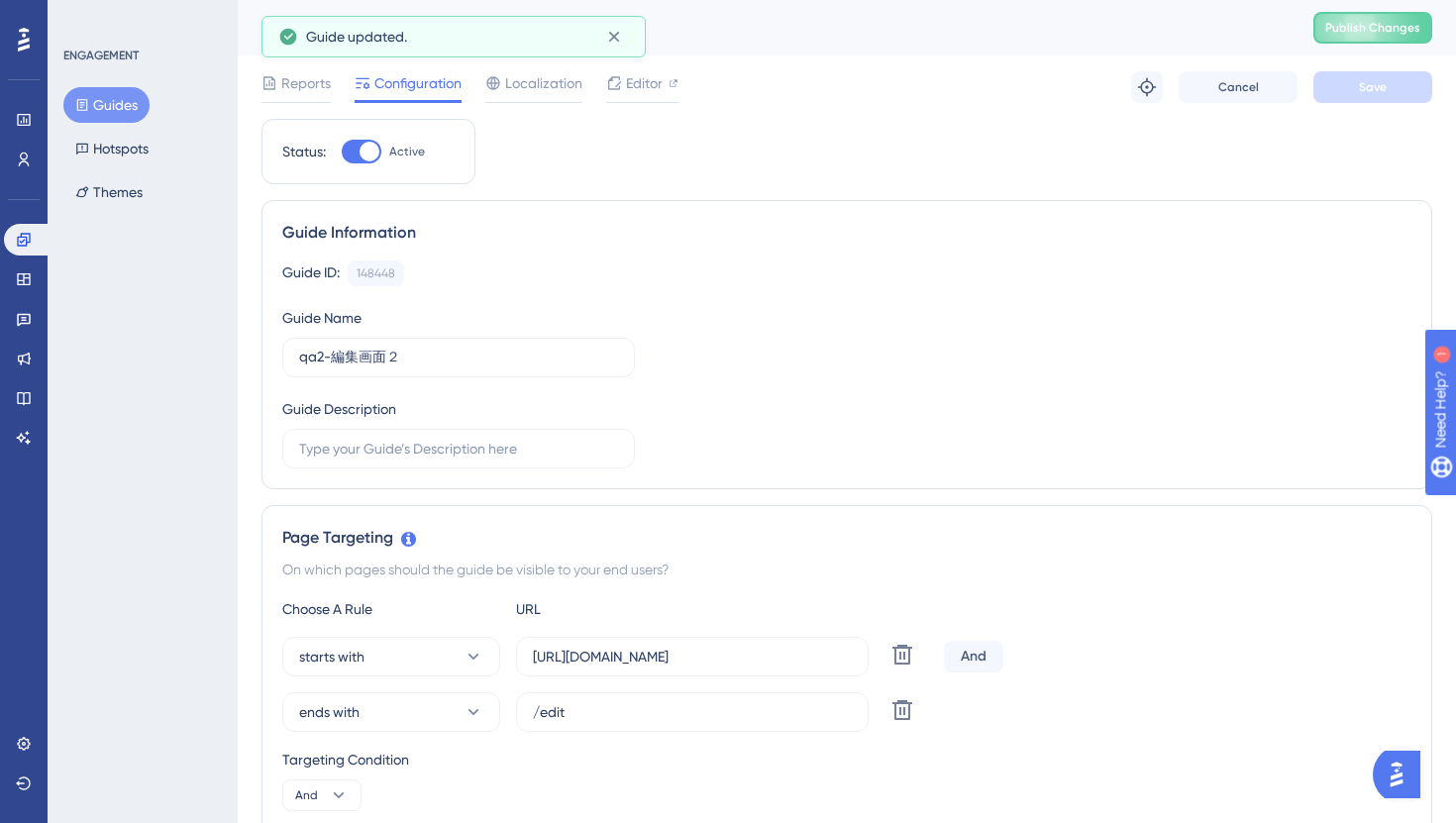 click on "Guides" at bounding box center [106, 105] 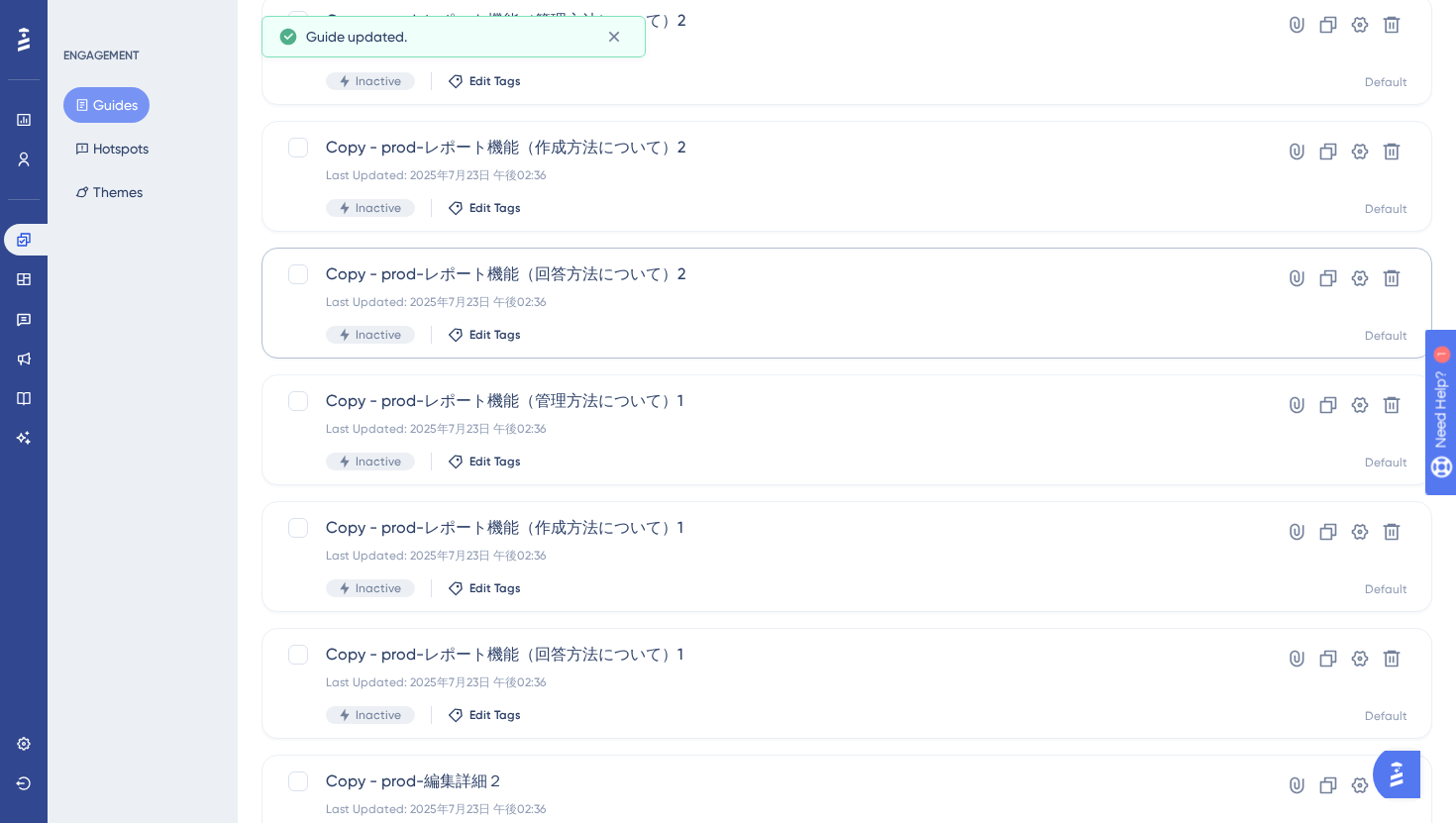 scroll, scrollTop: 714, scrollLeft: 0, axis: vertical 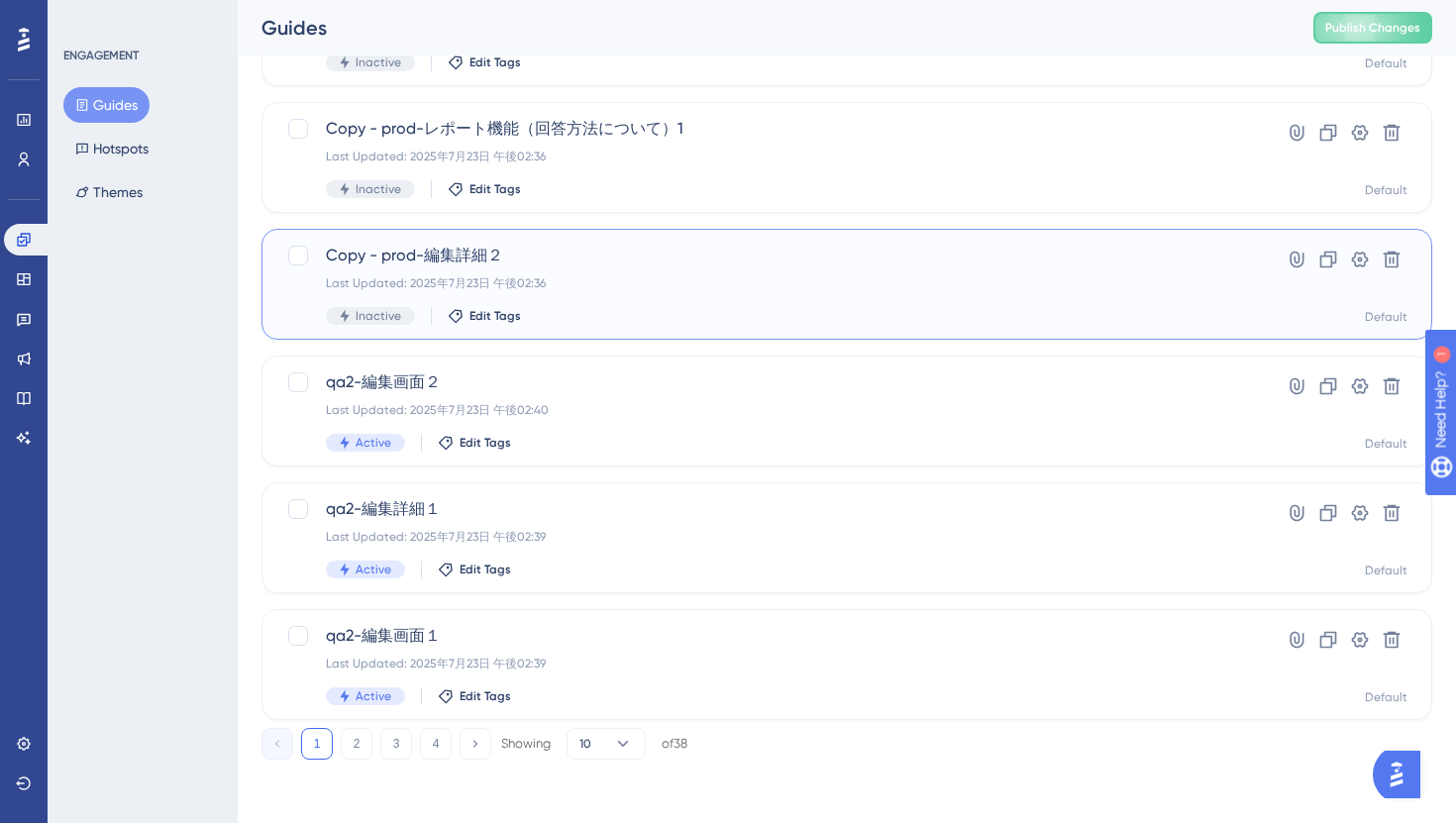 click on "Copy - prod-編集詳細２ Last Updated: 2025年7月23日 午後02:36 Inactive Edit Tags" at bounding box center (768, 284) 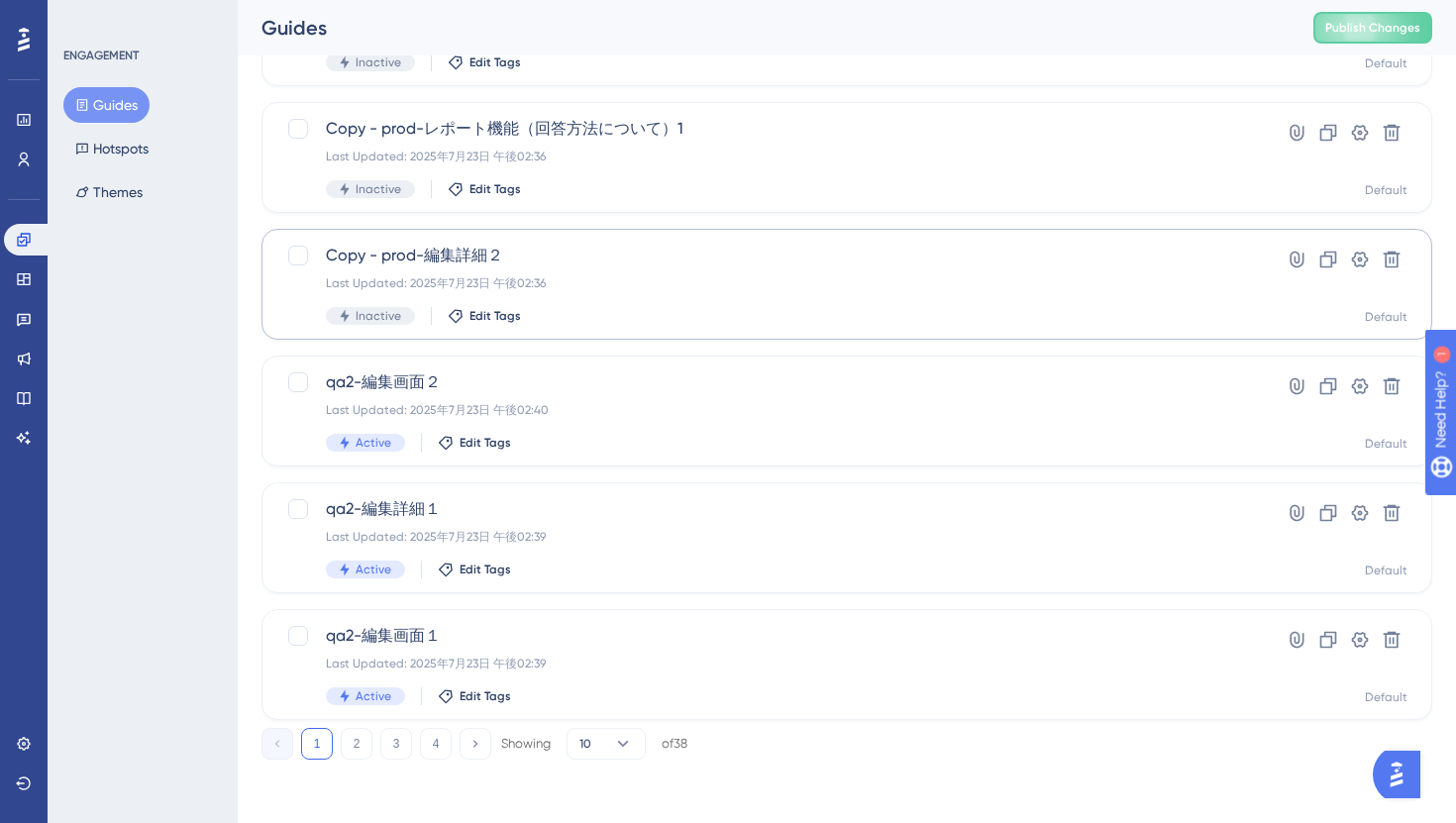 scroll, scrollTop: 0, scrollLeft: 0, axis: both 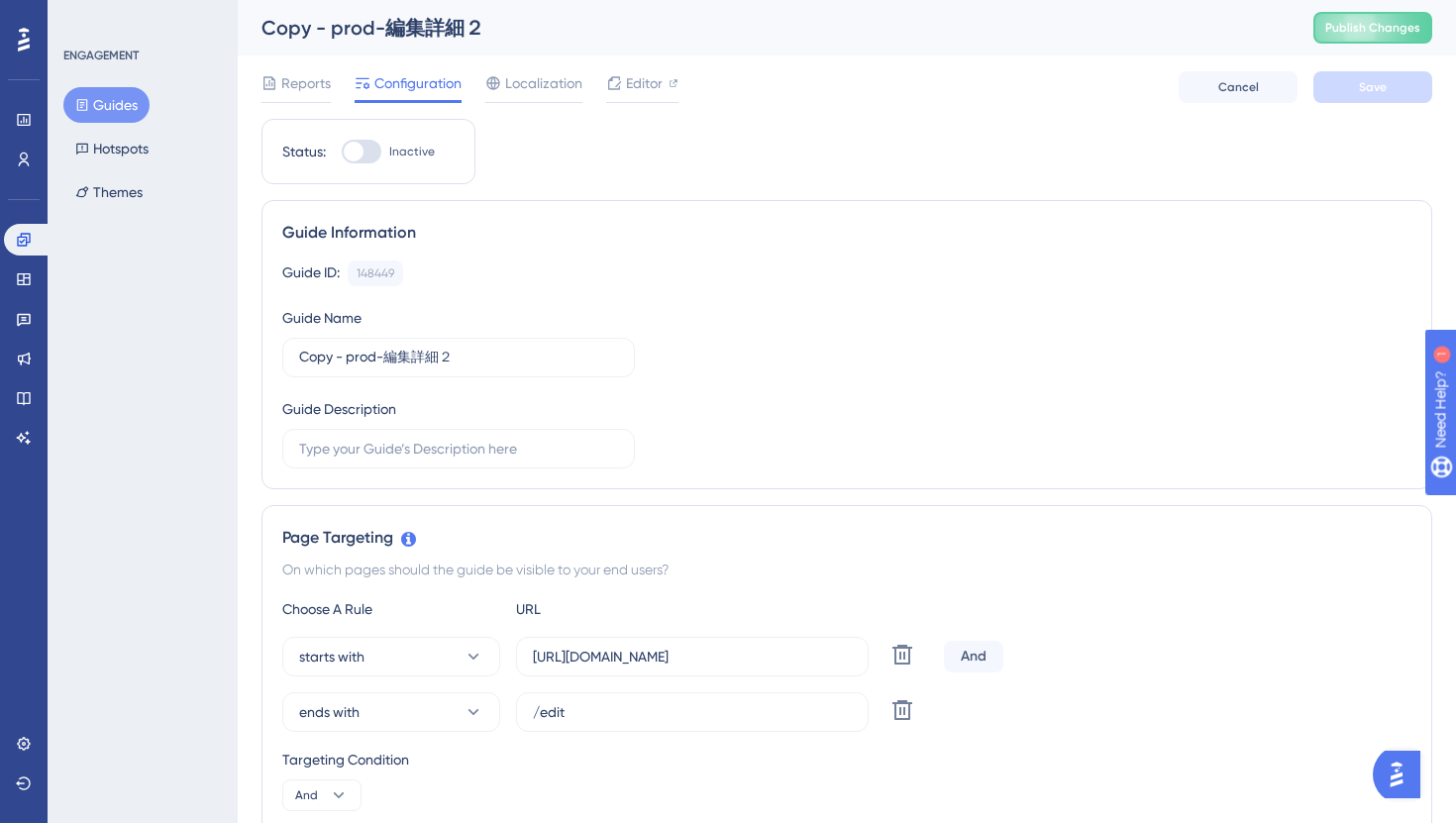 click at bounding box center [362, 152] 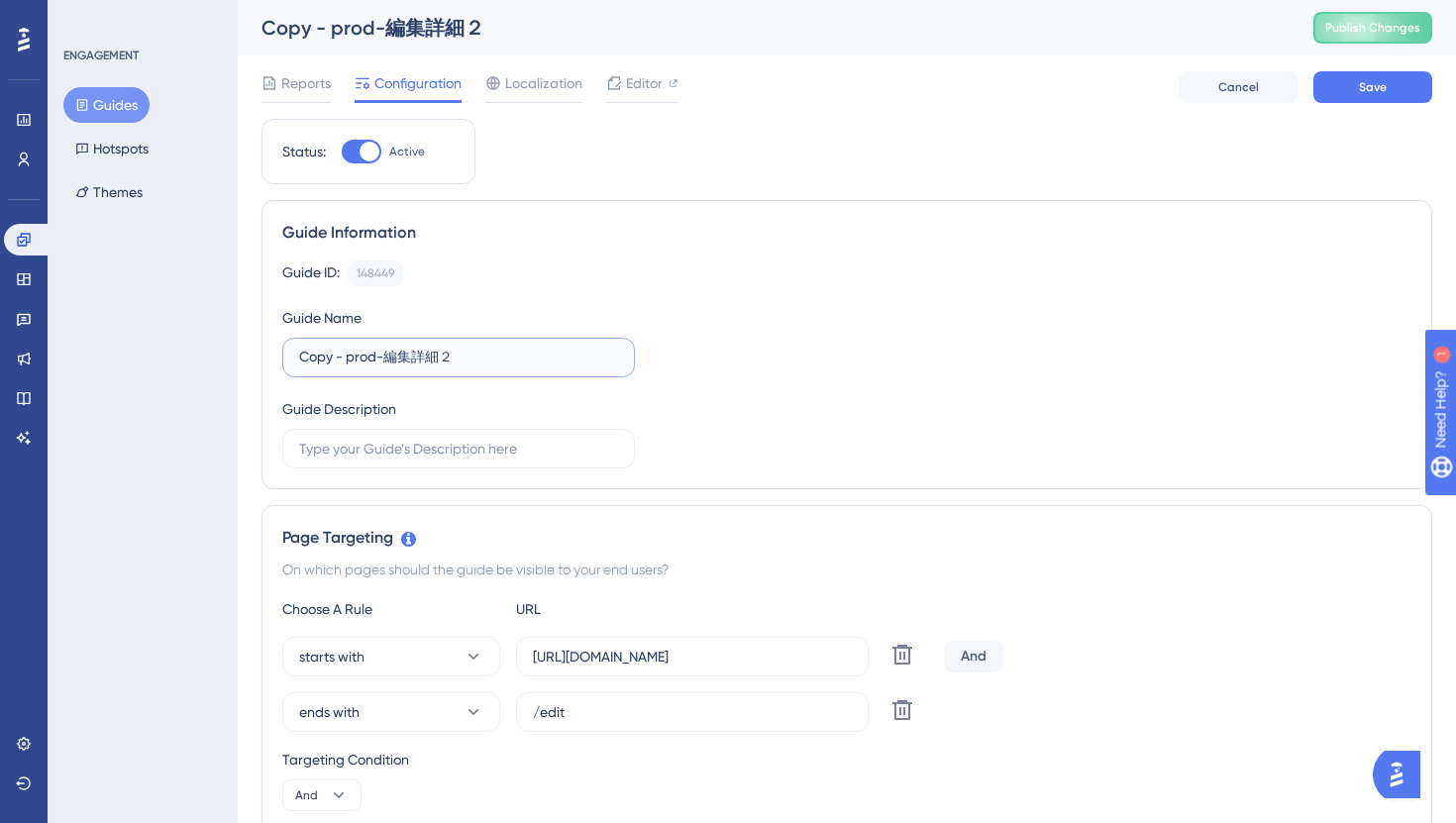 drag, startPoint x: 379, startPoint y: 364, endPoint x: 216, endPoint y: 354, distance: 163.30646 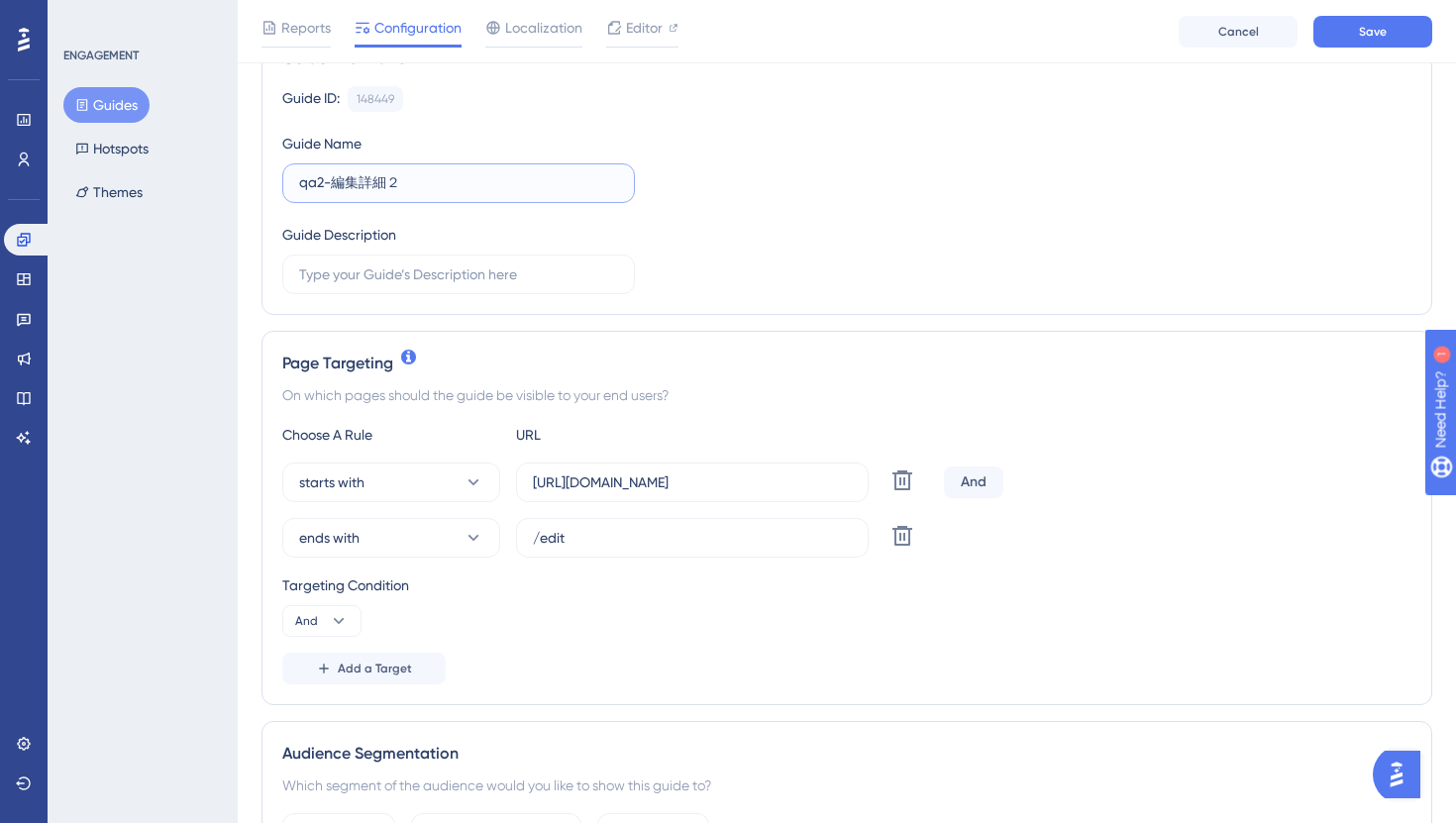scroll, scrollTop: 219, scrollLeft: 0, axis: vertical 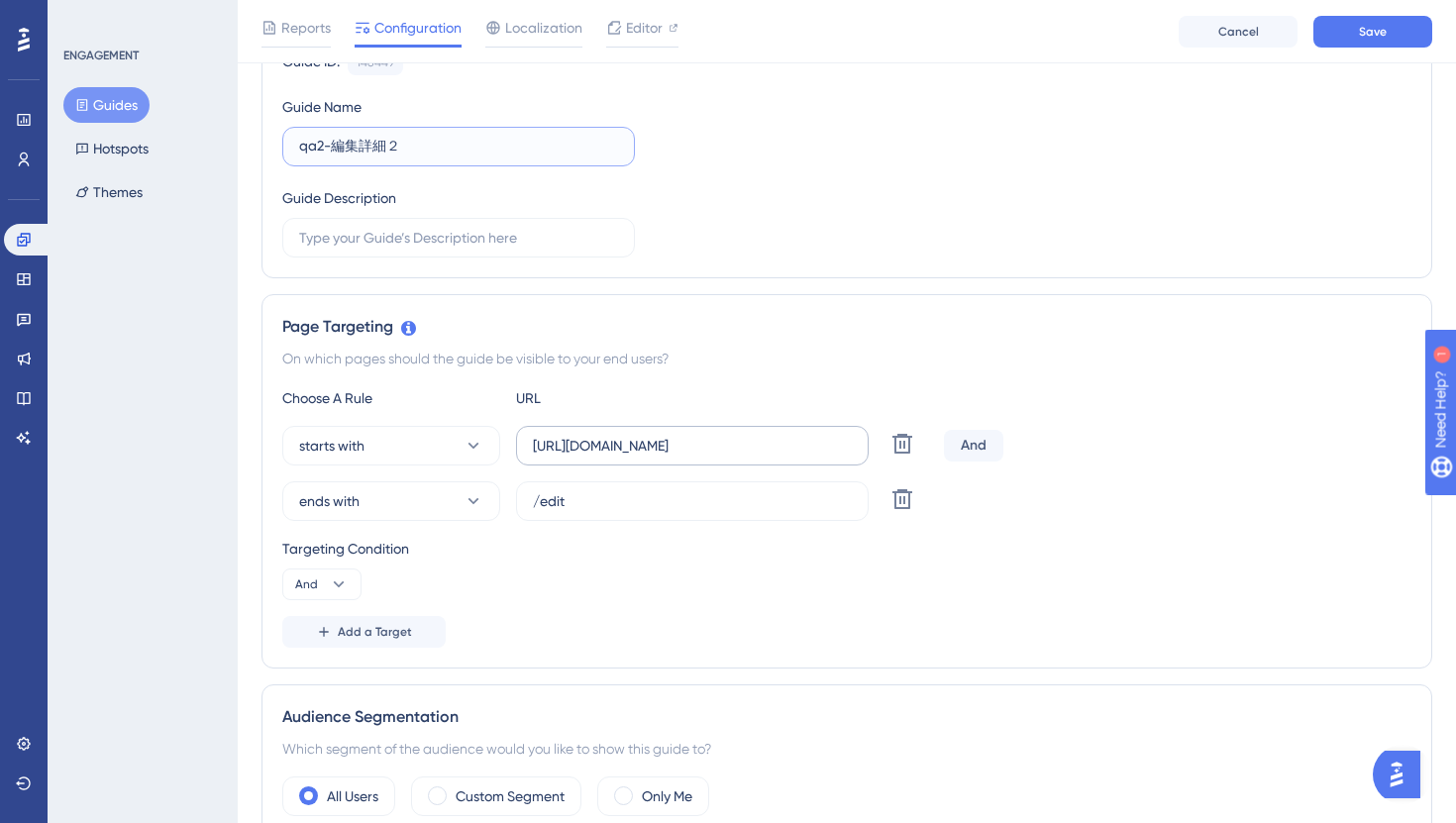type on "qa2-編集詳細２" 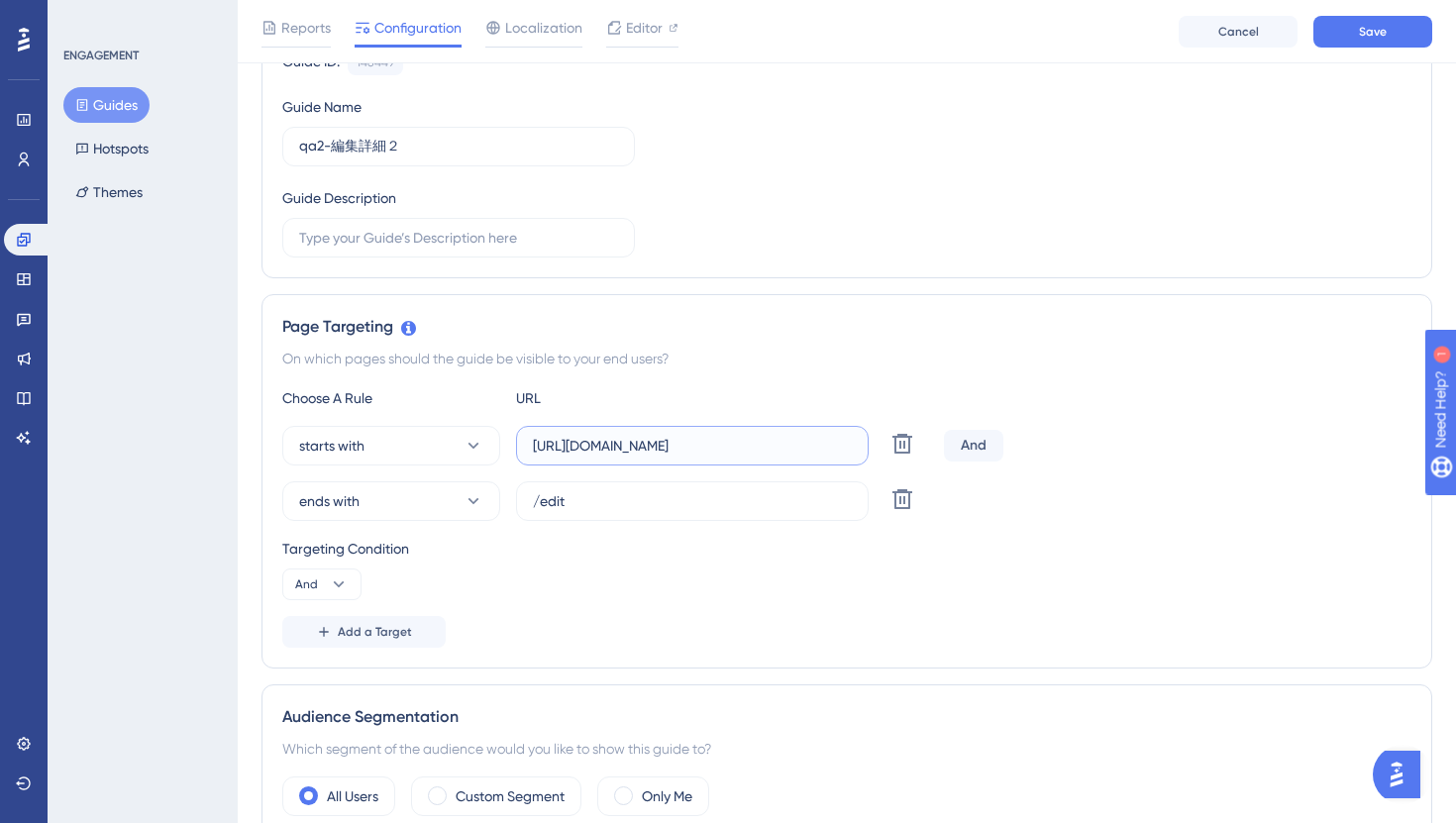 click on "[URL][DOMAIN_NAME]" at bounding box center (692, 446) 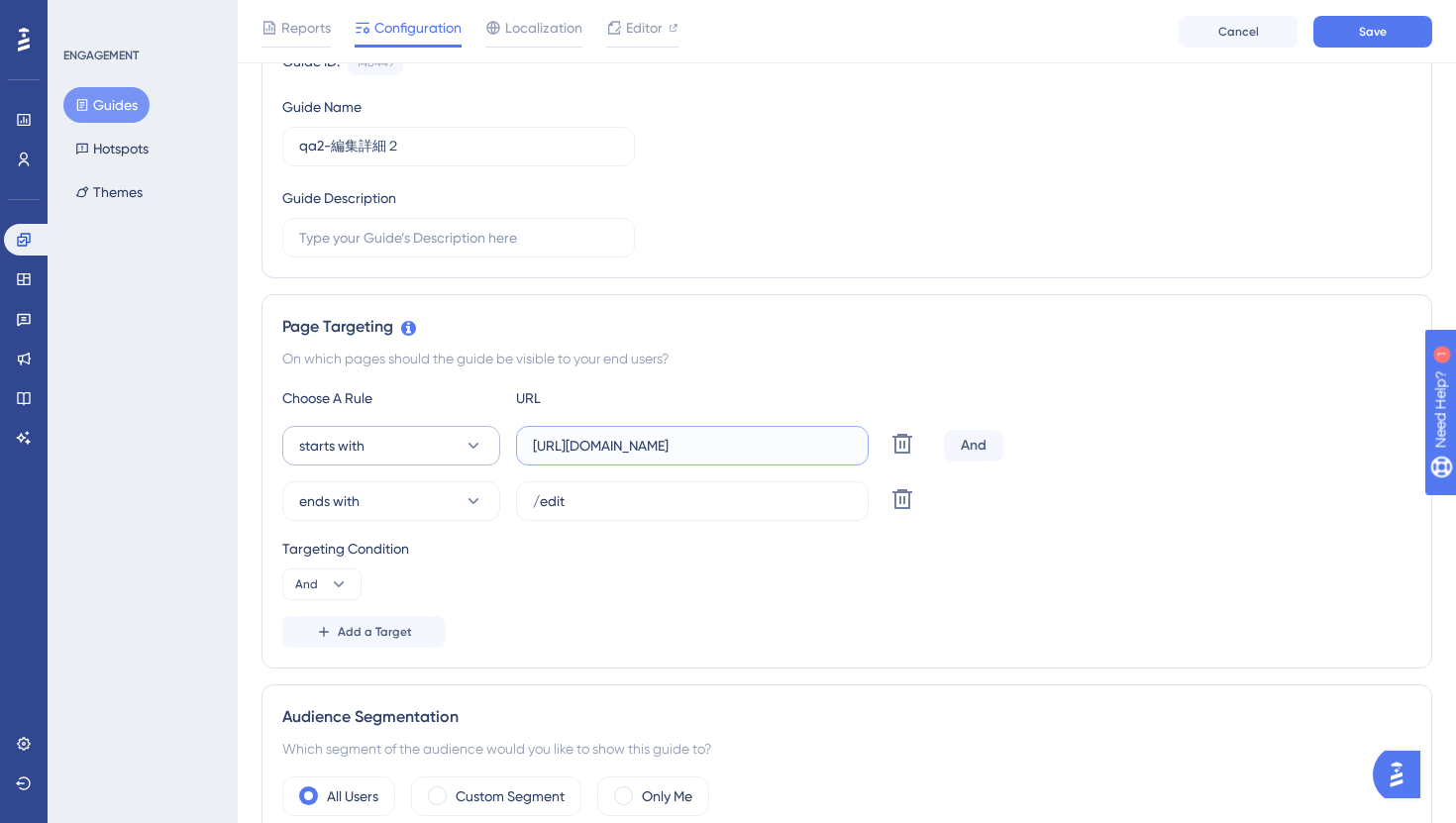 drag, startPoint x: 711, startPoint y: 446, endPoint x: 488, endPoint y: 446, distance: 223 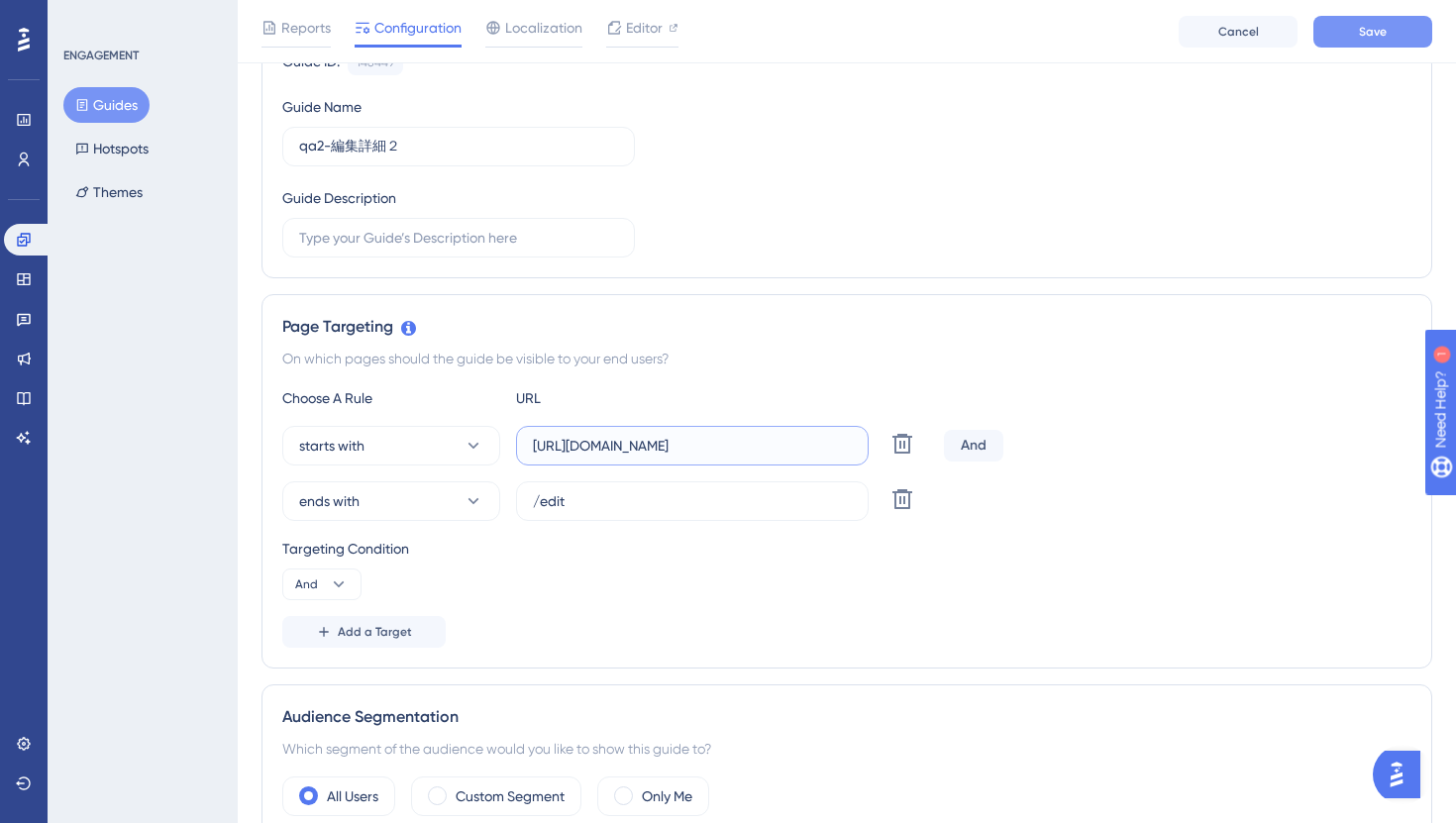 type on "[URL][DOMAIN_NAME]" 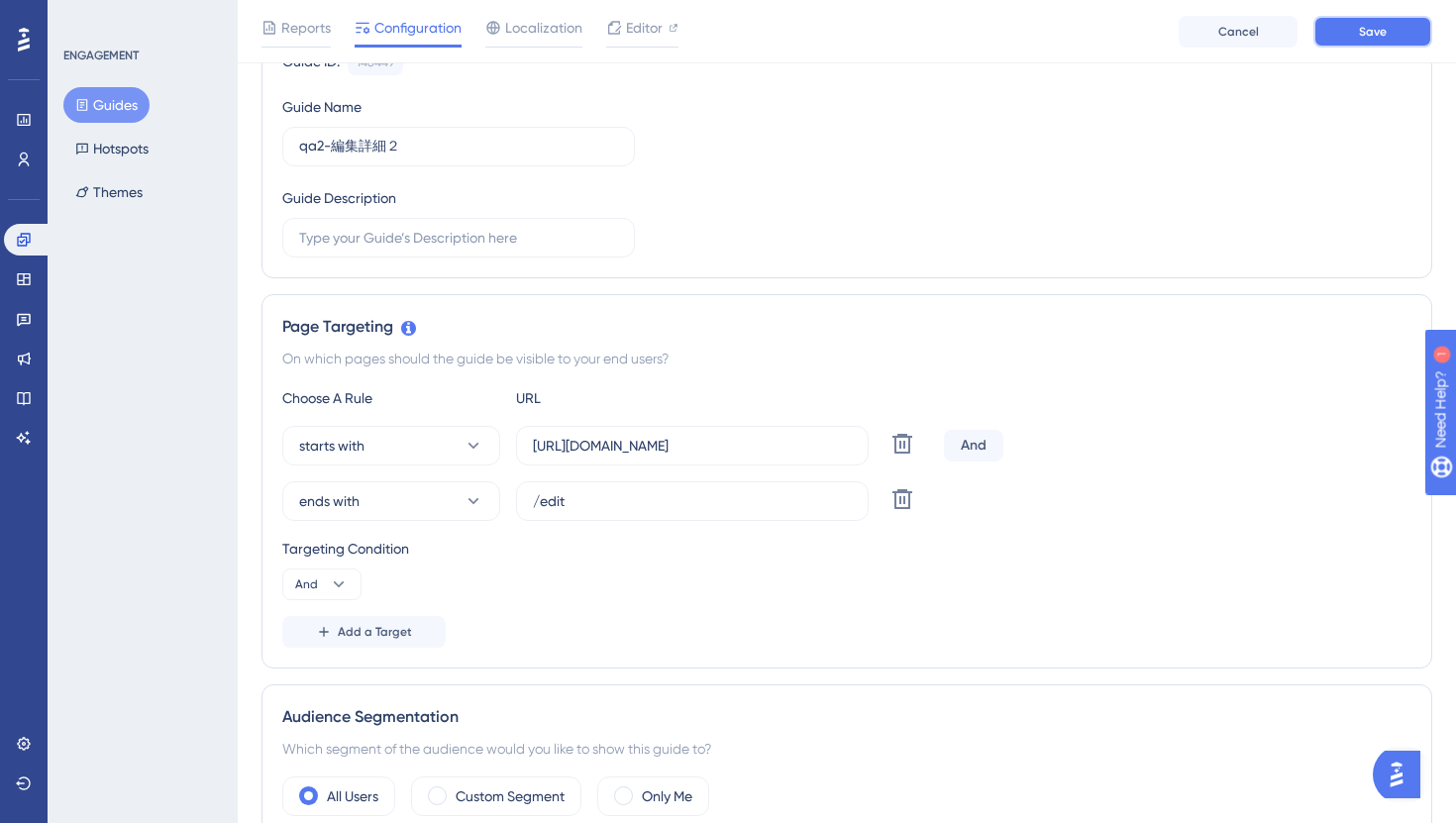 click on "Save" at bounding box center (1373, 32) 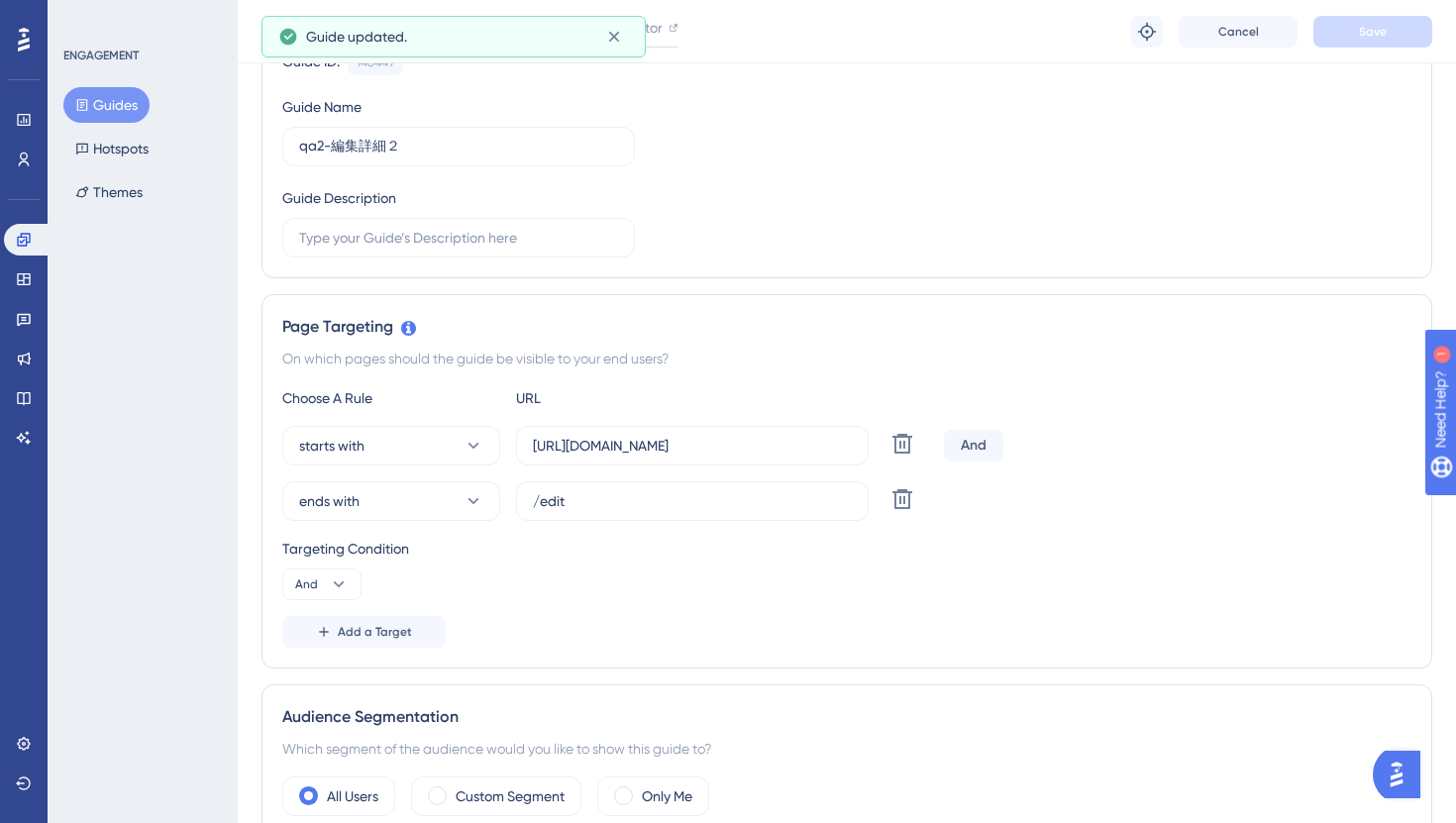 click on "Guides" at bounding box center (106, 105) 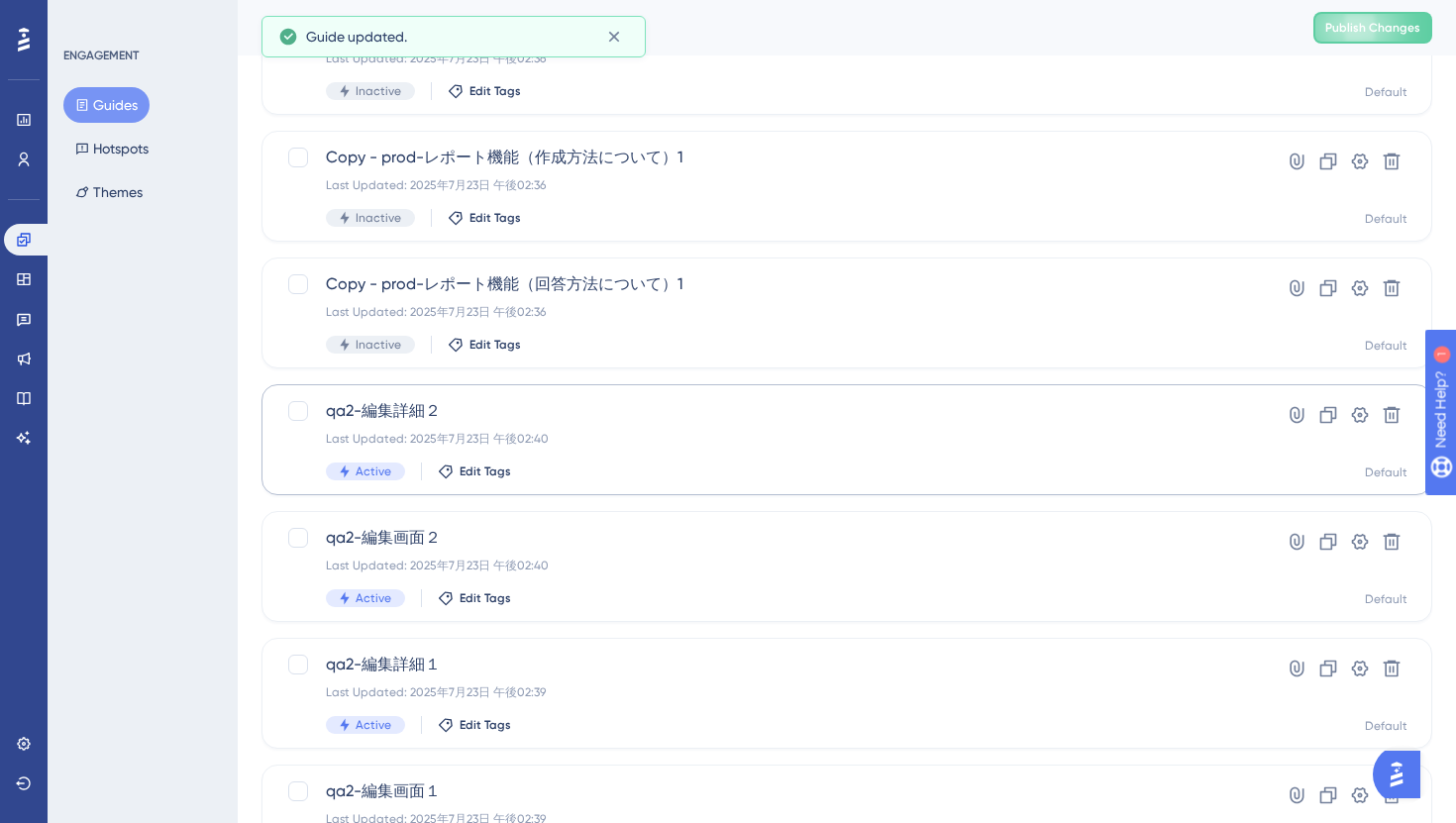 scroll, scrollTop: 558, scrollLeft: 0, axis: vertical 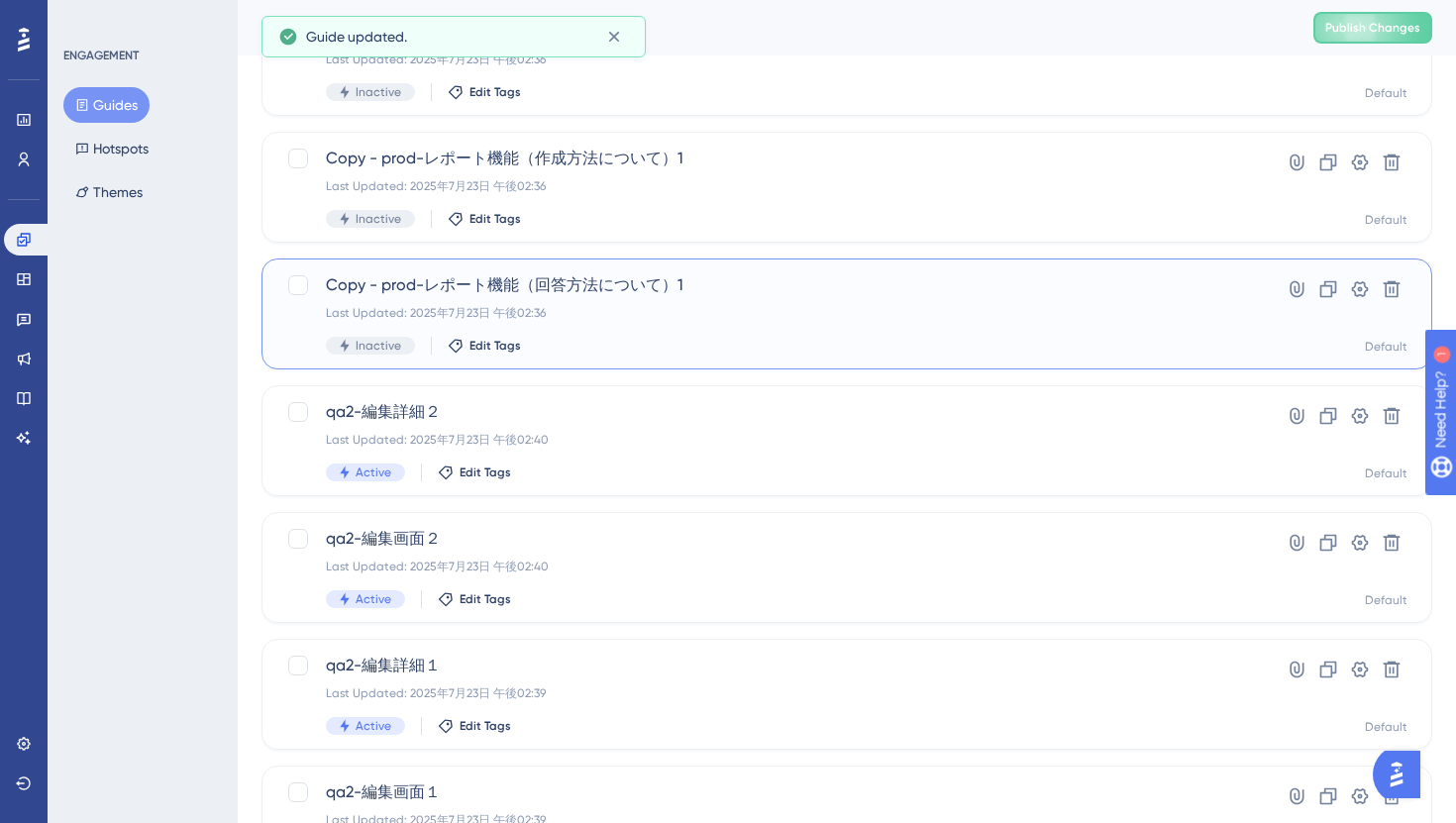 click on "Last Updated: 2025年7月23日 午後02:36" at bounding box center [768, 313] 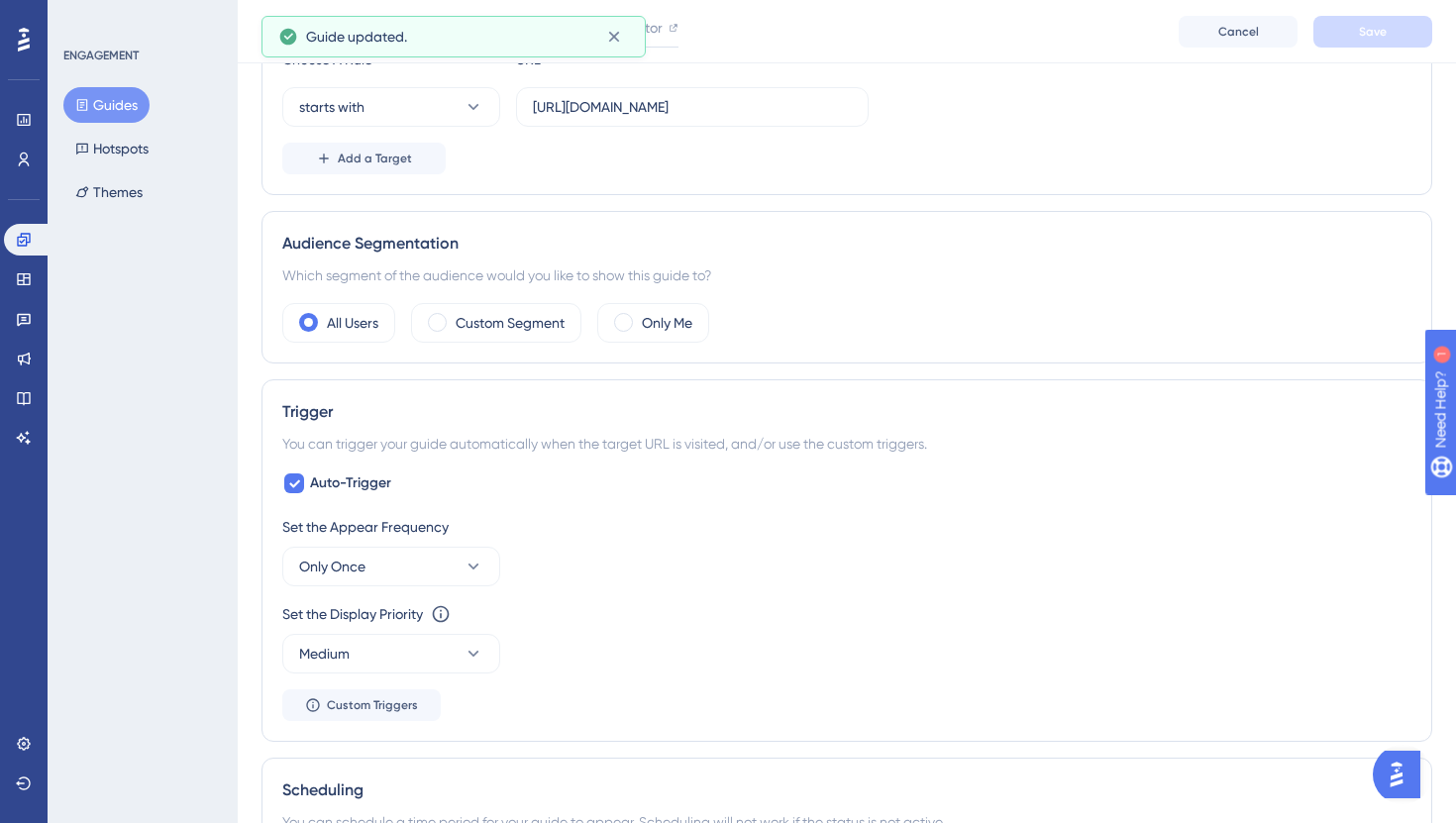 scroll, scrollTop: 0, scrollLeft: 0, axis: both 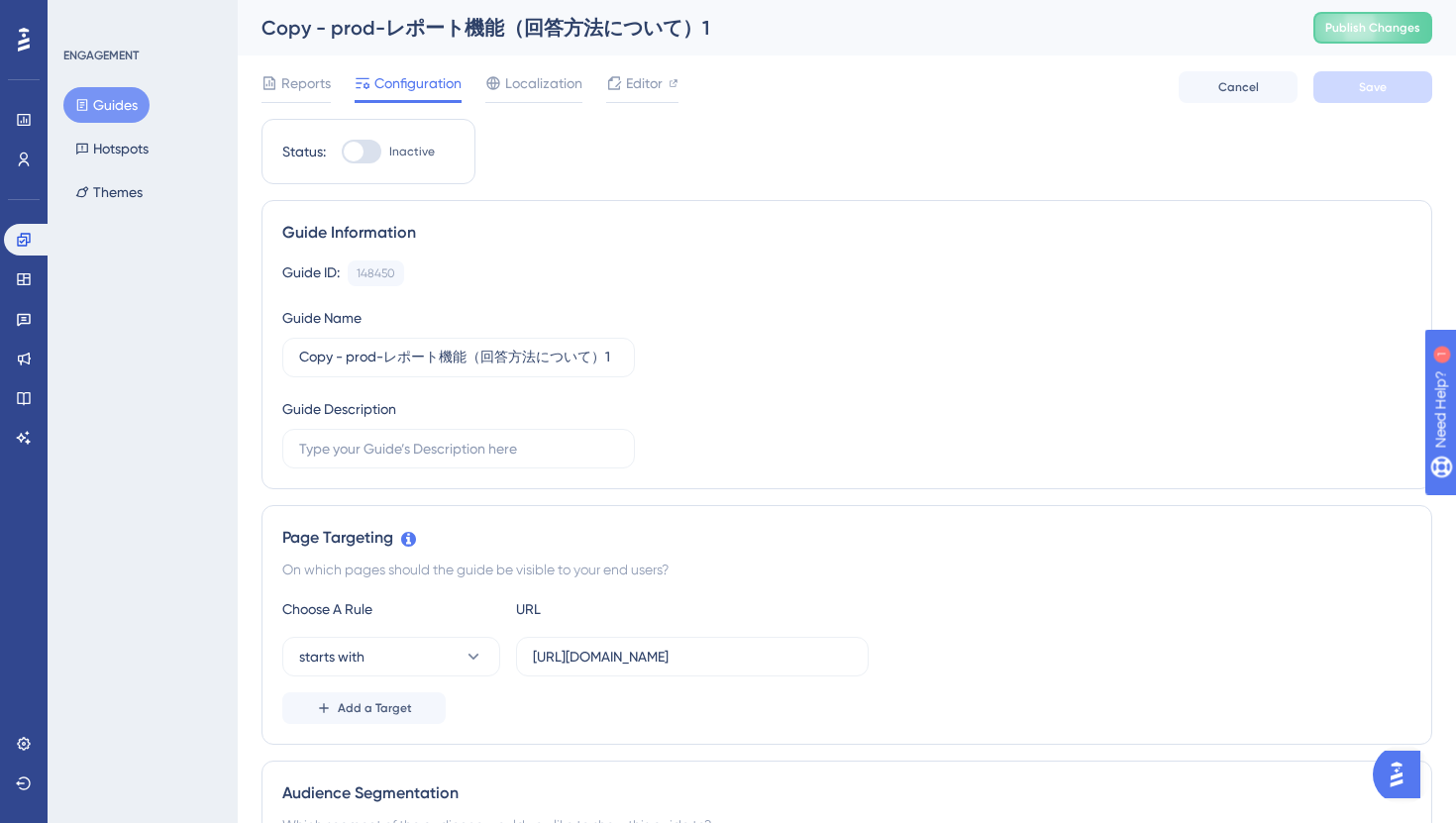 click at bounding box center (354, 152) 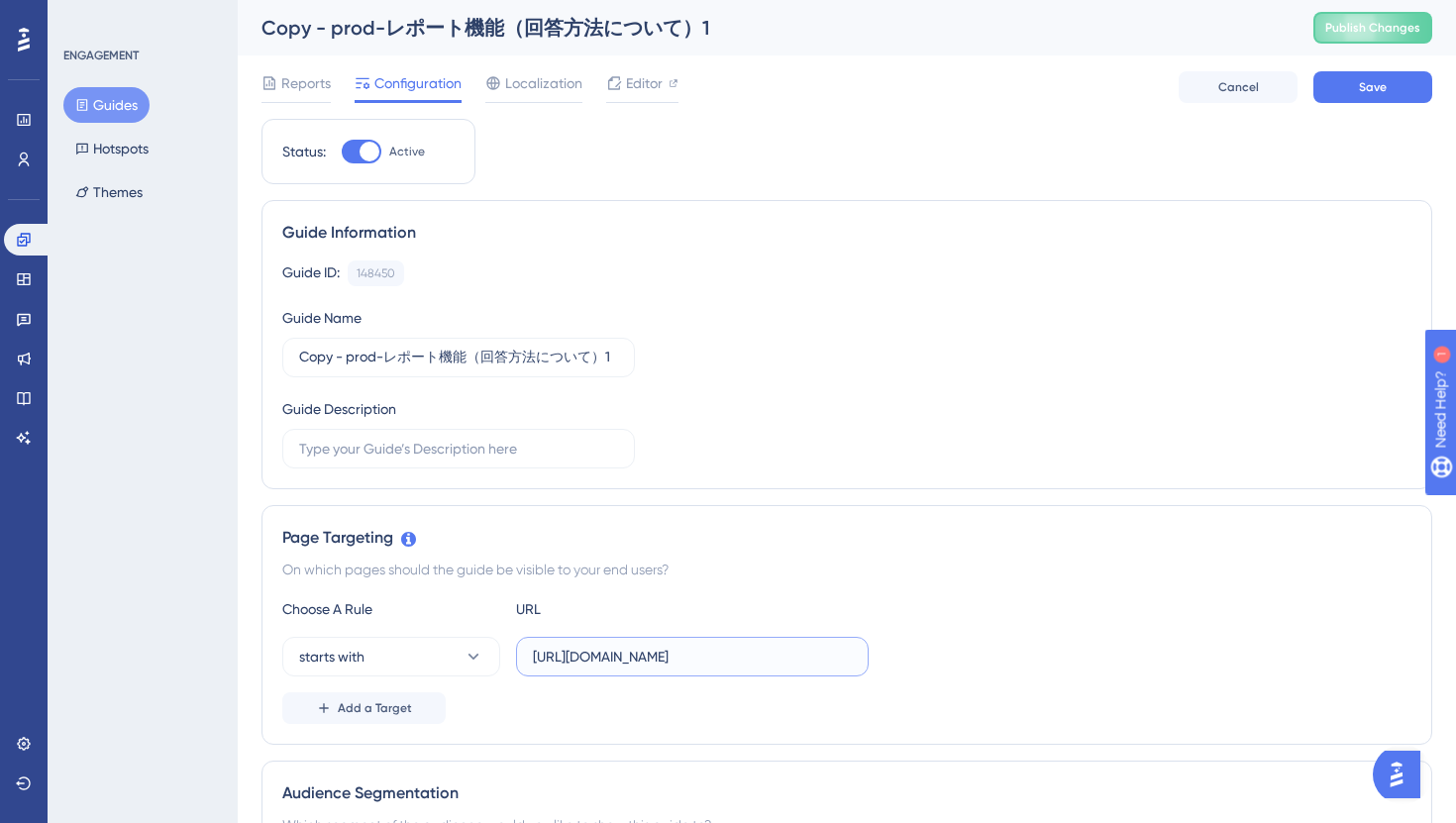 drag, startPoint x: 693, startPoint y: 664, endPoint x: 504, endPoint y: 654, distance: 189.2644 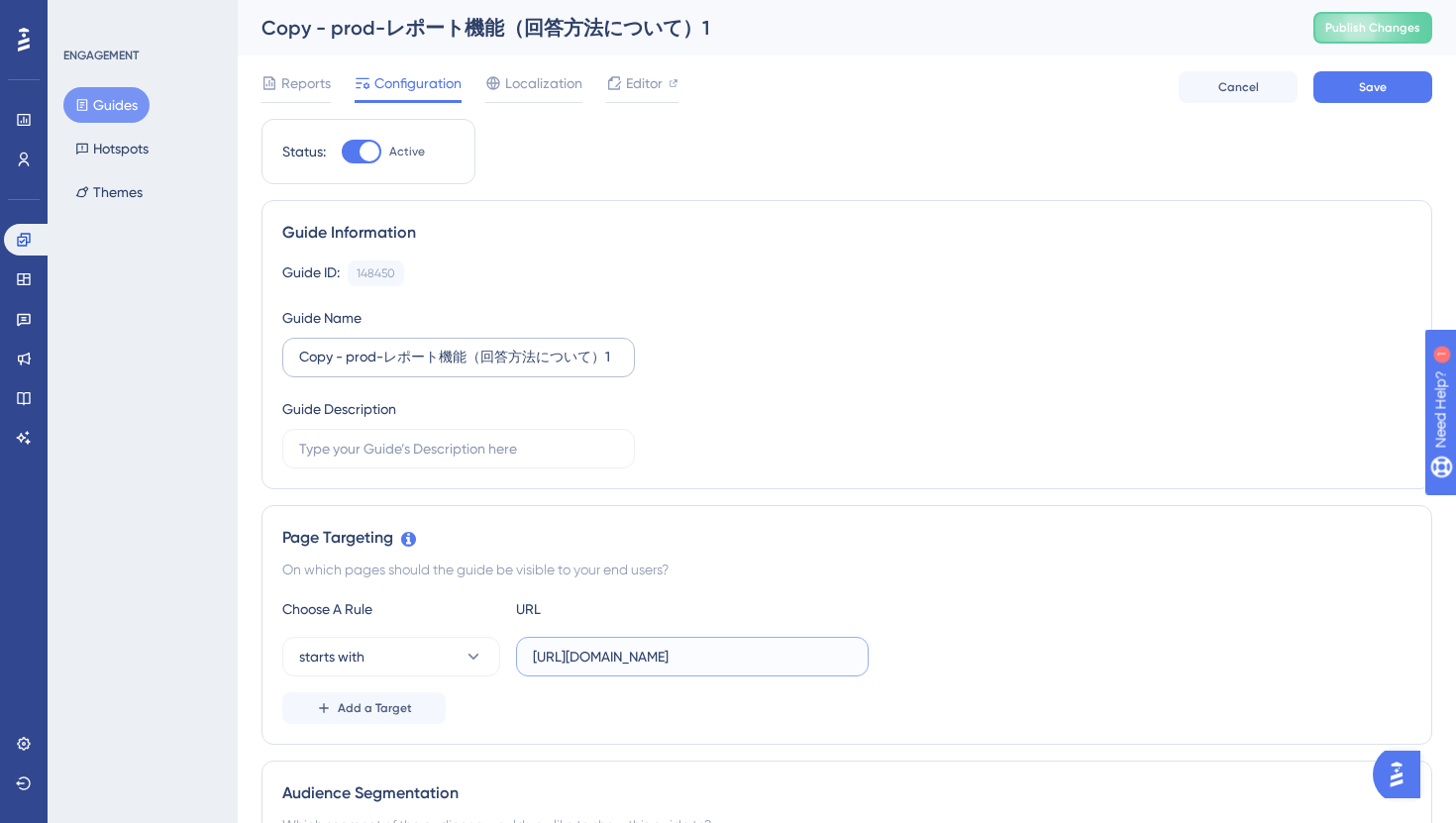 type on "[URL][DOMAIN_NAME]" 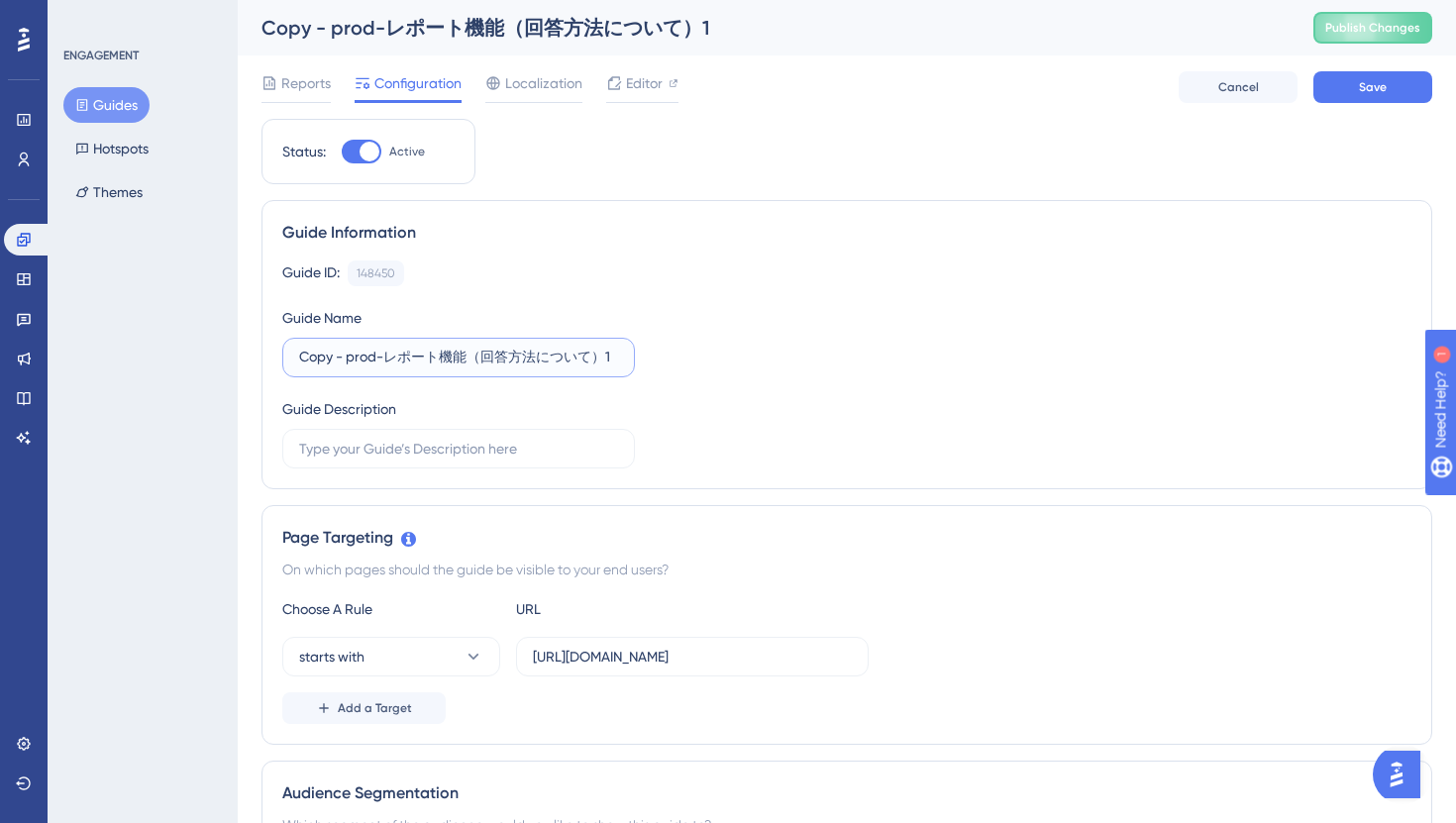 drag, startPoint x: 376, startPoint y: 359, endPoint x: 198, endPoint y: 348, distance: 178.3396 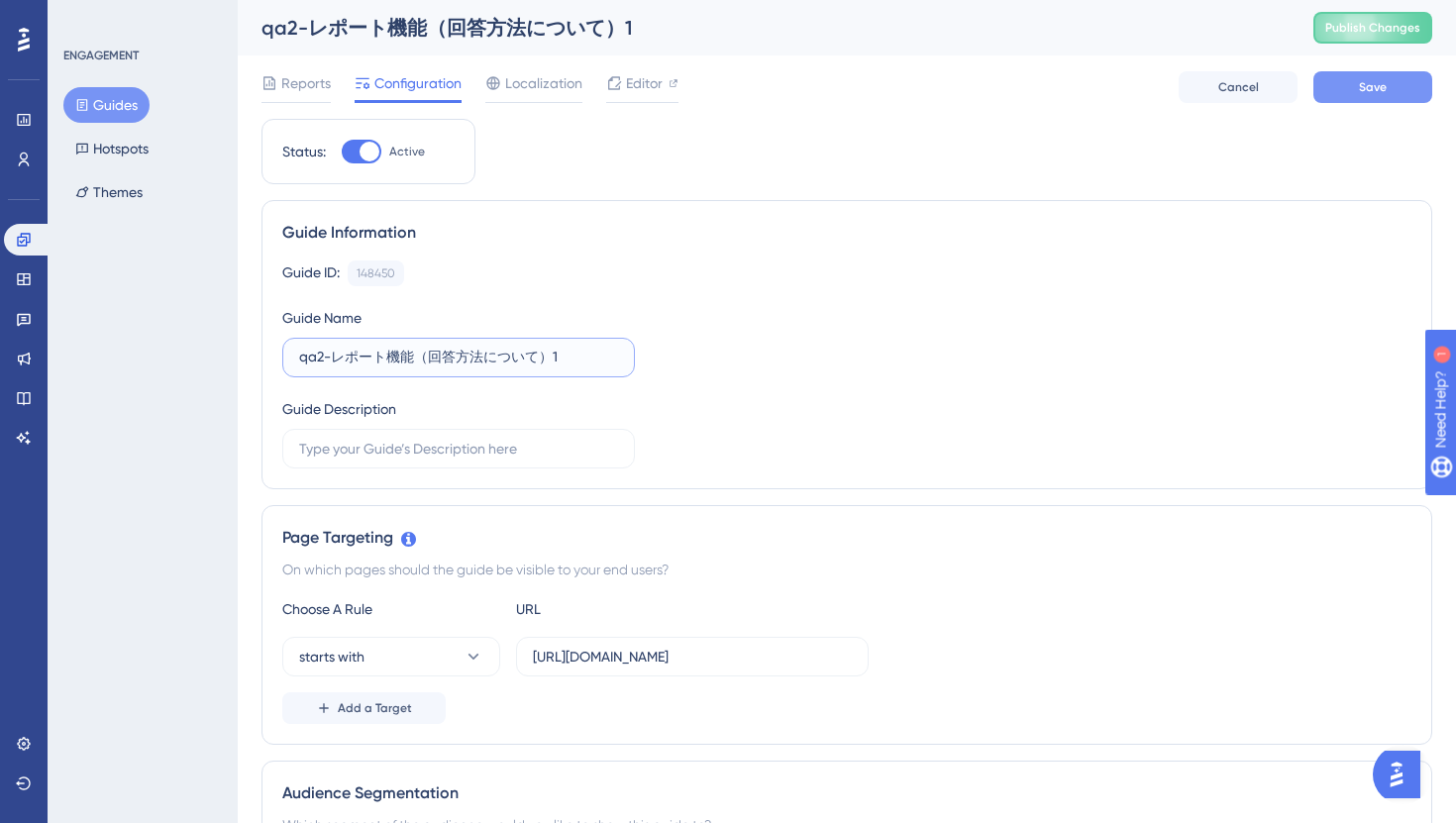 type on "qa2-レポート機能（回答方法について）1" 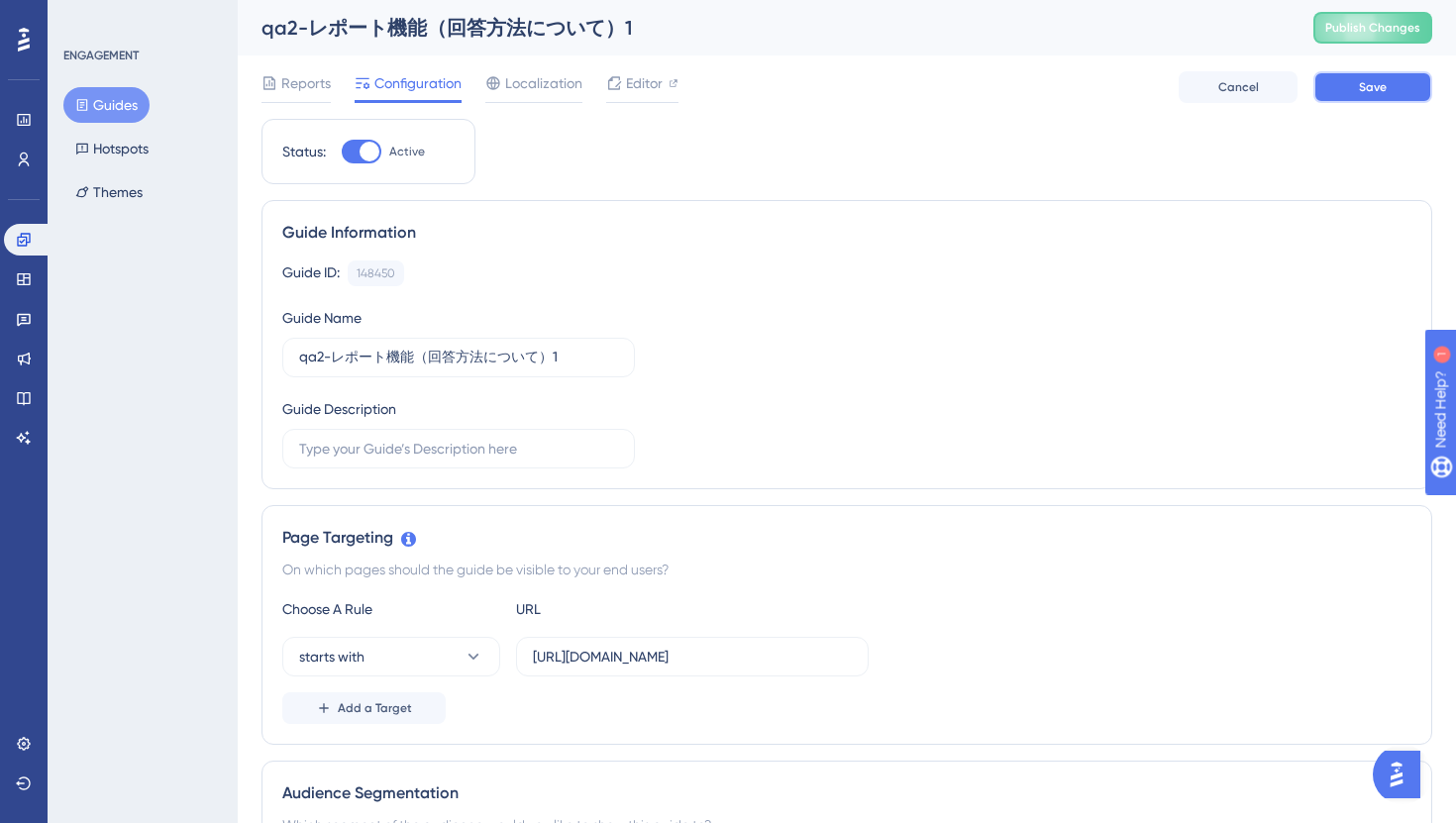 click on "Save" at bounding box center [1373, 87] 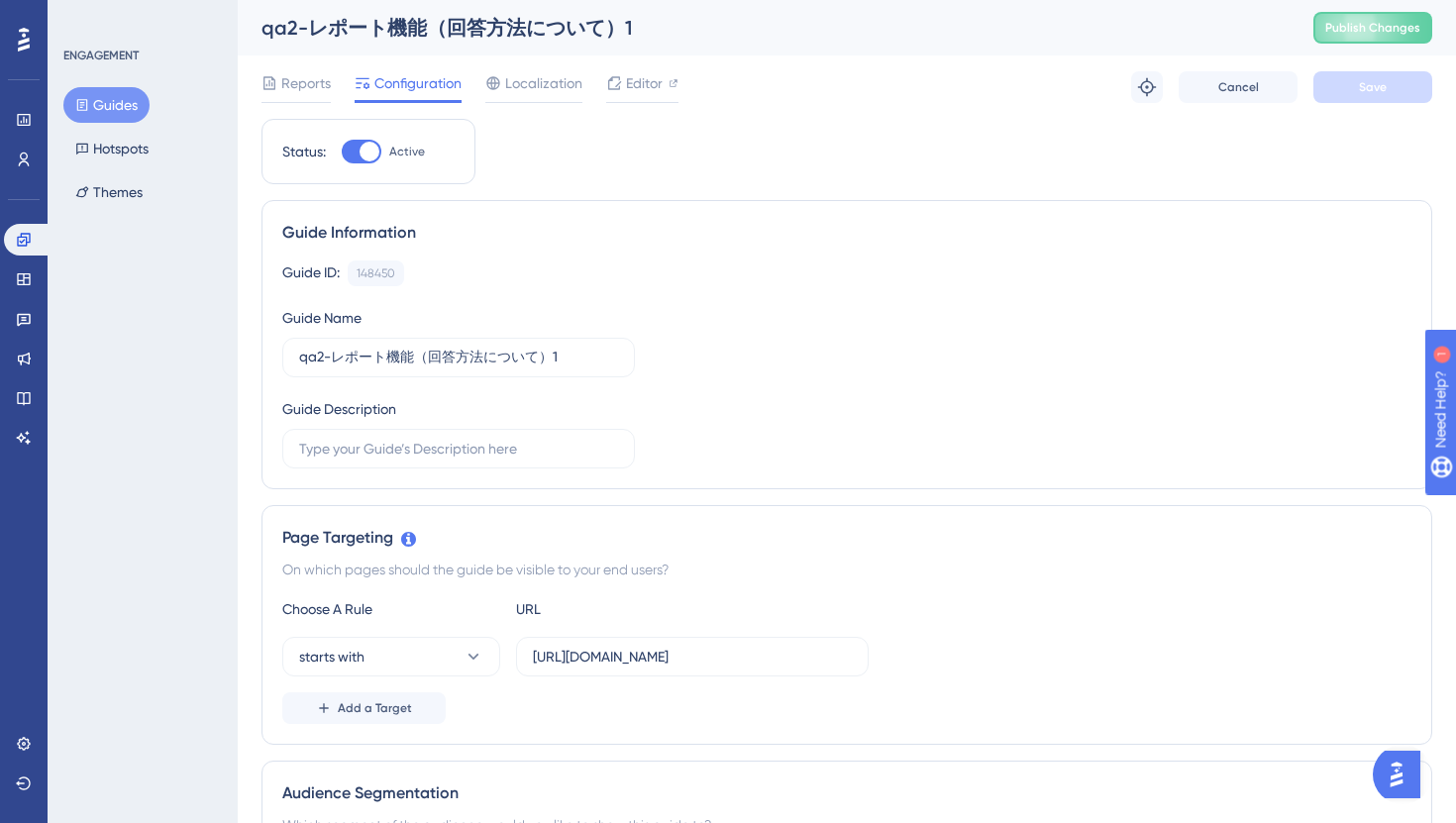 click on "Guides" at bounding box center (106, 105) 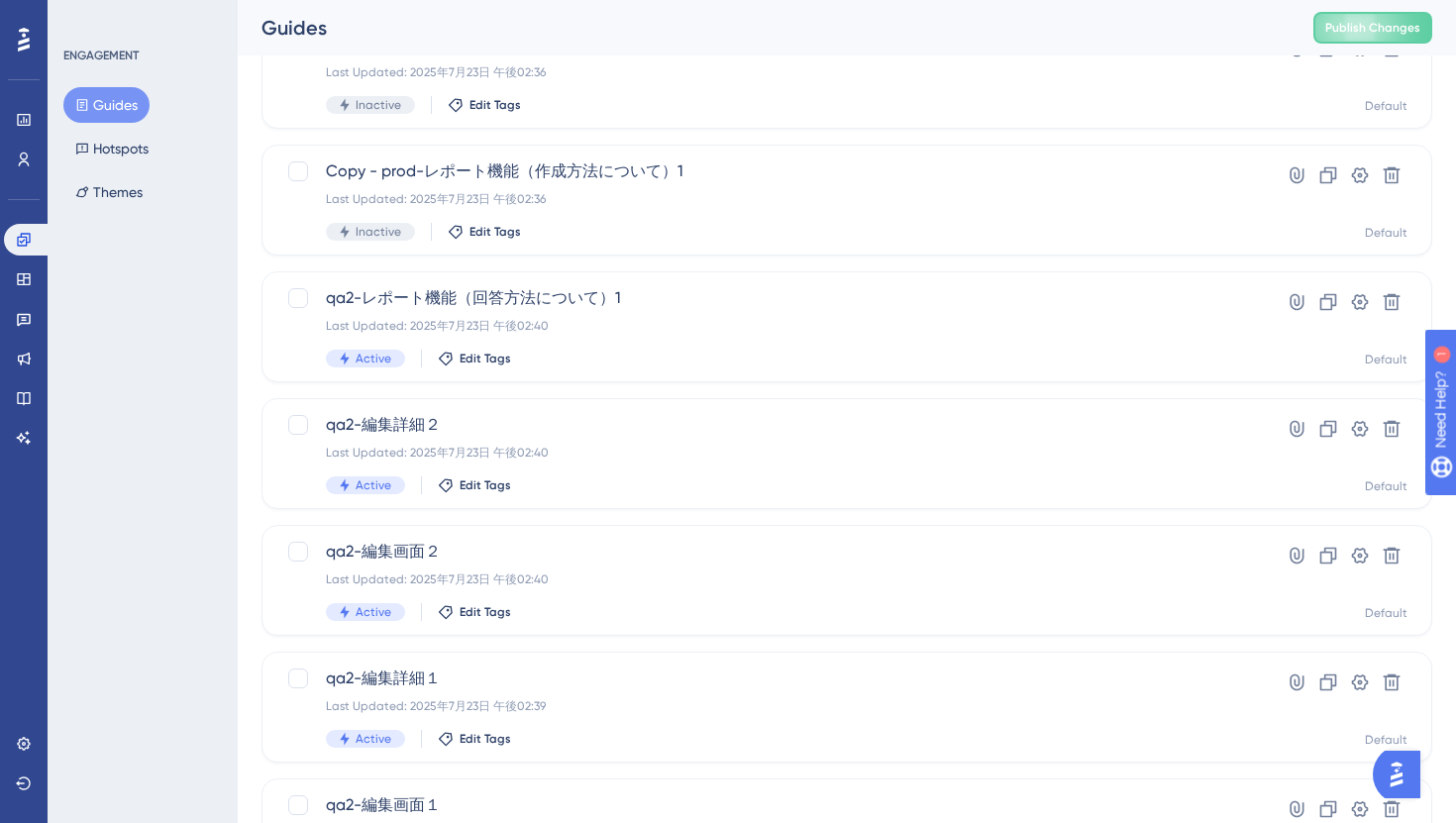 scroll, scrollTop: 519, scrollLeft: 0, axis: vertical 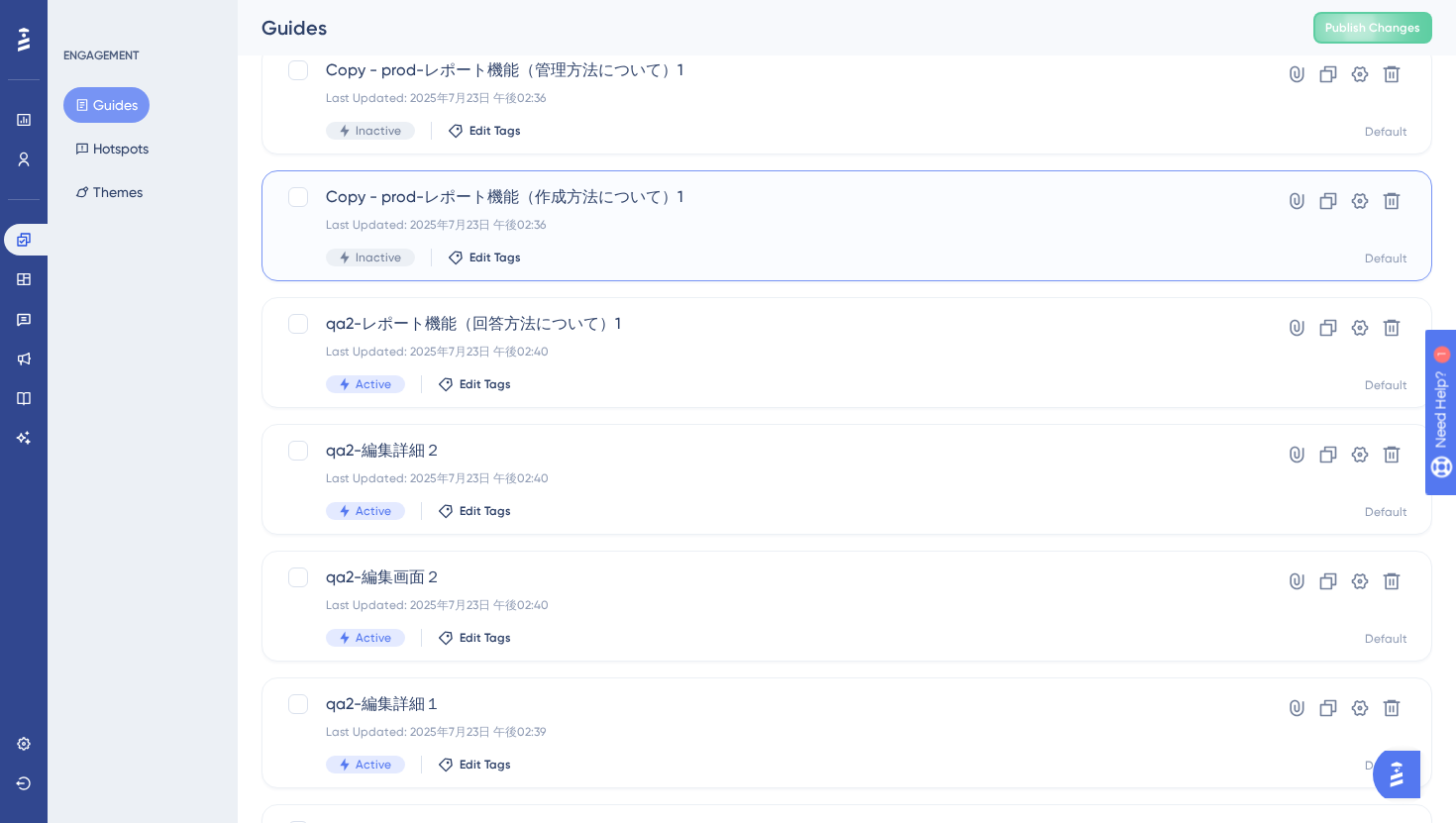 click on "Copy - prod-レポート機能（作成方法について）1 Last Updated: 2025年7月23日 午後02:36 Inactive Edit Tags" at bounding box center [768, 226] 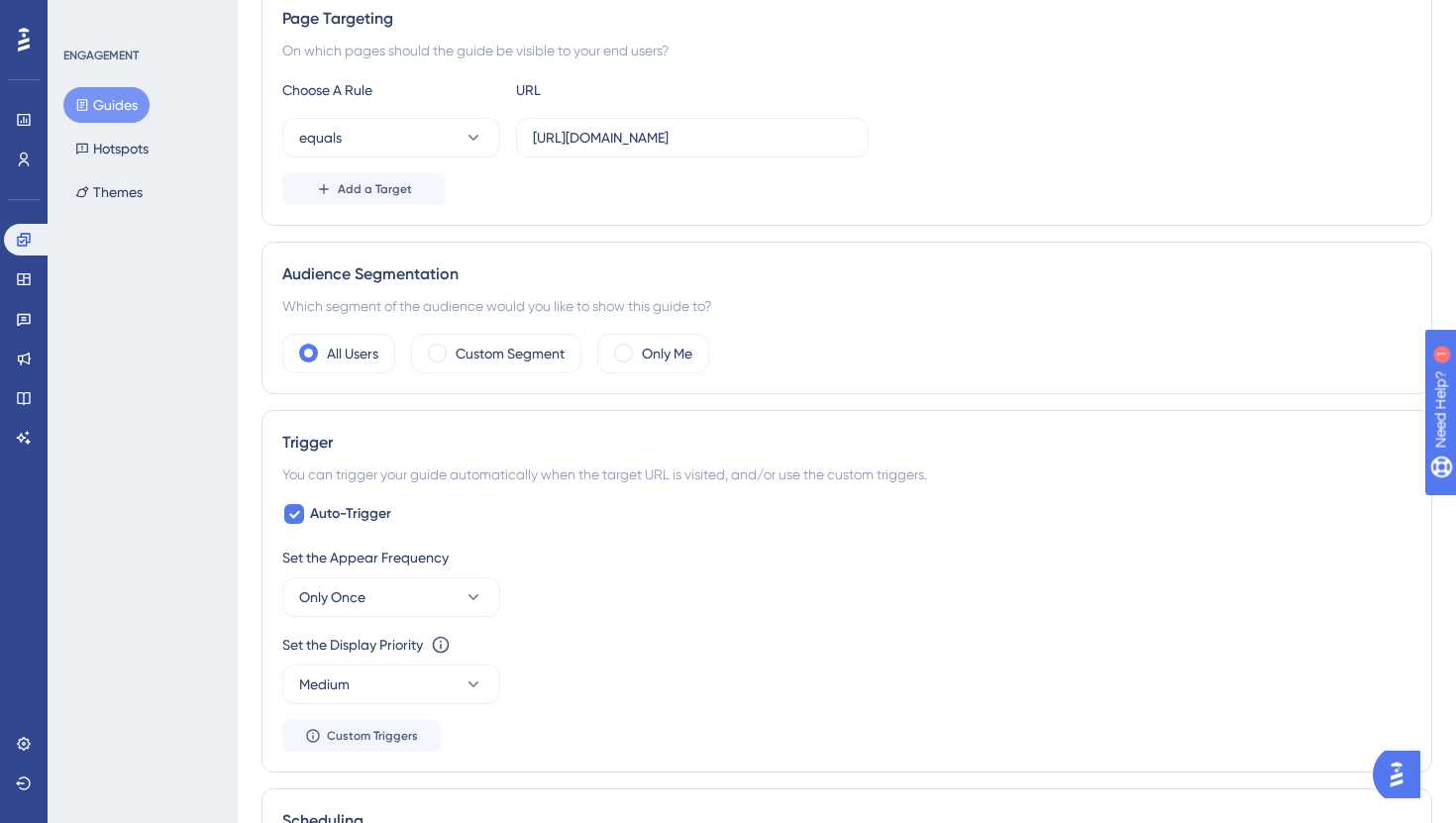 scroll, scrollTop: 0, scrollLeft: 0, axis: both 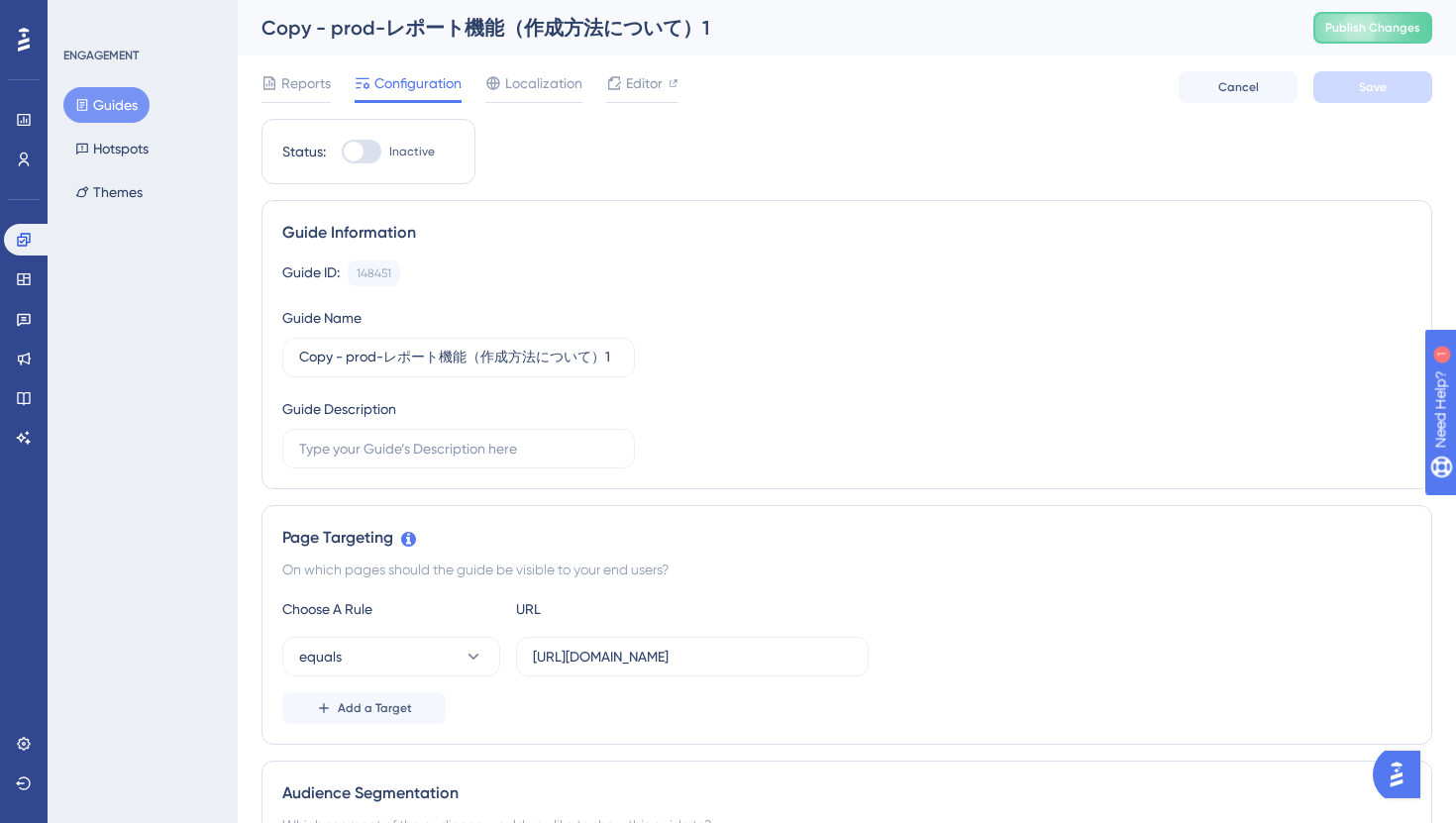 click at bounding box center [362, 152] 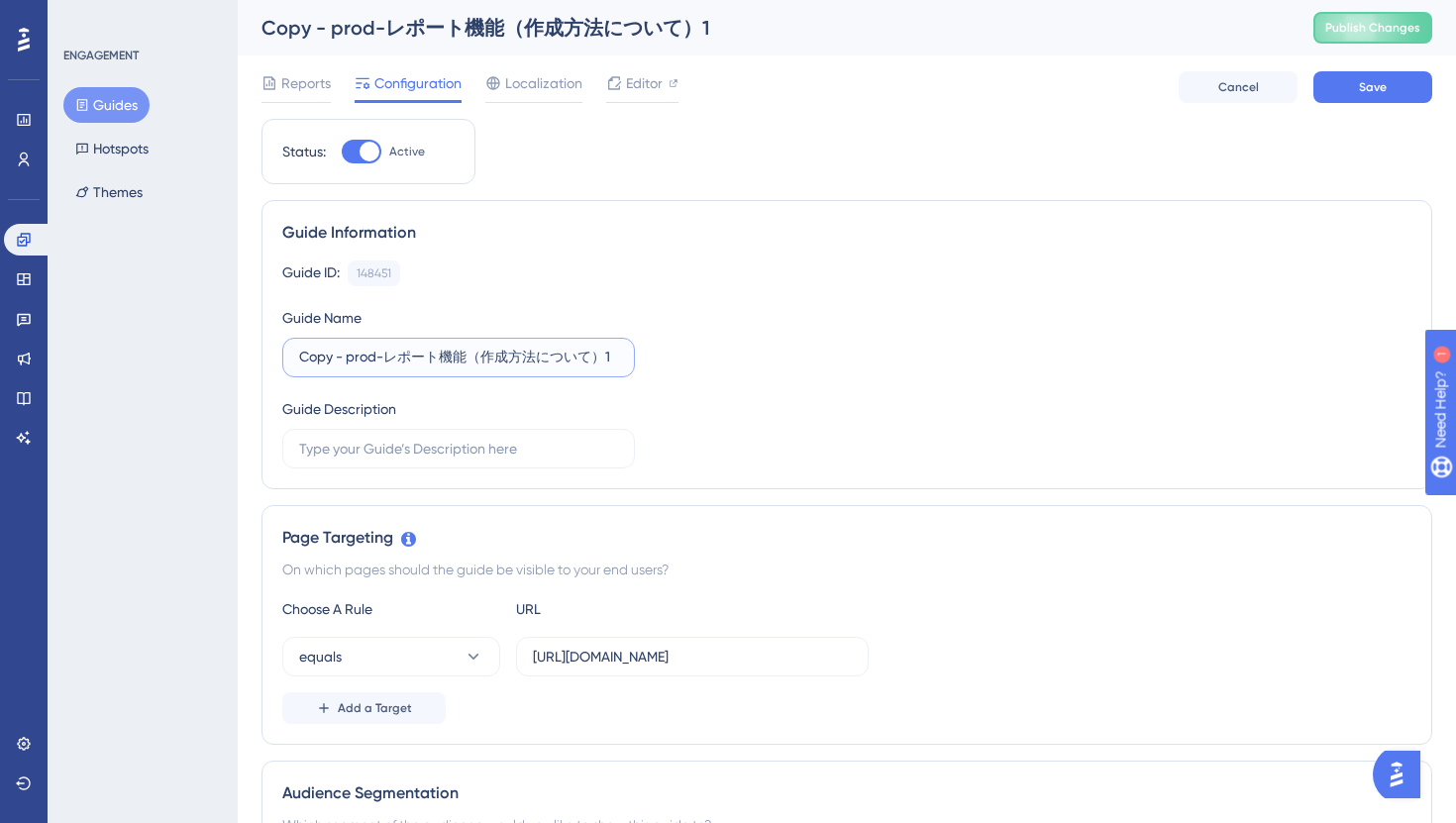drag, startPoint x: 380, startPoint y: 362, endPoint x: 240, endPoint y: 357, distance: 140.08926 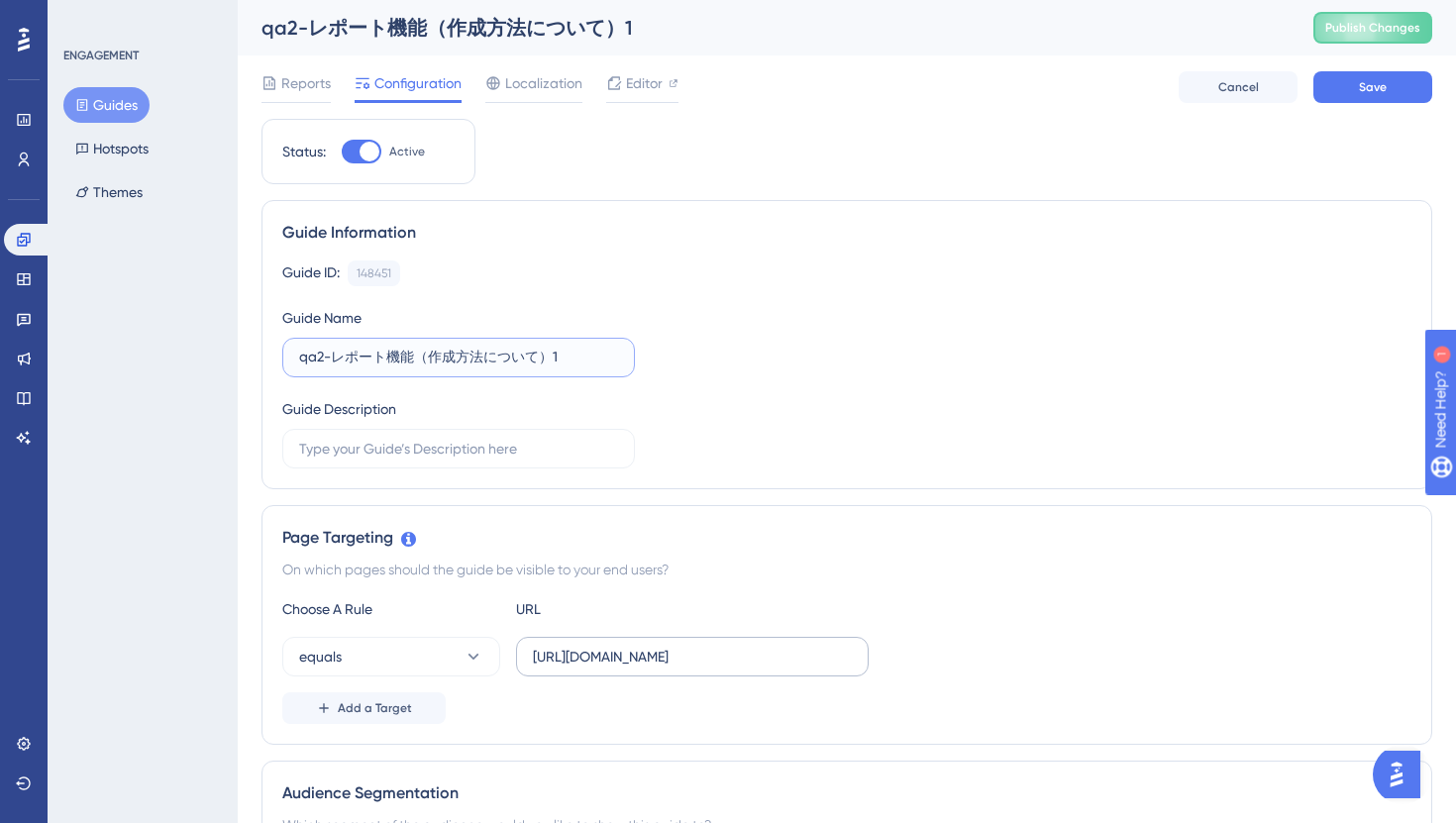 type on "qa2-レポート機能（作成方法について）1" 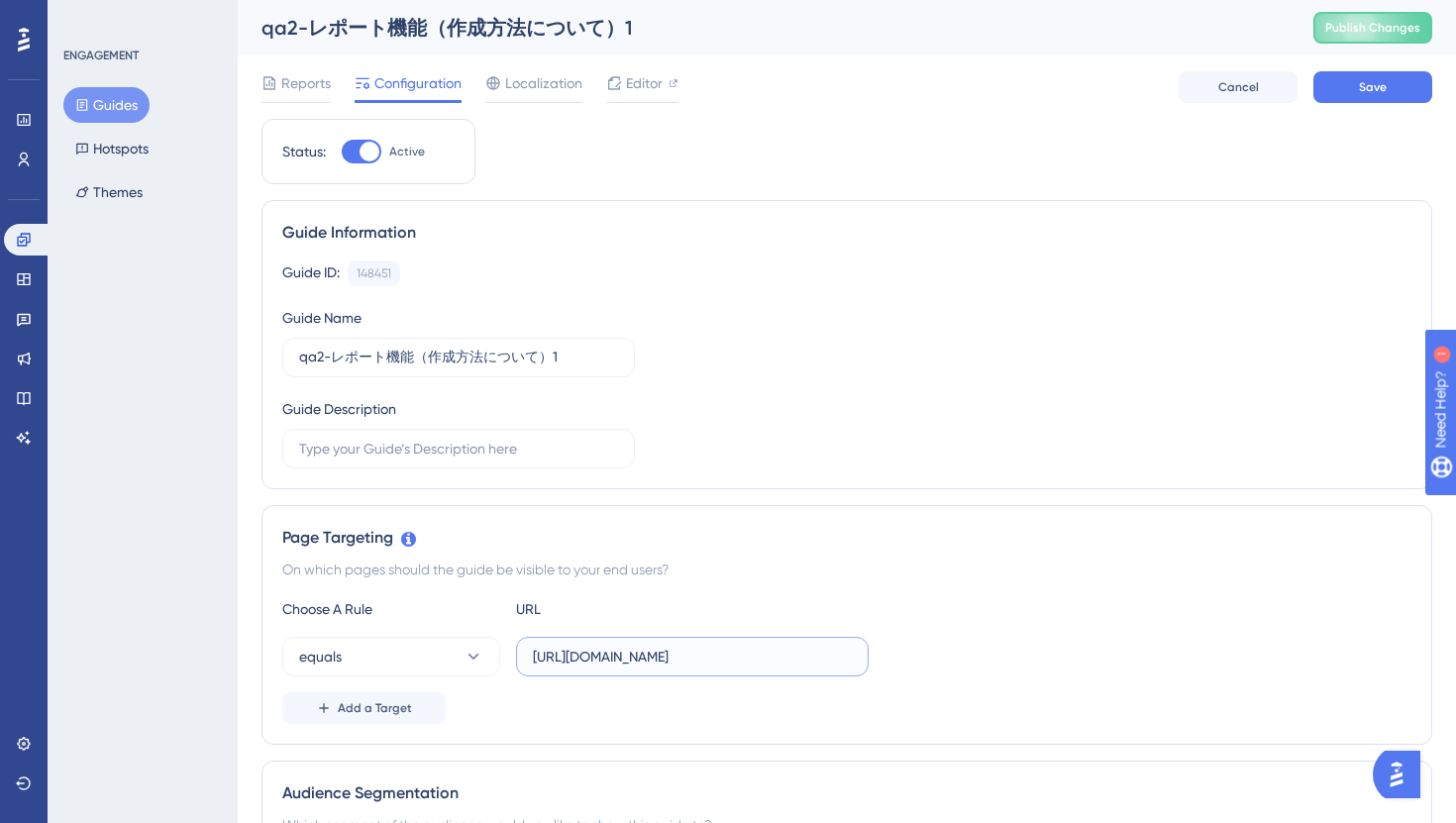 click on "[URL][DOMAIN_NAME]" at bounding box center (692, 657) 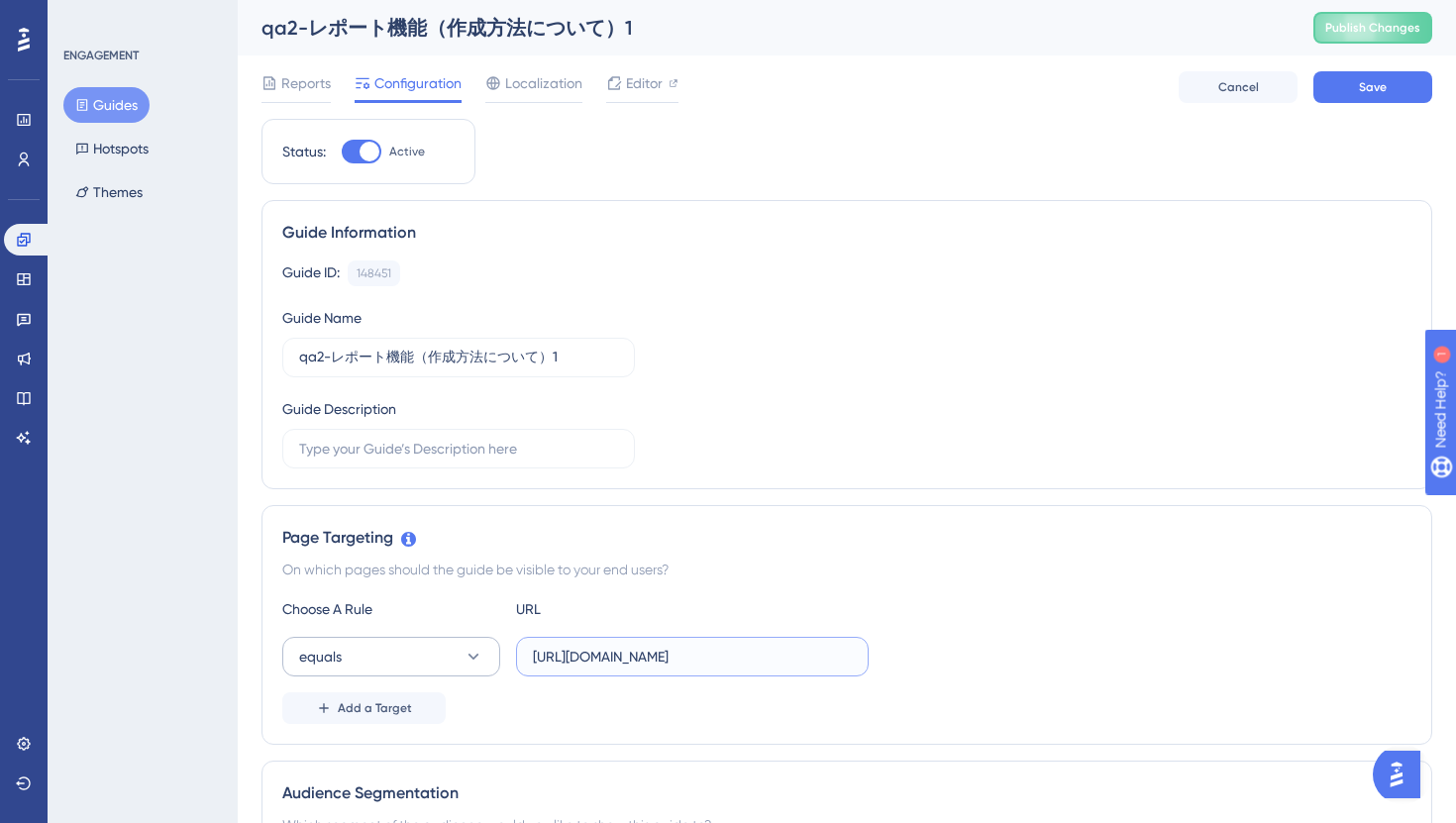 drag, startPoint x: 696, startPoint y: 659, endPoint x: 385, endPoint y: 667, distance: 311.1029 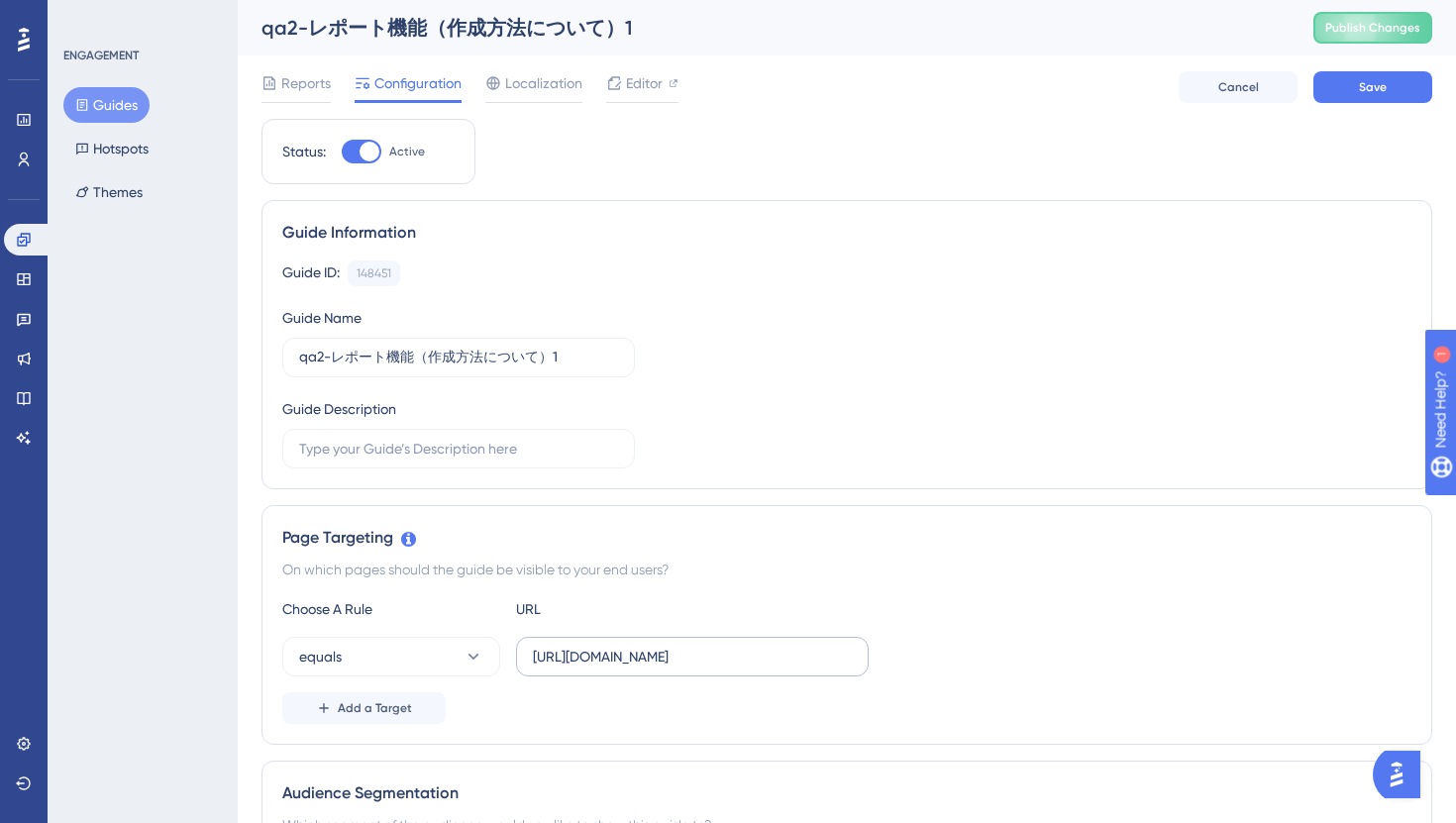click on "[URL][DOMAIN_NAME]" at bounding box center (692, 657) 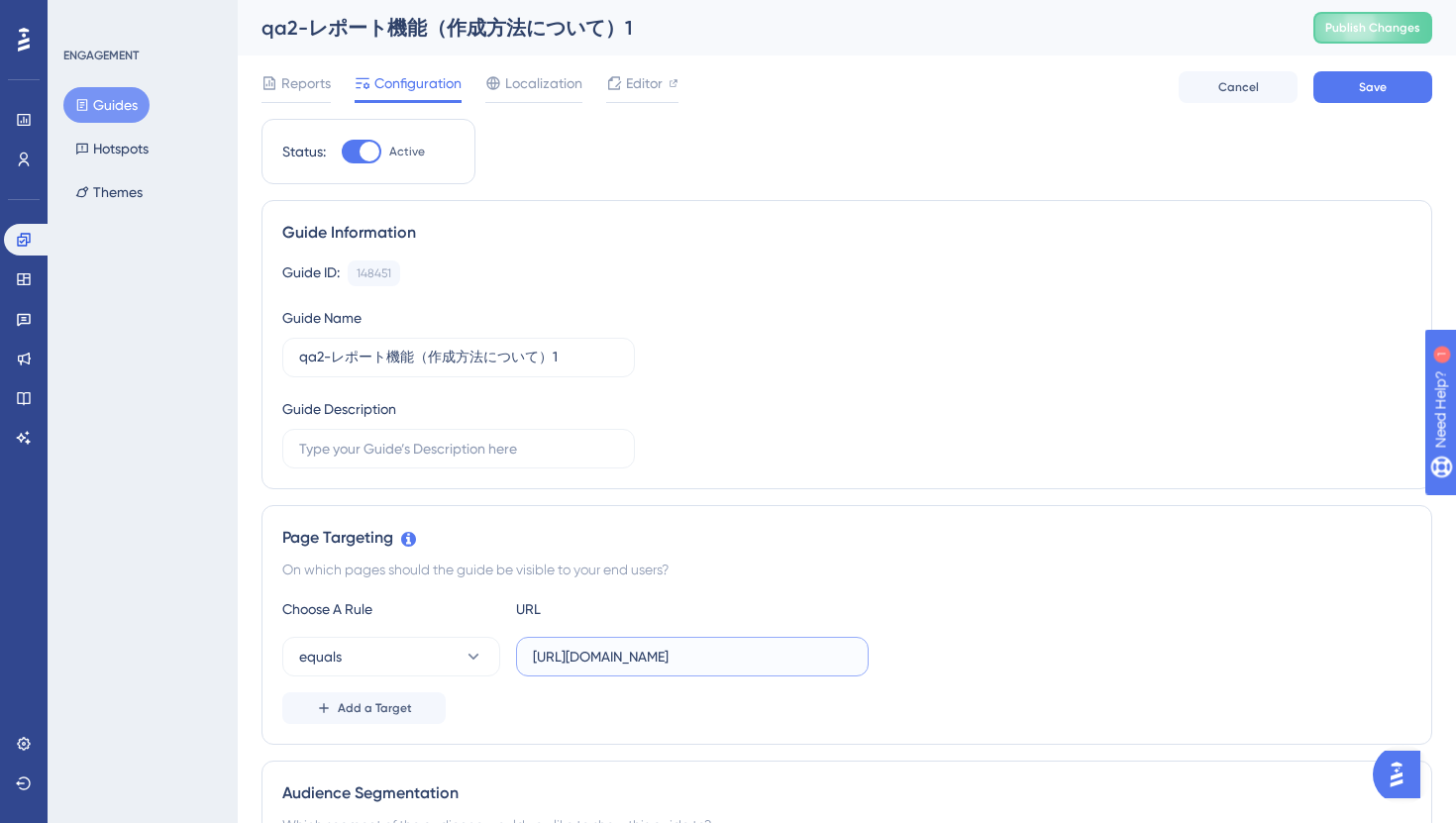 click on "[URL][DOMAIN_NAME]" at bounding box center (692, 657) 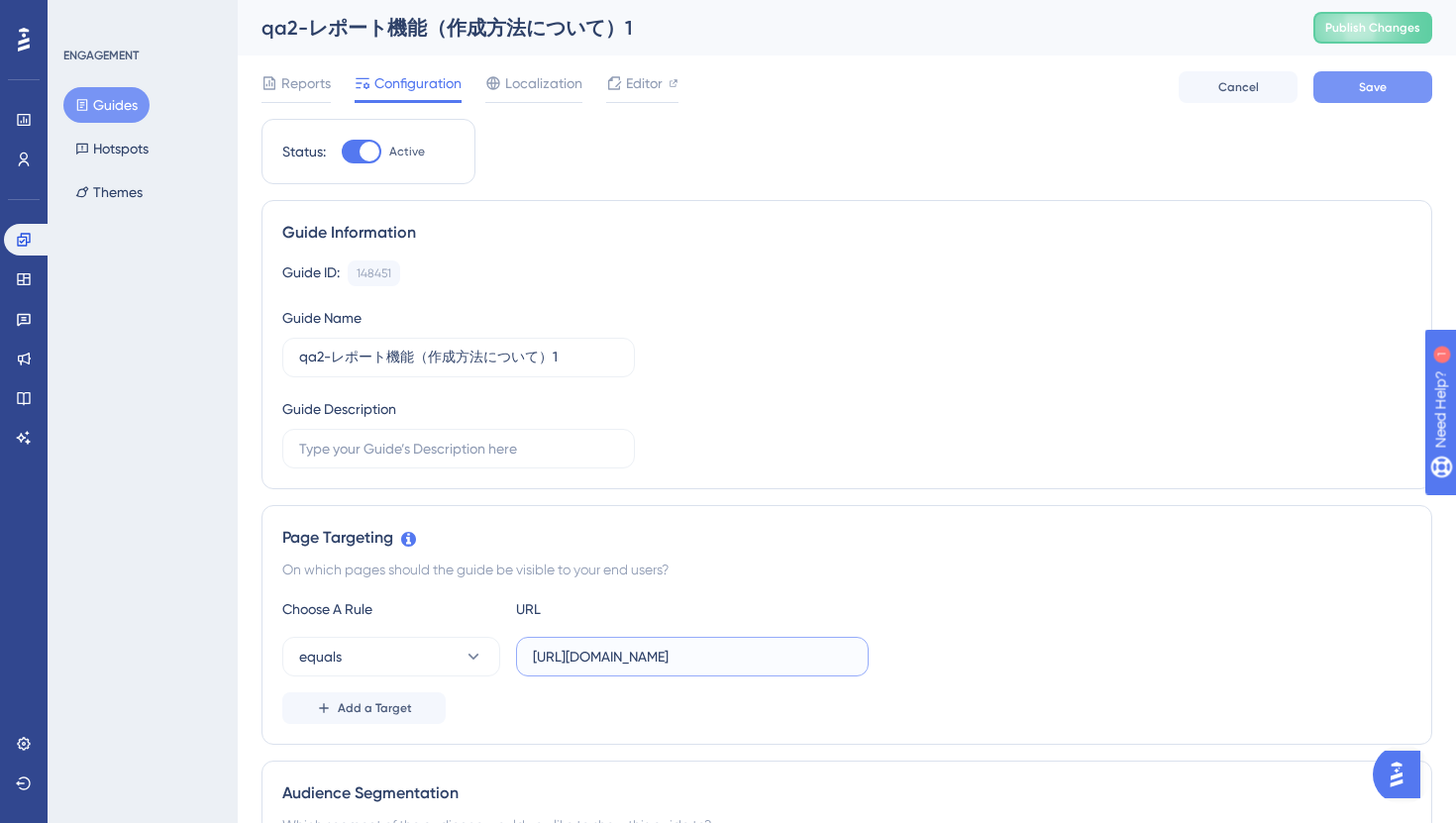 type on "[URL][DOMAIN_NAME]" 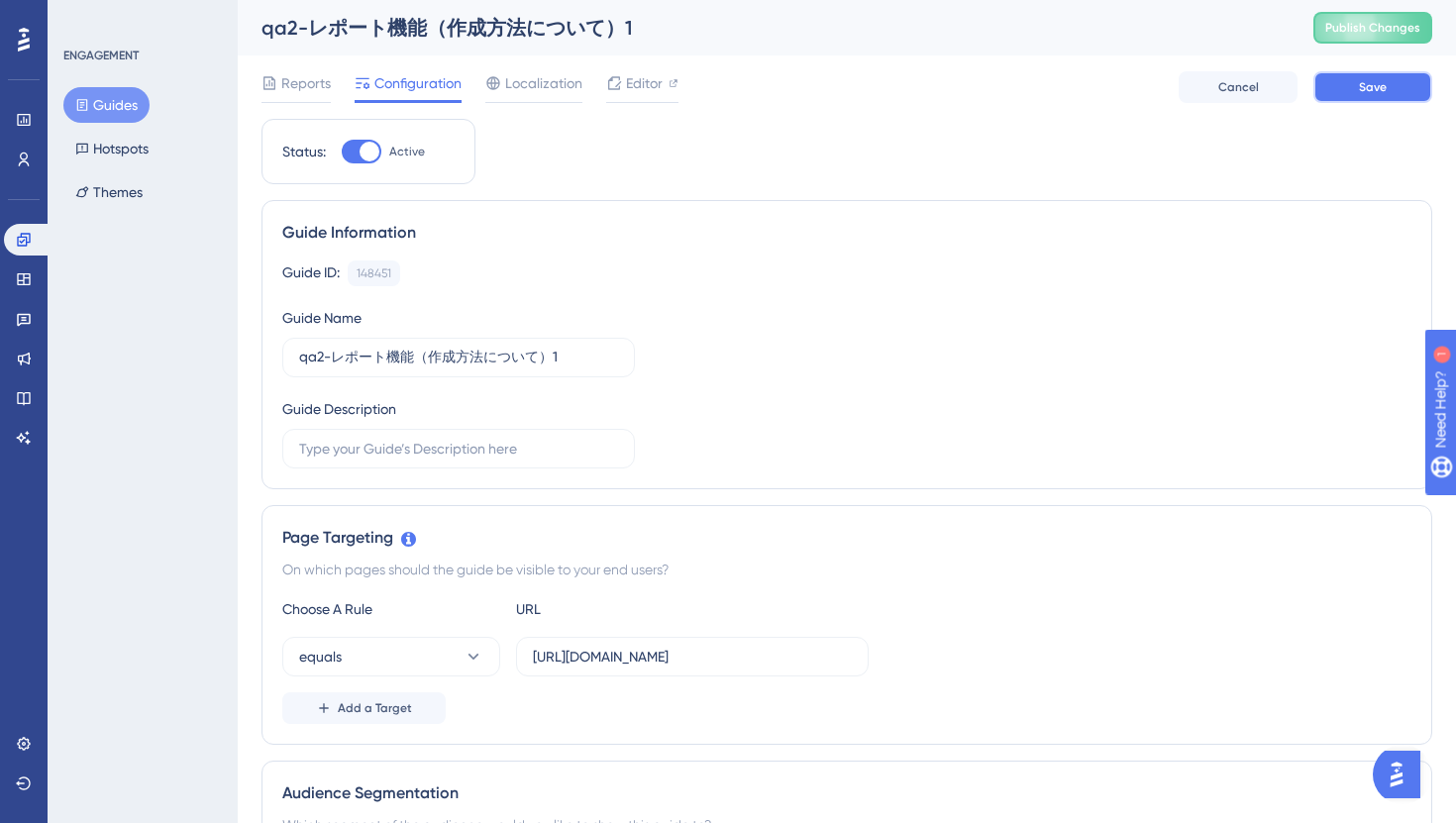 click on "Save" at bounding box center [1373, 87] 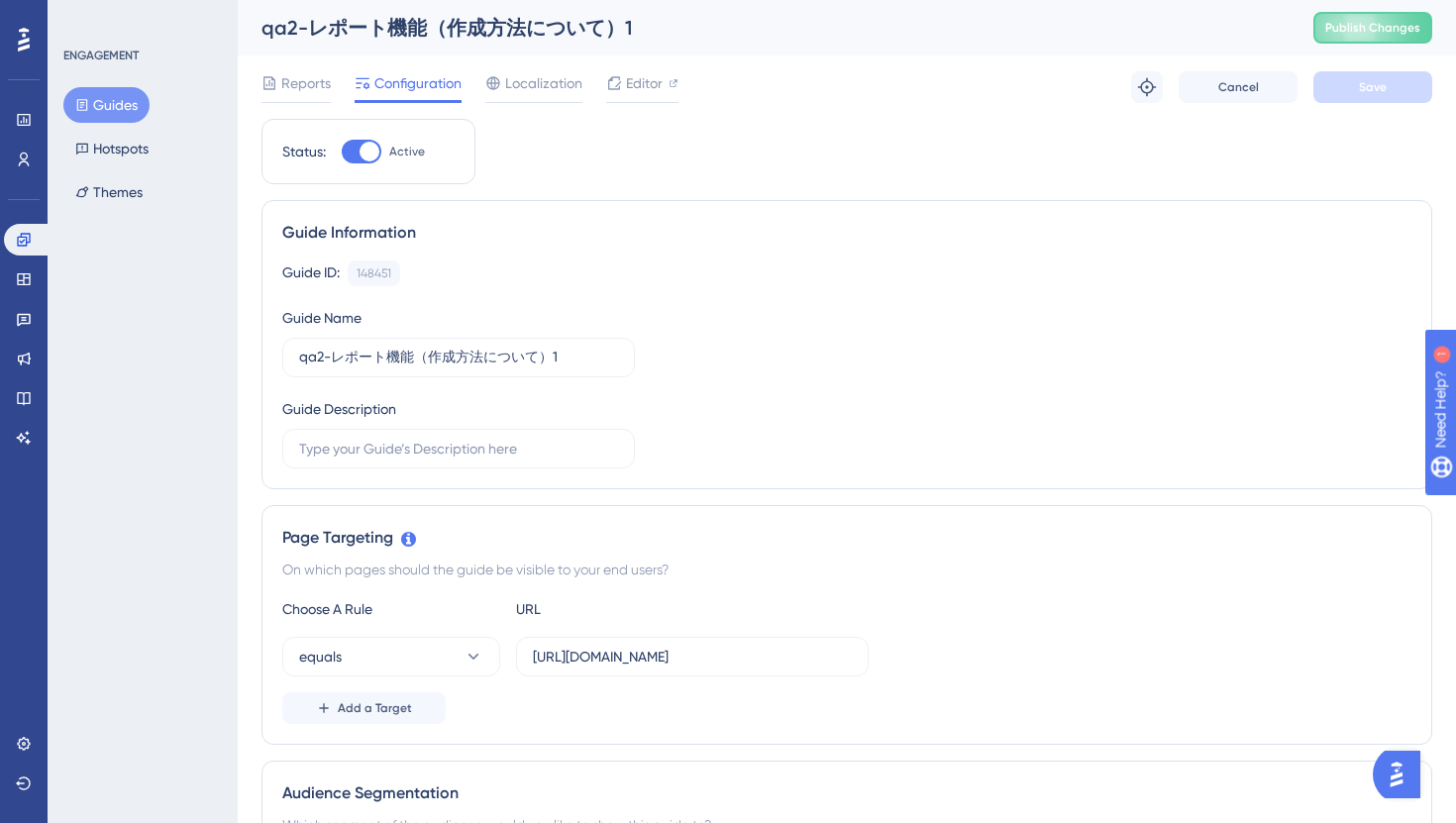 click on "Guides" at bounding box center (106, 105) 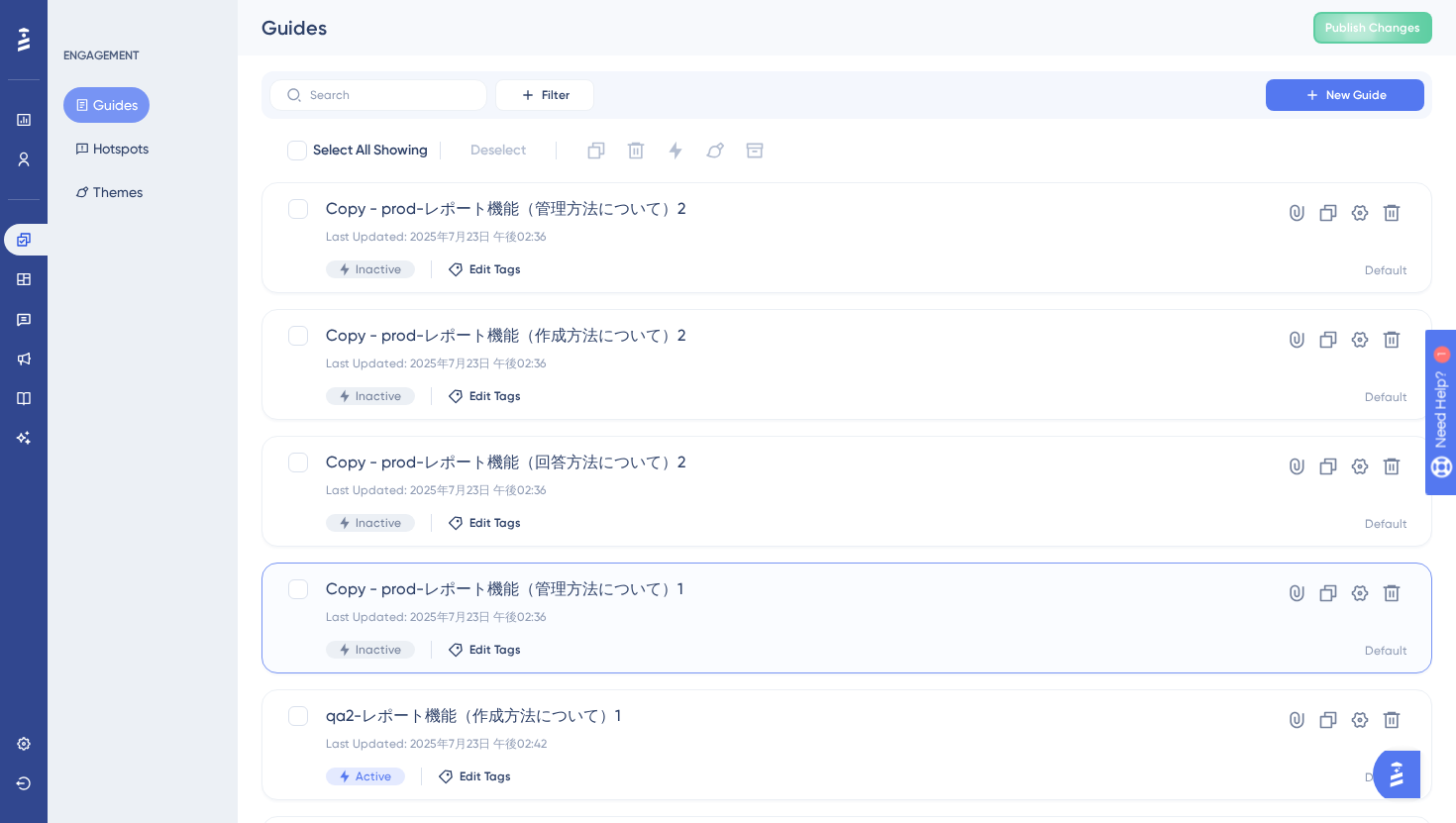 click on "Copy - prod-レポート機能（管理方法について）1 Last Updated: 2025年7月23日 午後02:36 Inactive Edit Tags" at bounding box center (768, 618) 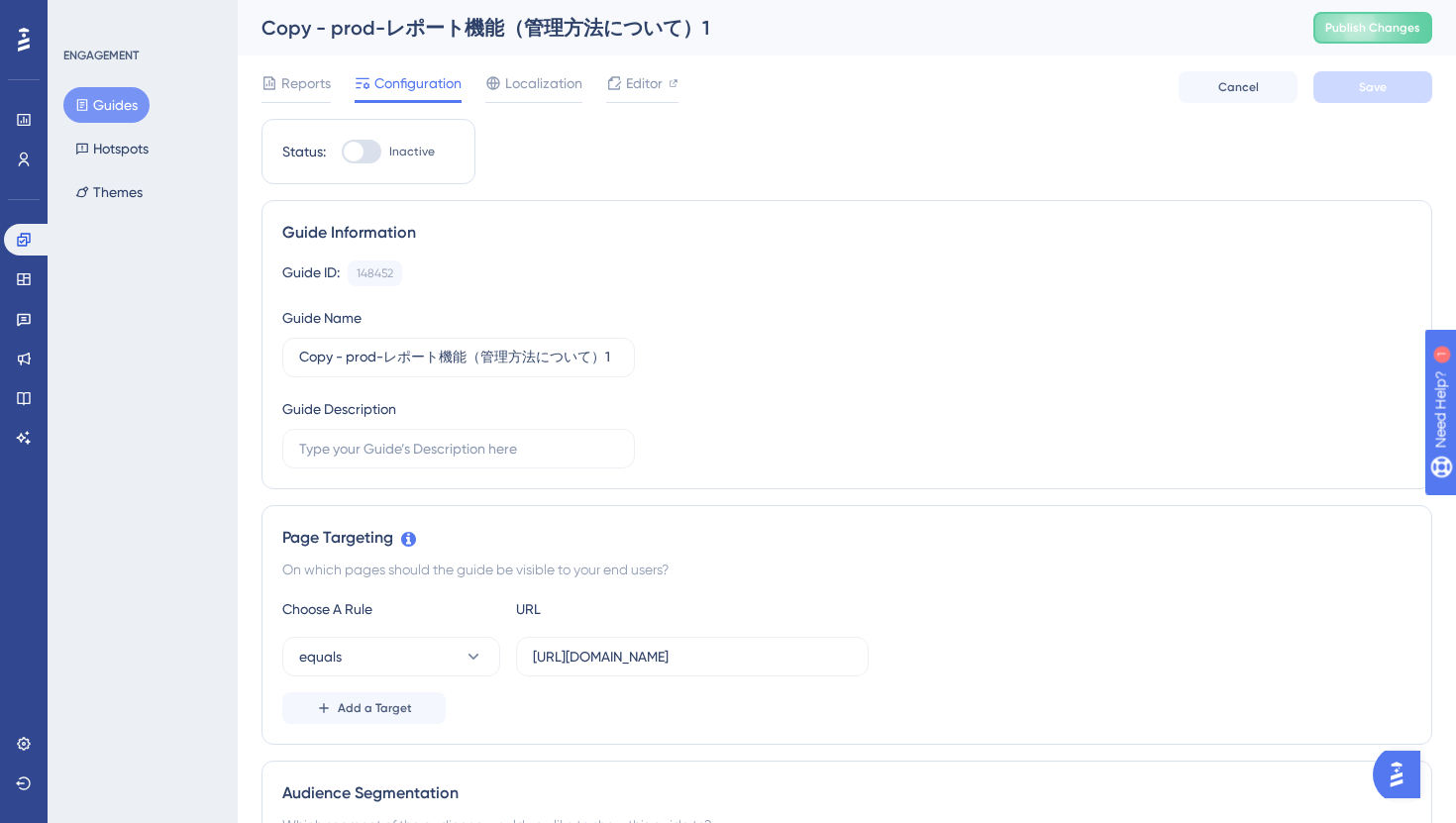 click at bounding box center [354, 152] 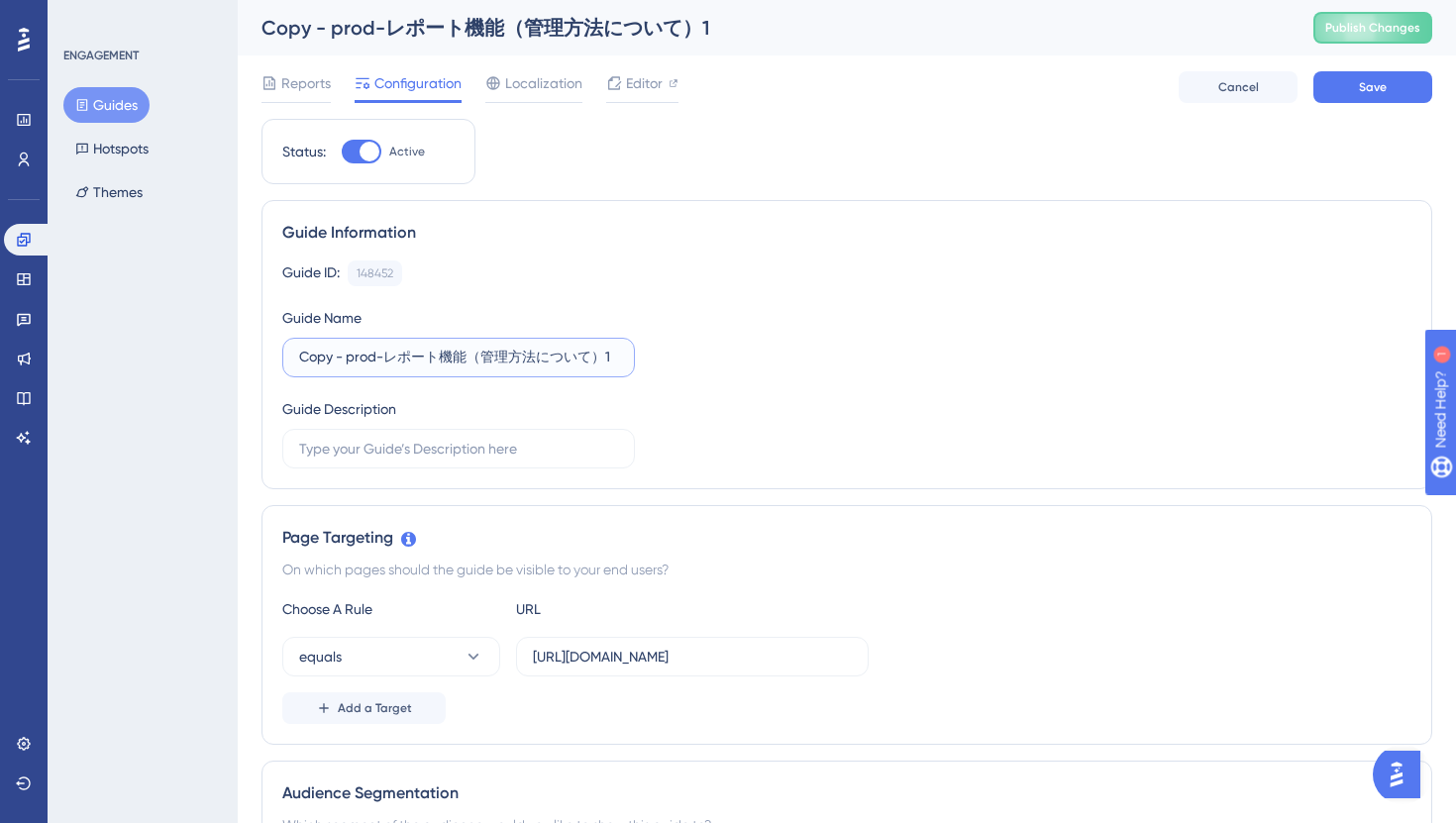click on "Copy - prod-レポート機能（管理方法について）1" at bounding box center (459, 358) 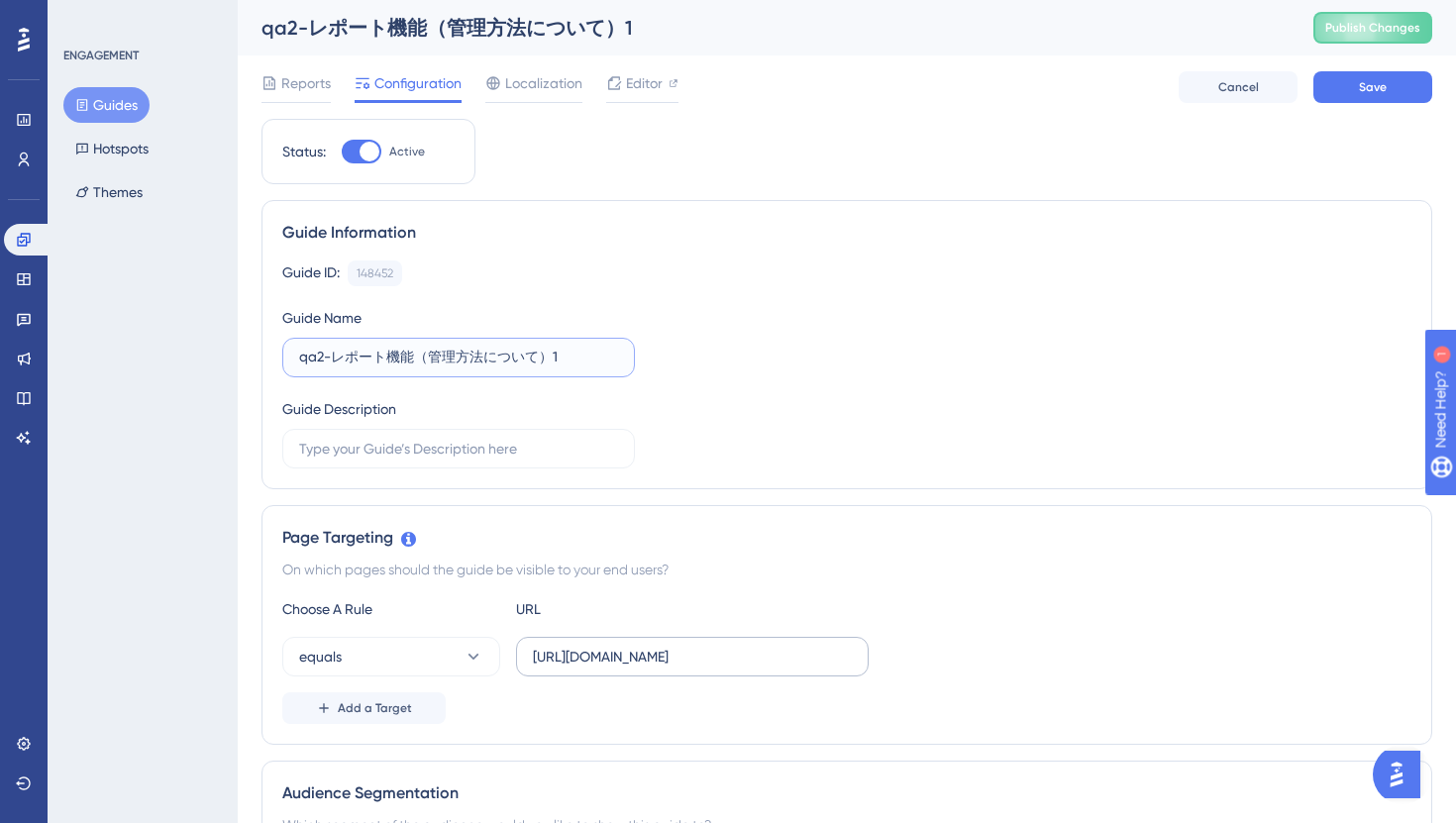 type on "qa2-レポート機能（管理方法について）1" 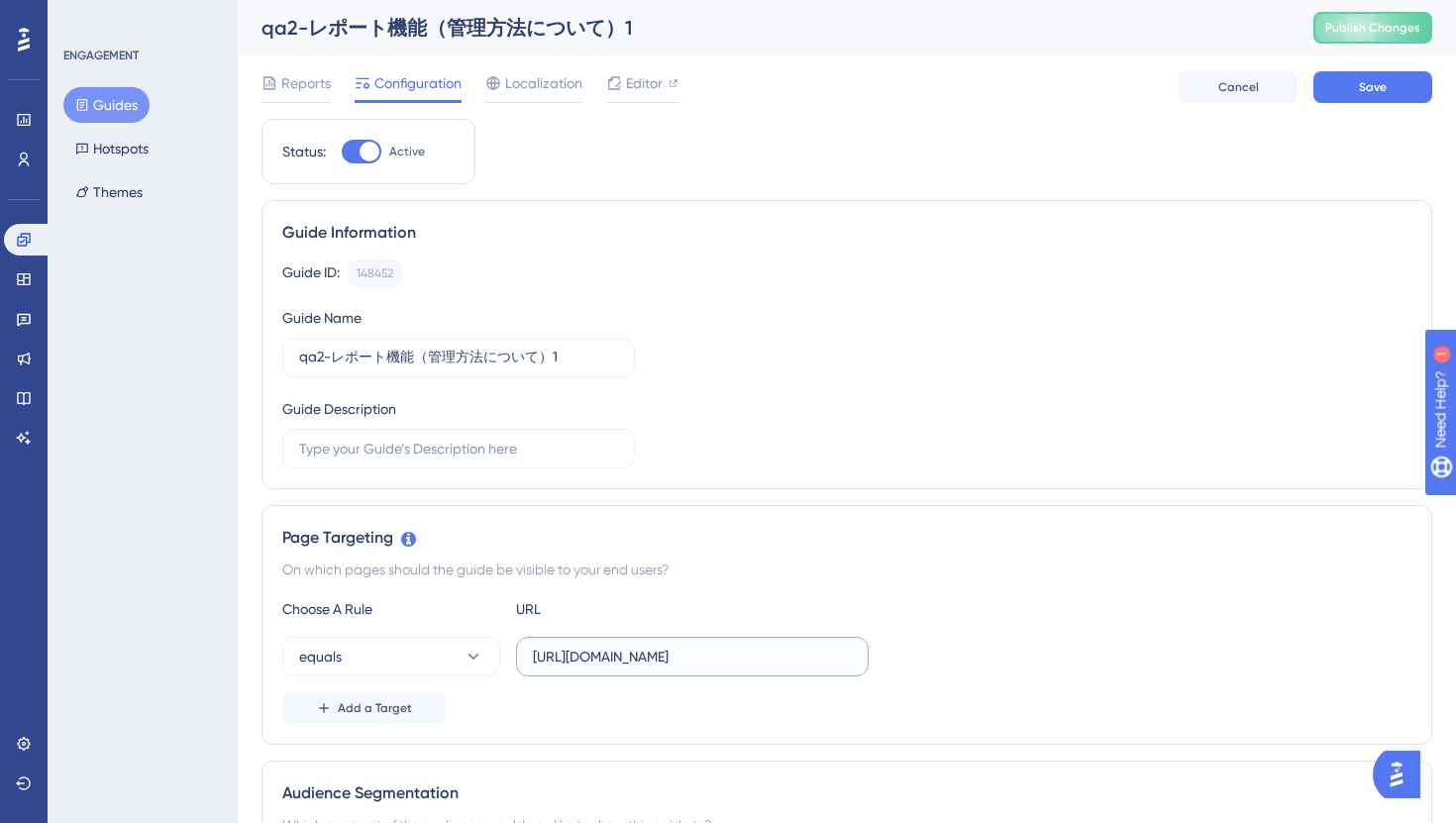 click on "[URL][DOMAIN_NAME]" at bounding box center [692, 657] 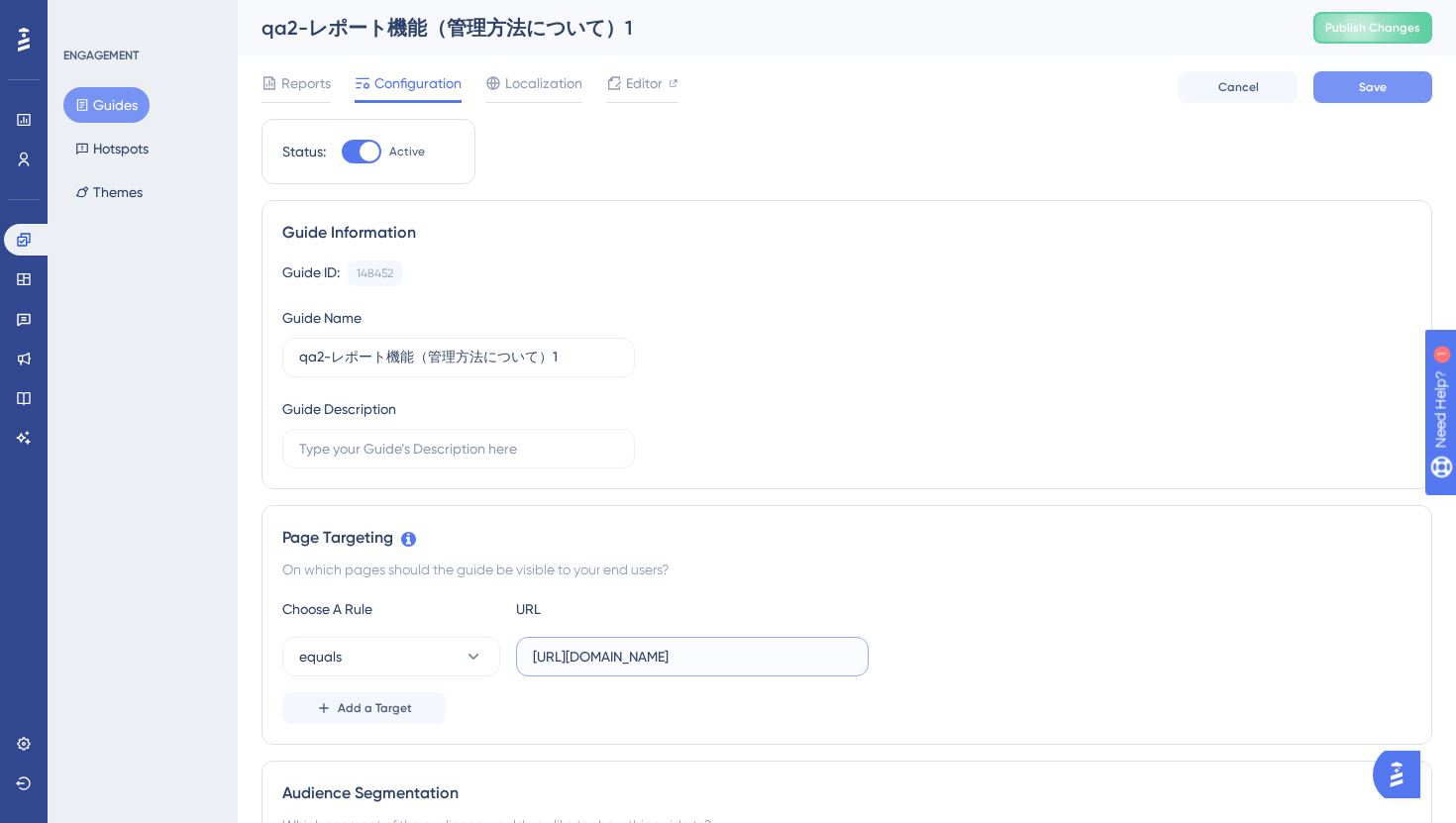 type on "[URL][DOMAIN_NAME]" 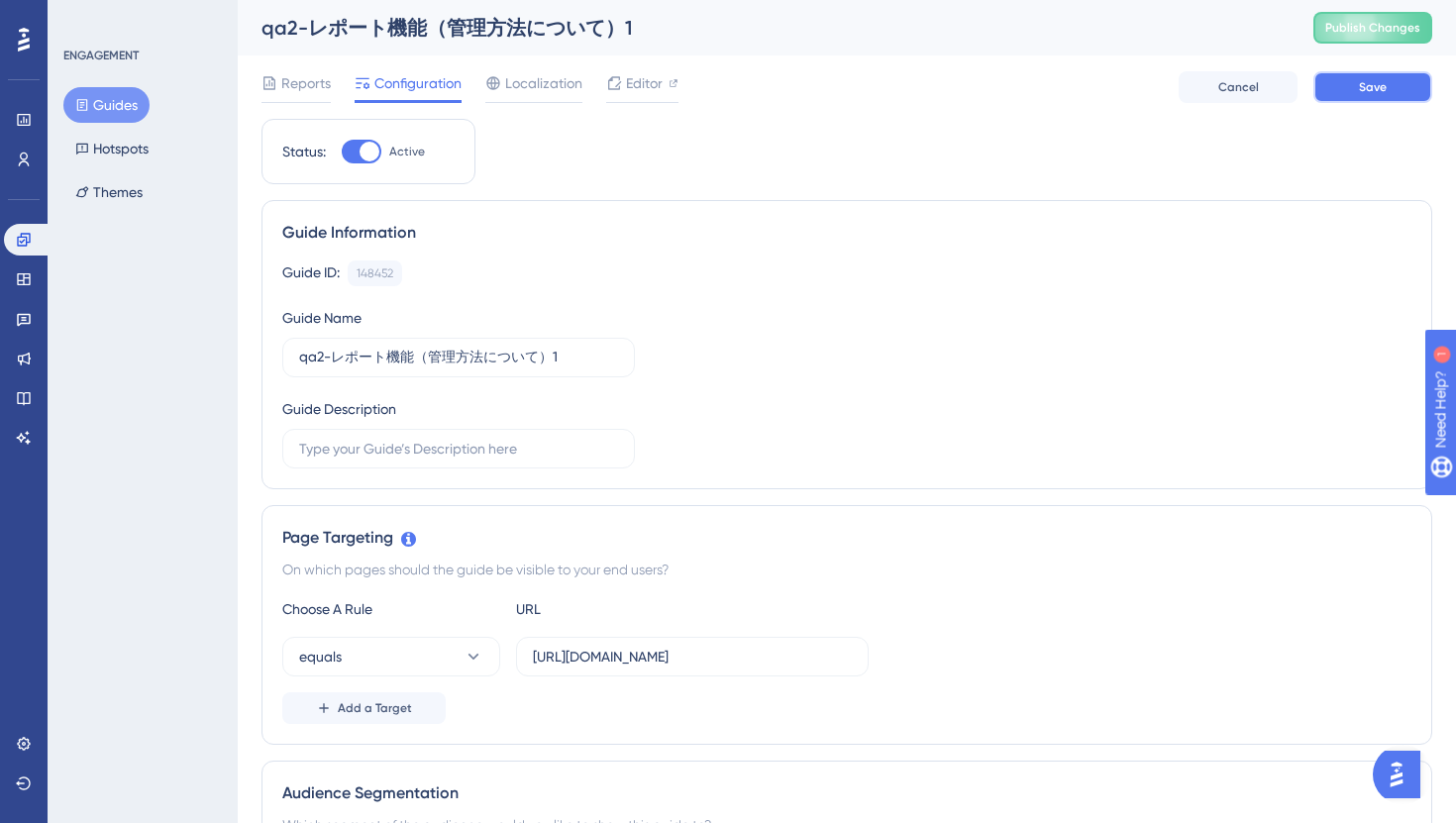 click on "Save" at bounding box center (1373, 87) 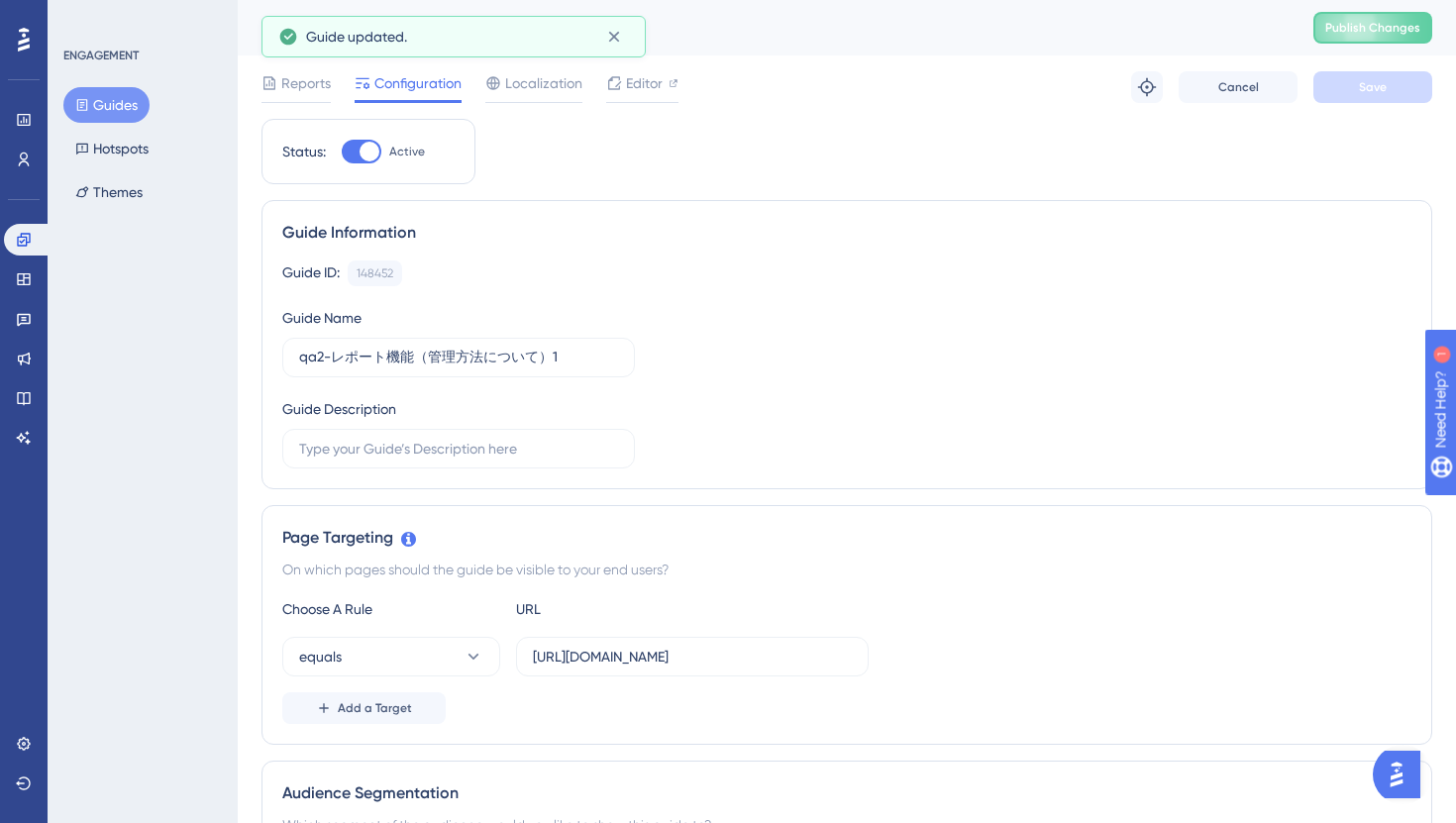 click on "Guides" at bounding box center [106, 105] 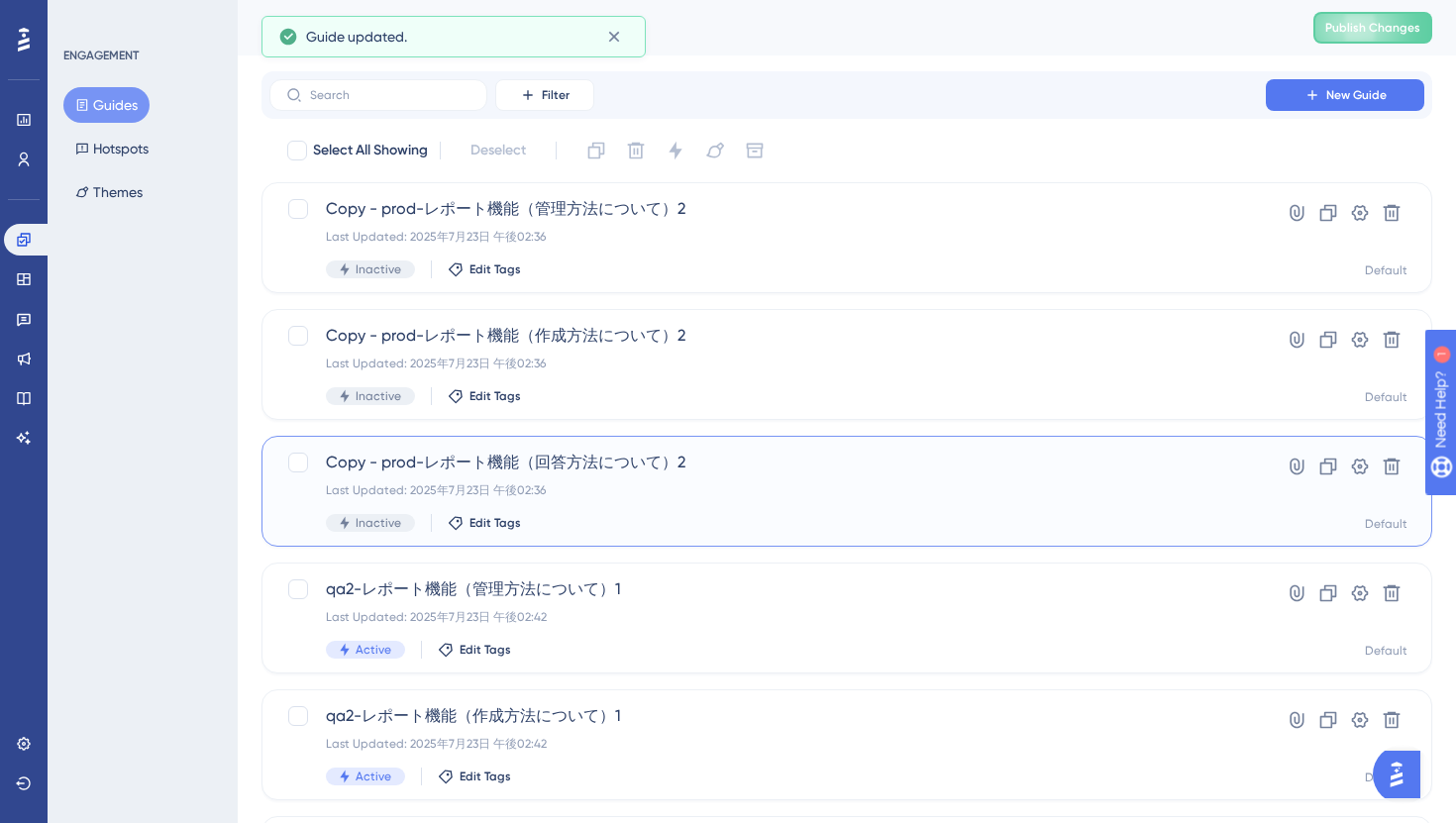 click on "Copy - prod-レポート機能（回答方法について）2" at bounding box center [768, 463] 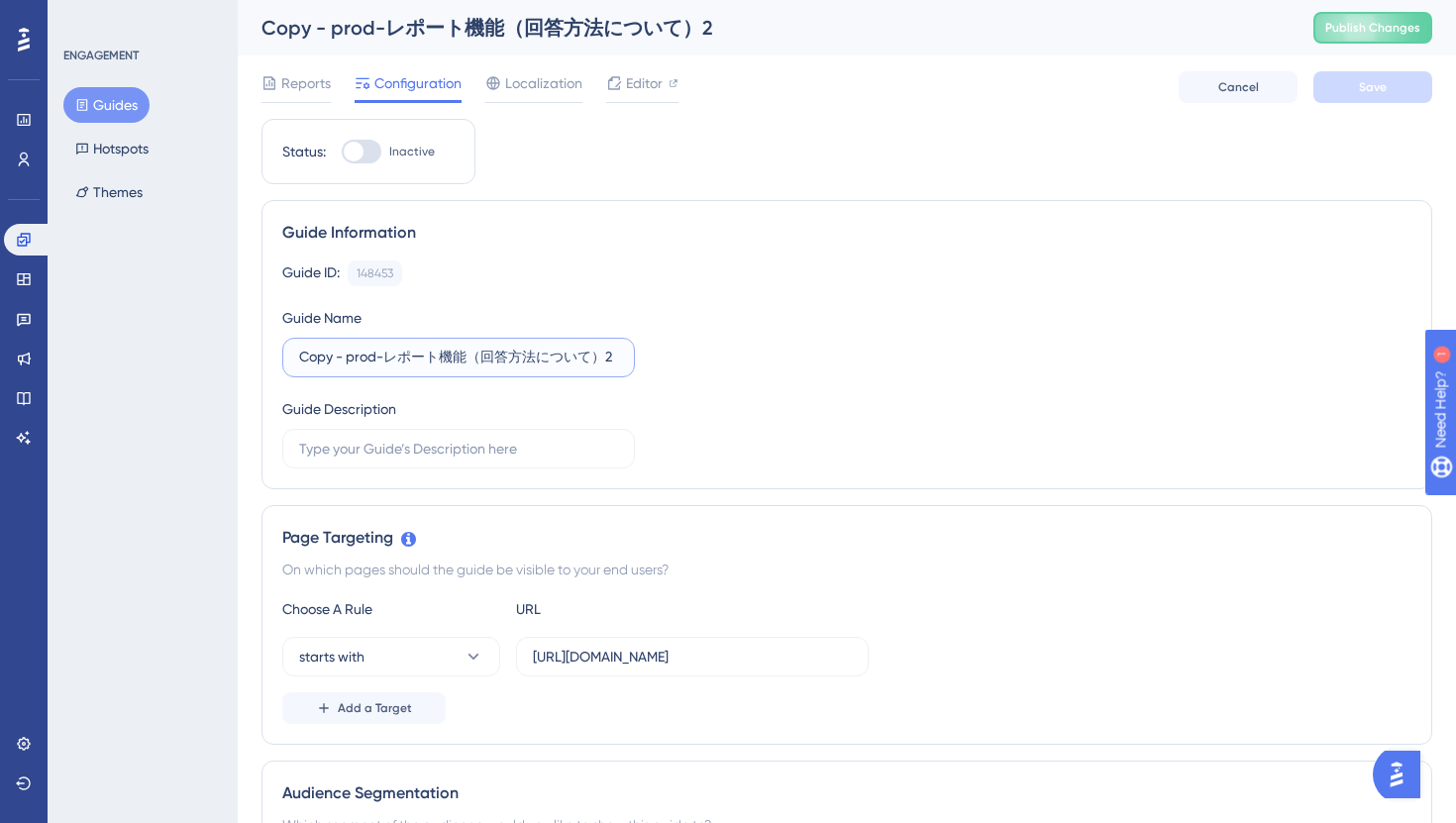 drag, startPoint x: 377, startPoint y: 360, endPoint x: 201, endPoint y: 355, distance: 176.07101 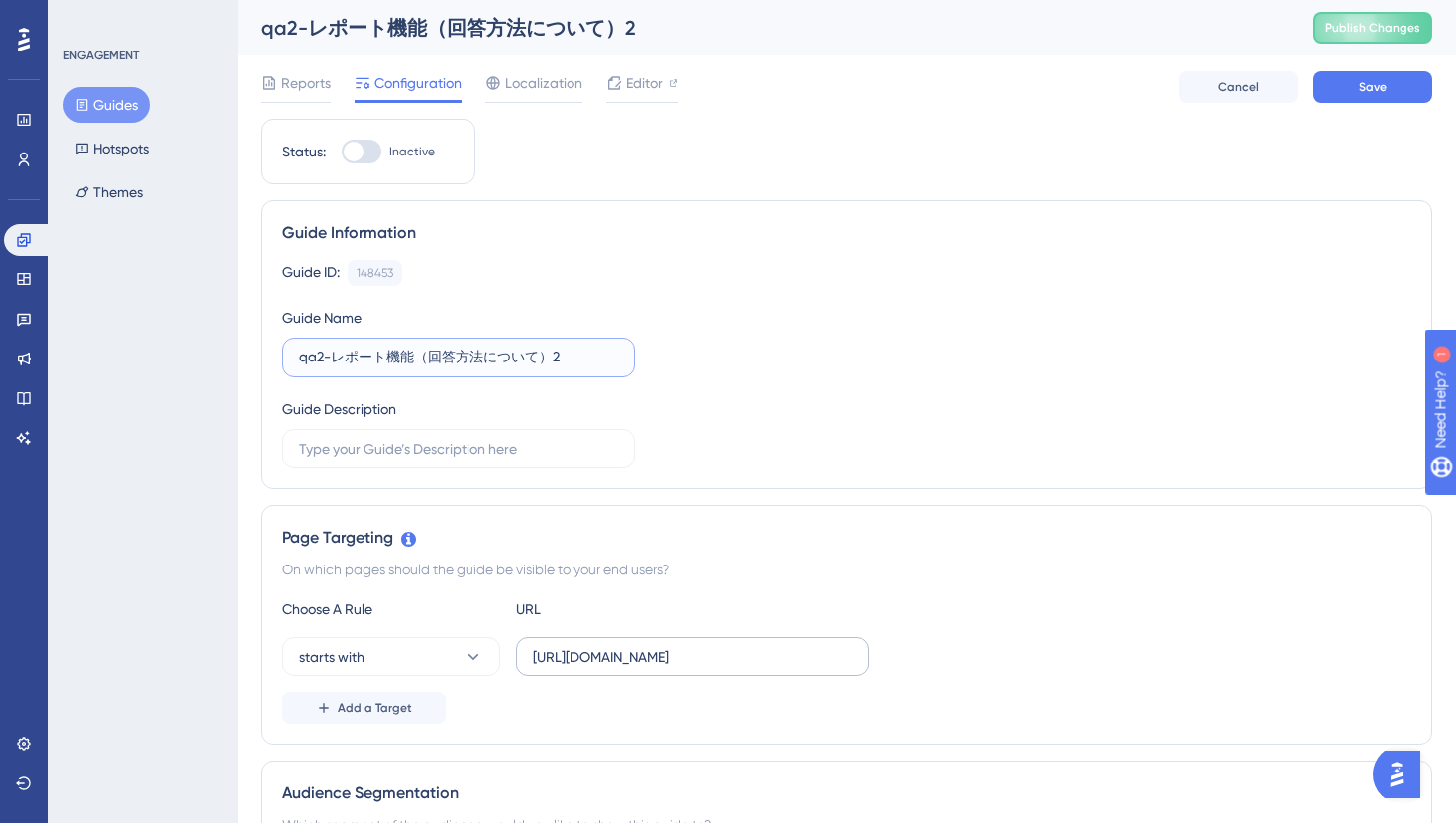 type on "qa2-レポート機能（回答方法について）2" 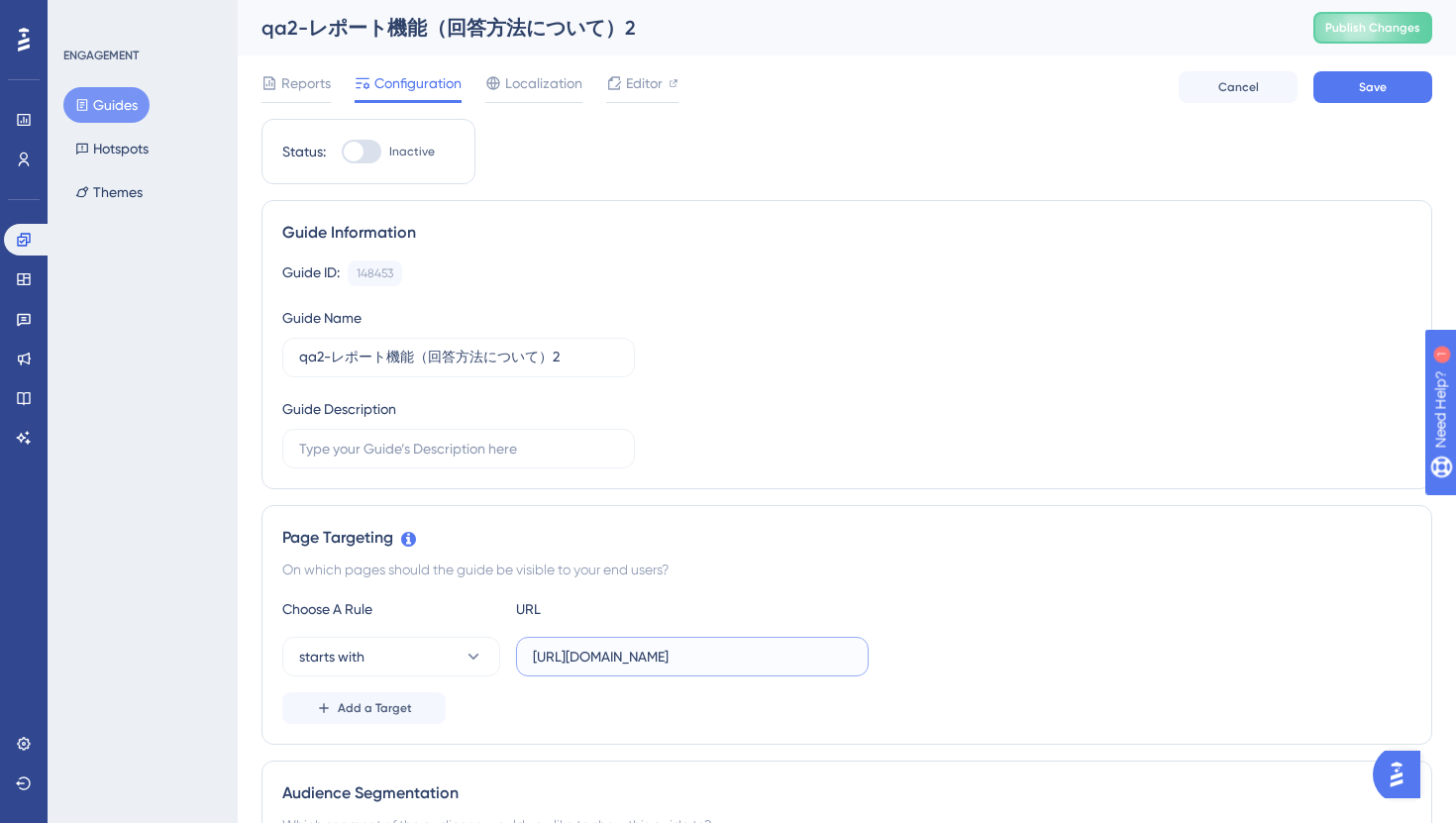 click on "[URL][DOMAIN_NAME]" at bounding box center (692, 657) 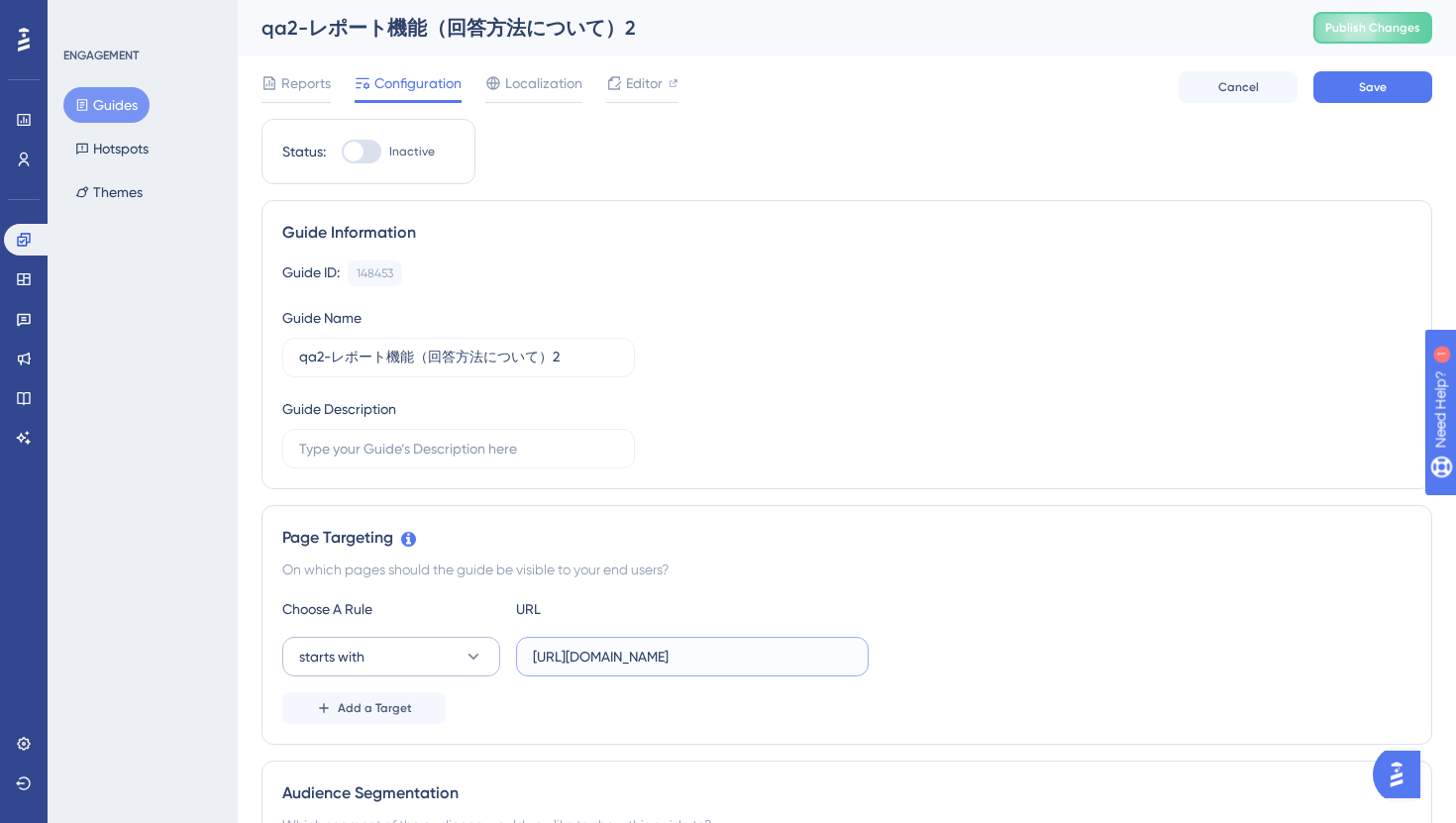 drag, startPoint x: 697, startPoint y: 656, endPoint x: 475, endPoint y: 651, distance: 222.0563 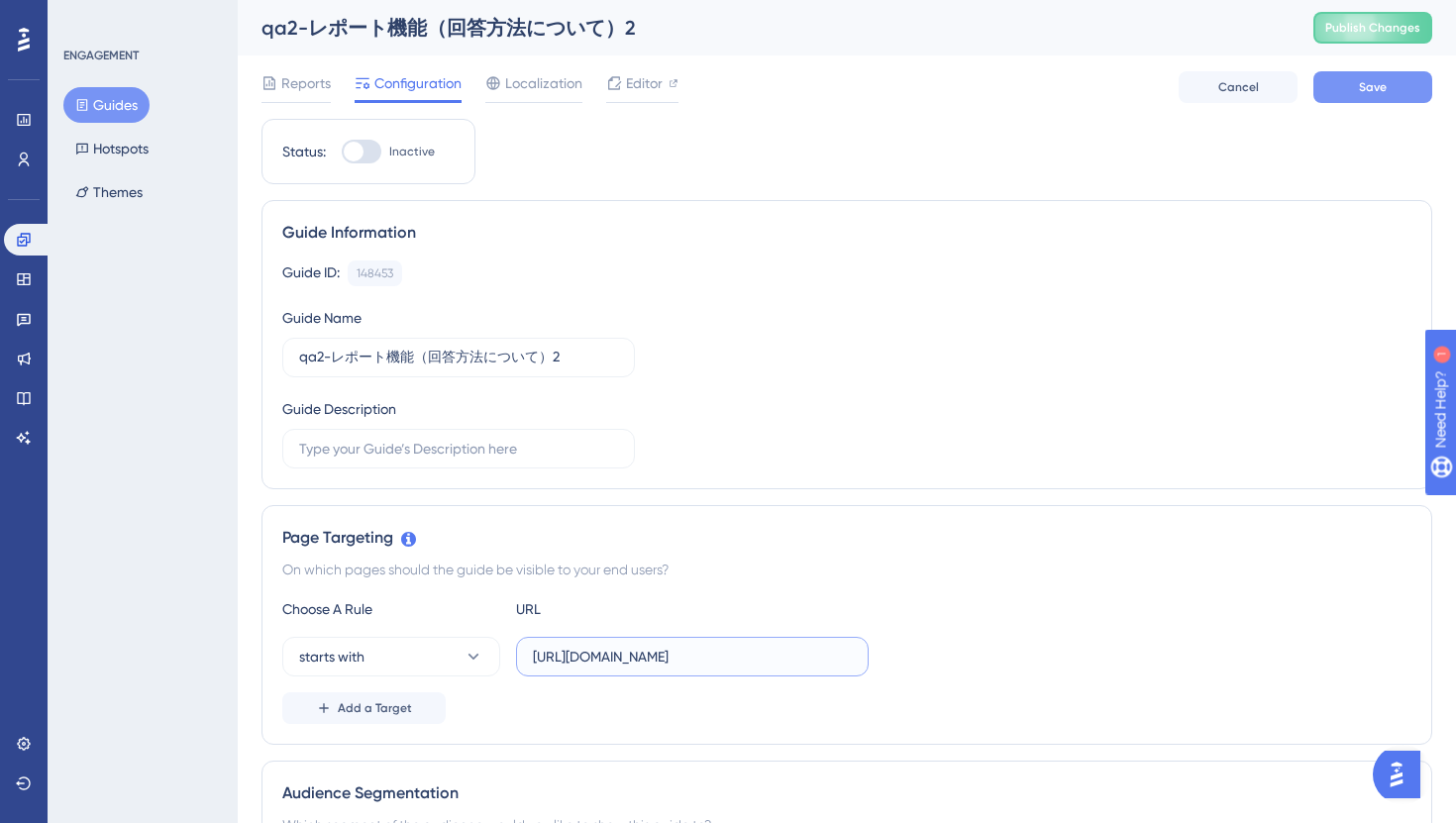 type on "[URL][DOMAIN_NAME]" 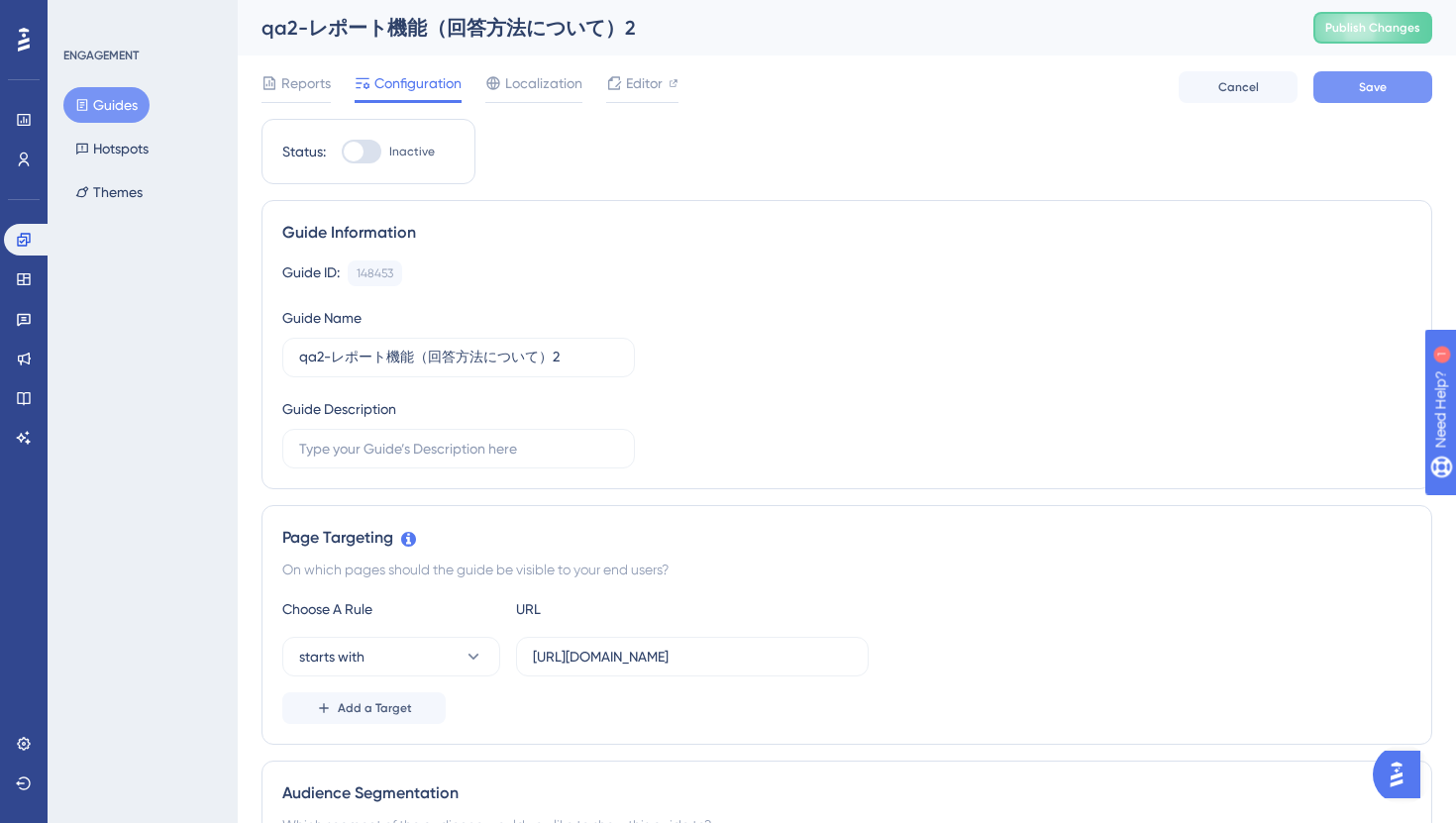 click on "Save" at bounding box center [1373, 87] 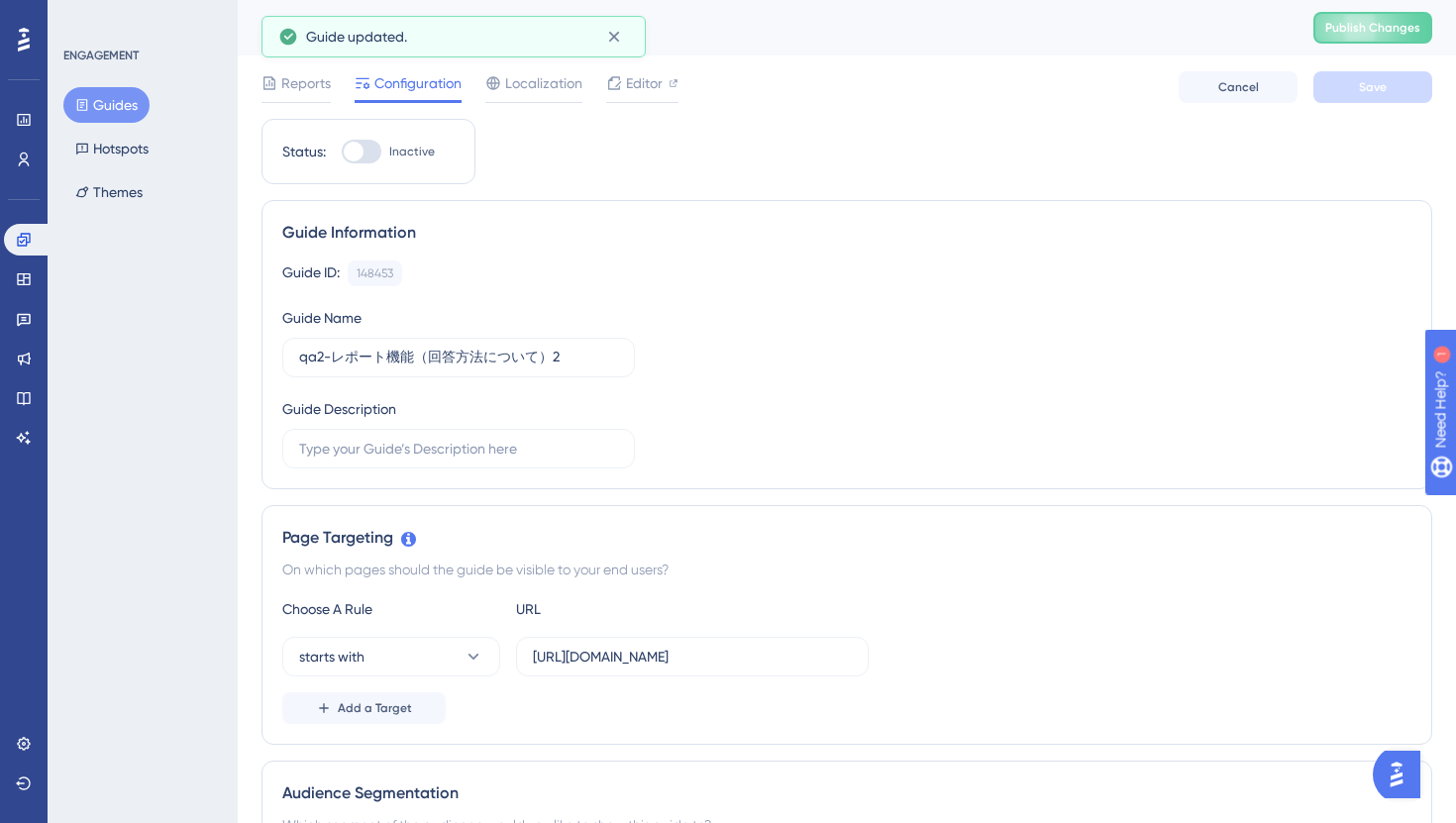 click on "Guides" at bounding box center (106, 105) 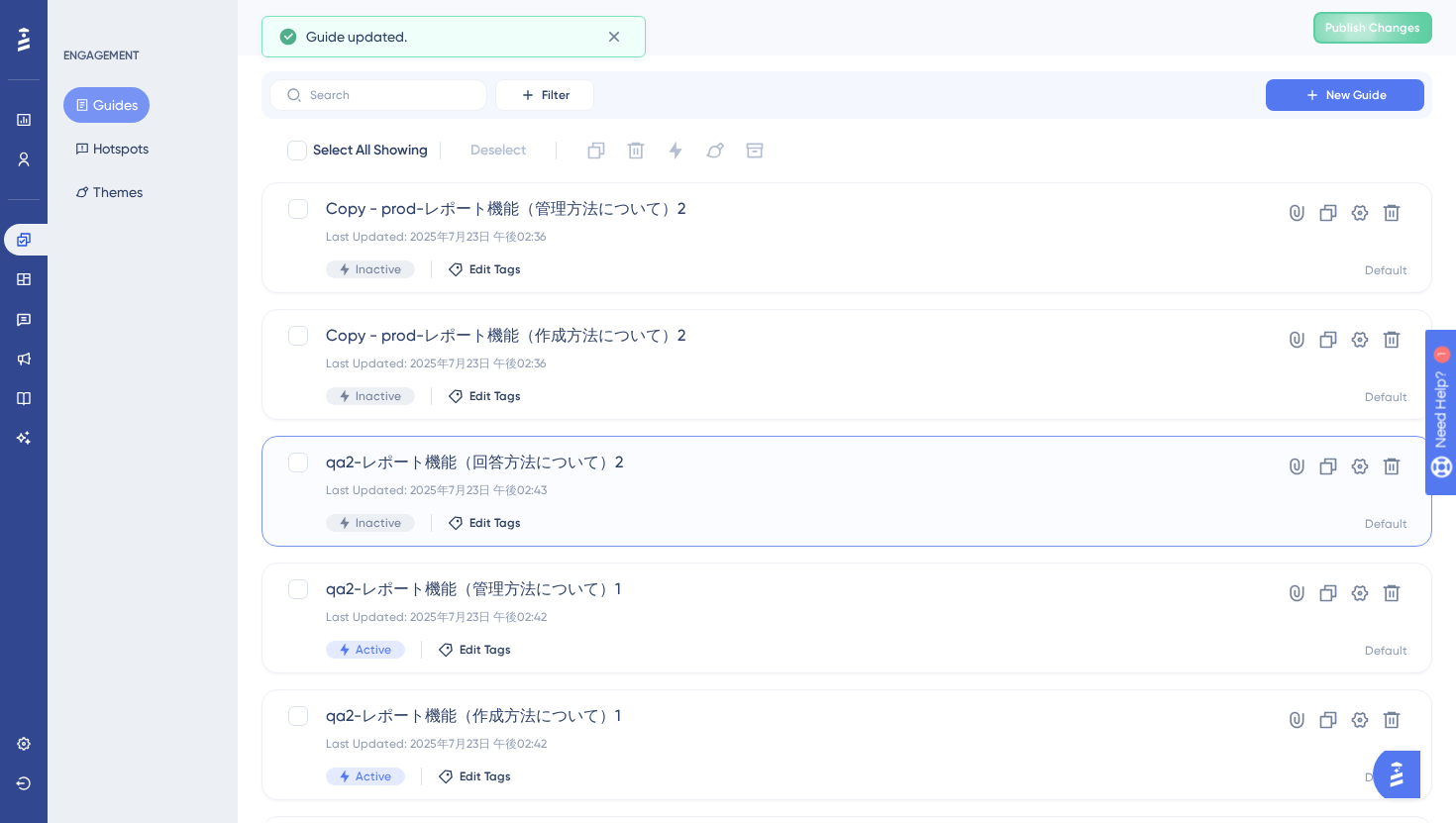 click on "Last Updated: 2025年7月23日 午後02:43" at bounding box center (768, 490) 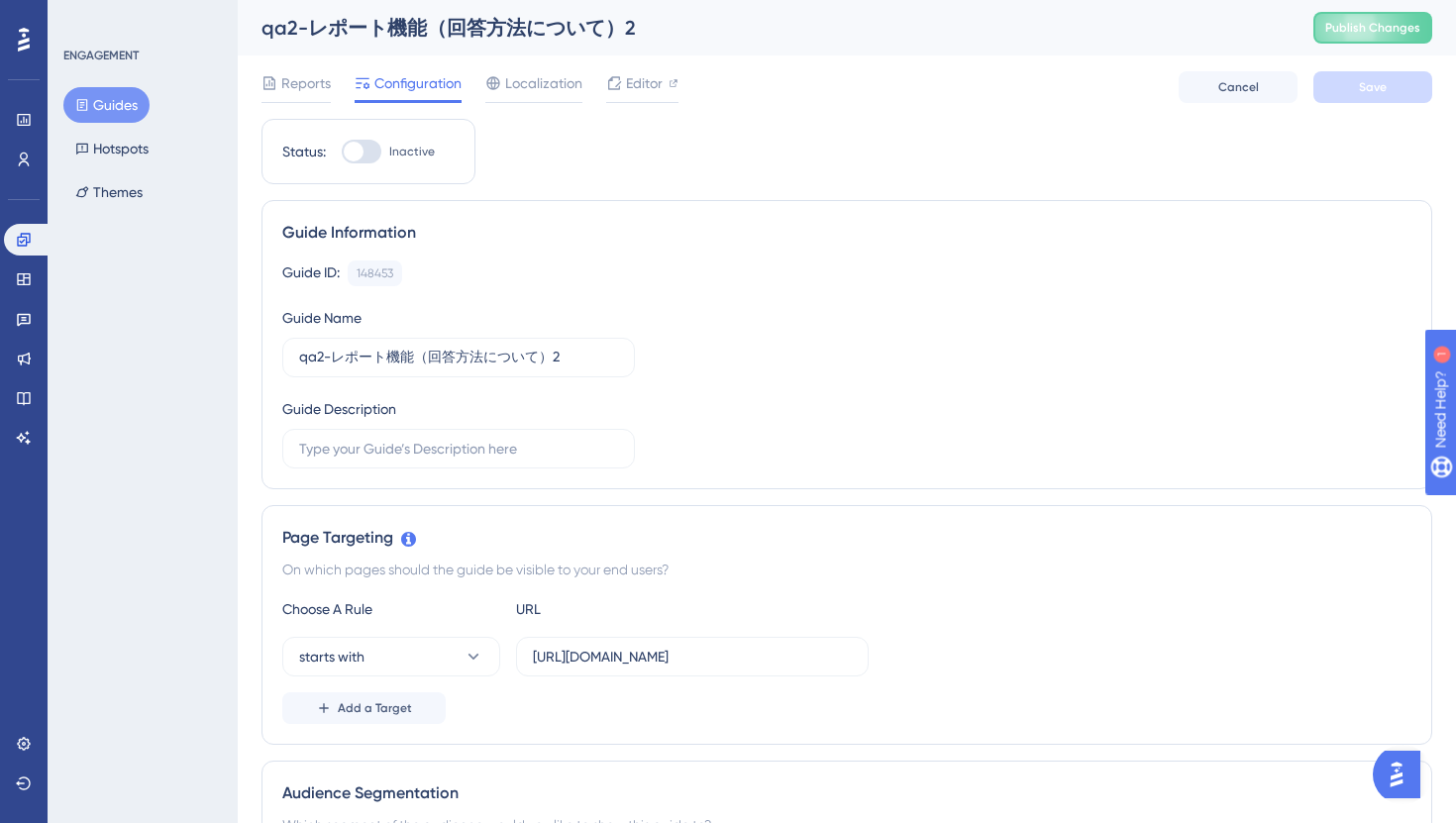 click at bounding box center [354, 152] 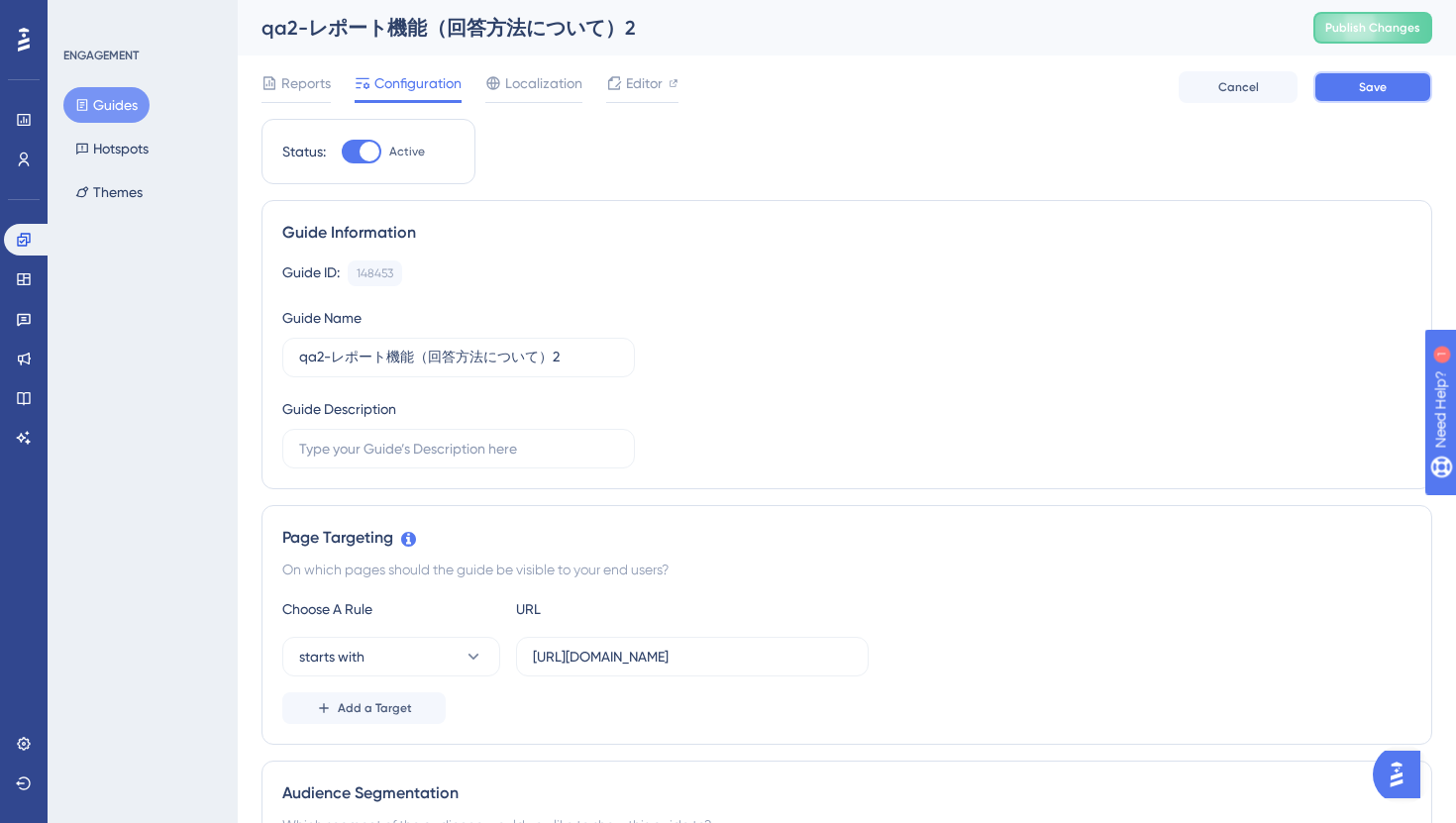 click on "Save" at bounding box center [1373, 87] 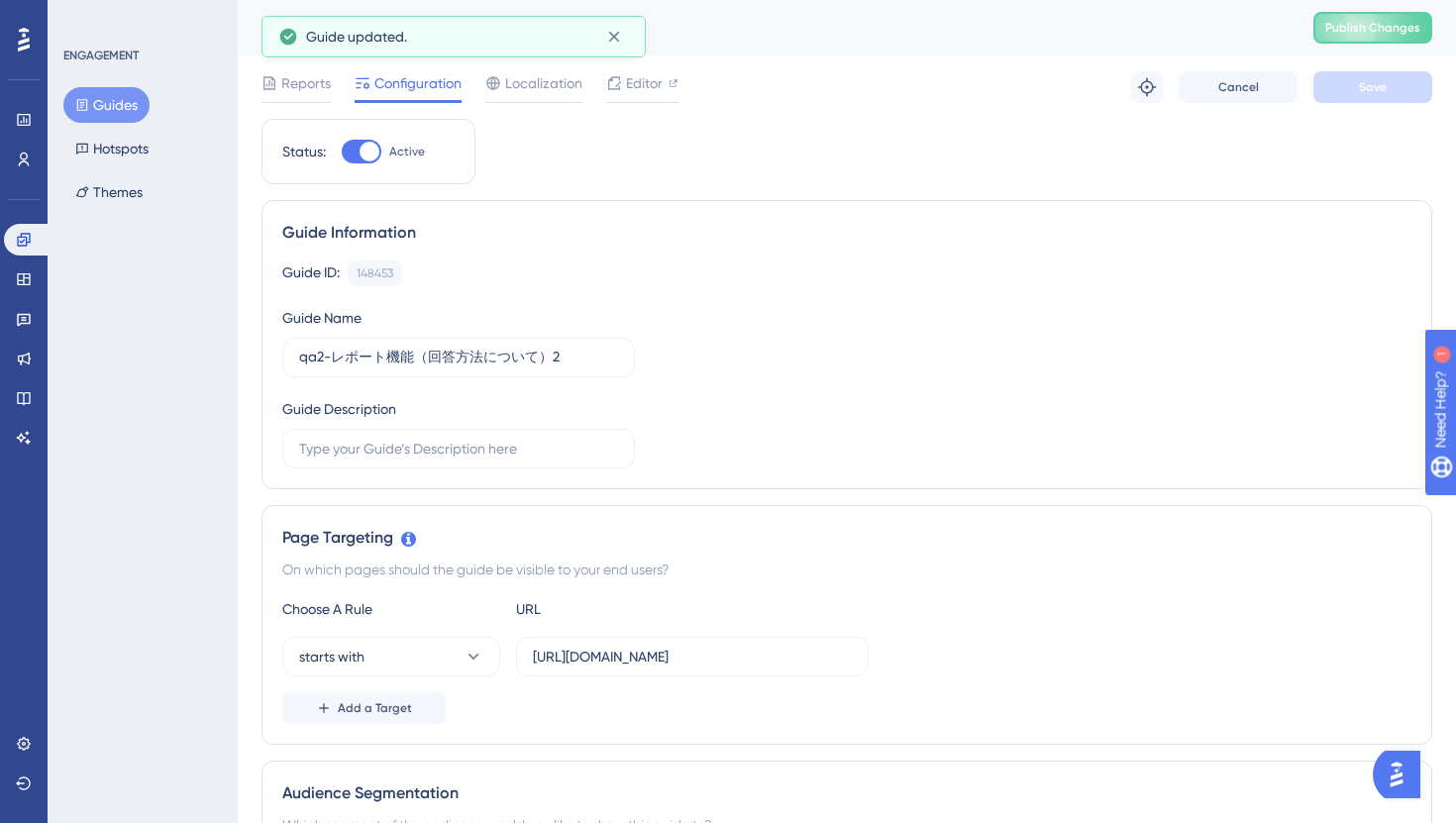 click on "Guides" at bounding box center [106, 105] 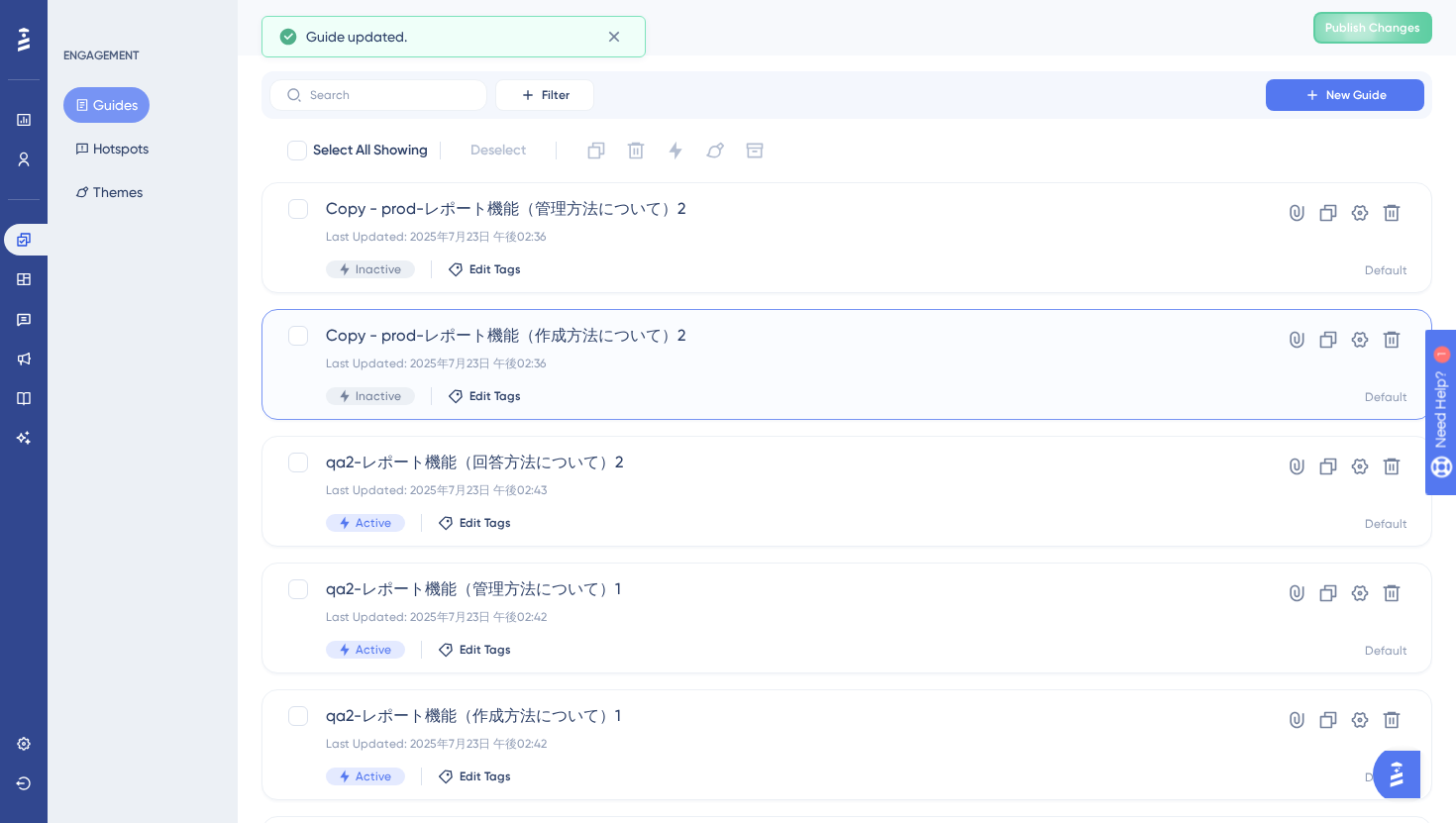 click on "Copy - prod-レポート機能（作成方法について）2 Last Updated: 2025年7月23日 午後02:36 Inactive Edit Tags" at bounding box center (768, 364) 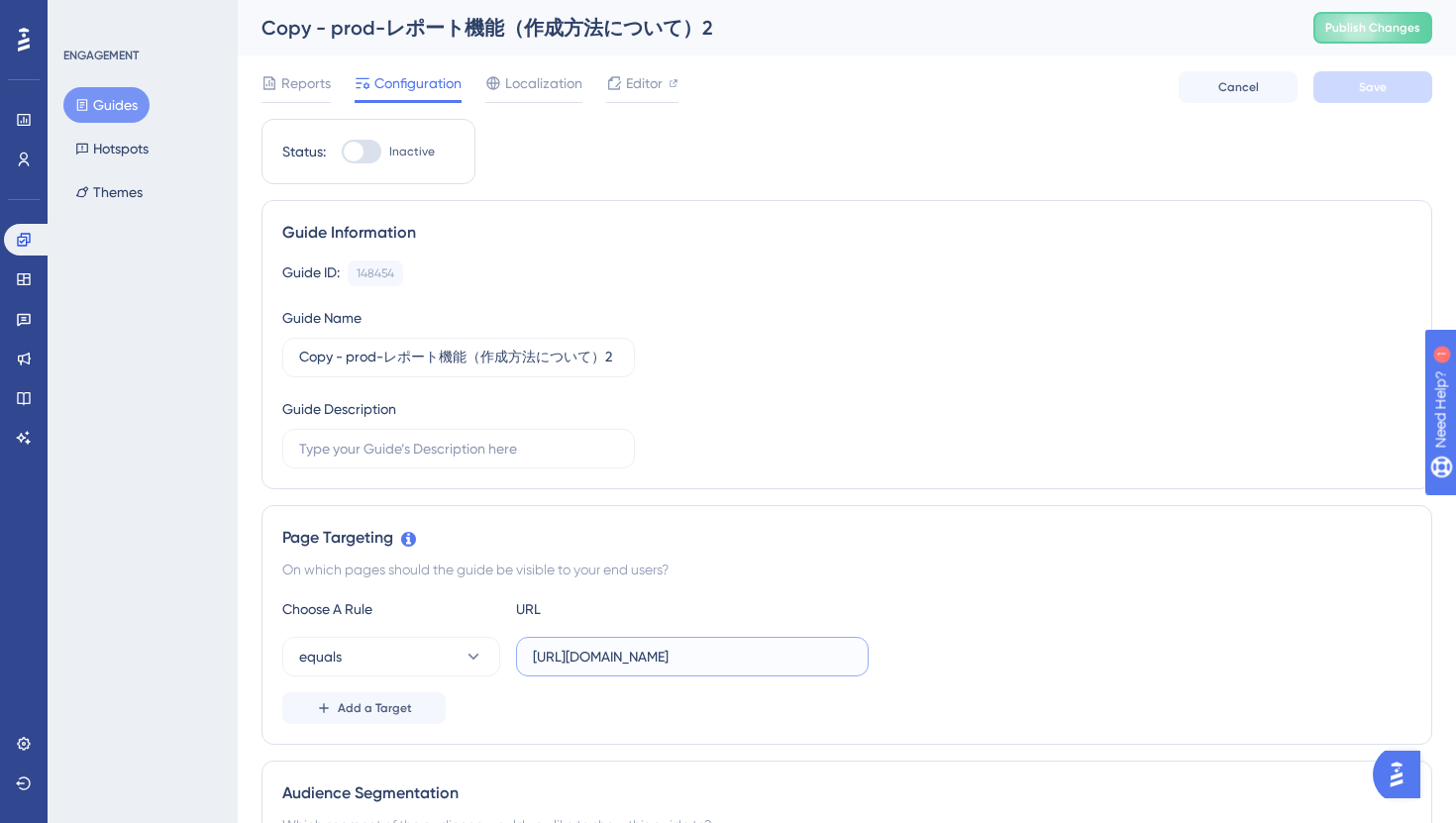 click on "[URL][DOMAIN_NAME]" at bounding box center (692, 657) 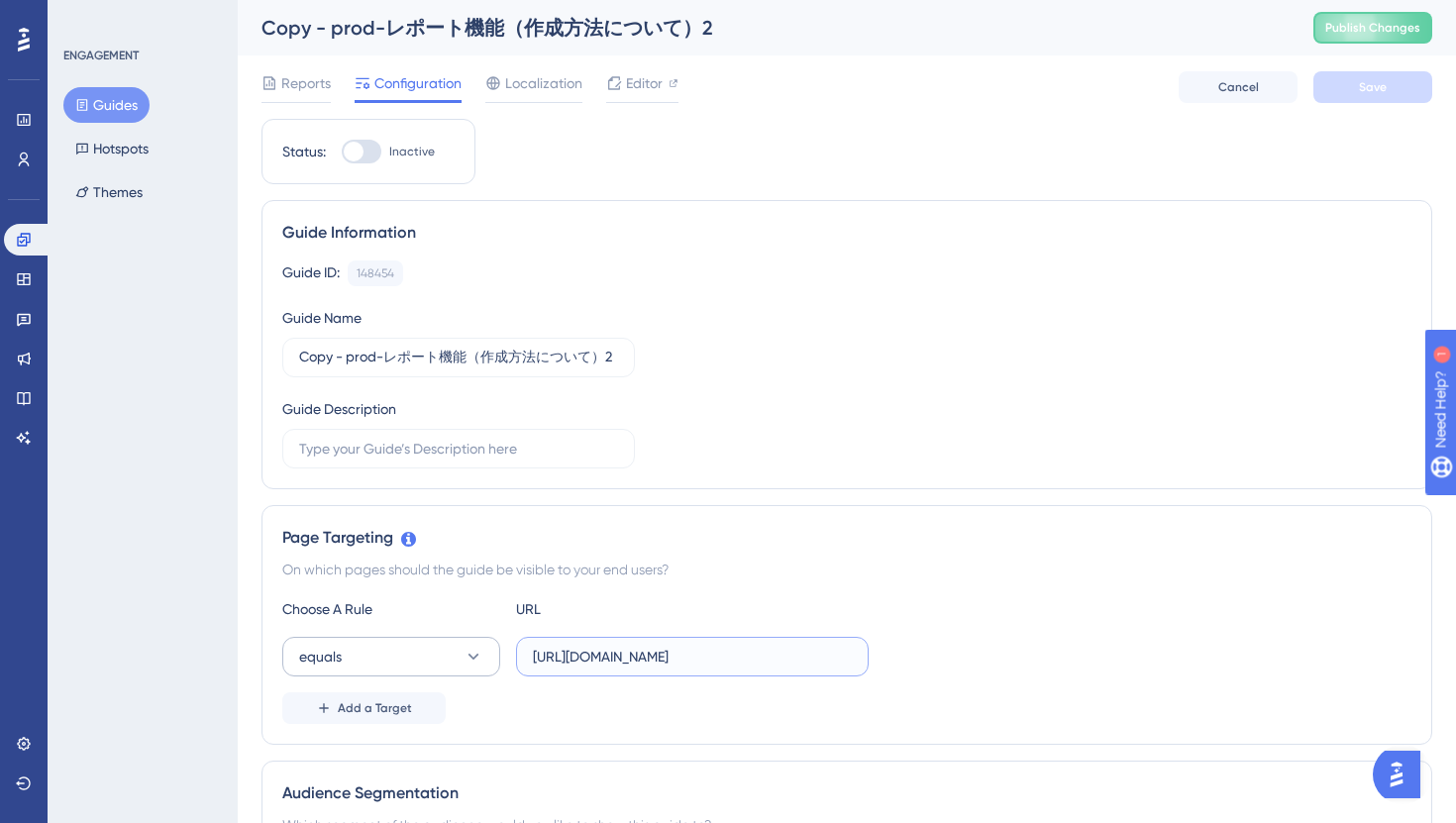drag, startPoint x: 697, startPoint y: 658, endPoint x: 392, endPoint y: 654, distance: 305.02623 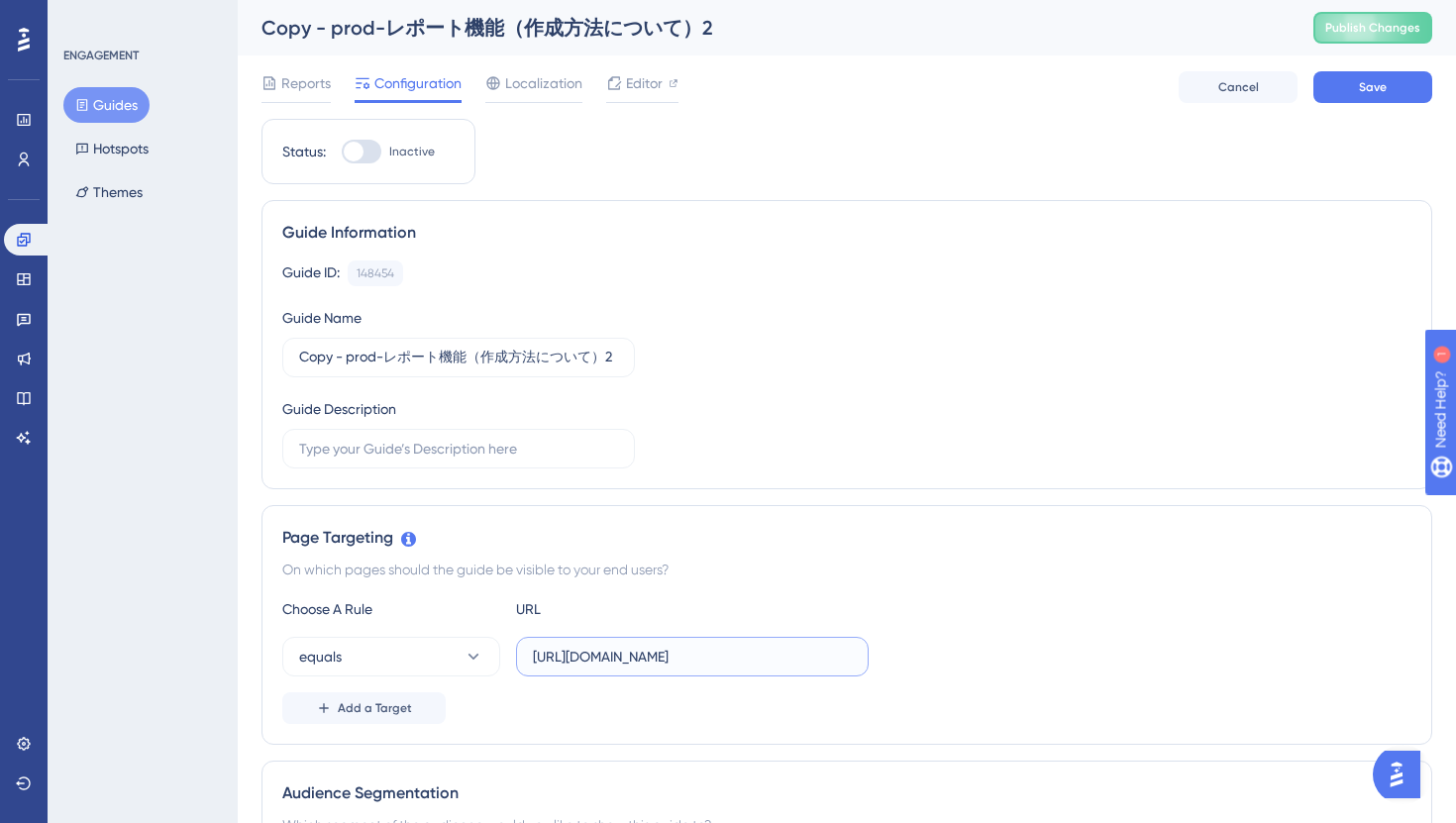 type on "[URL][DOMAIN_NAME]" 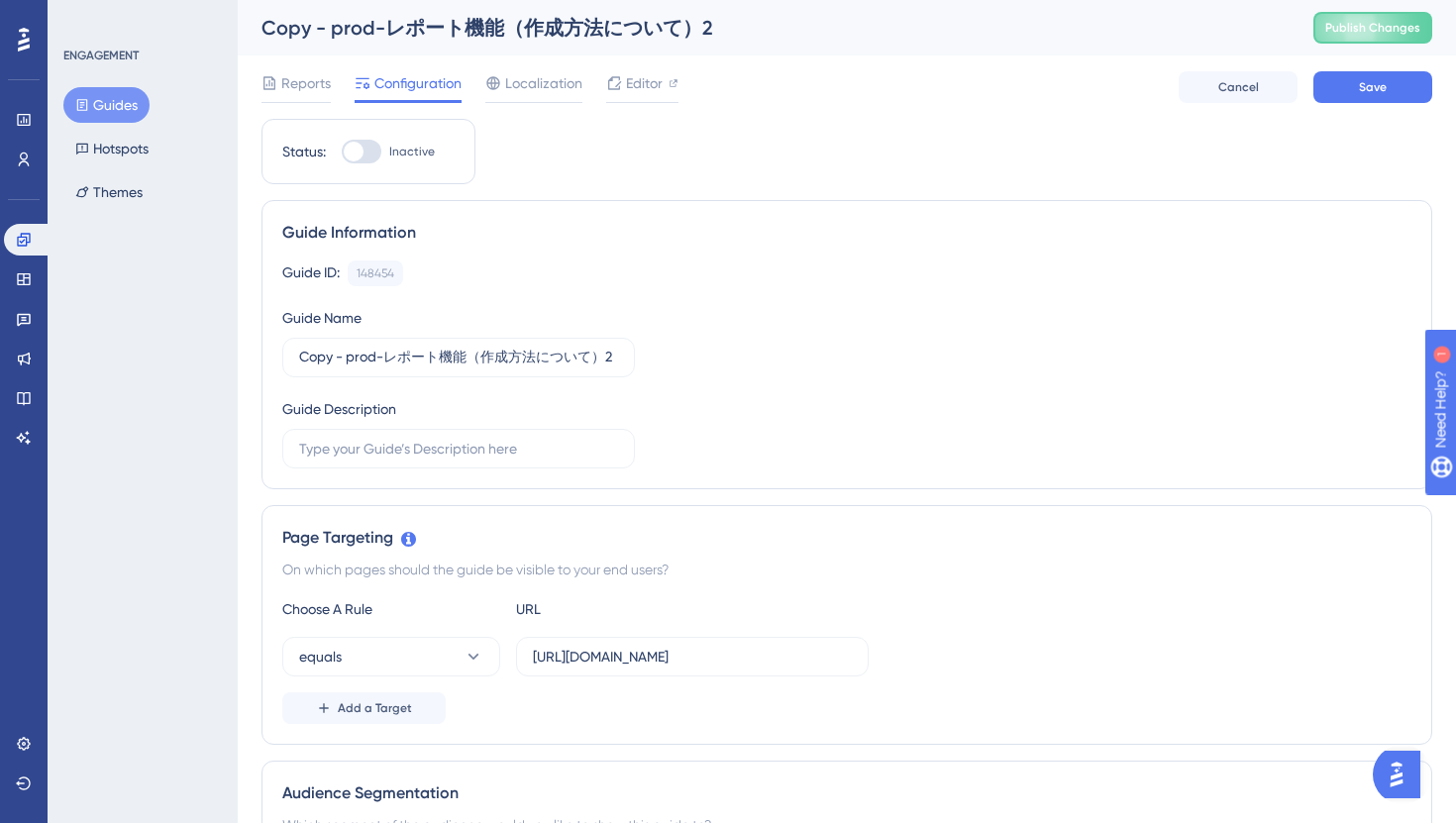 click at bounding box center [354, 152] 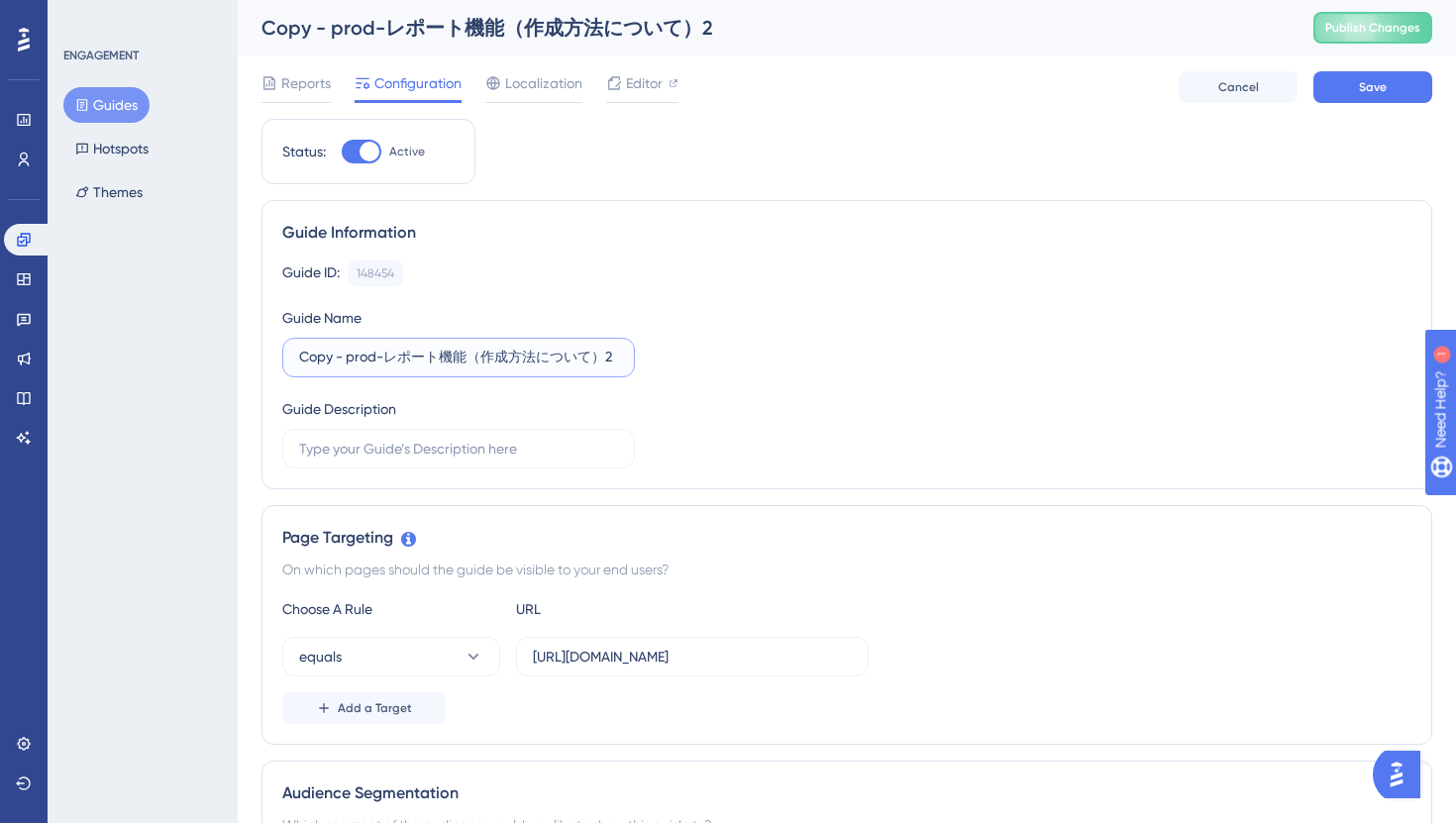 drag, startPoint x: 380, startPoint y: 359, endPoint x: 206, endPoint y: 346, distance: 174.48496 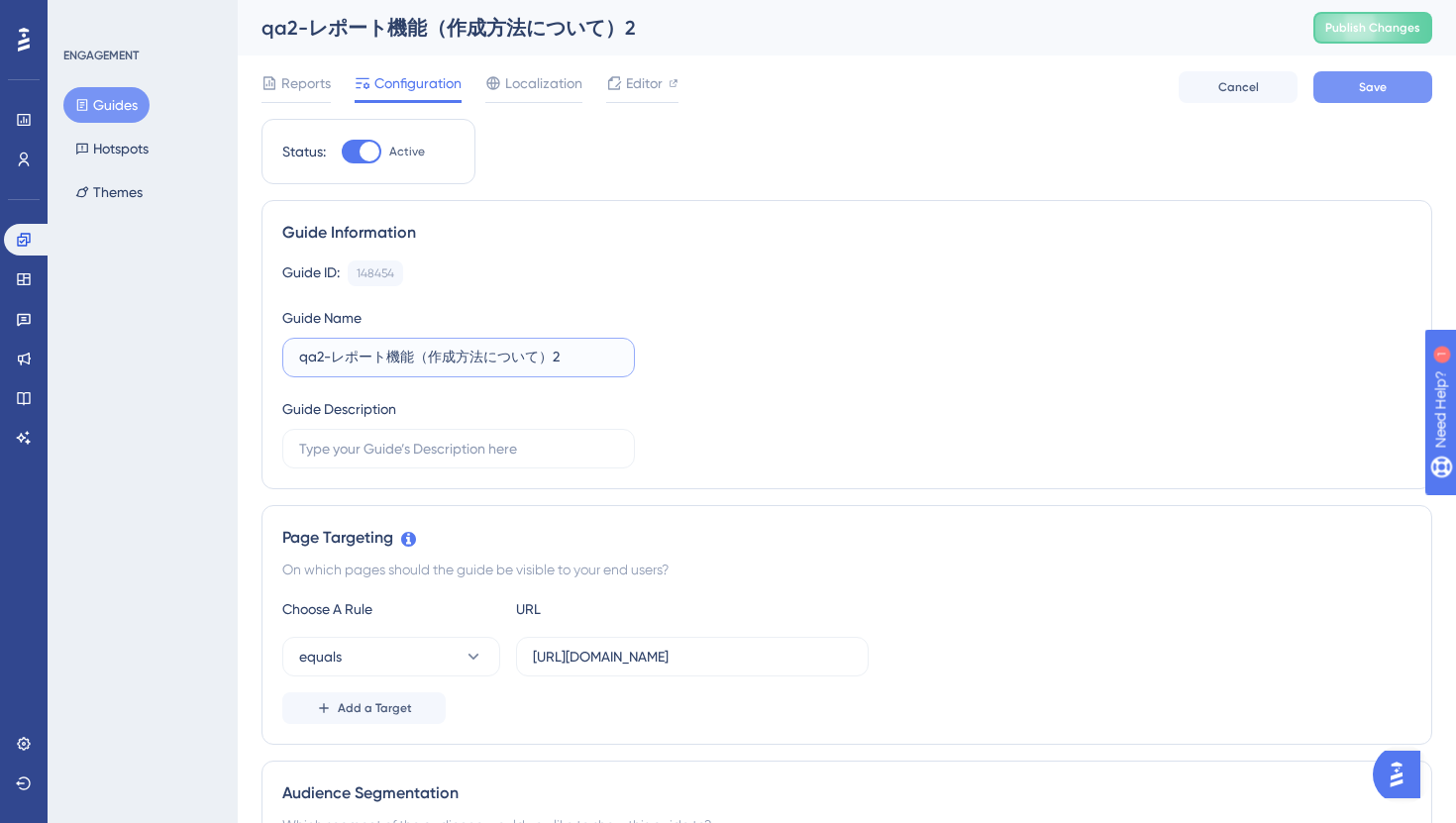 type on "qa2-レポート機能（作成方法について）2" 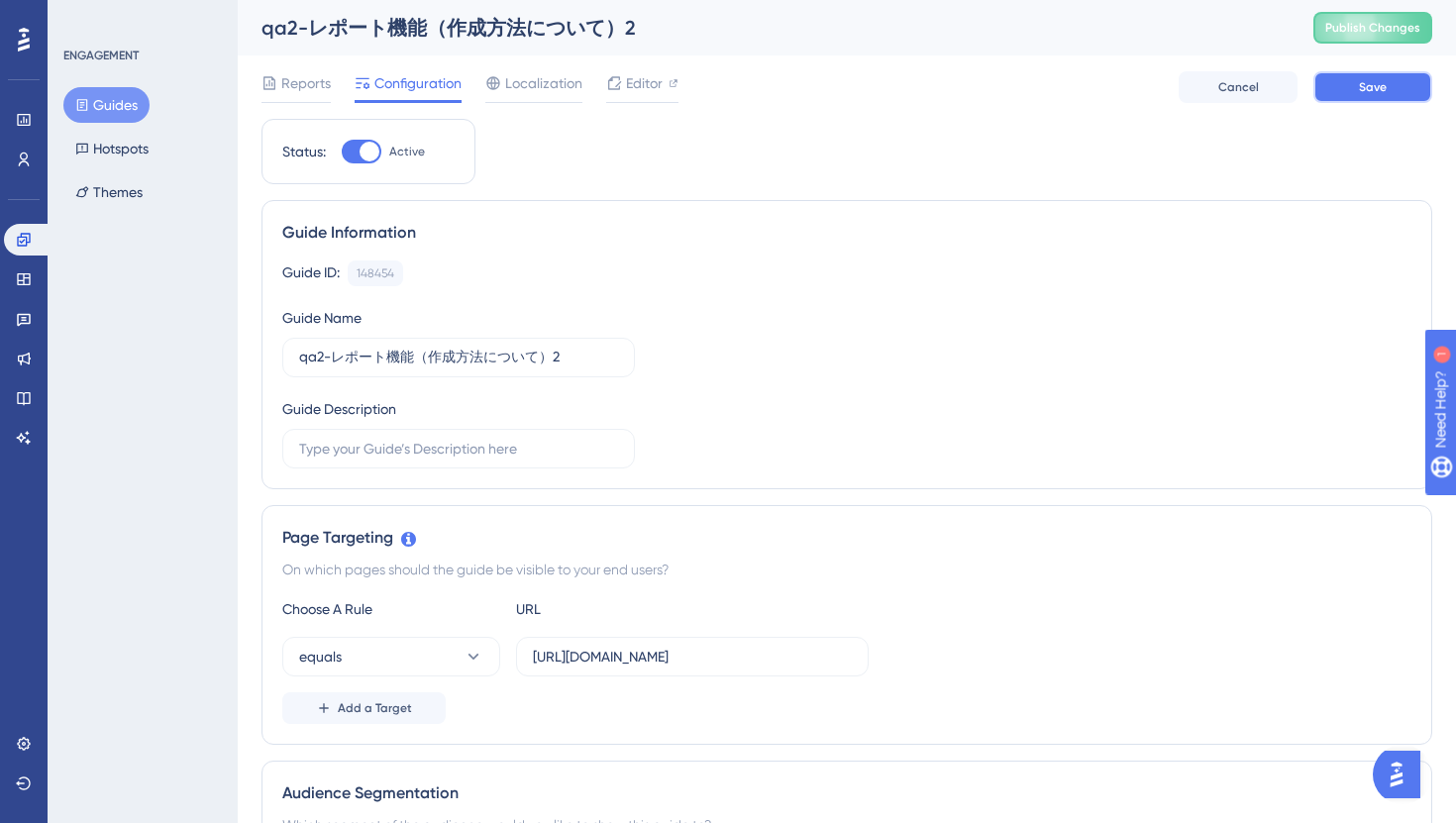 click on "Save" at bounding box center (1373, 87) 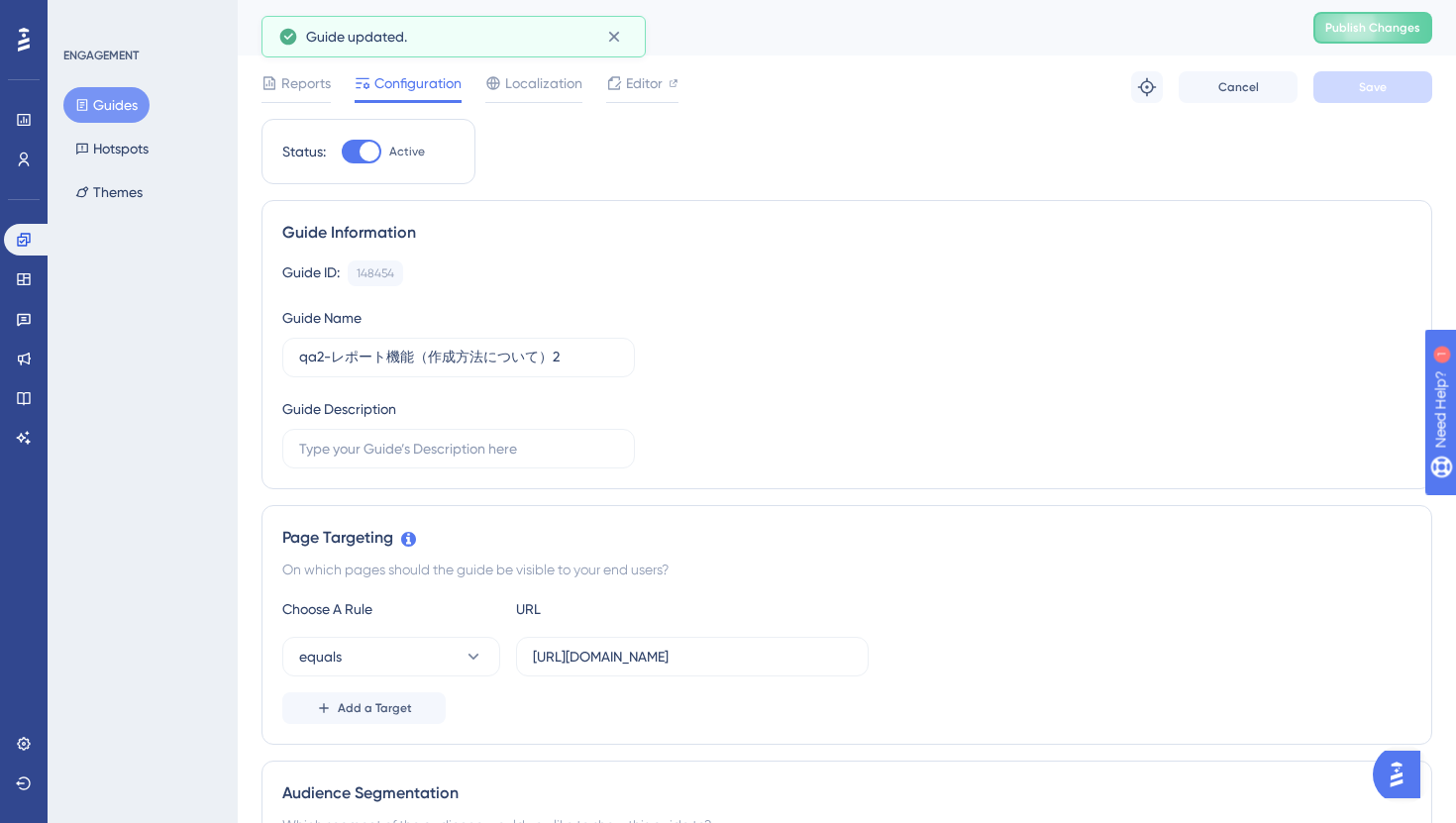 click on "Guides" at bounding box center (106, 105) 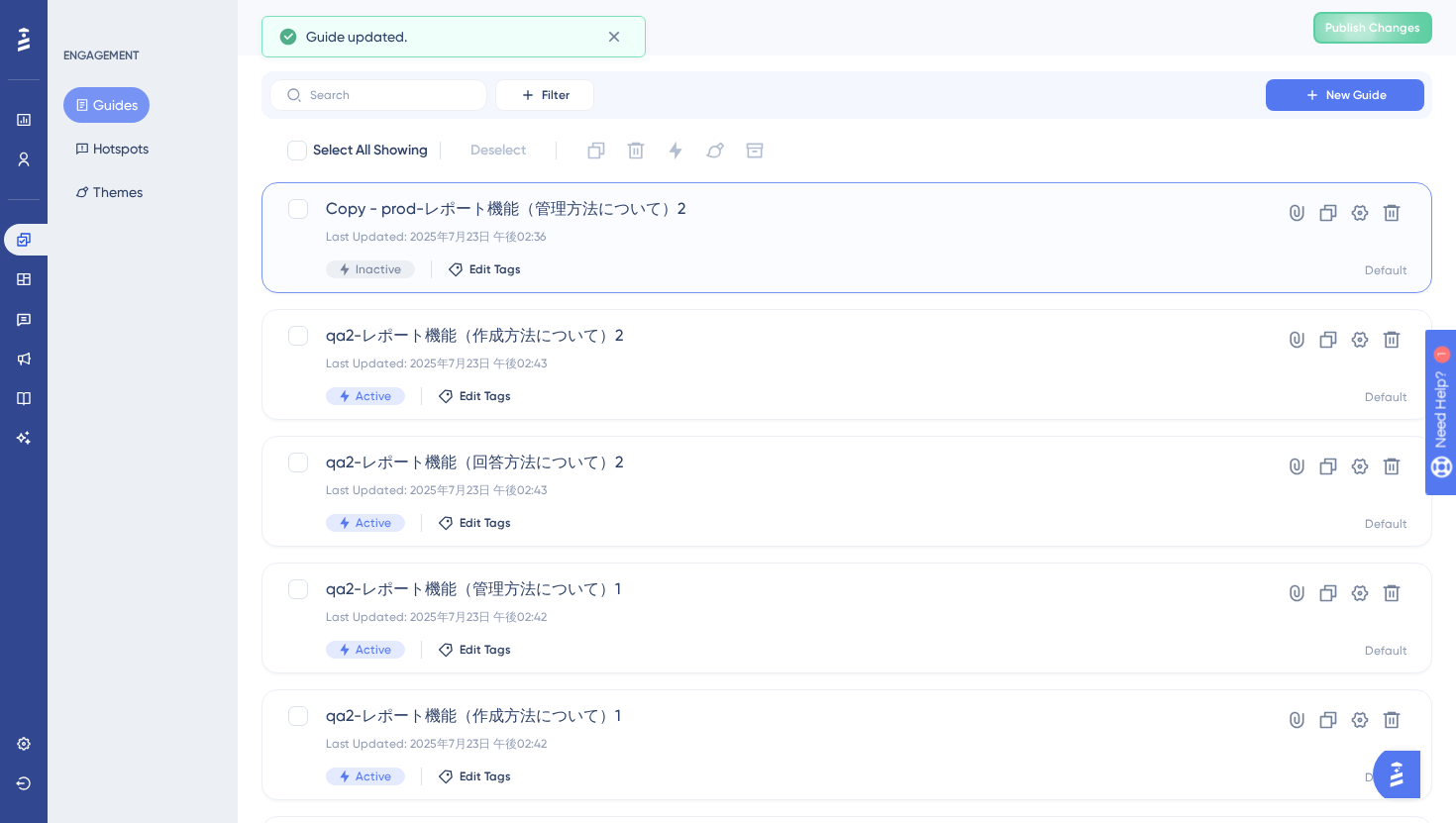 click on "Copy - prod-レポート機能（管理方法について）2" at bounding box center [768, 209] 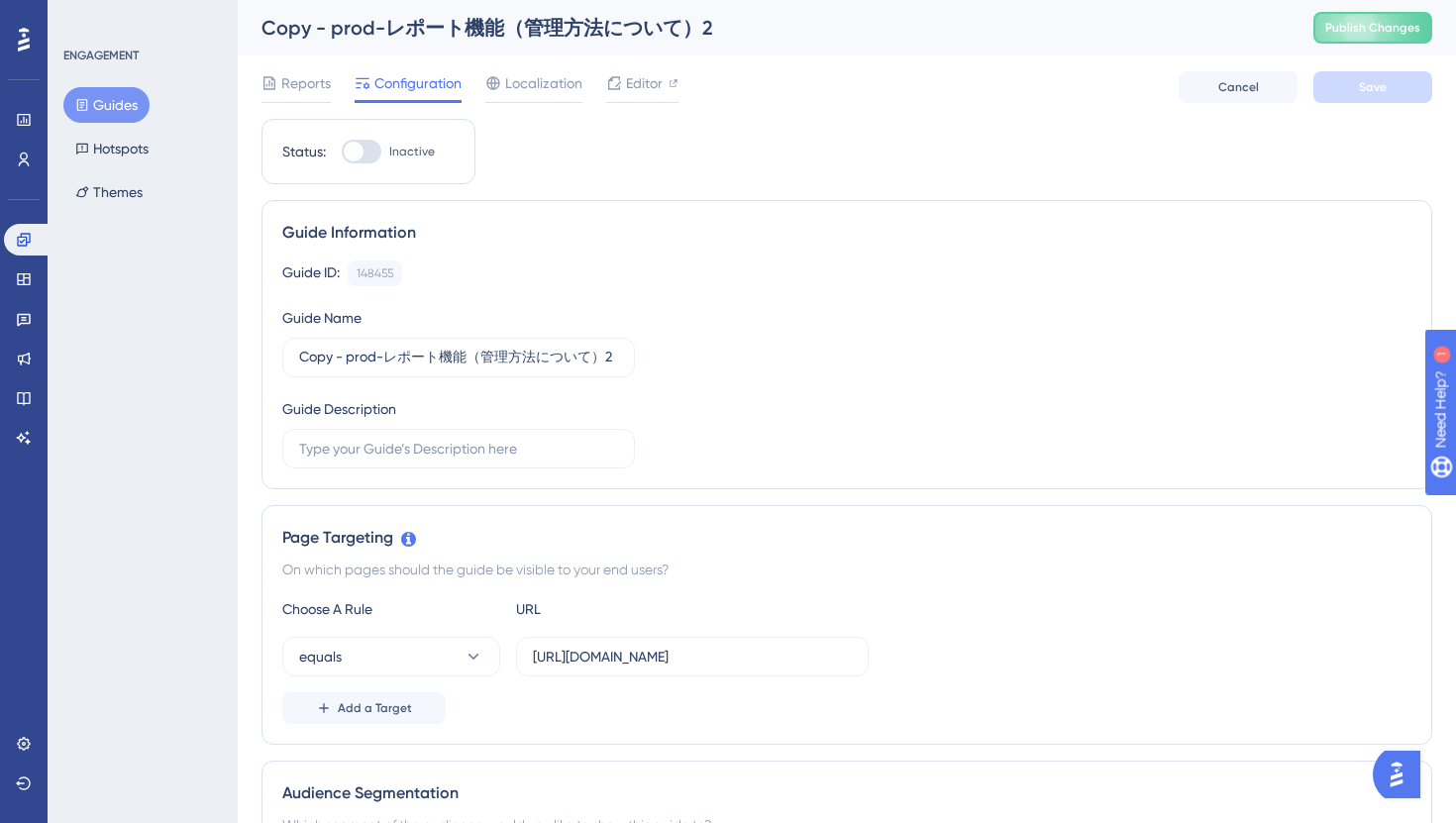 click at bounding box center [354, 152] 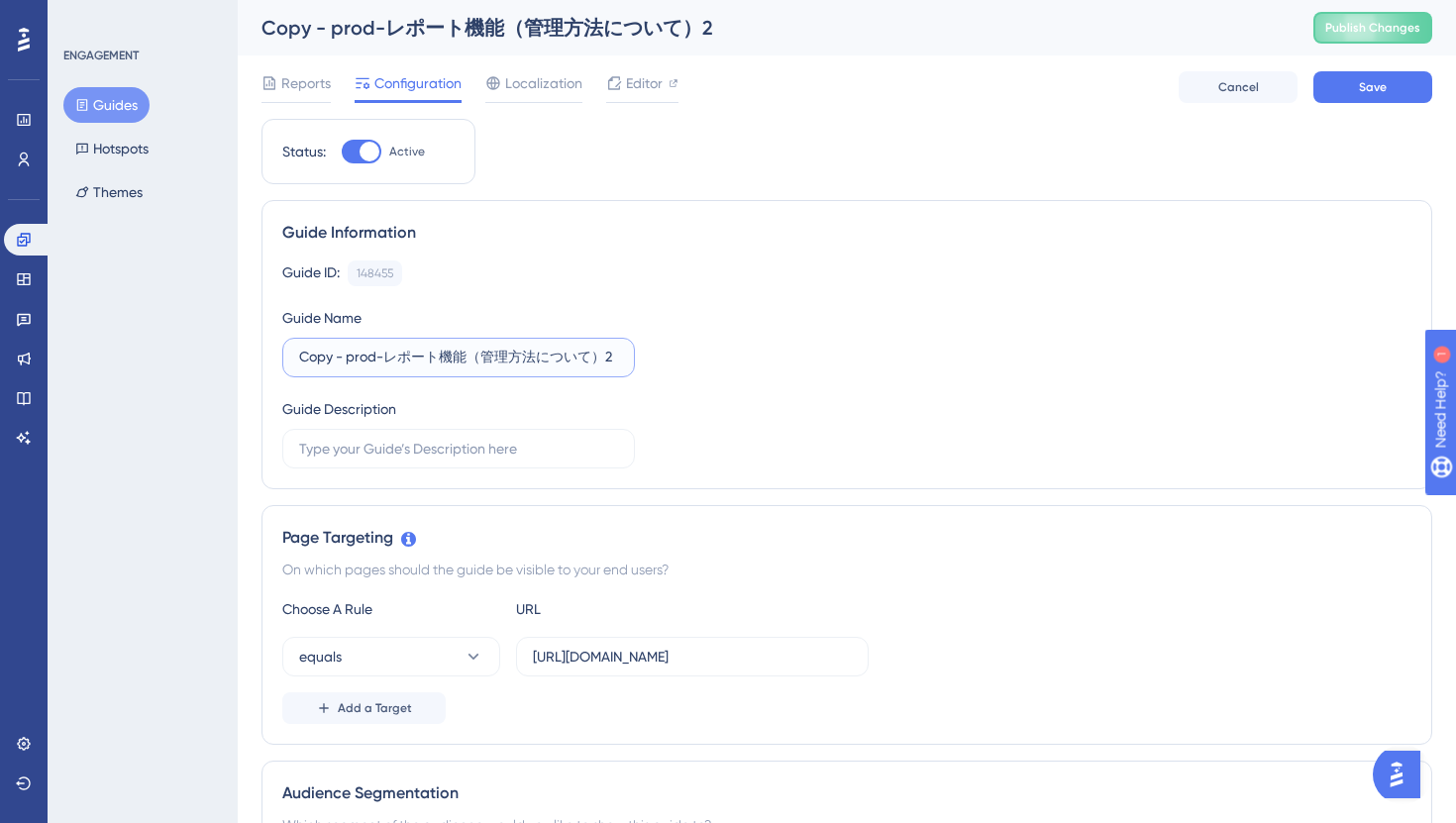 drag, startPoint x: 380, startPoint y: 363, endPoint x: 233, endPoint y: 356, distance: 147.16657 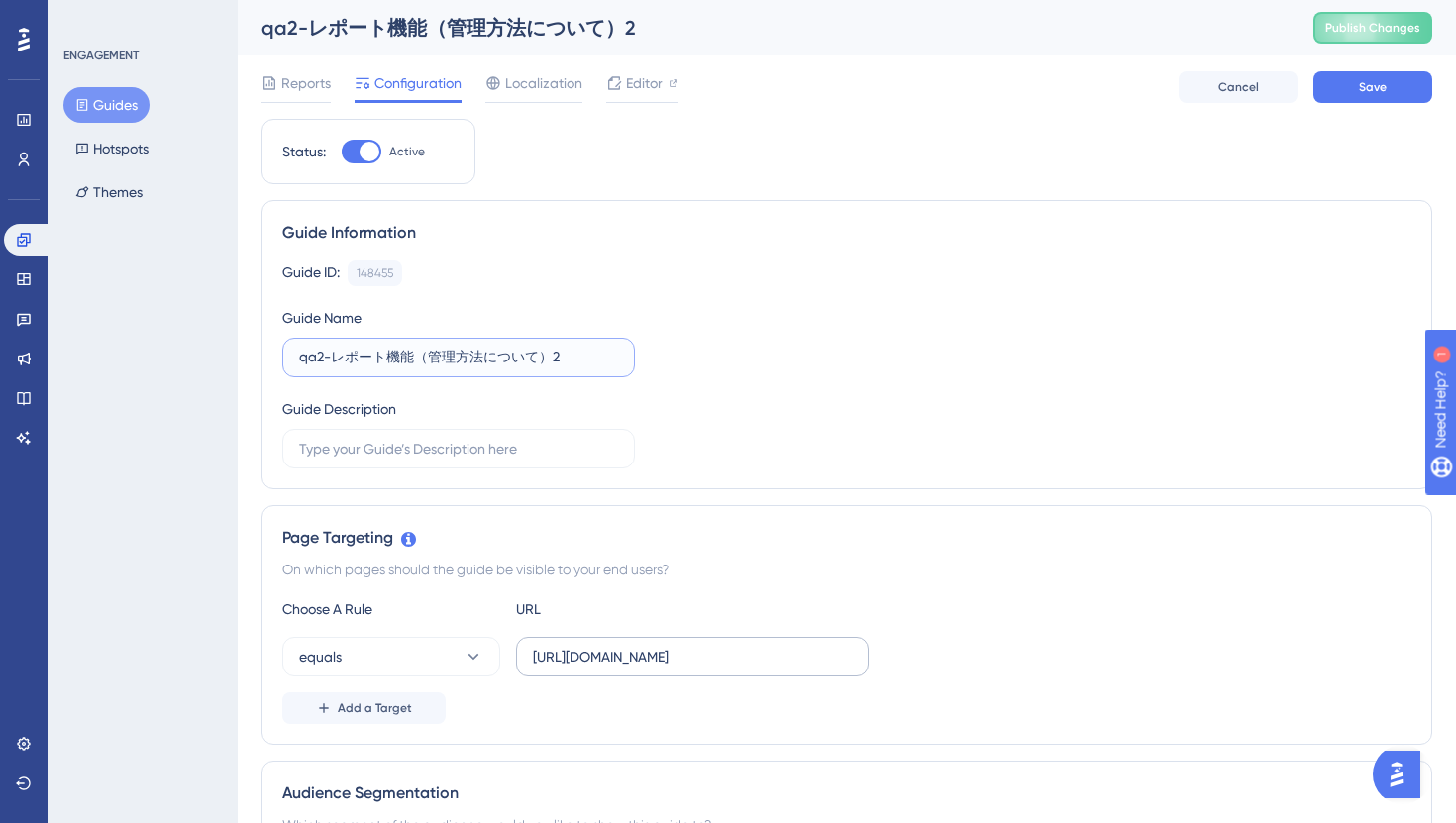 type on "qa2-レポート機能（管理方法について）2" 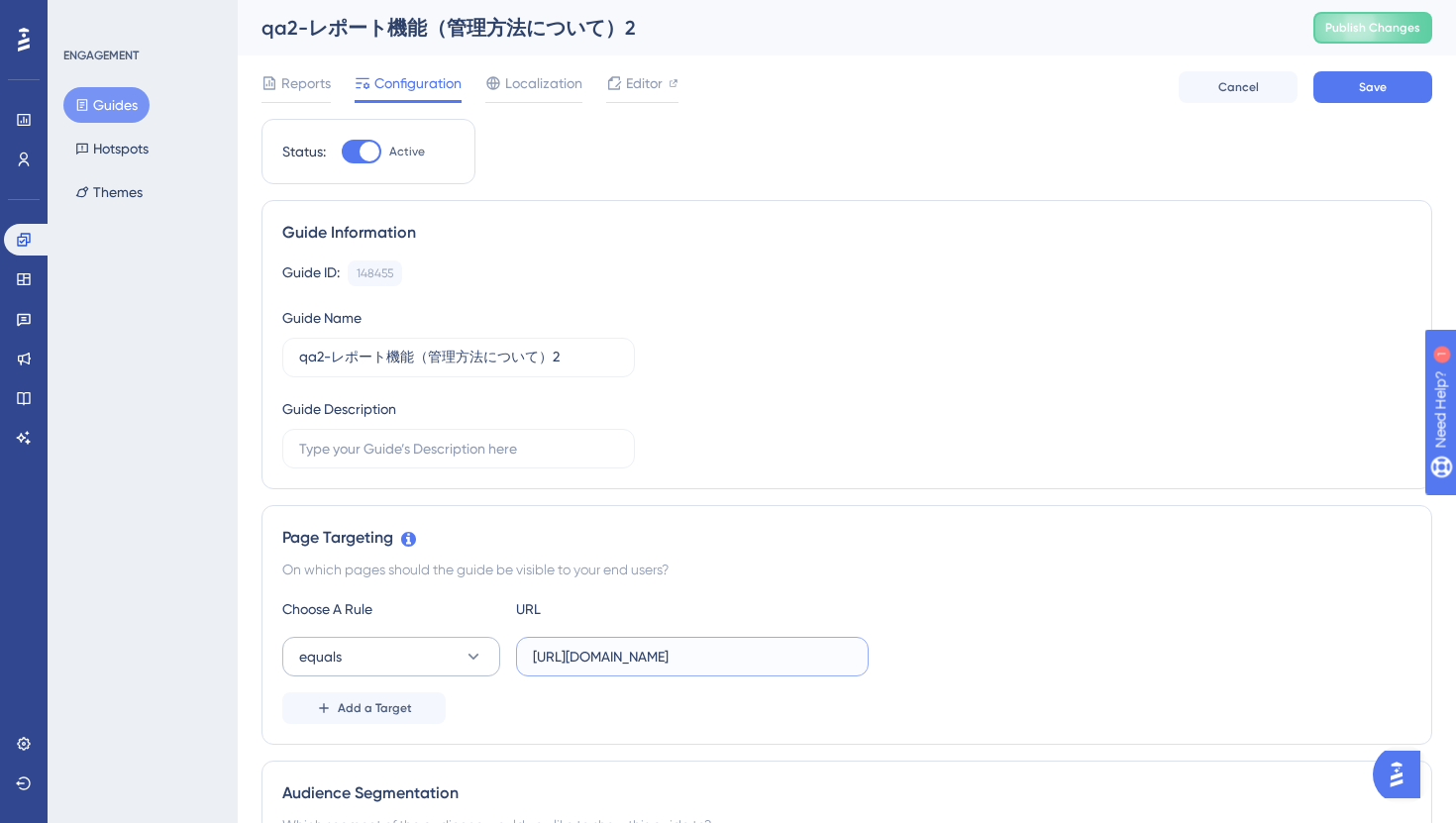 drag, startPoint x: 694, startPoint y: 655, endPoint x: 388, endPoint y: 653, distance: 306.00654 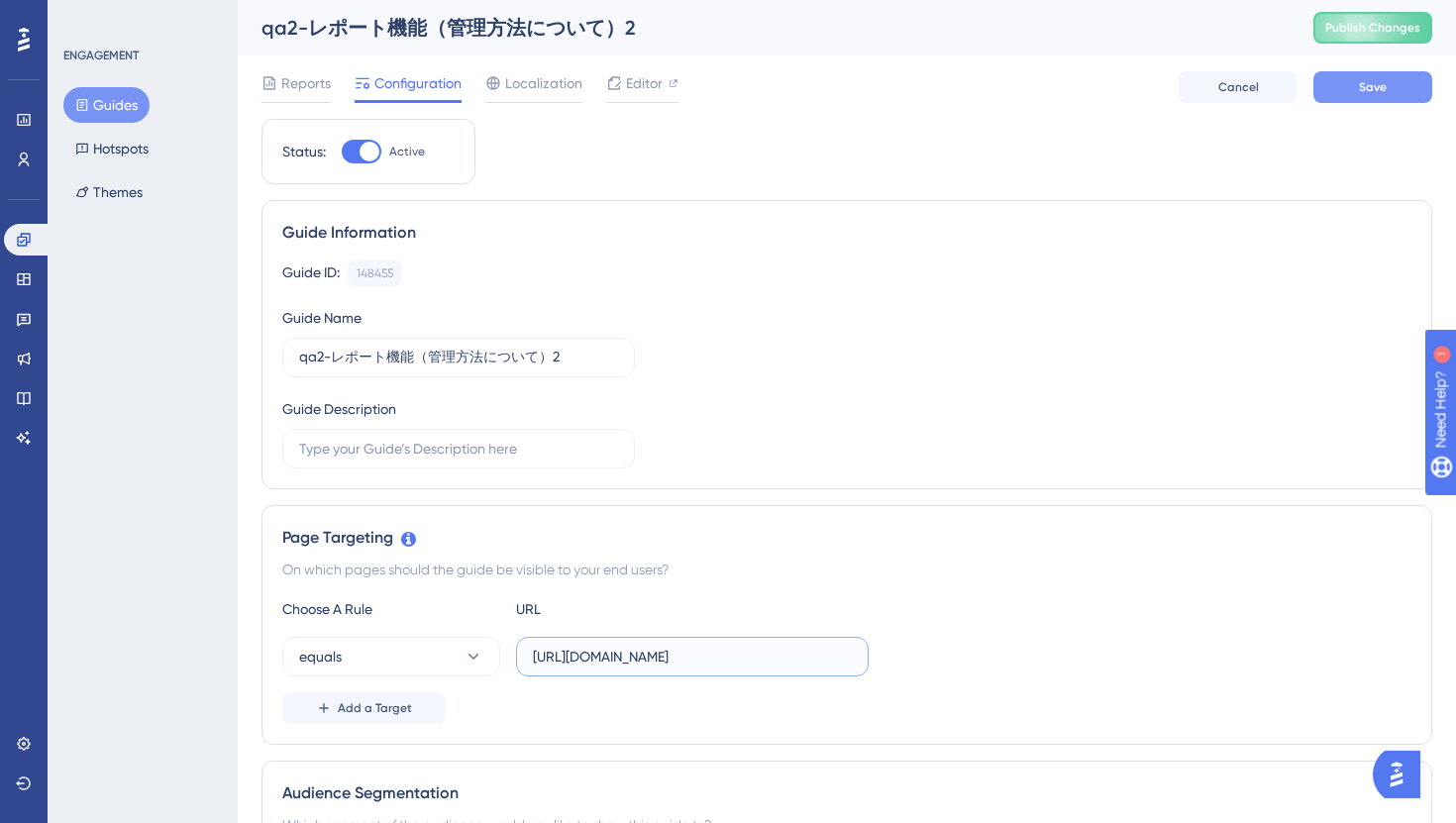 type on "[URL][DOMAIN_NAME]" 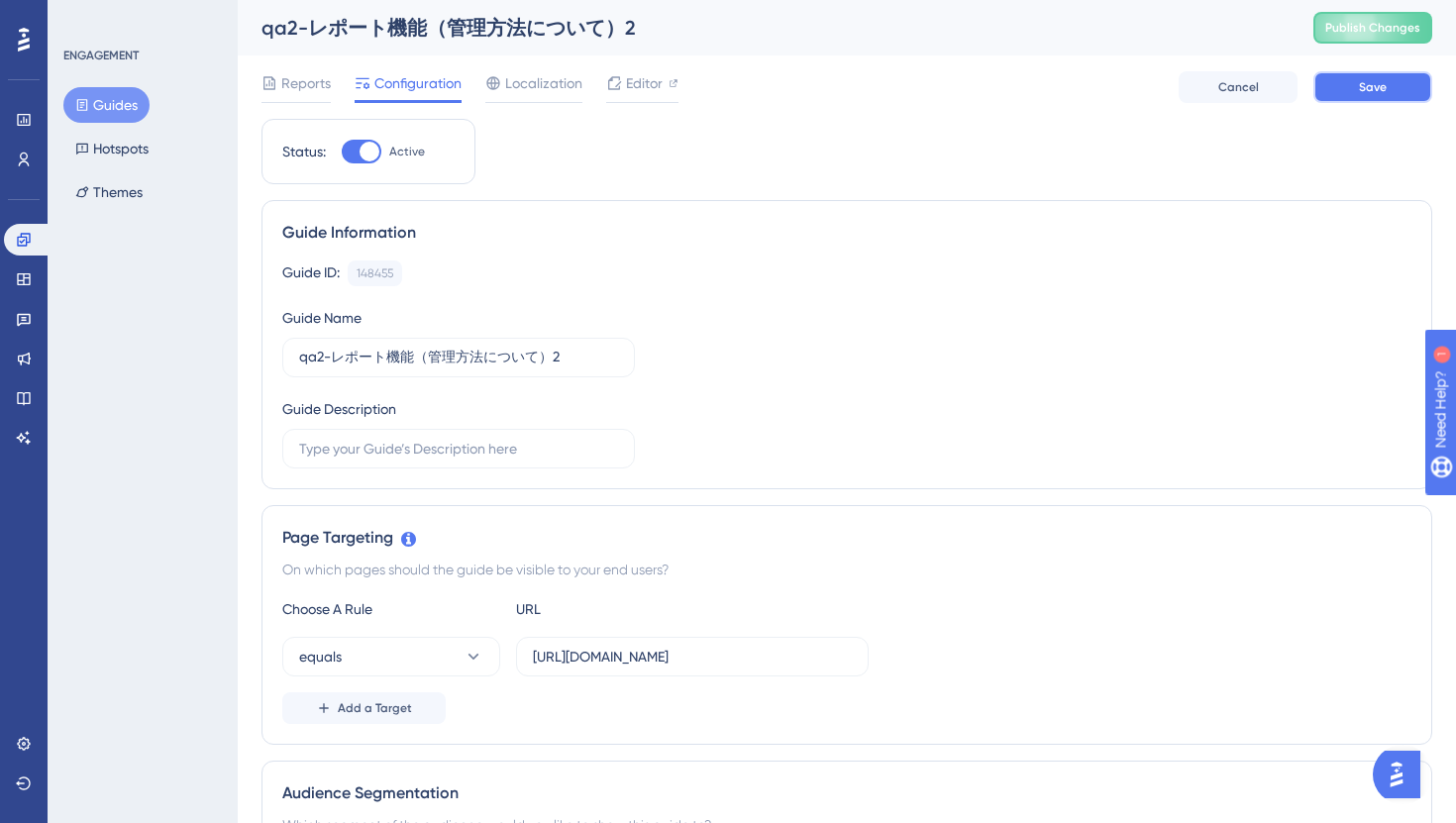 click on "Save" at bounding box center (1373, 87) 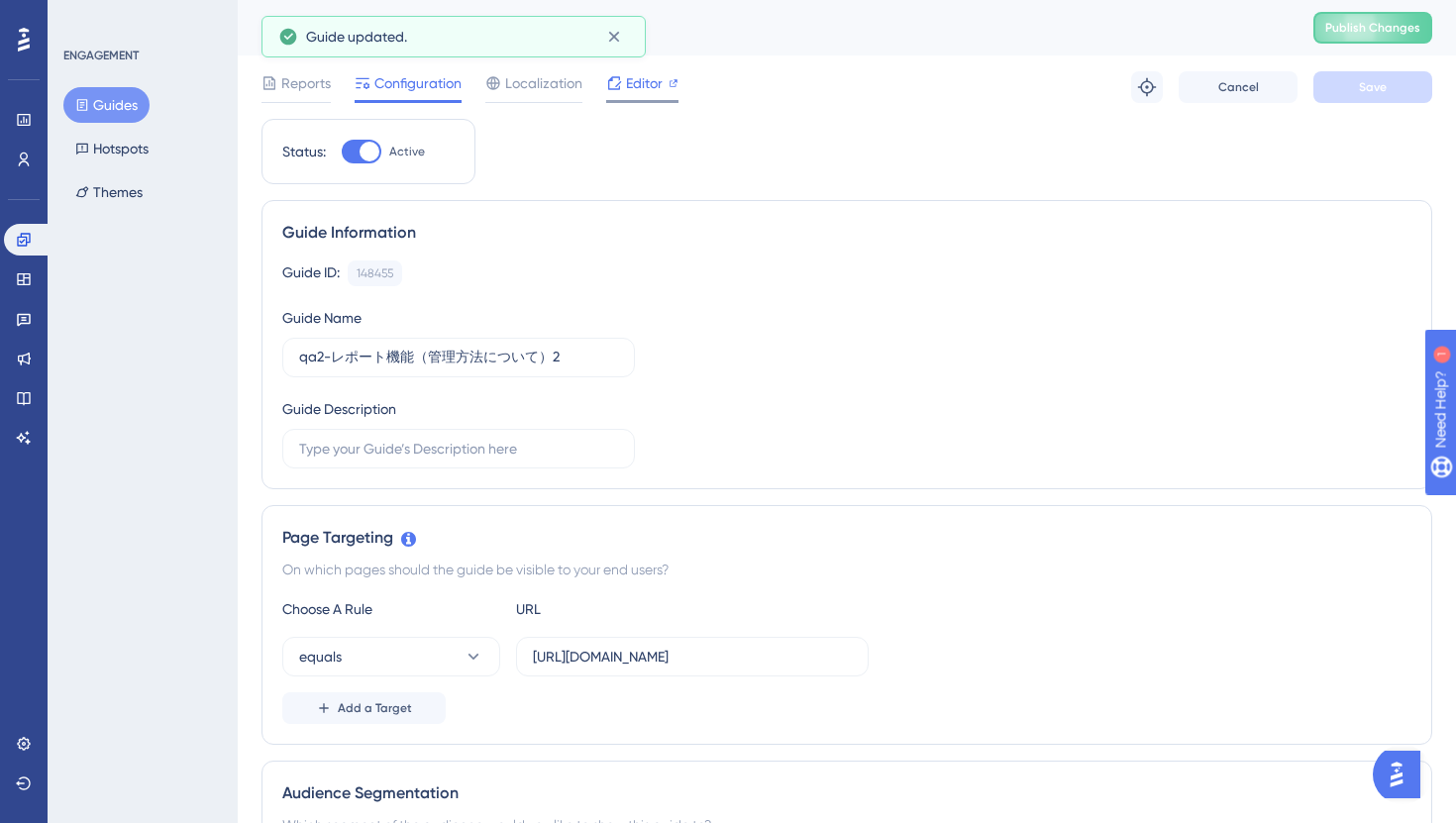 click on "Editor" at bounding box center [644, 83] 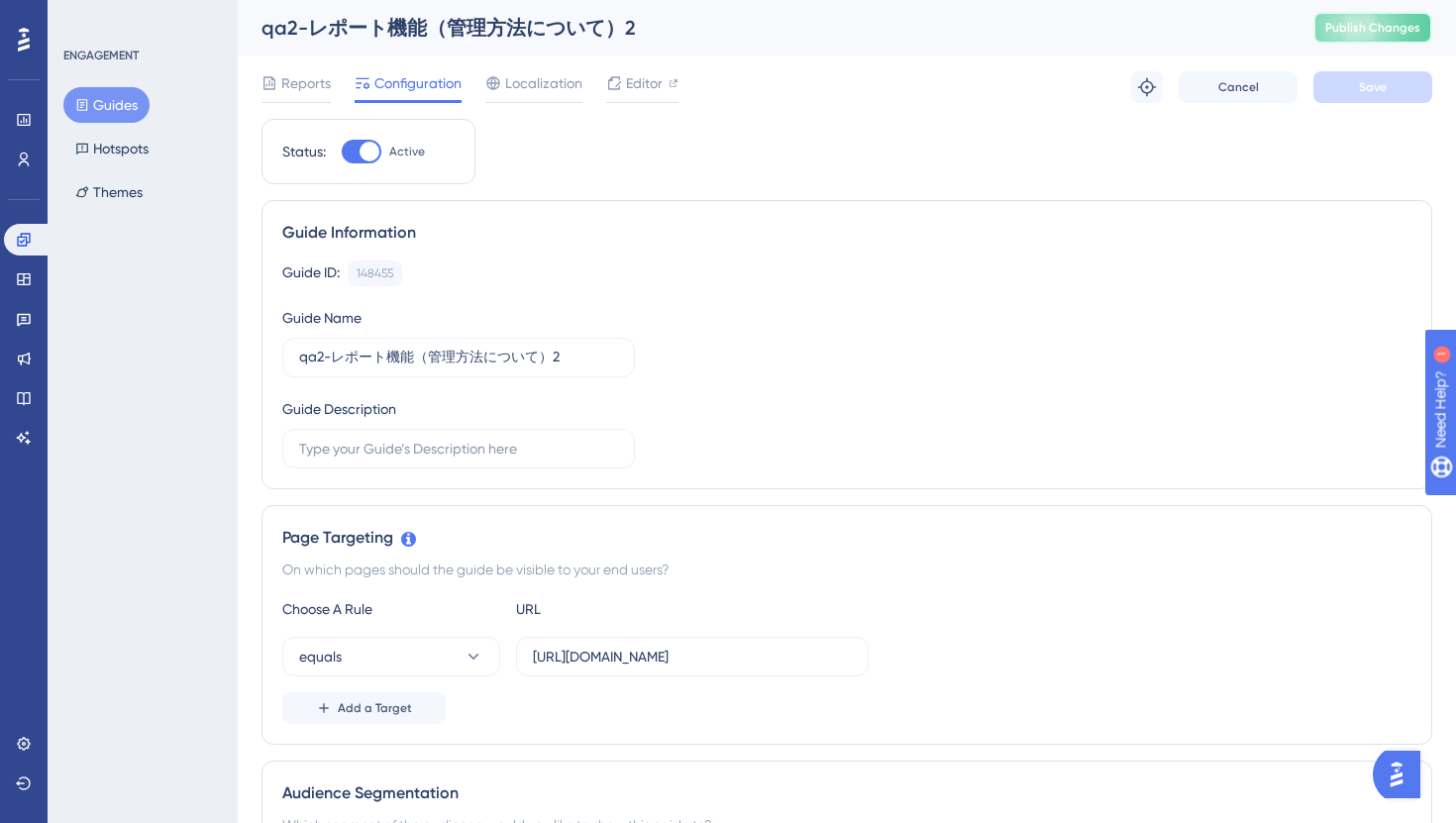 click on "Publish Changes" at bounding box center (1373, 28) 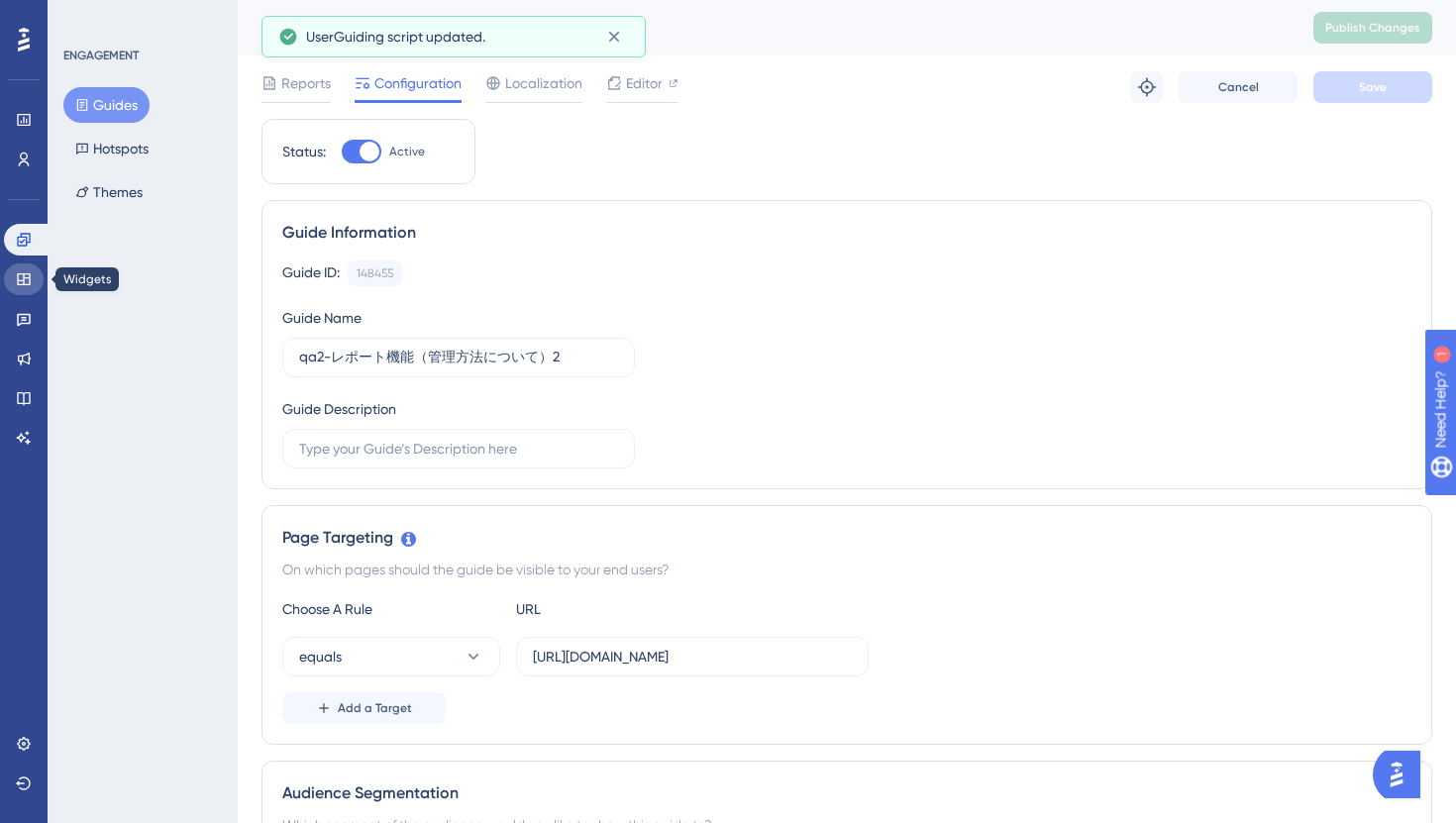 click at bounding box center [24, 279] 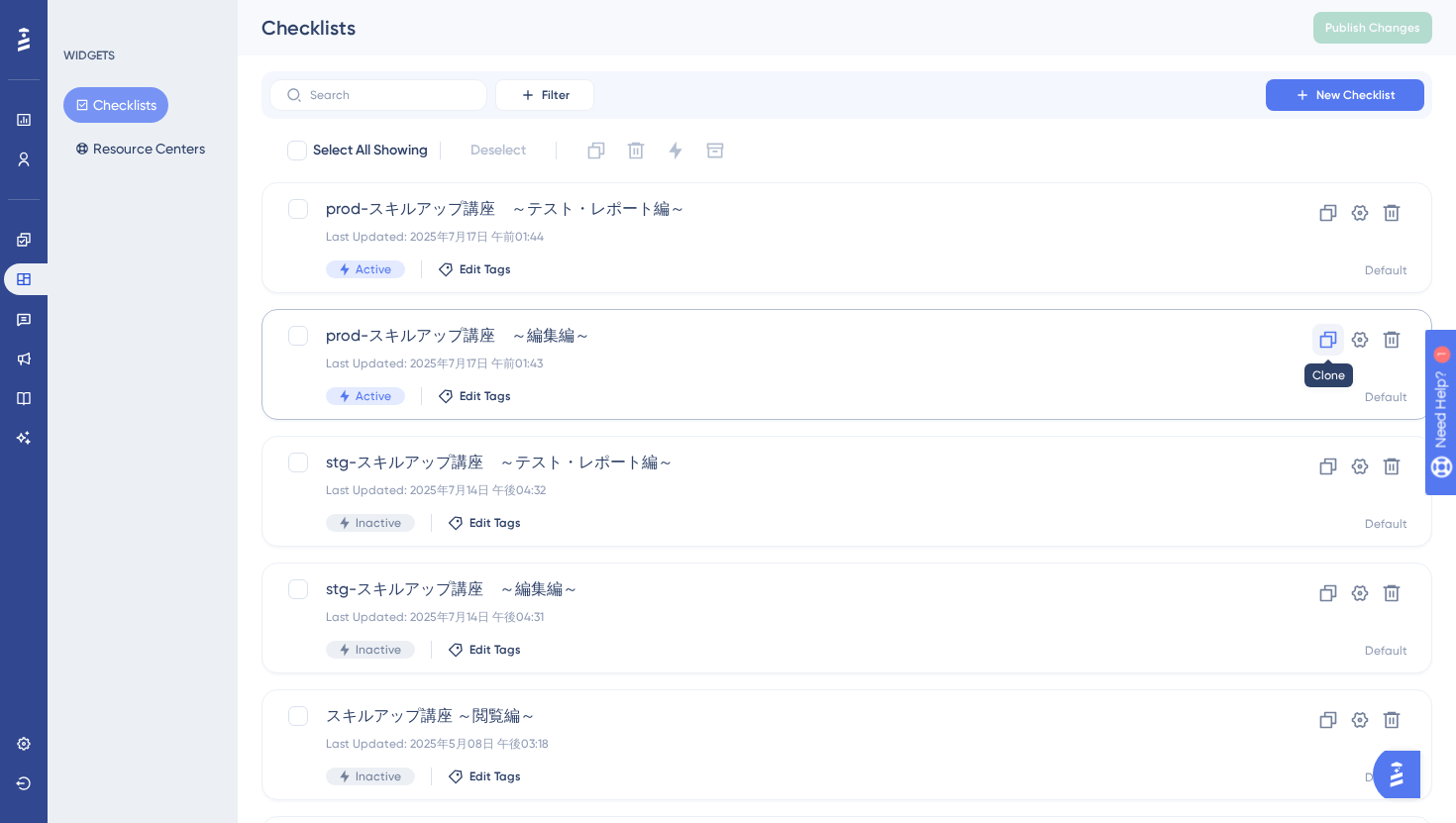 click at bounding box center (1328, 340) 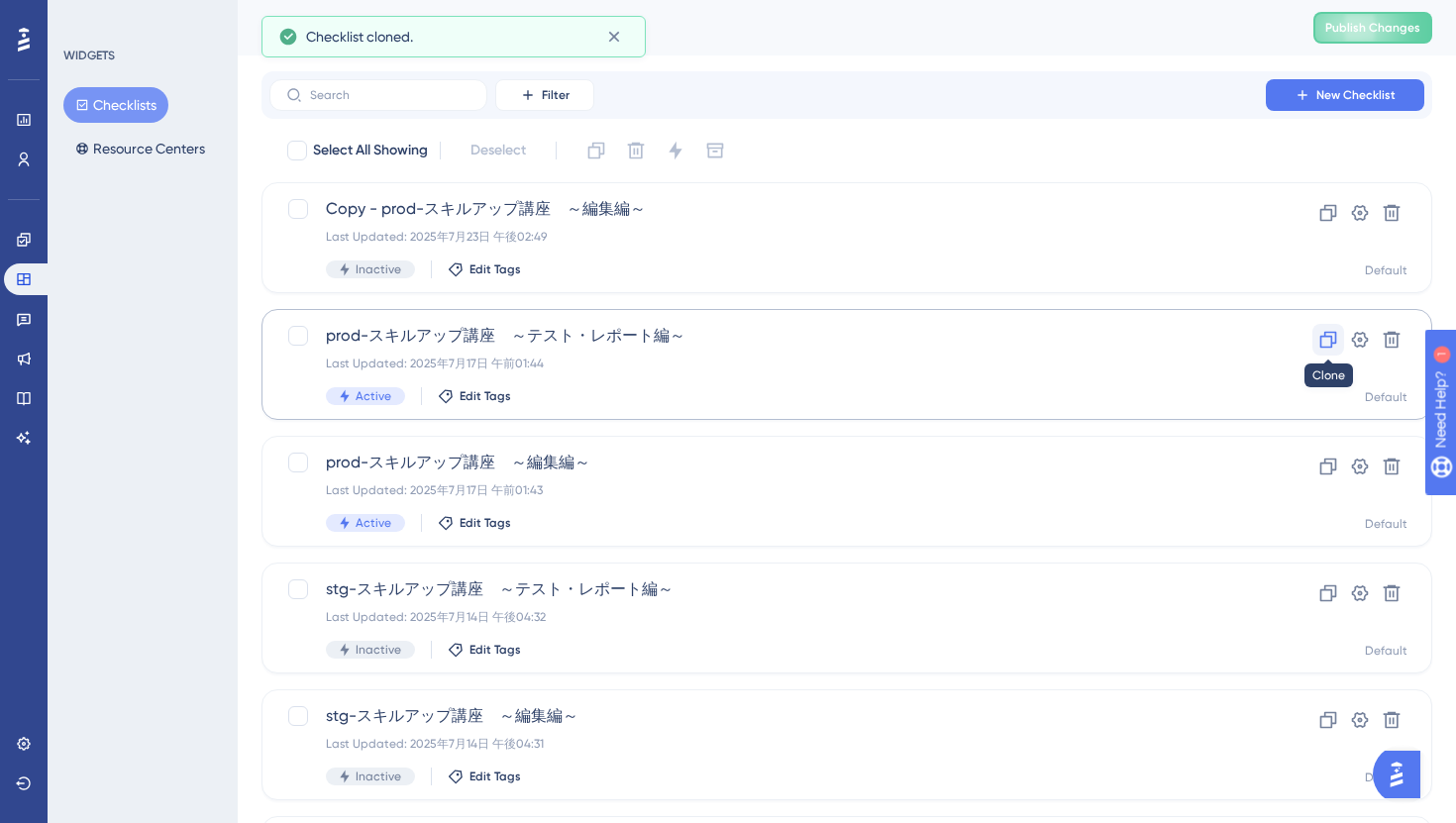 click 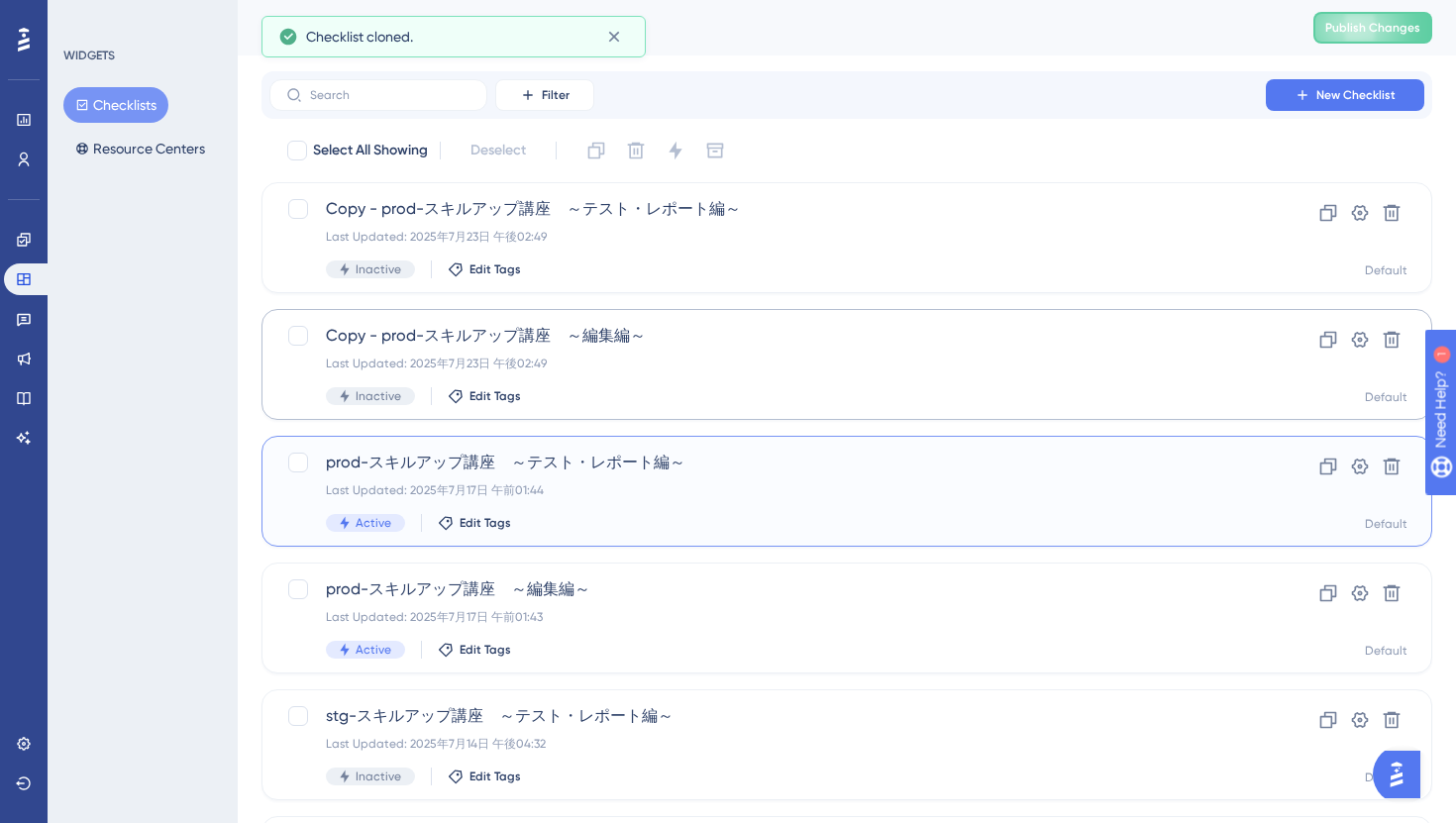 click on "prod-スキルアップ講座　～テスト・レポート編～ Last Updated: 2025年7月17日 午前01:44 Active Edit Tags" at bounding box center [768, 491] 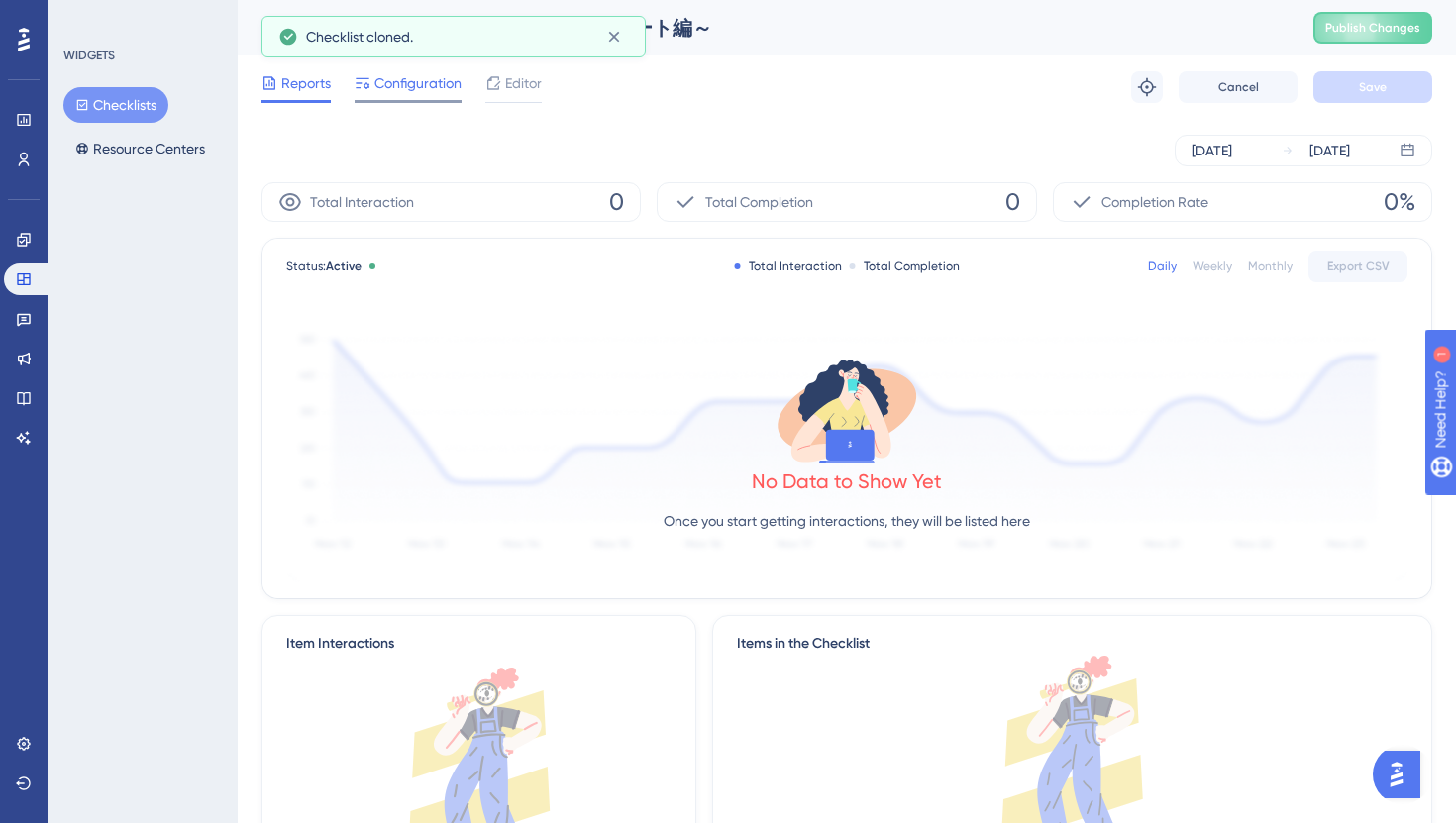 click on "Configuration" at bounding box center [418, 83] 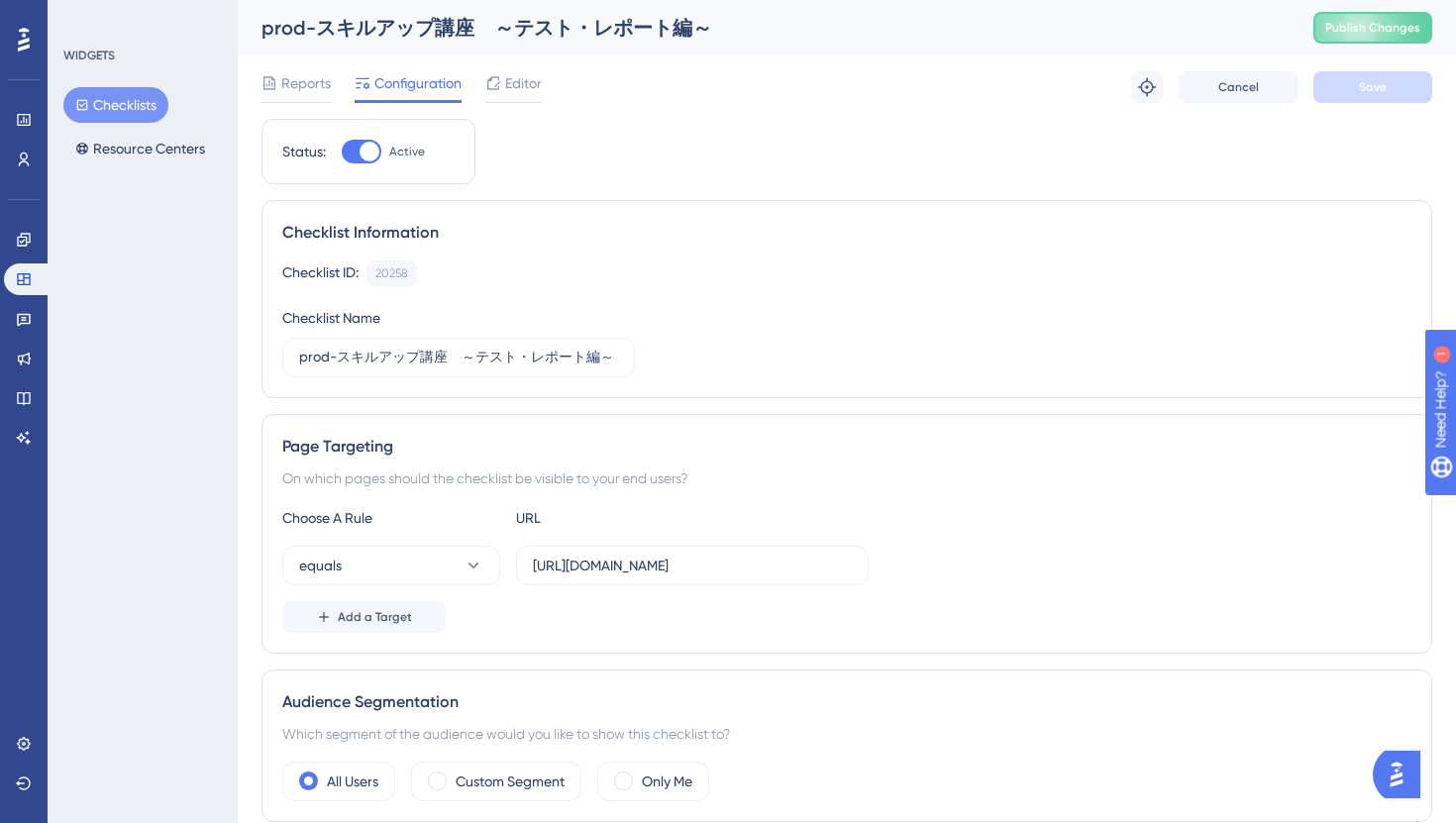 click at bounding box center [369, 152] 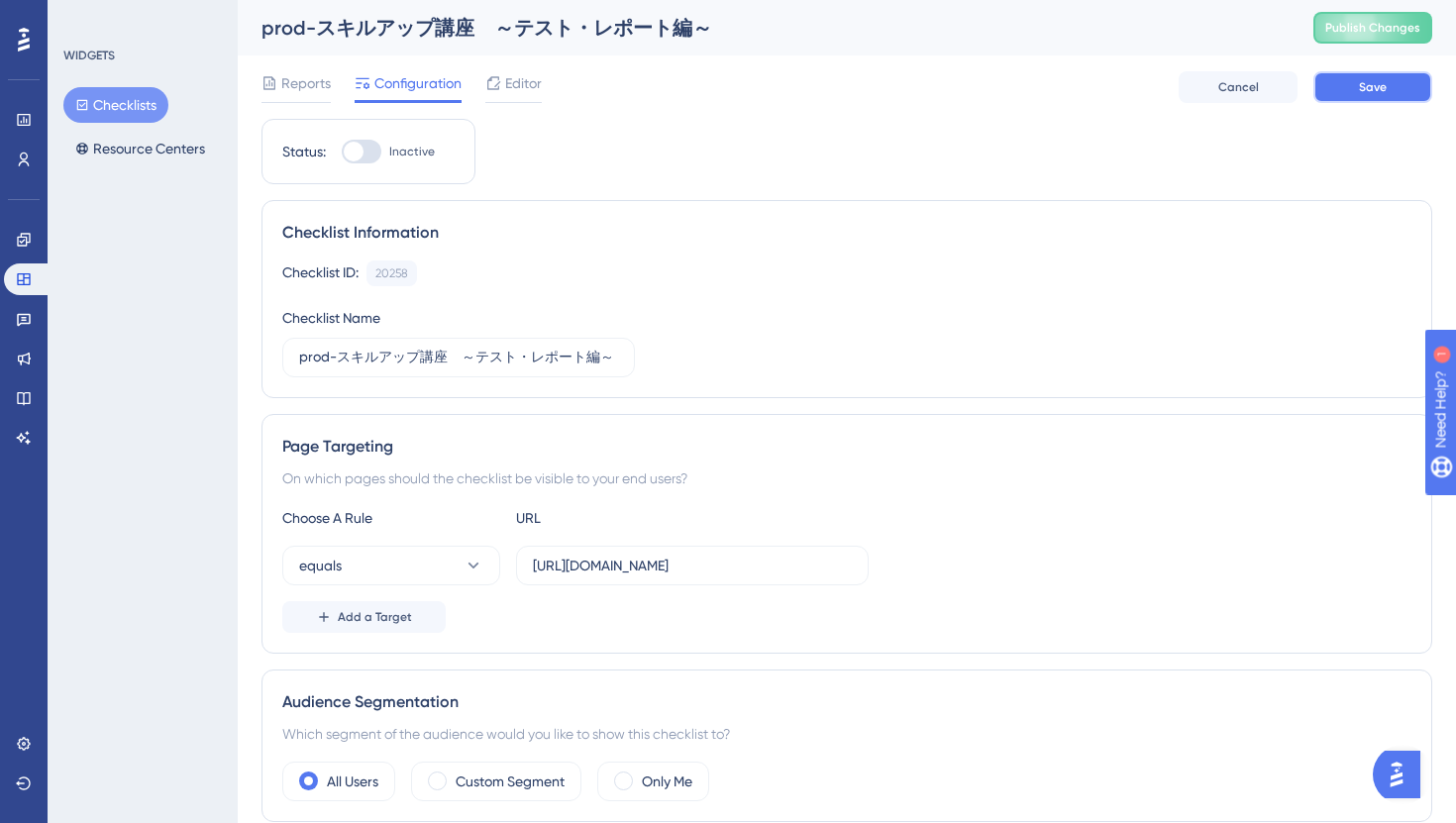 click on "Save" at bounding box center [1373, 87] 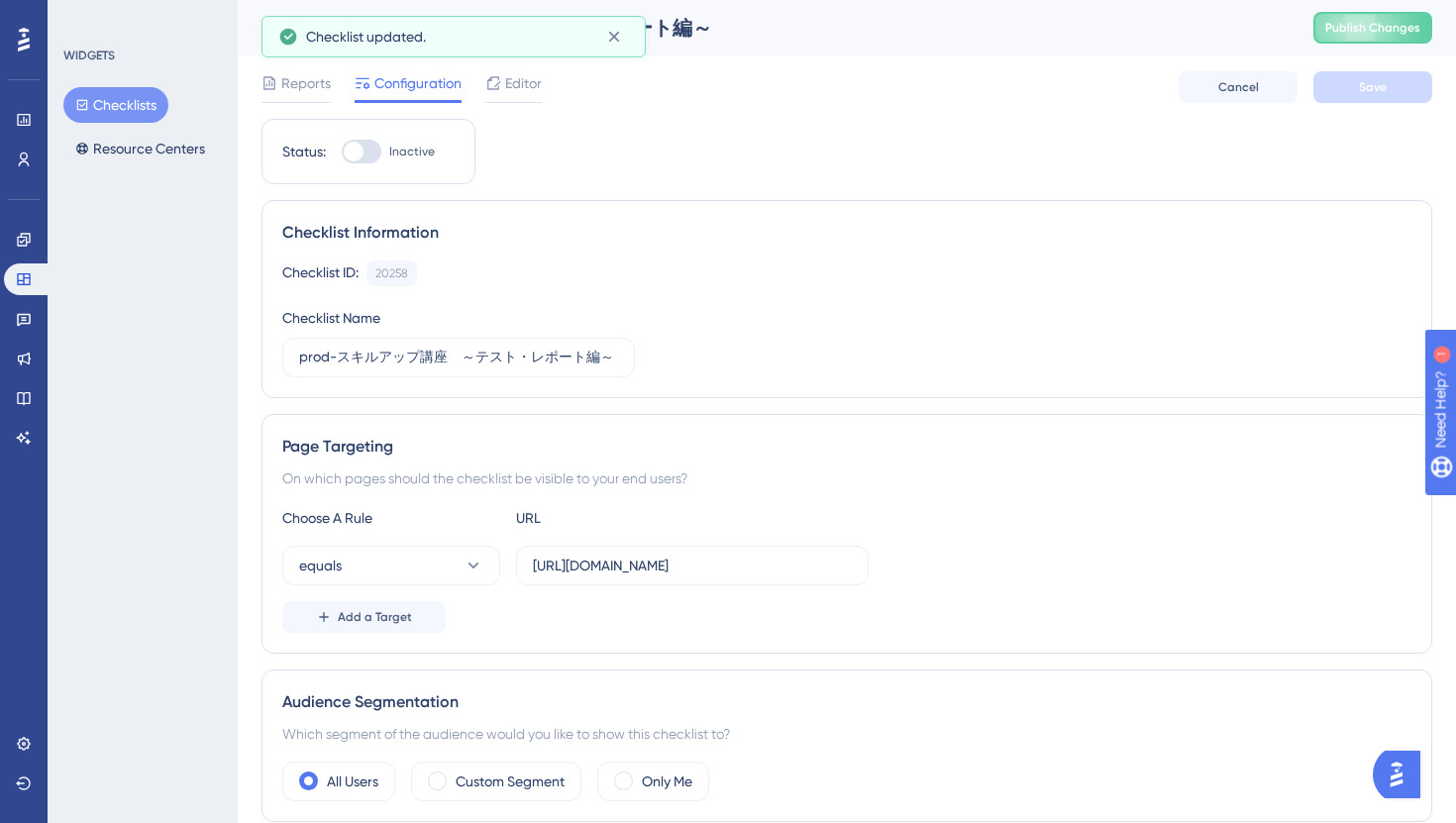 click on "Checklists" at bounding box center [116, 105] 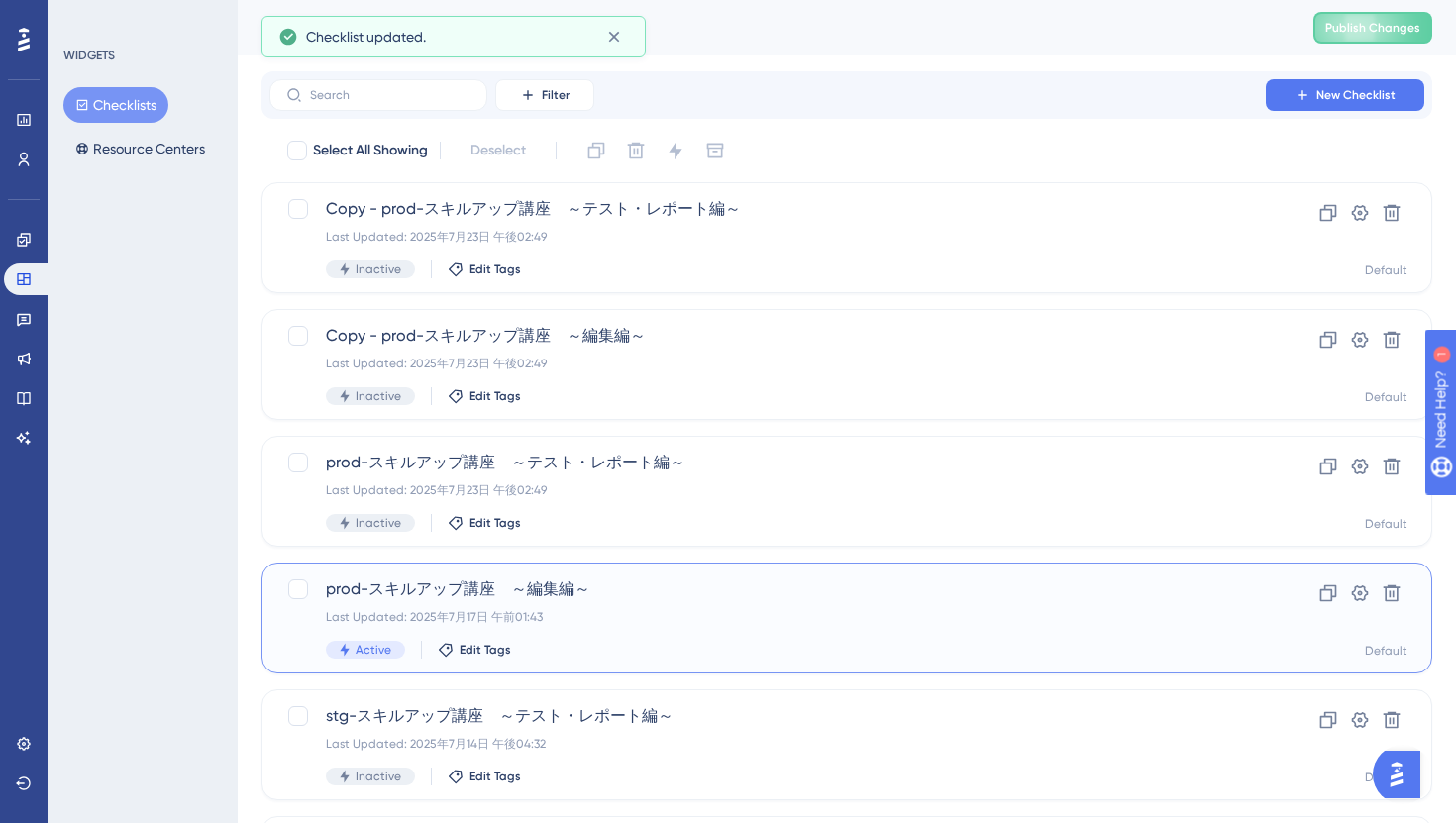 click on "prod-スキルアップ講座　～編集編～" at bounding box center (768, 589) 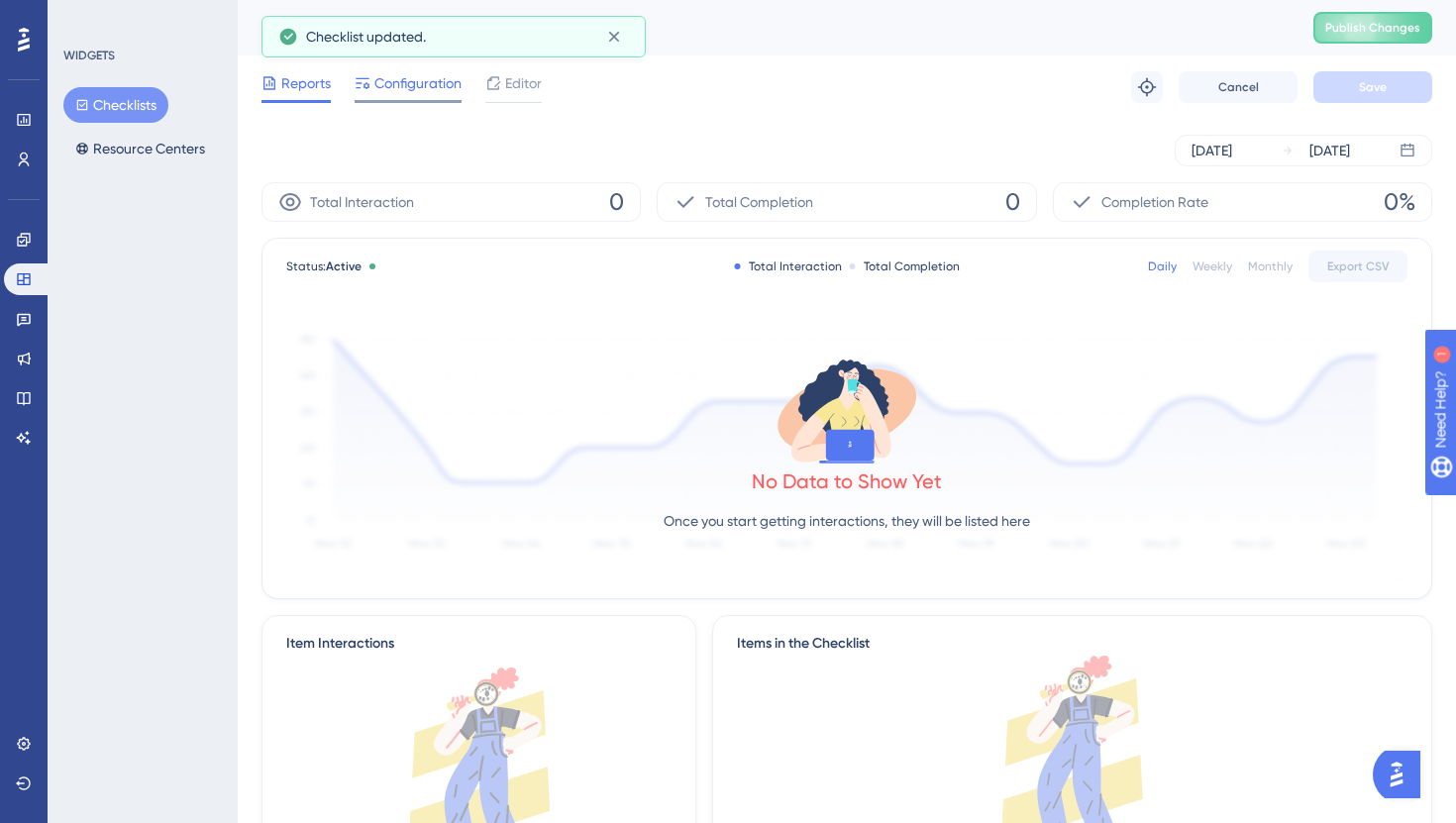 click on "Configuration" at bounding box center [408, 87] 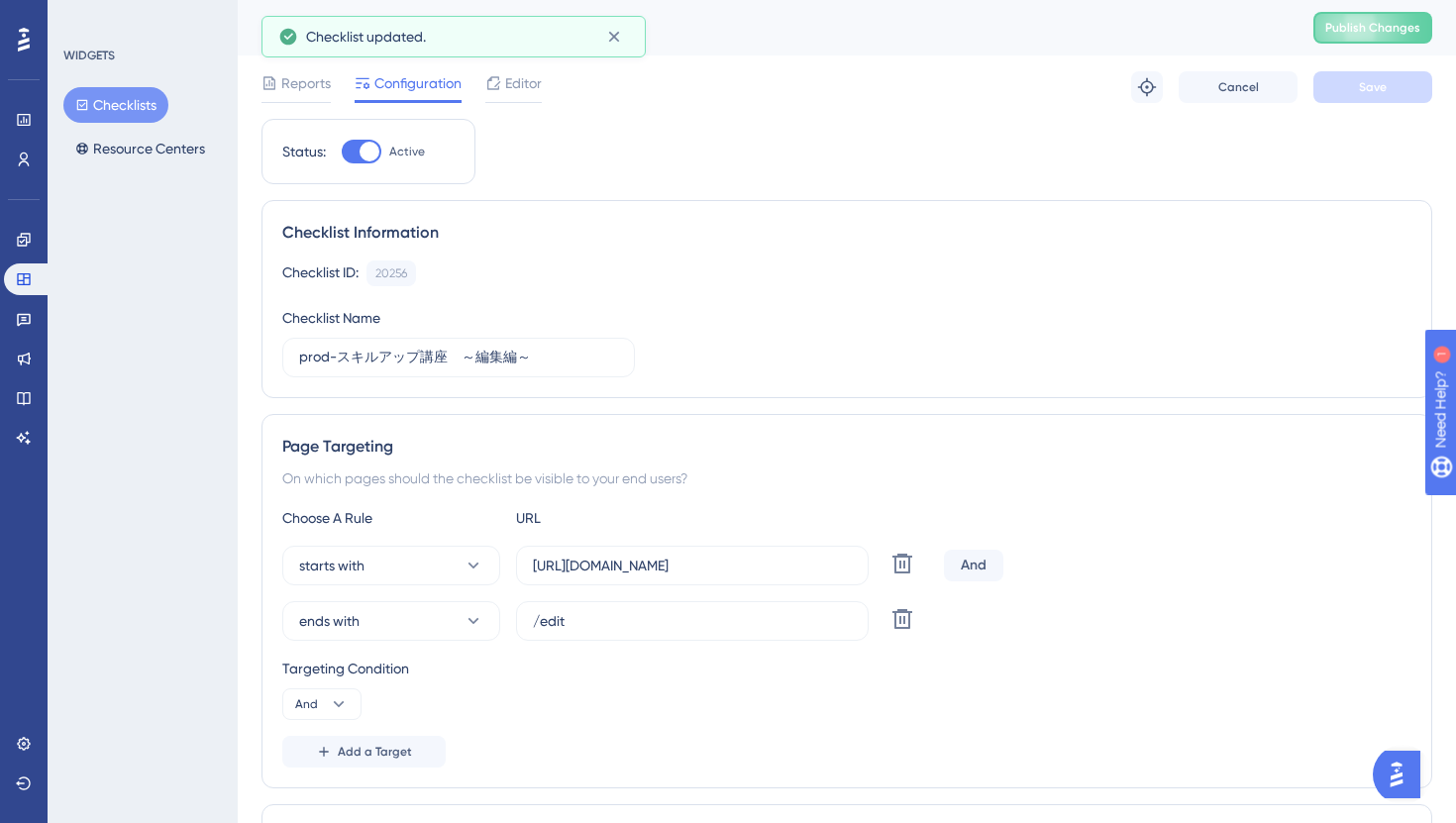 click at bounding box center (369, 152) 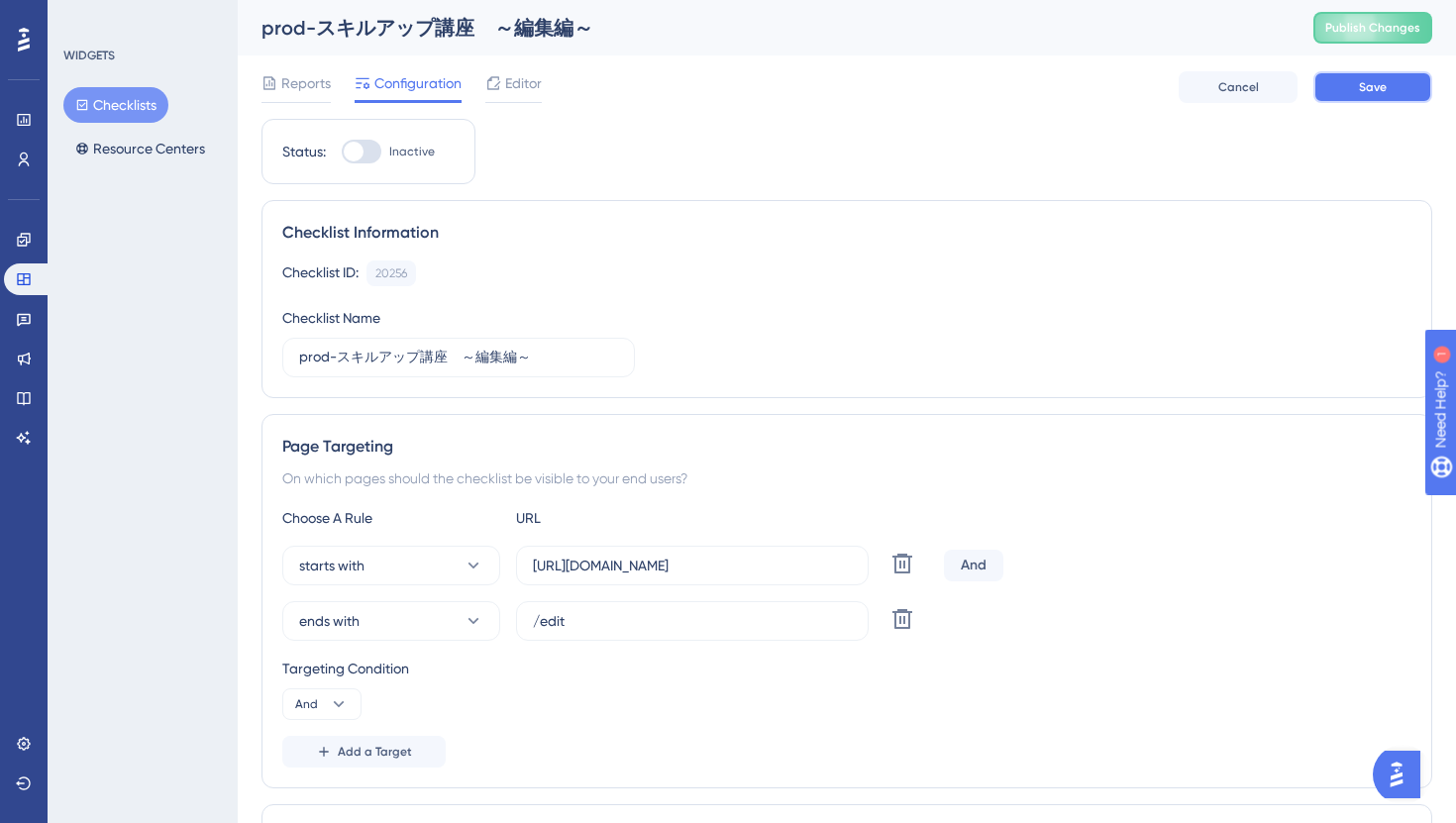 click on "Save" at bounding box center (1373, 87) 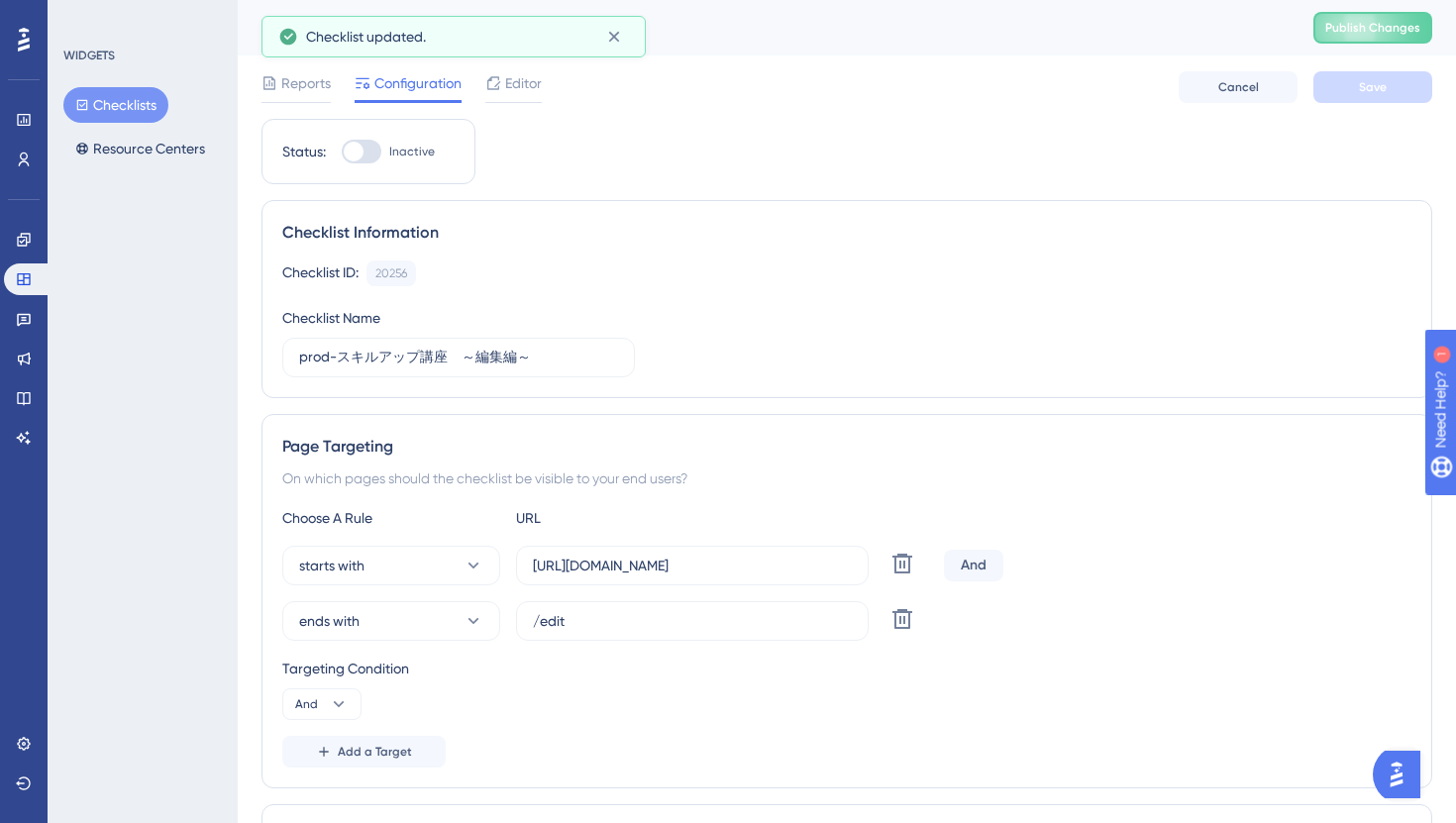 click on "Checklists" at bounding box center [116, 105] 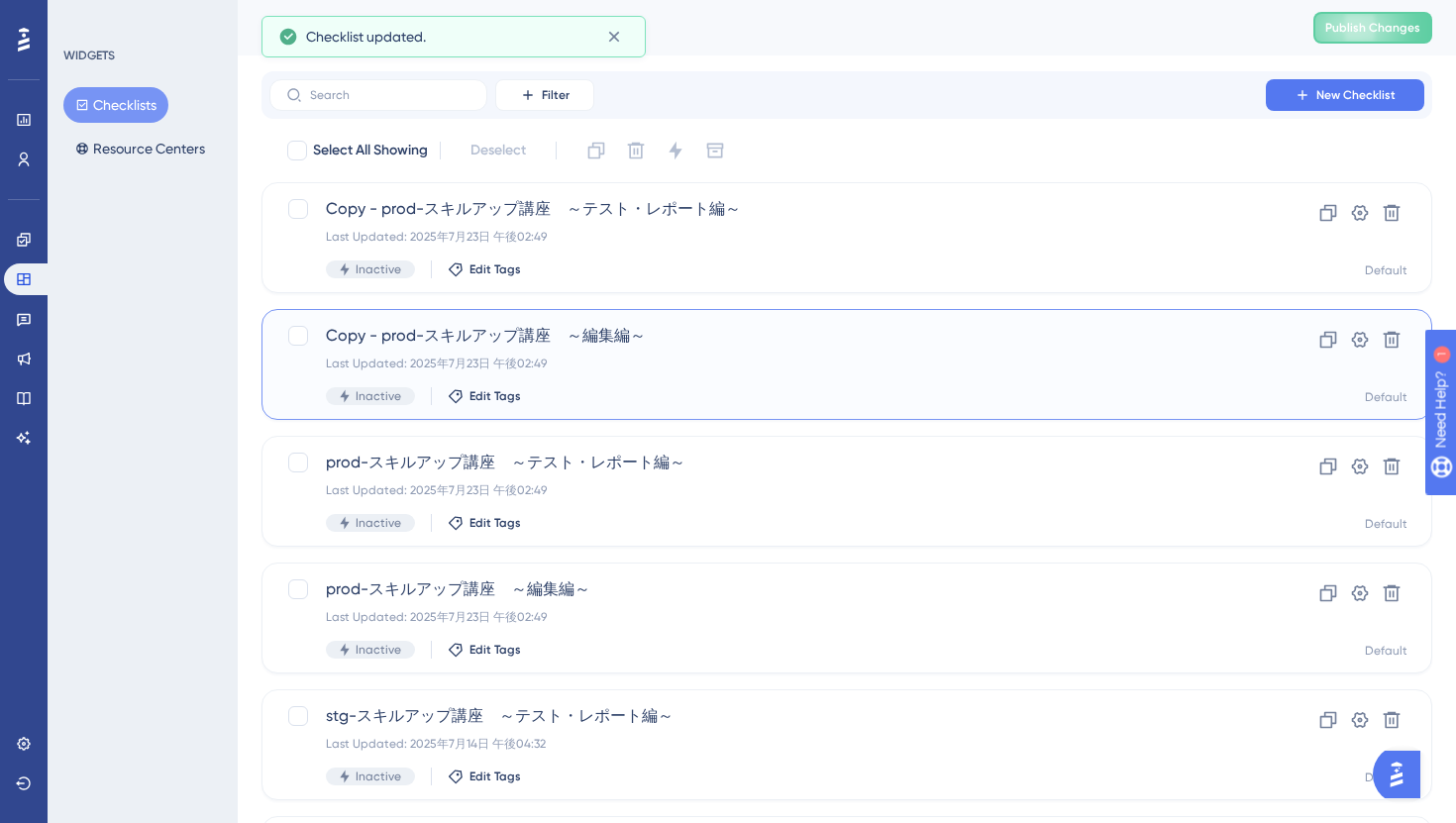 click on "Copy - prod-スキルアップ講座　～編集編～" at bounding box center [768, 336] 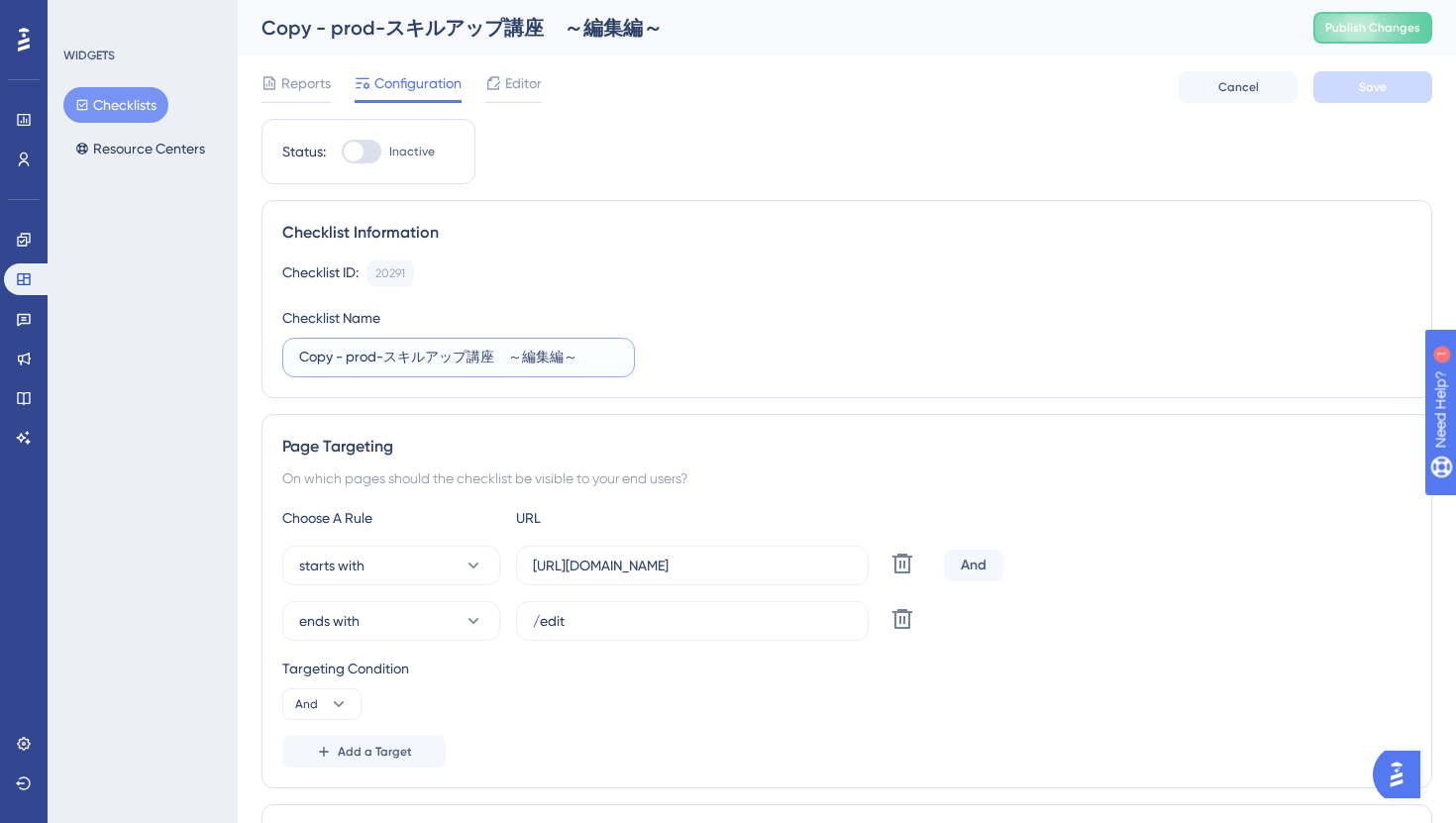 drag, startPoint x: 378, startPoint y: 364, endPoint x: 210, endPoint y: 357, distance: 168.14577 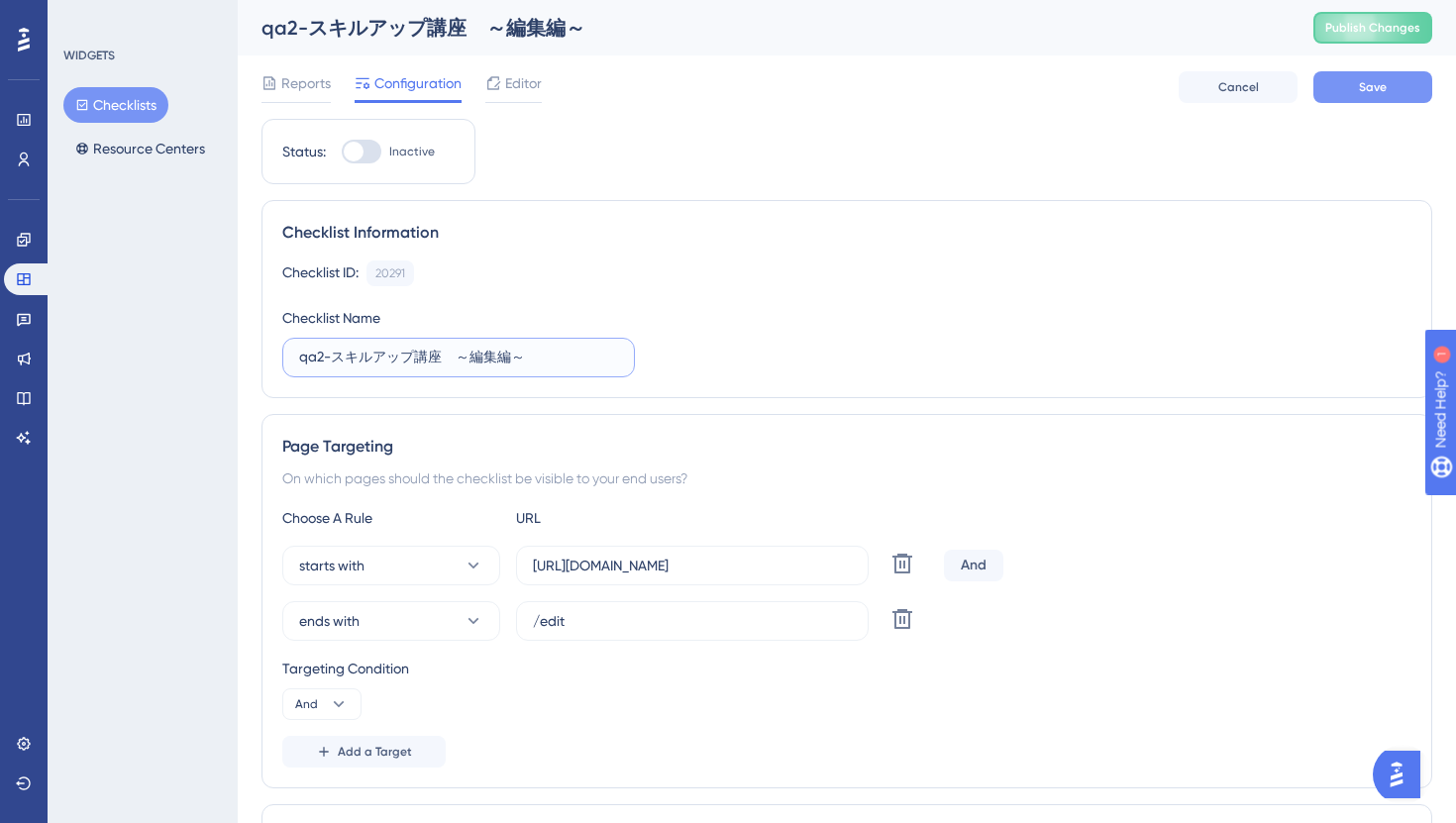 type on "qa2-スキルアップ講座　～編集編～" 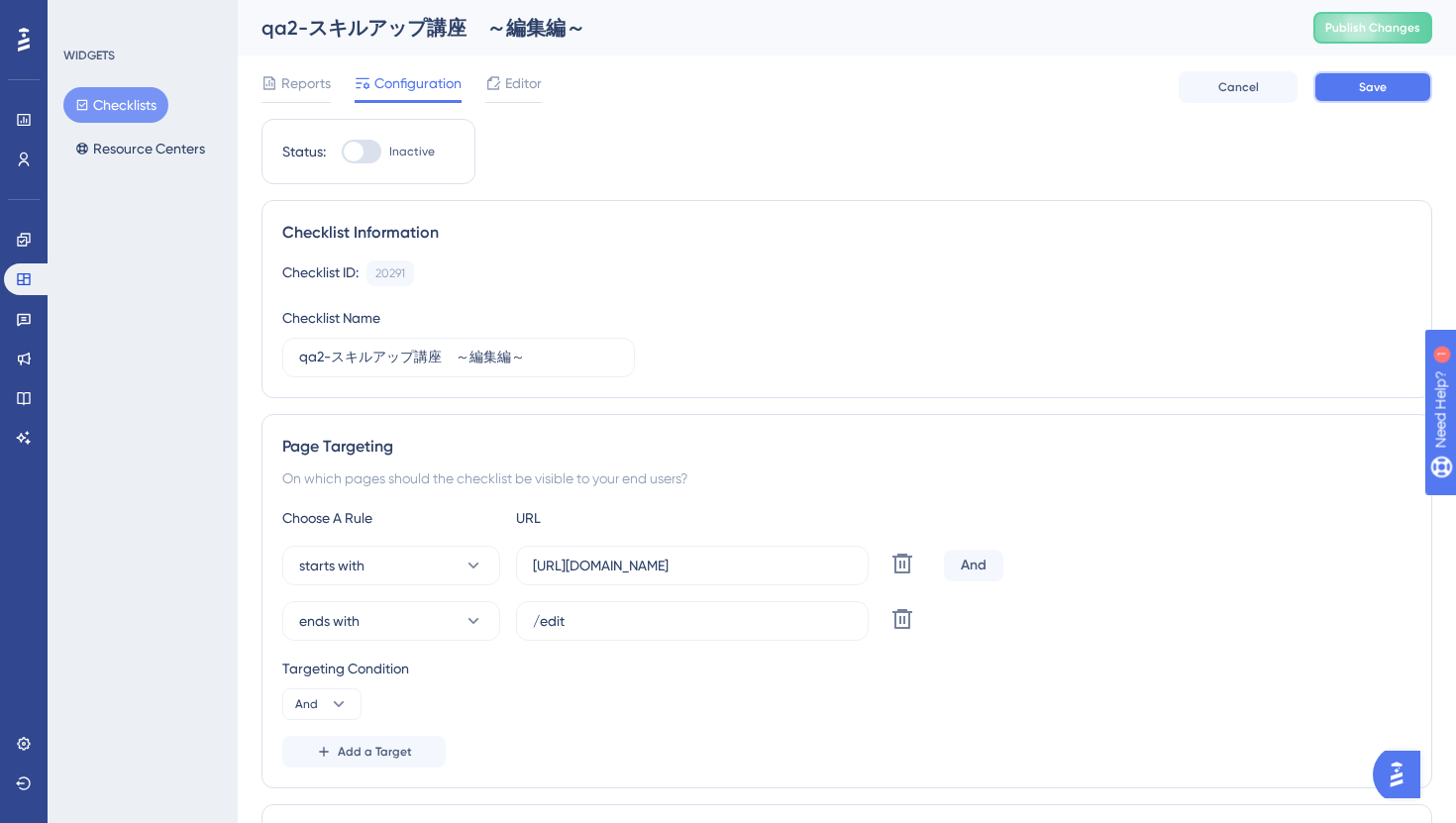 click on "Save" at bounding box center (1373, 87) 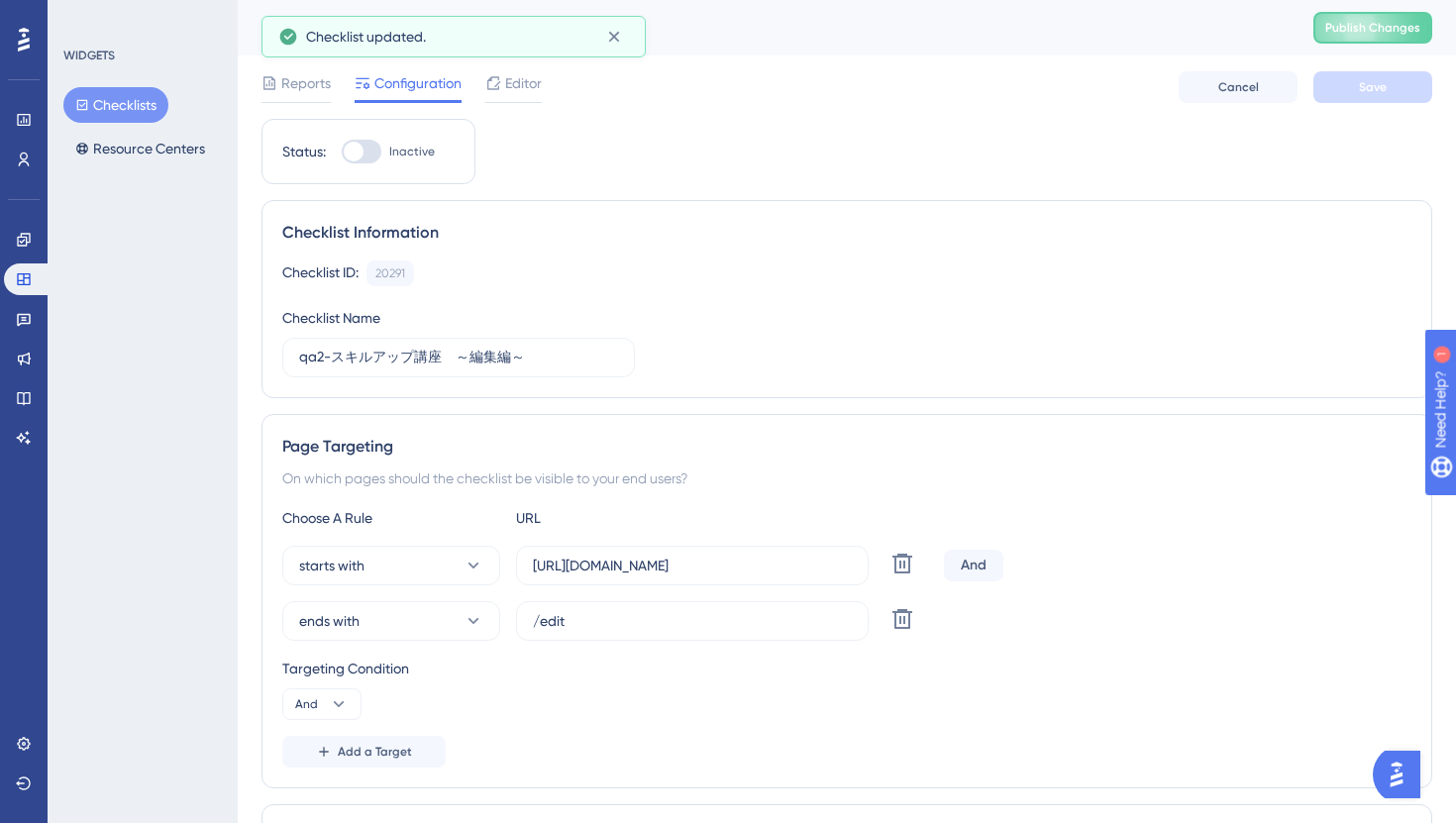 click on "Checklists" at bounding box center [116, 105] 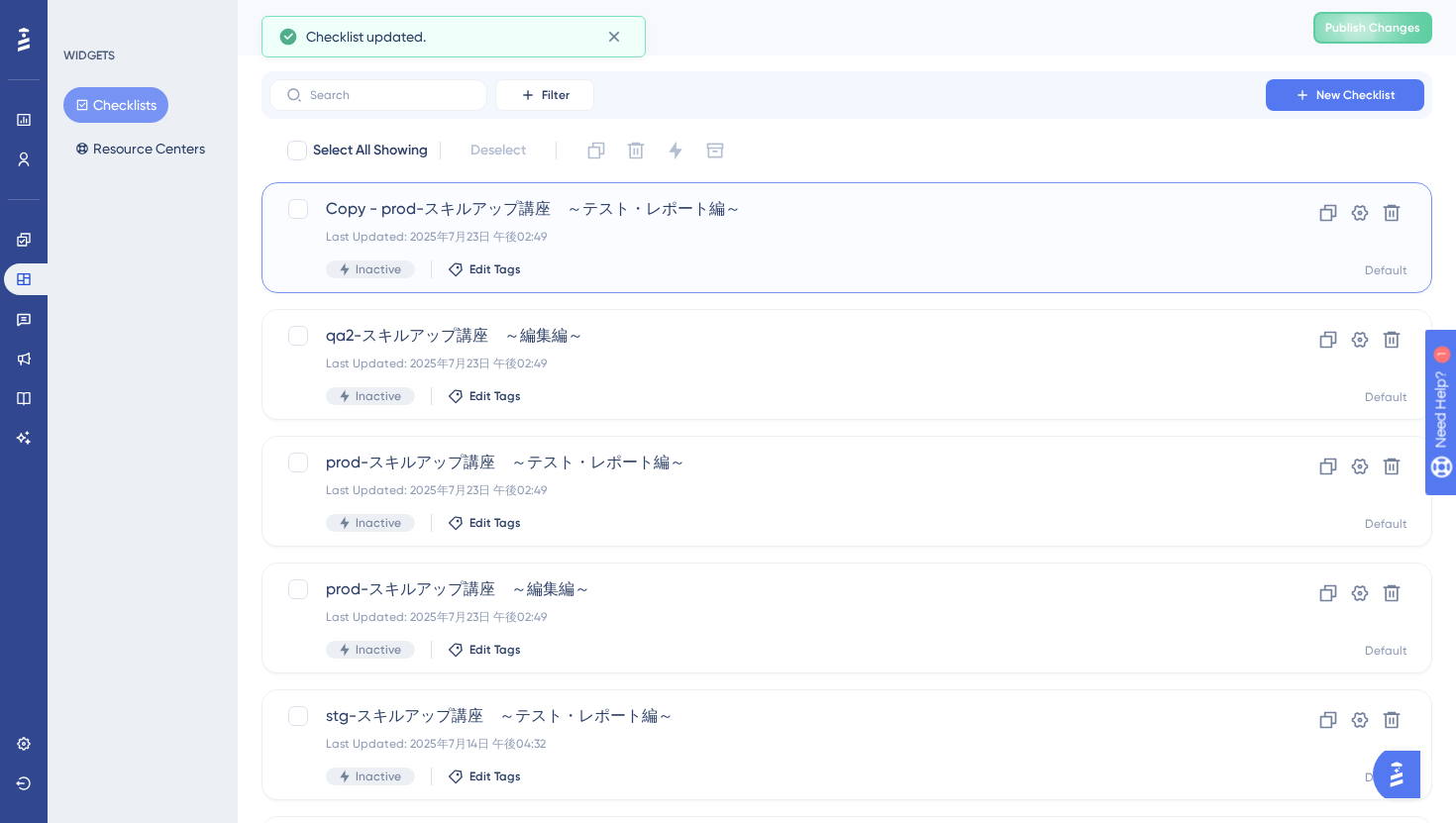 click on "Copy - prod-スキルアップ講座　～テスト・レポート編～ Last Updated: 2025年7月23日 午後02:49 Inactive Edit Tags" at bounding box center [768, 238] 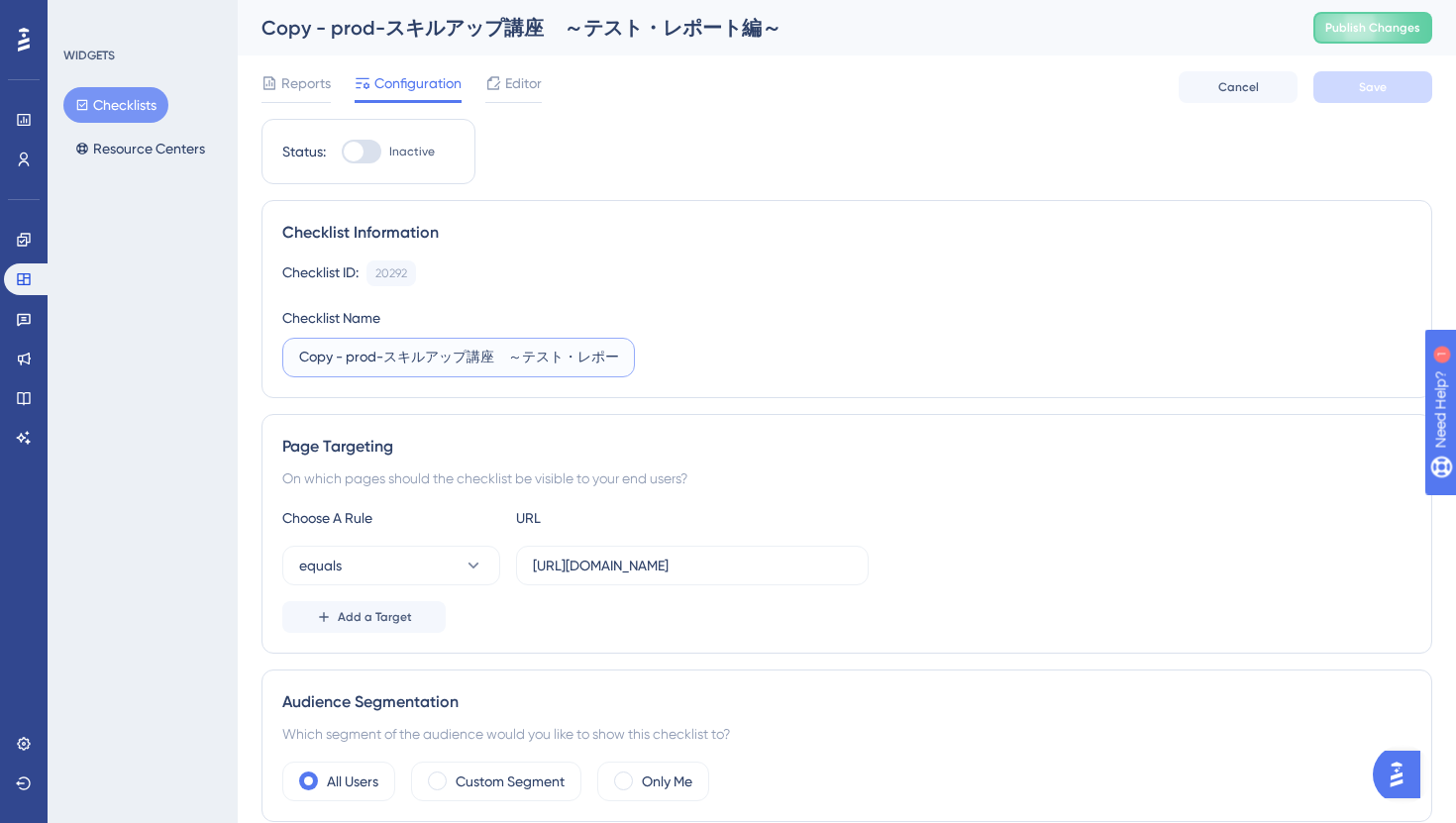 drag, startPoint x: 382, startPoint y: 360, endPoint x: 277, endPoint y: 360, distance: 105 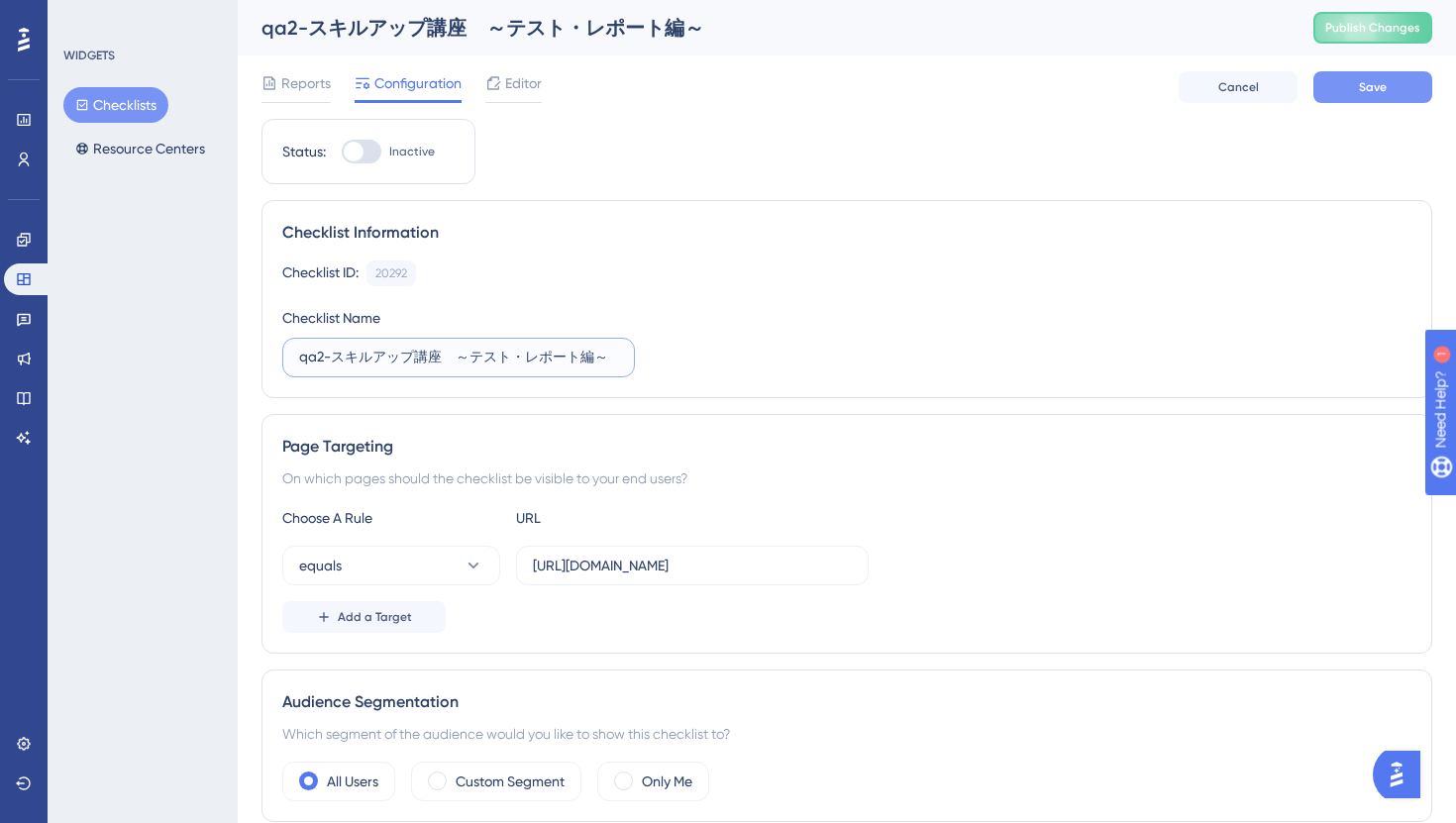 type on "qa2-スキルアップ講座　～テスト・レポート編～" 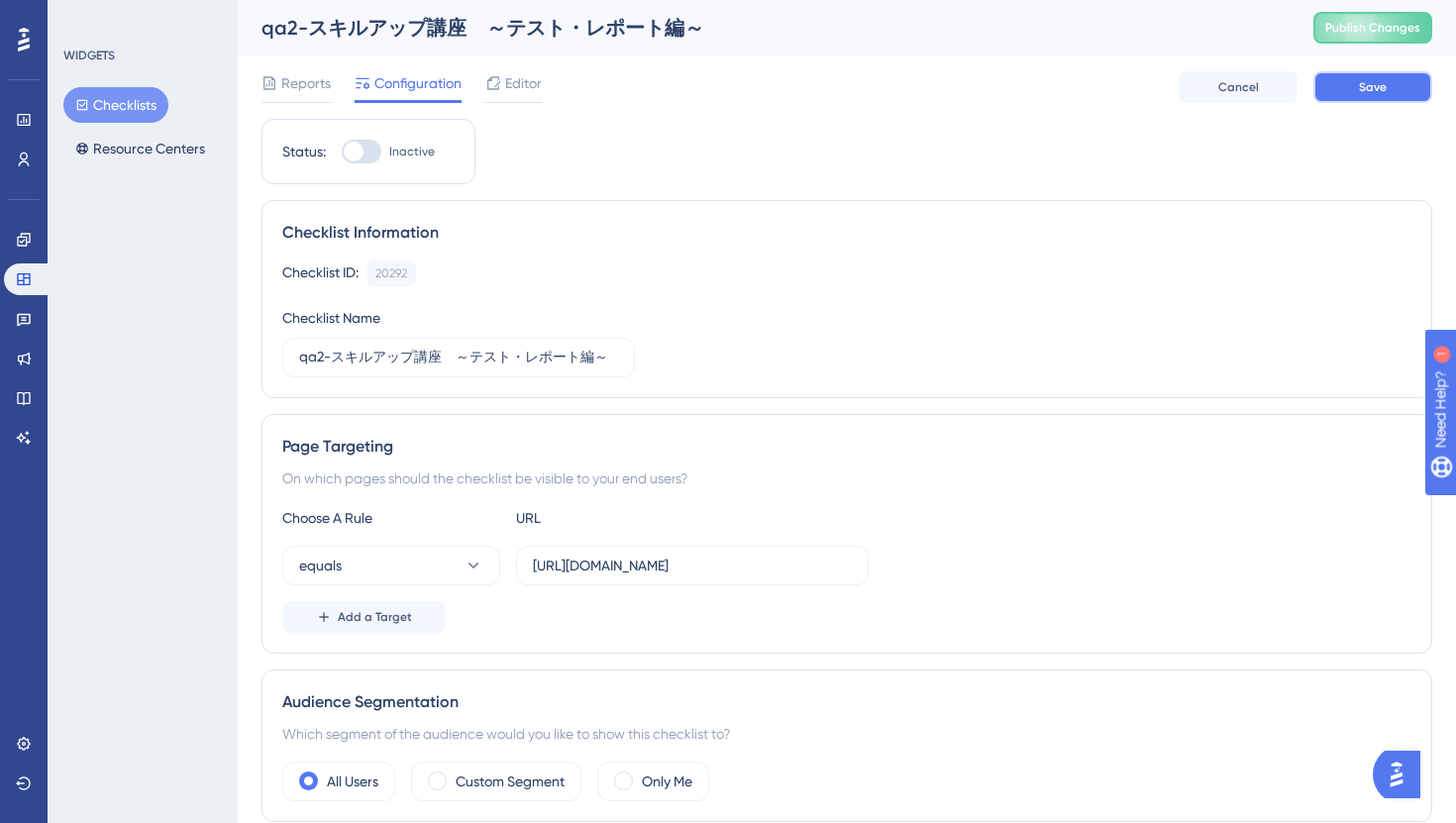 click on "Save" at bounding box center [1373, 87] 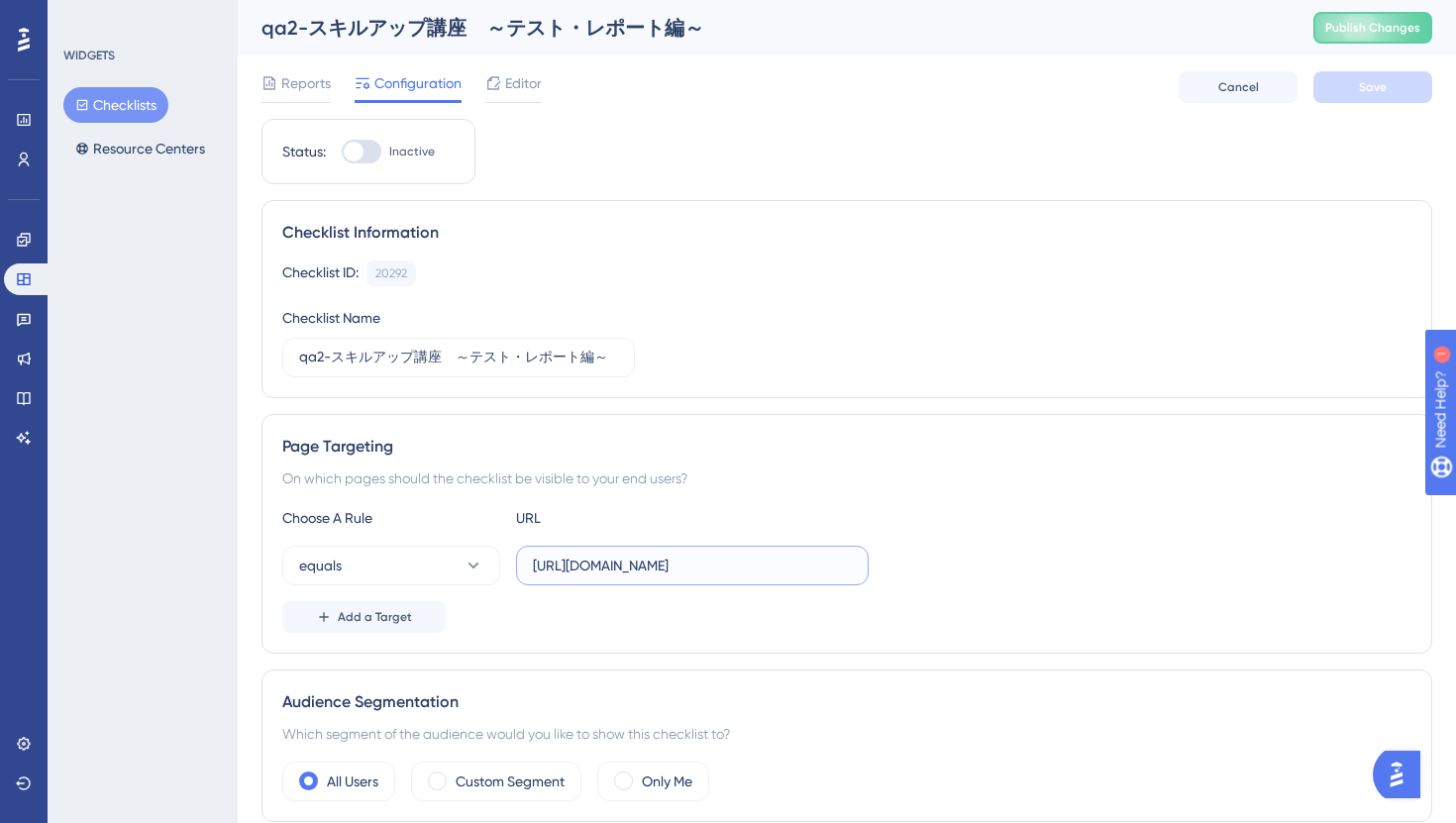 click on "[URL][DOMAIN_NAME]" at bounding box center [692, 566] 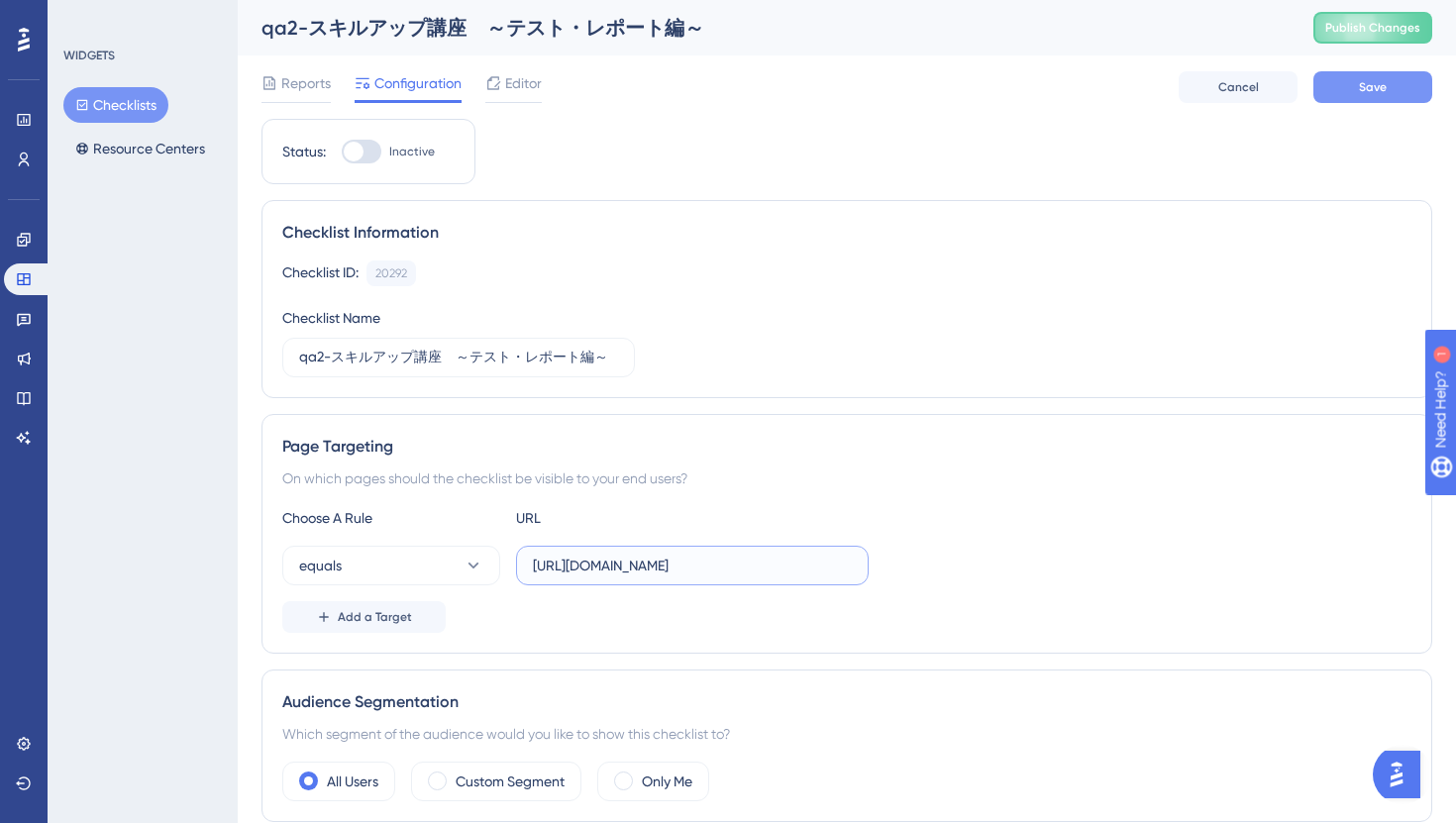 type on "[URL][DOMAIN_NAME]" 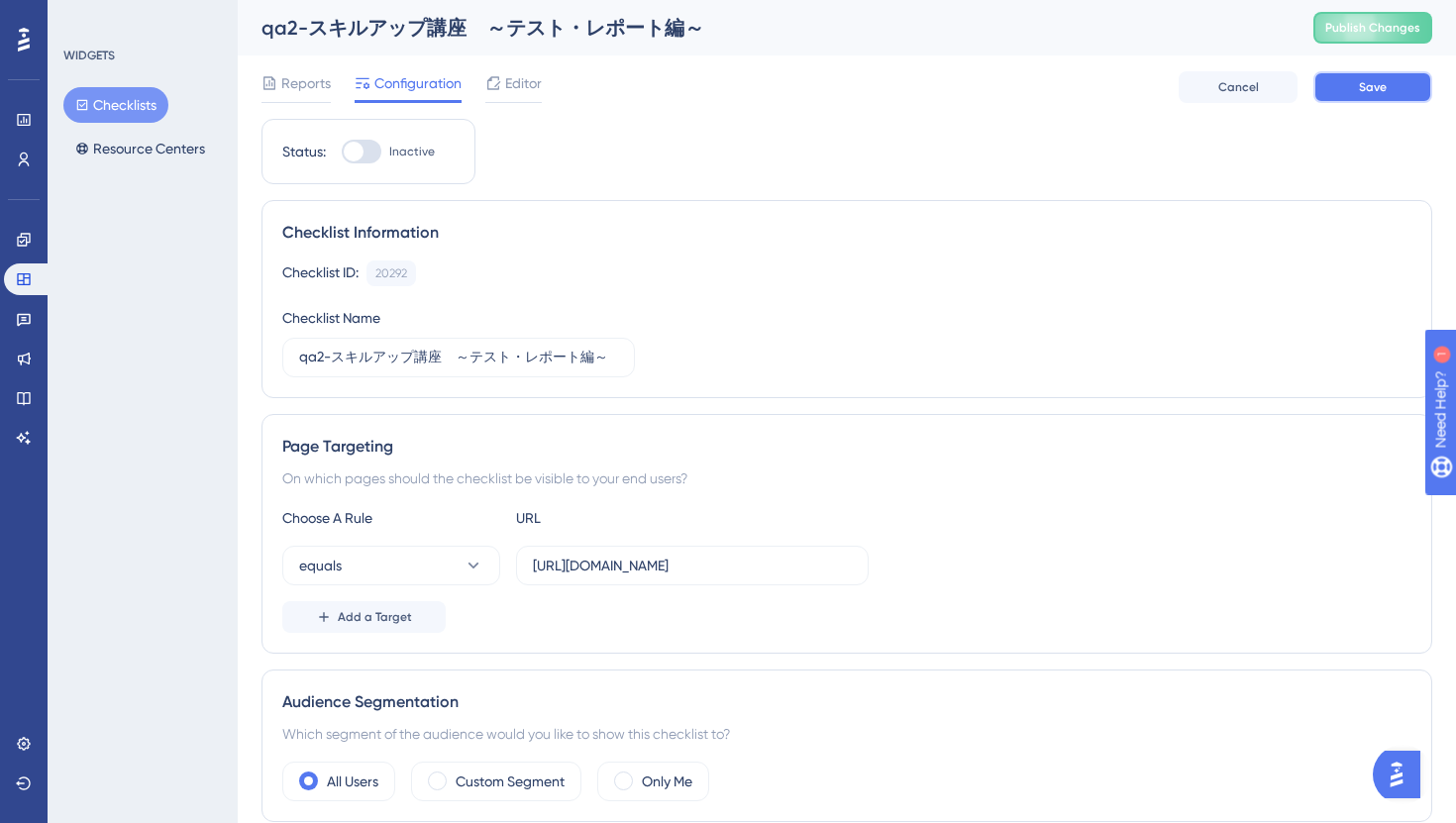 click on "Save" at bounding box center [1373, 87] 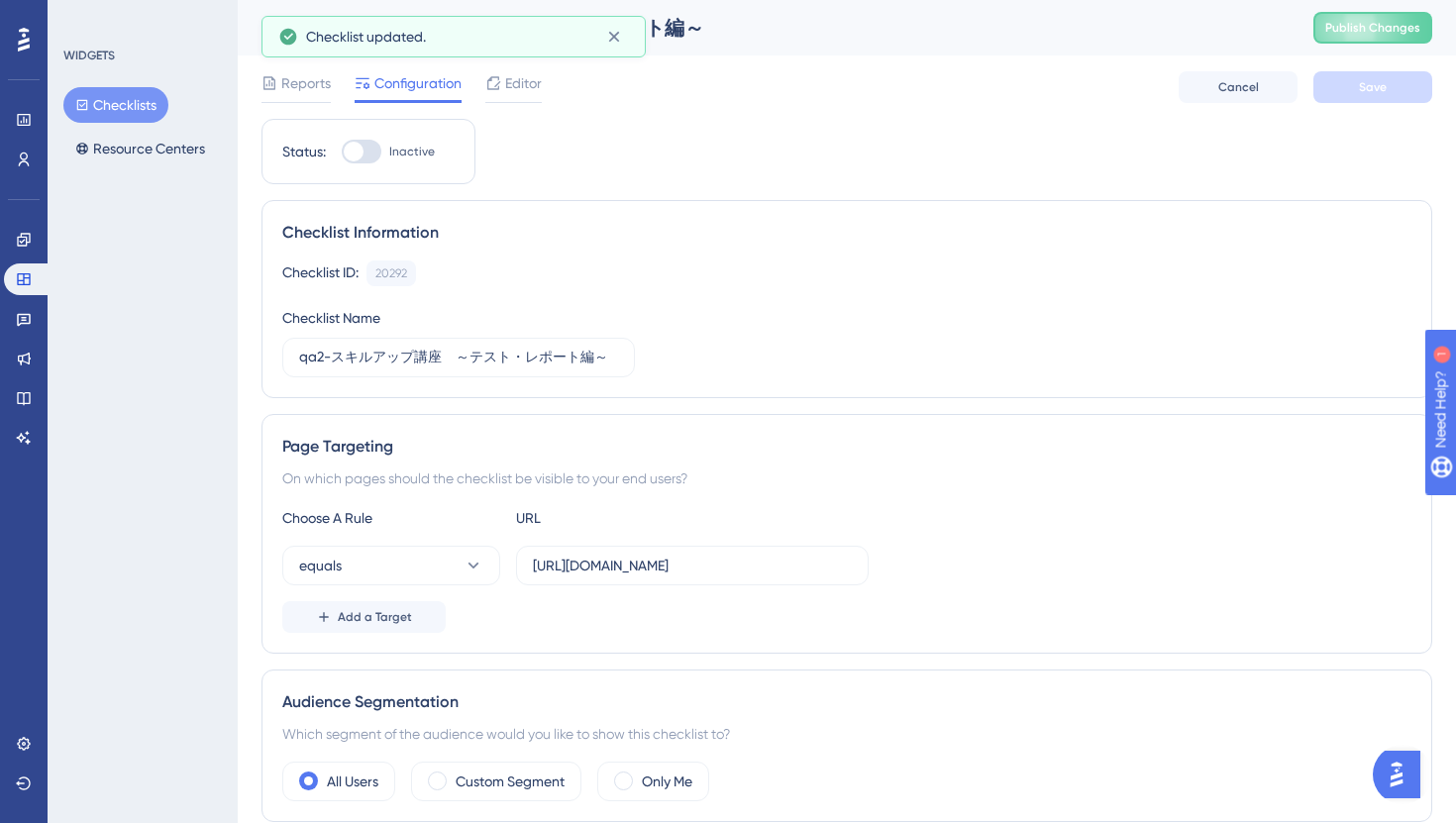 click on "Checklists" at bounding box center (116, 105) 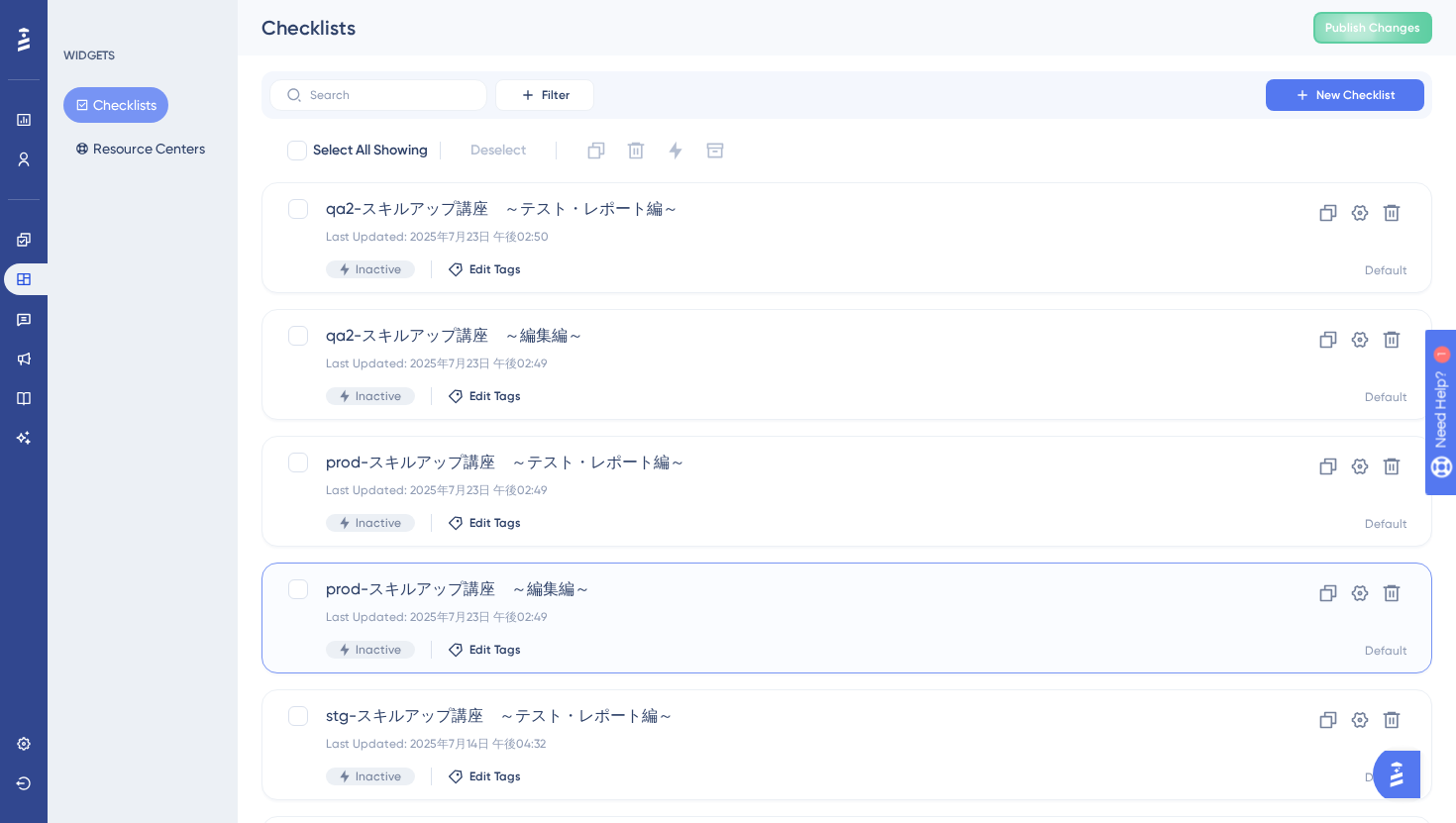 click on "prod-スキルアップ講座　～編集編～ Last Updated: 2025年7月23日 午後02:49 Inactive Edit Tags Clone Settings Delete Default" at bounding box center [847, 618] 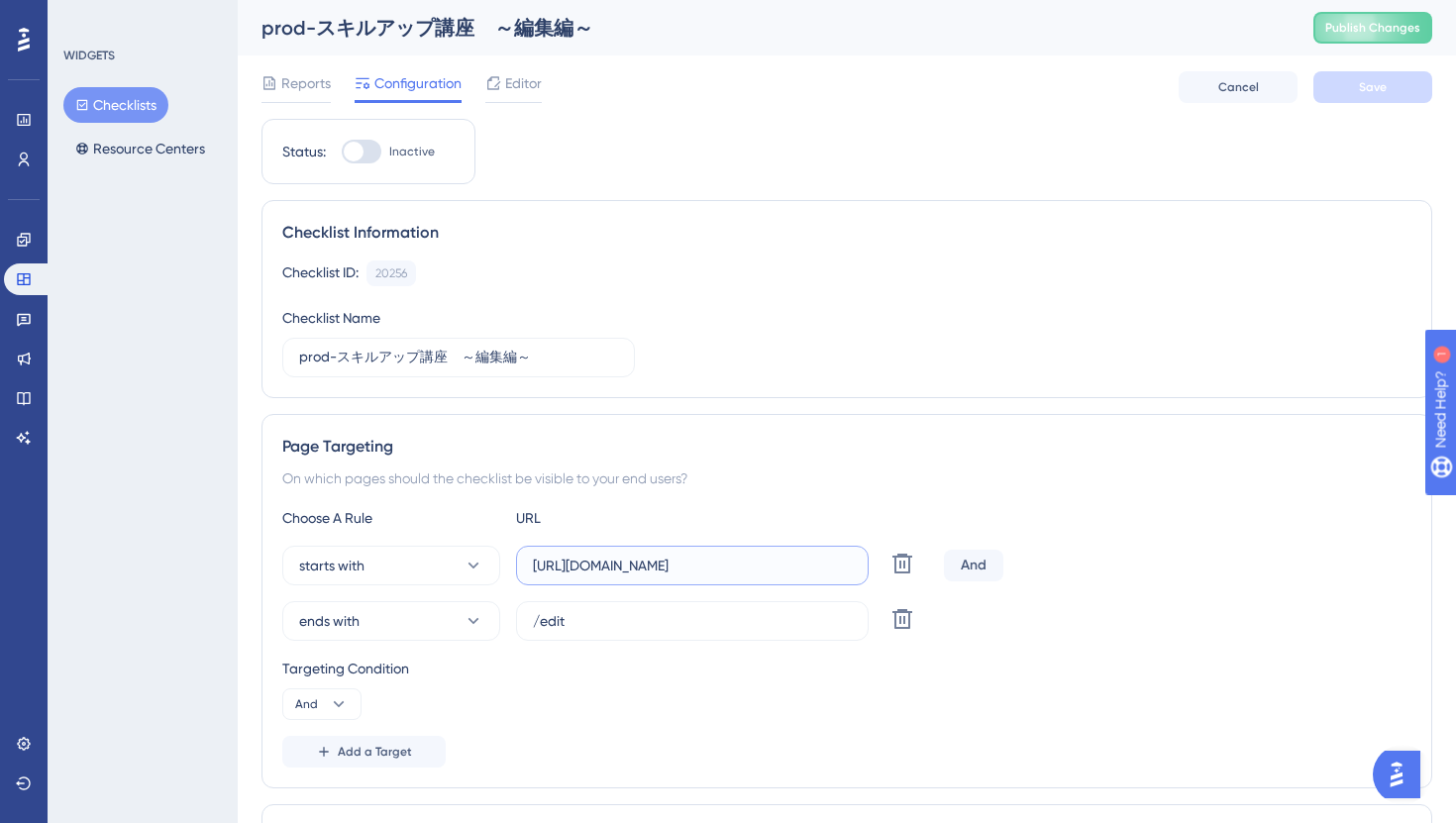 click on "[URL][DOMAIN_NAME]" at bounding box center [692, 566] 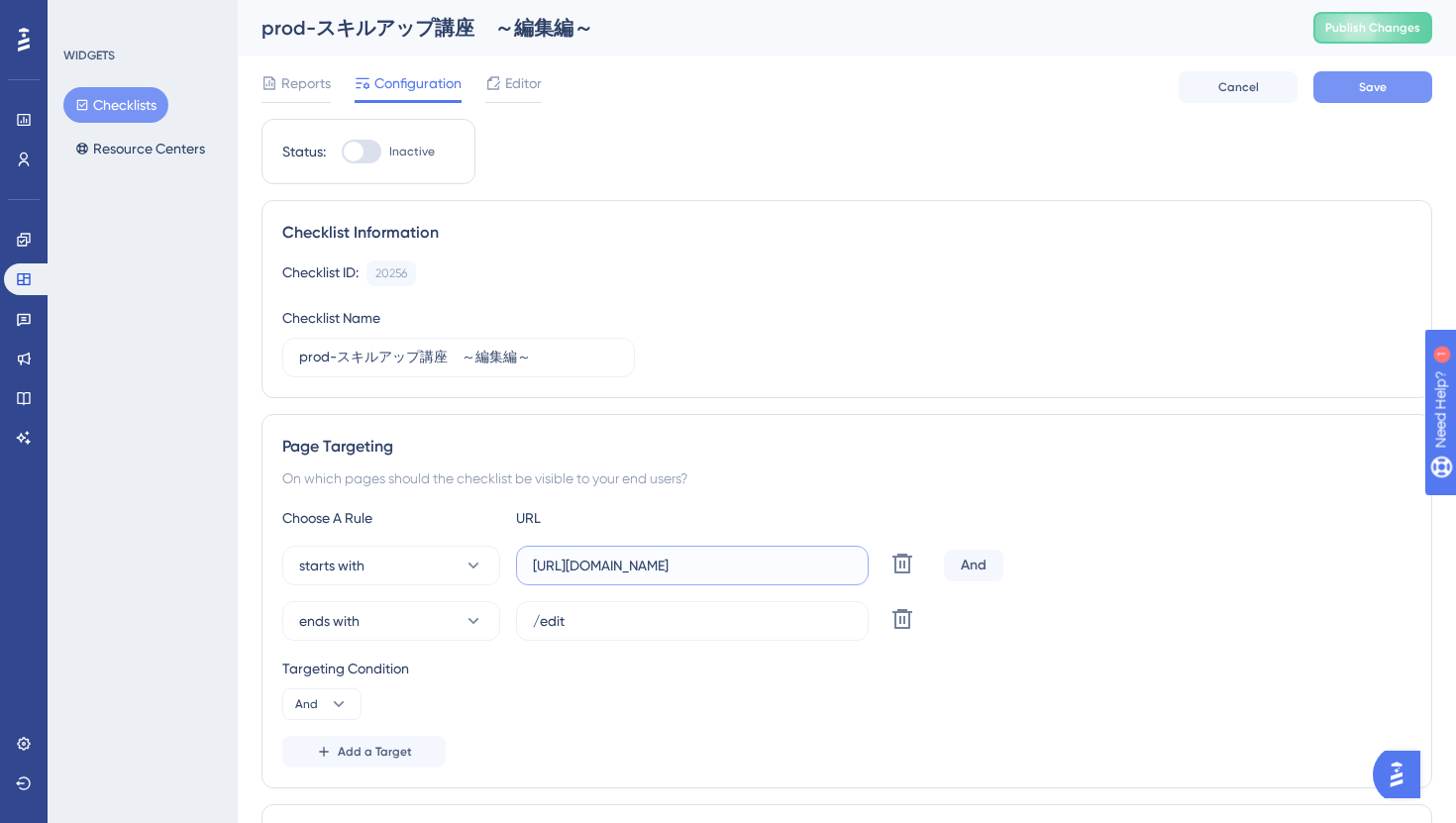 type on "[URL][DOMAIN_NAME]" 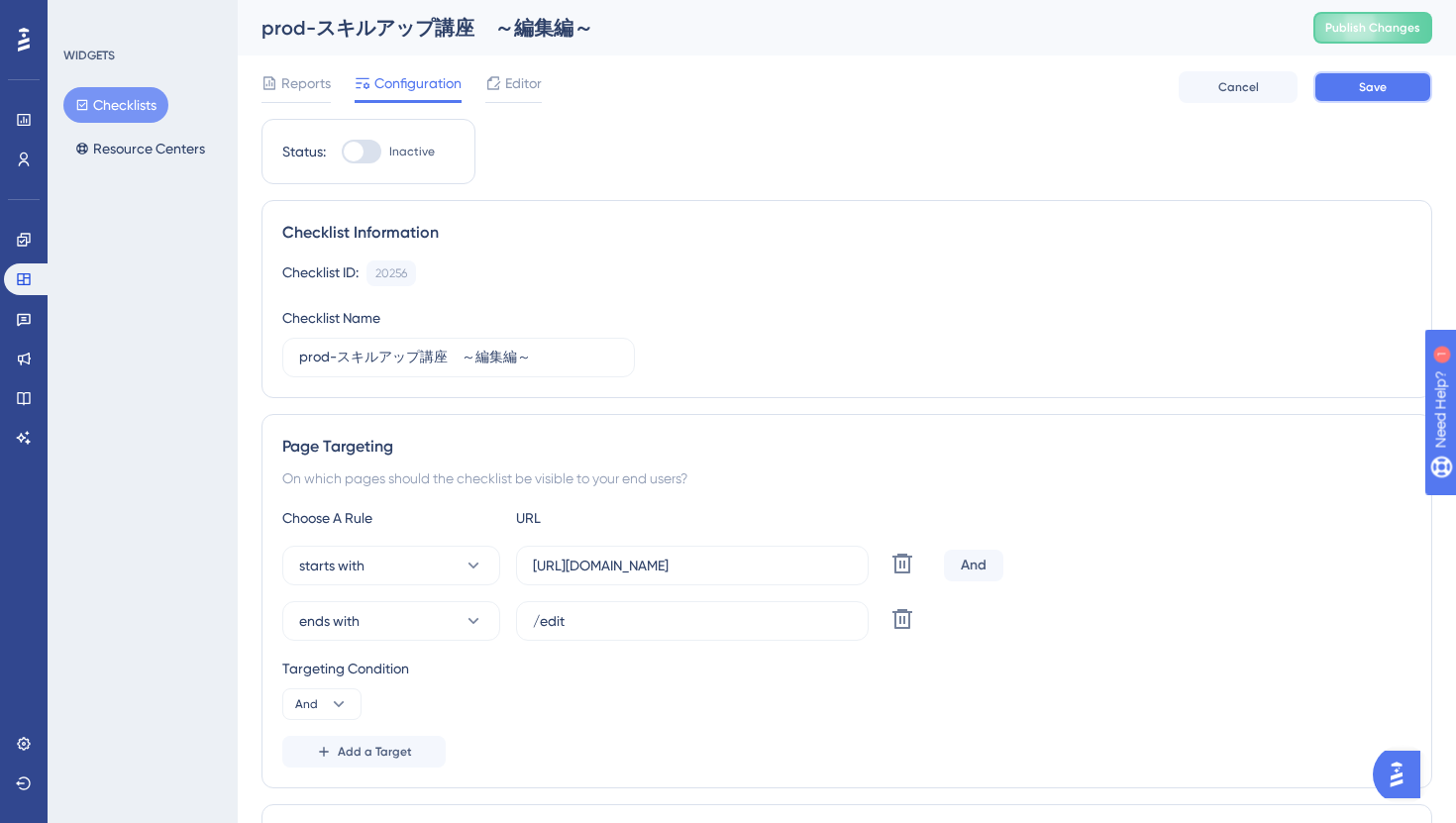 click on "Save" at bounding box center (1373, 87) 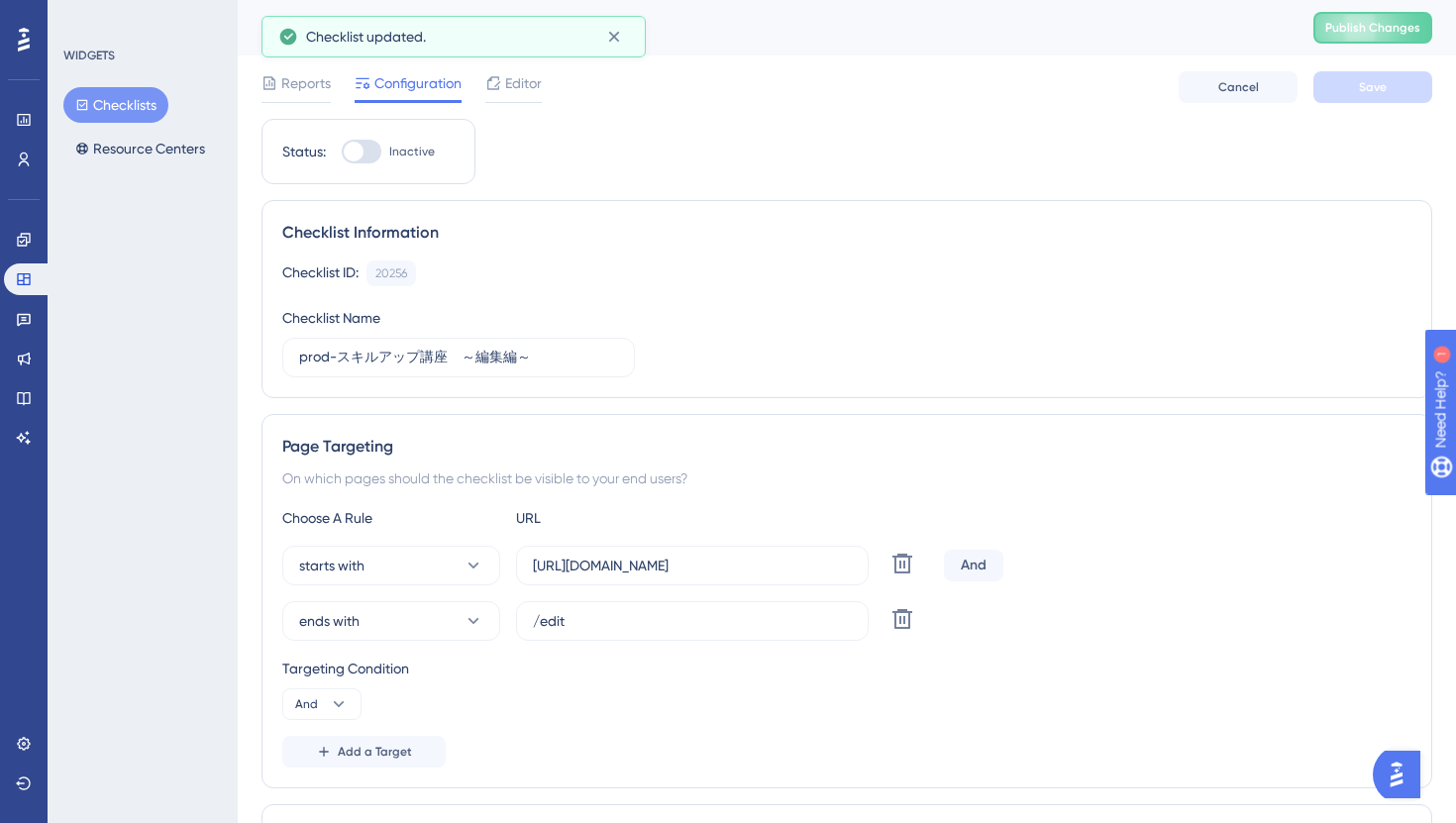 click on "Reports Configuration Editor Cancel Save" at bounding box center (847, 87) 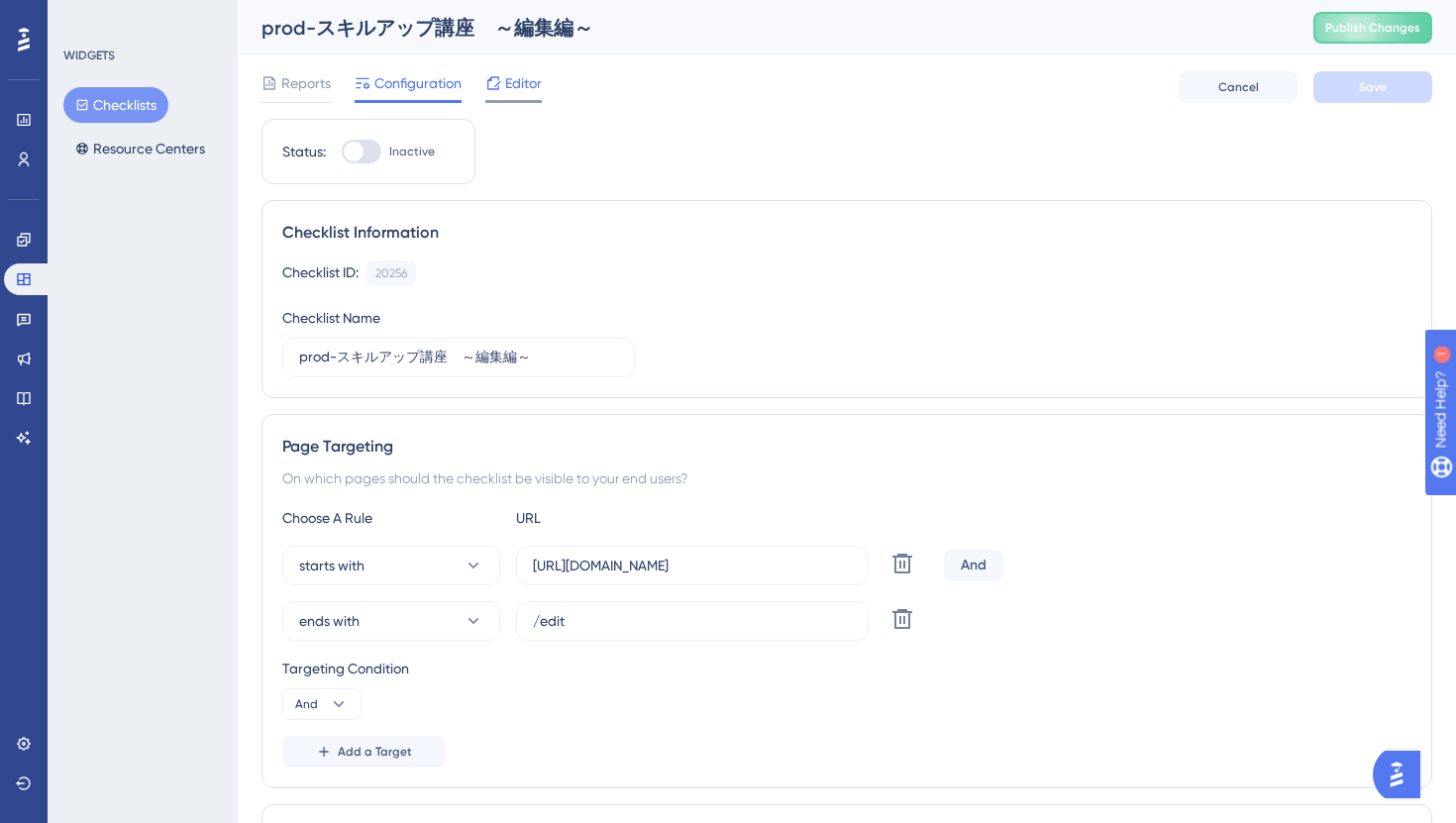 click on "Editor" at bounding box center (513, 87) 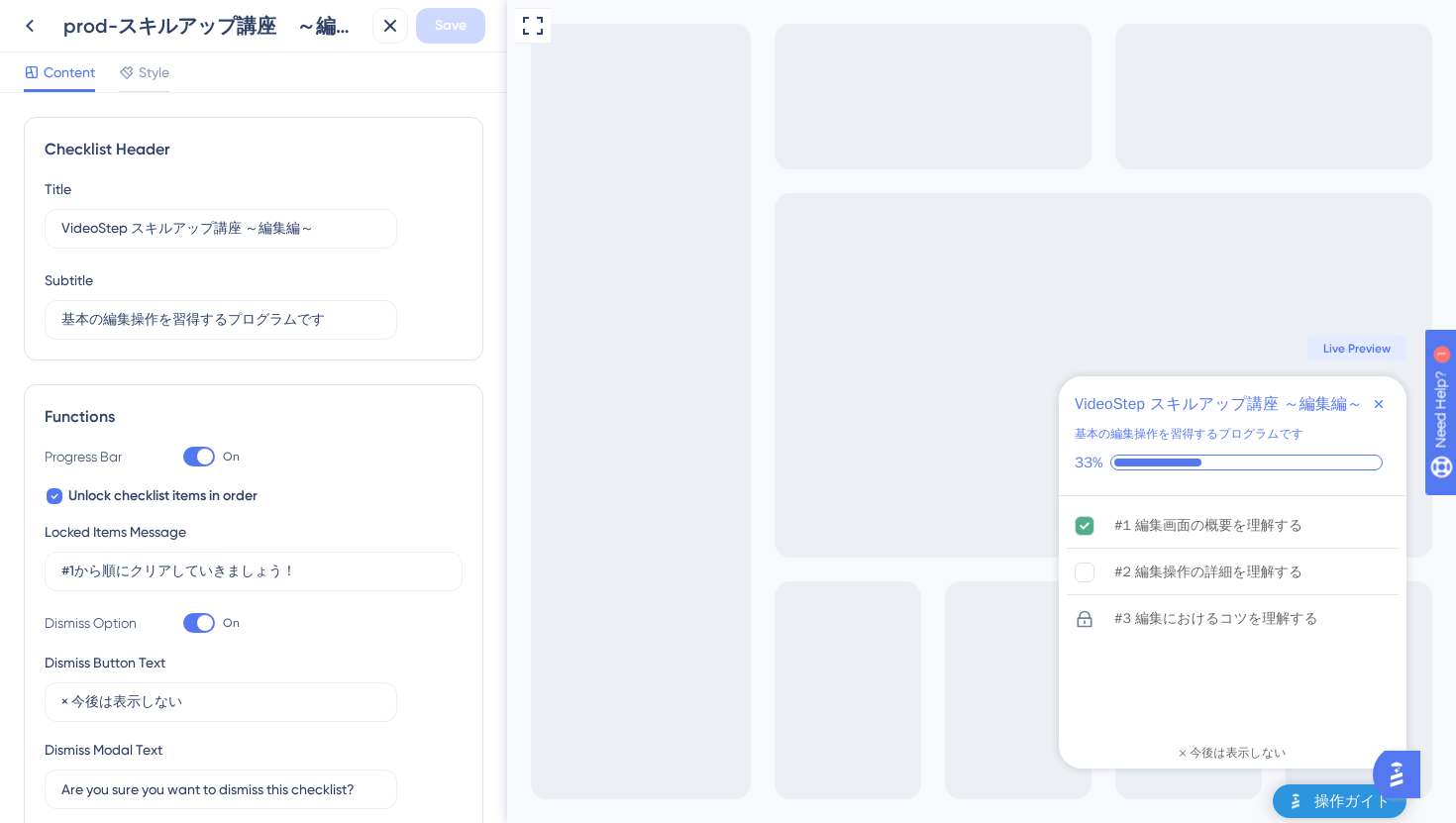 scroll, scrollTop: 0, scrollLeft: 0, axis: both 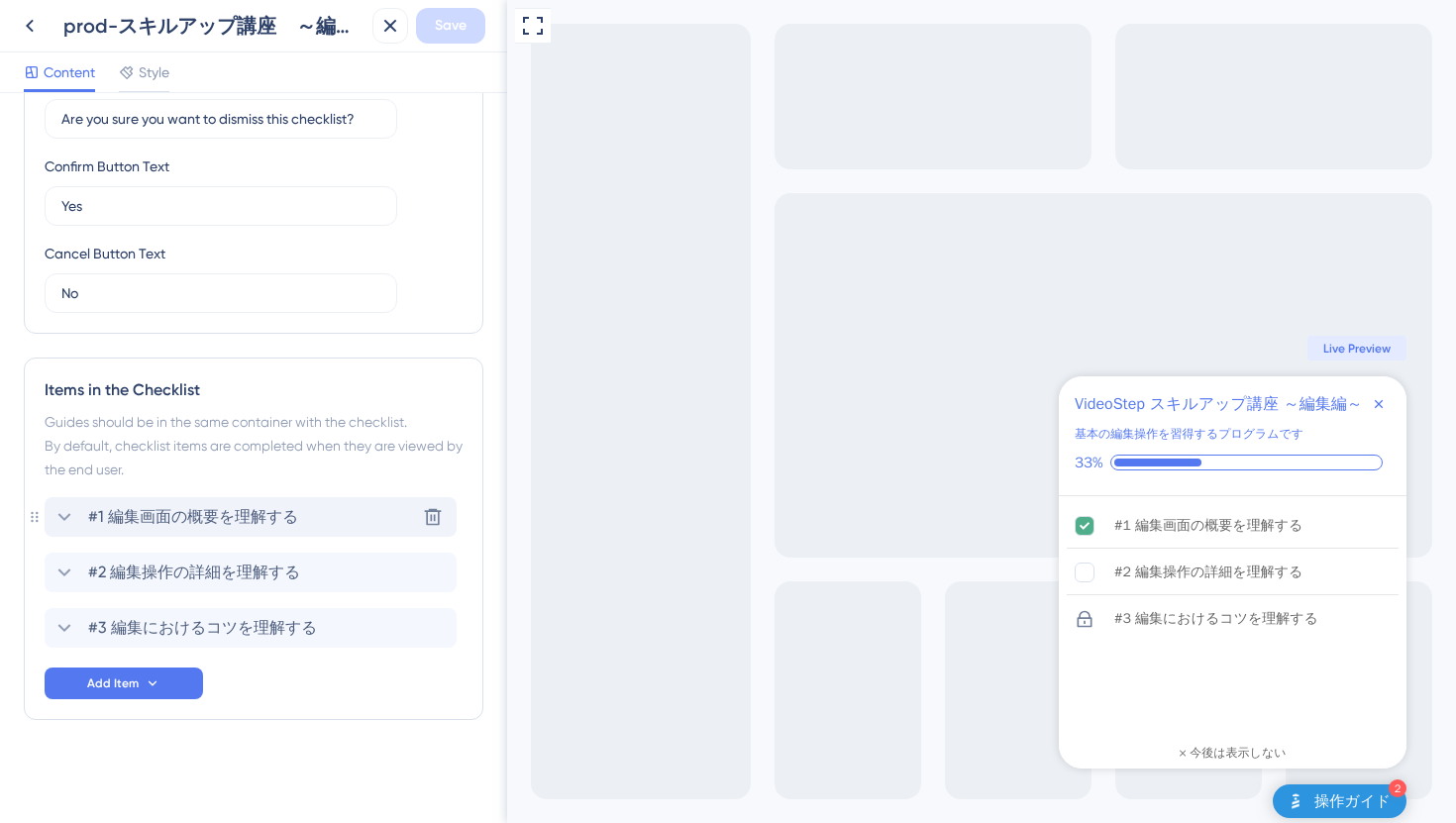 click 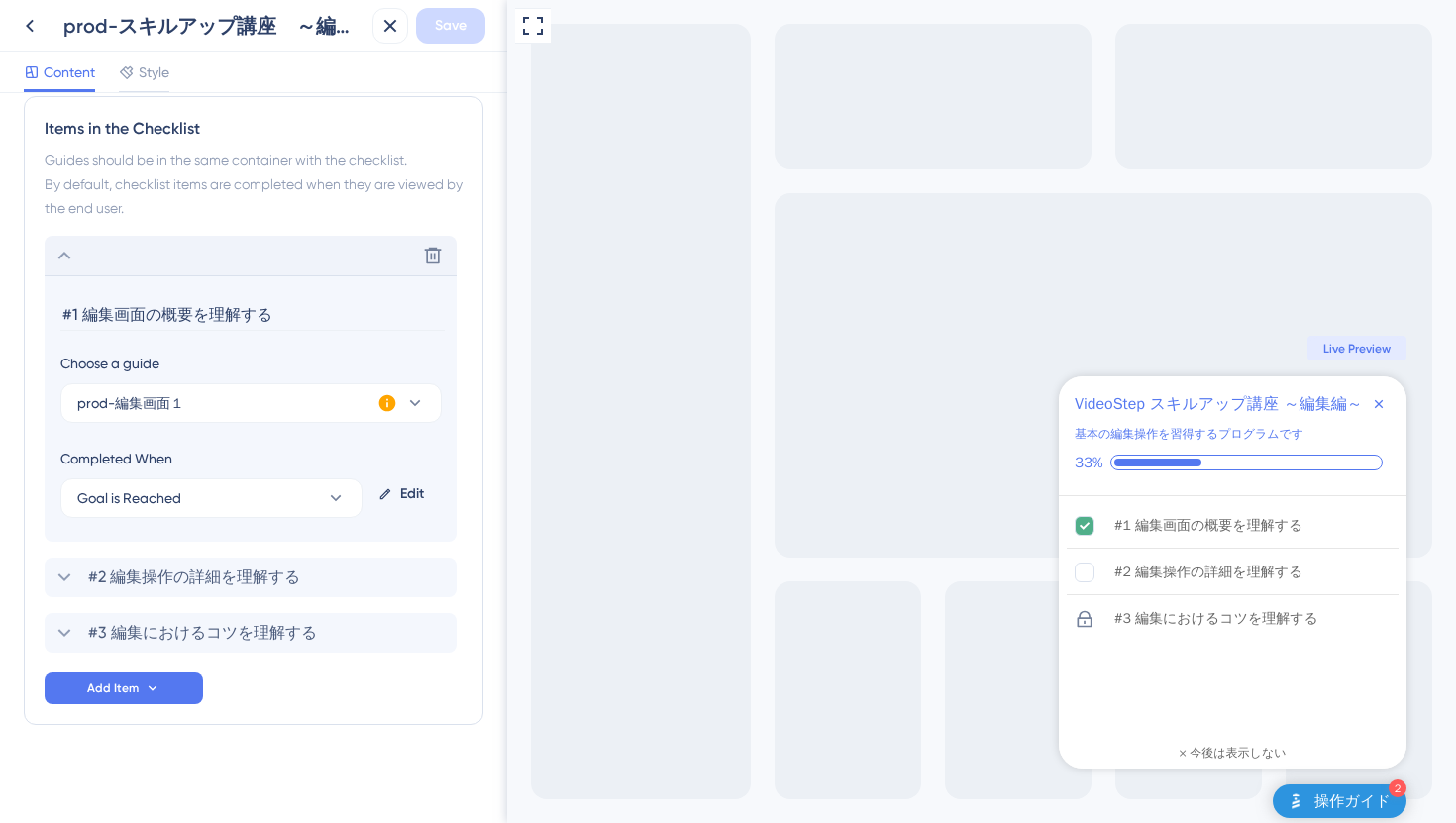 scroll, scrollTop: 937, scrollLeft: 0, axis: vertical 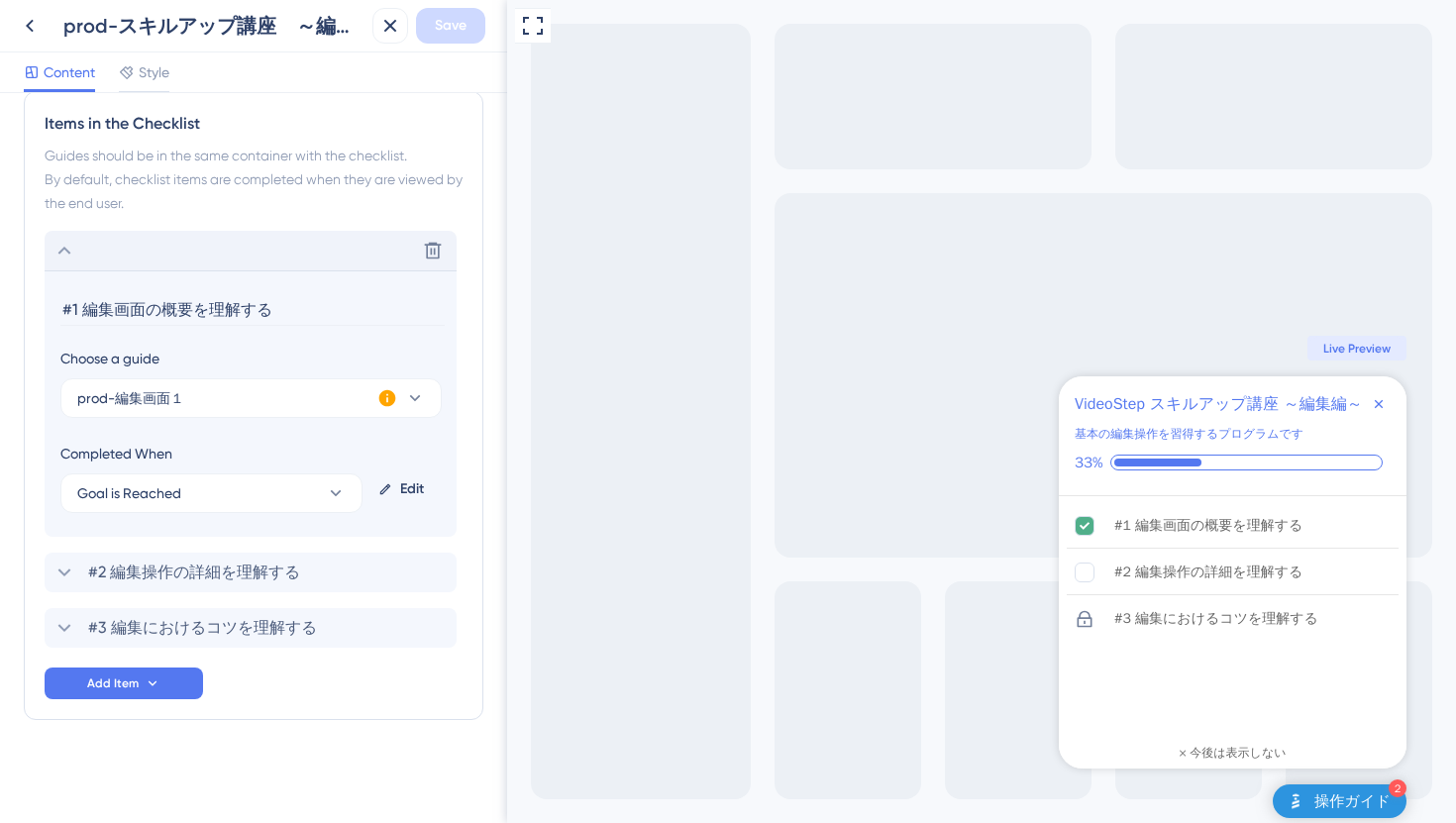drag, startPoint x: 287, startPoint y: 314, endPoint x: 49, endPoint y: 307, distance: 238.10292 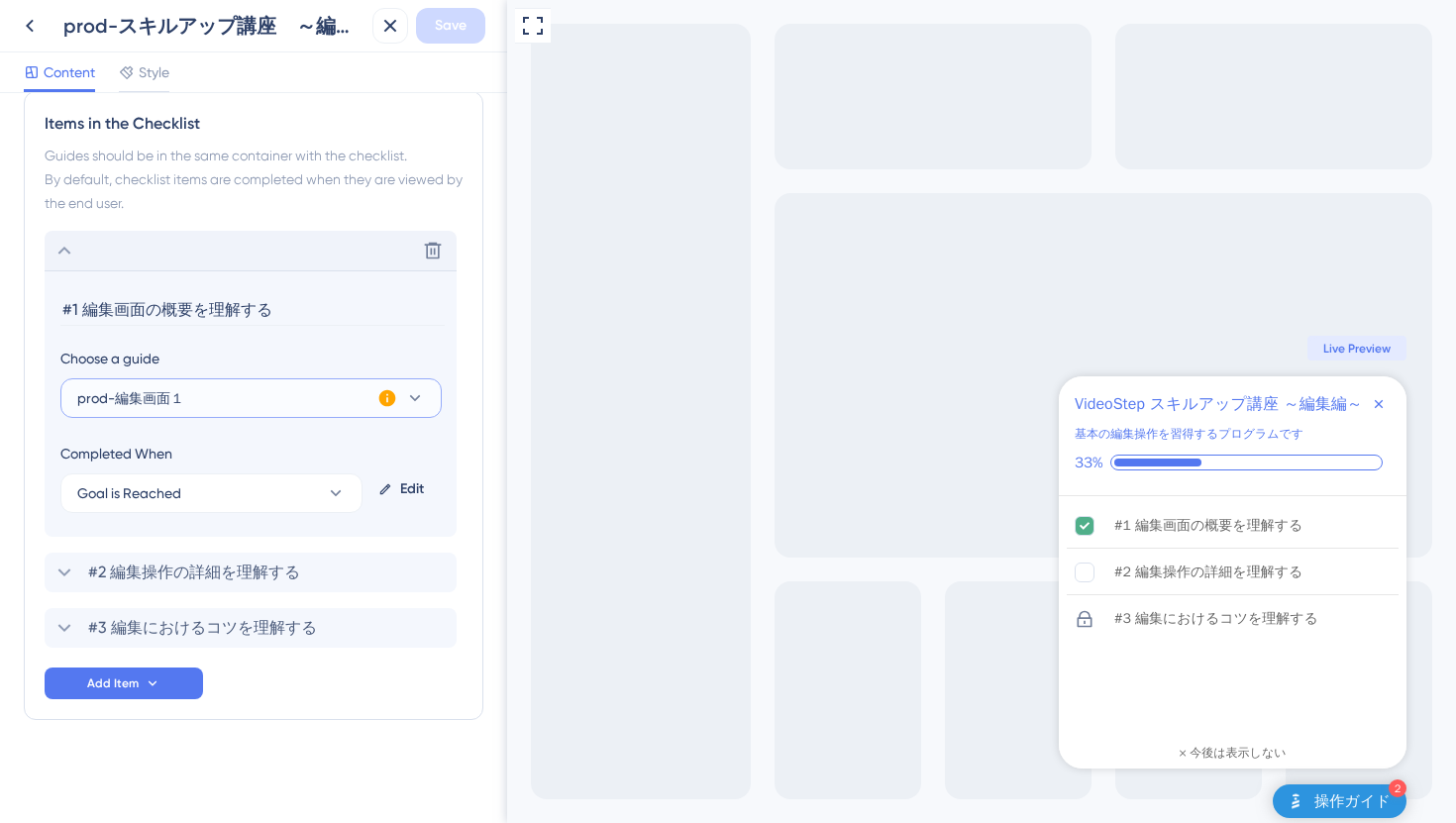 click on "prod-編集画面１" at bounding box center (251, 398) 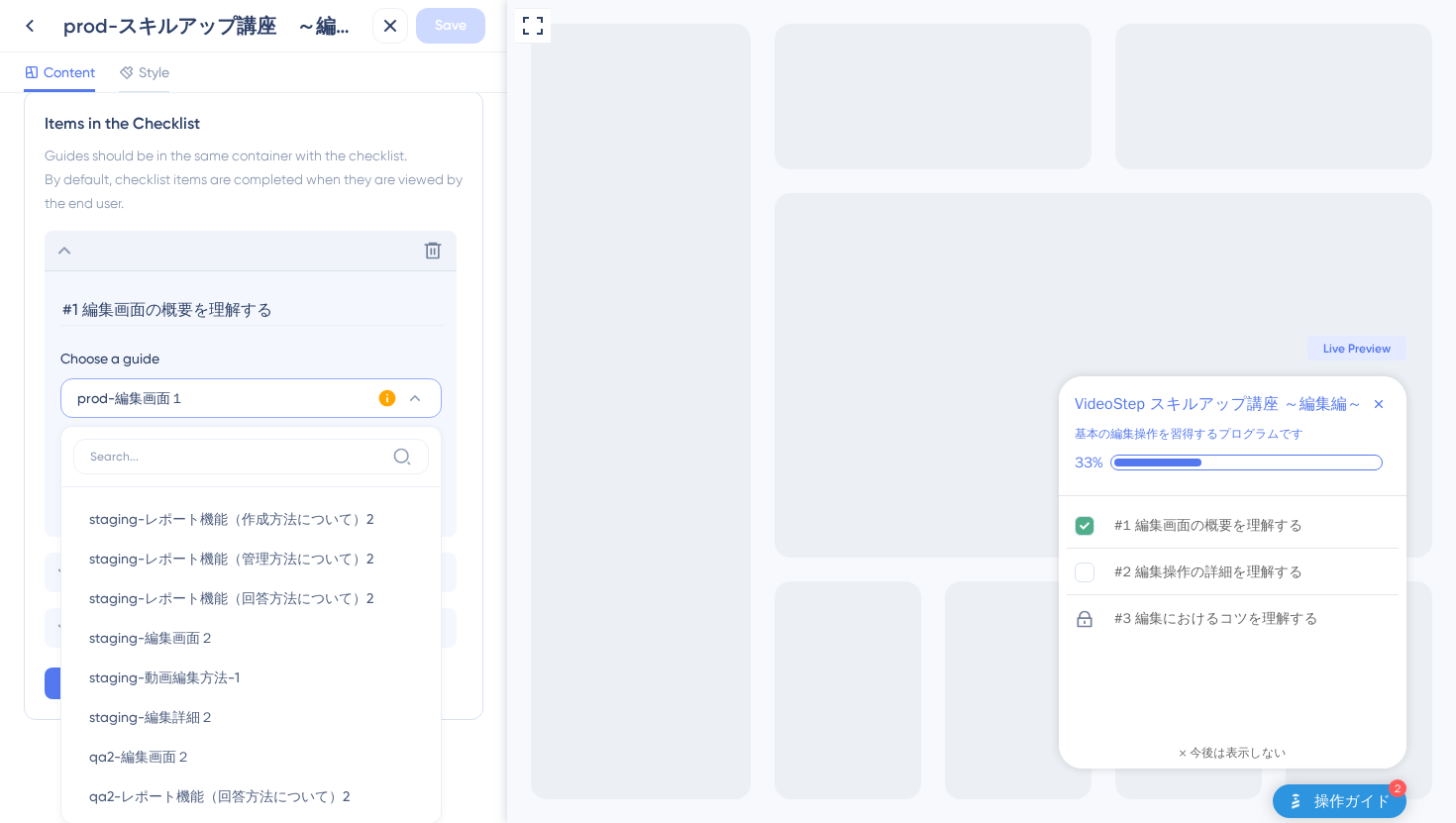 scroll, scrollTop: 1103, scrollLeft: 0, axis: vertical 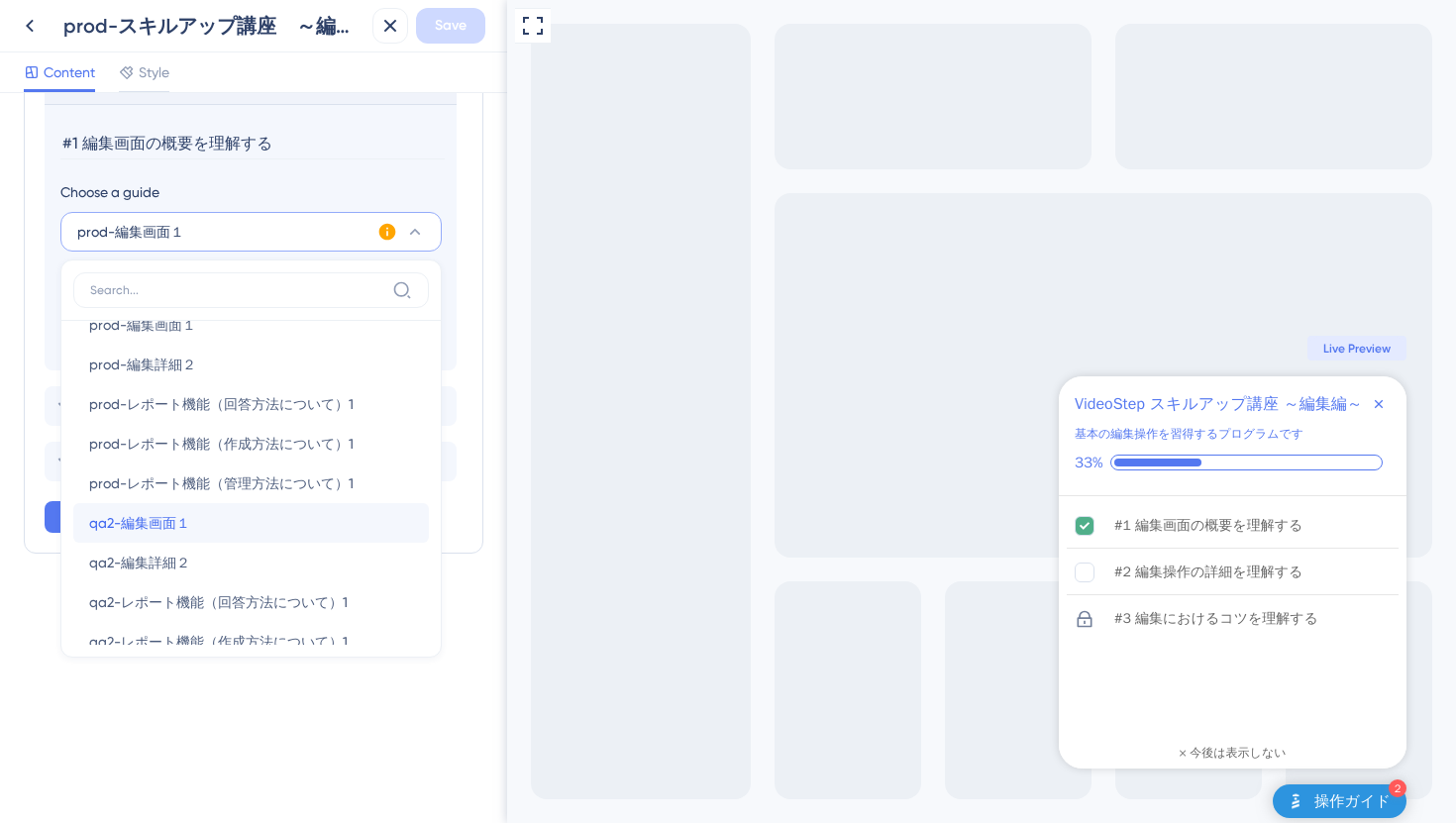click on "qa2-編集画面１" at bounding box center (140, 523) 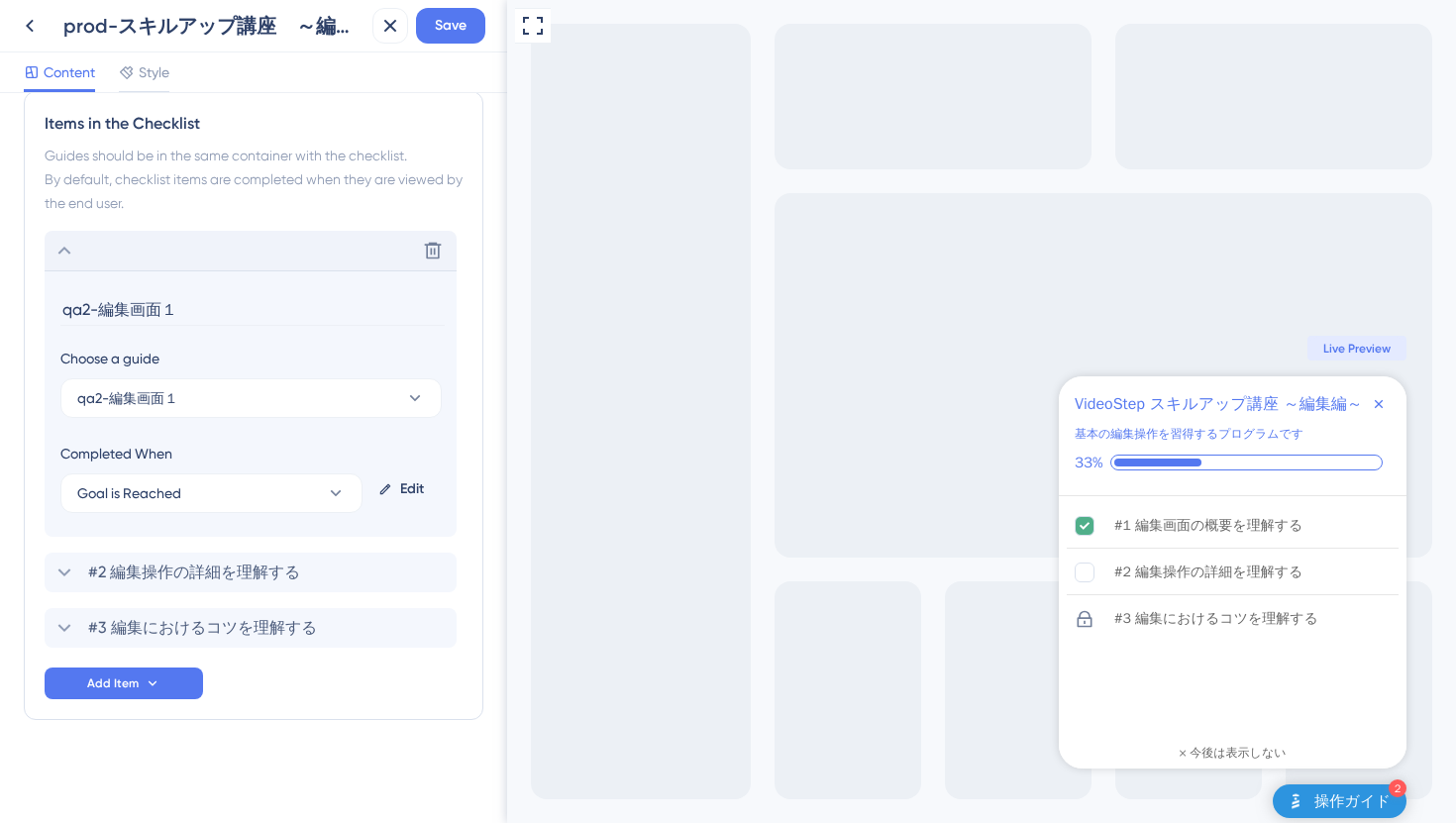 scroll, scrollTop: 937, scrollLeft: 0, axis: vertical 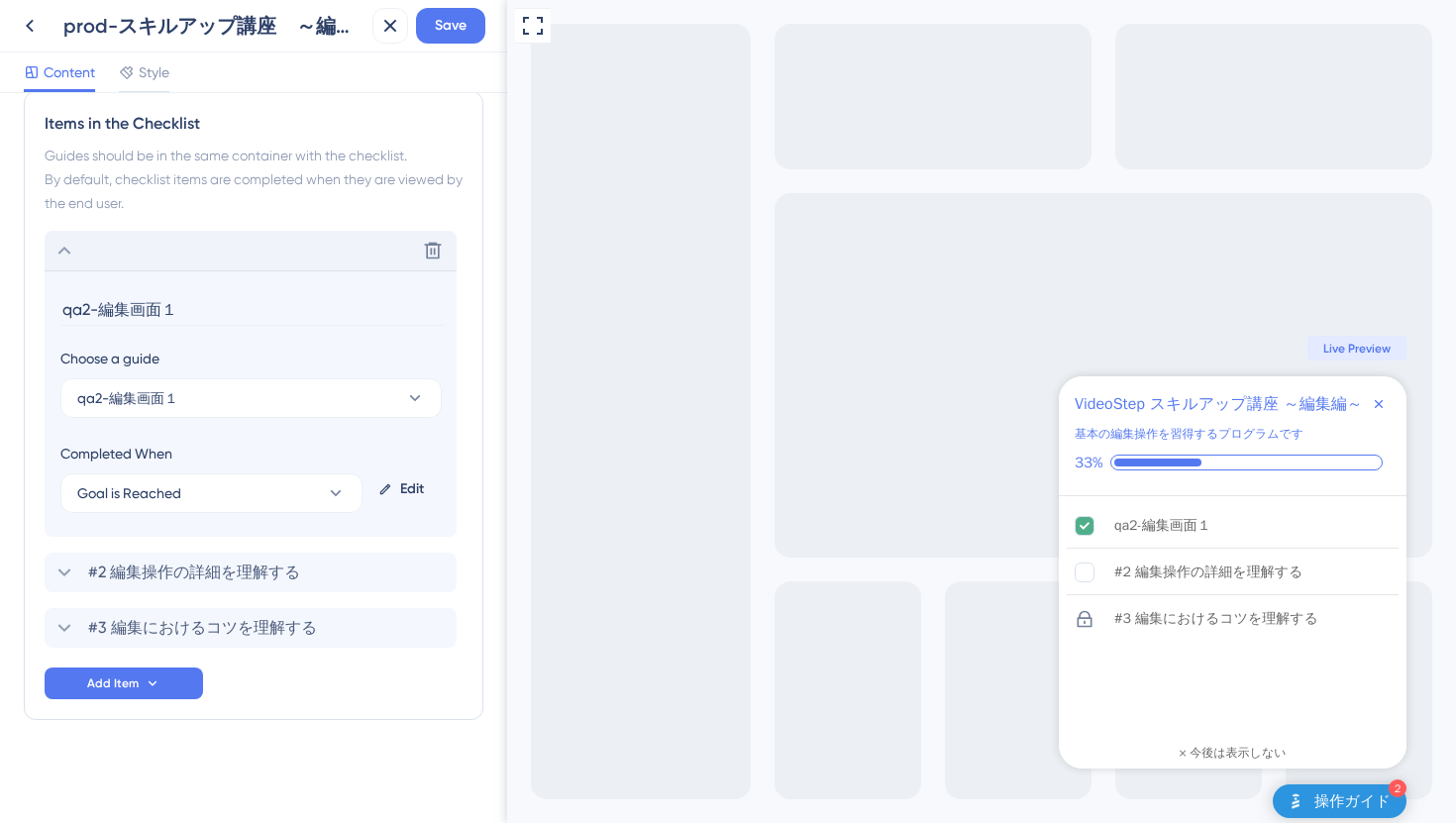 click on "qa2-編集画面１" at bounding box center [253, 310] 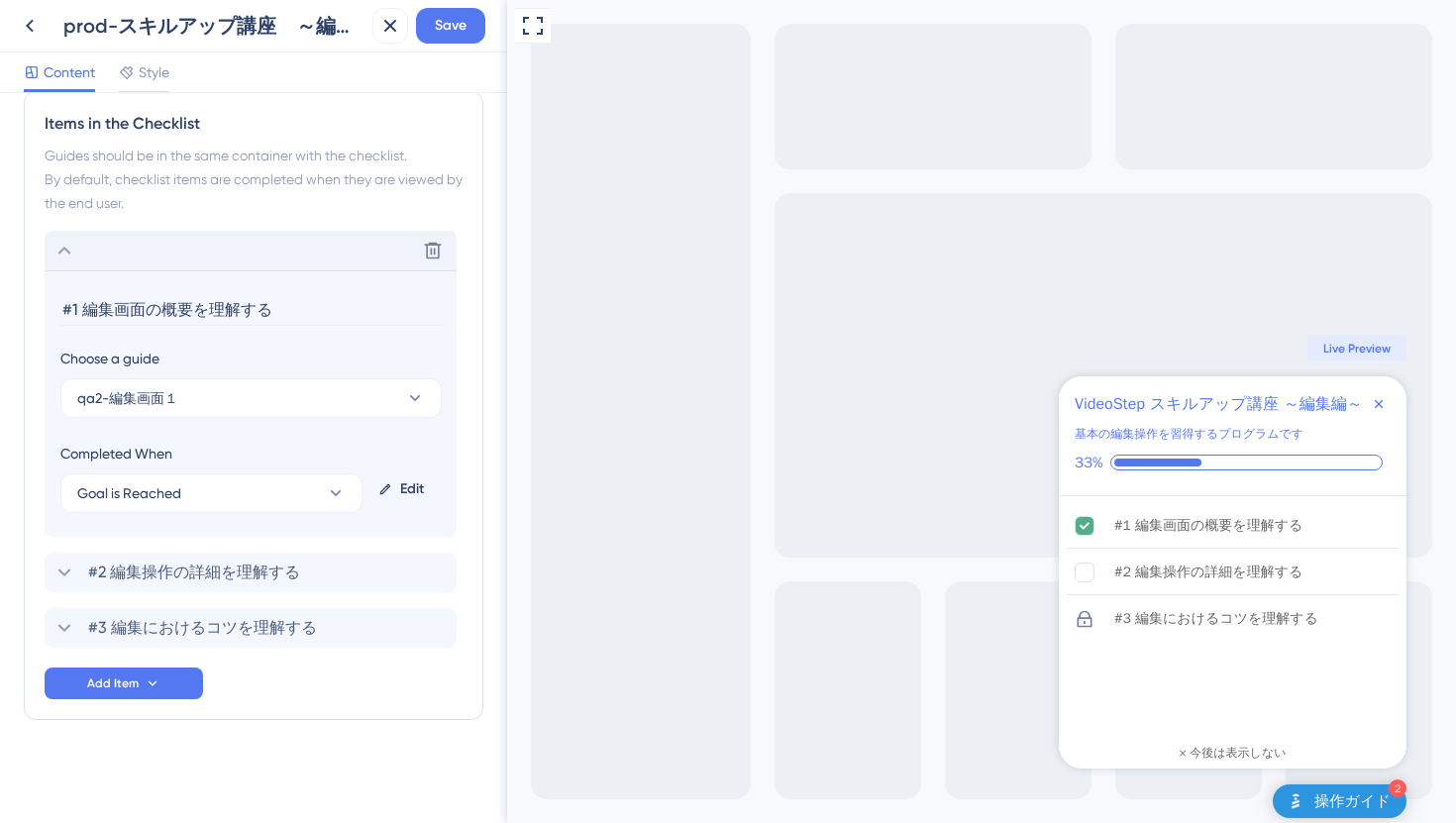 type on "#1 編集画面の概要を理解する" 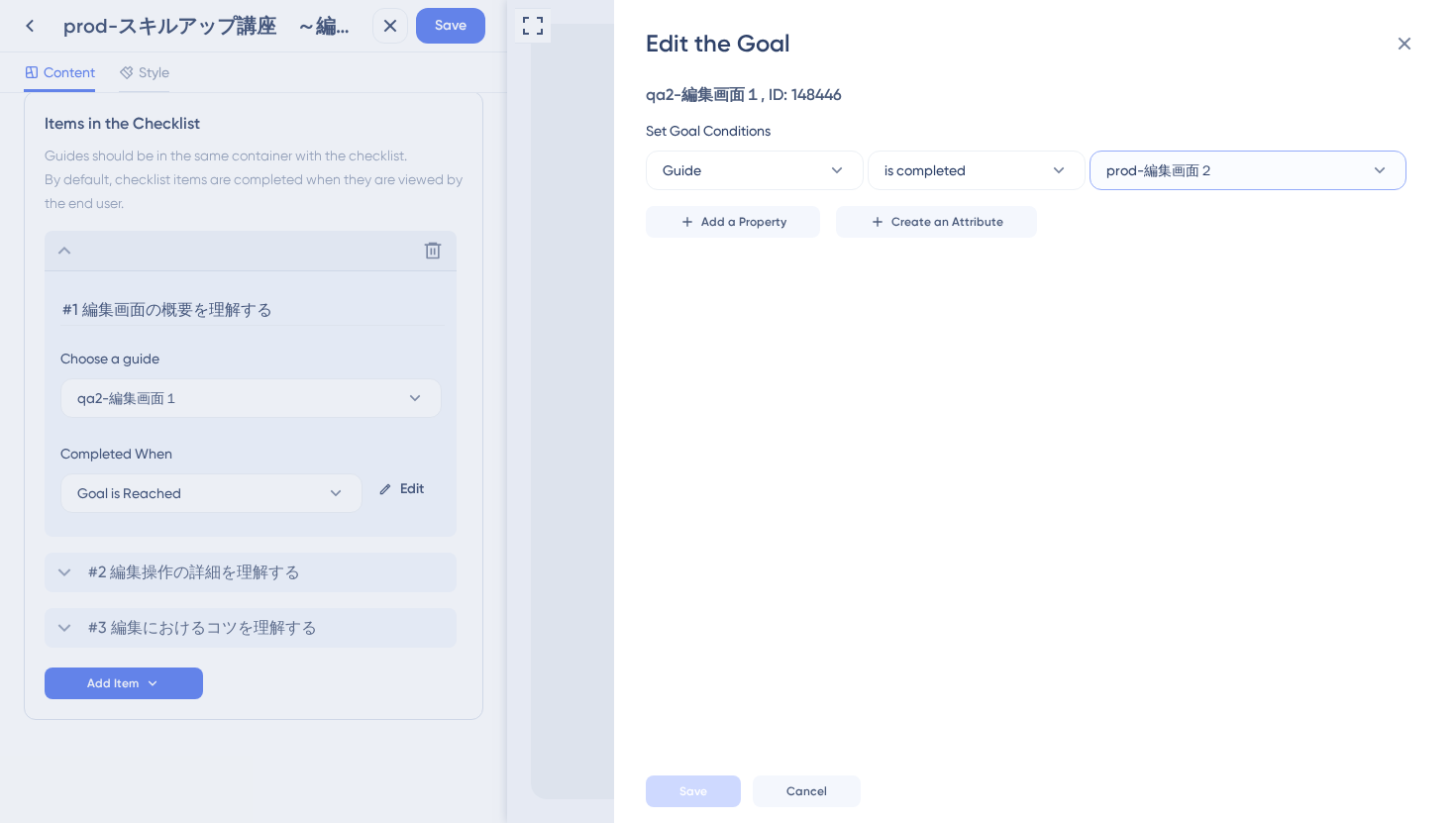 click on "prod-編集画面２" at bounding box center [1248, 170] 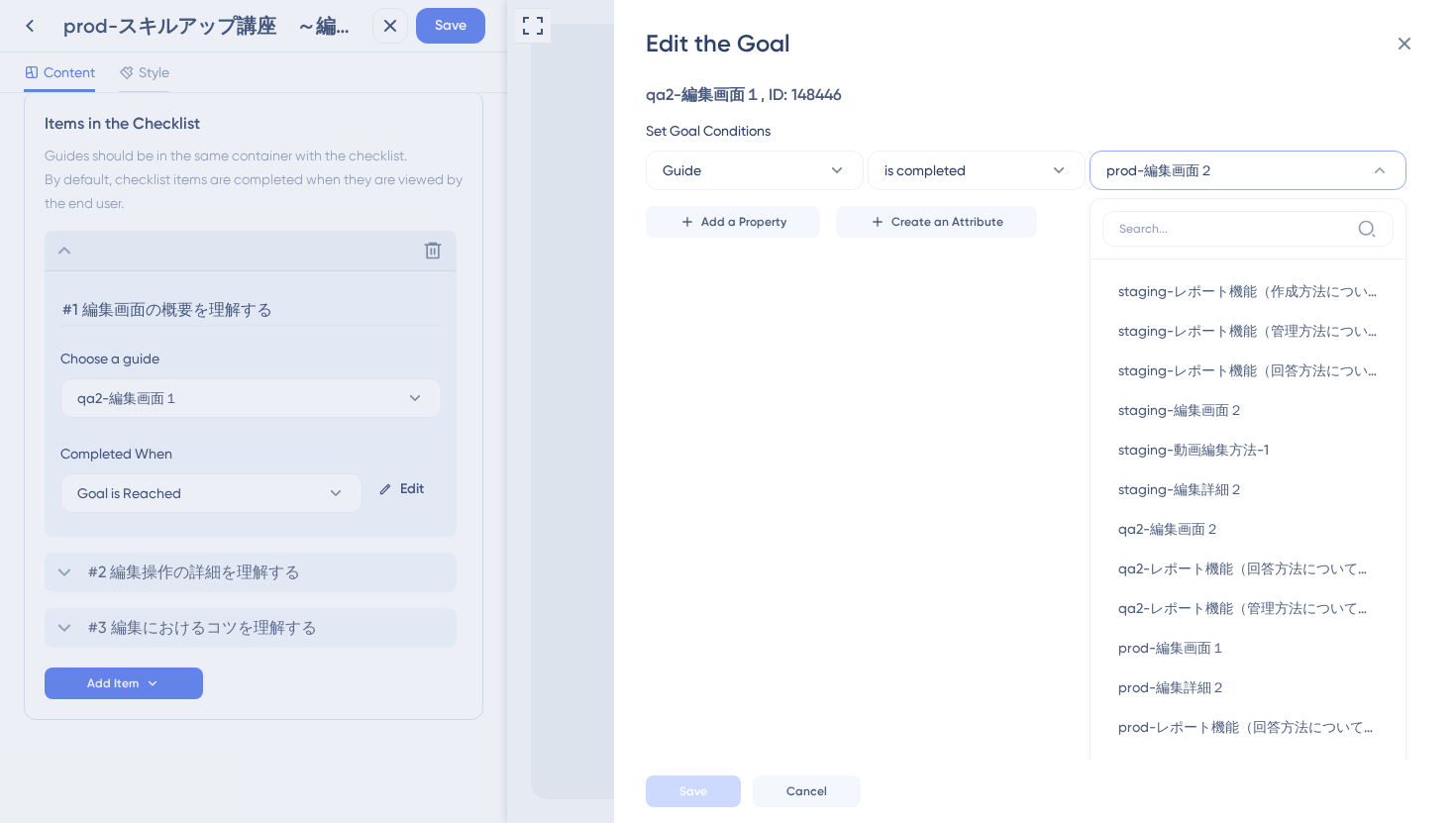 scroll, scrollTop: 89, scrollLeft: 0, axis: vertical 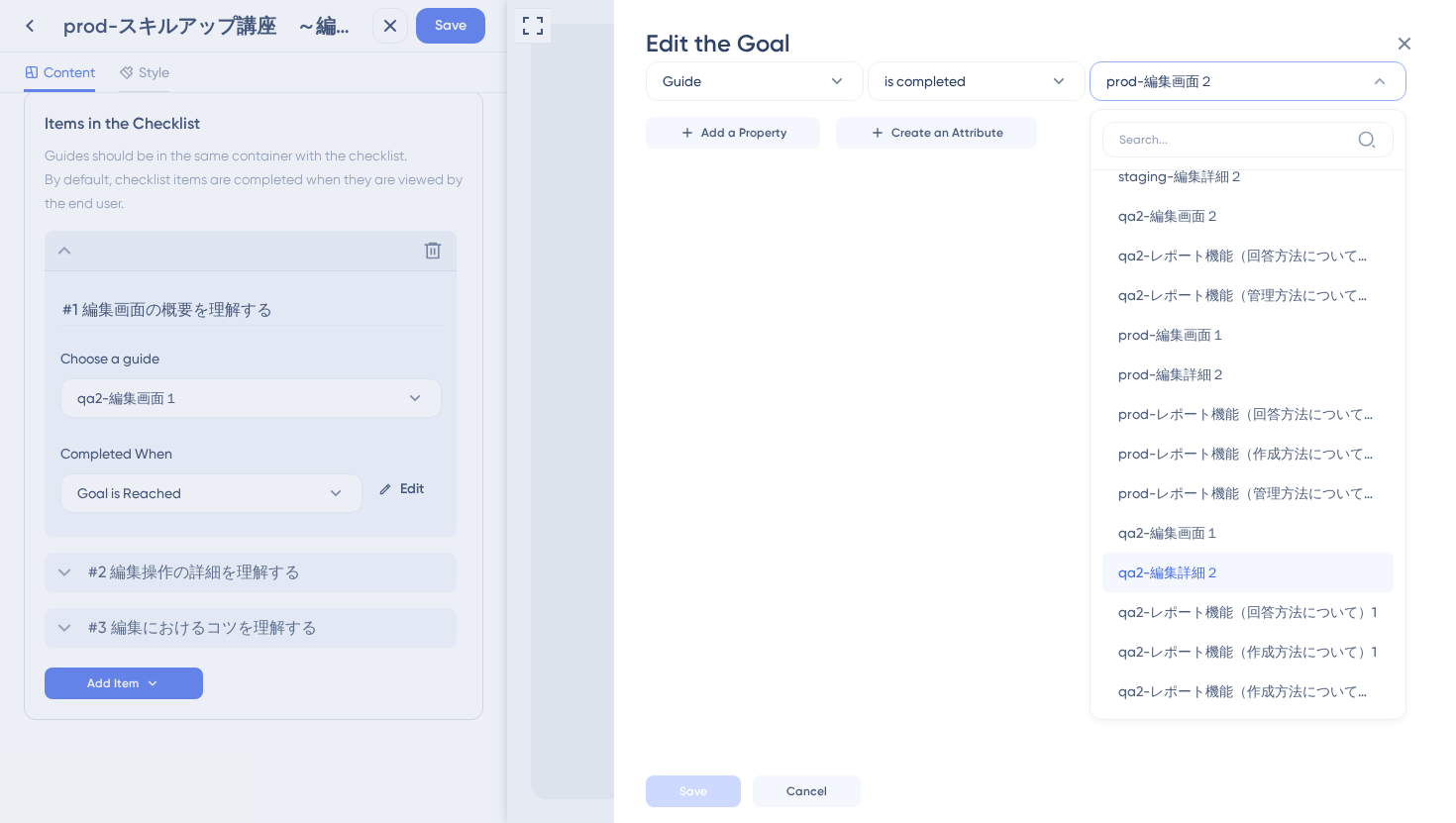 click on "qa2-編集詳細２" at bounding box center (1169, 572) 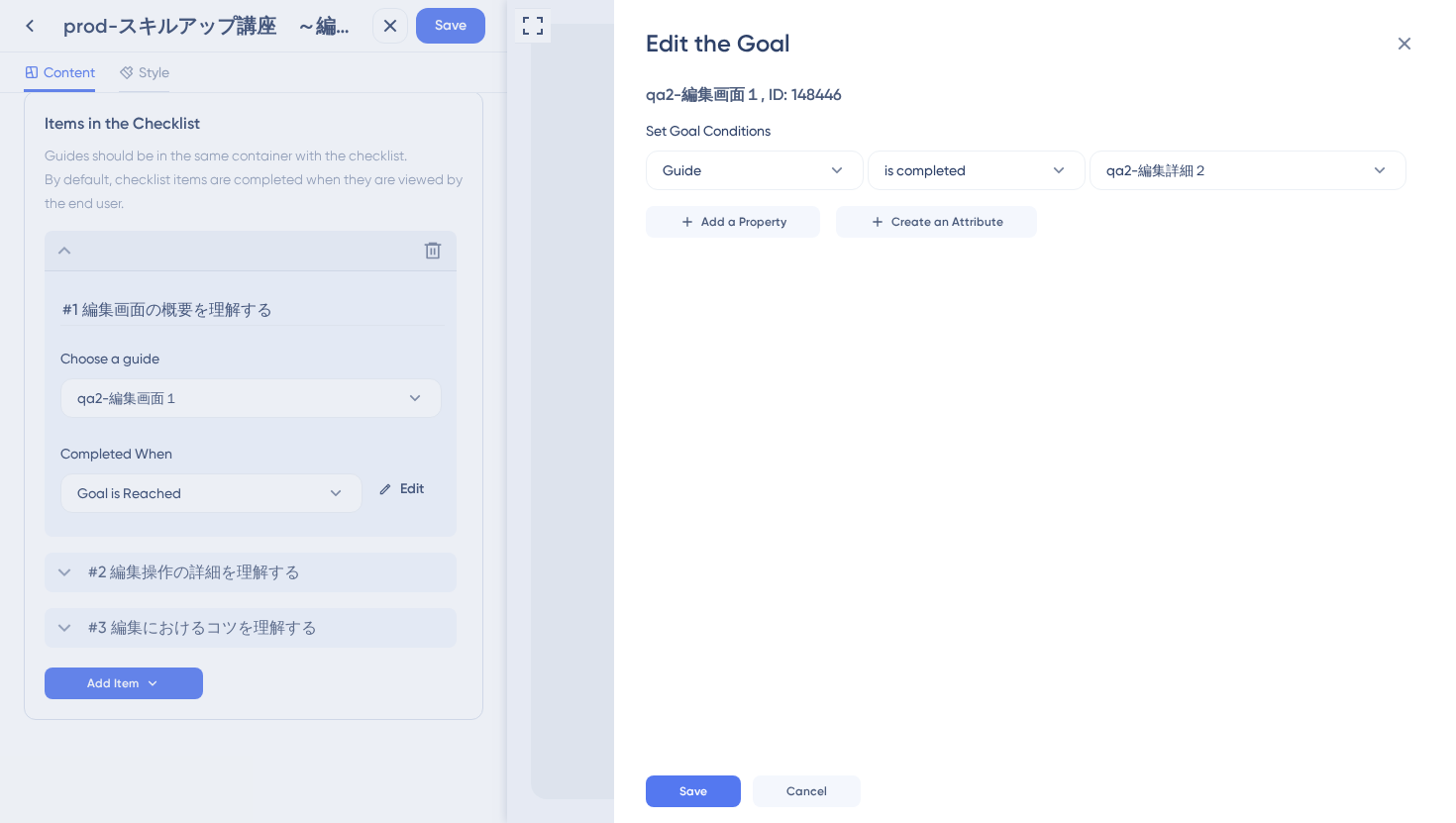 scroll, scrollTop: 0, scrollLeft: 0, axis: both 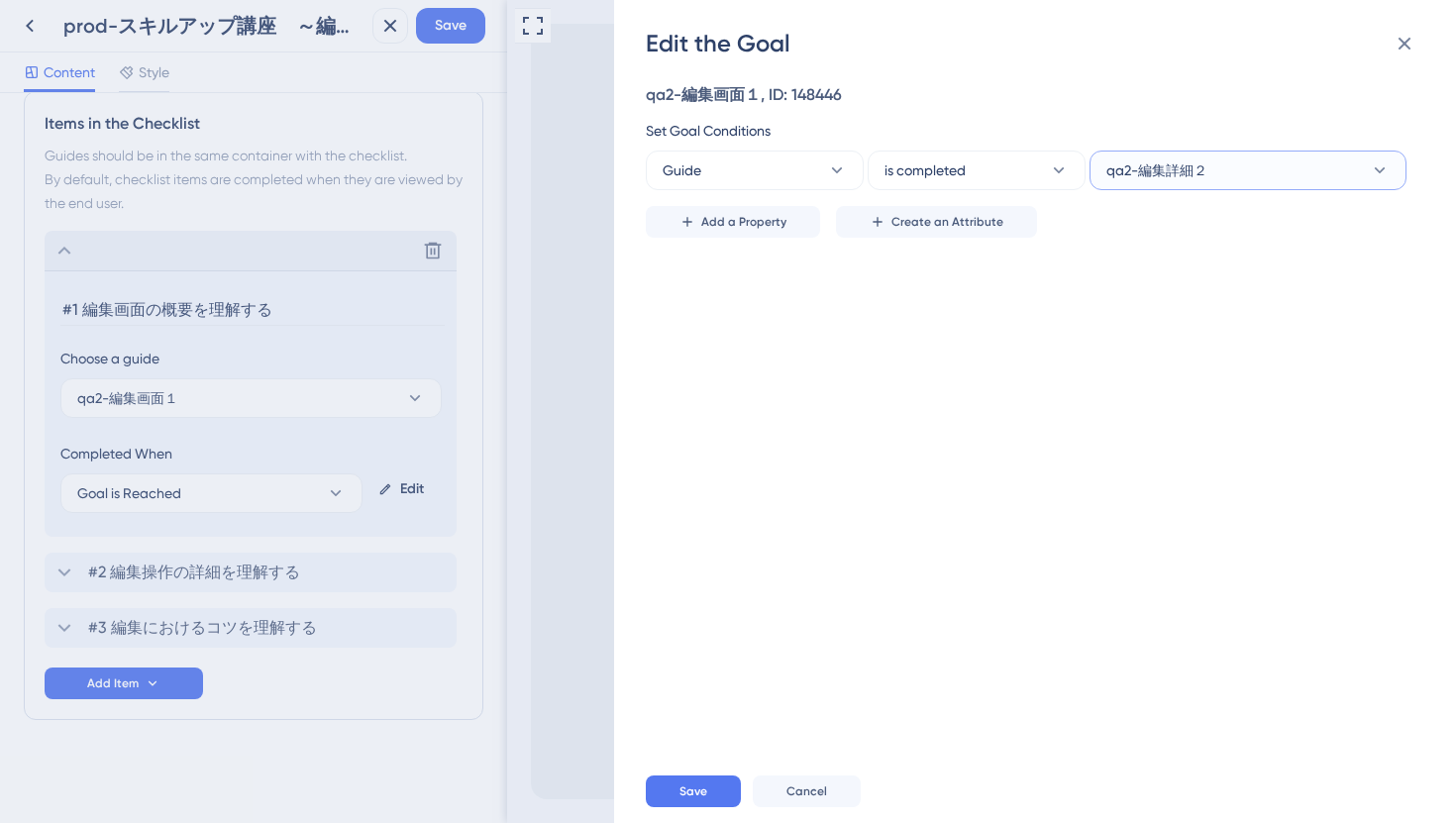 click on "qa2-編集詳細２" at bounding box center (1248, 170) 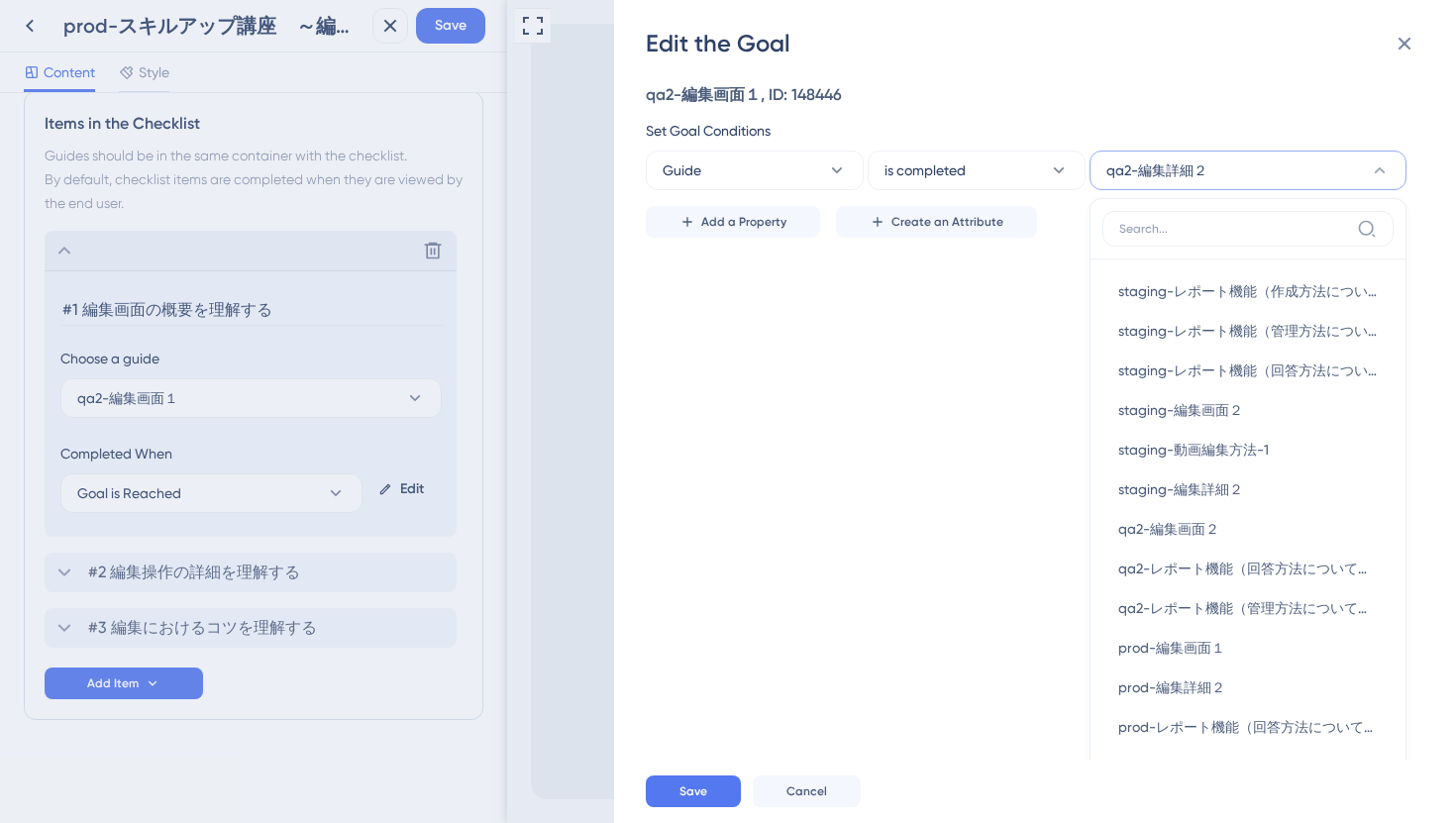 scroll, scrollTop: 89, scrollLeft: 0, axis: vertical 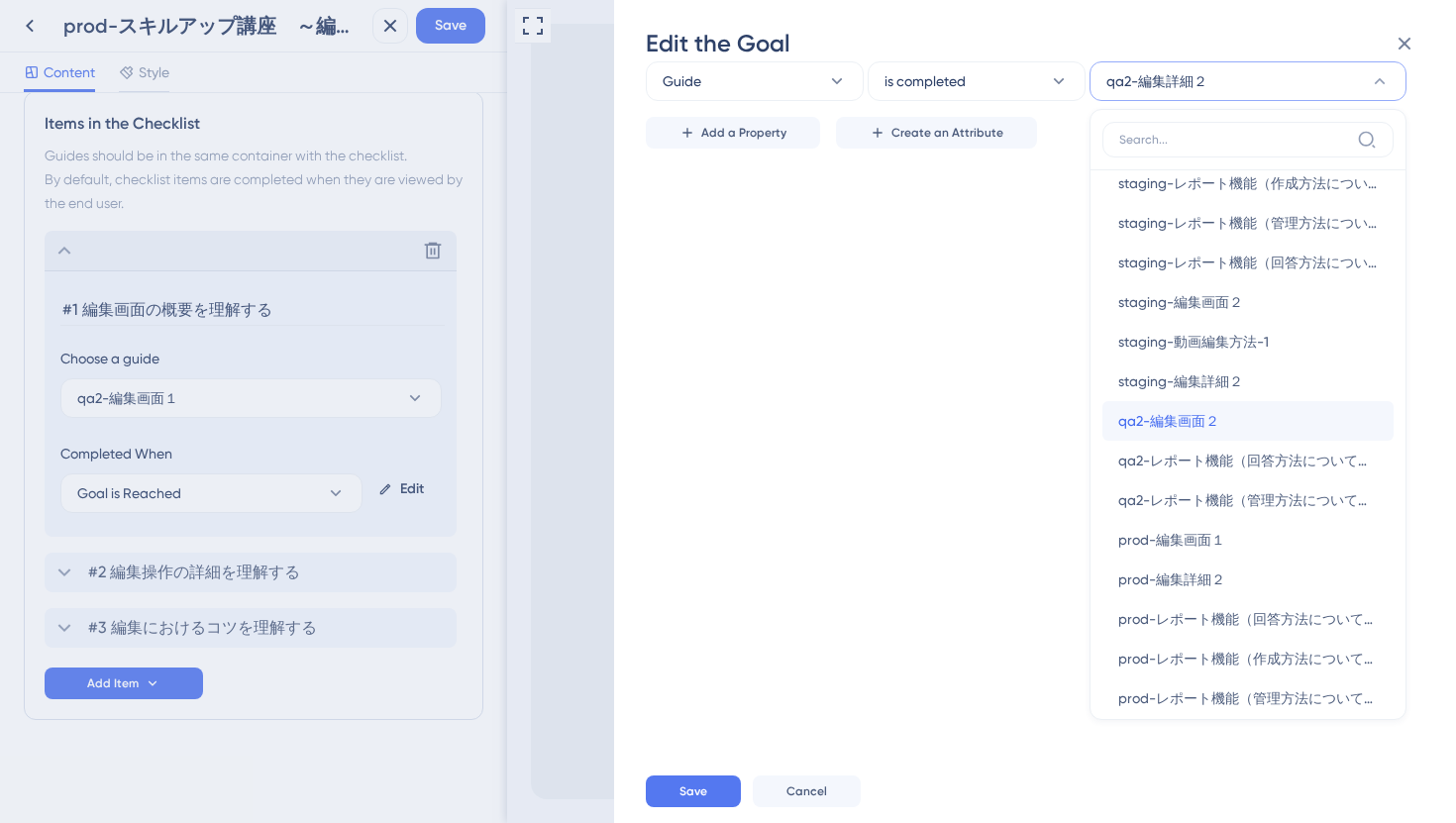 click on "qa2-編集画面２ qa2-編集画面２" at bounding box center [1248, 421] 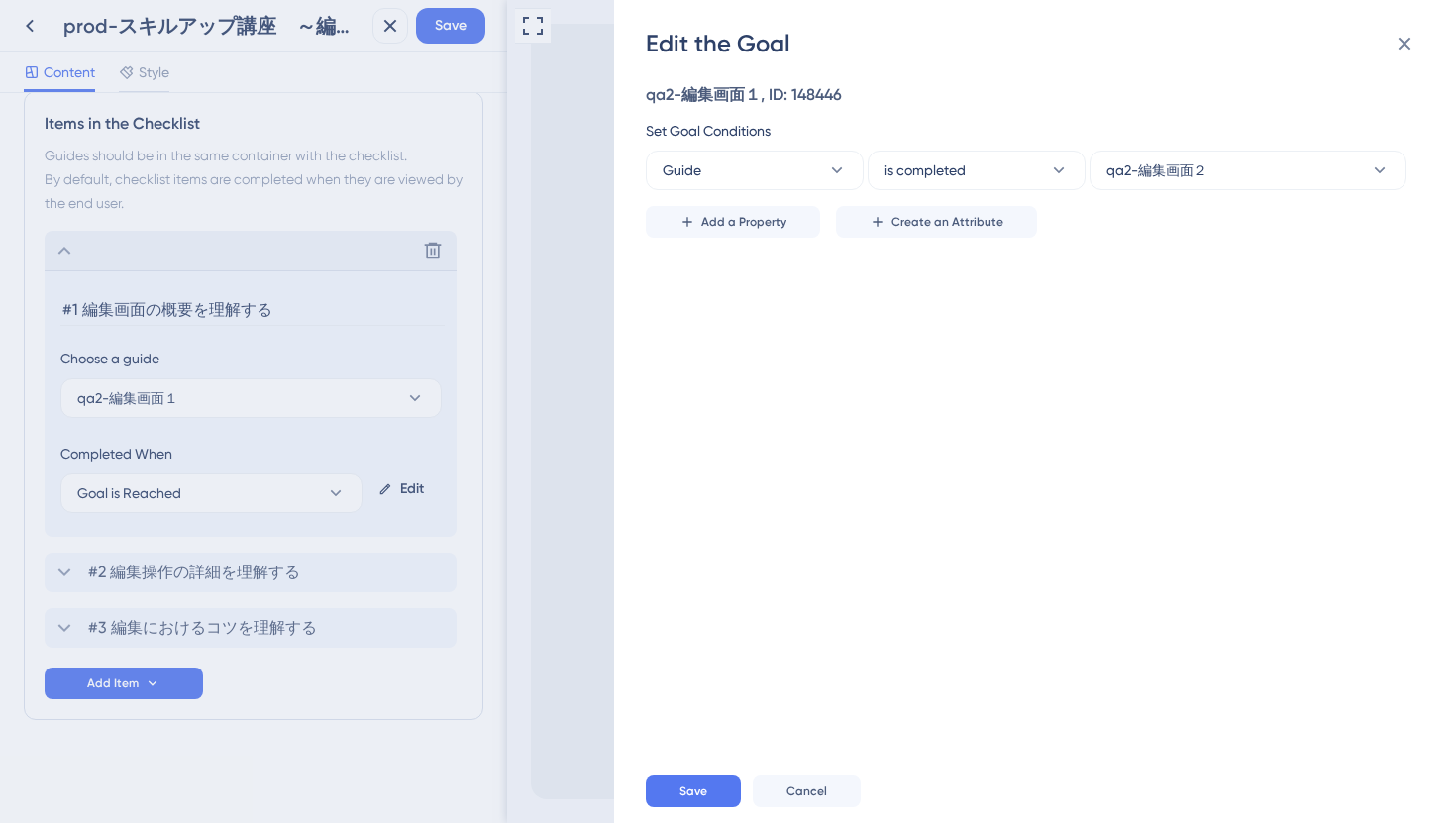 scroll, scrollTop: 0, scrollLeft: 0, axis: both 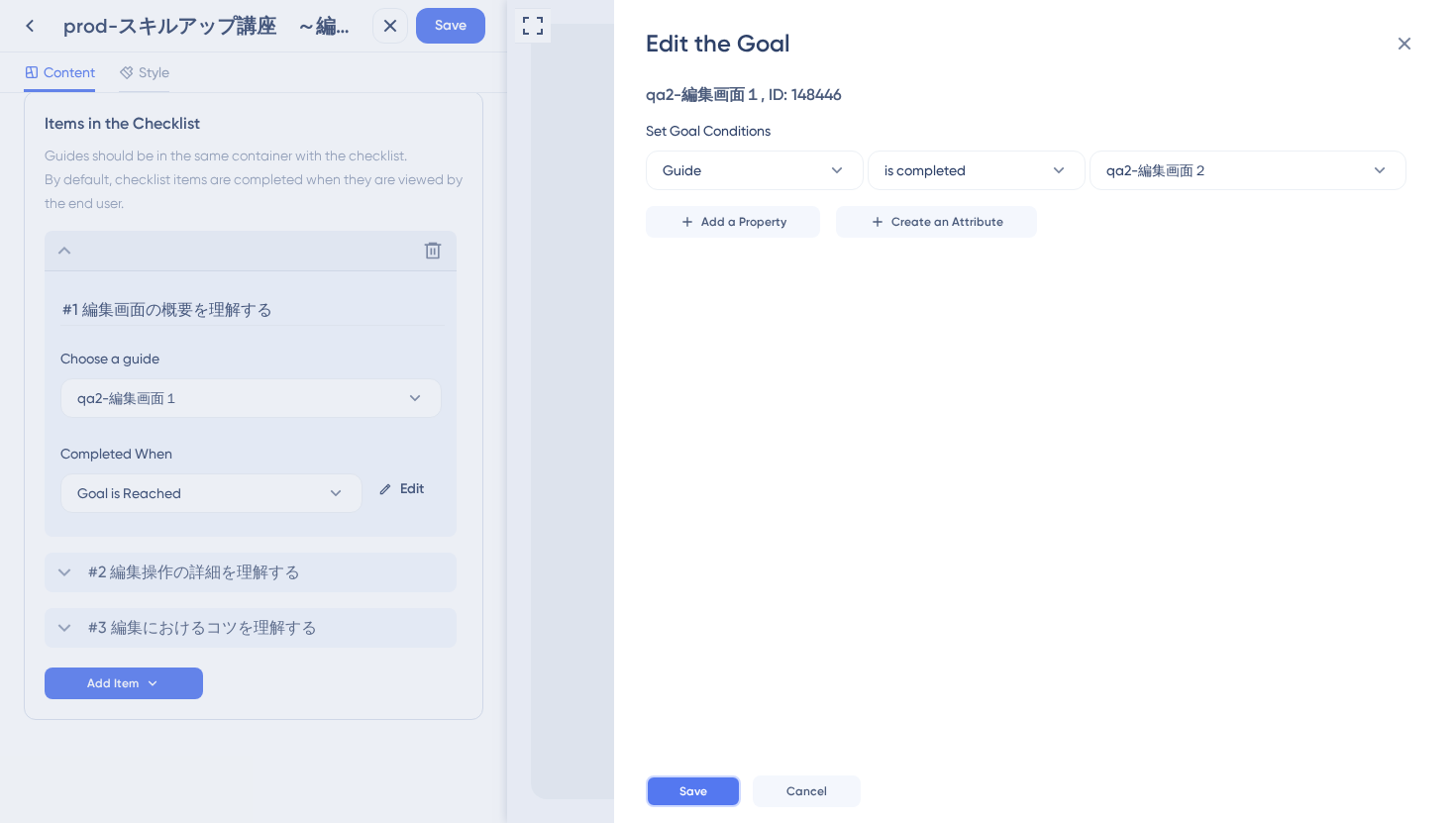 click on "Save" at bounding box center [693, 791] 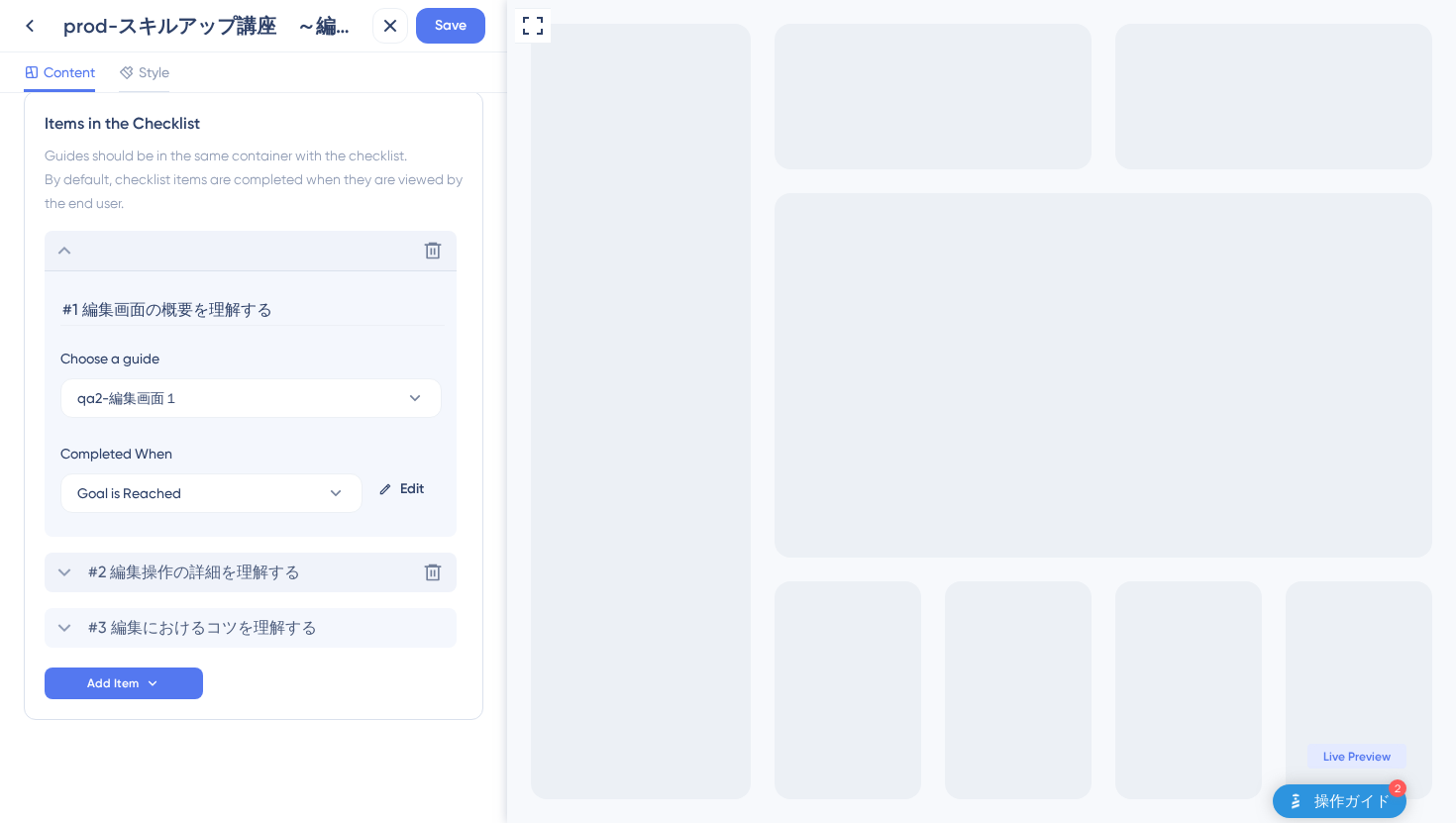 click on "#2 編集操作の詳細を理解する" at bounding box center [194, 572] 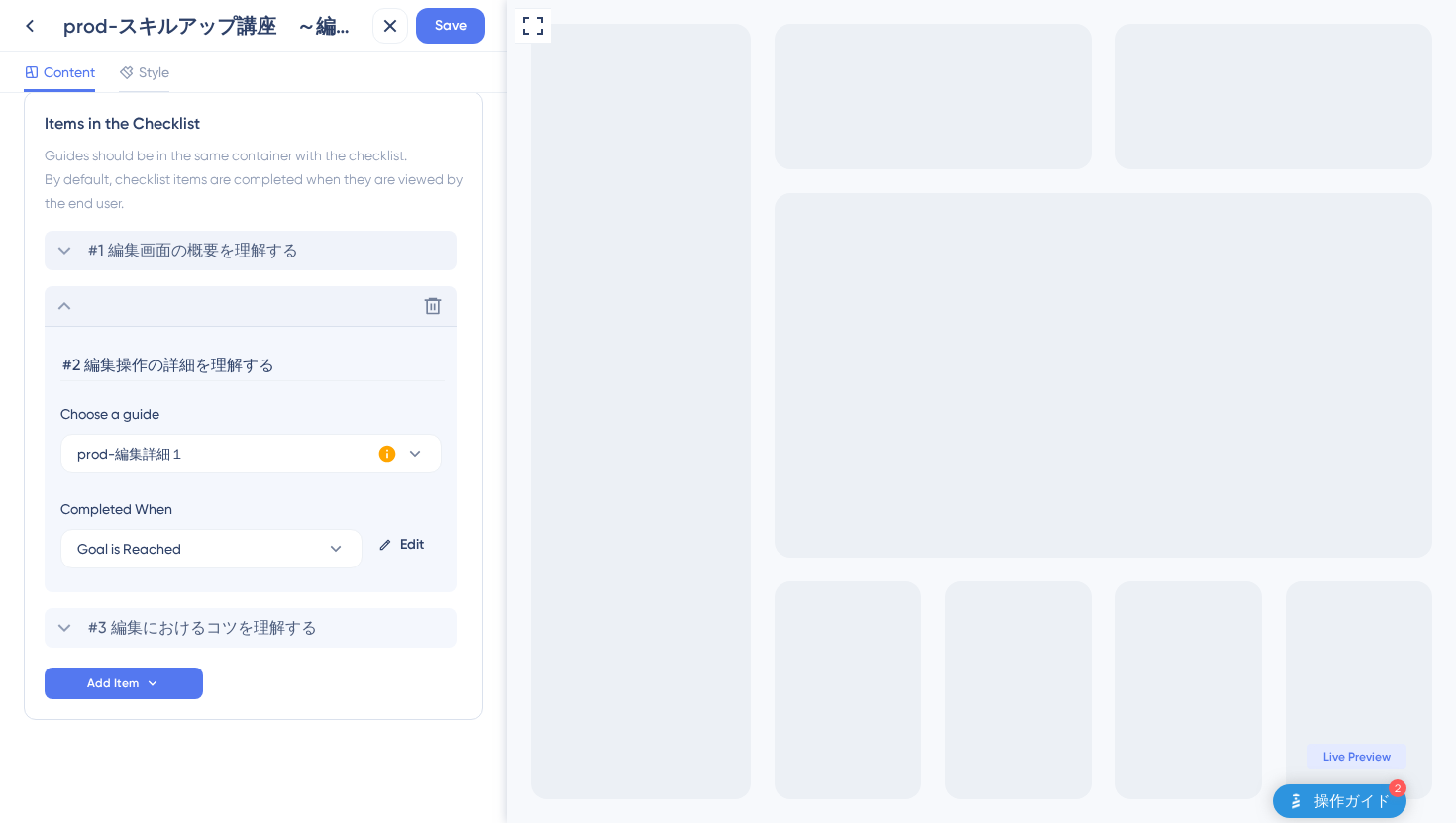 drag, startPoint x: 298, startPoint y: 358, endPoint x: 26, endPoint y: 363, distance: 272.04595 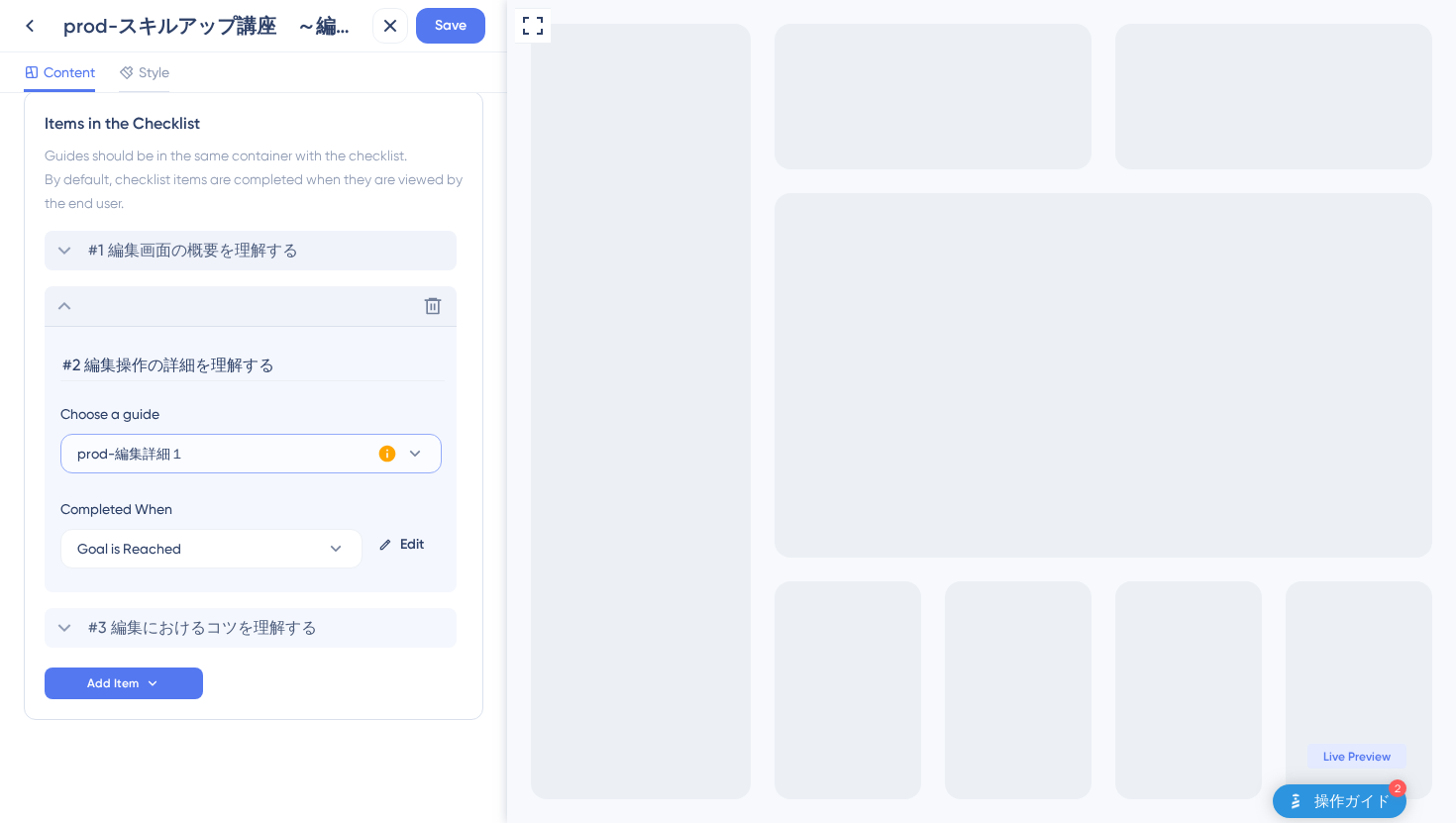 click on "prod-編集詳細１" at bounding box center [251, 454] 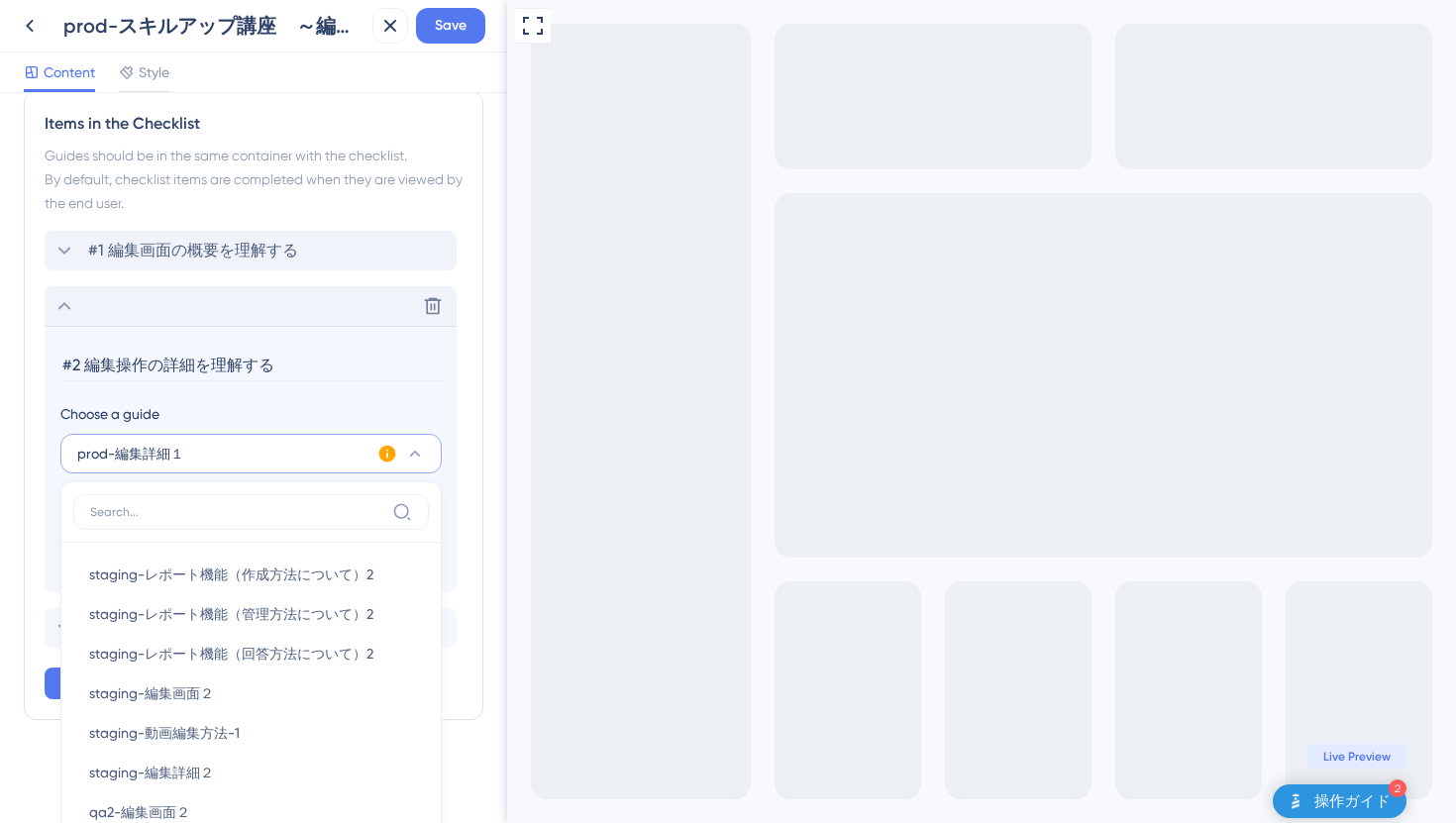 scroll, scrollTop: 1156, scrollLeft: 0, axis: vertical 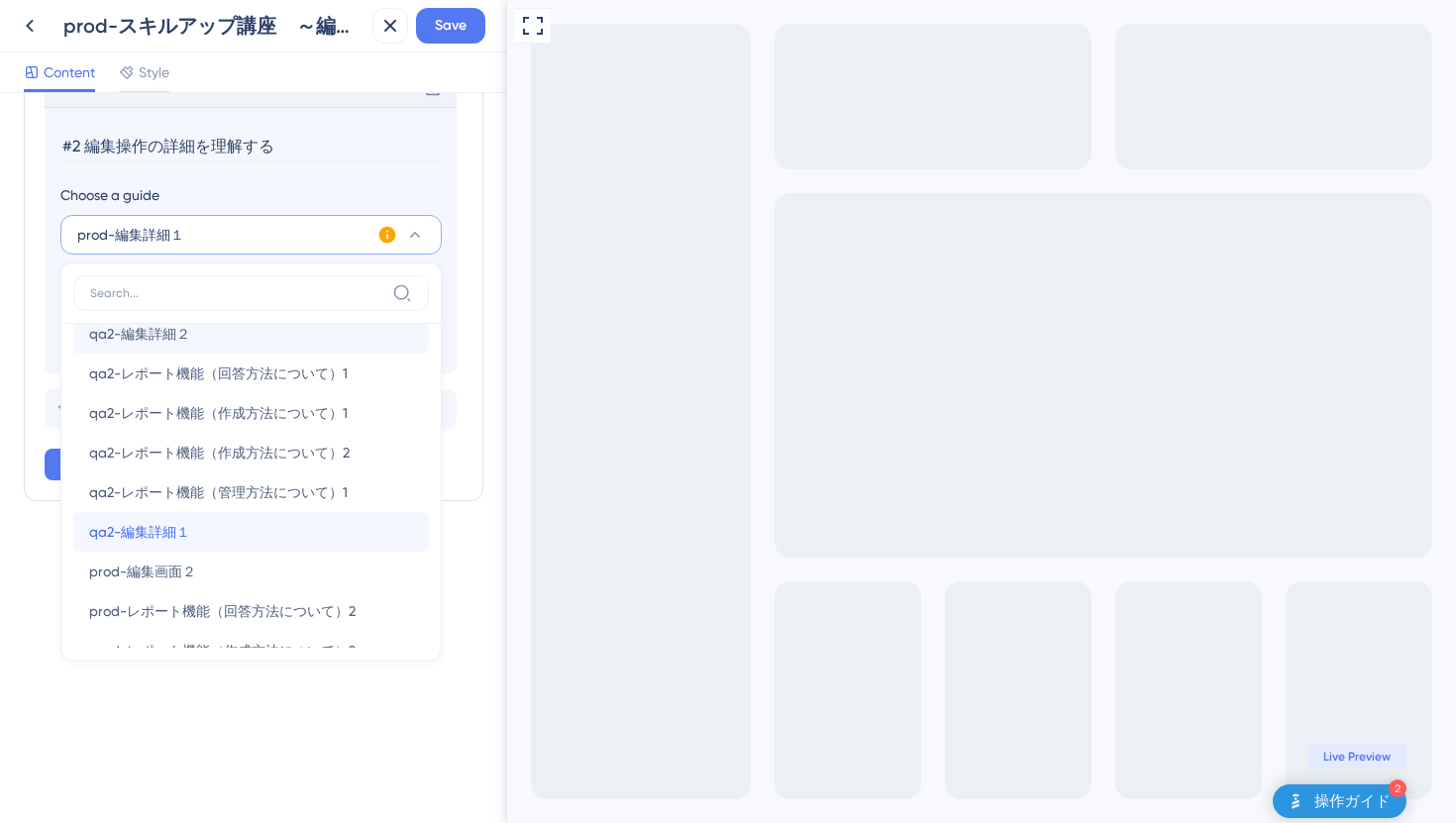 click on "qa2-編集詳細１ qa2-編集詳細１" at bounding box center [251, 532] 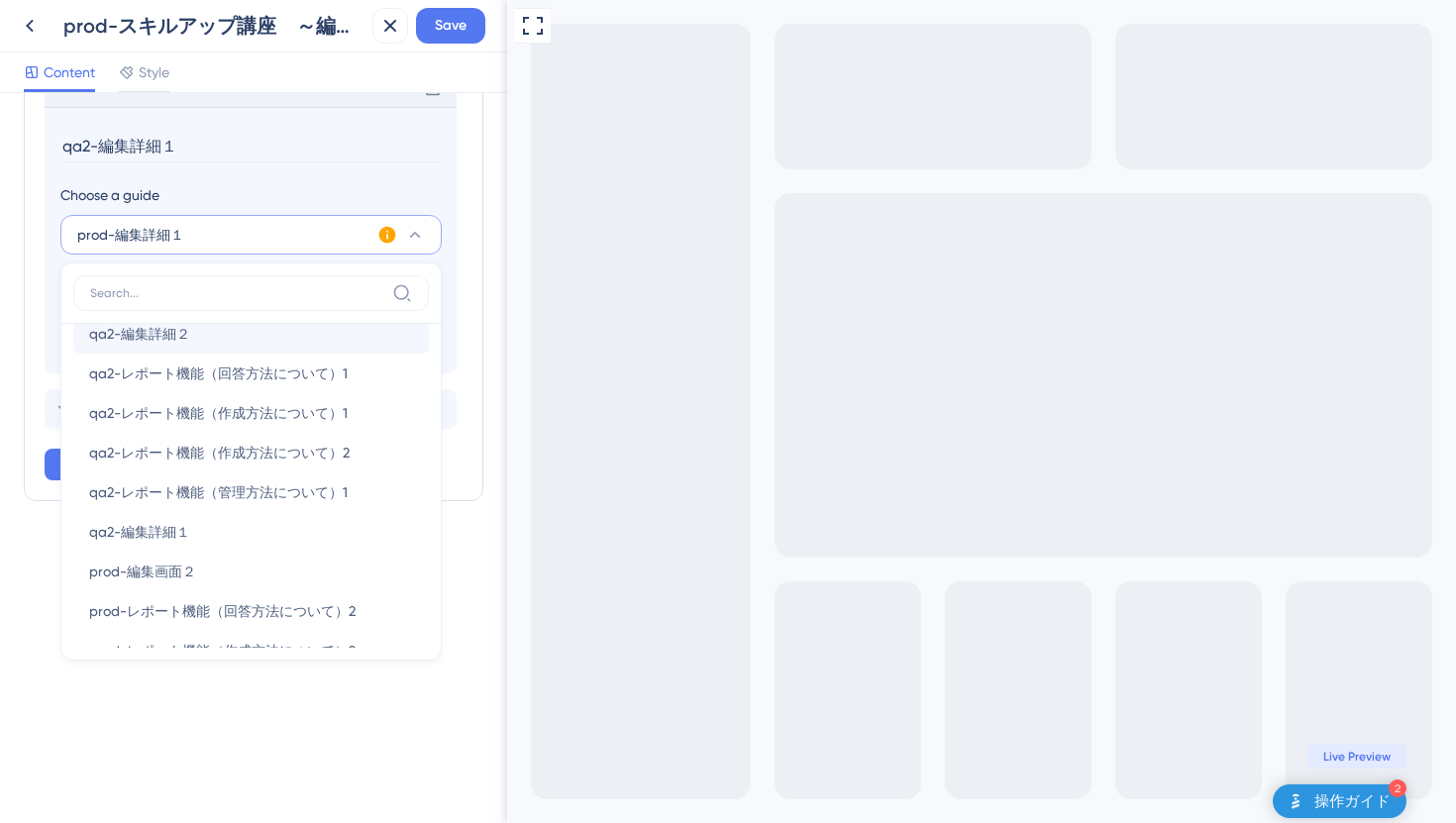 scroll, scrollTop: 937, scrollLeft: 0, axis: vertical 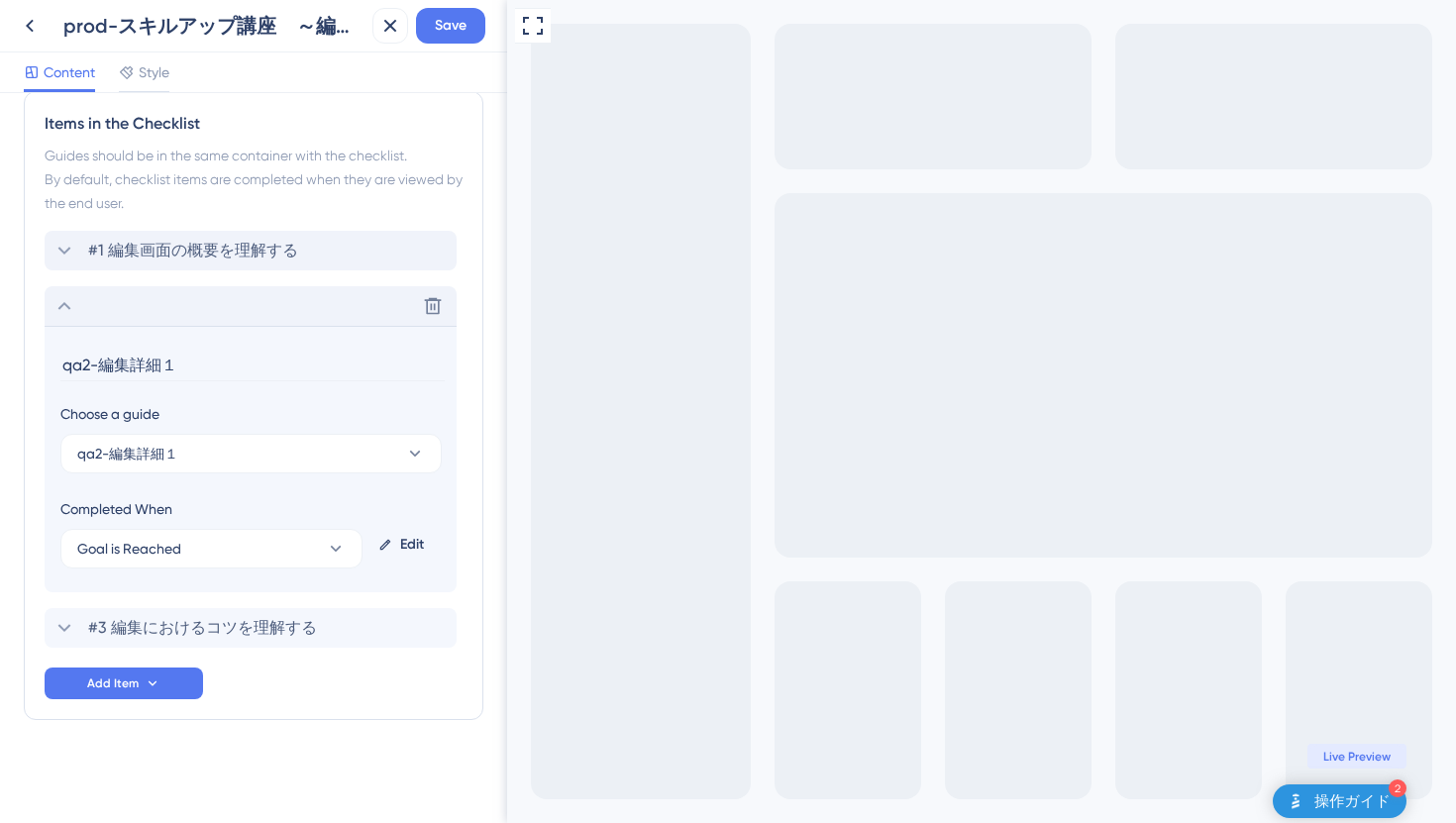 click on "qa2-編集詳細１" at bounding box center [253, 365] 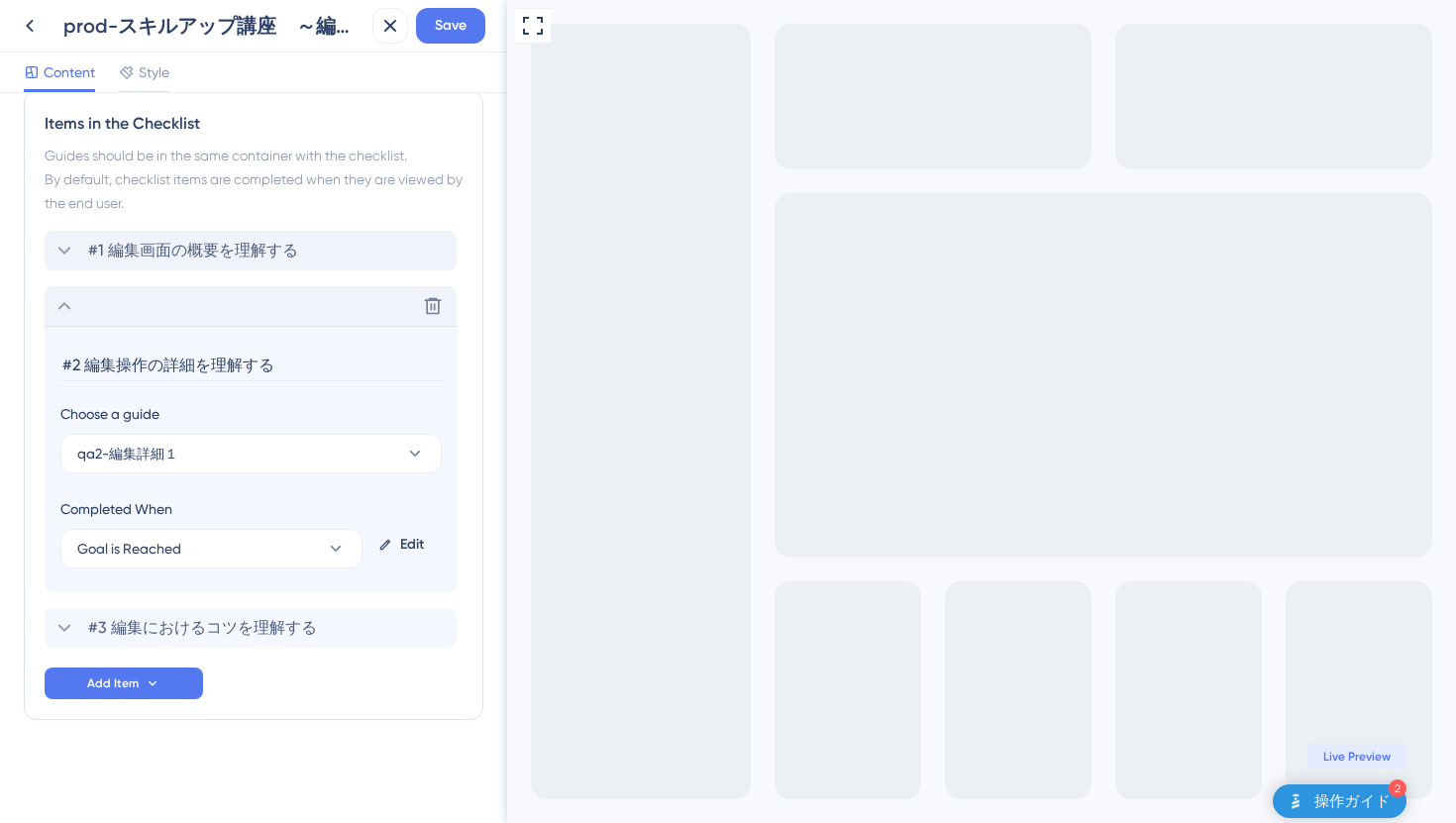 type on "#2 編集操作の詳細を理解する" 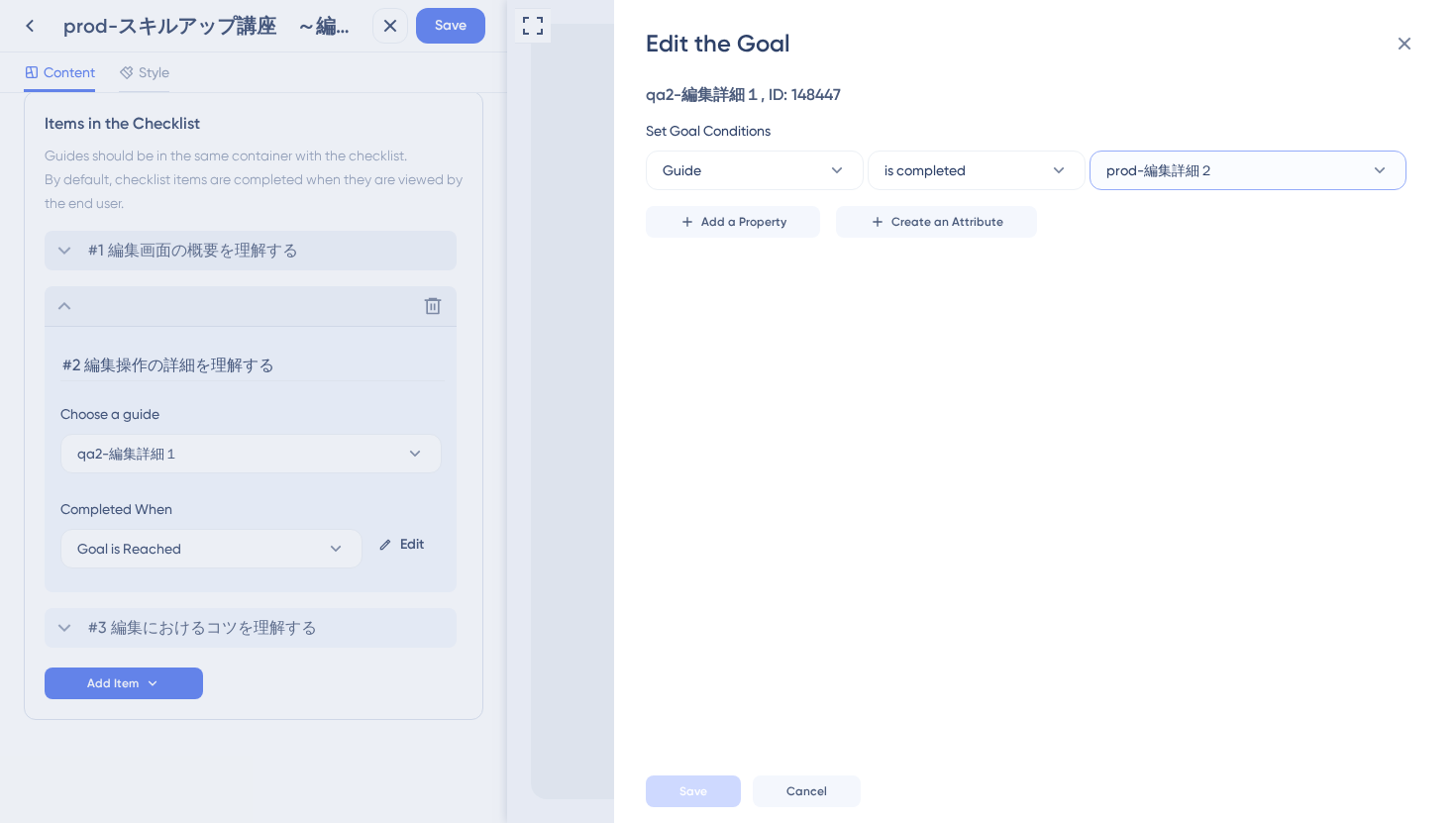 click on "prod-編集詳細２" at bounding box center [1160, 170] 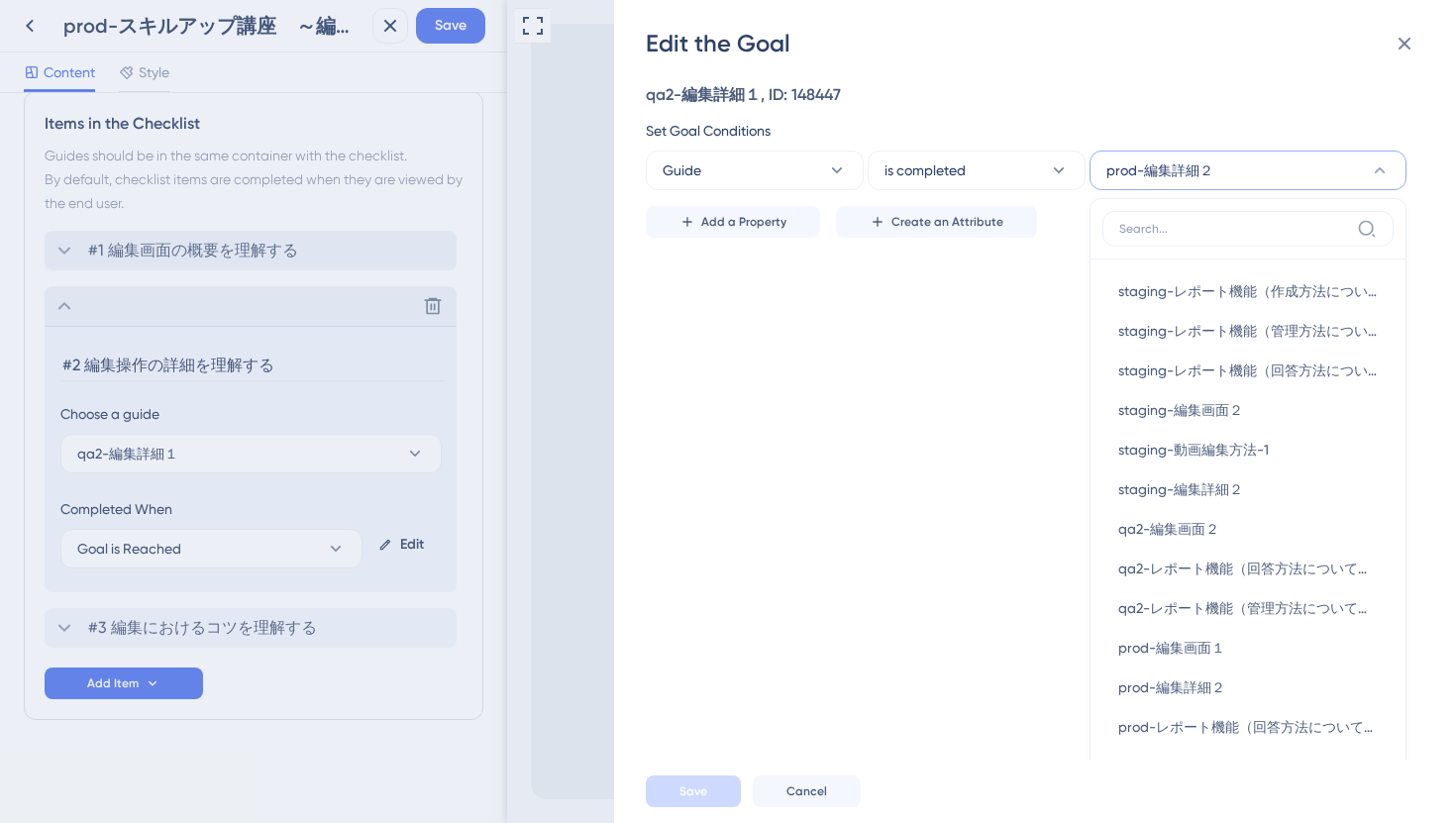 scroll, scrollTop: 89, scrollLeft: 0, axis: vertical 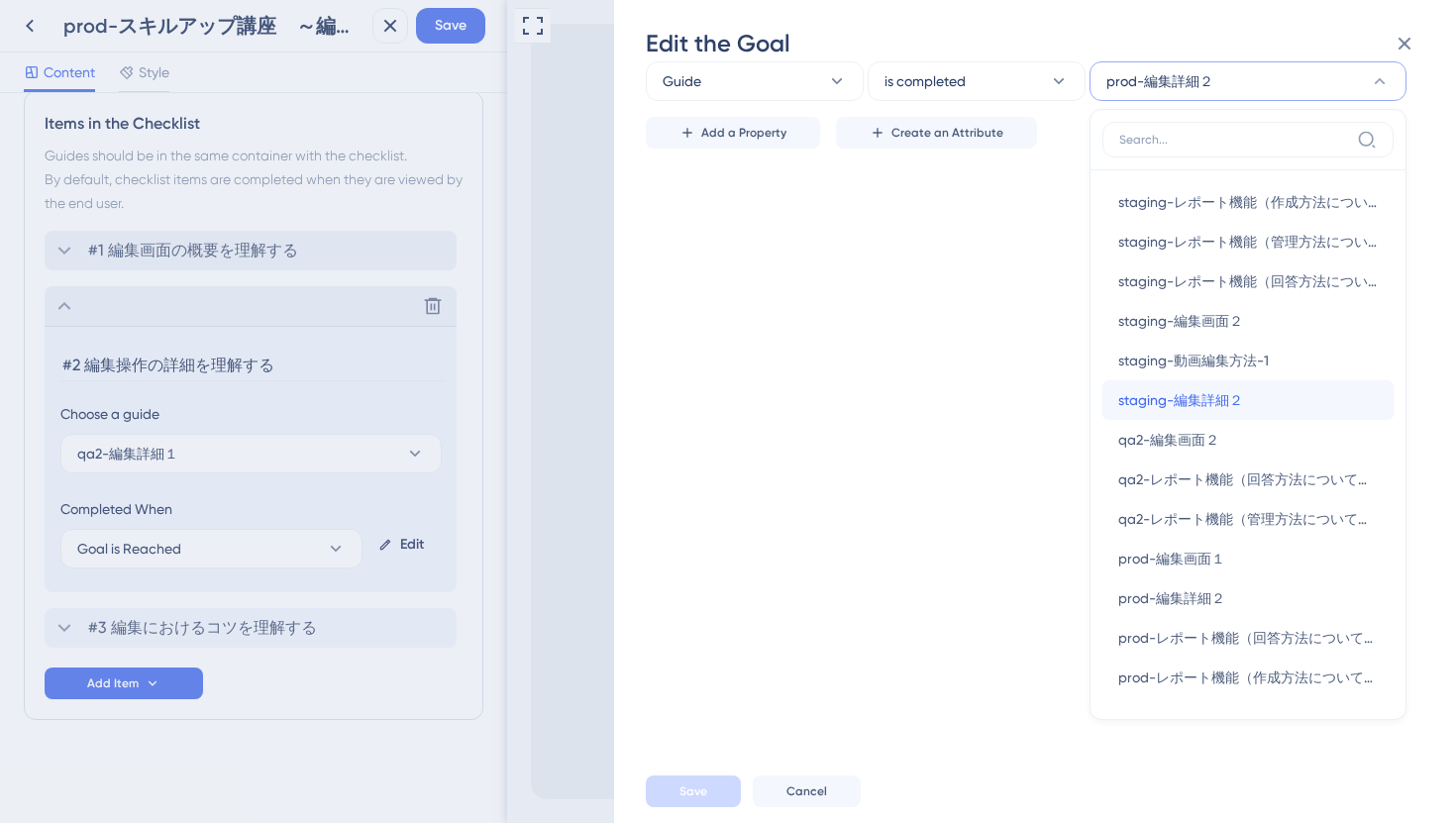 click on "staging-編集詳細２" at bounding box center (1181, 400) 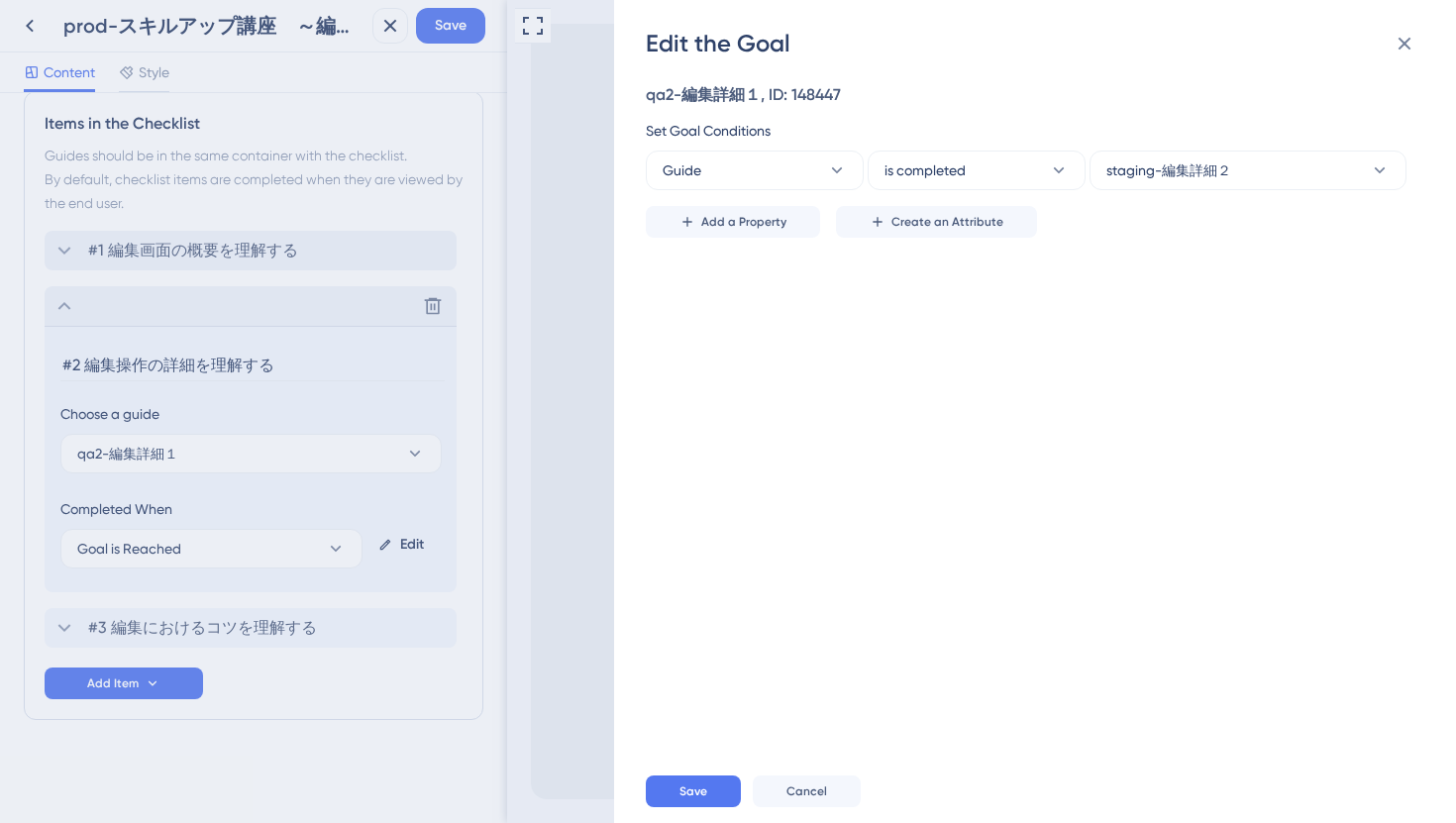 scroll, scrollTop: 0, scrollLeft: 0, axis: both 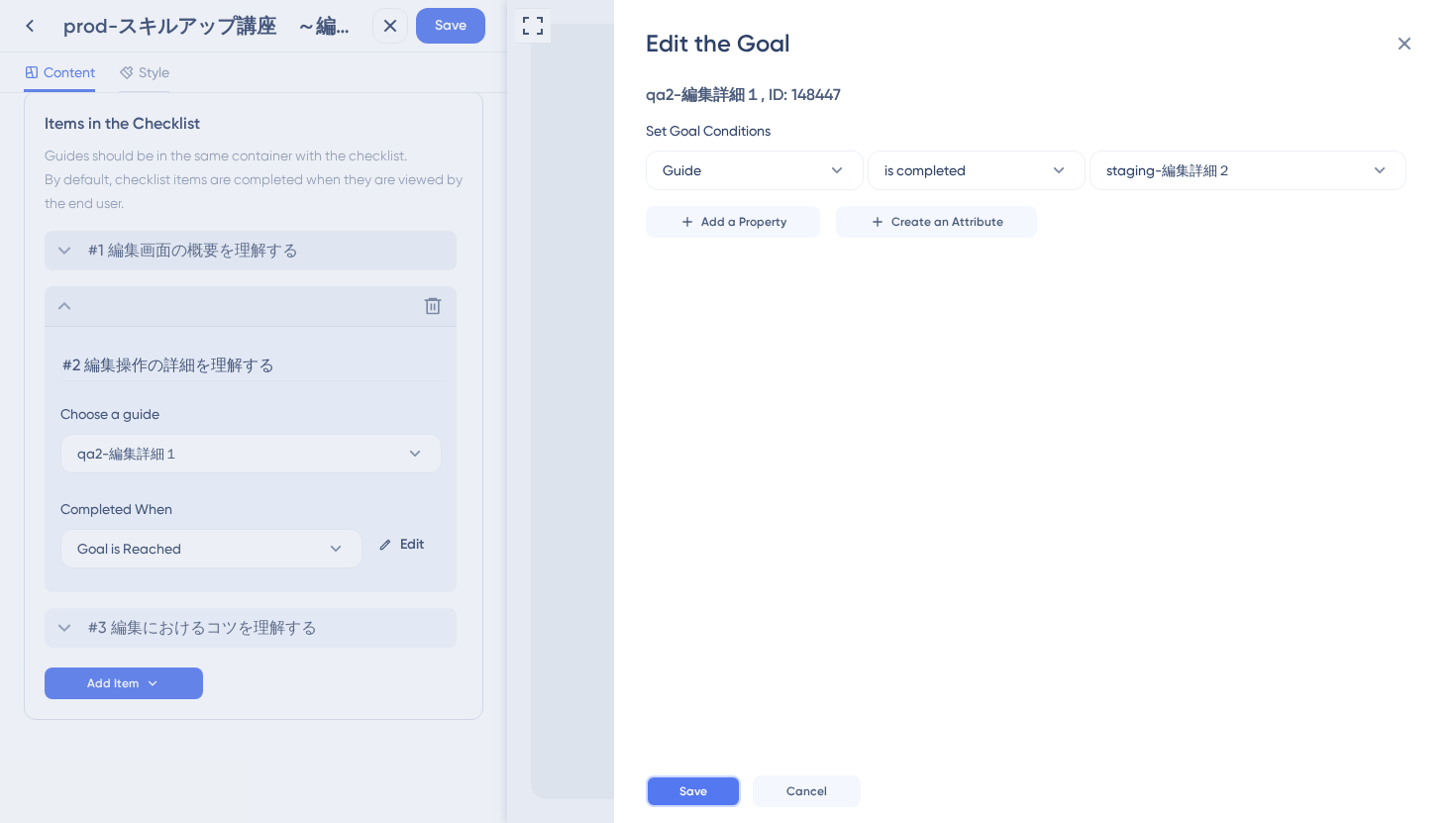 click on "Save" at bounding box center (693, 791) 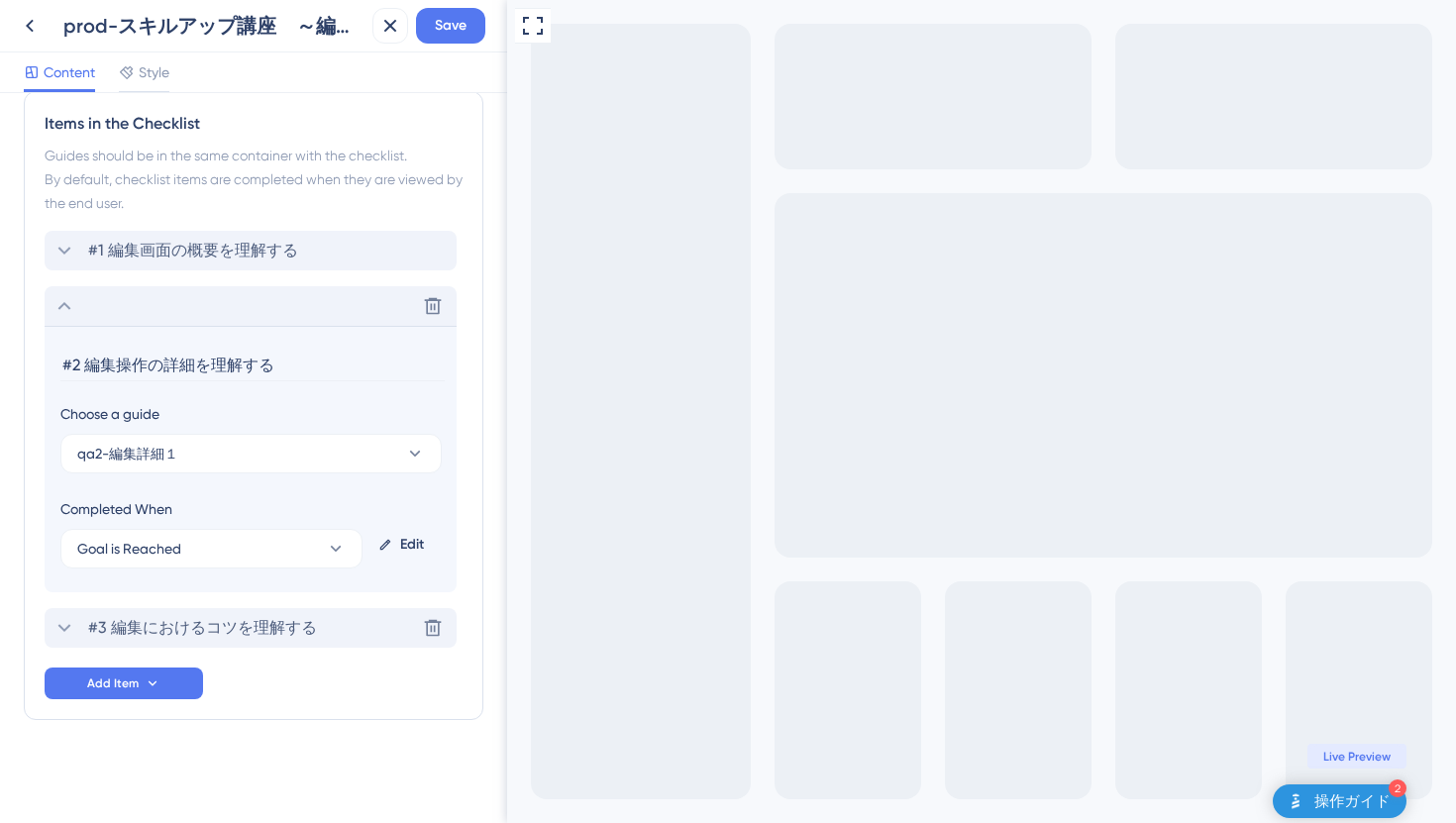 click on "#3 編集におけるコツを理解する Delete" at bounding box center (251, 628) 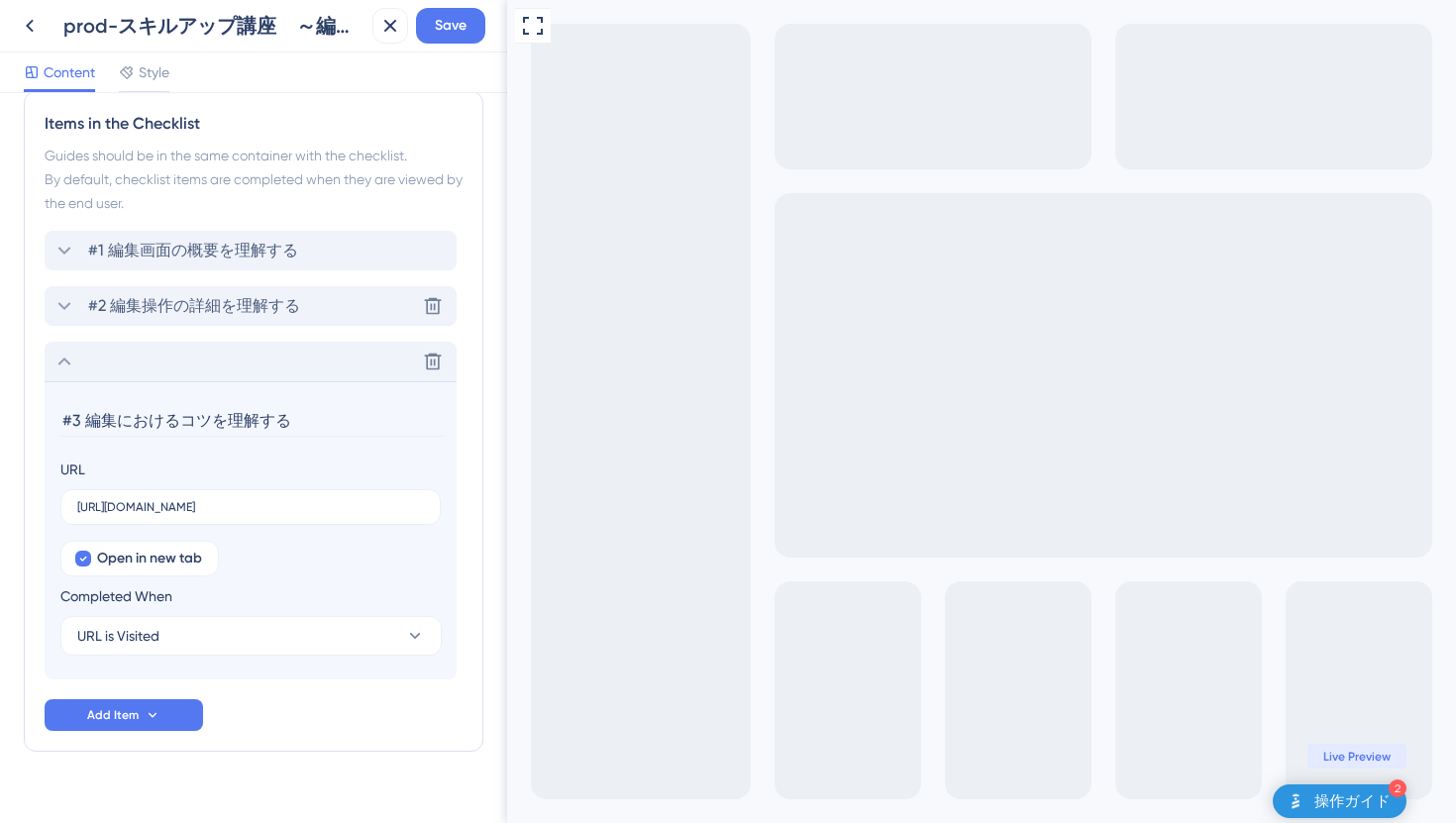 scroll, scrollTop: 969, scrollLeft: 0, axis: vertical 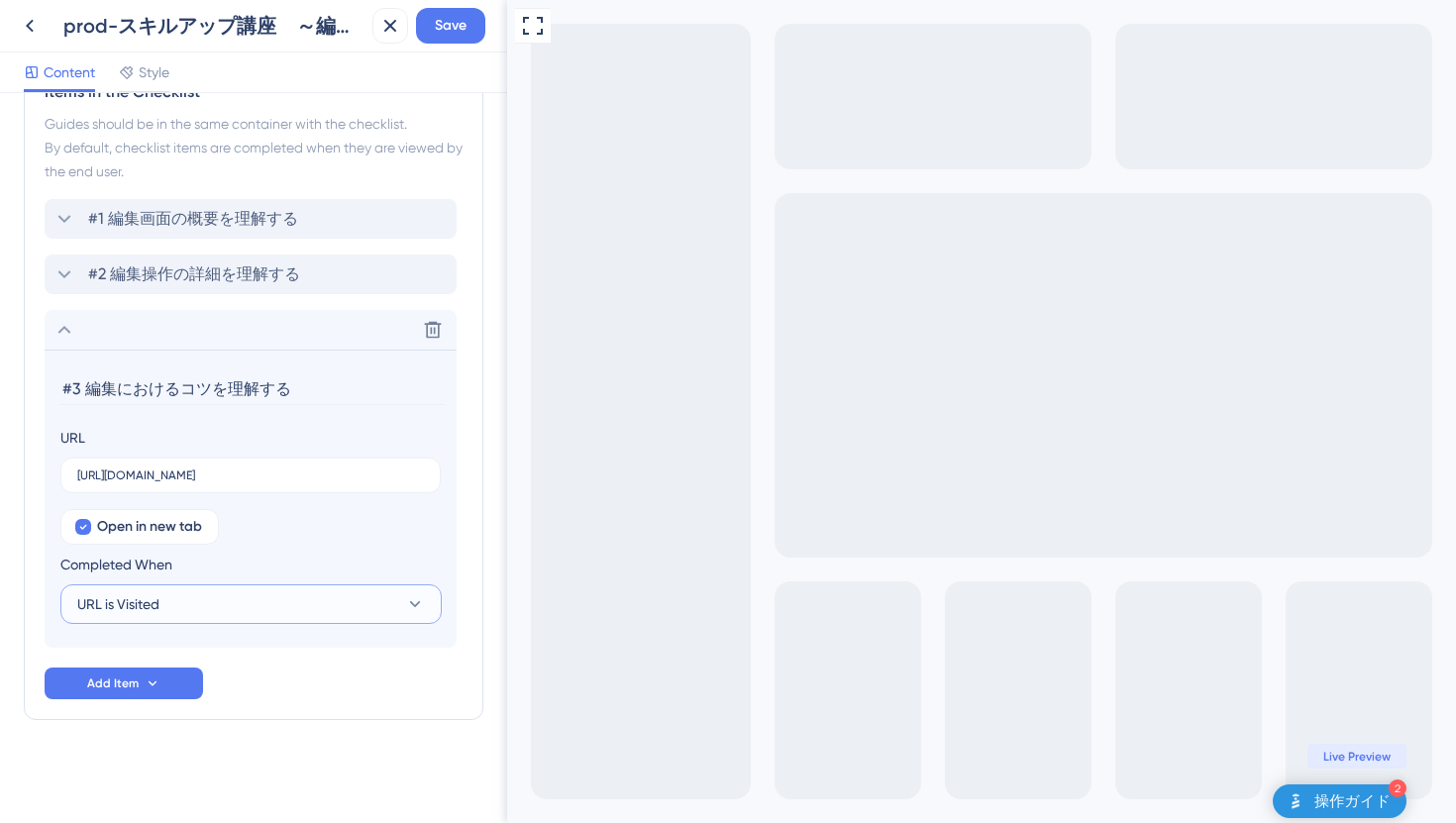 click on "URL is Visited" at bounding box center (251, 604) 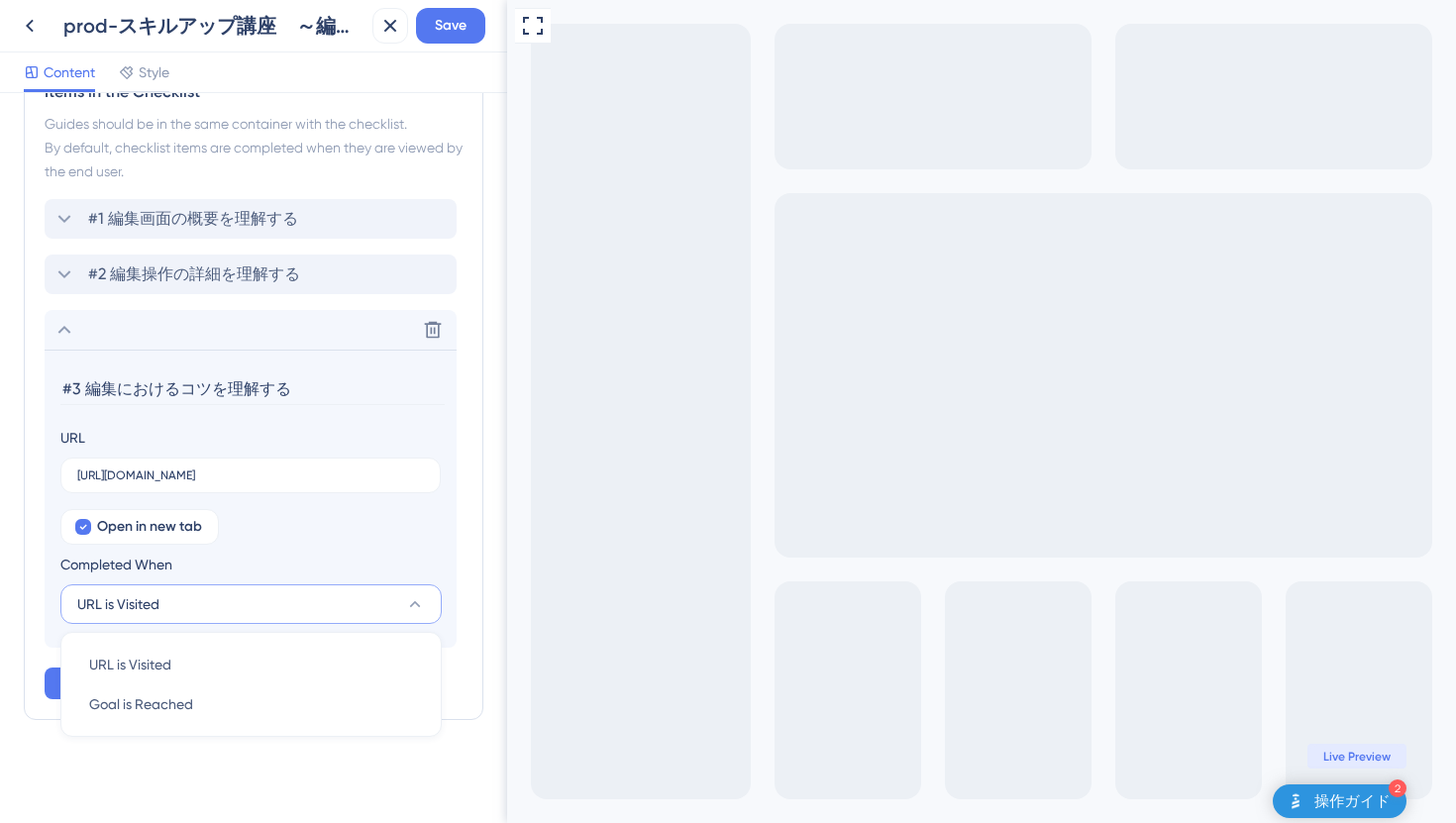 click on "Completed When" at bounding box center (251, 565) 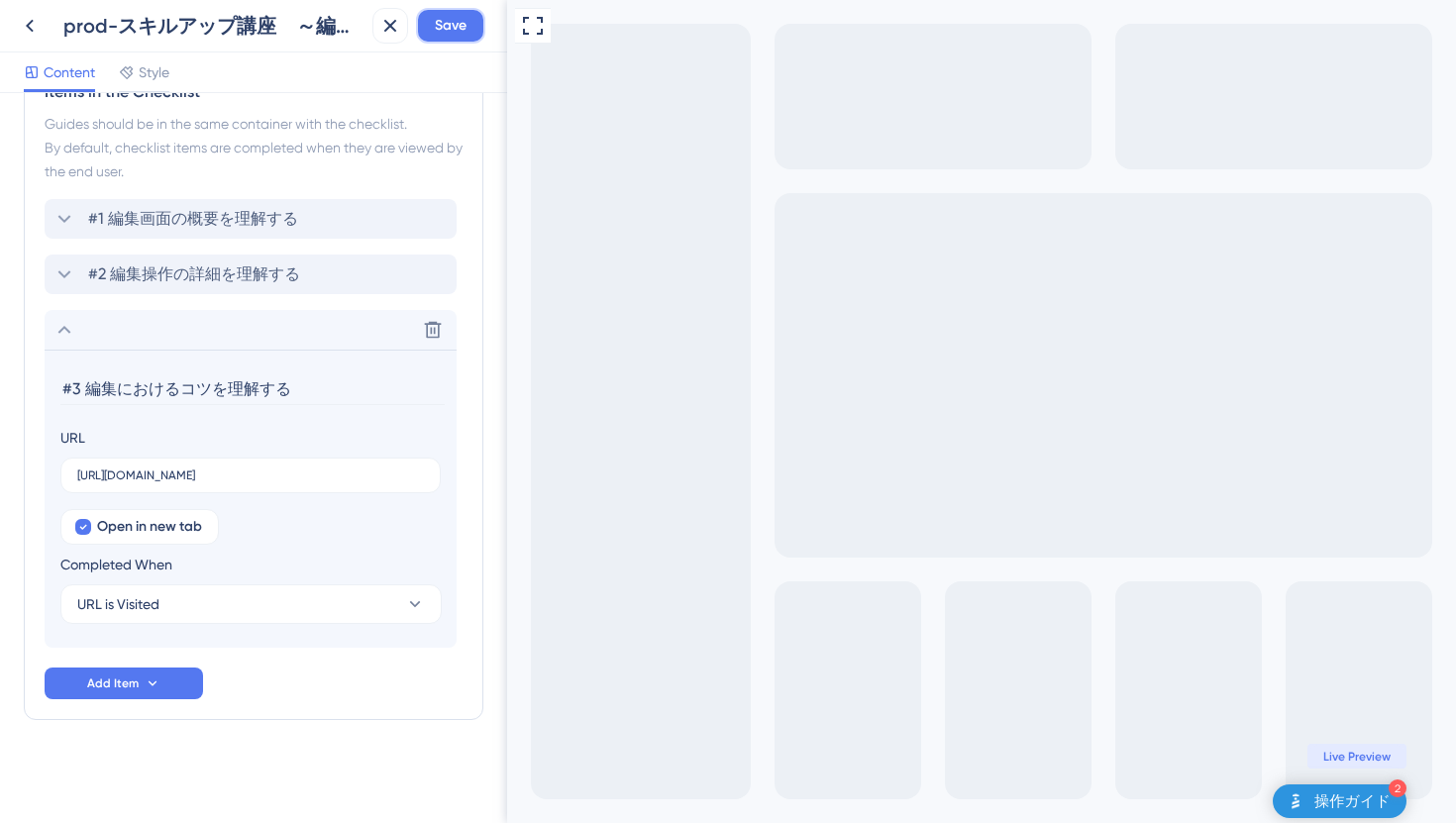 click on "Save" at bounding box center [451, 26] 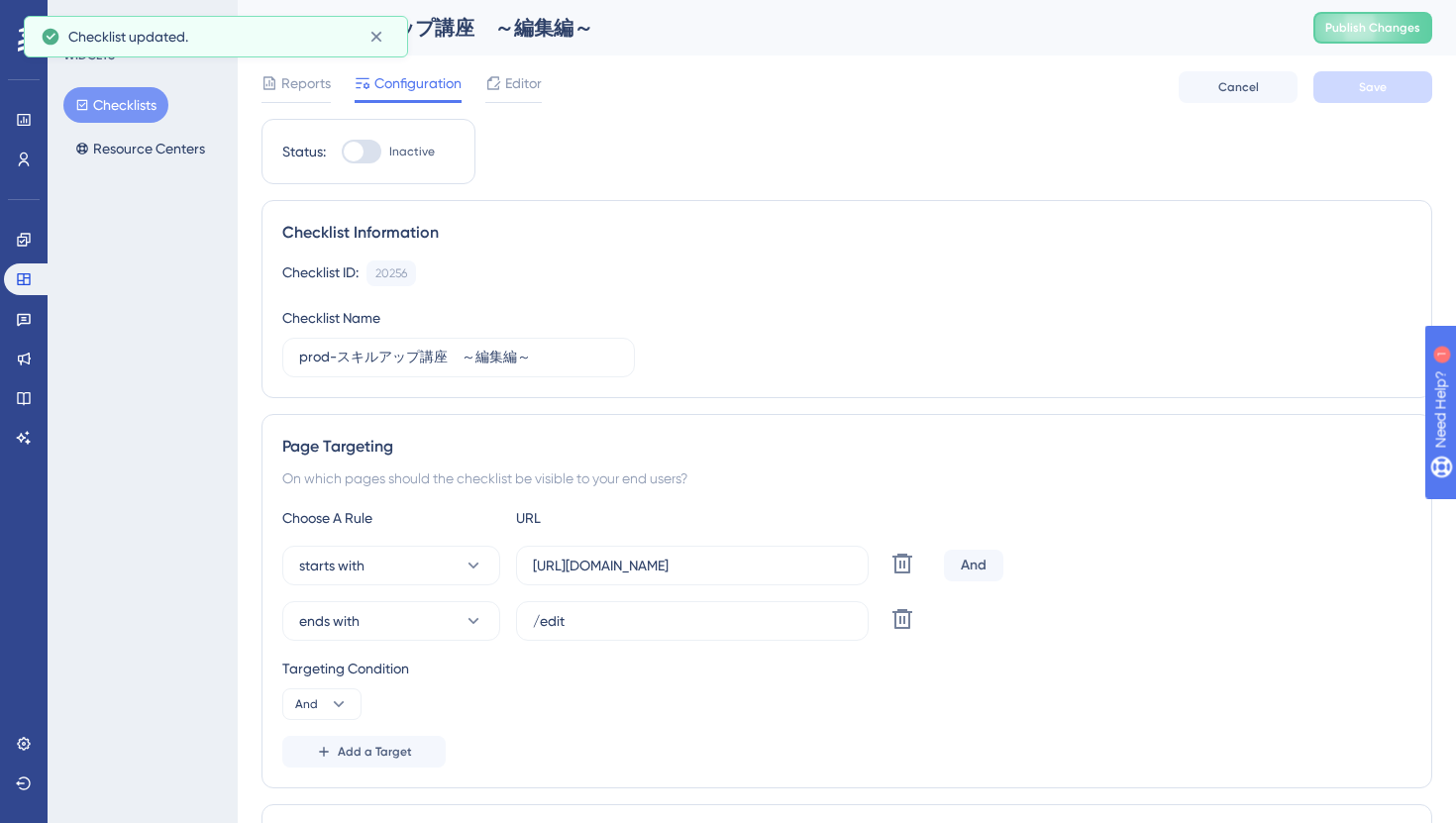 scroll, scrollTop: 0, scrollLeft: 0, axis: both 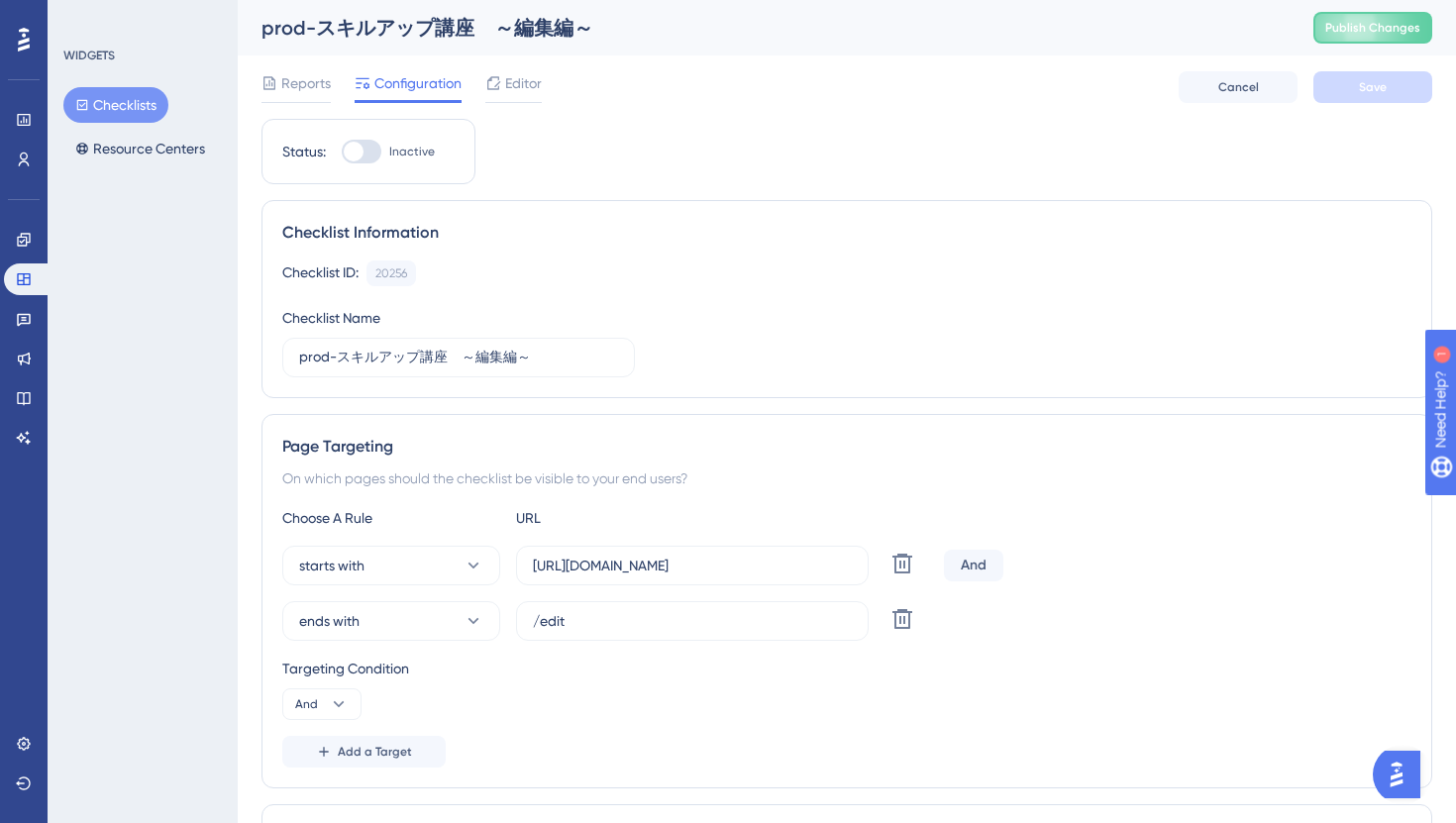 click on "Checklists" at bounding box center [116, 105] 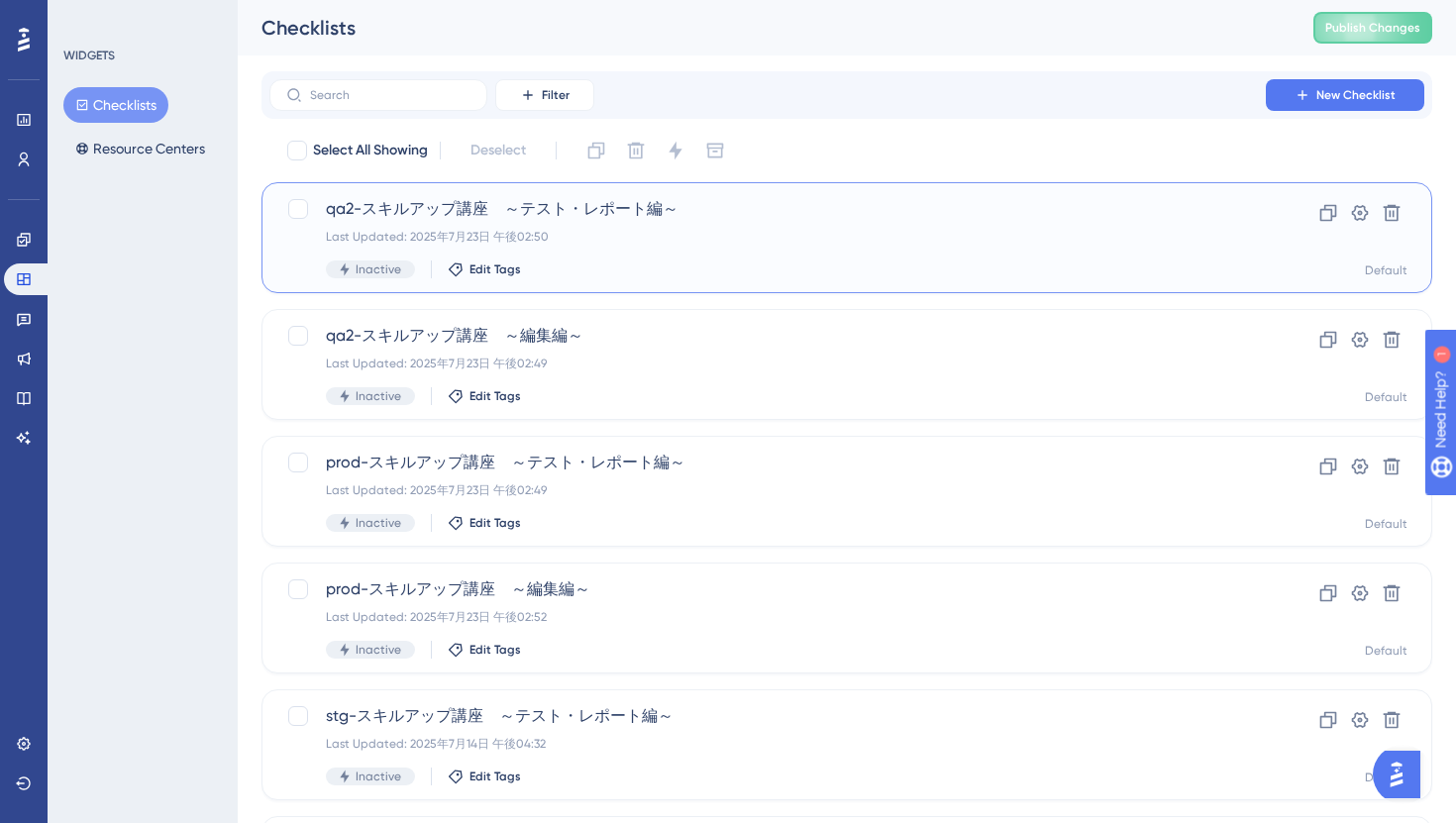 click on "qa2-スキルアップ講座　～テスト・レポート編～" at bounding box center [768, 209] 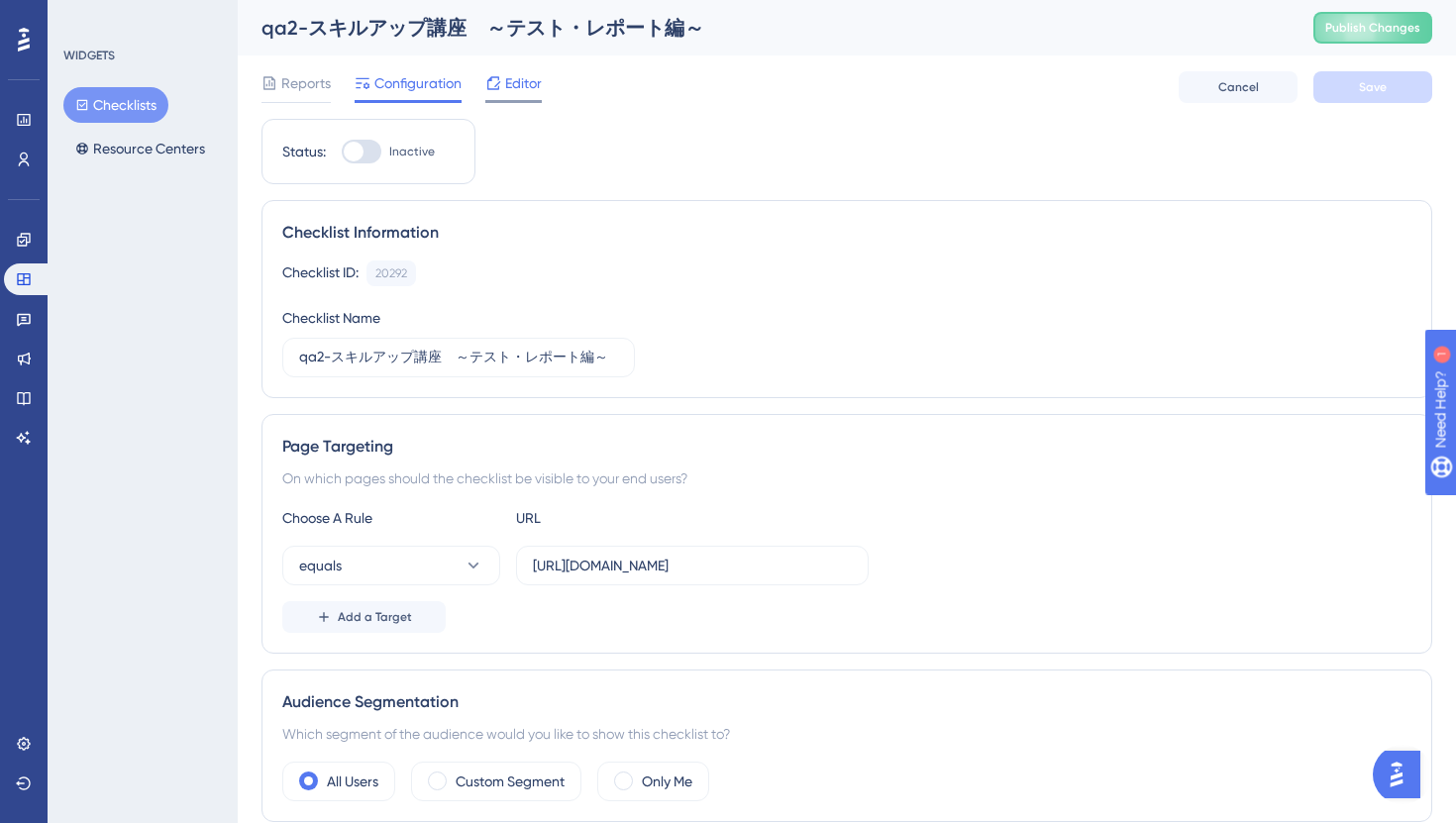 click on "Editor" at bounding box center [523, 83] 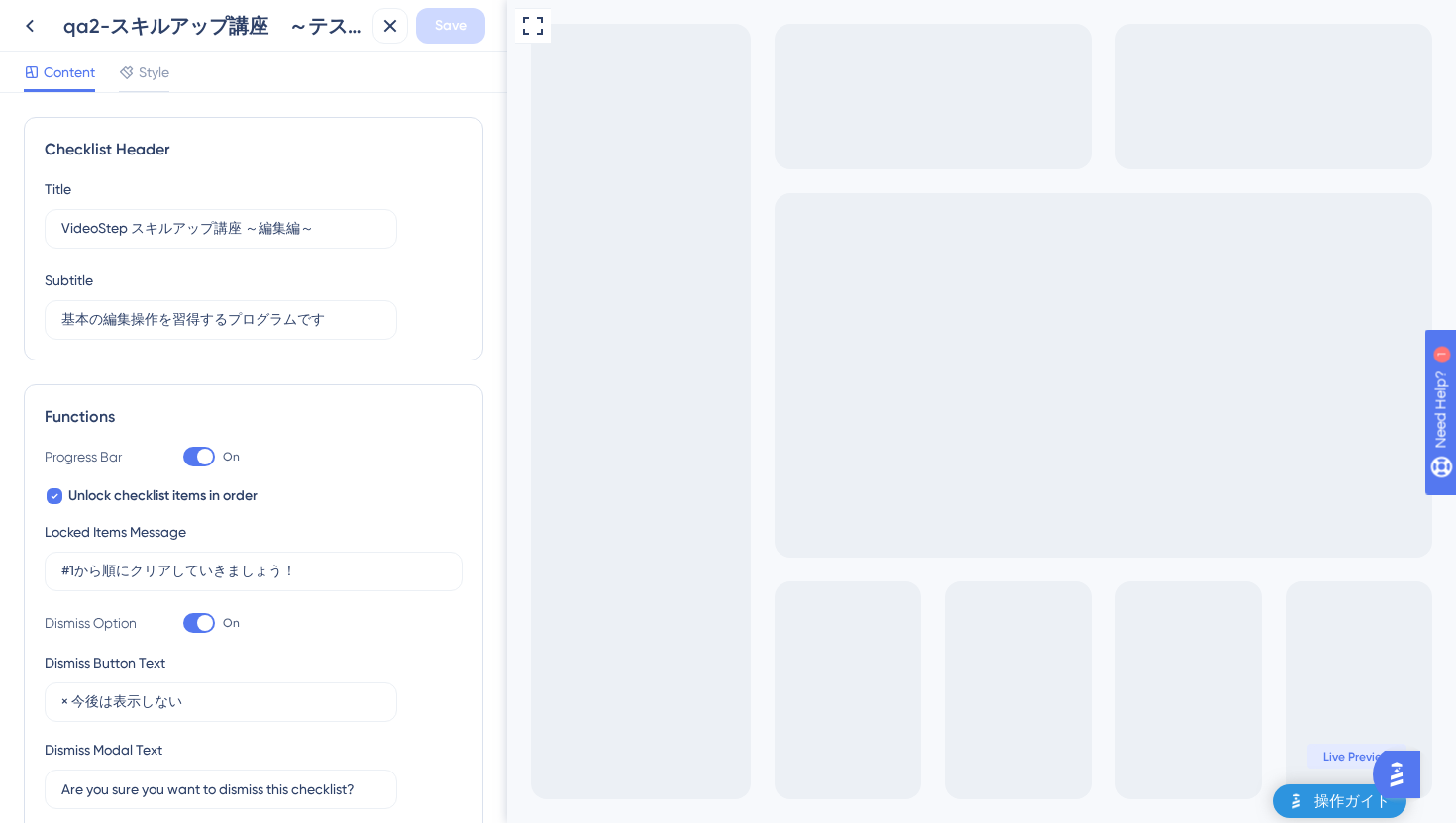 scroll, scrollTop: 0, scrollLeft: 0, axis: both 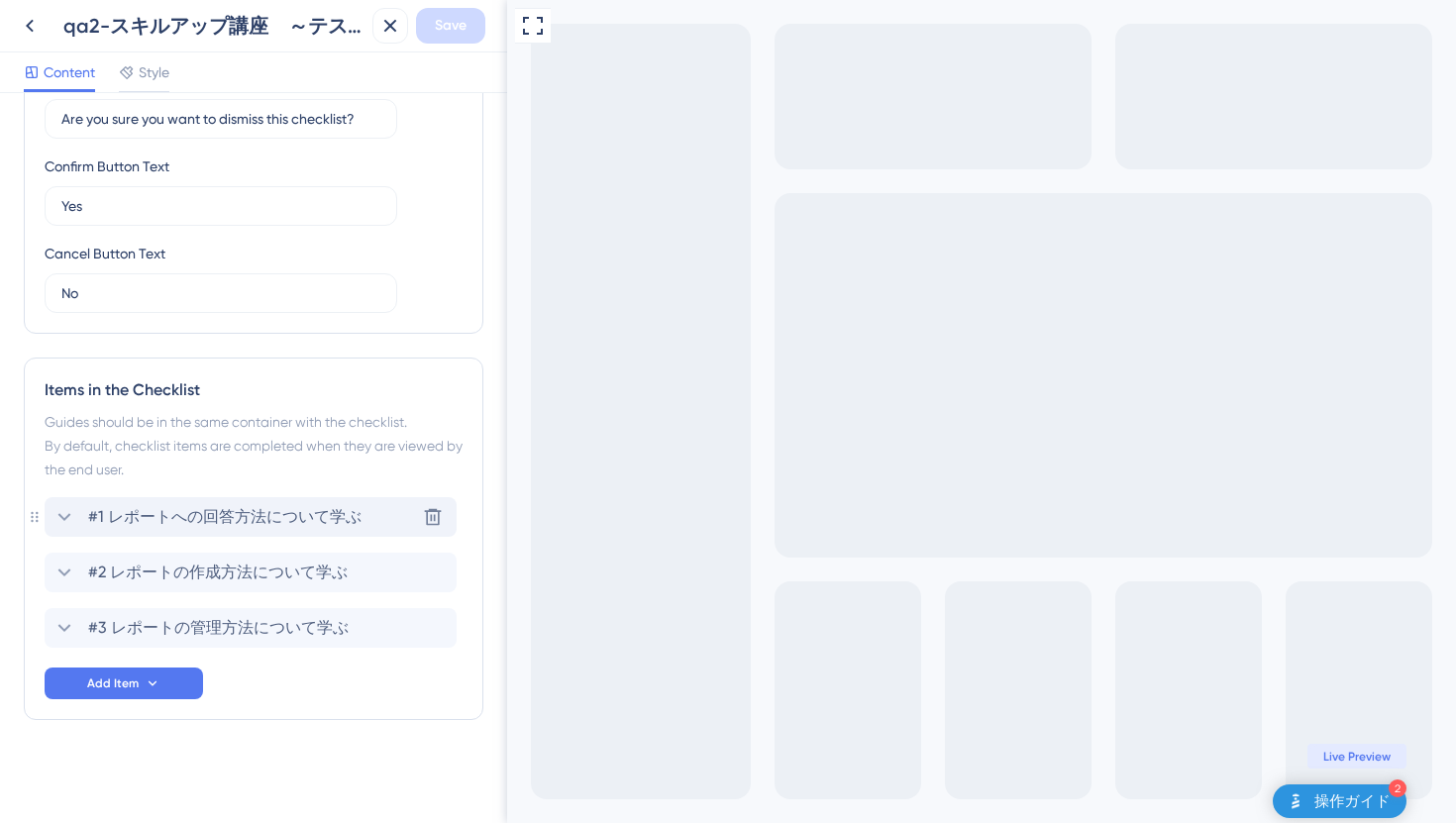 click on "#1 レポートへの回答方法について学ぶ" at bounding box center [225, 517] 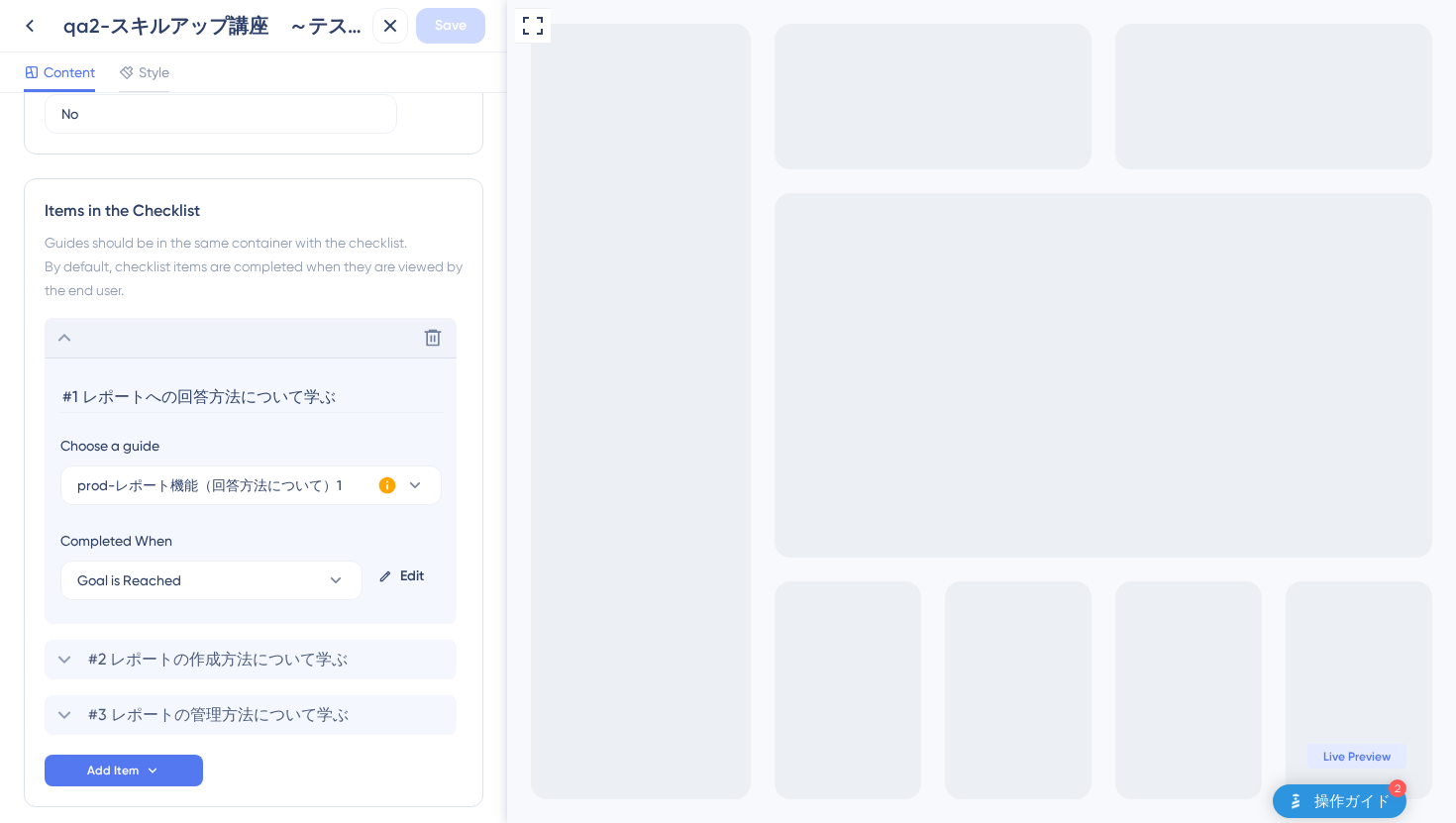 scroll, scrollTop: 937, scrollLeft: 0, axis: vertical 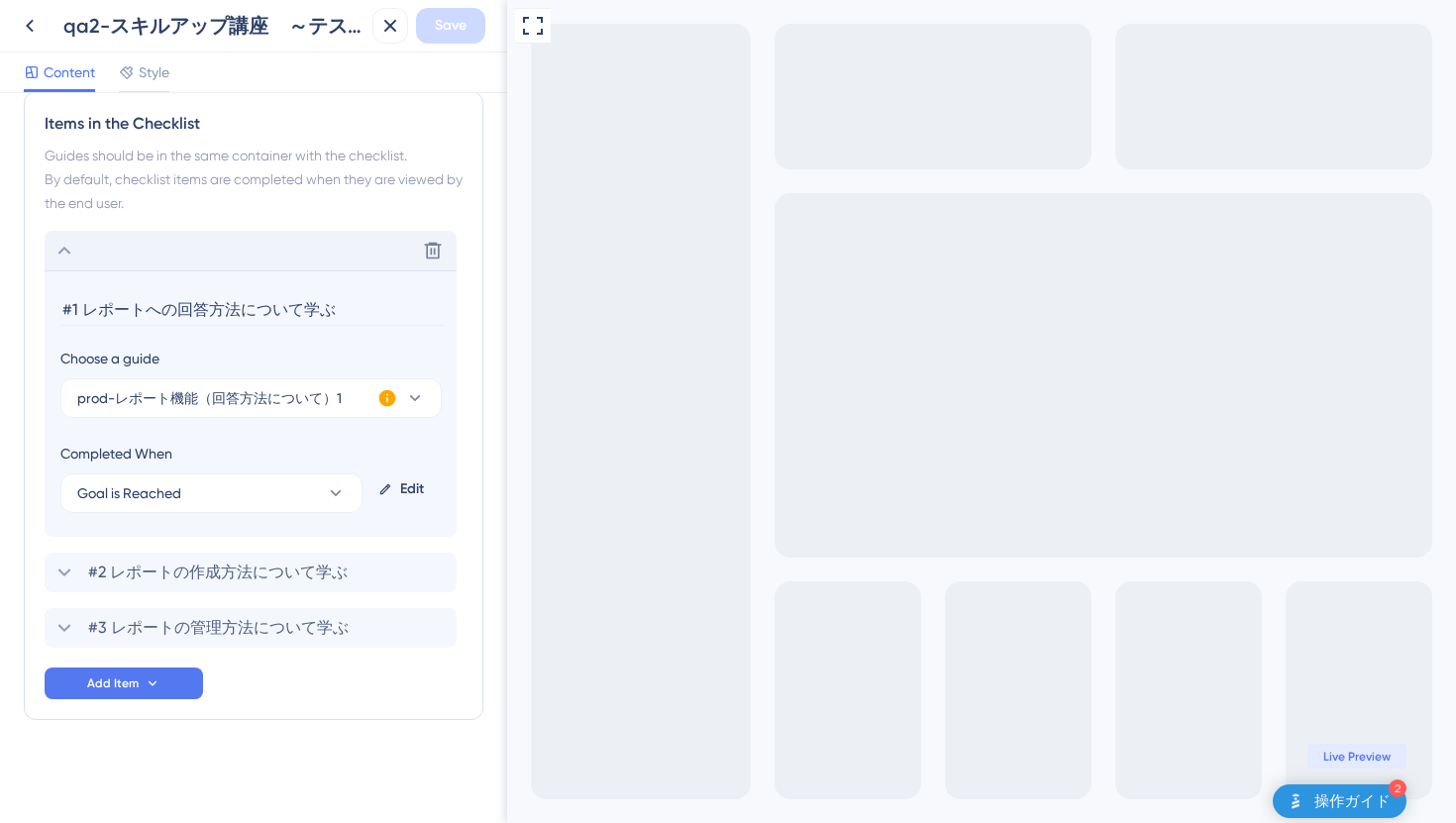 drag, startPoint x: 357, startPoint y: 311, endPoint x: 24, endPoint y: 298, distance: 333.2537 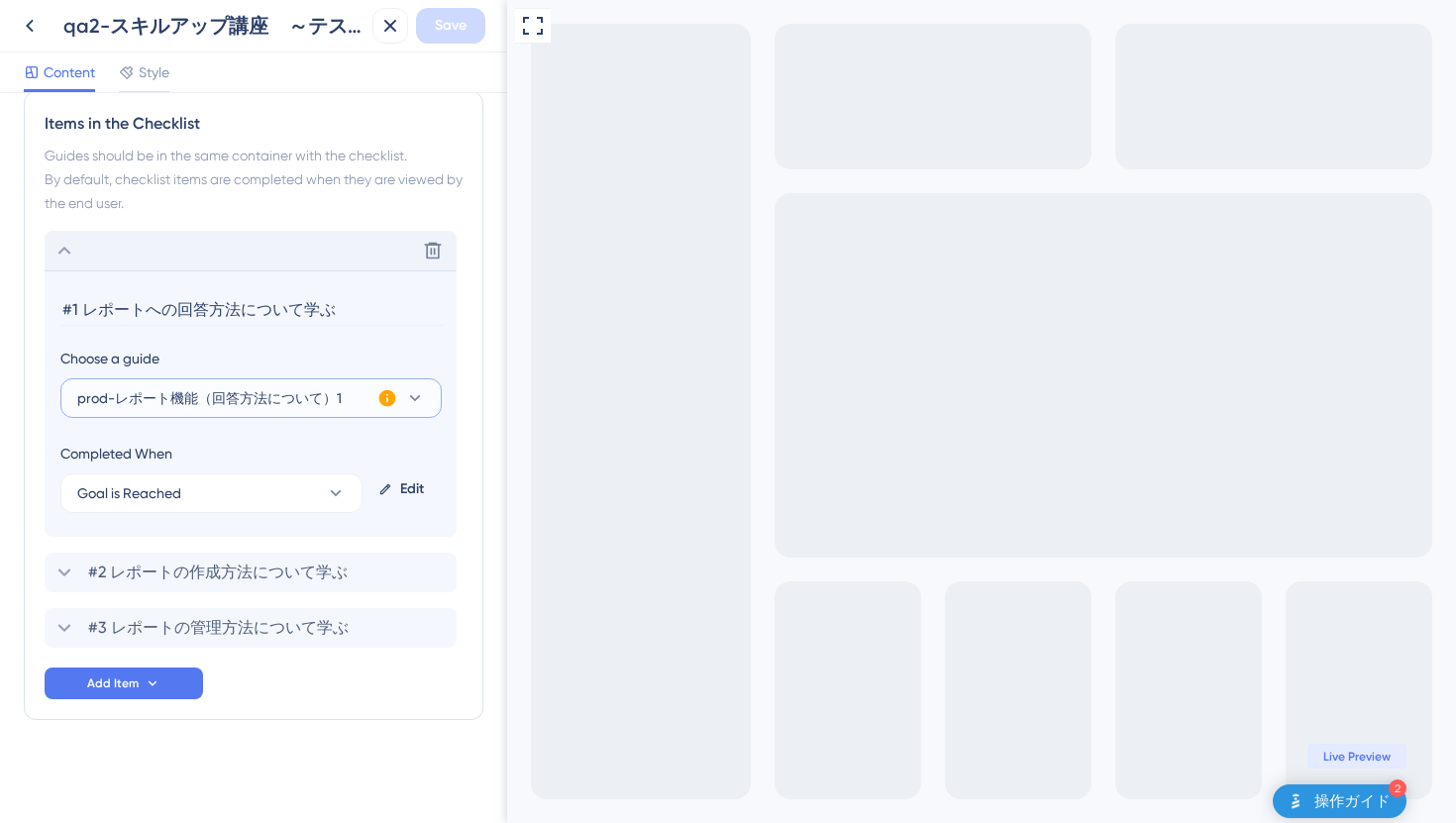 click on "prod-レポート機能（回答方法について）1" at bounding box center [209, 398] 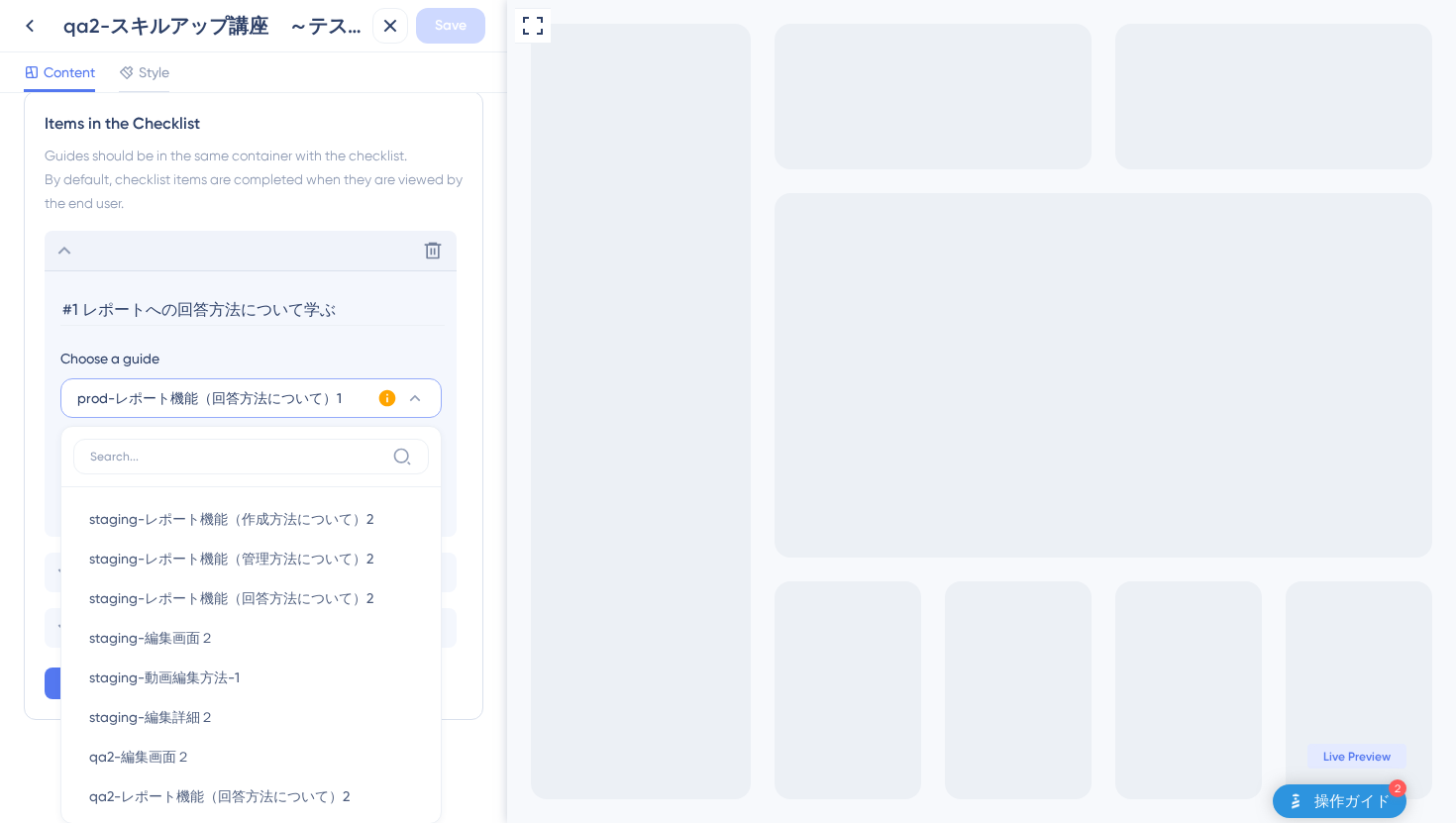 scroll, scrollTop: 1100, scrollLeft: 0, axis: vertical 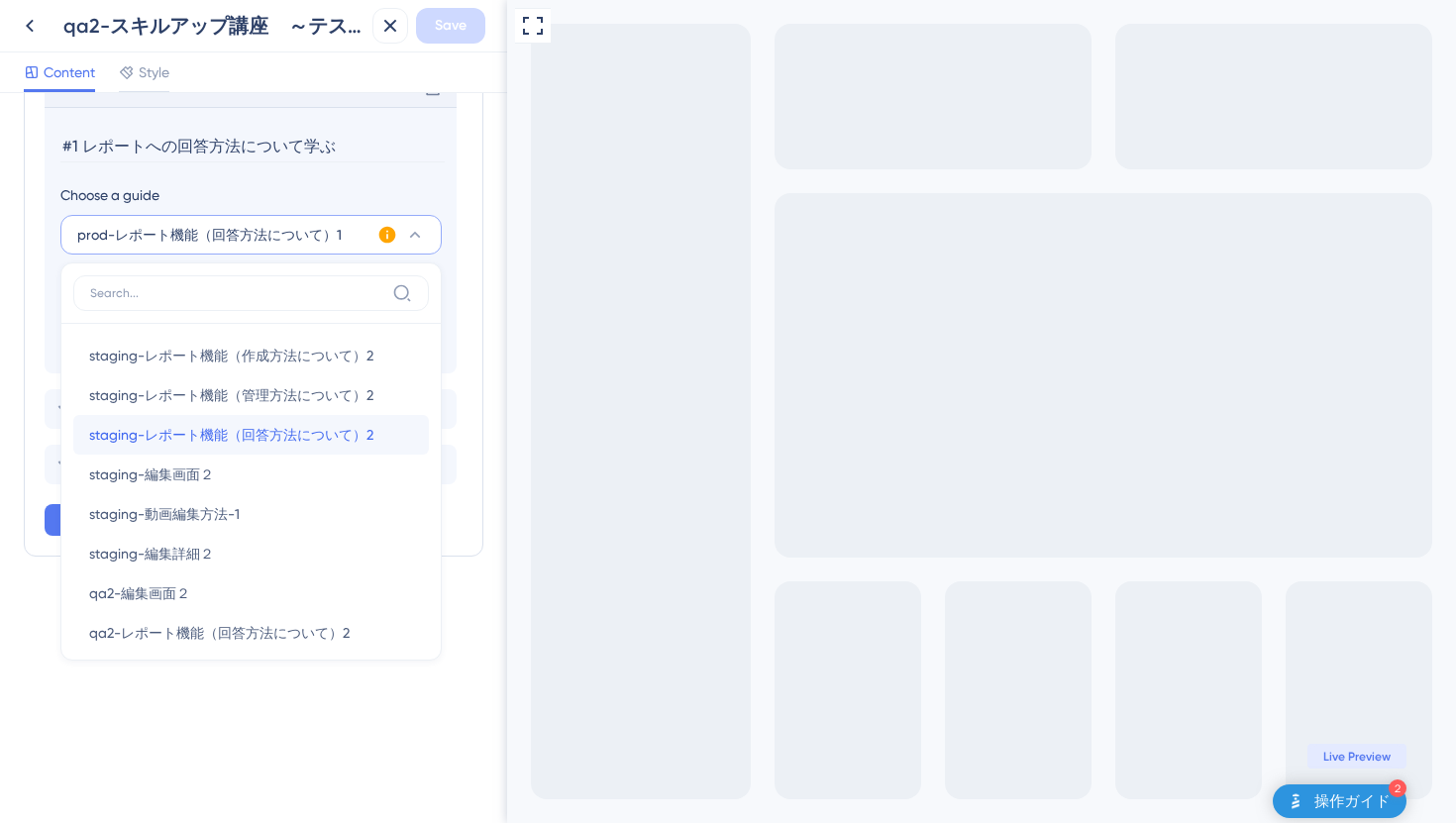 click on "staging-レポート機能（回答方法について）2" at bounding box center (231, 435) 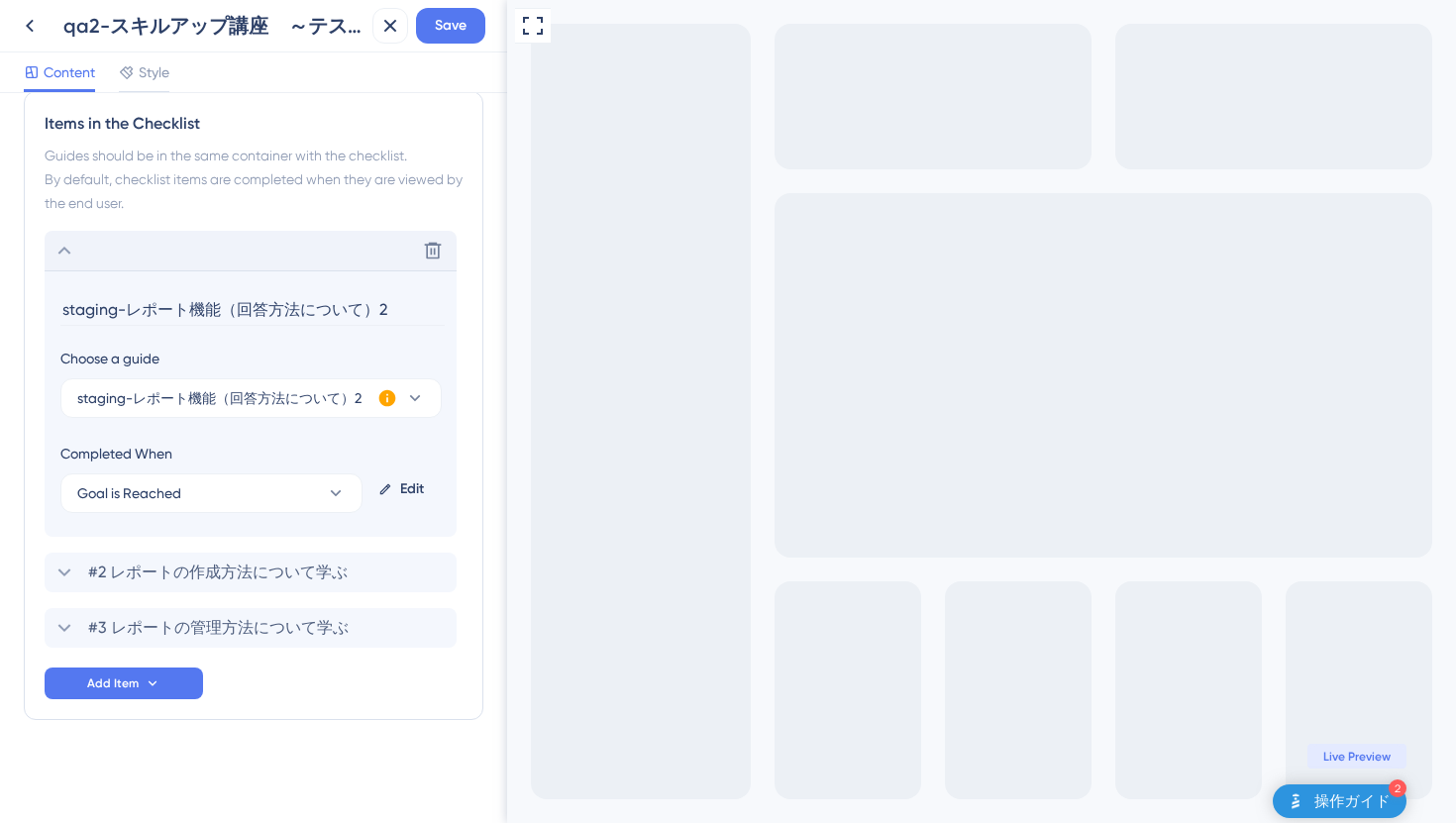 scroll, scrollTop: 937, scrollLeft: 0, axis: vertical 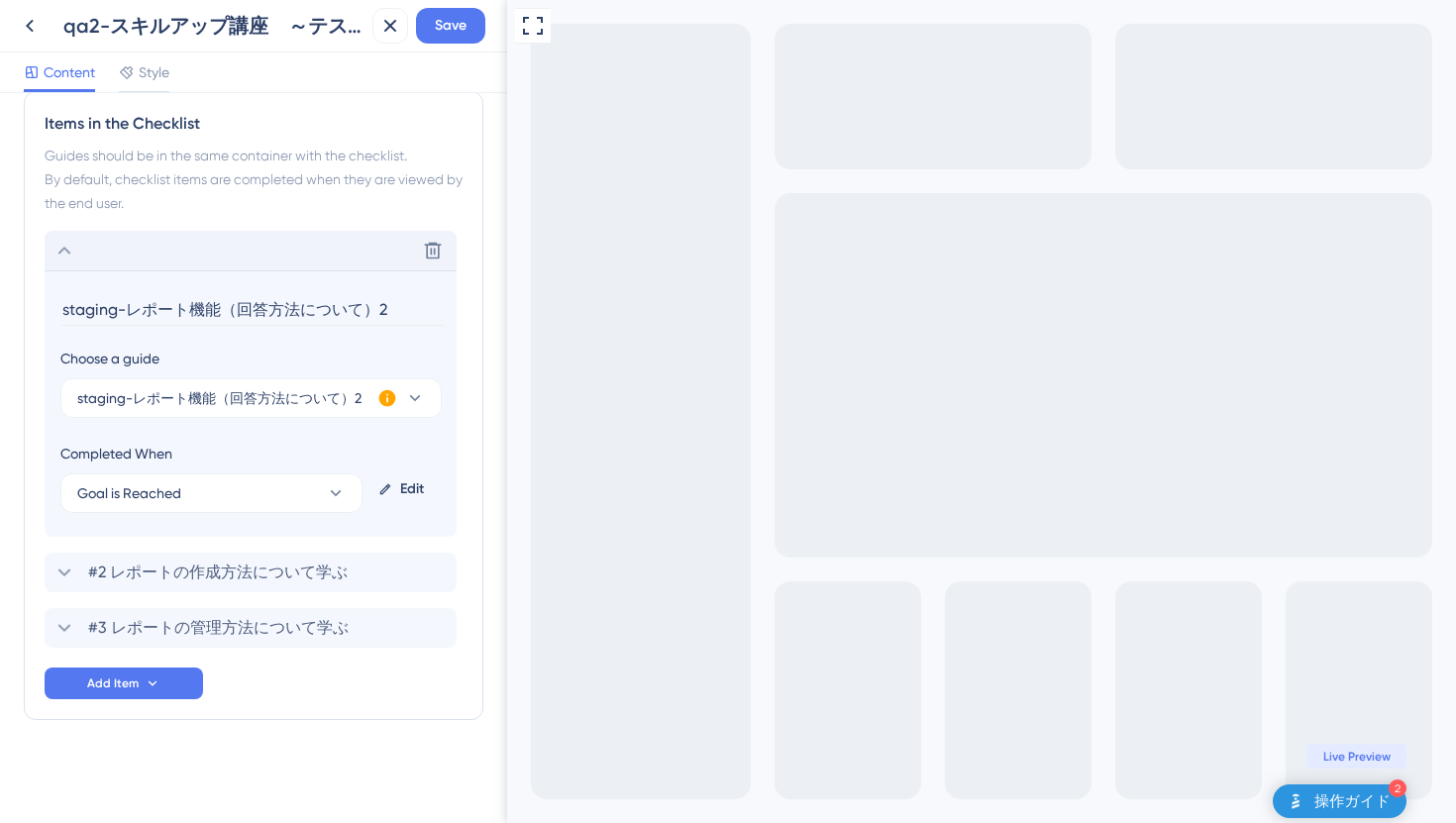 click on "staging-レポート機能（回答方法について）2" at bounding box center (253, 310) 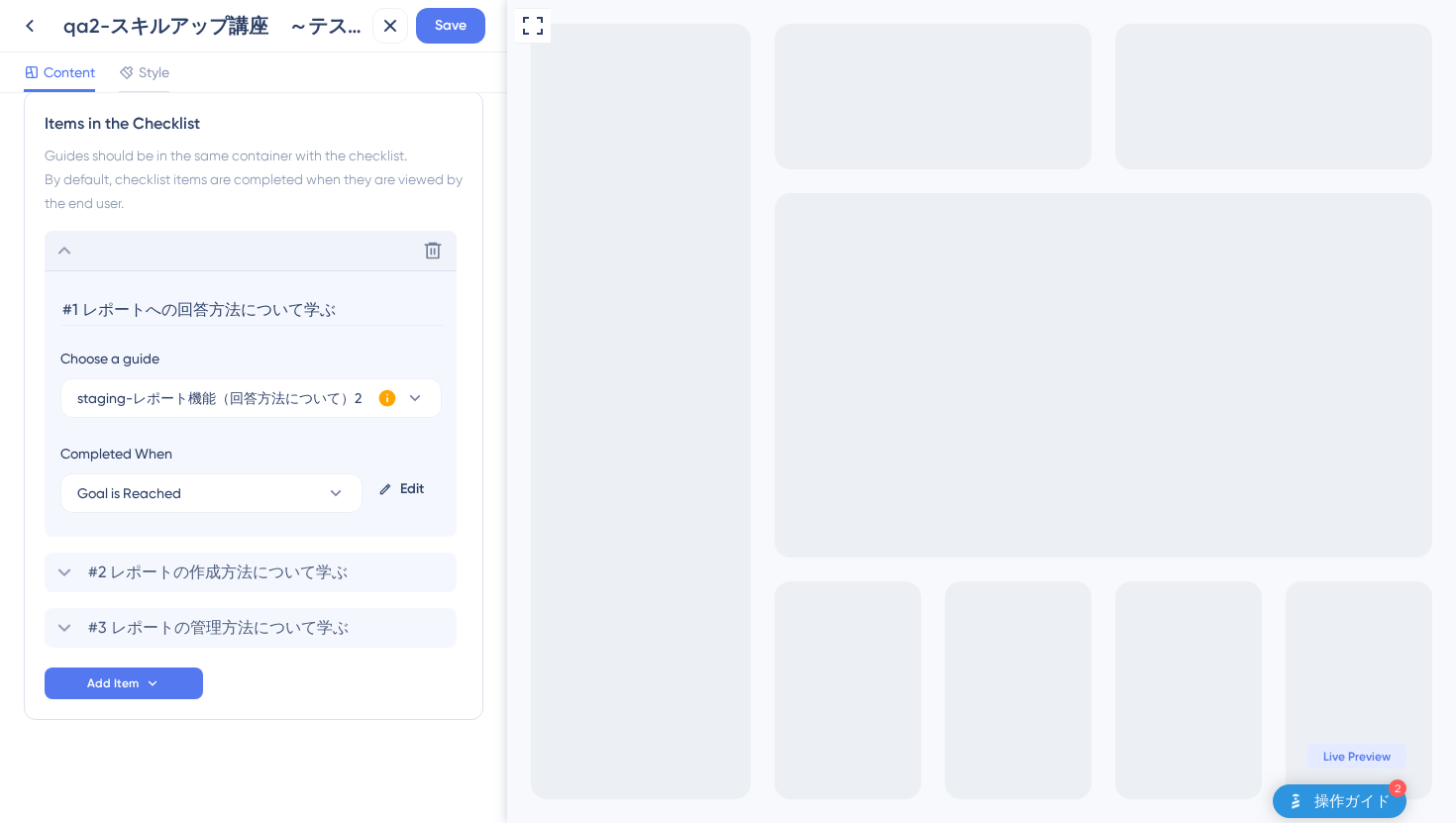type on "#1 レポートへの回答方法について学ぶ" 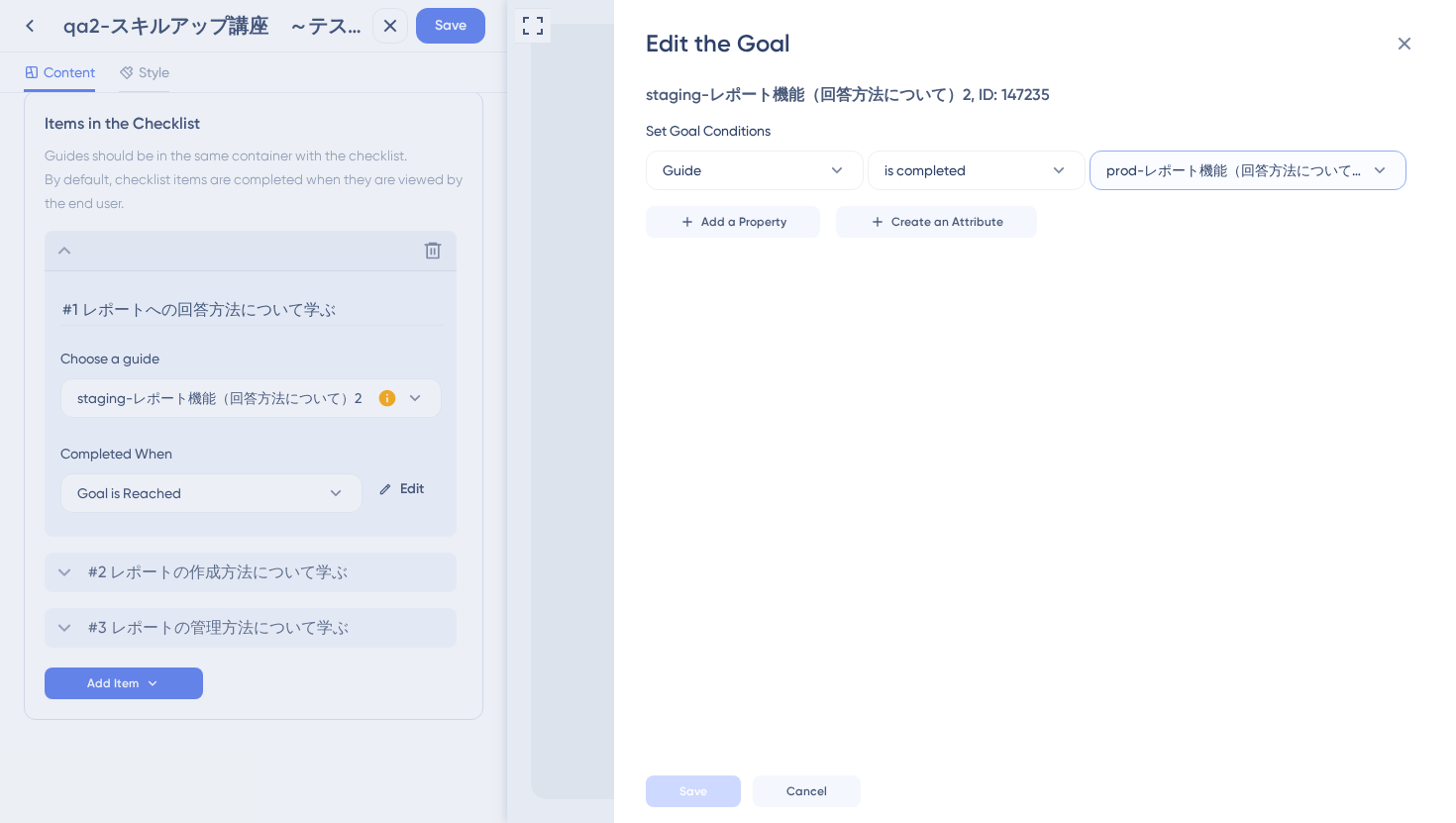 click on "prod-レポート機能（回答方法について）2" at bounding box center (1234, 170) 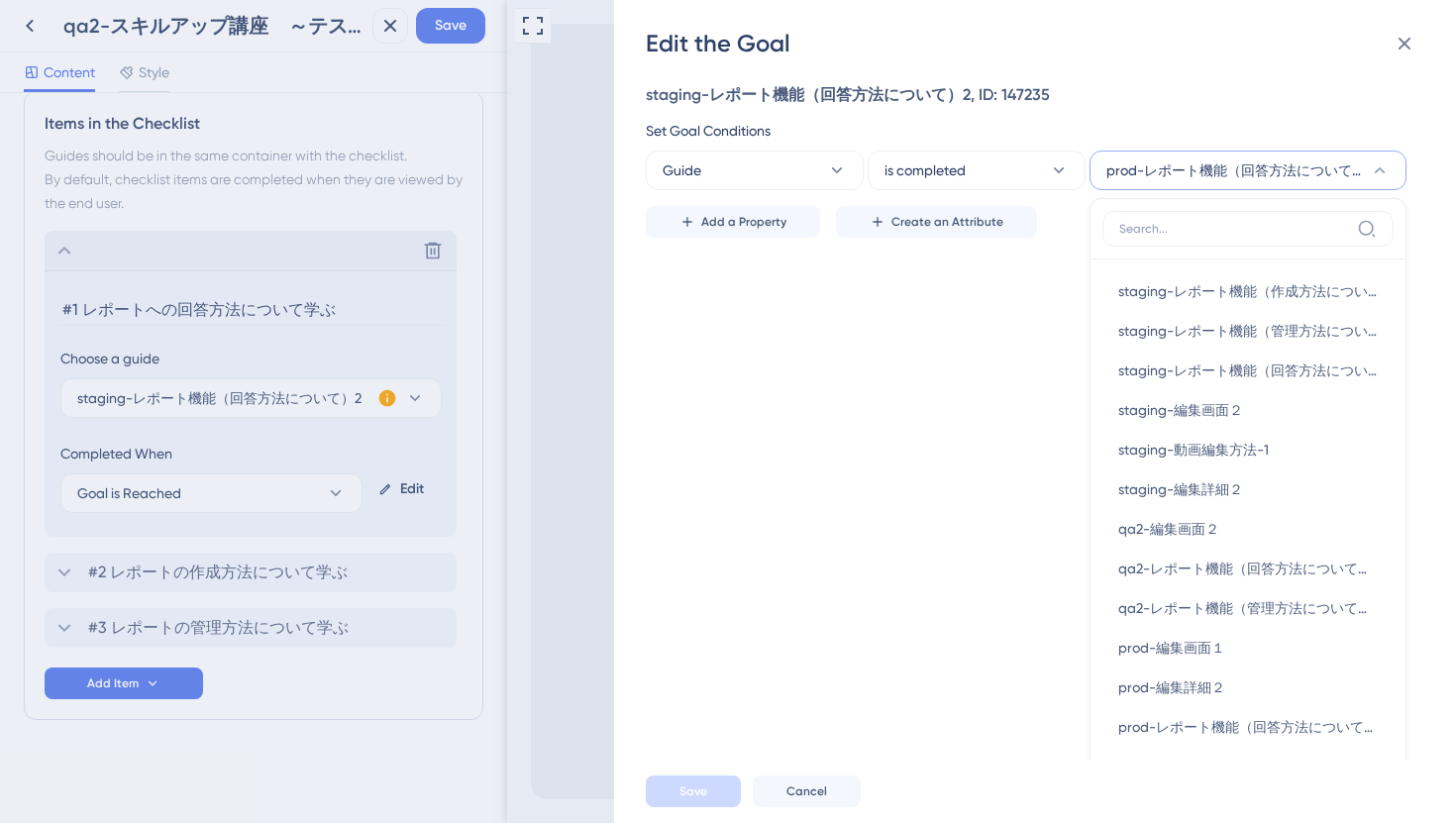 scroll, scrollTop: 89, scrollLeft: 0, axis: vertical 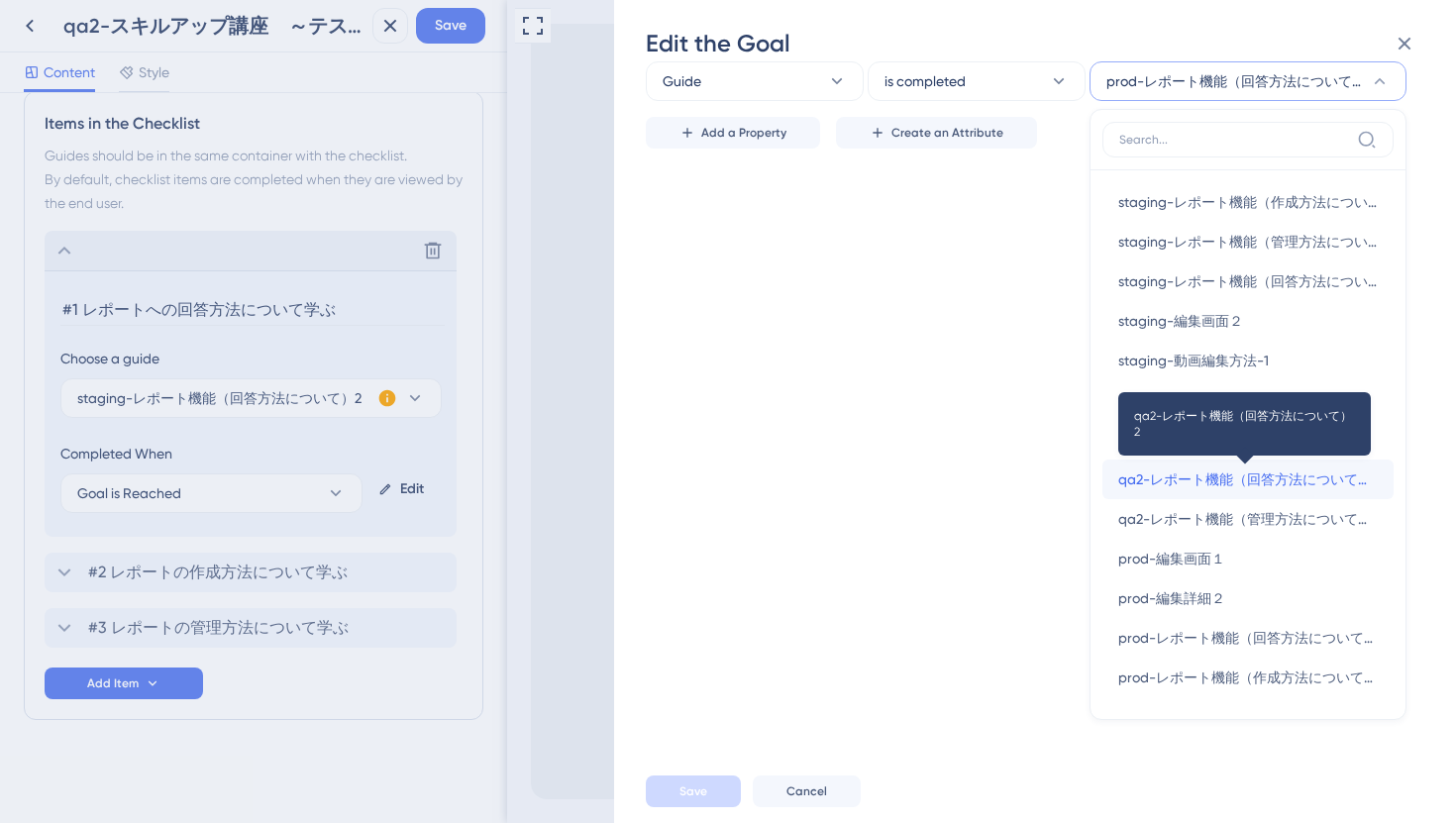 click on "qa2-レポート機能（回答方法について）2" at bounding box center (1248, 479) 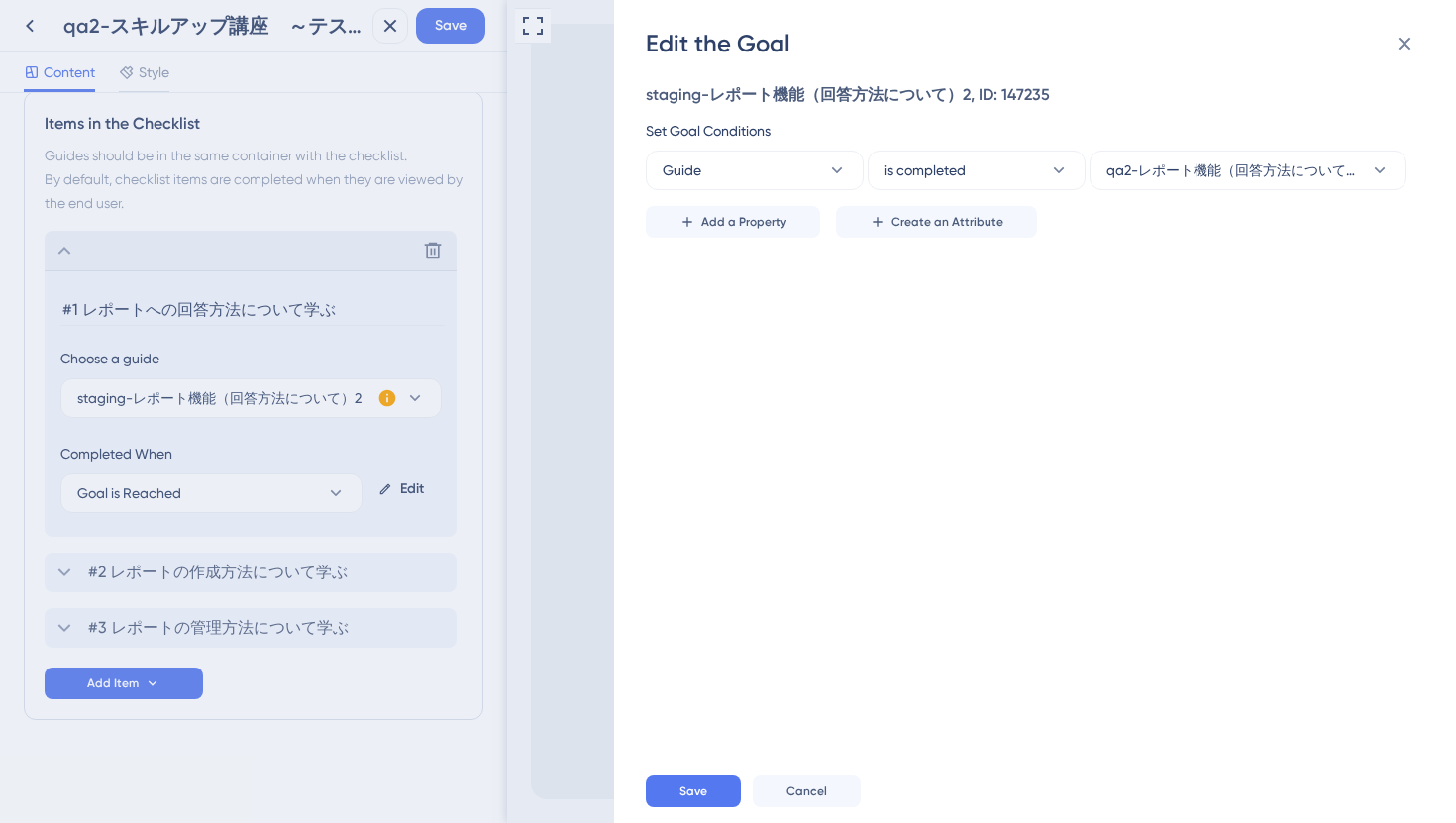 scroll, scrollTop: 0, scrollLeft: 0, axis: both 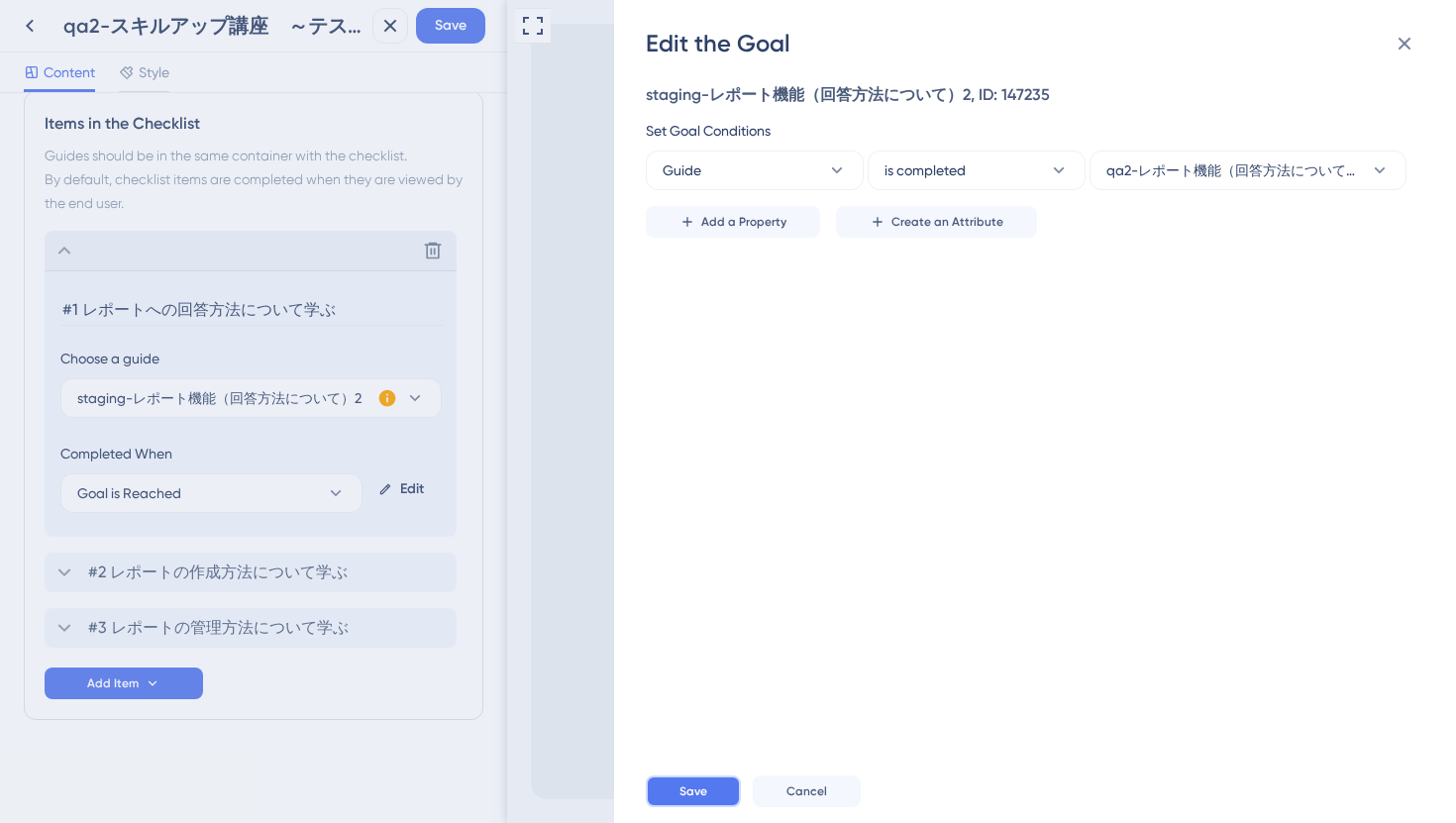 click on "Save" at bounding box center [693, 791] 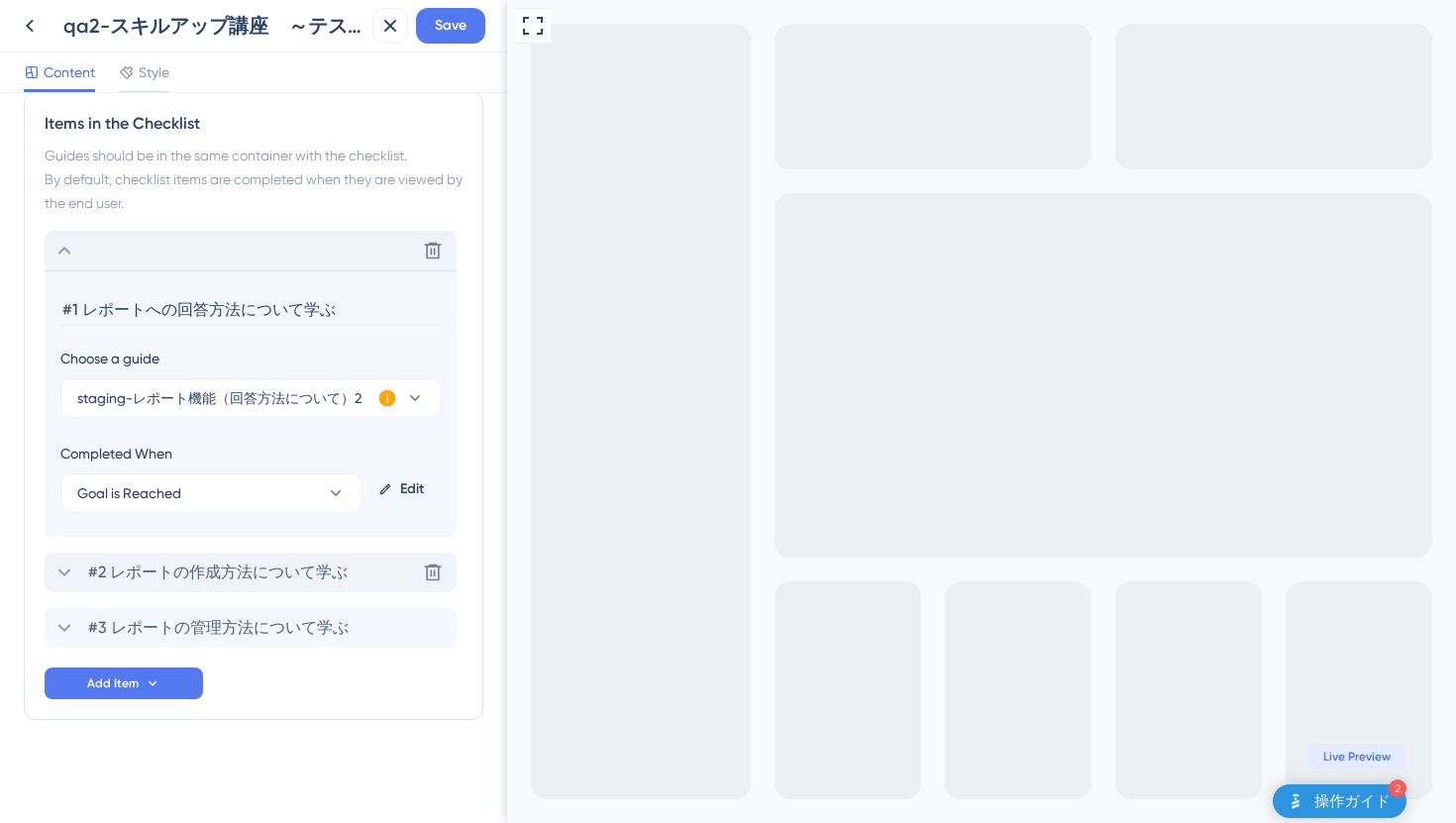 click on "#2 レポートの作成方法について学ぶ" at bounding box center (218, 572) 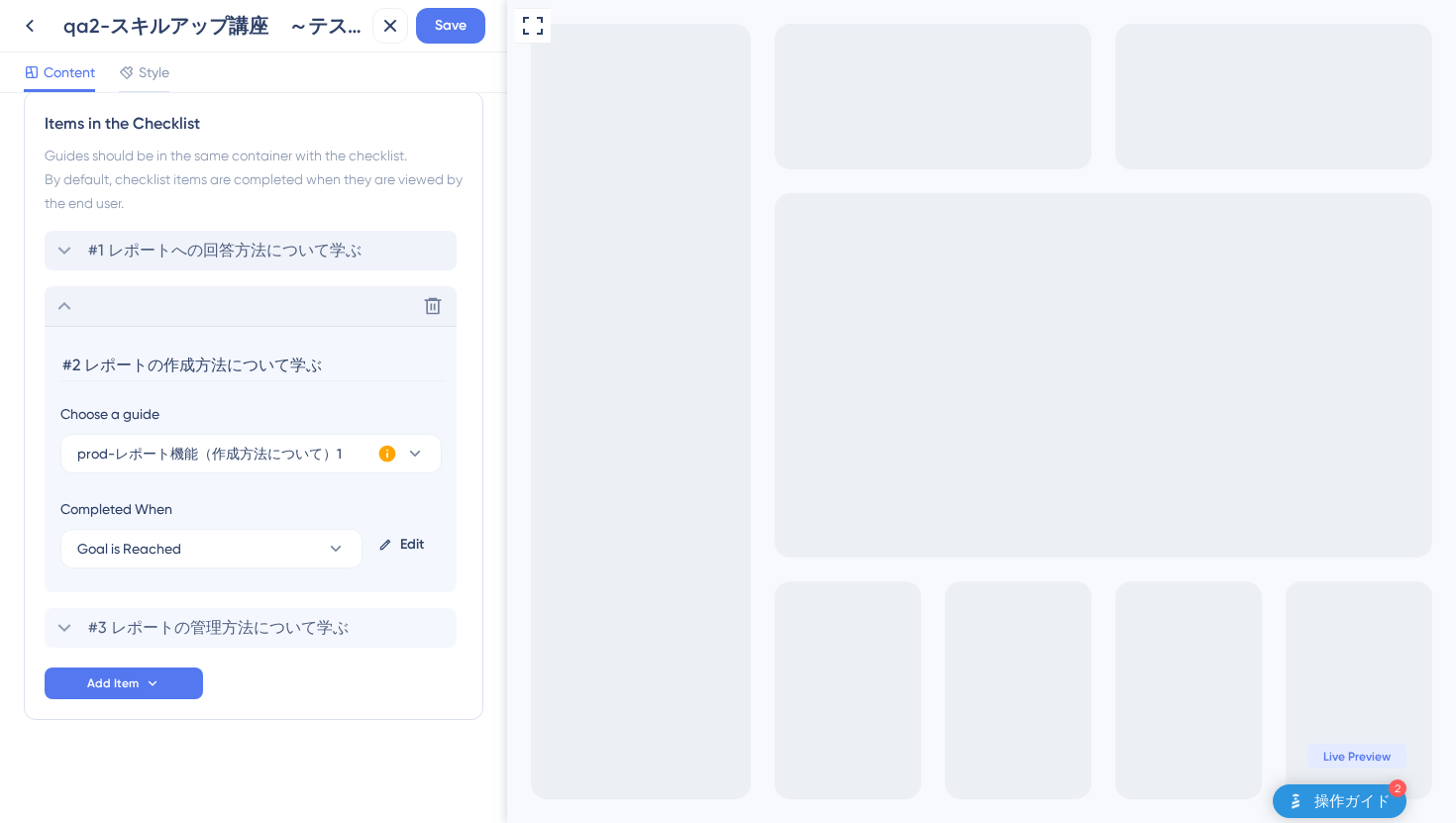 drag, startPoint x: 340, startPoint y: 370, endPoint x: 29, endPoint y: 375, distance: 311.0402 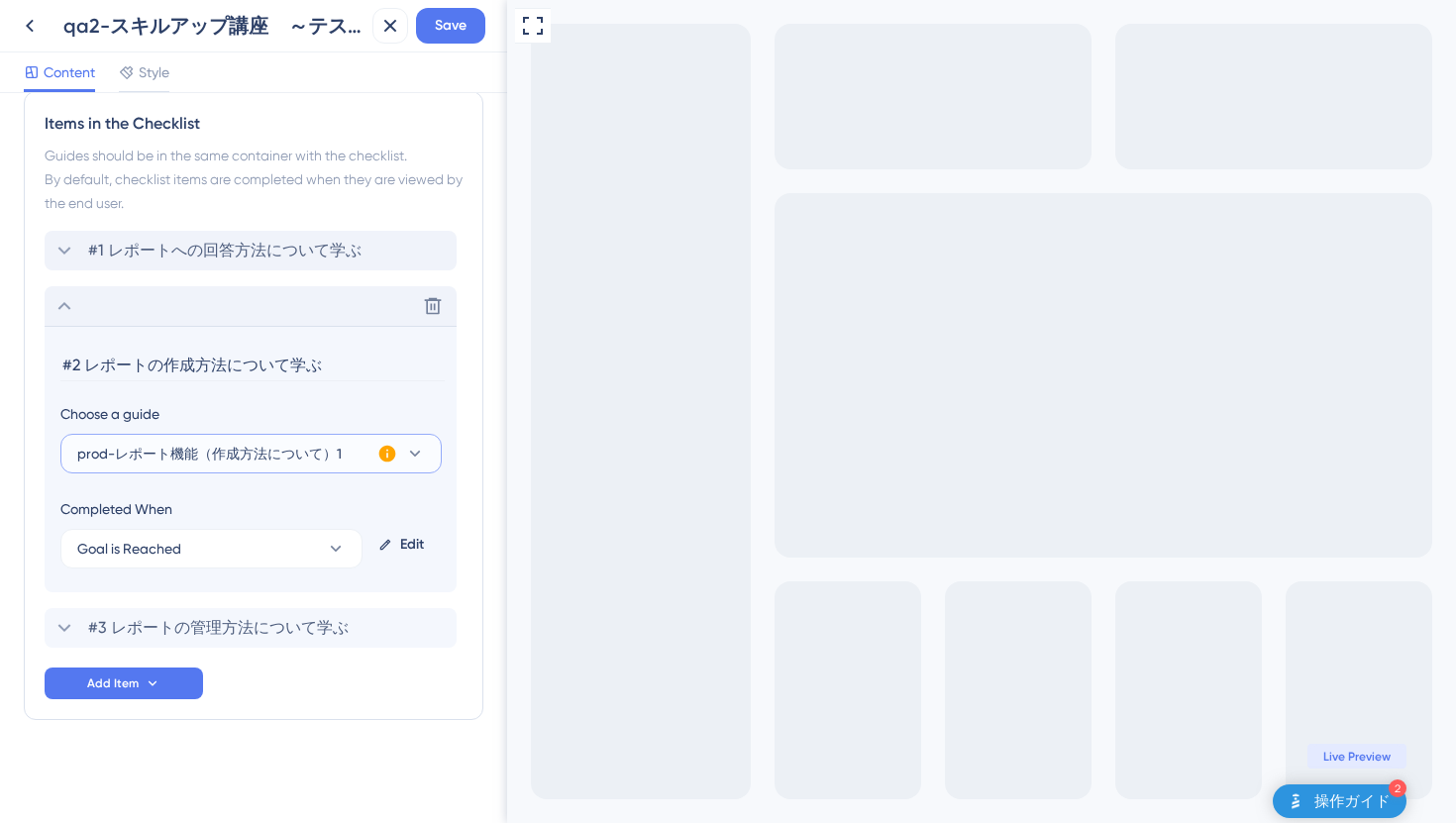 click on "prod-レポート機能（作成方法について）1" at bounding box center (209, 454) 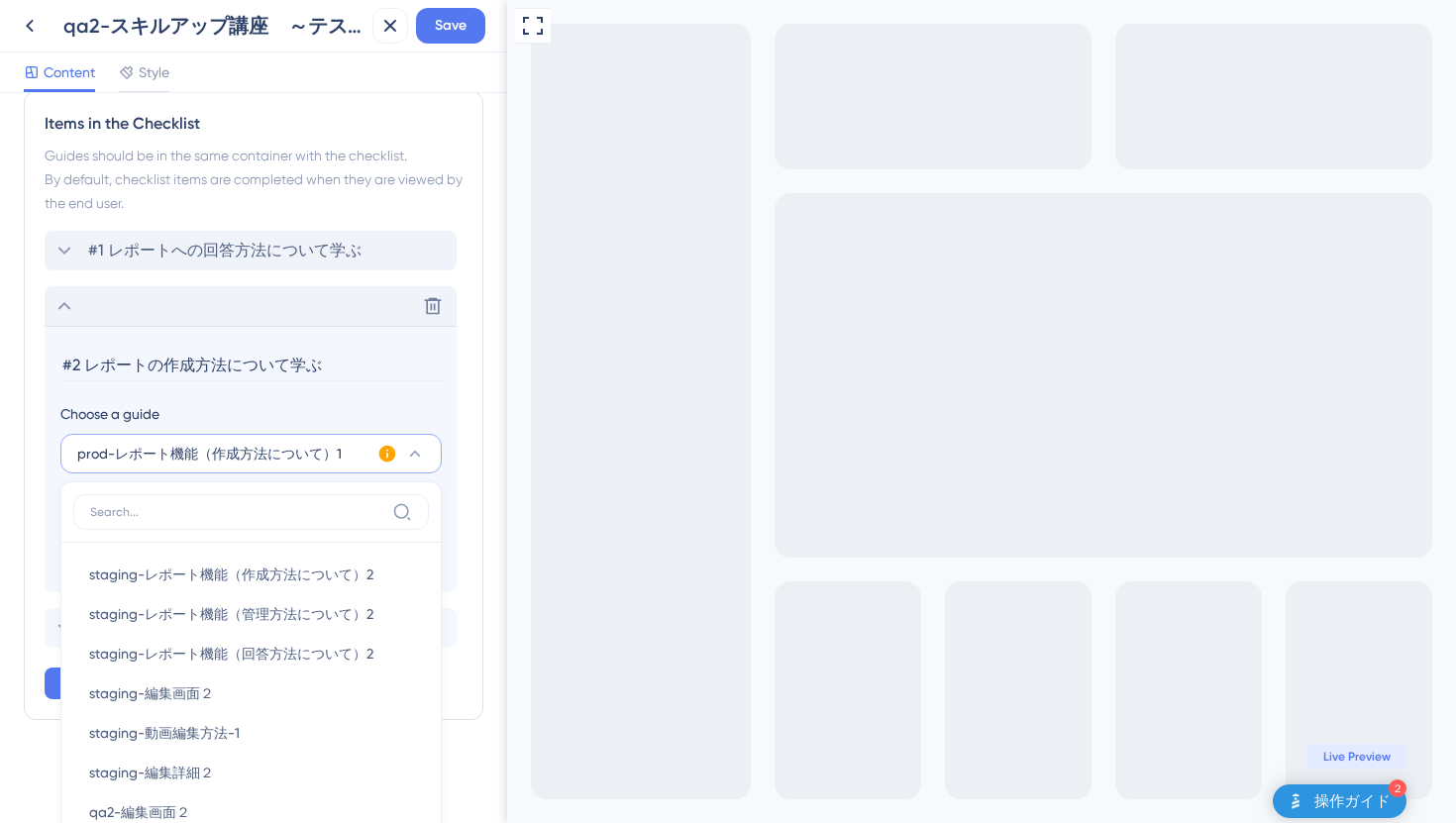 scroll, scrollTop: 1156, scrollLeft: 0, axis: vertical 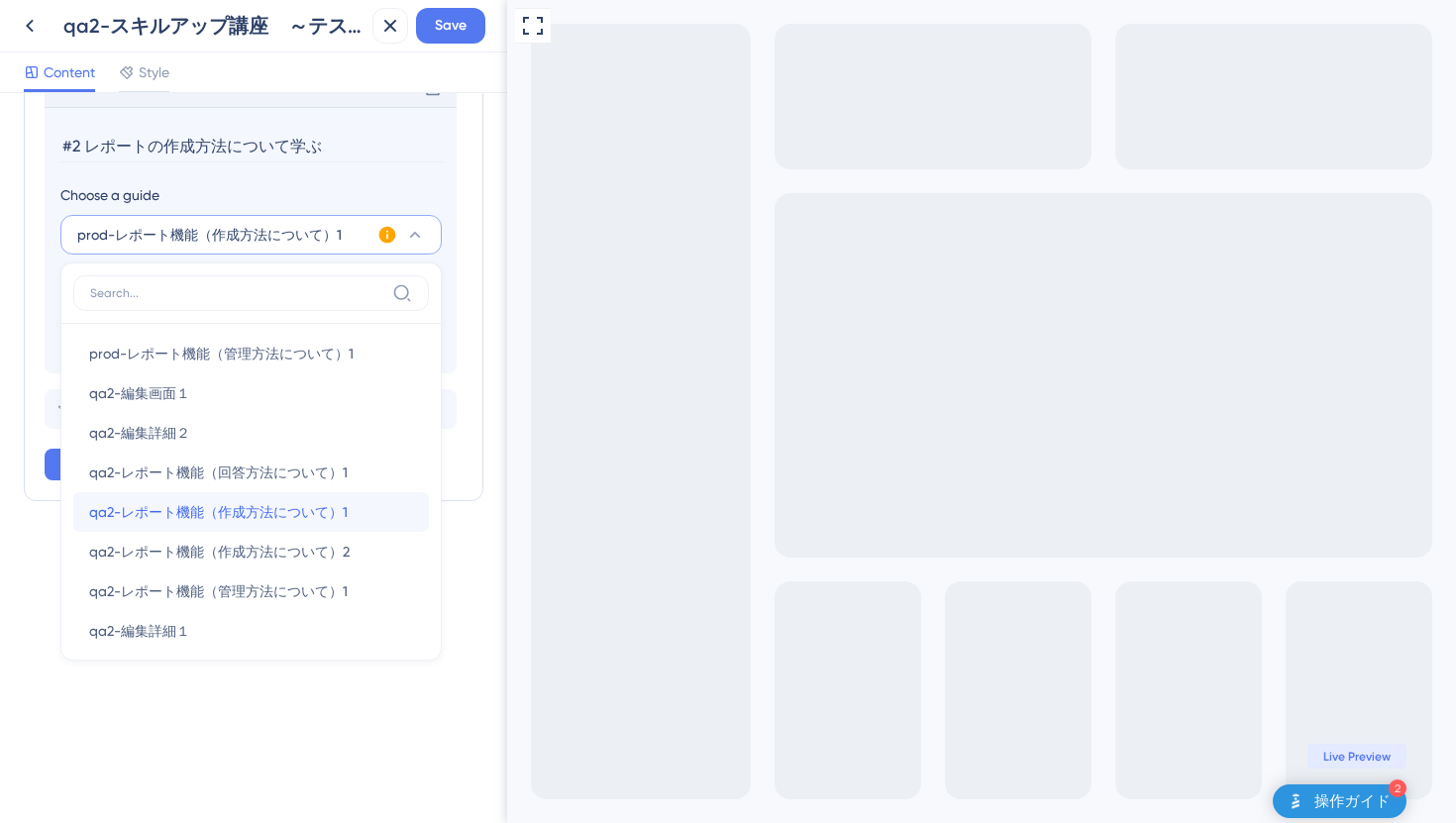click on "qa2-レポート機能（作成方法について）1" at bounding box center [218, 512] 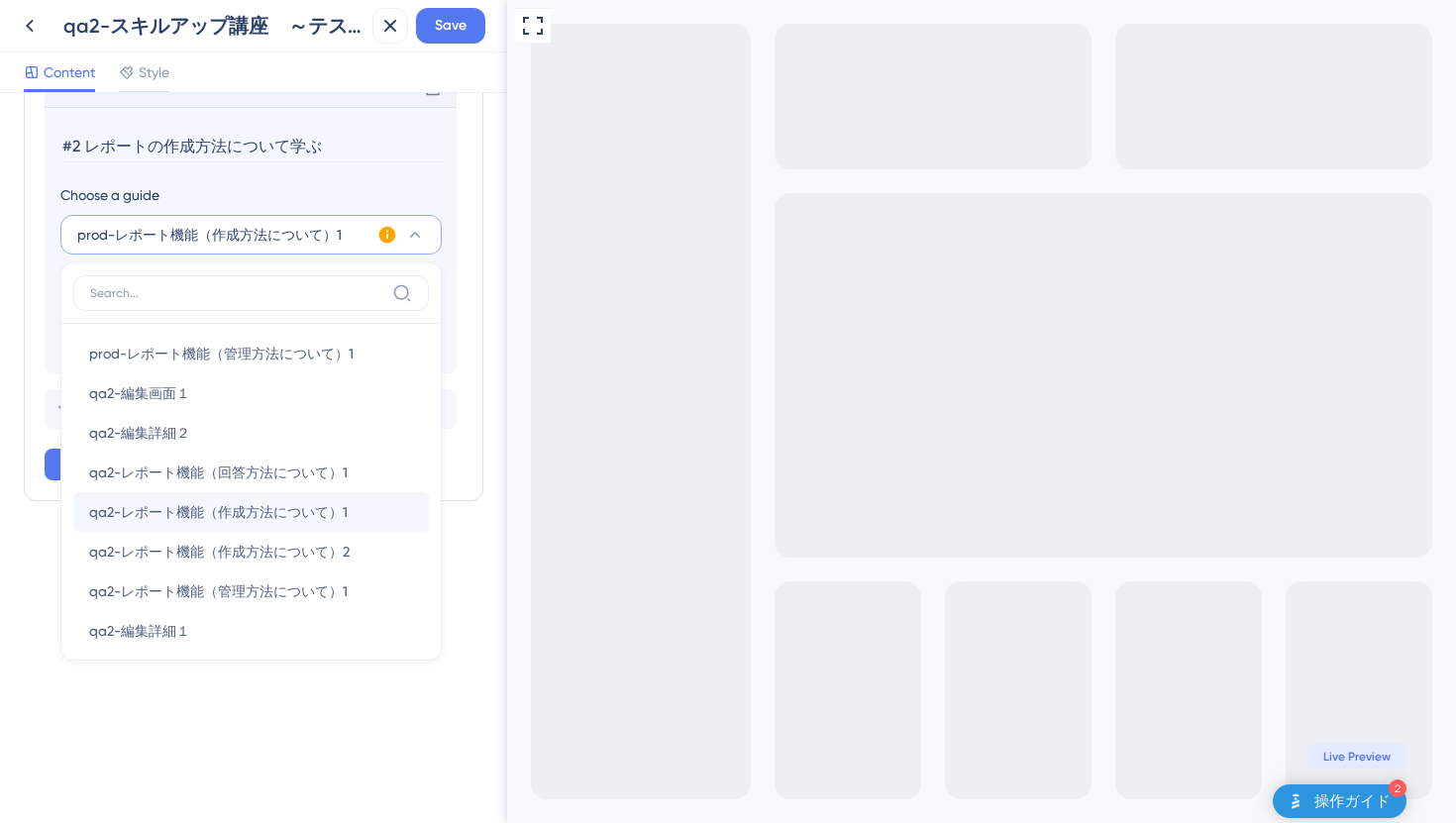 type on "qa2-レポート機能（作成方法について）1" 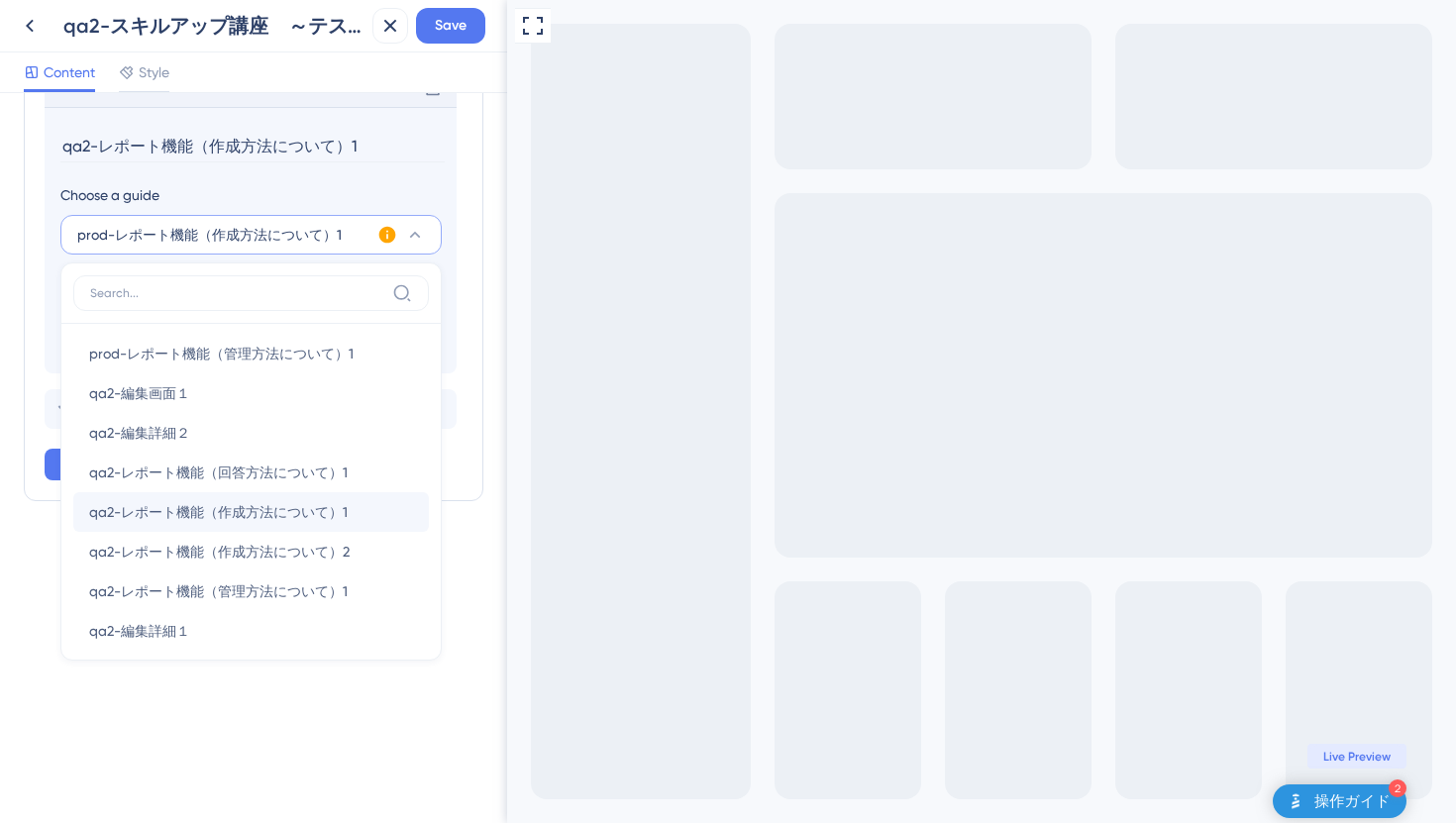 scroll, scrollTop: 937, scrollLeft: 0, axis: vertical 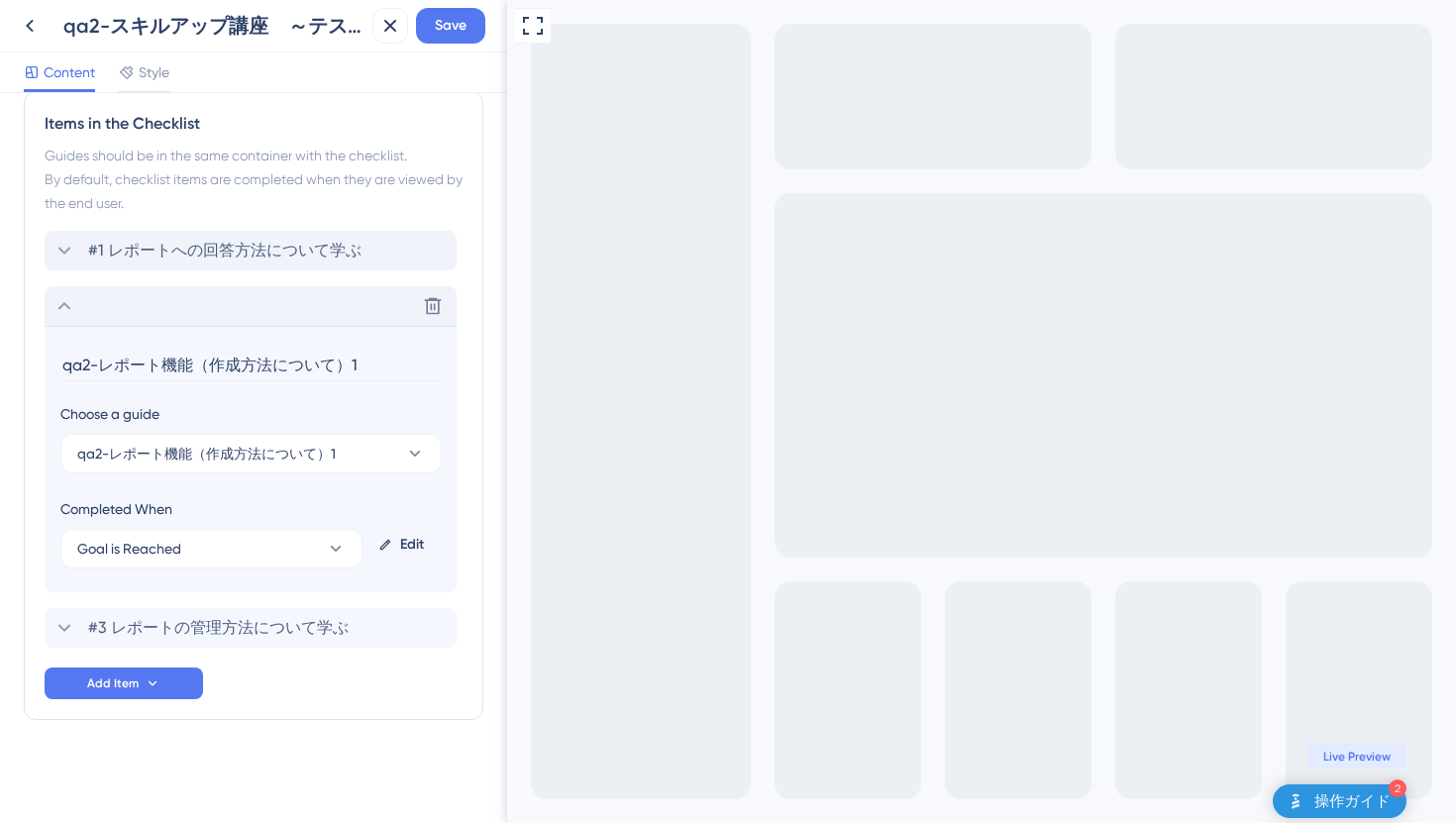 click on "Edit" at bounding box center (405, 545) 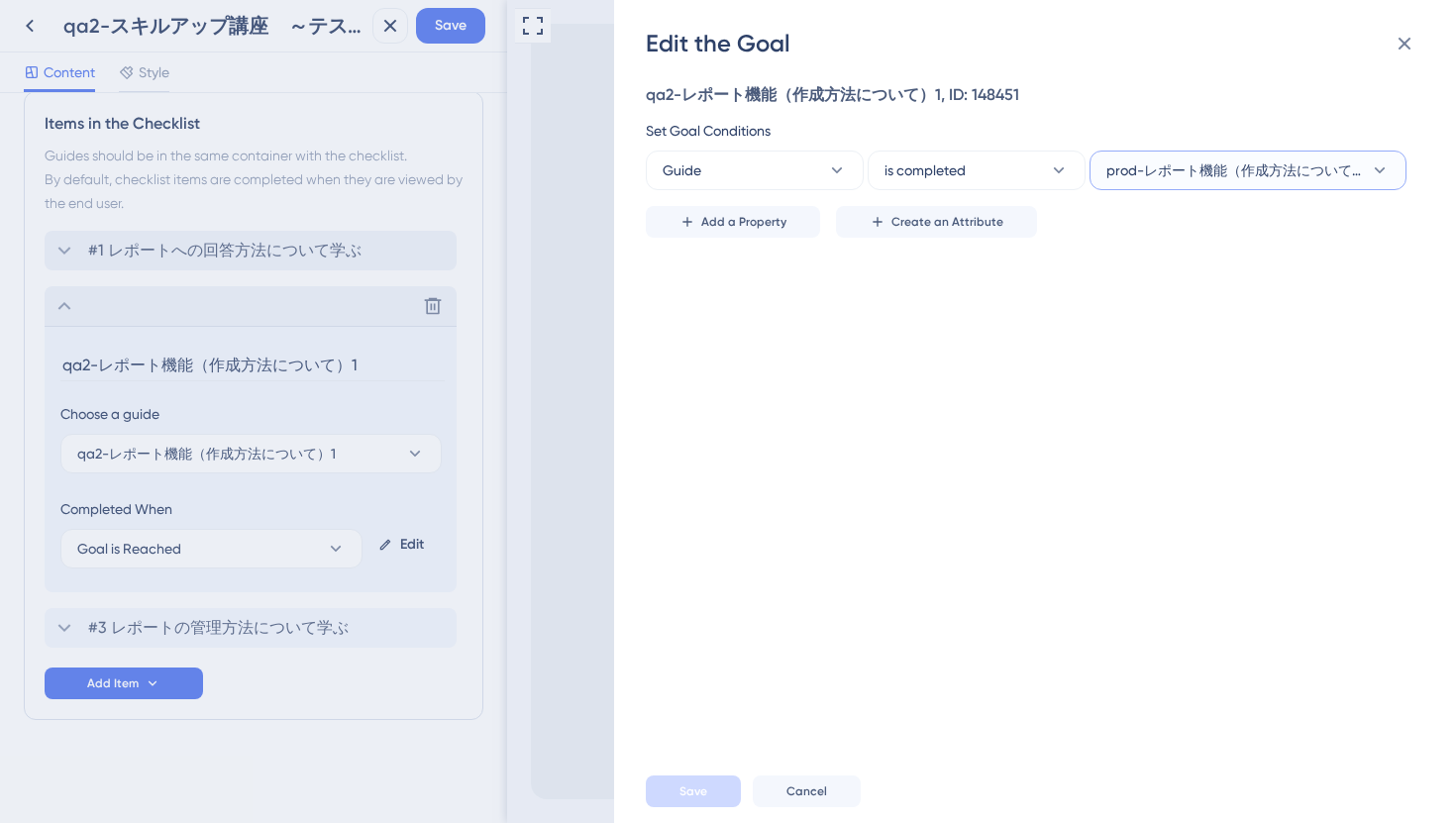 click on "prod-レポート機能（作成方法について）2" at bounding box center (1234, 170) 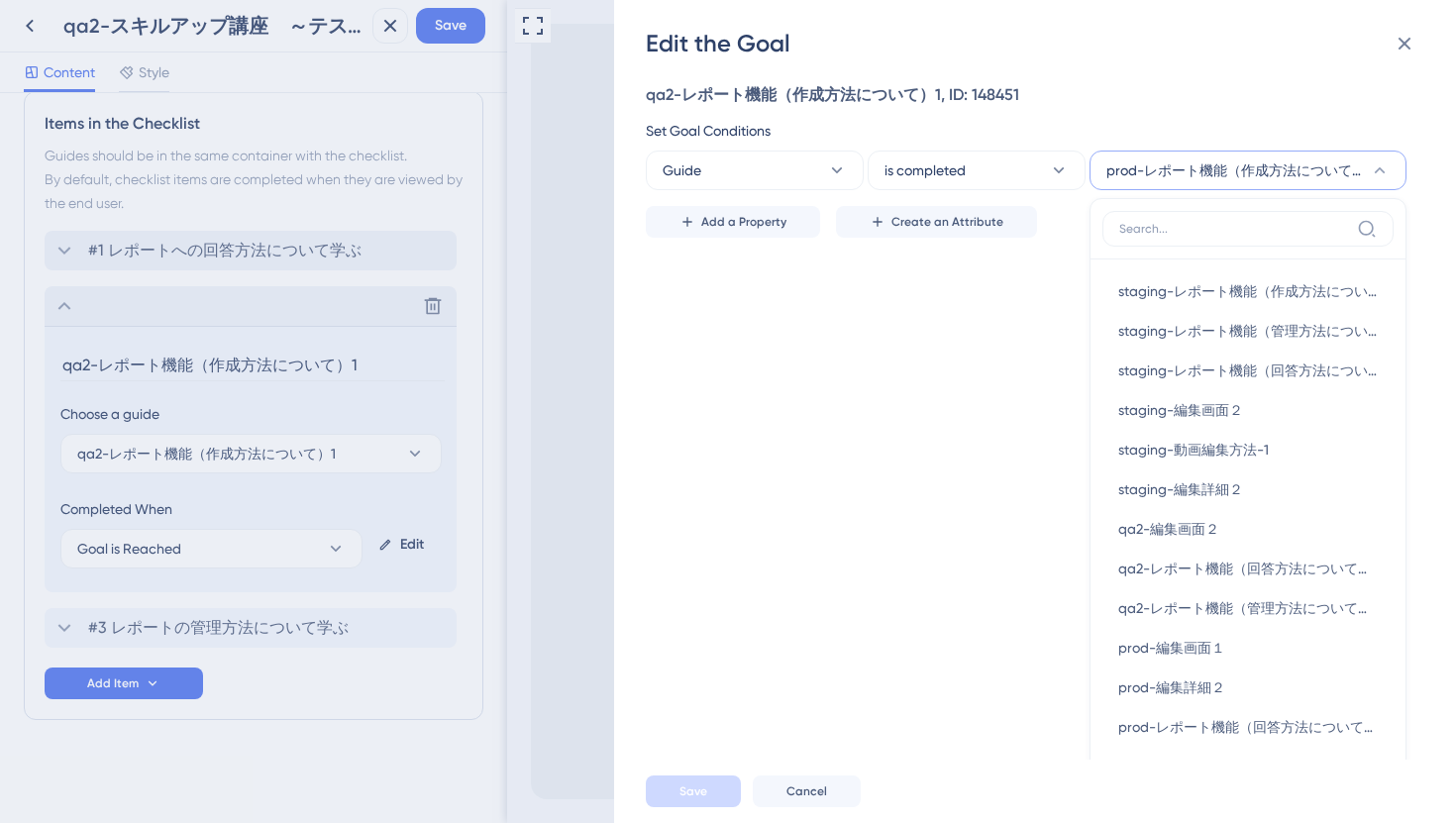 scroll, scrollTop: 89, scrollLeft: 0, axis: vertical 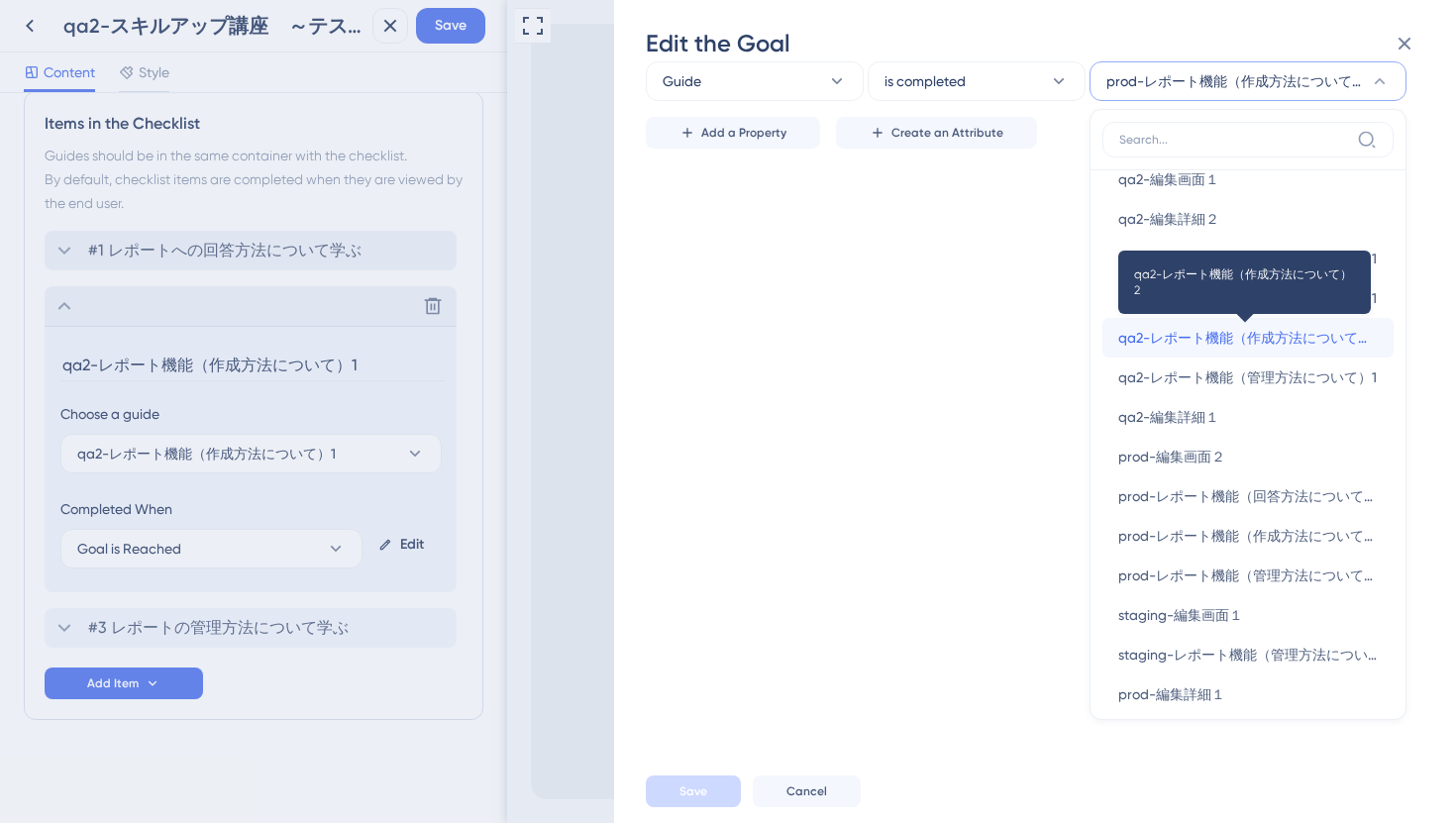 click on "qa2-レポート機能（作成方法について）2" at bounding box center [1248, 338] 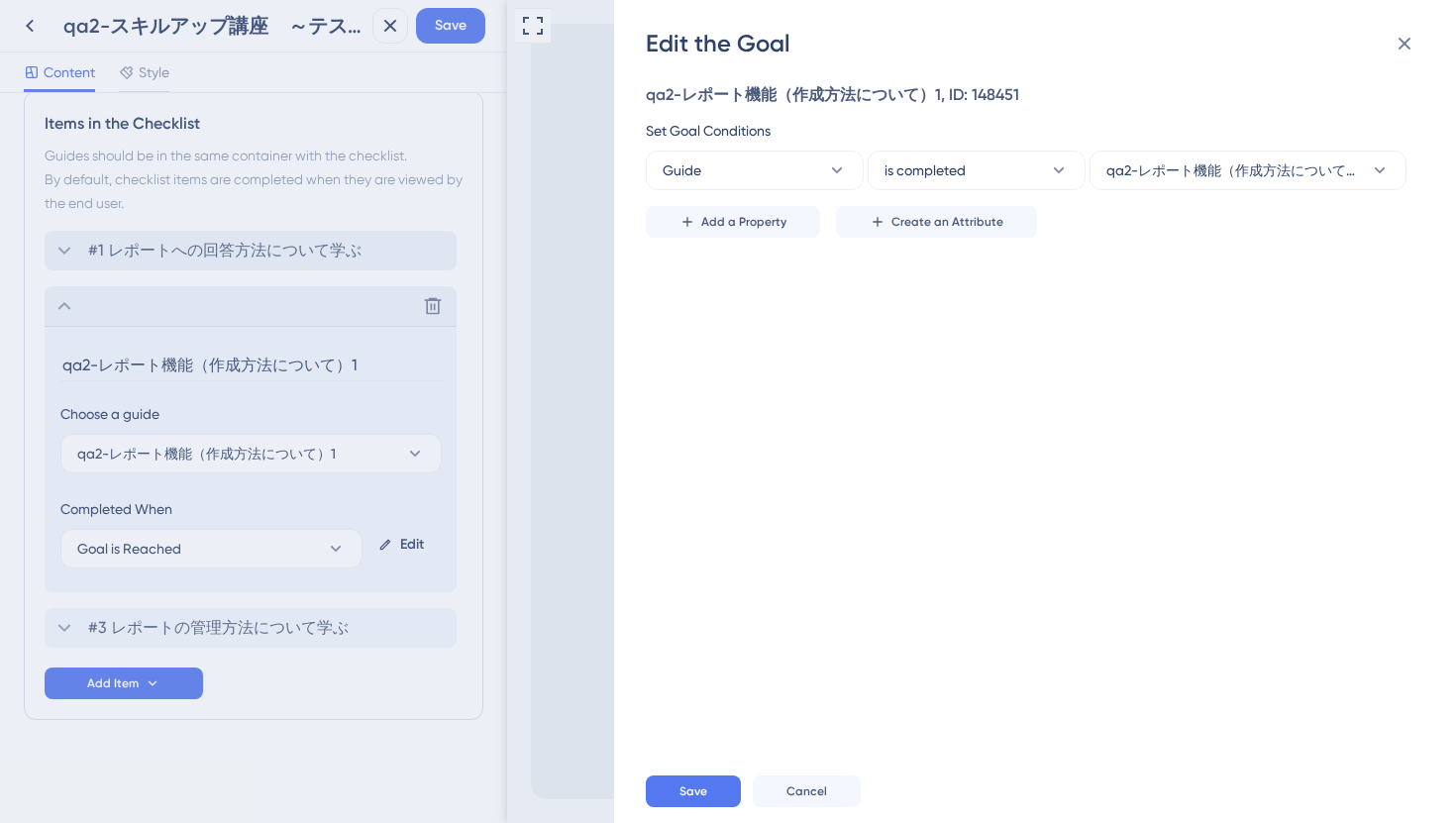 scroll, scrollTop: 0, scrollLeft: 0, axis: both 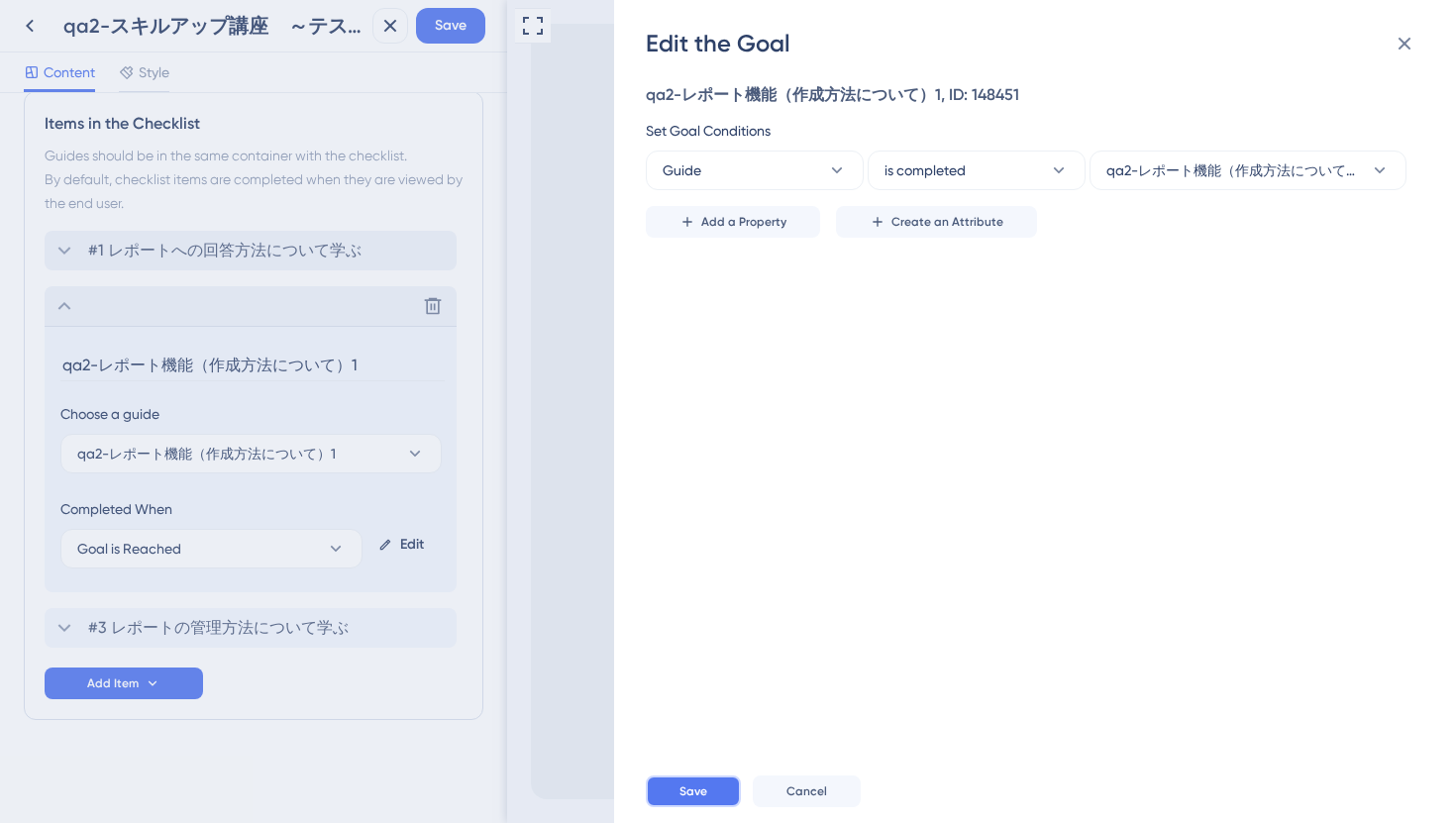 click on "Save" at bounding box center [693, 791] 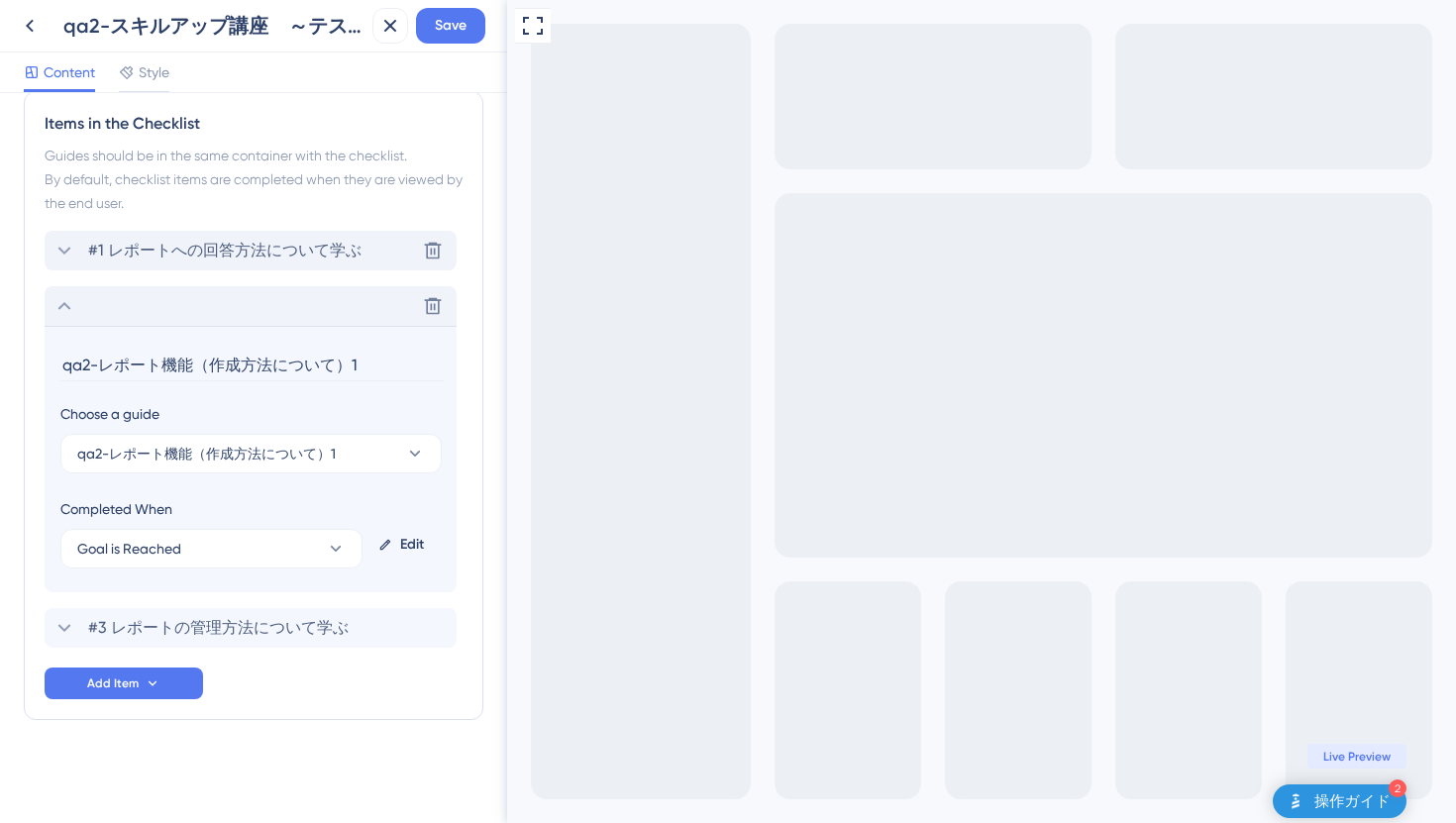 click on "#1 レポートへの回答方法について学ぶ" at bounding box center (225, 251) 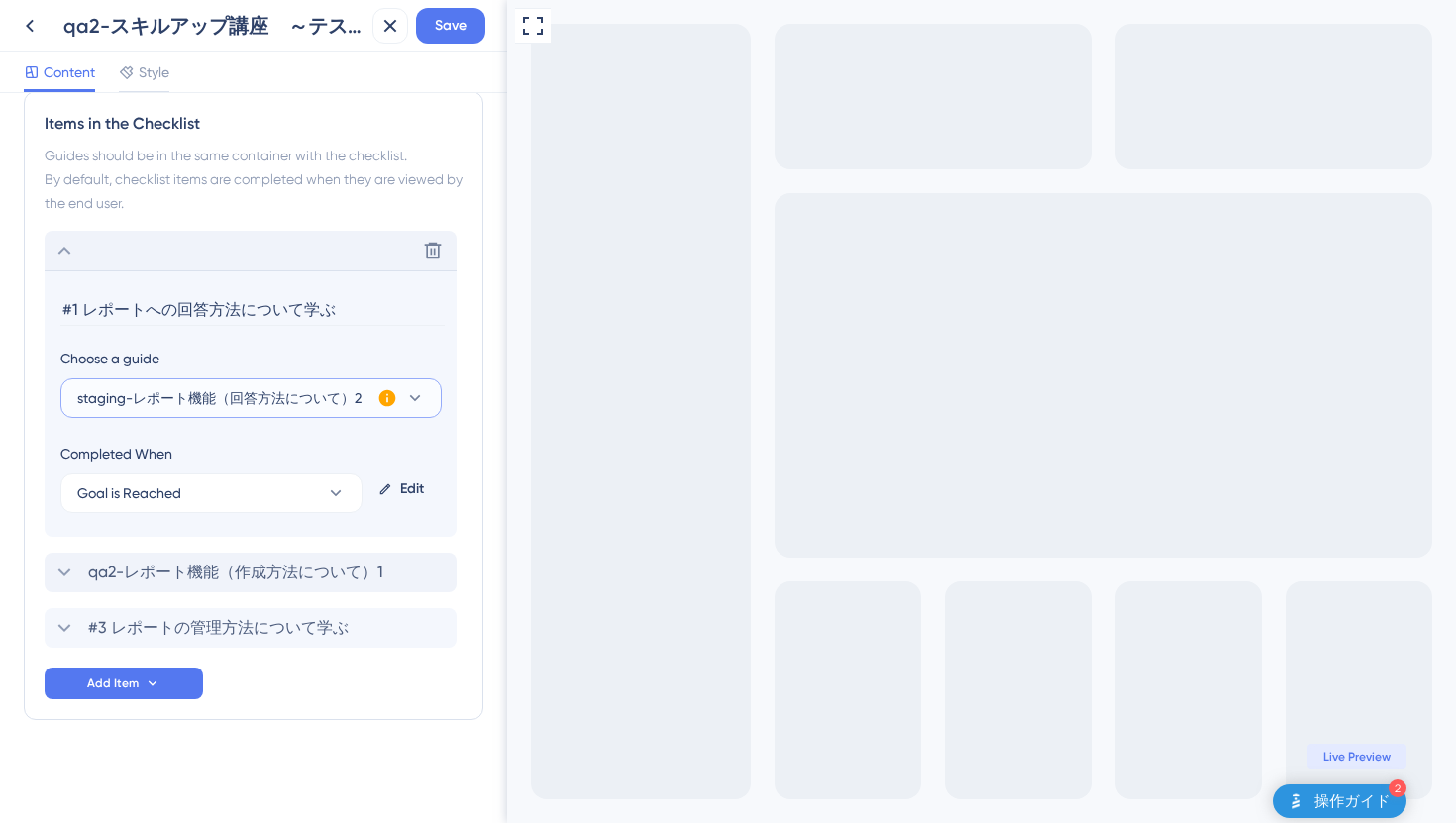 click on "staging-レポート機能（回答方法について）2" at bounding box center [219, 398] 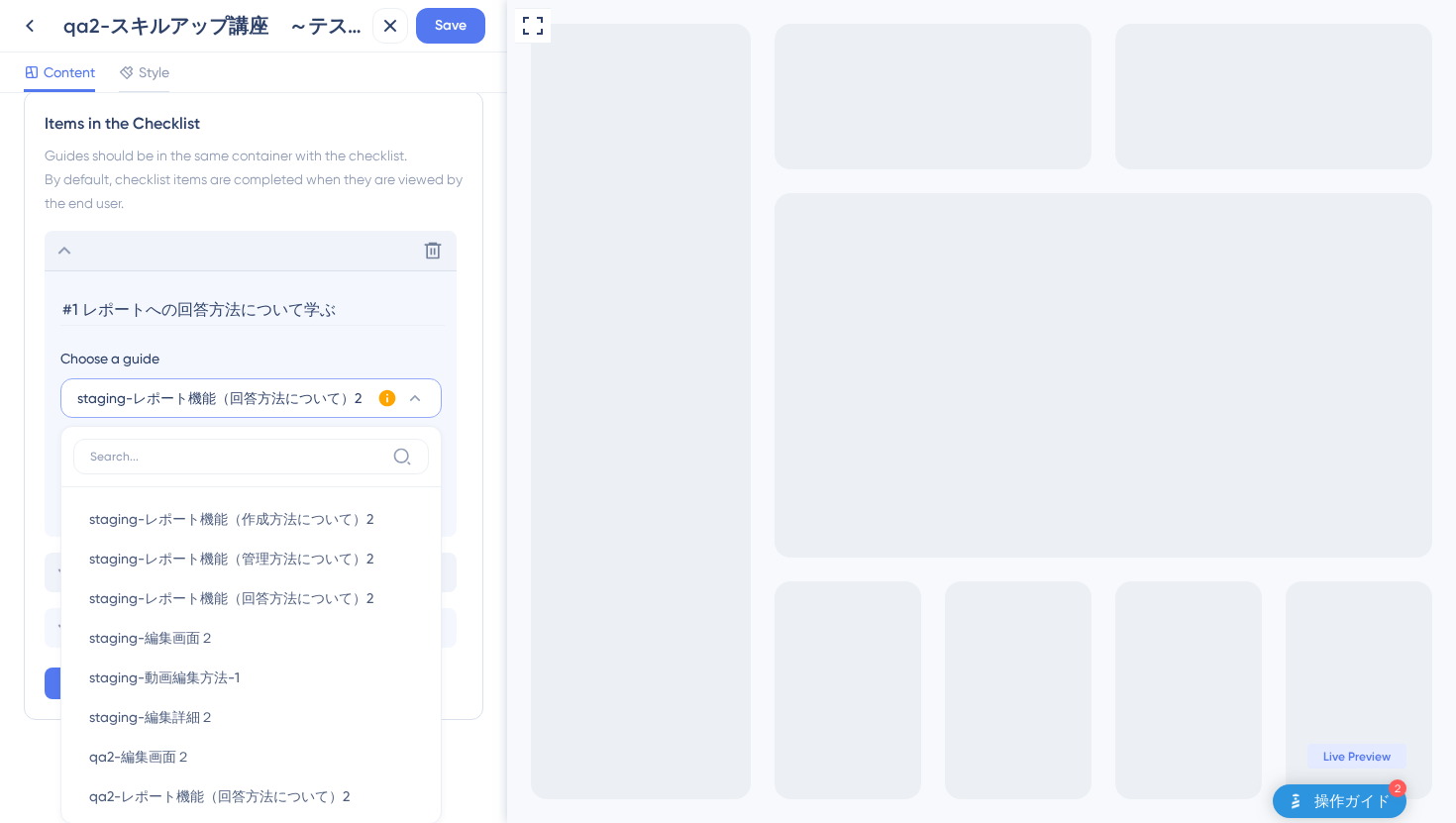 scroll, scrollTop: 1103, scrollLeft: 0, axis: vertical 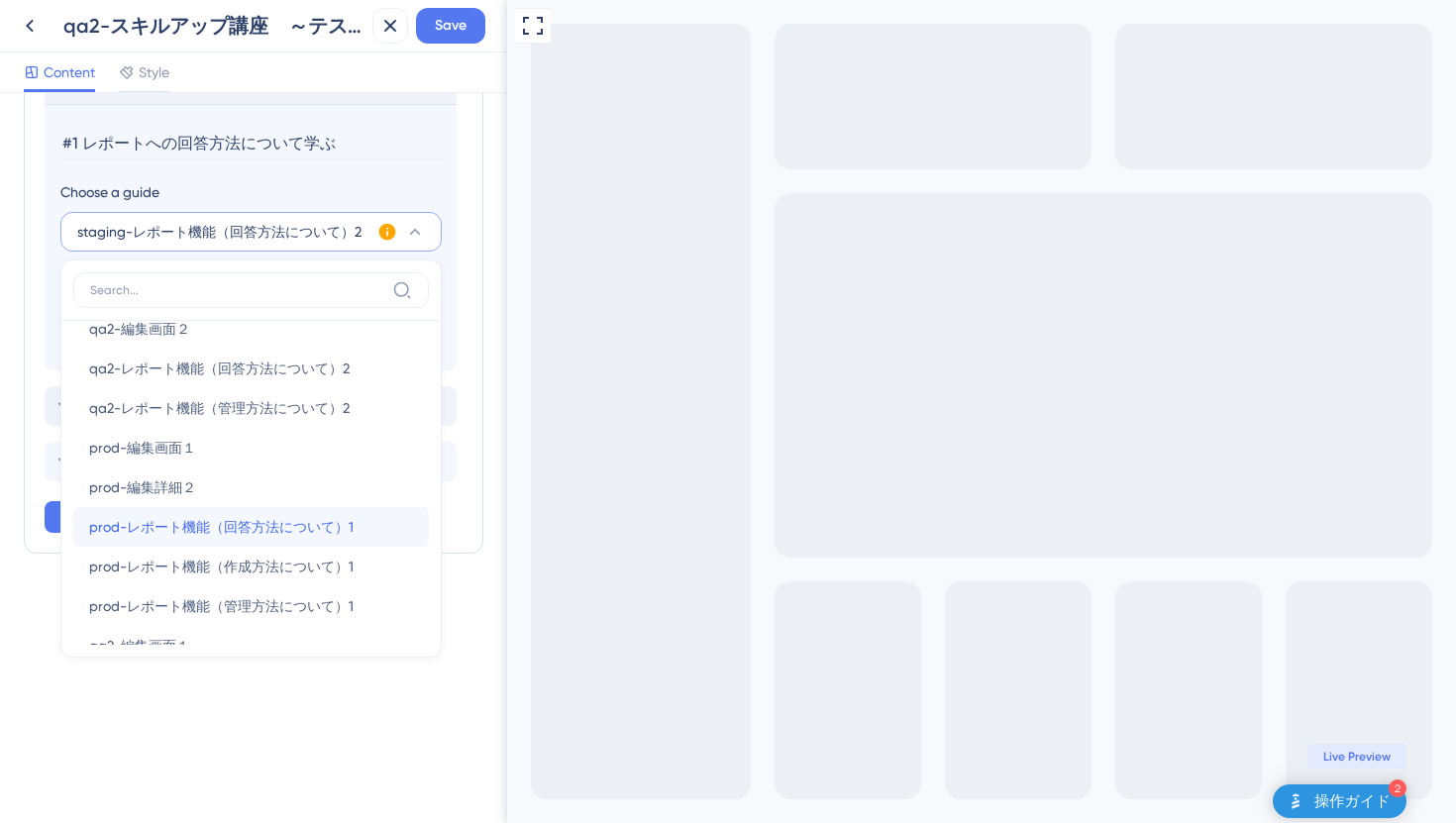 click on "prod-レポート機能（回答方法について）1" at bounding box center [221, 527] 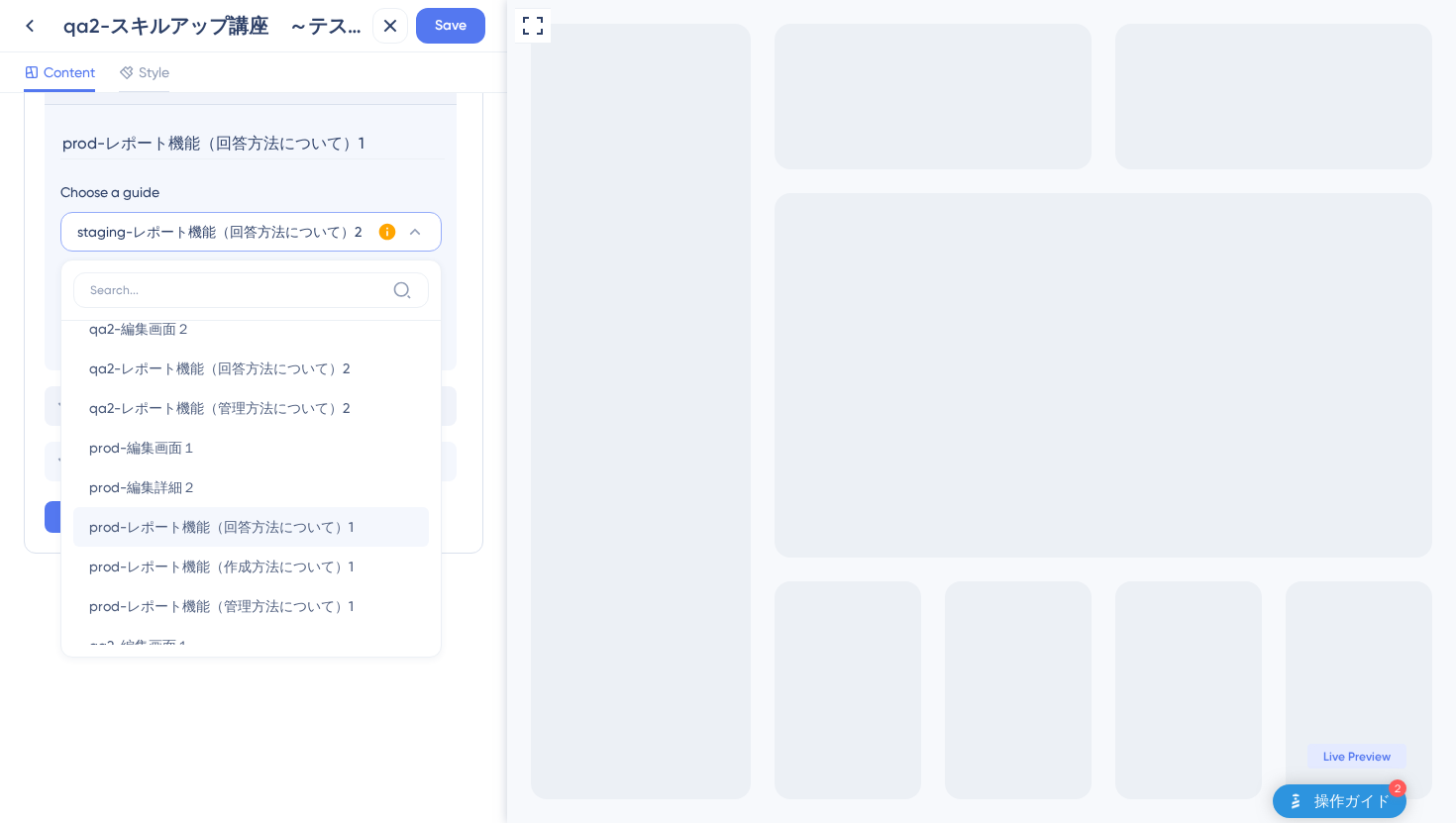 scroll, scrollTop: 937, scrollLeft: 0, axis: vertical 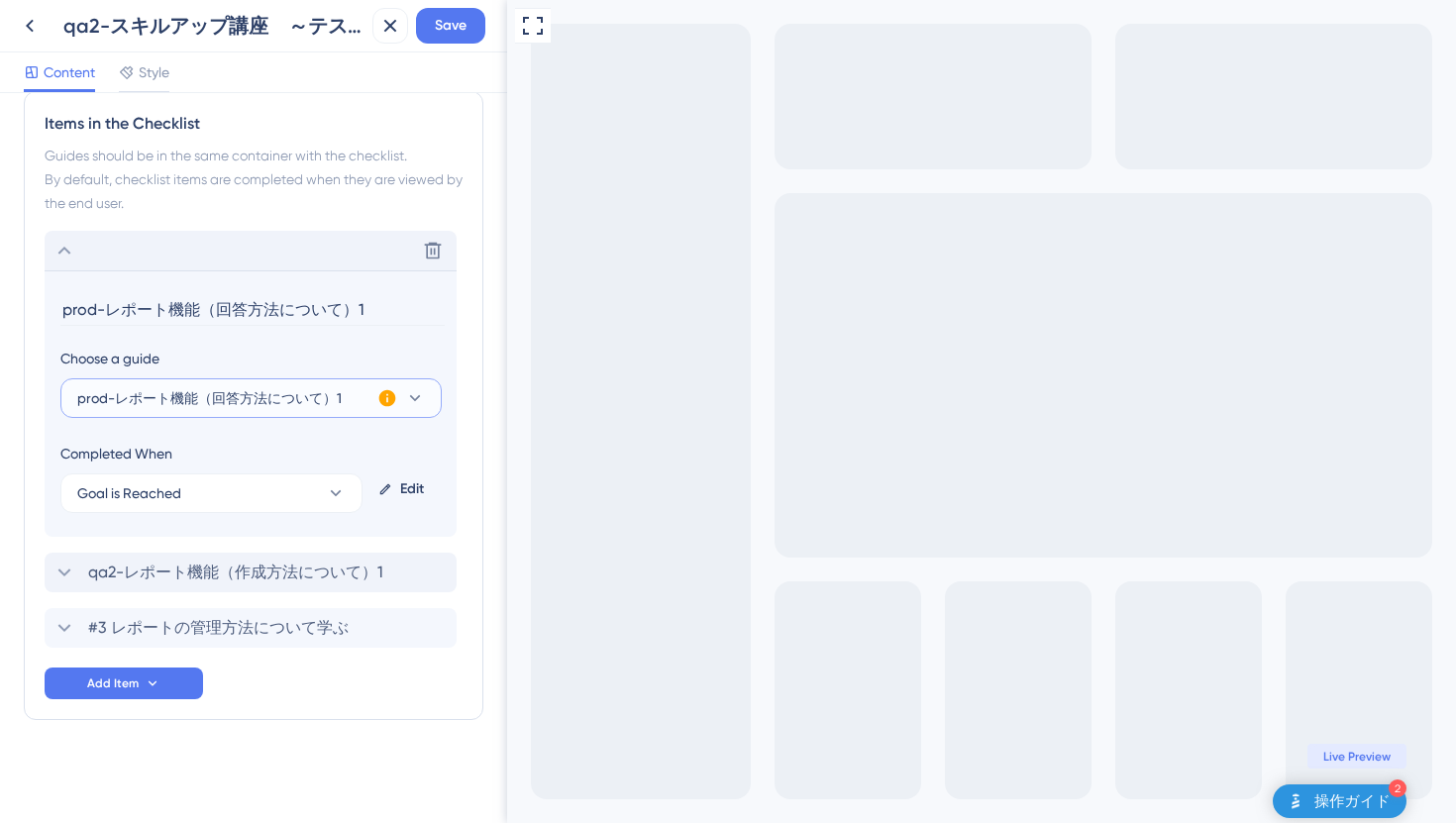 click on "prod-レポート機能（回答方法について）1" at bounding box center [209, 398] 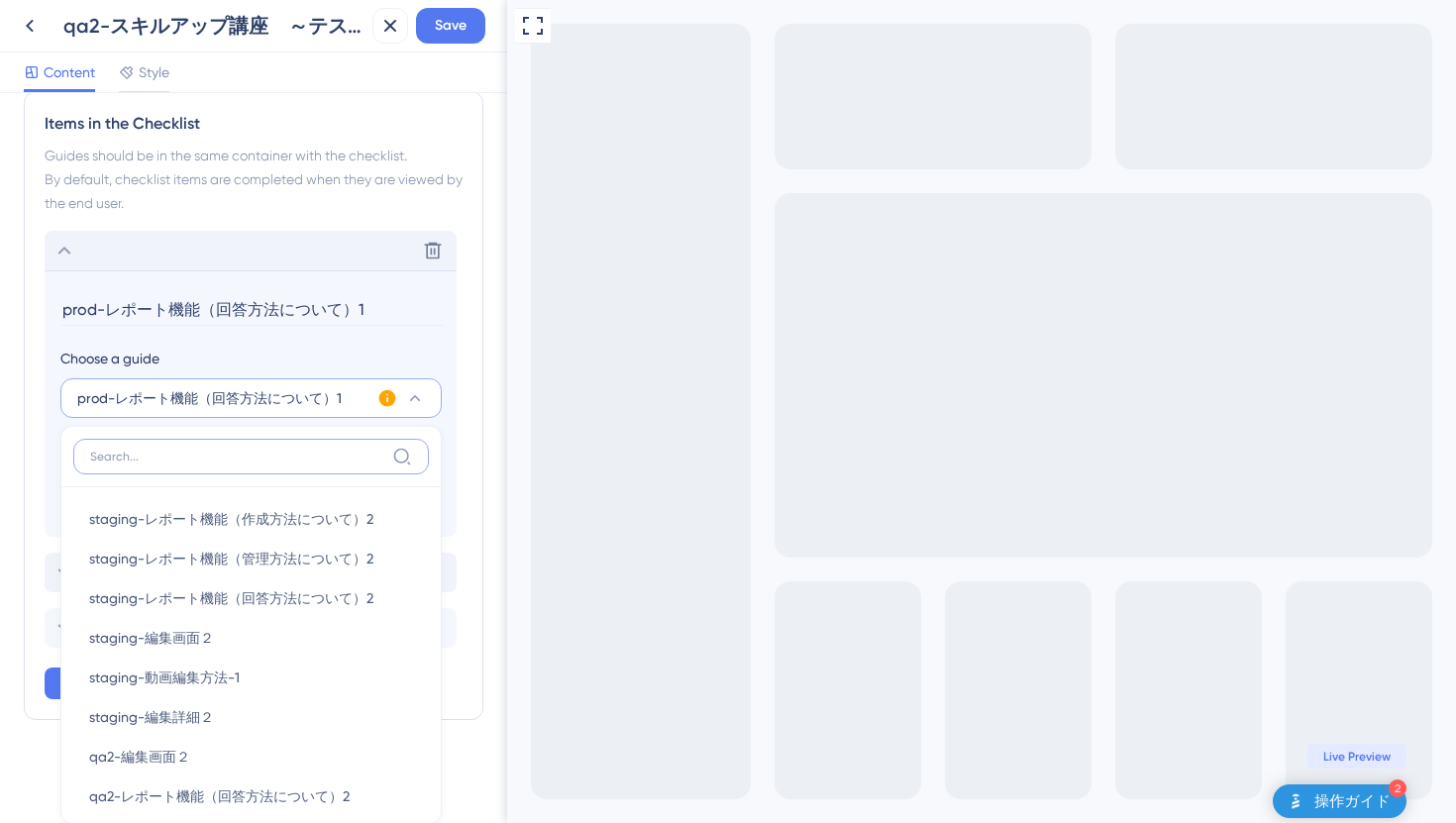 scroll, scrollTop: 1100, scrollLeft: 0, axis: vertical 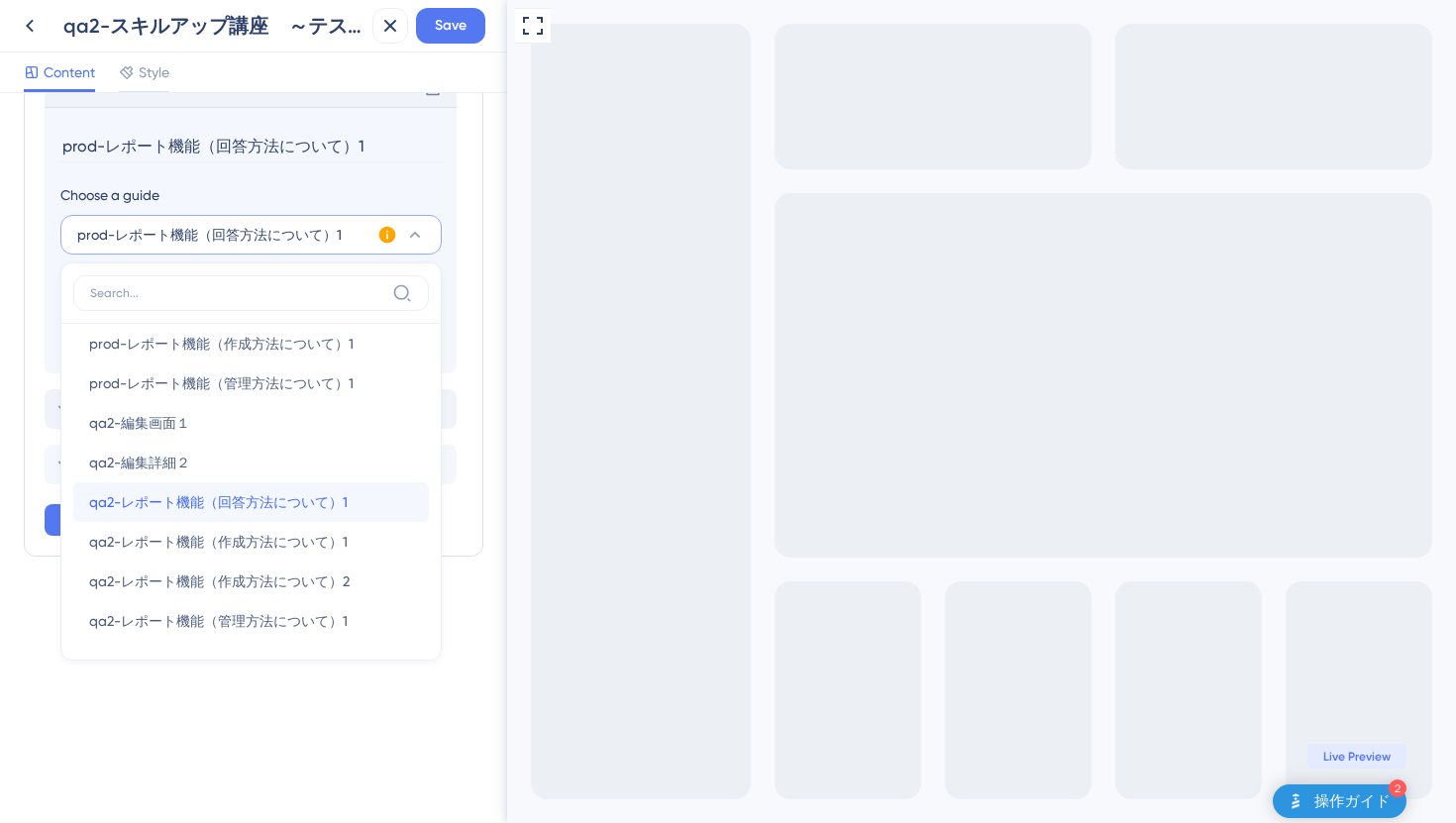 click on "qa2-レポート機能（回答方法について）1" at bounding box center (218, 502) 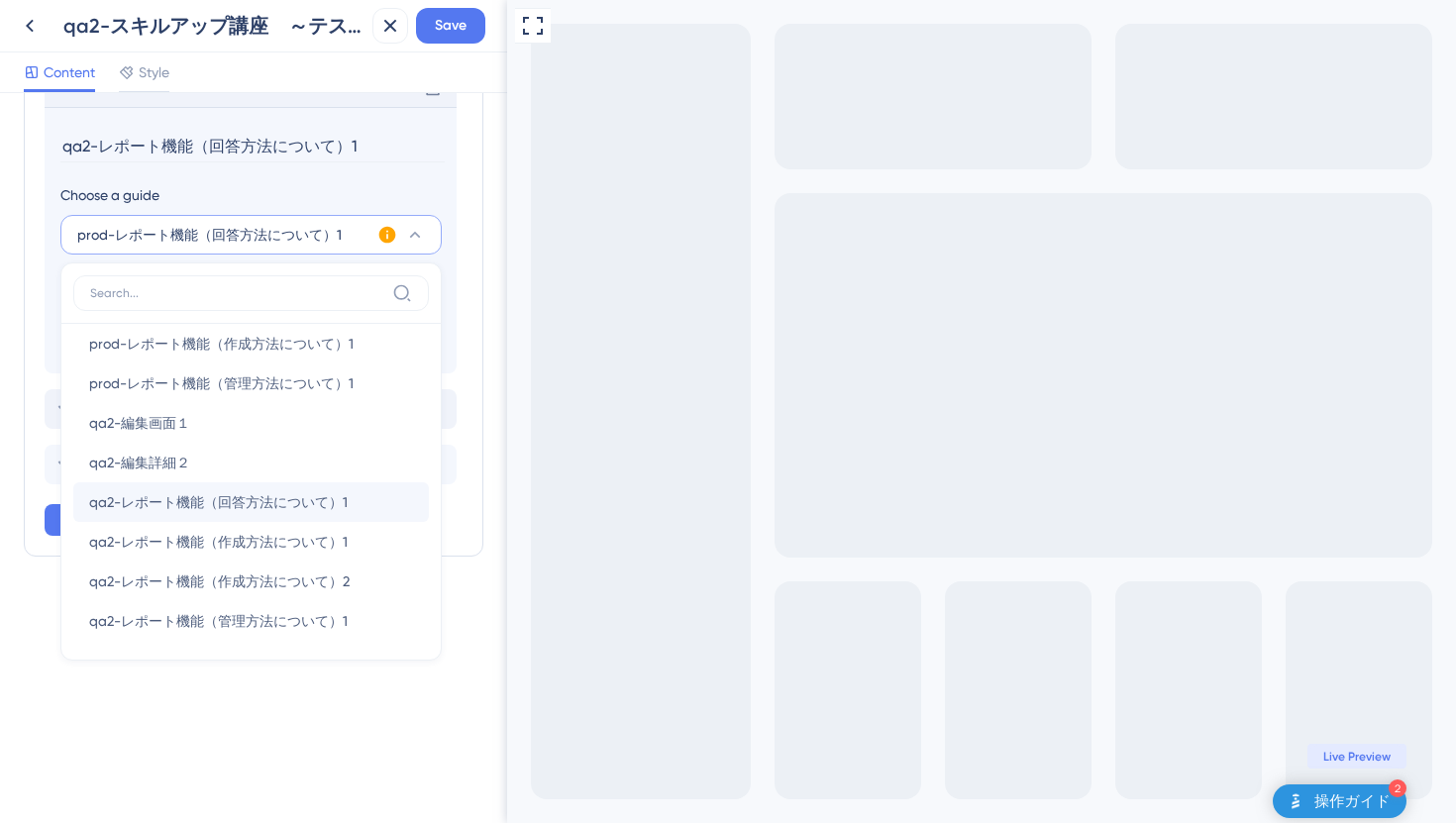 scroll, scrollTop: 937, scrollLeft: 0, axis: vertical 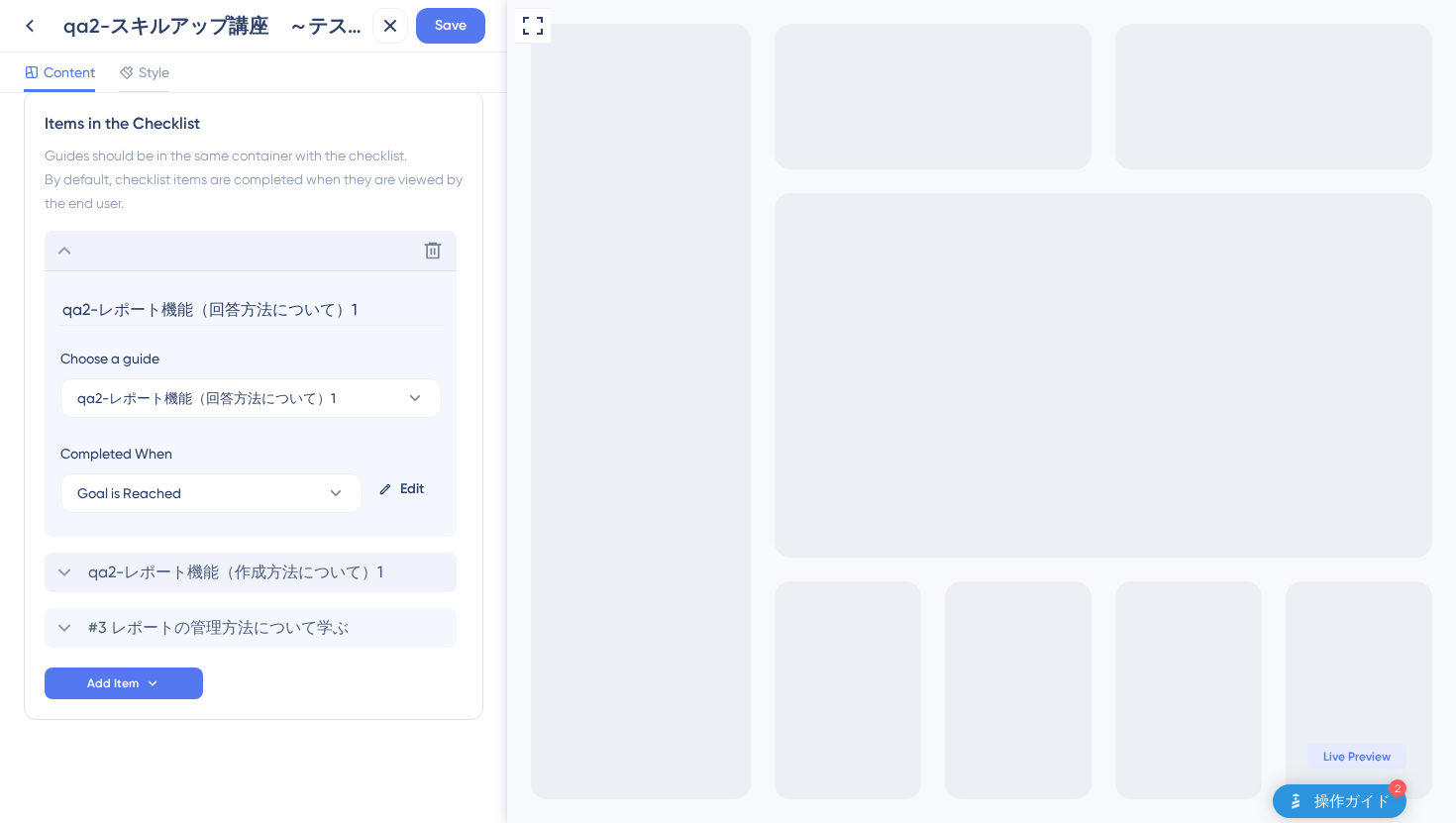 click on "Edit" at bounding box center [405, 489] 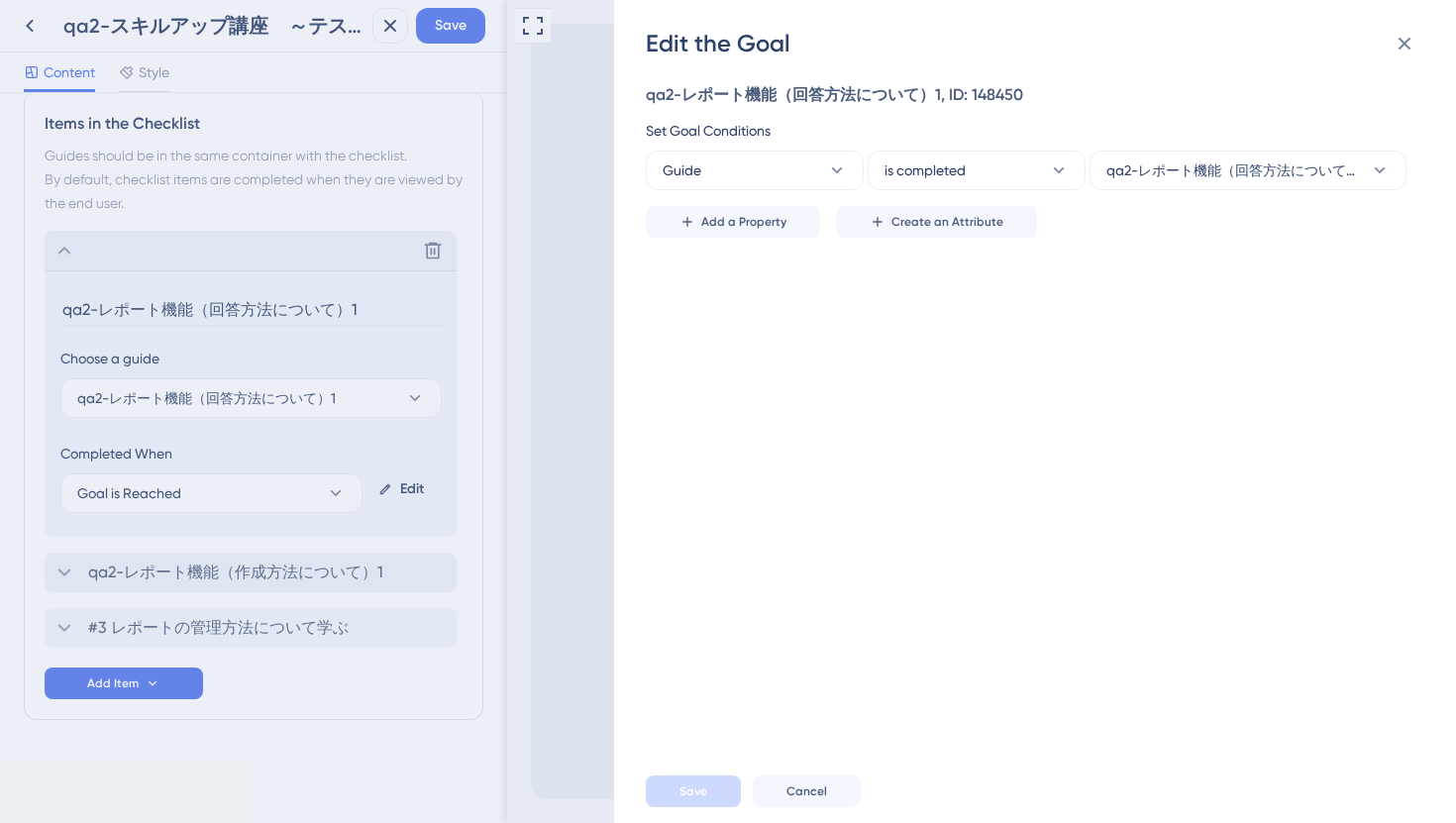 click on "Edit the Goal qa2-レポート機能（回答方法について）1, ID: 148450 Set Goal Conditions Guide is completed qa2-レポート機能（回答方法について）2 Add a Property Create an Attribute Save Cancel" at bounding box center [728, 411] 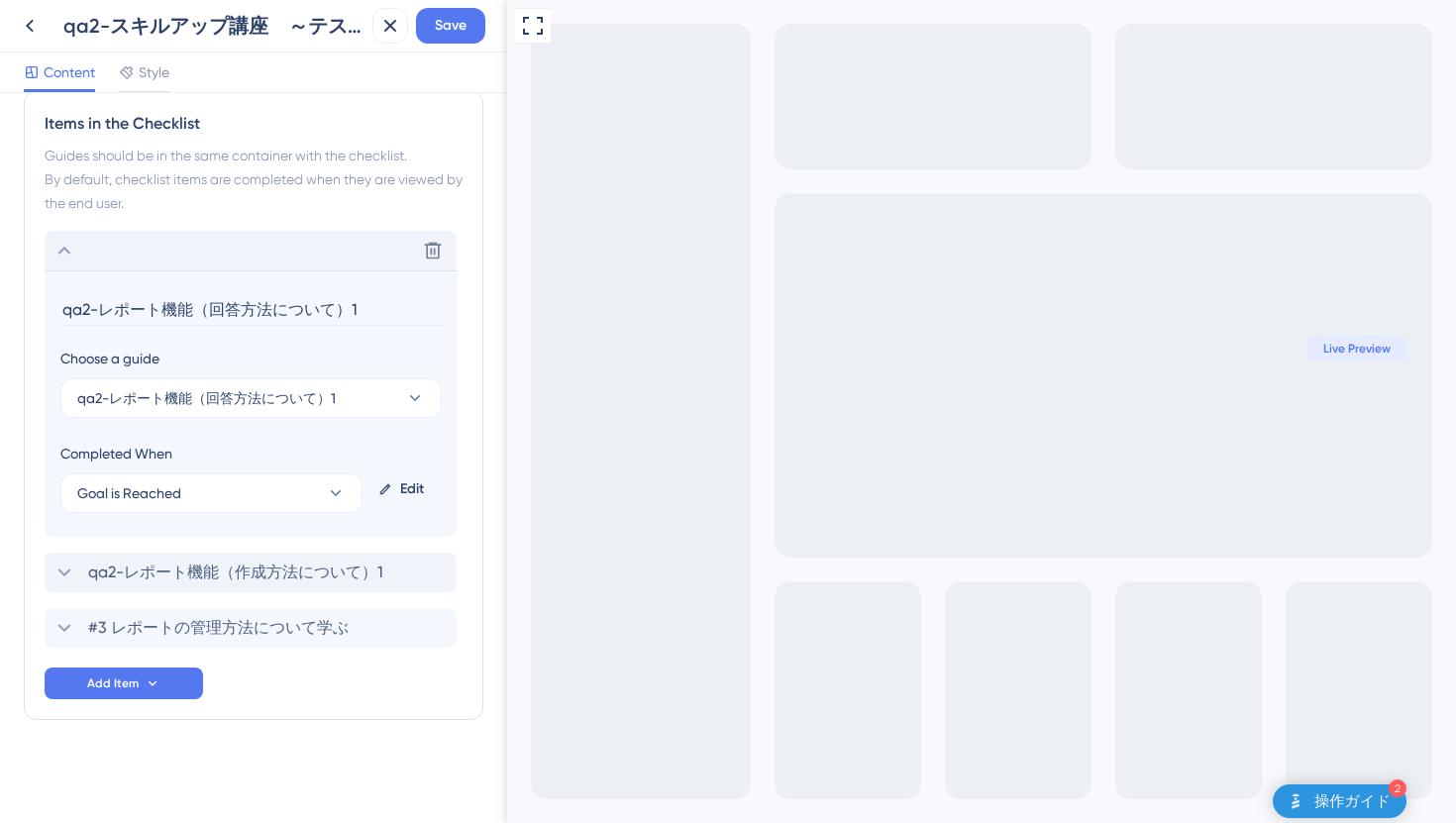click on "qa2-レポート機能（回答方法について）1" at bounding box center [253, 310] 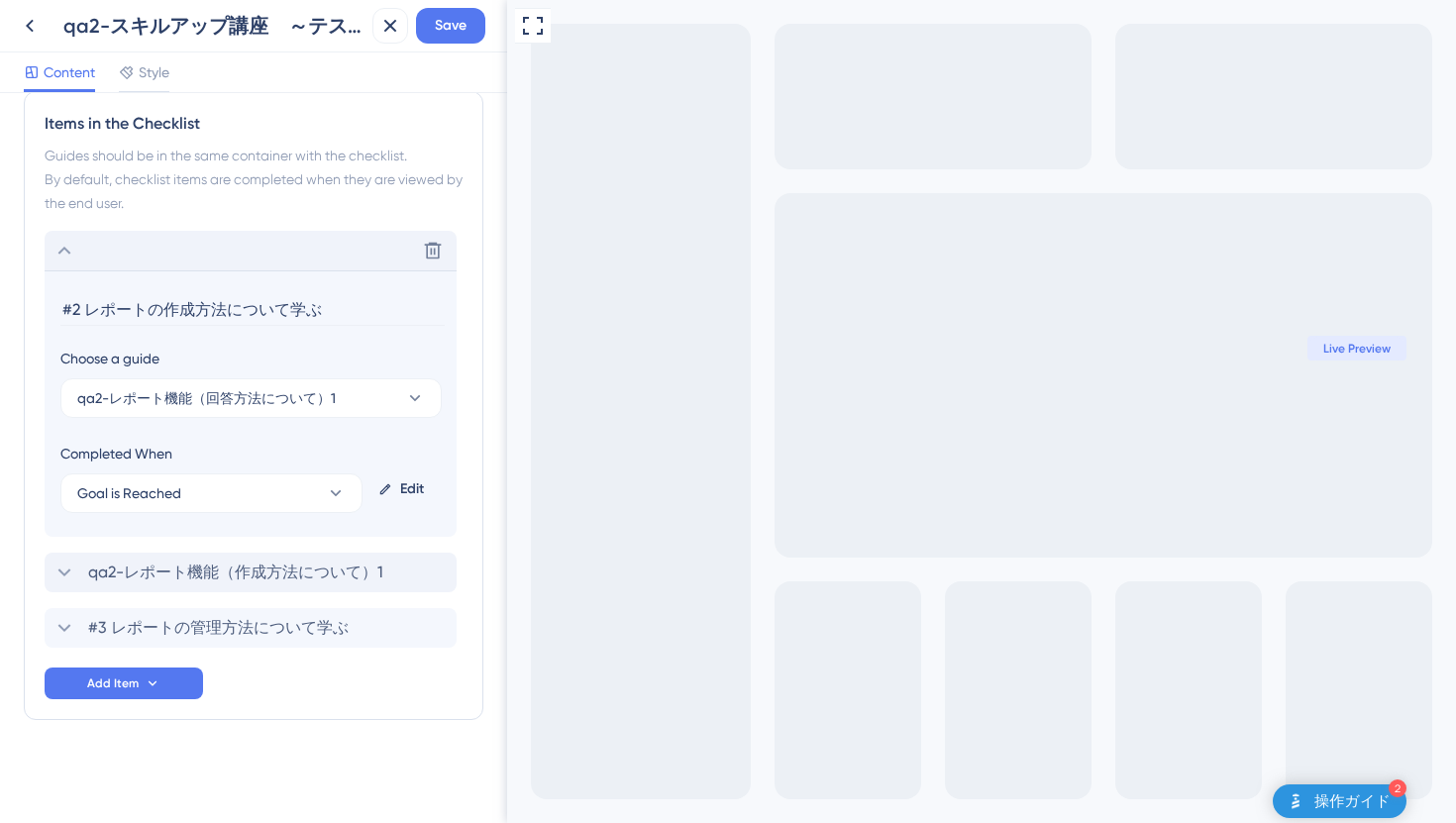 drag, startPoint x: 352, startPoint y: 306, endPoint x: 47, endPoint y: 308, distance: 305.0066 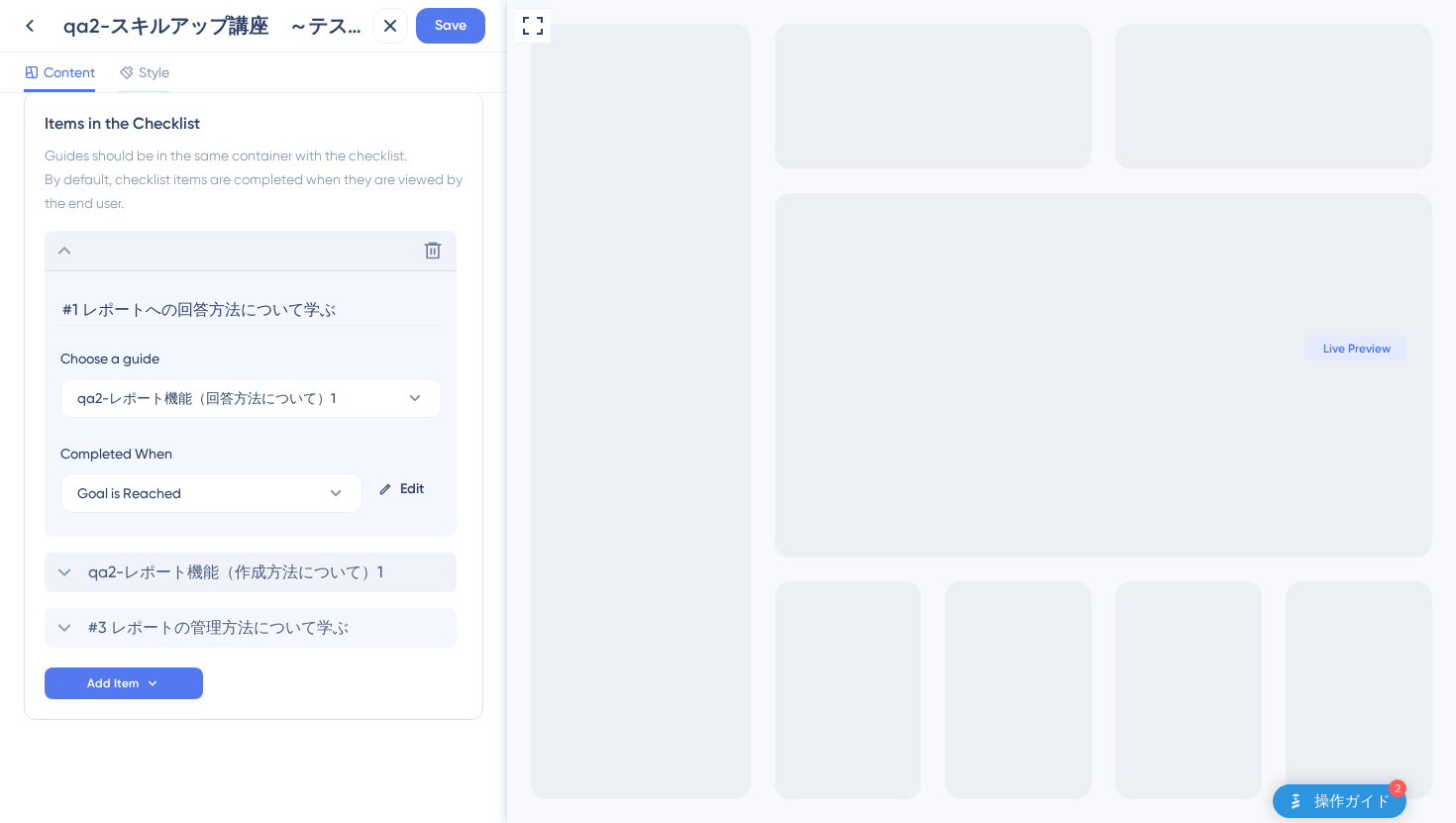 type on "#1 レポートへの回答方法について学ぶ" 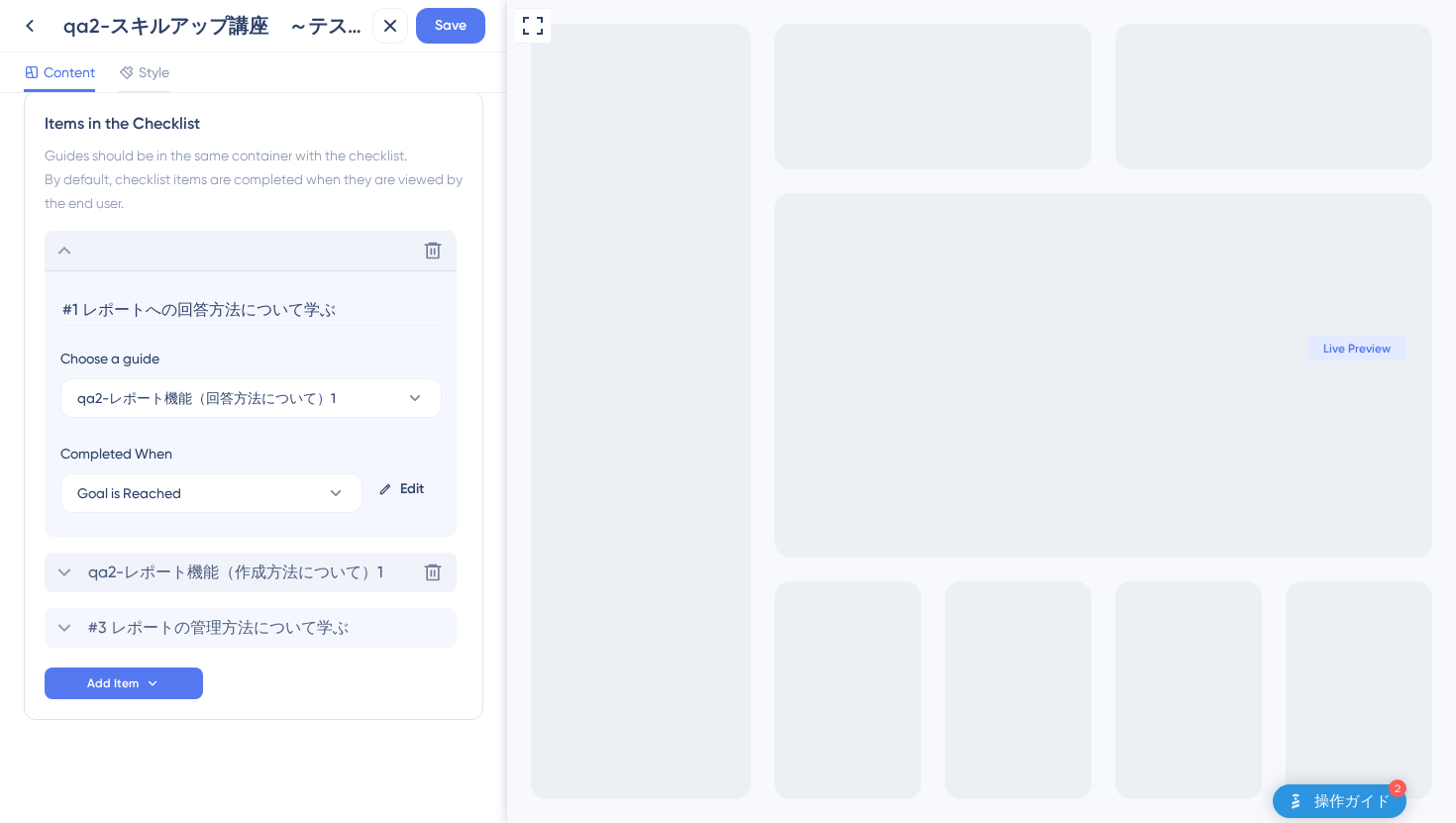 click on "qa2-レポート機能（作成方法について）1" at bounding box center [236, 572] 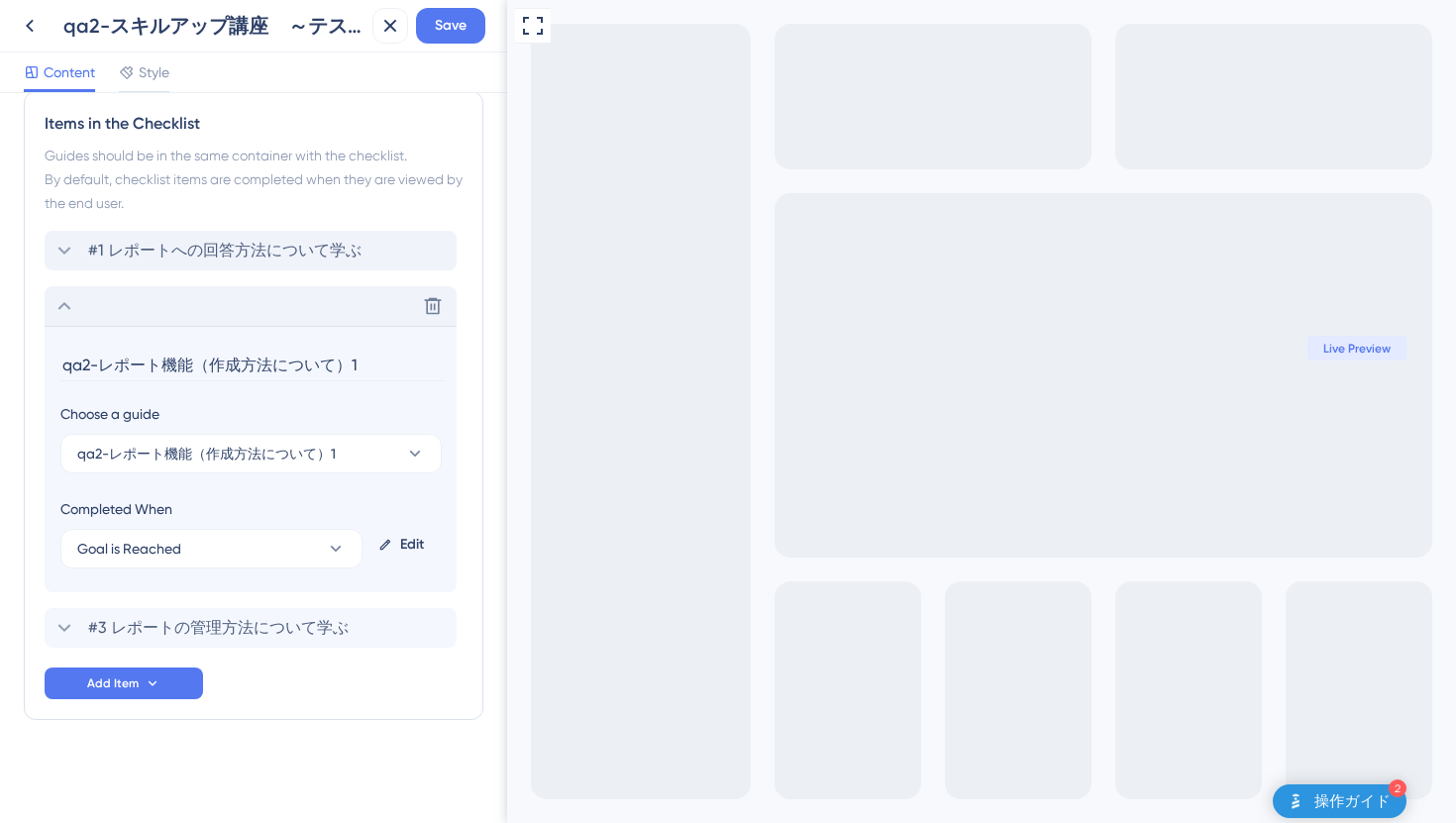 drag, startPoint x: 392, startPoint y: 370, endPoint x: 57, endPoint y: 365, distance: 335.037 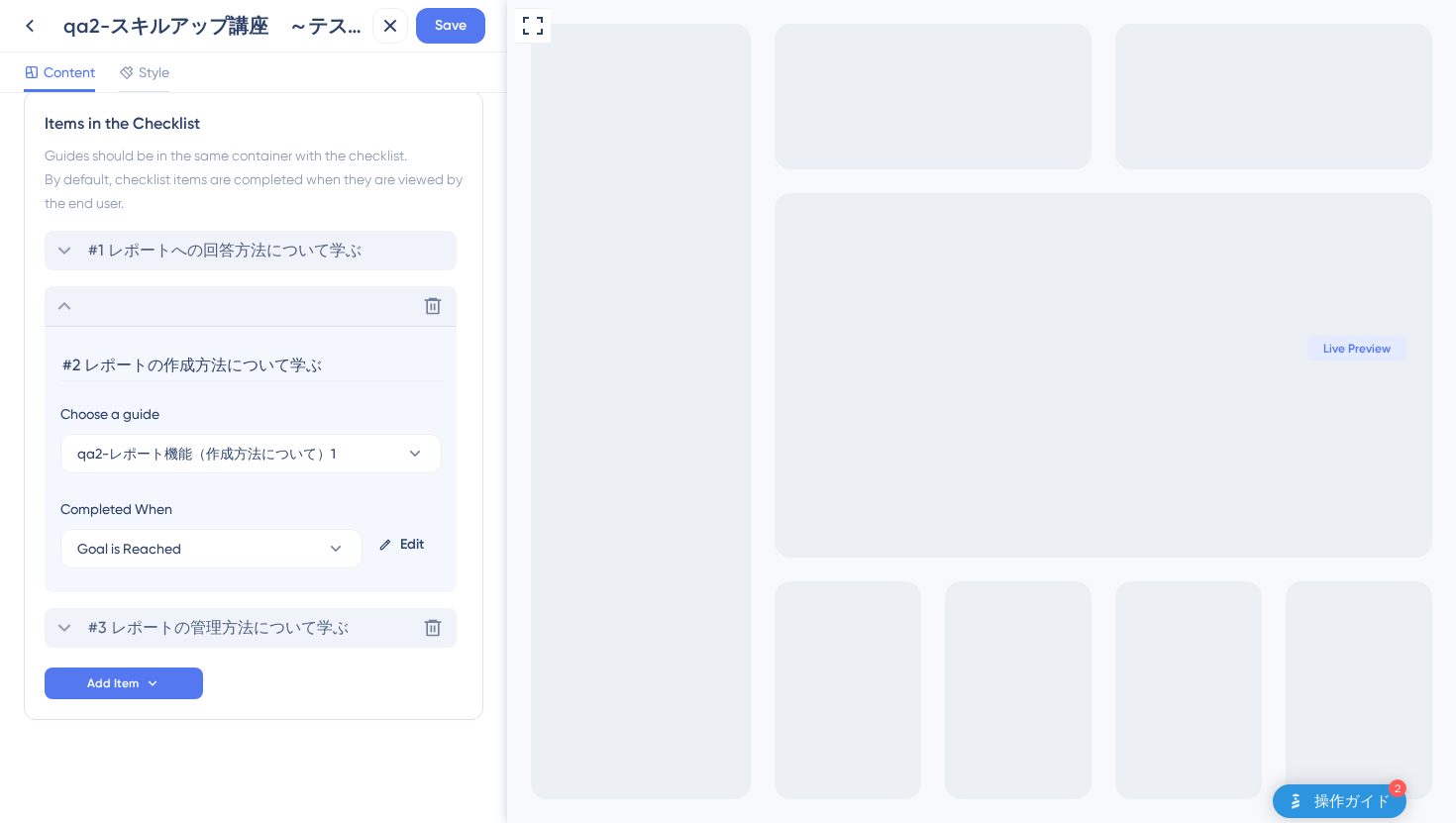 type on "#2 レポートの作成方法について学ぶ" 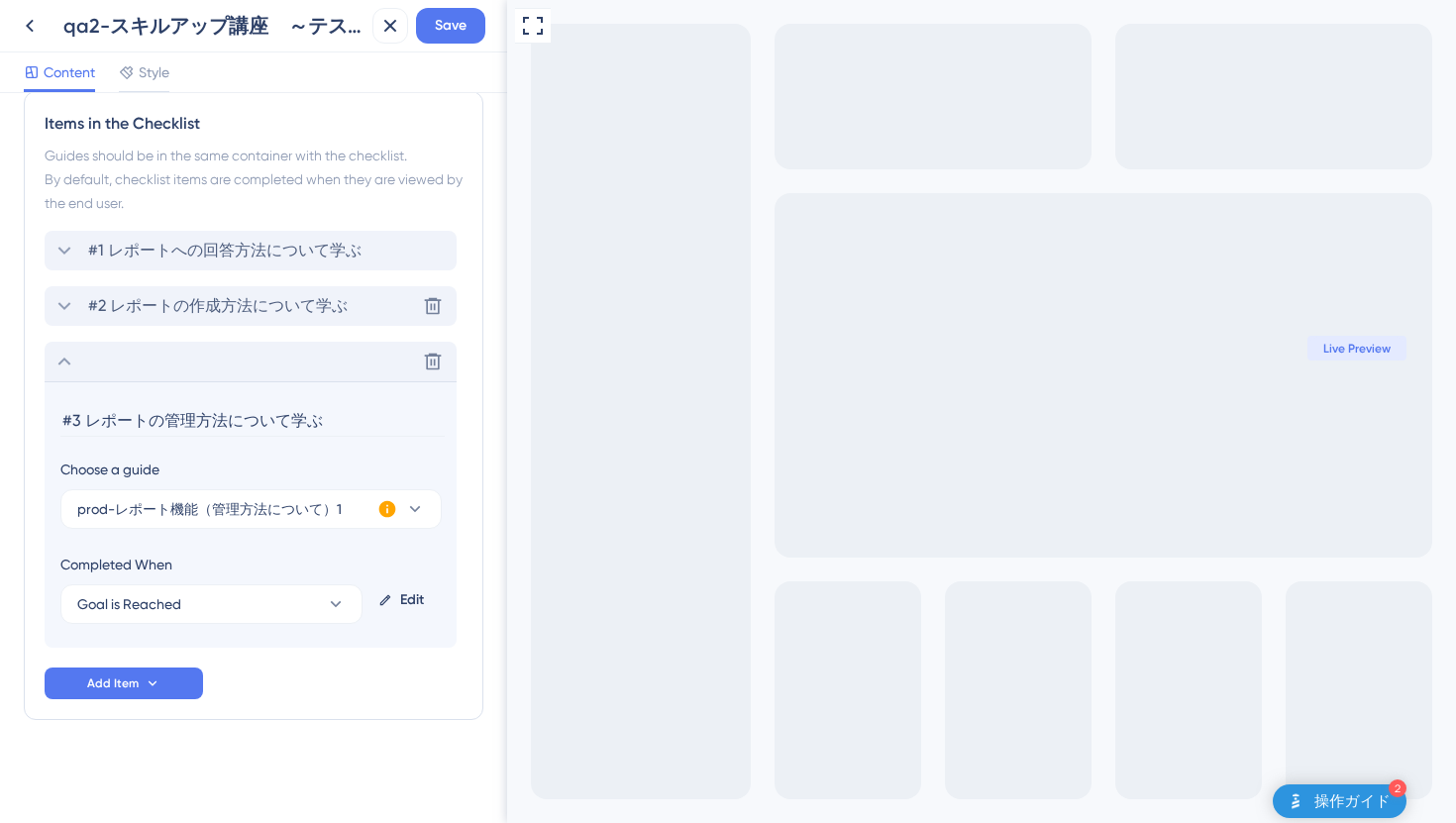 drag, startPoint x: 349, startPoint y: 420, endPoint x: 0, endPoint y: 409, distance: 349.17331 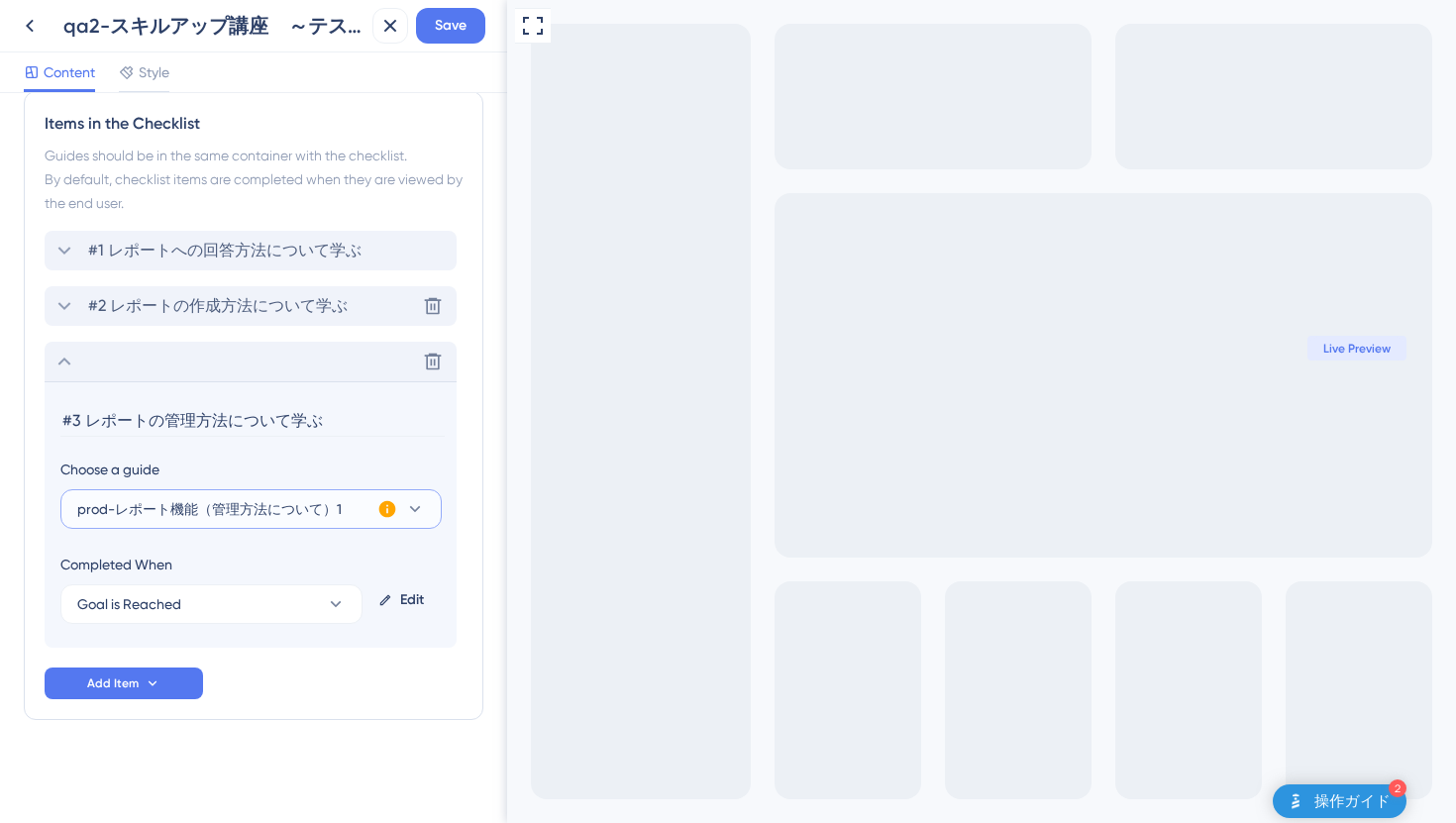 click on "prod-レポート機能（管理方法について）1" at bounding box center [209, 509] 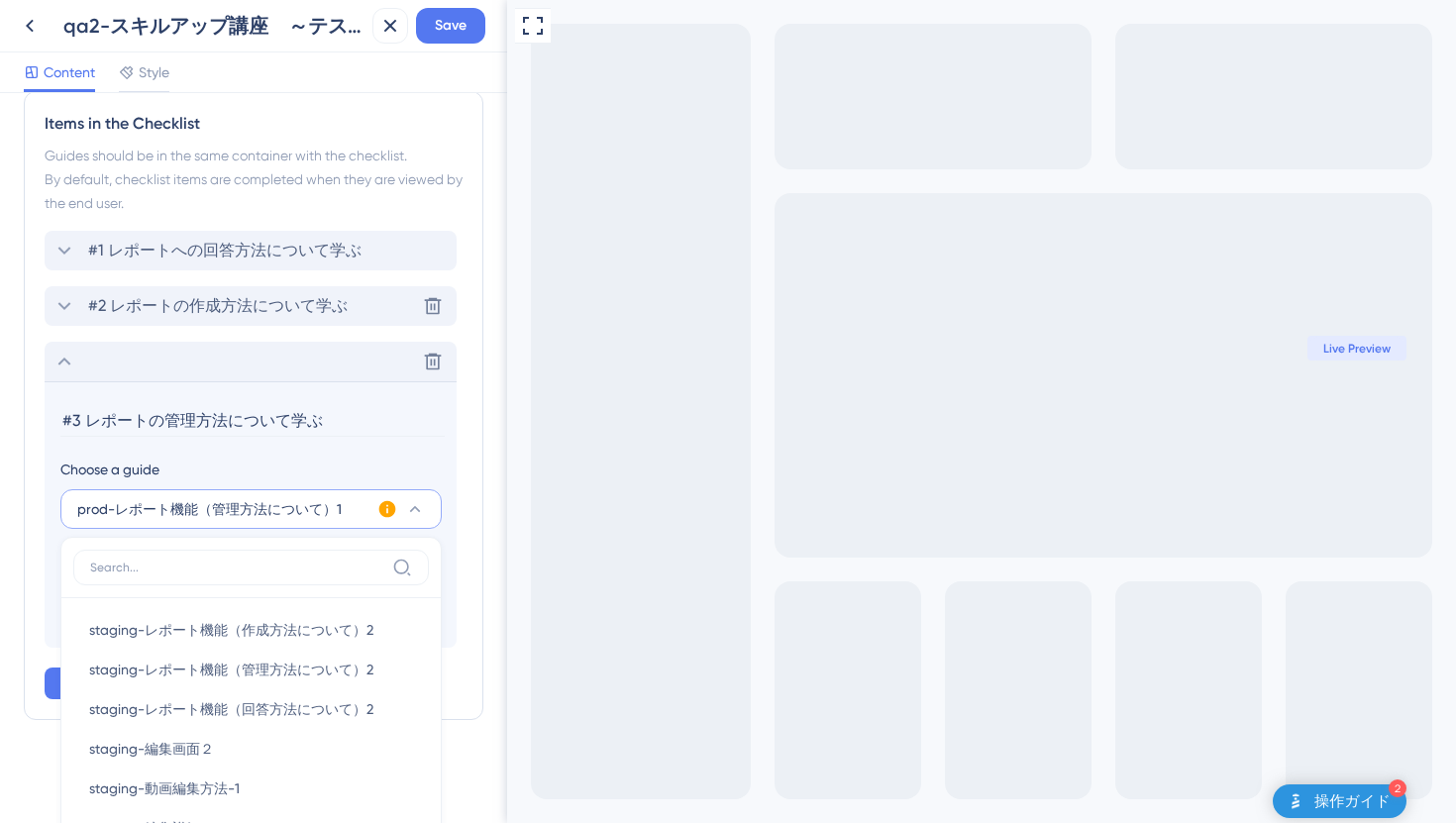 scroll, scrollTop: 1211, scrollLeft: 0, axis: vertical 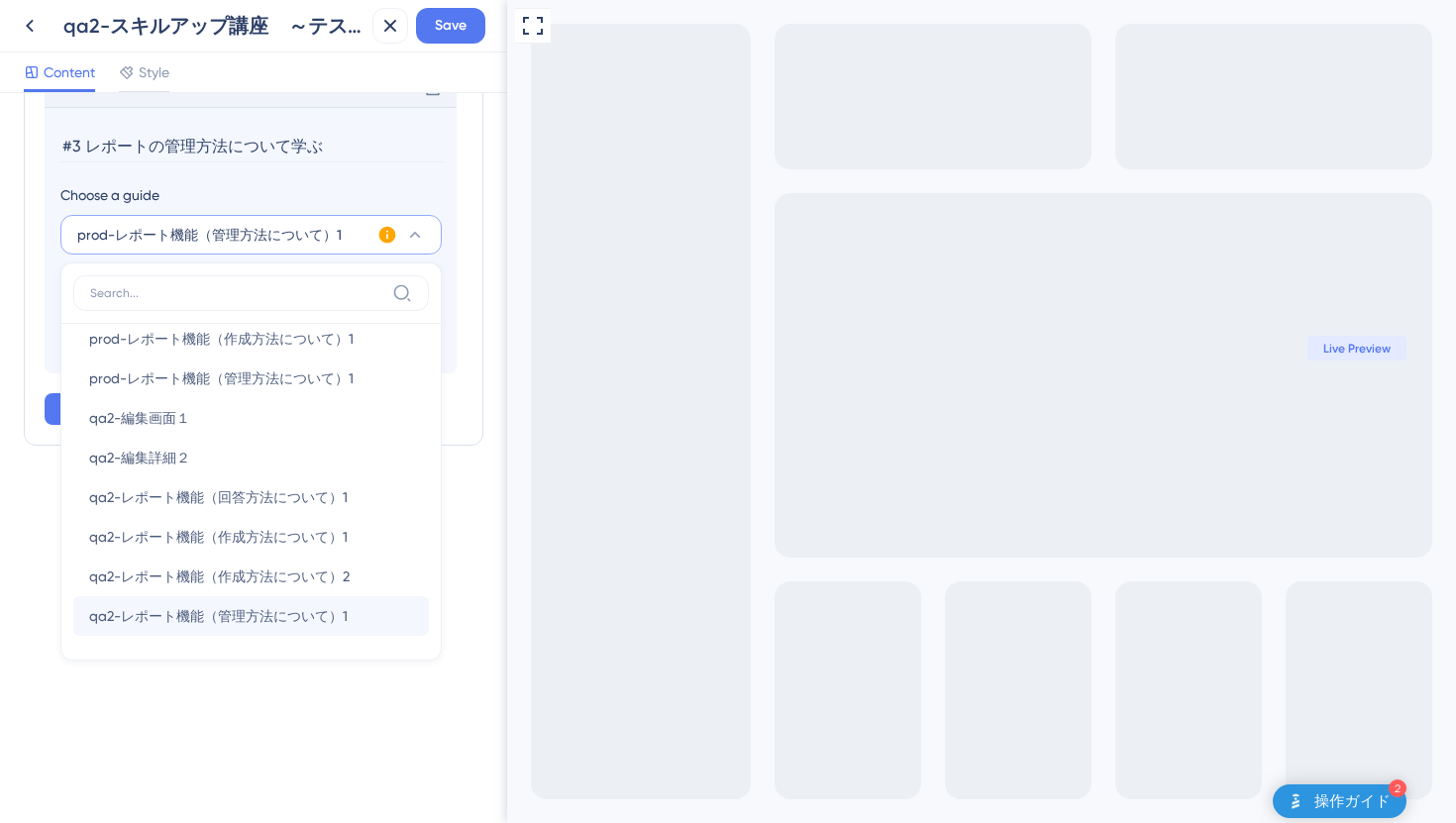 click on "qa2-レポート機能（管理方法について）1" at bounding box center [218, 616] 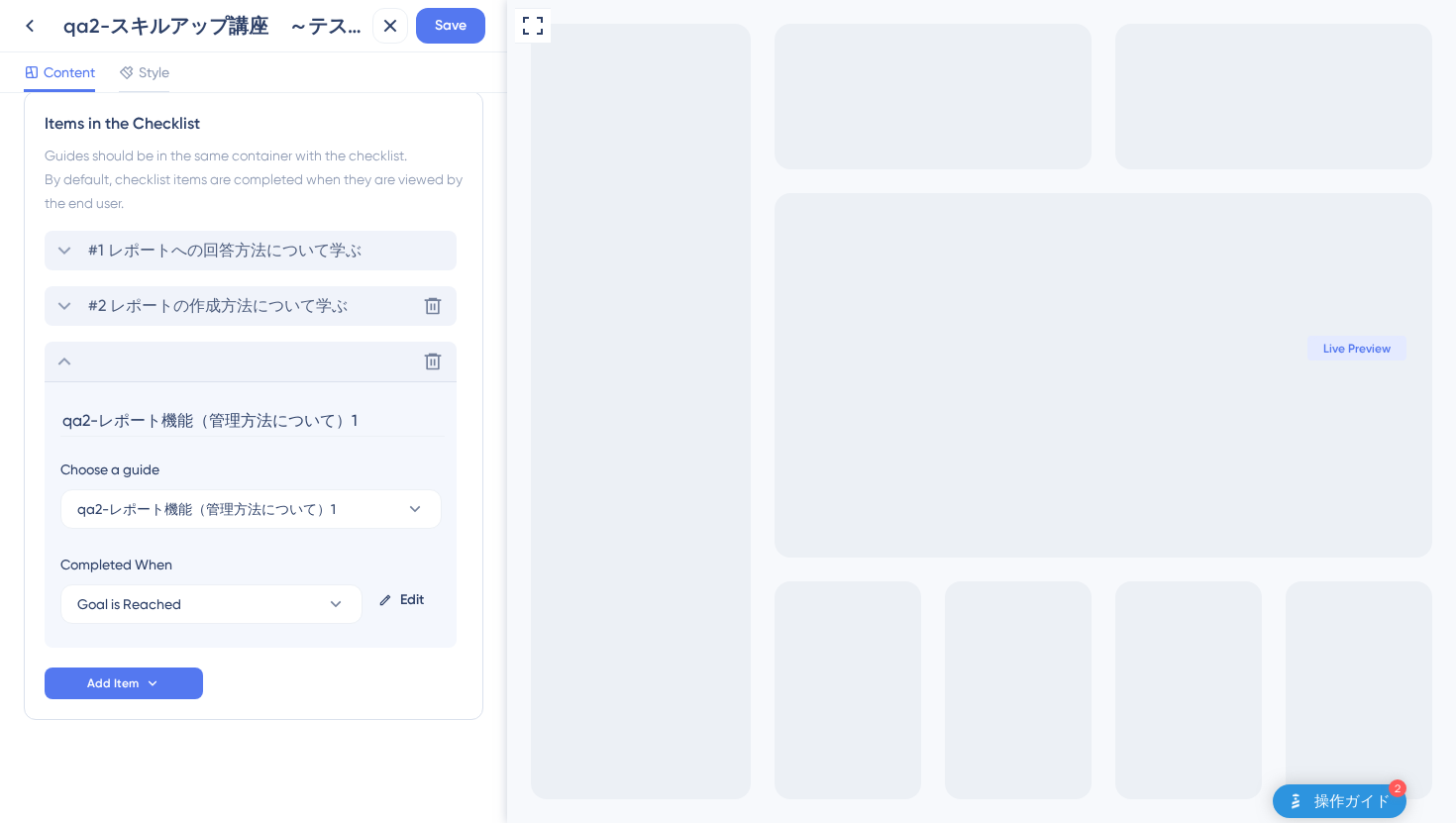 scroll, scrollTop: 937, scrollLeft: 0, axis: vertical 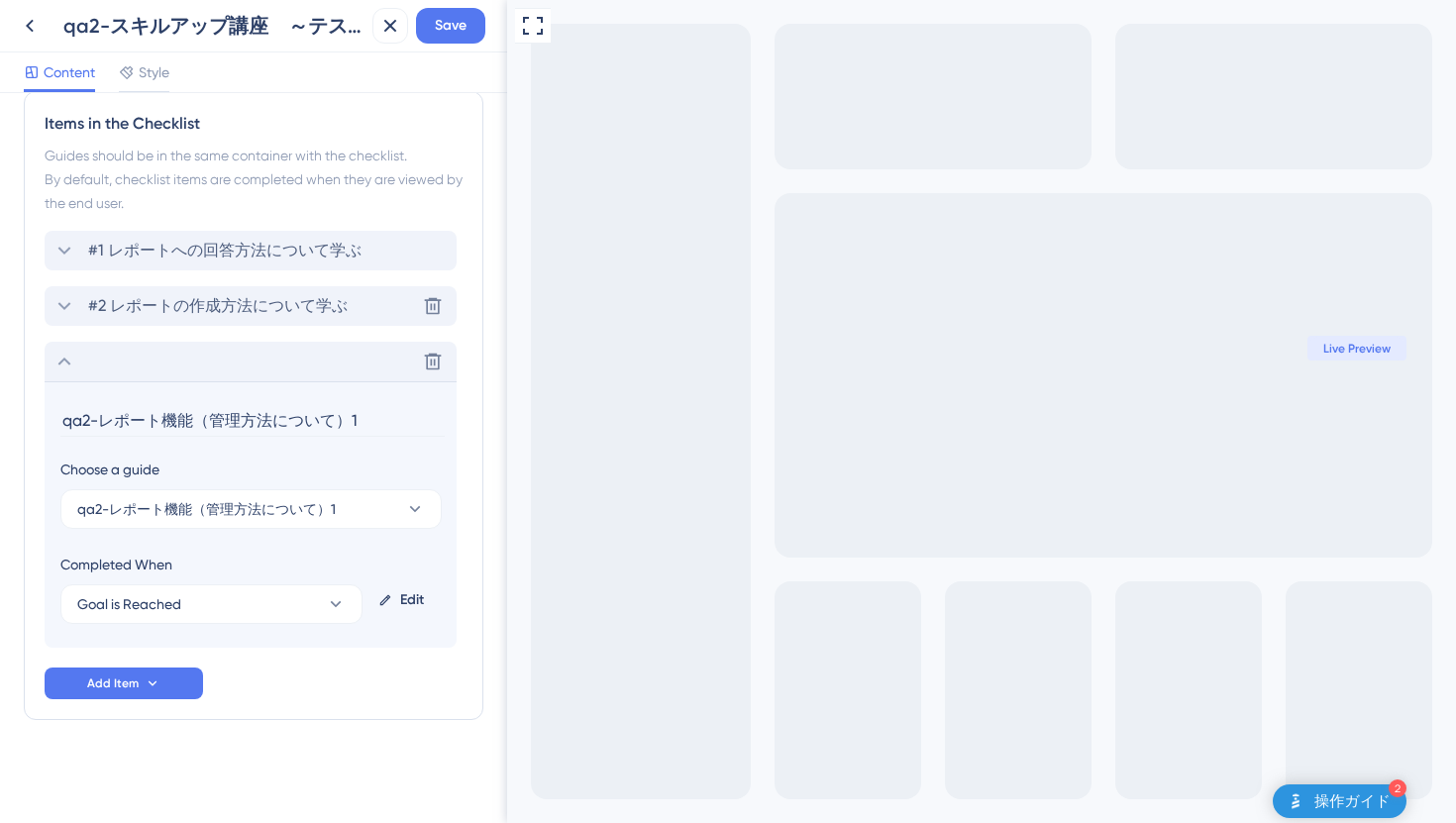 click on "Edit" at bounding box center (405, 600) 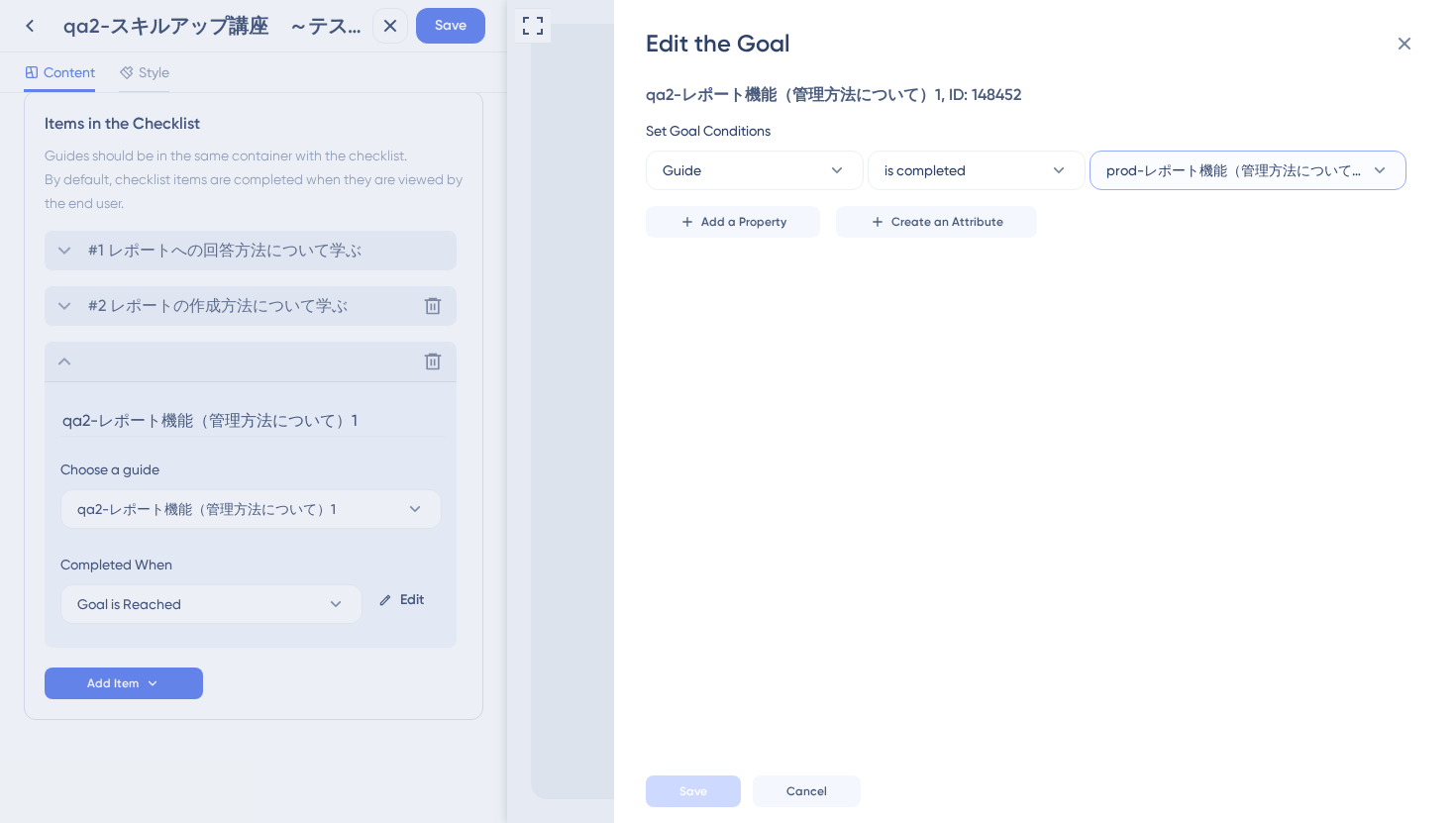 click on "prod-レポート機能（管理方法について）2" at bounding box center [1234, 170] 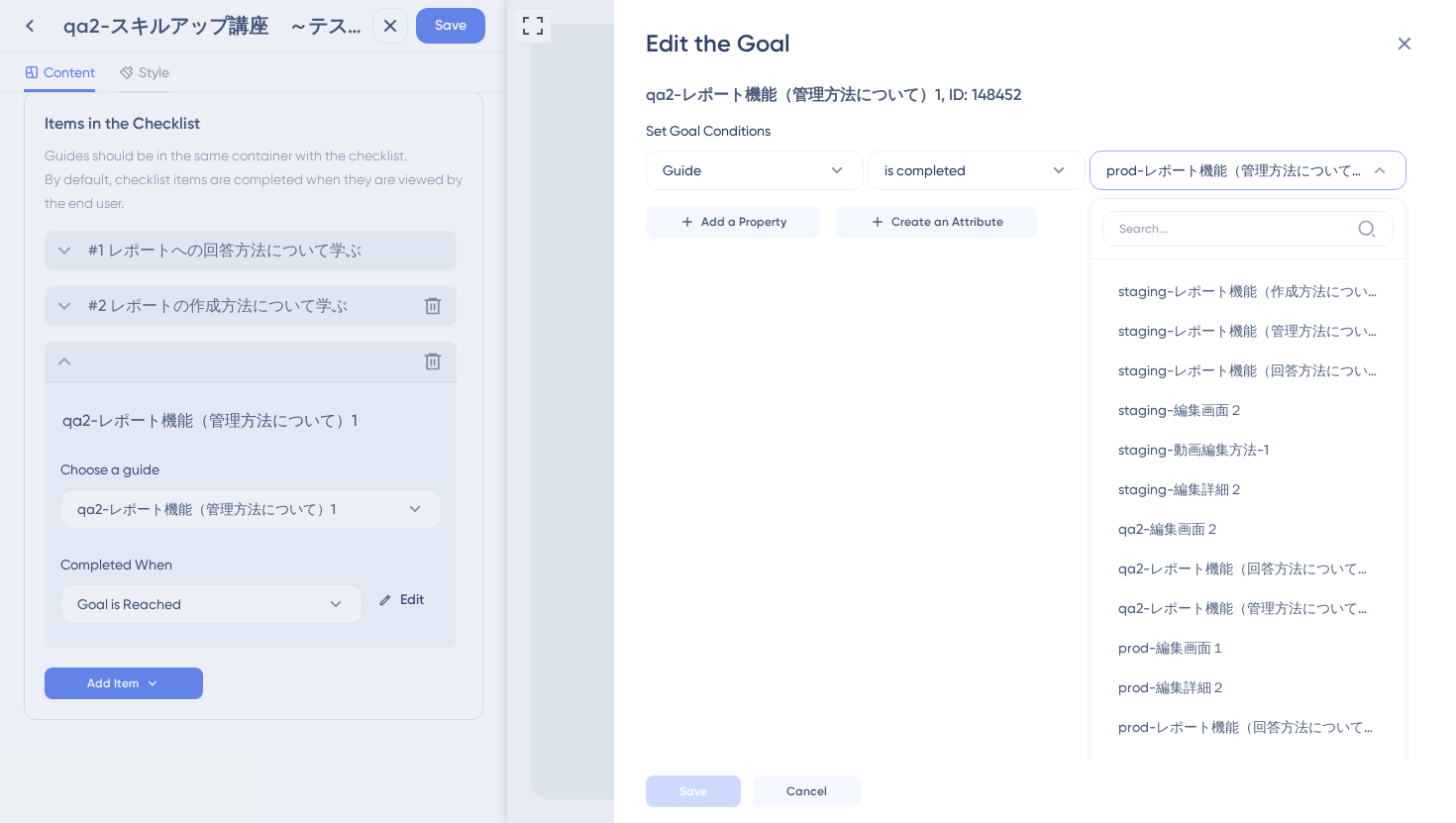 scroll, scrollTop: 89, scrollLeft: 0, axis: vertical 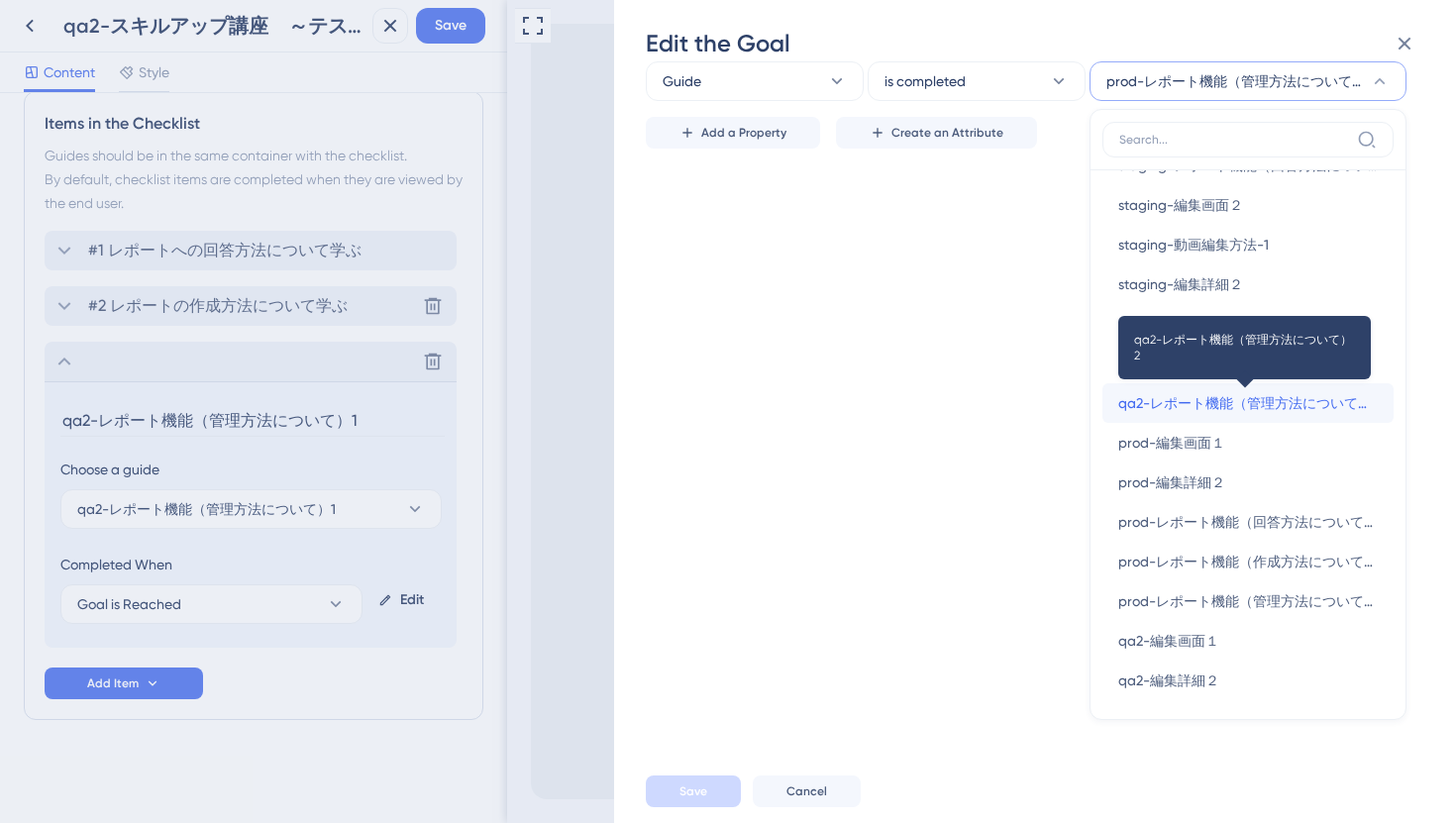 click on "qa2-レポート機能（管理方法について）2" at bounding box center (1248, 403) 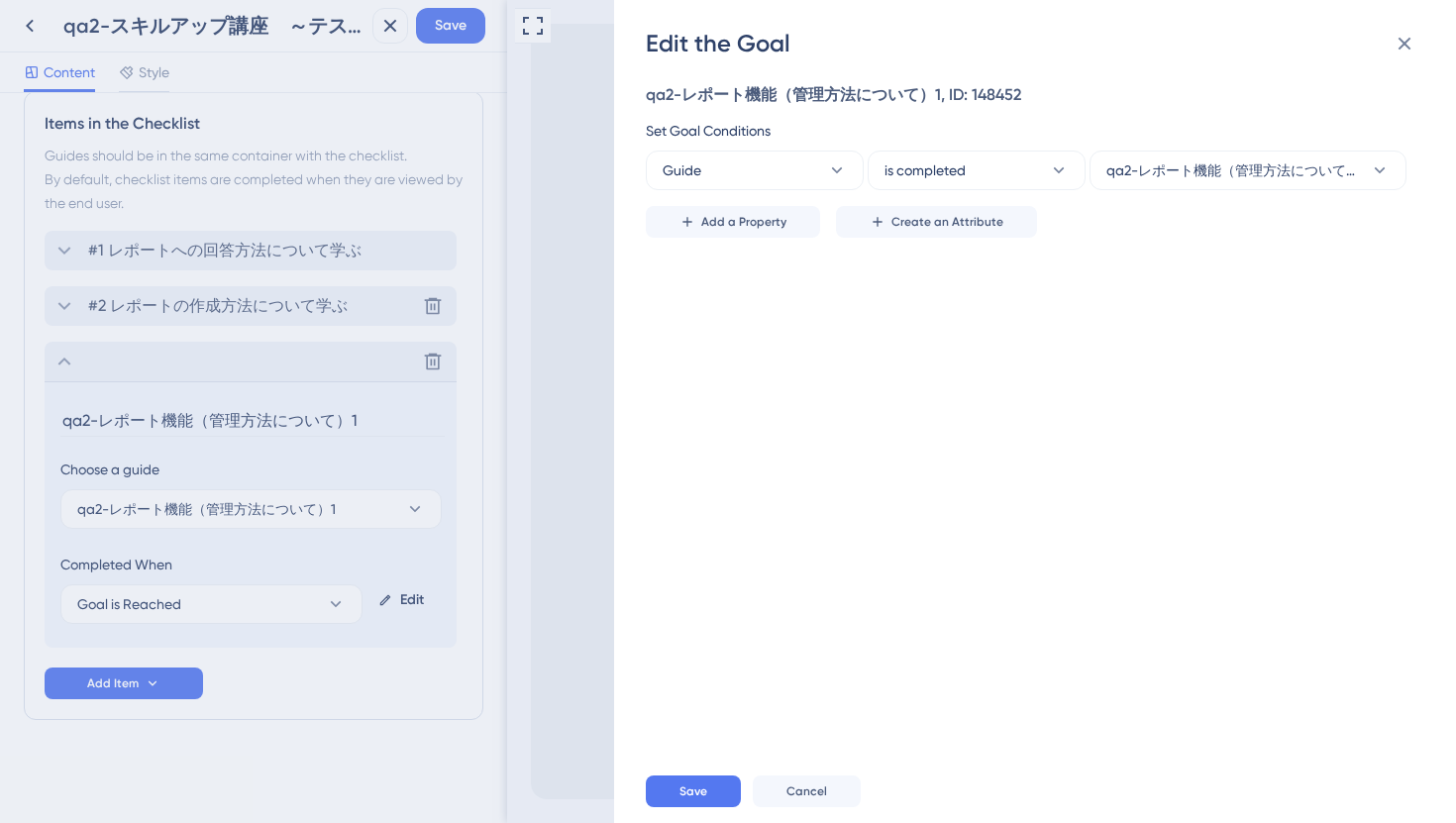 scroll, scrollTop: 0, scrollLeft: 0, axis: both 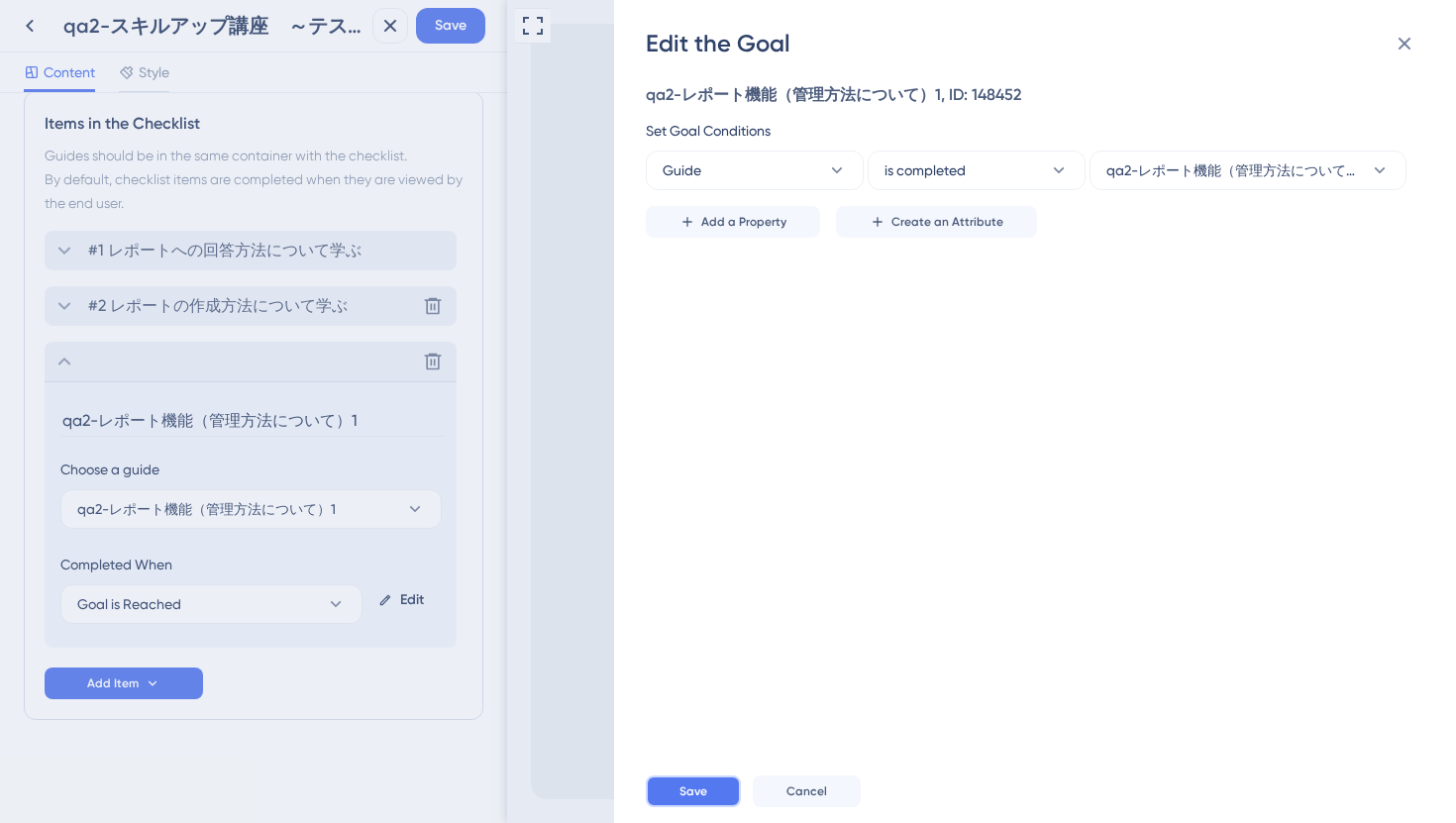 click on "Save" at bounding box center [693, 791] 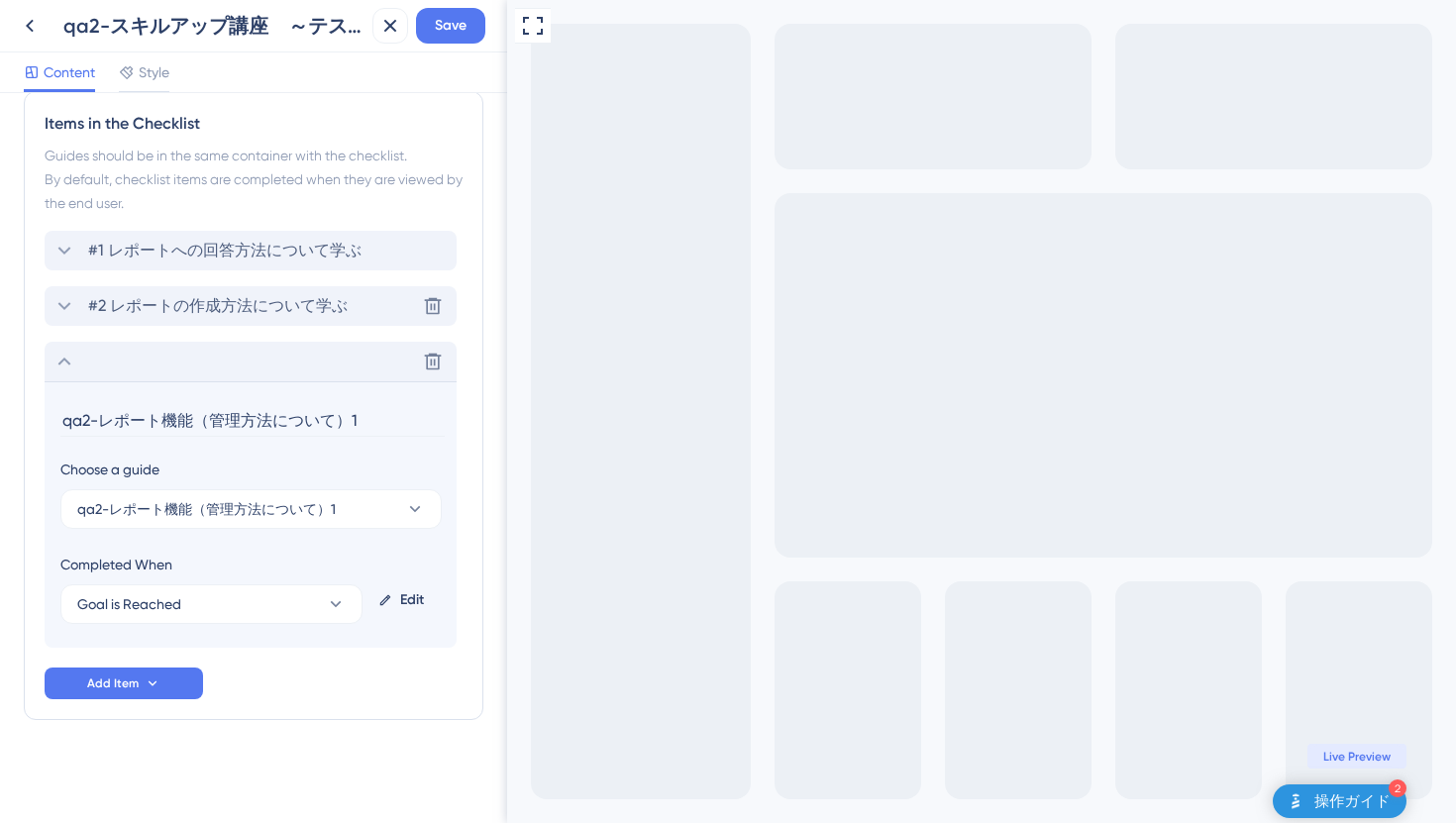 drag, startPoint x: 372, startPoint y: 422, endPoint x: 0, endPoint y: 384, distance: 373.93582 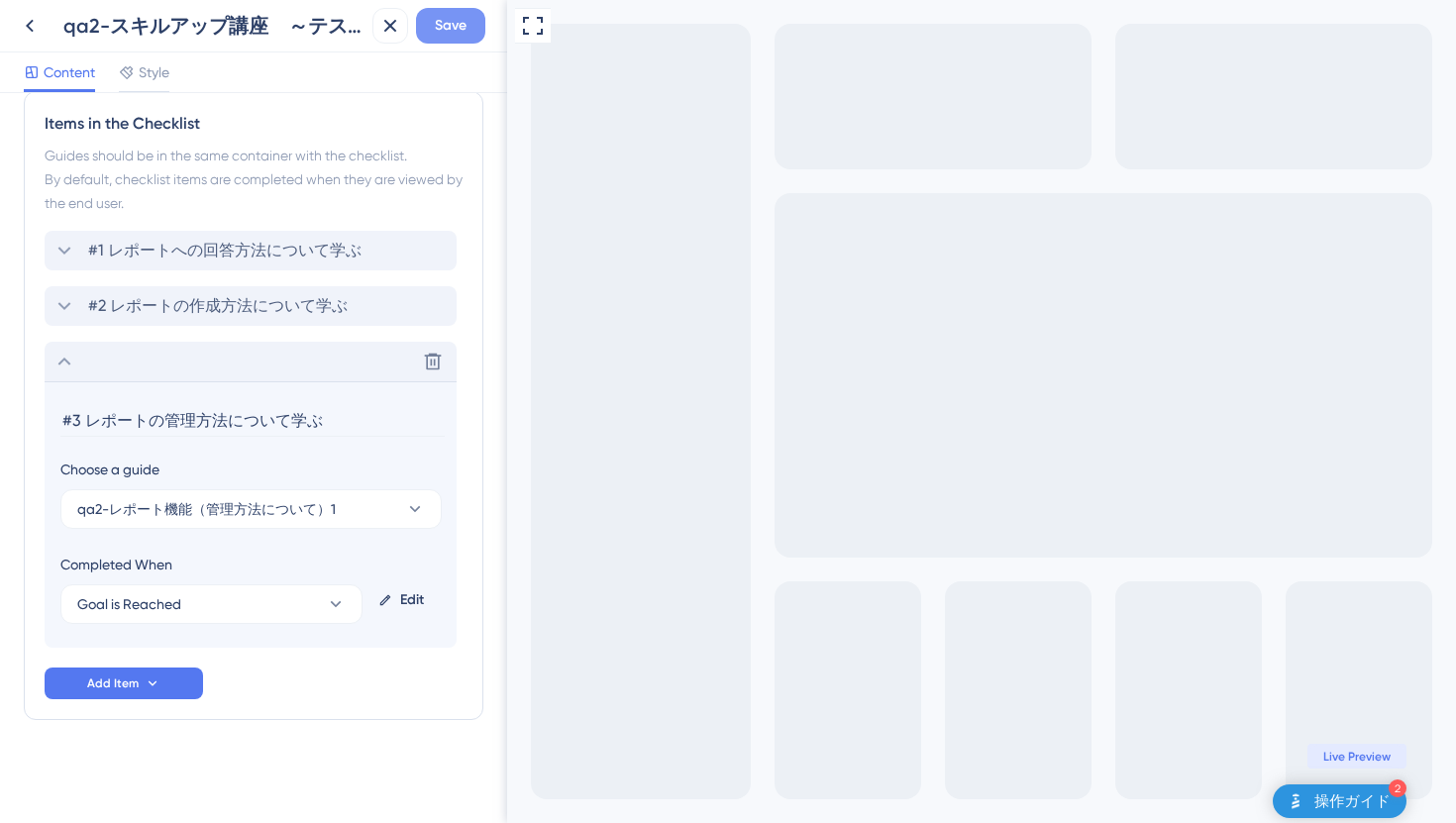 type on "#3 レポートの管理方法について学ぶ" 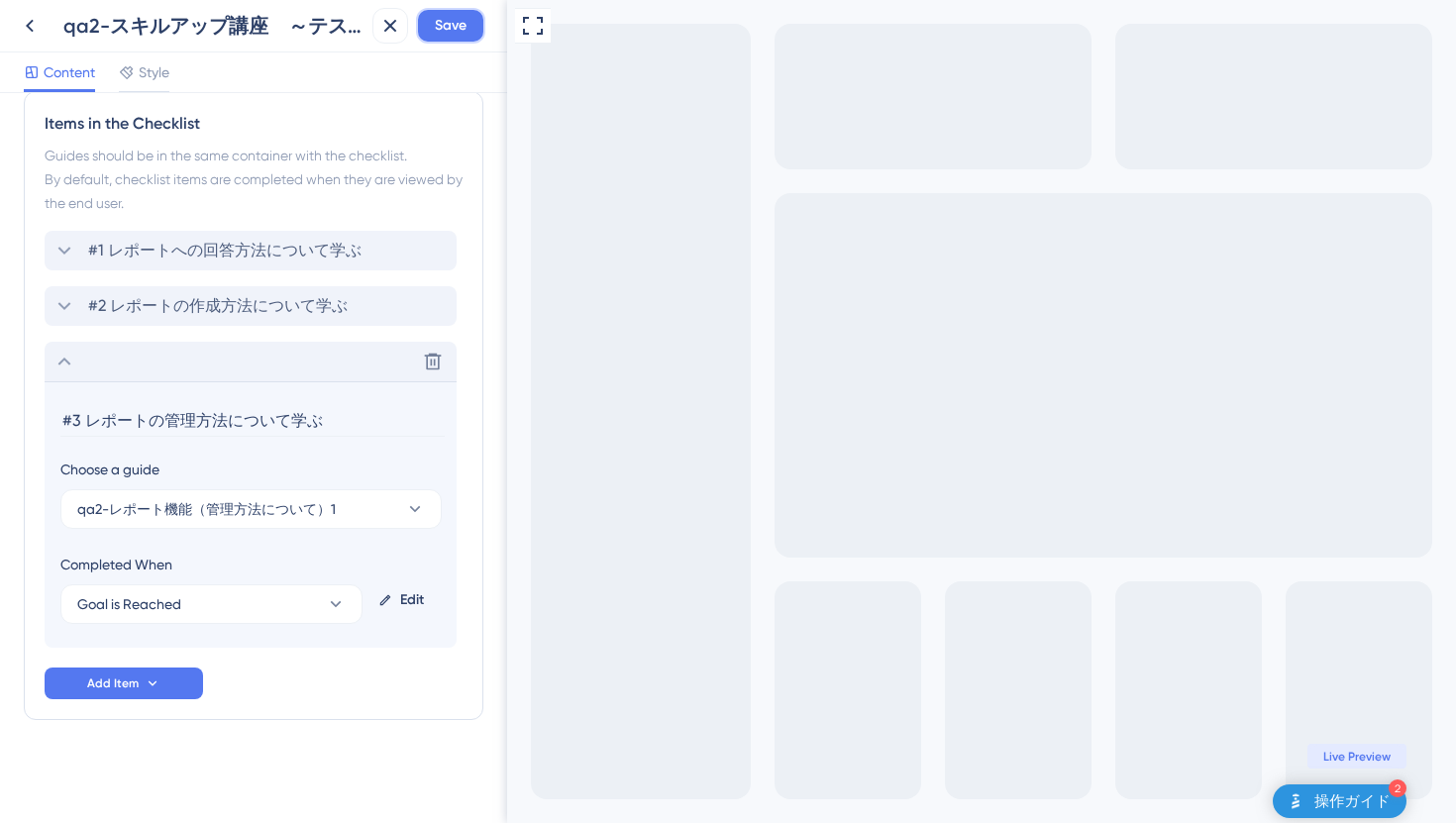 click on "Save" at bounding box center (451, 26) 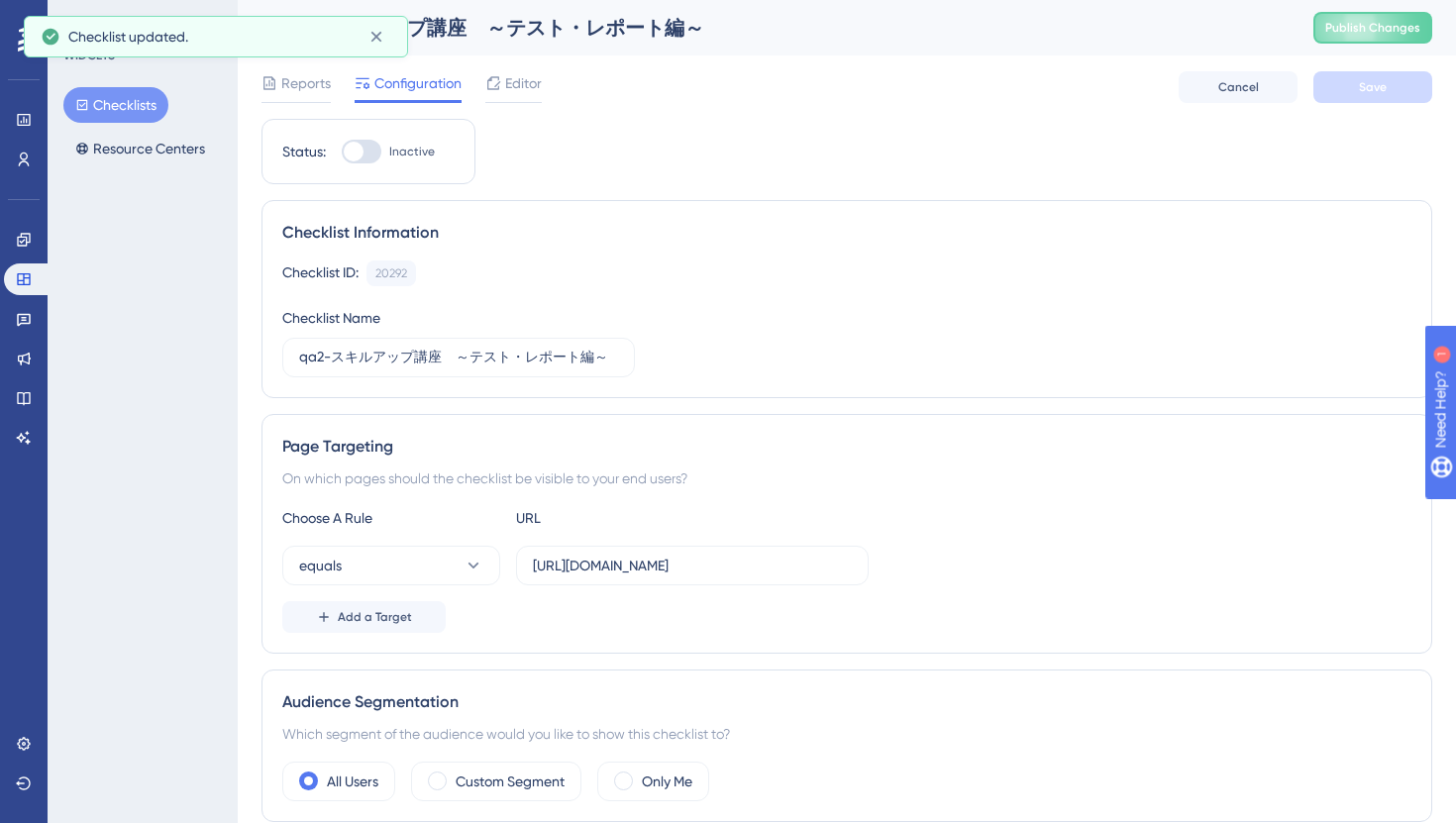 scroll, scrollTop: 0, scrollLeft: 0, axis: both 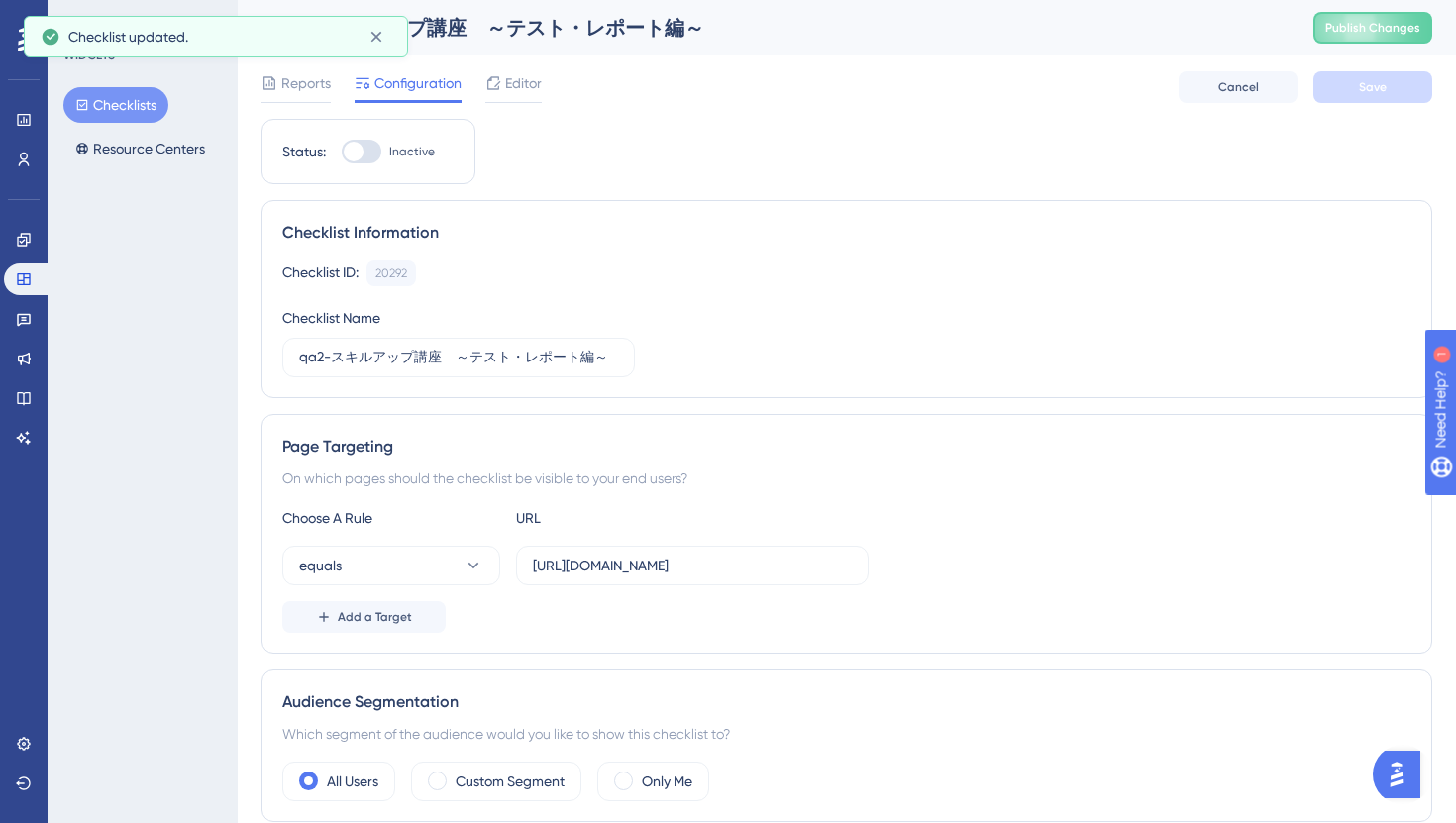 click on "Checklists" at bounding box center (116, 105) 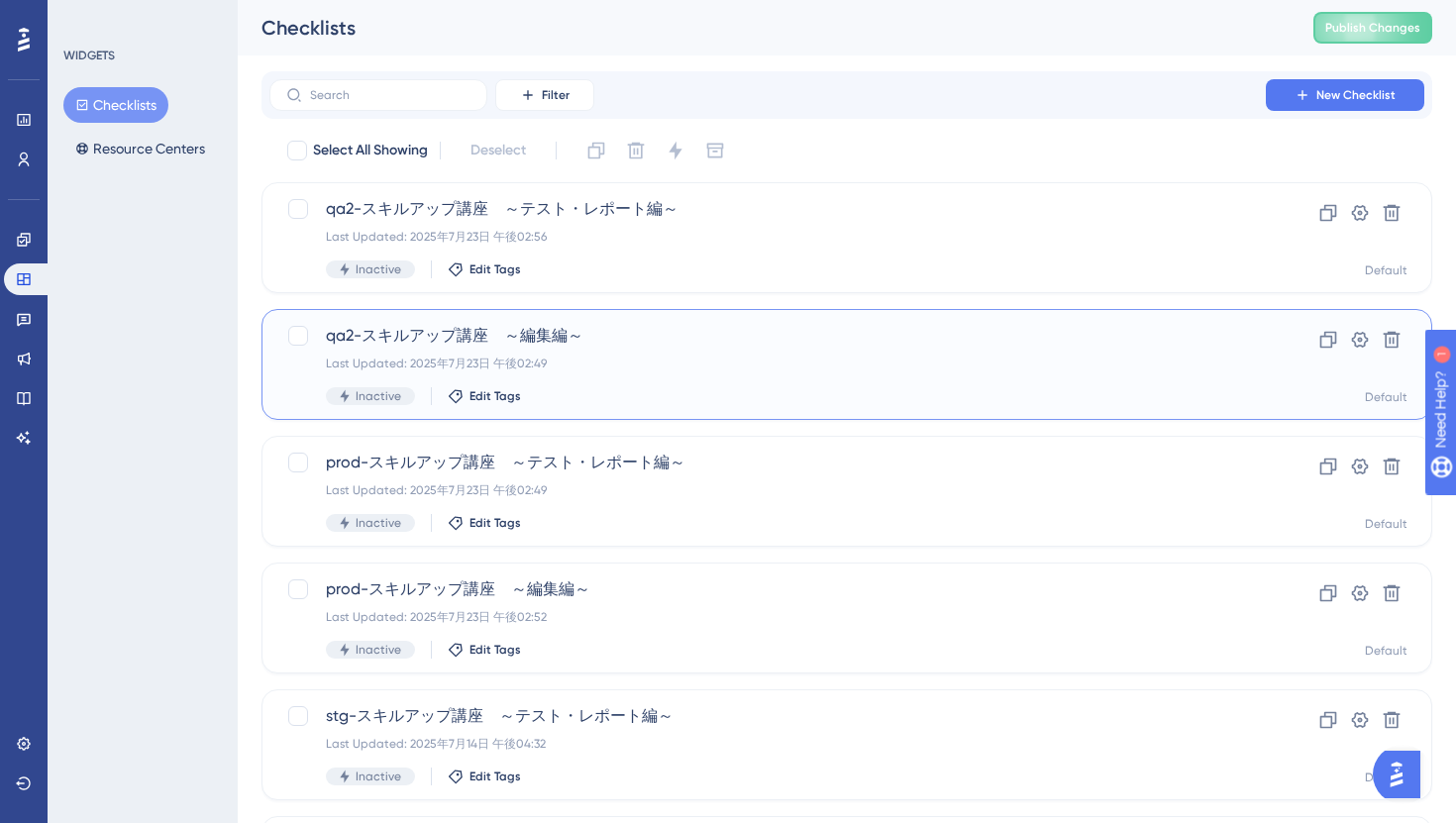 click on "Last Updated: 2025年7月23日 午後02:49" at bounding box center (768, 363) 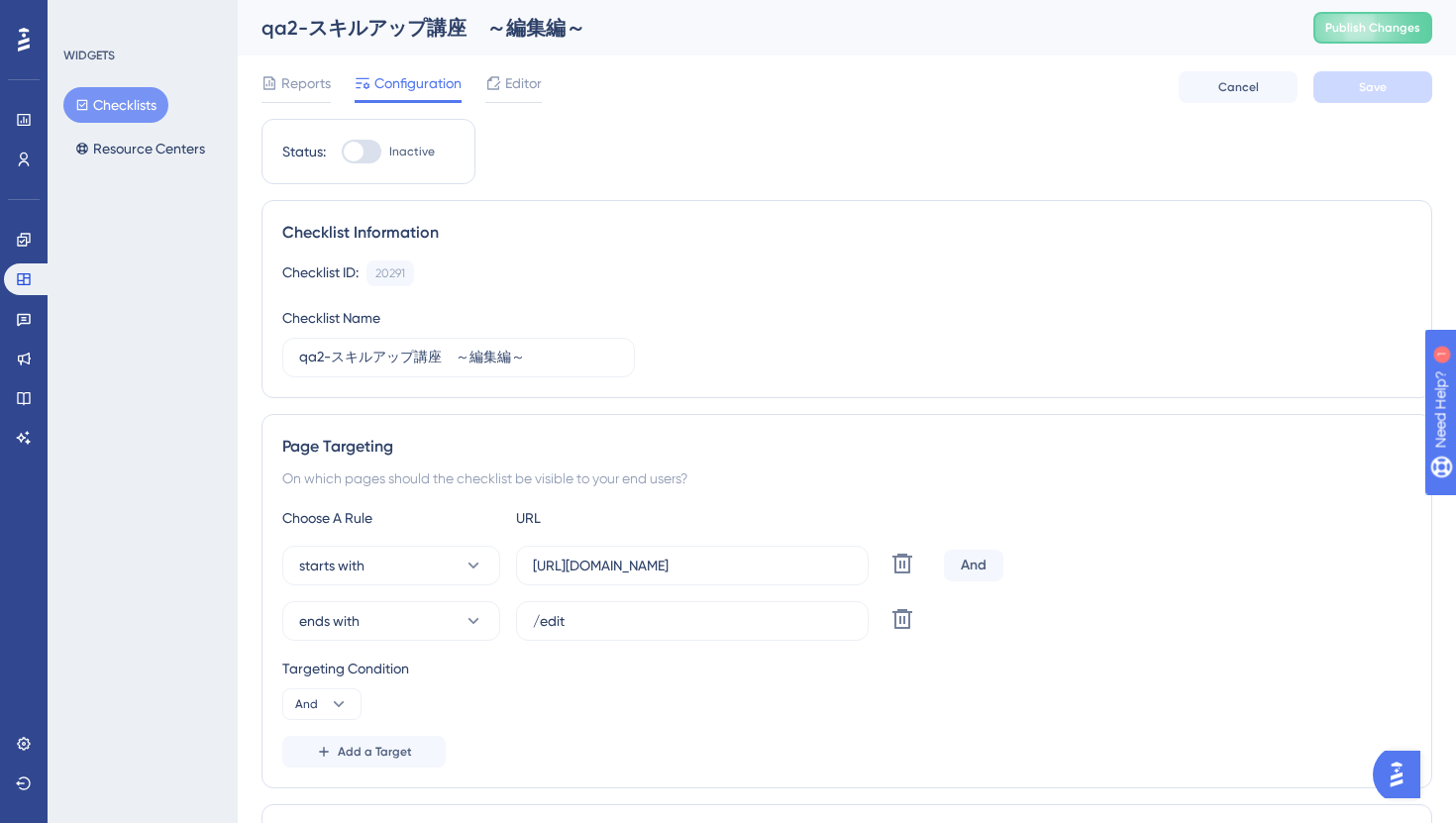 click on "Checklists" at bounding box center (116, 105) 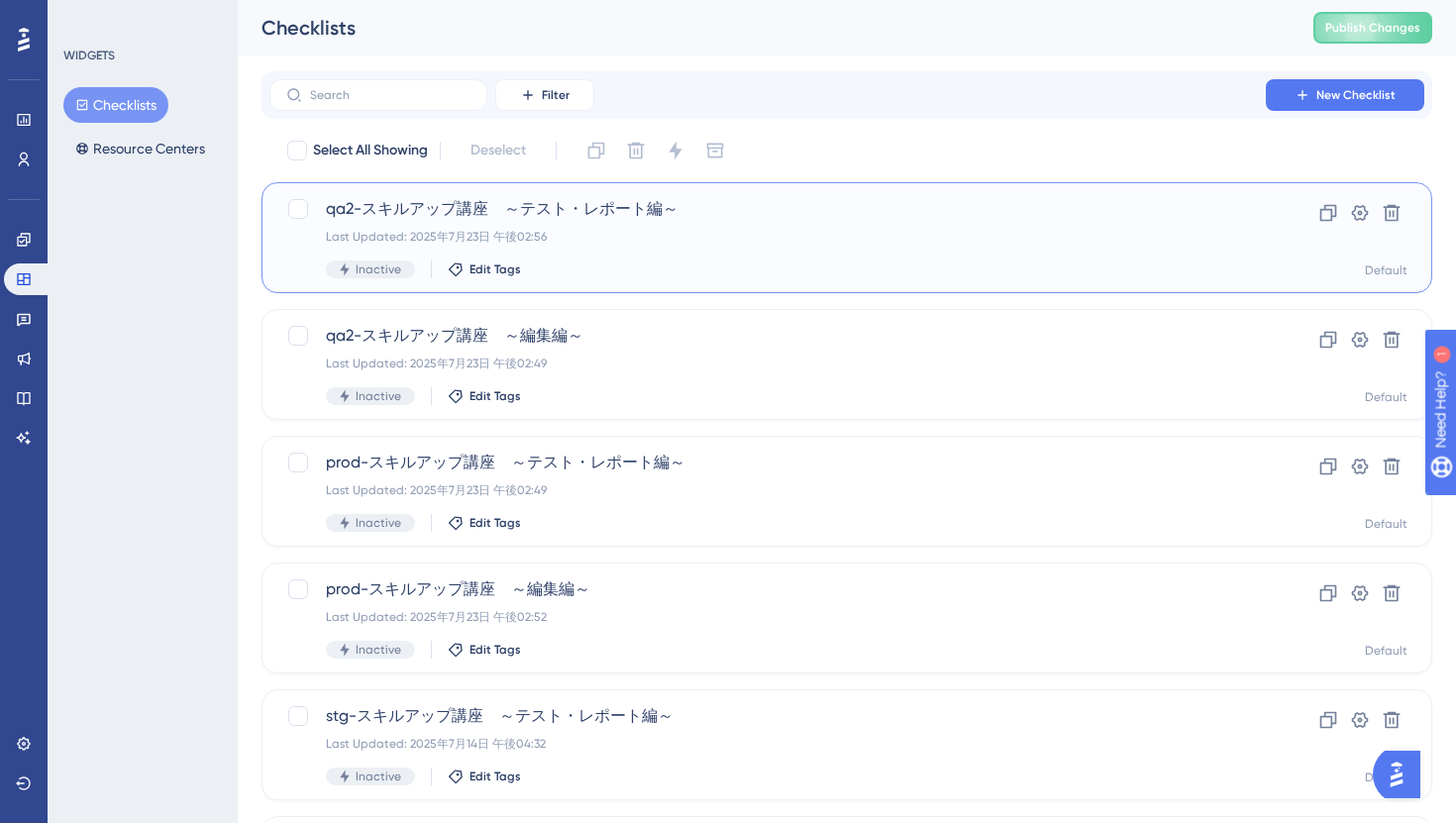 click on "qa2-スキルアップ講座　～テスト・レポート編～" at bounding box center (768, 209) 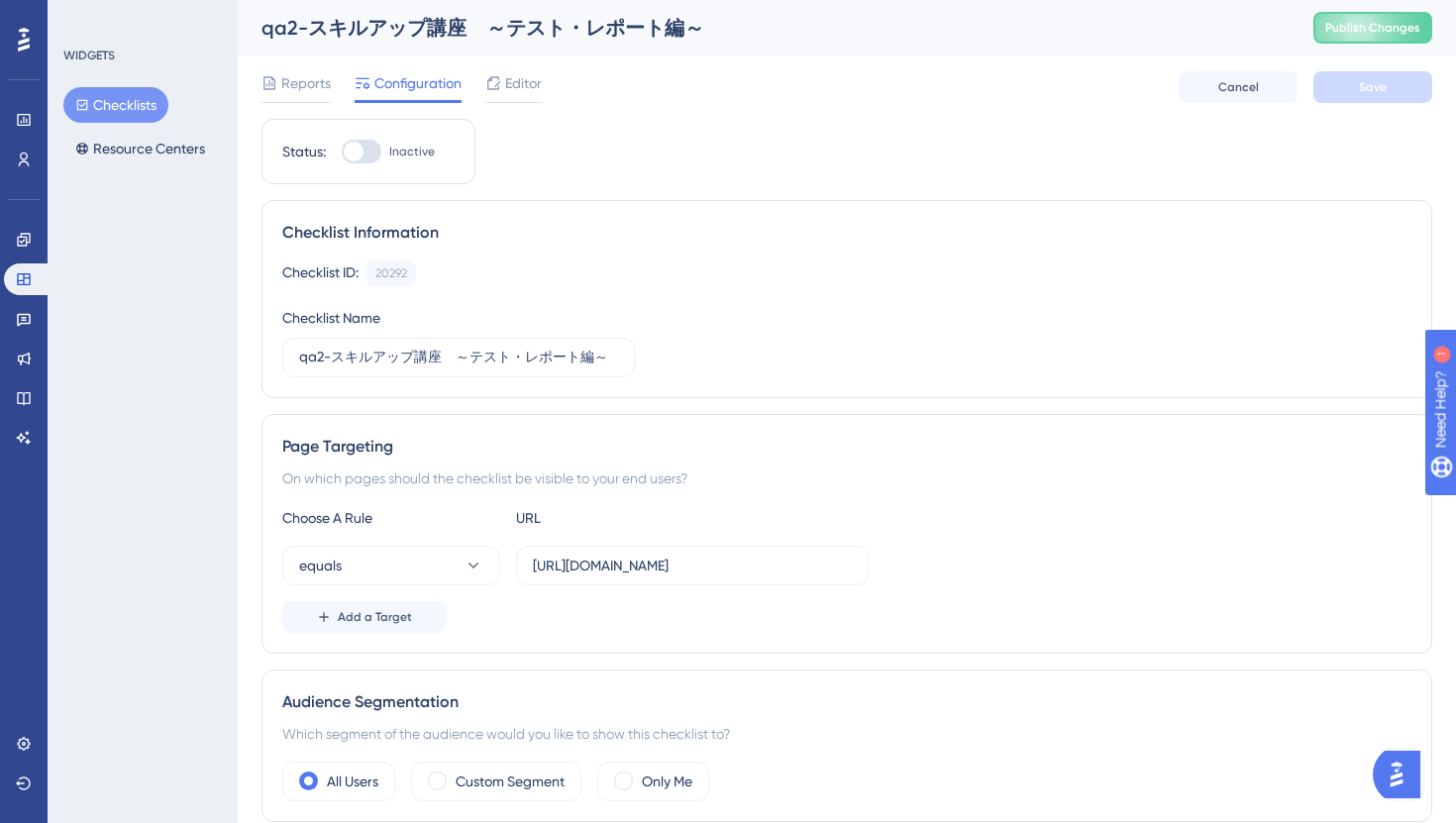 click at bounding box center [362, 152] 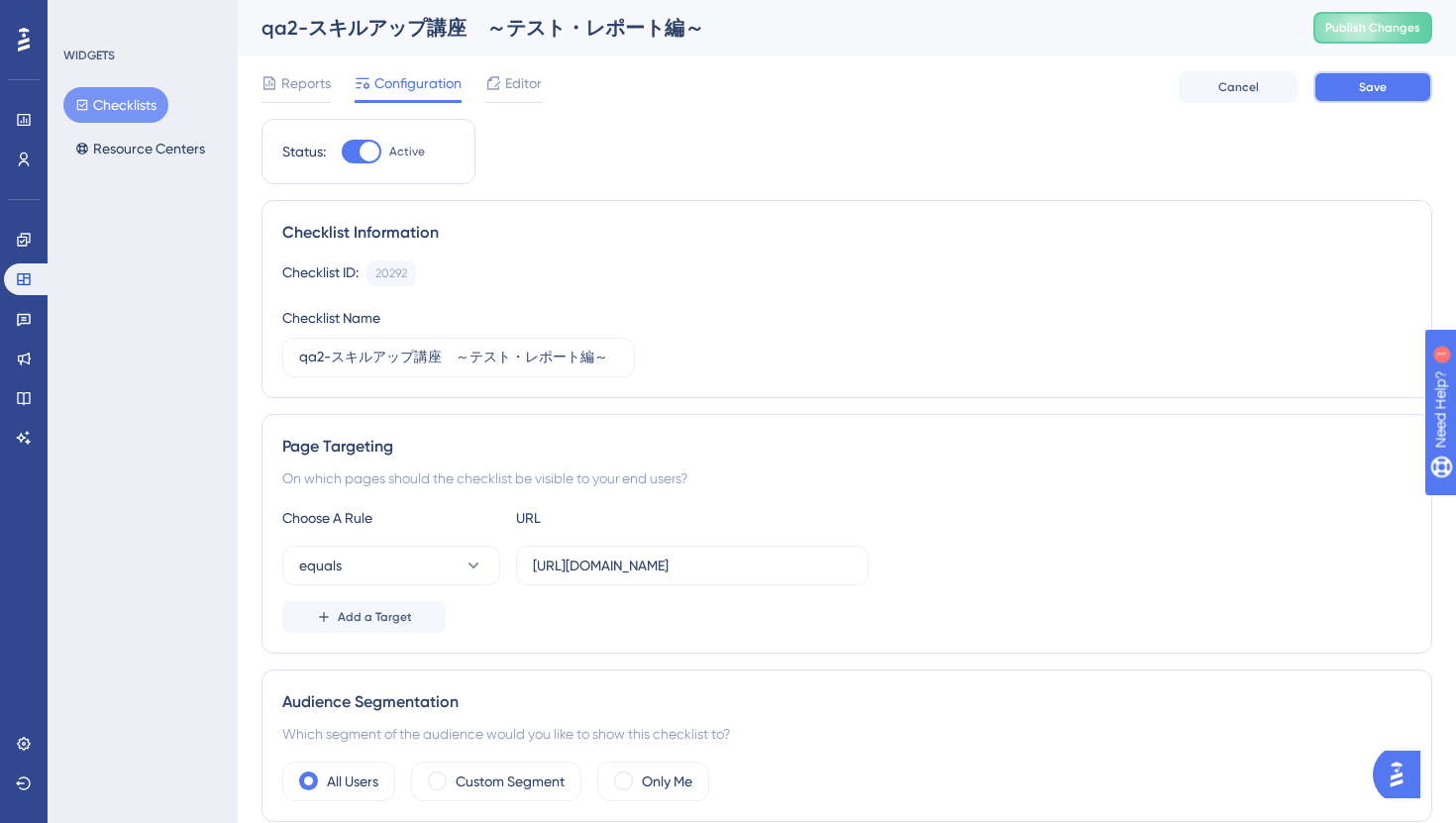 click on "Save" at bounding box center (1373, 87) 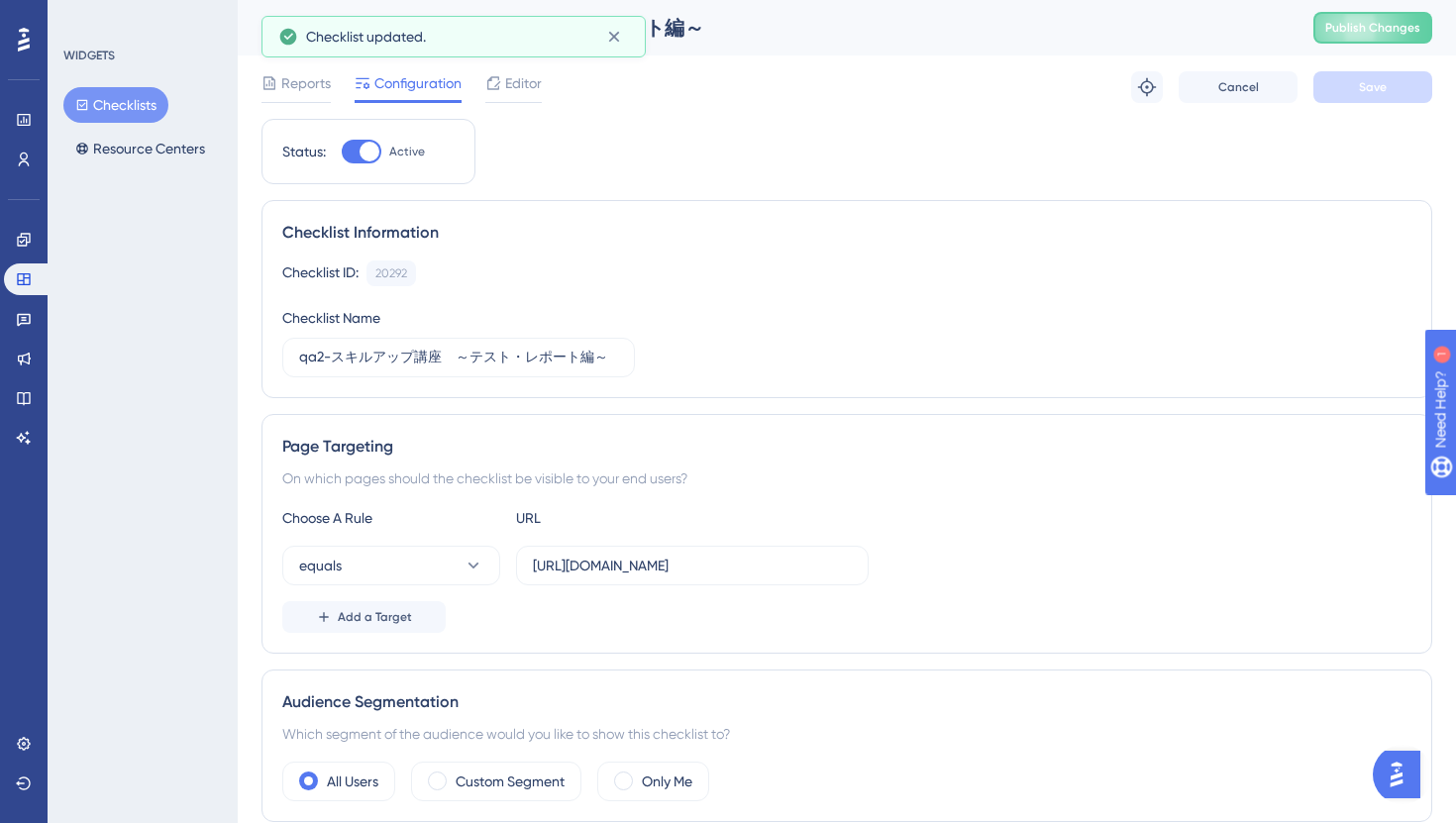 click on "Checklists" at bounding box center (116, 105) 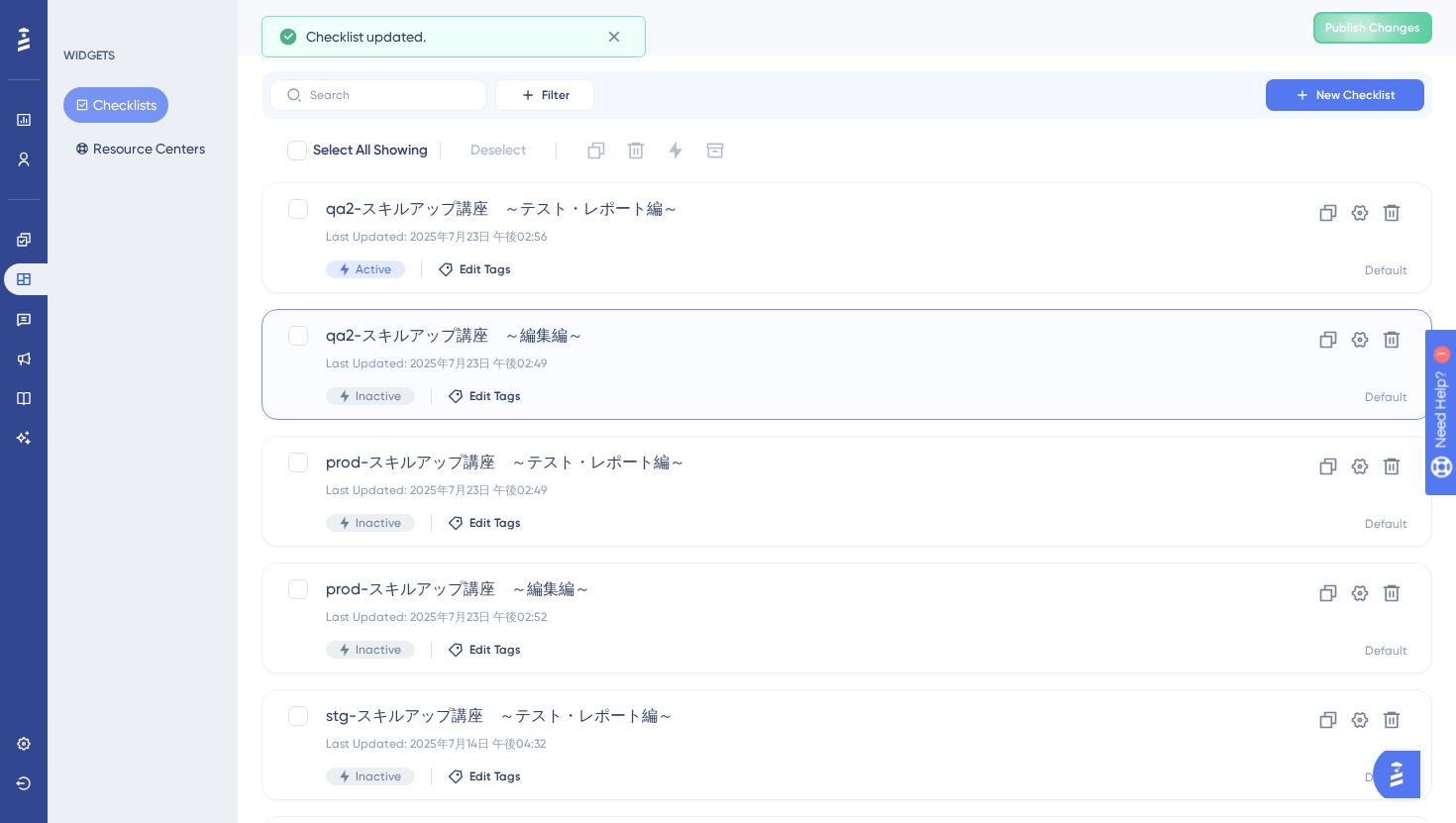 click on "qa2-スキルアップ講座　～編集編～" at bounding box center (768, 336) 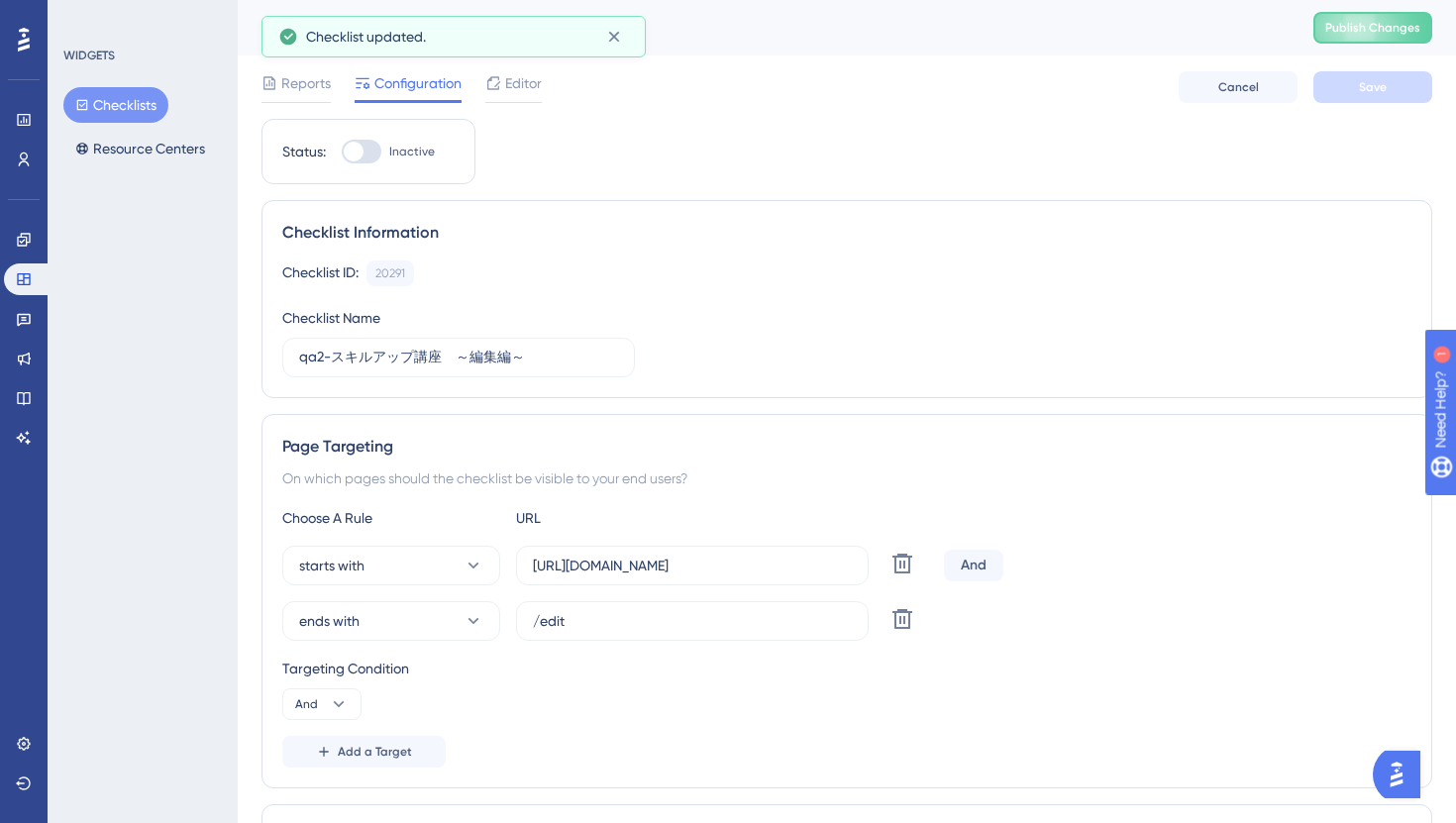 click at bounding box center [354, 152] 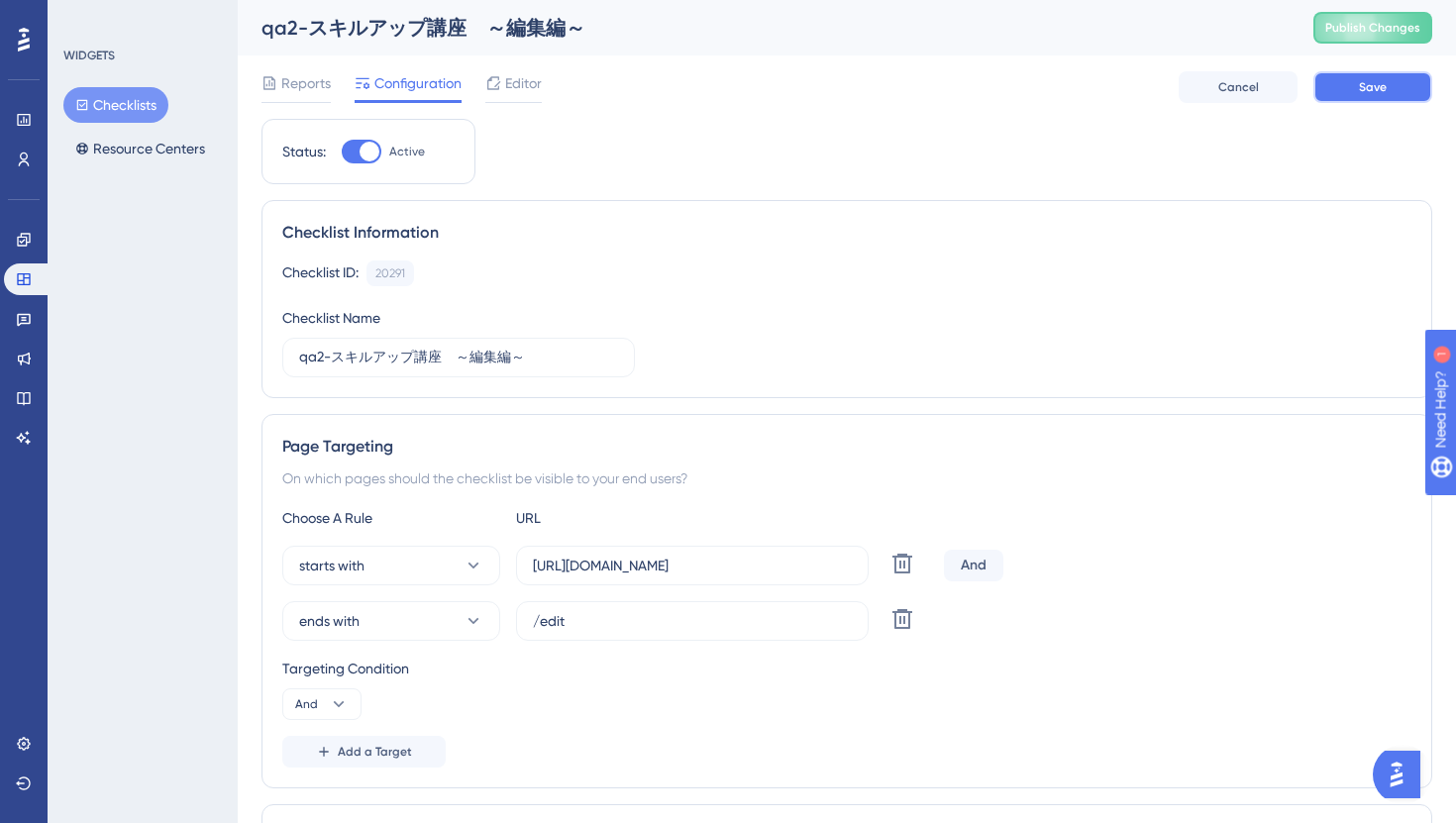 click on "Save" at bounding box center (1373, 87) 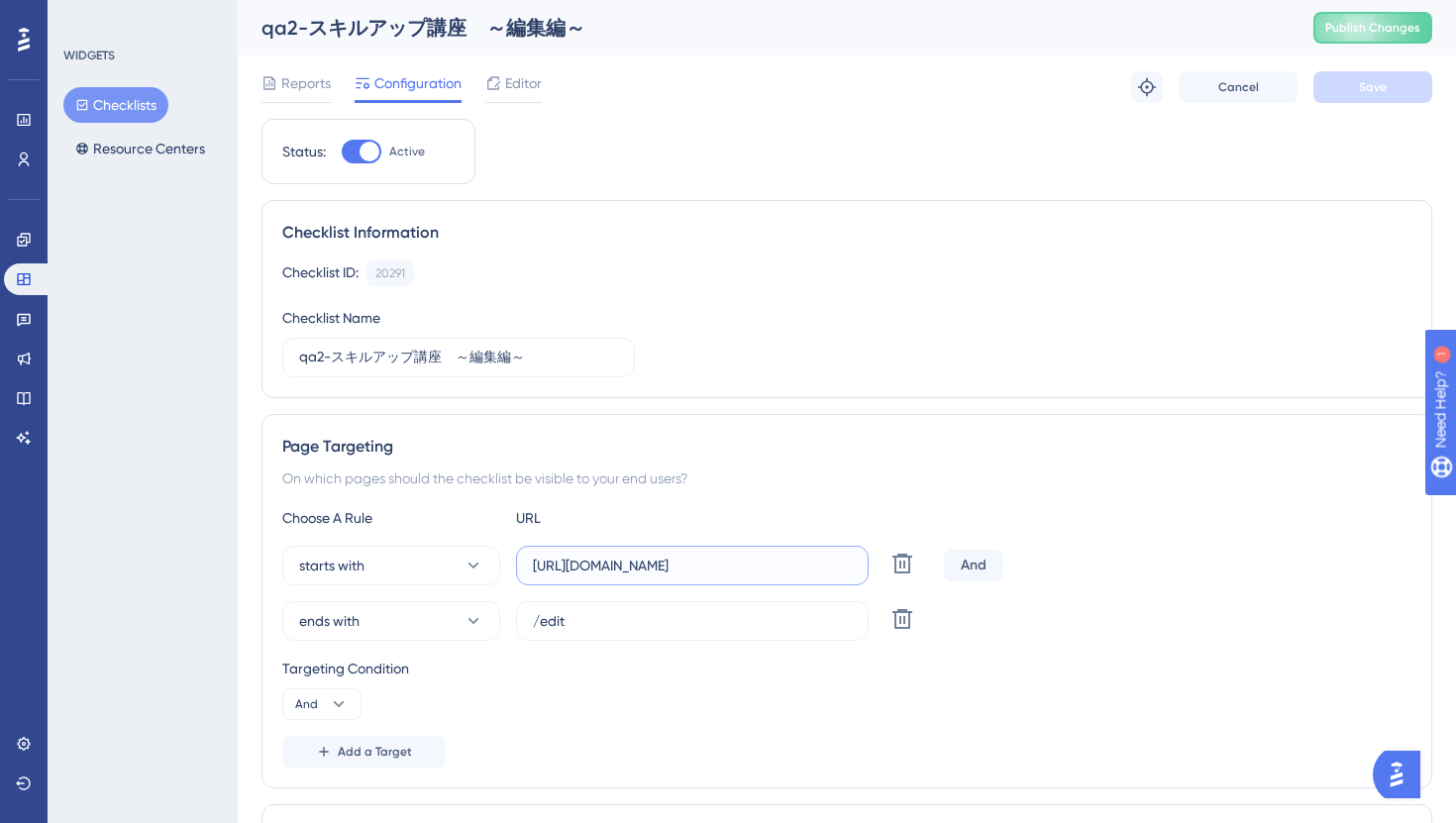 click on "[URL][DOMAIN_NAME]" at bounding box center (692, 566) 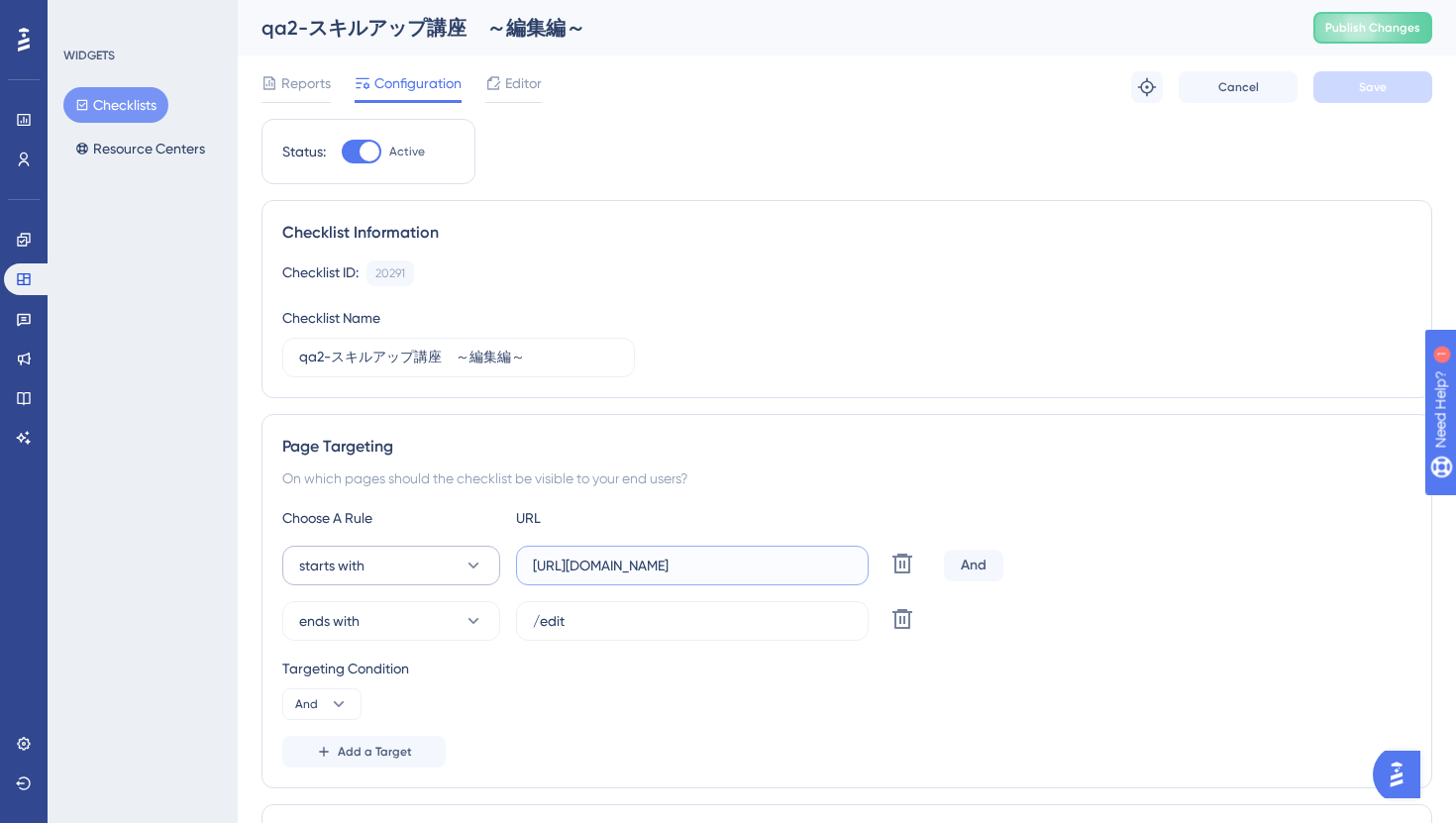 drag, startPoint x: 695, startPoint y: 569, endPoint x: 422, endPoint y: 566, distance: 273.016 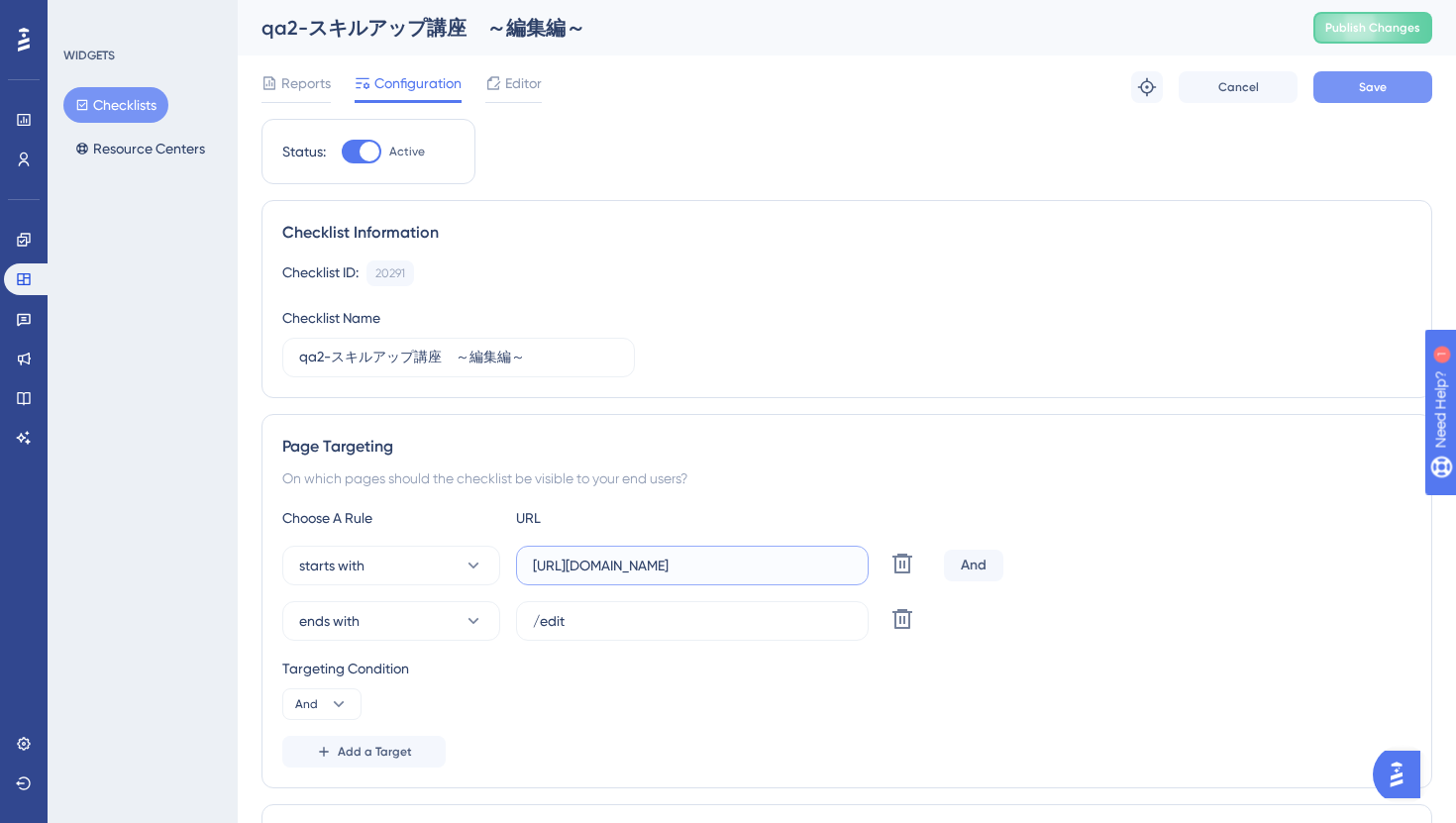 type on "[URL][DOMAIN_NAME]" 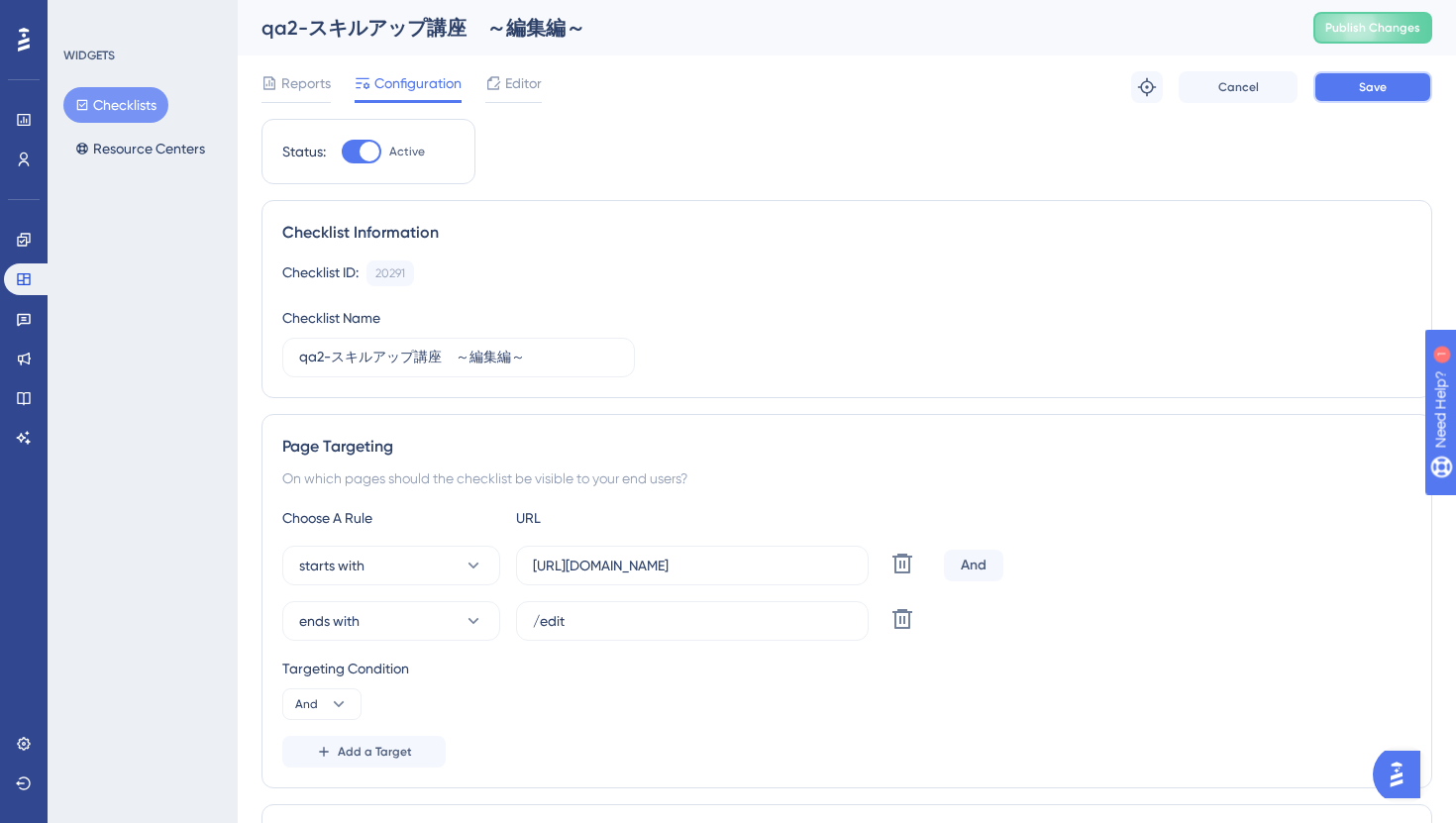 click on "Save" at bounding box center (1373, 87) 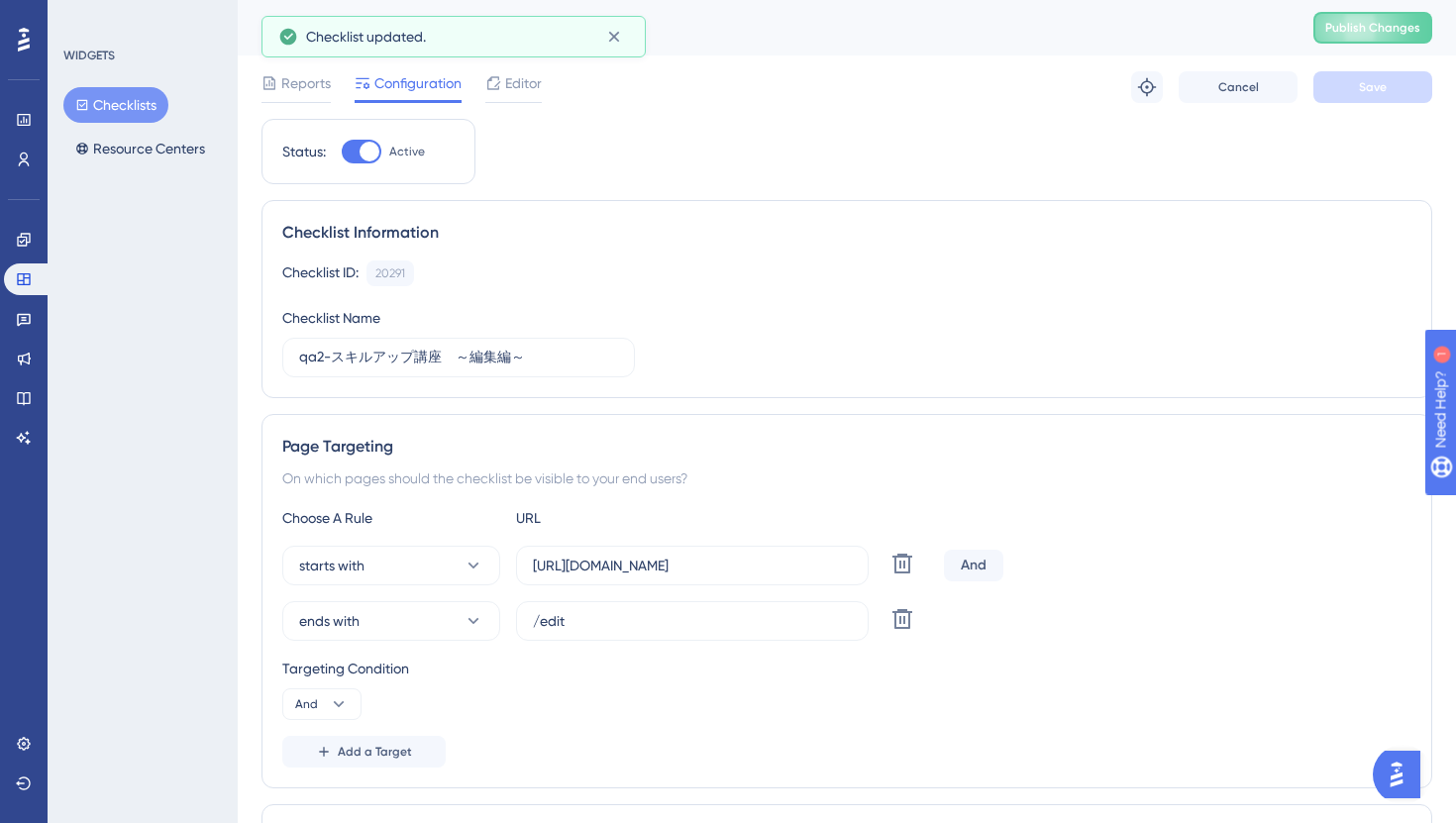 click on "Checklists" at bounding box center [116, 105] 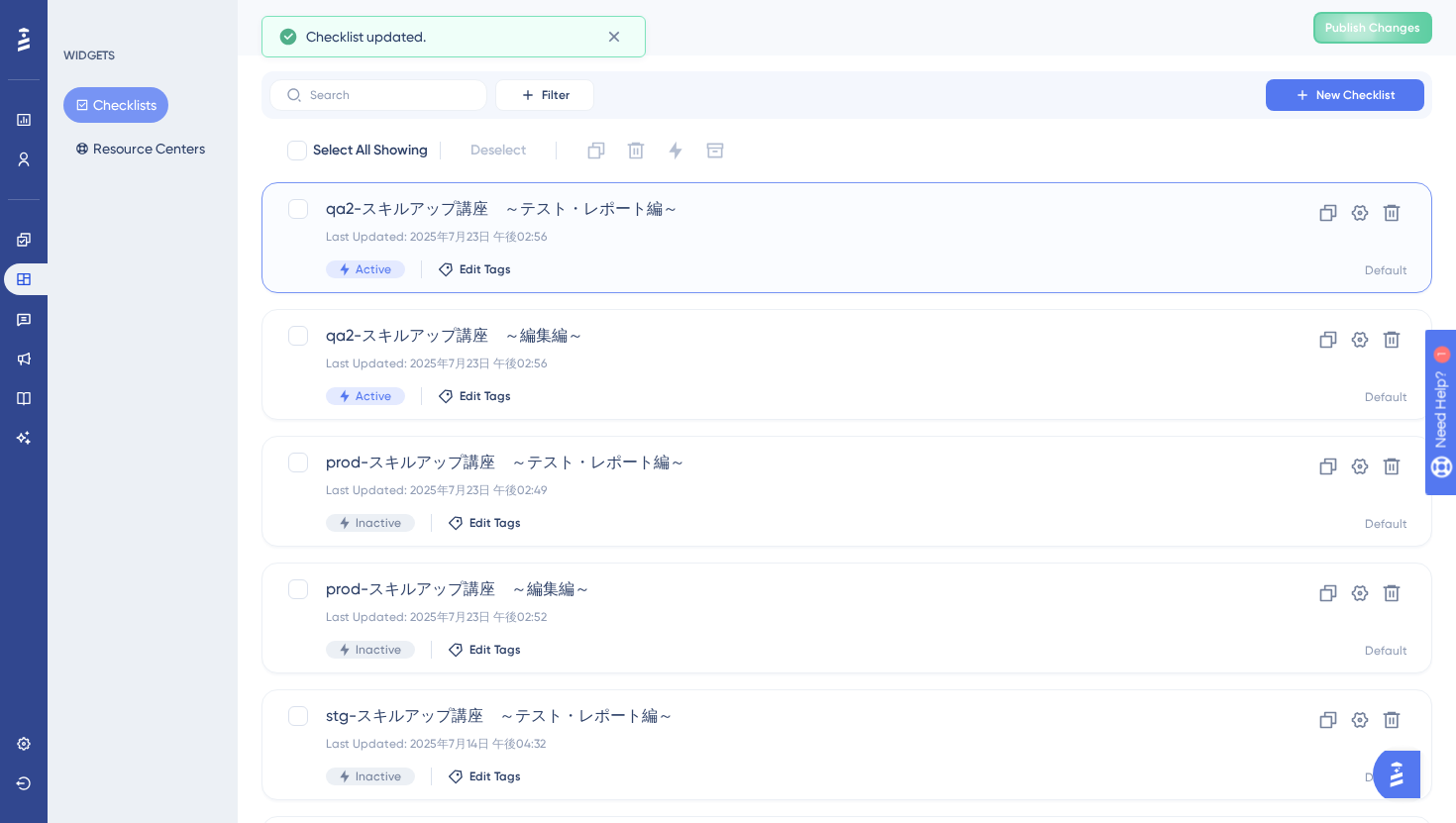 click on "Last Updated: 2025年7月23日 午後02:56" at bounding box center (768, 237) 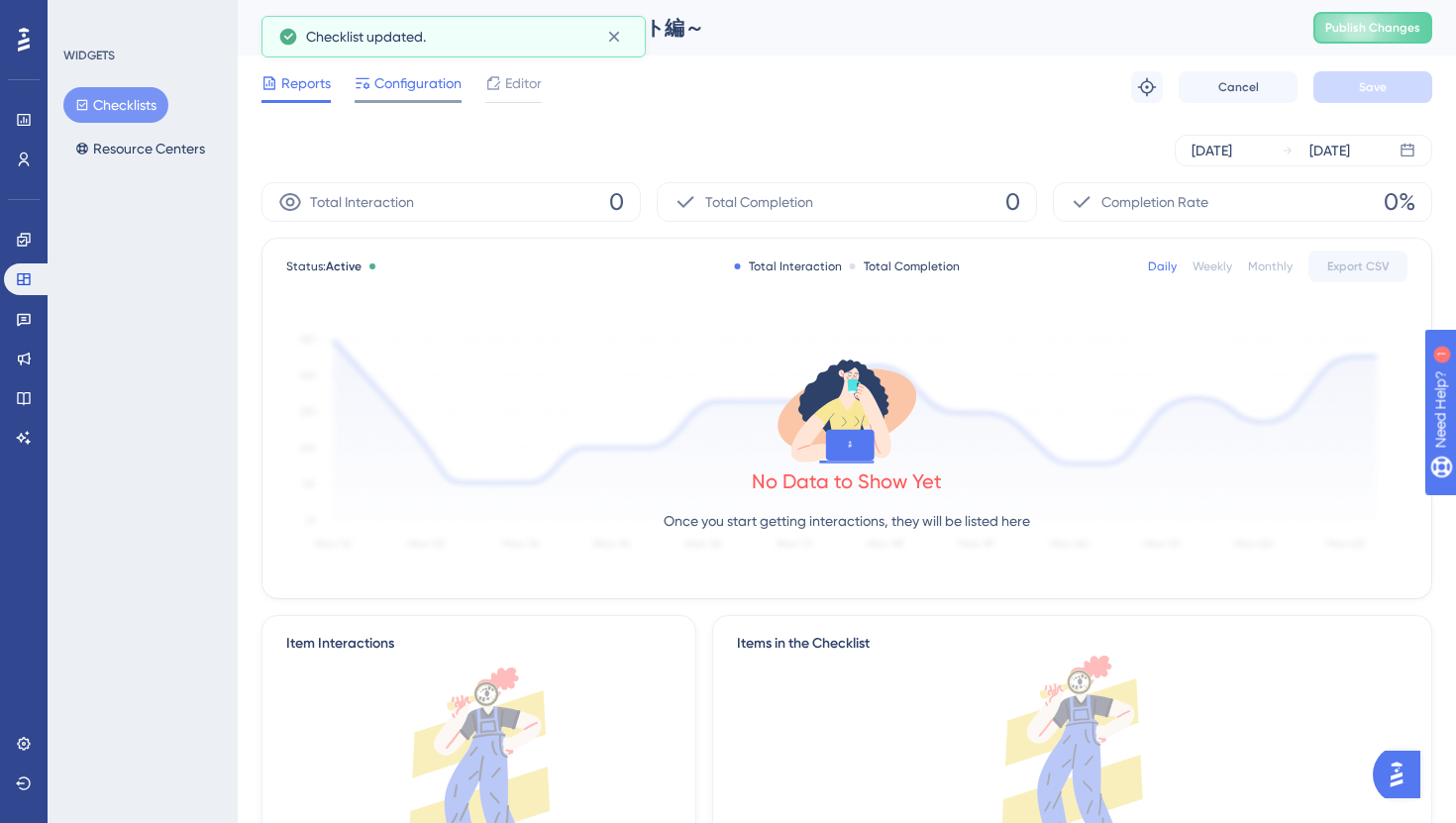 click on "Configuration" at bounding box center (418, 83) 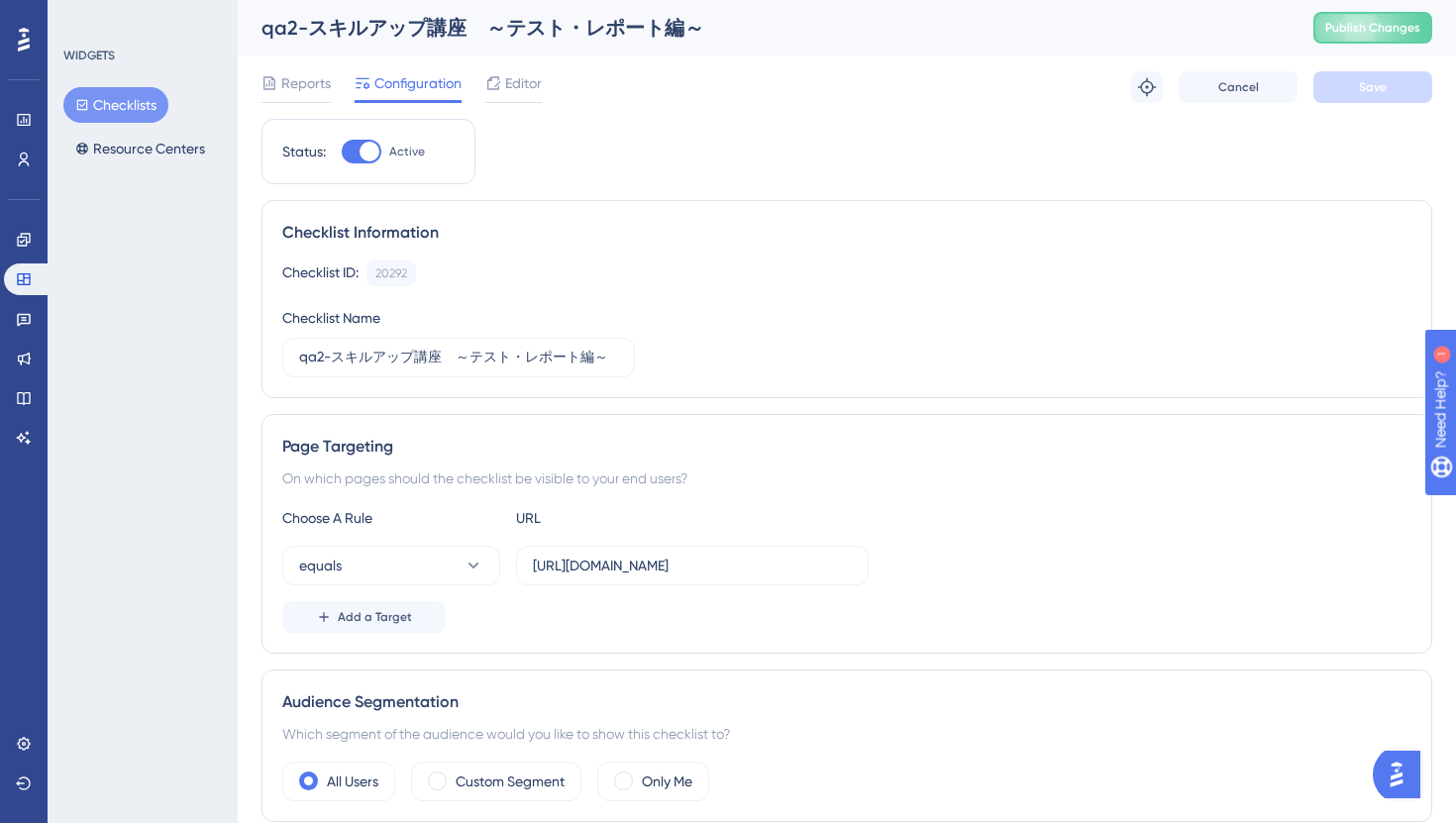 click on "Checklists" at bounding box center [116, 105] 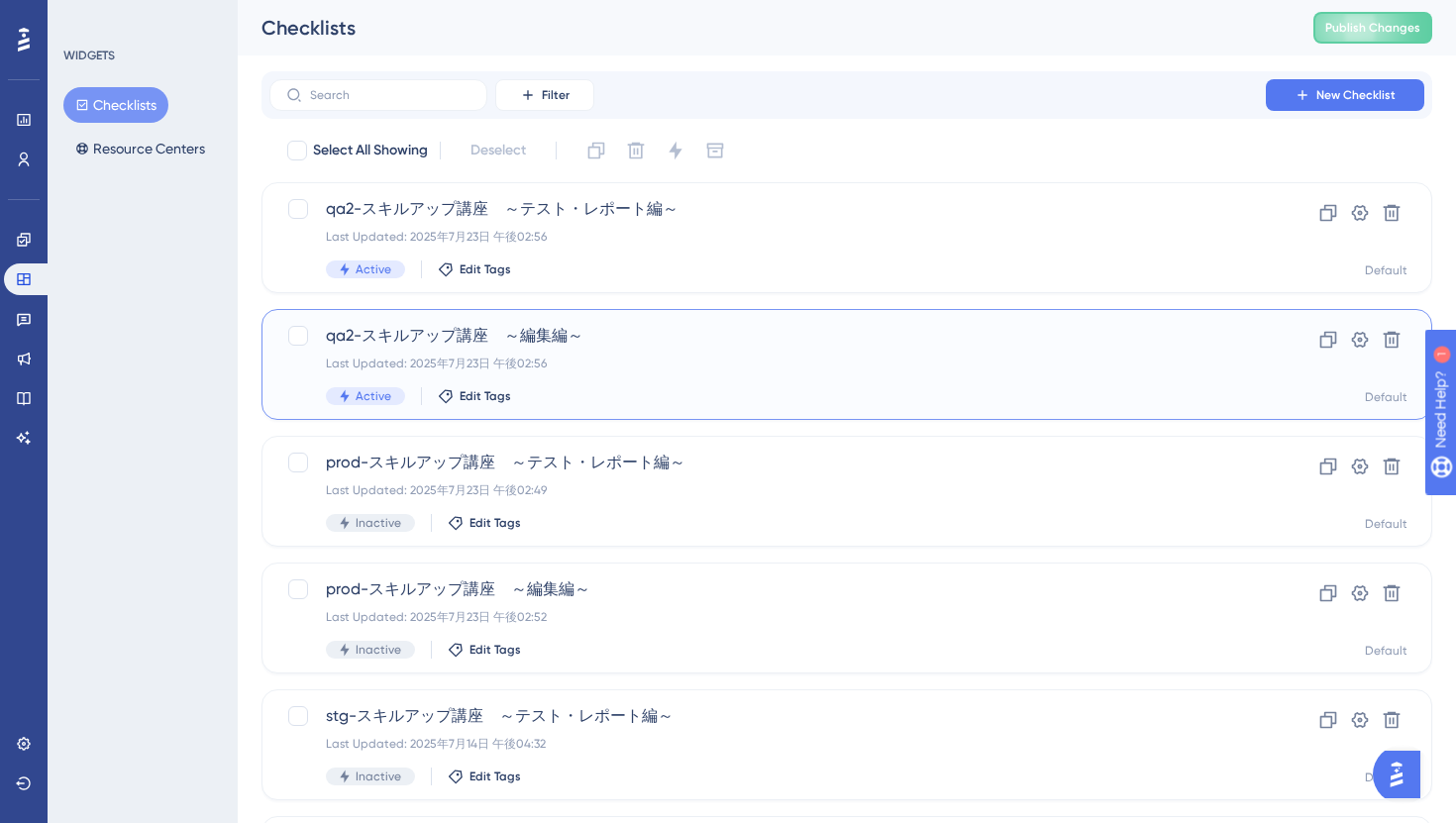 click on "qa2-スキルアップ講座　～編集編～" at bounding box center [768, 336] 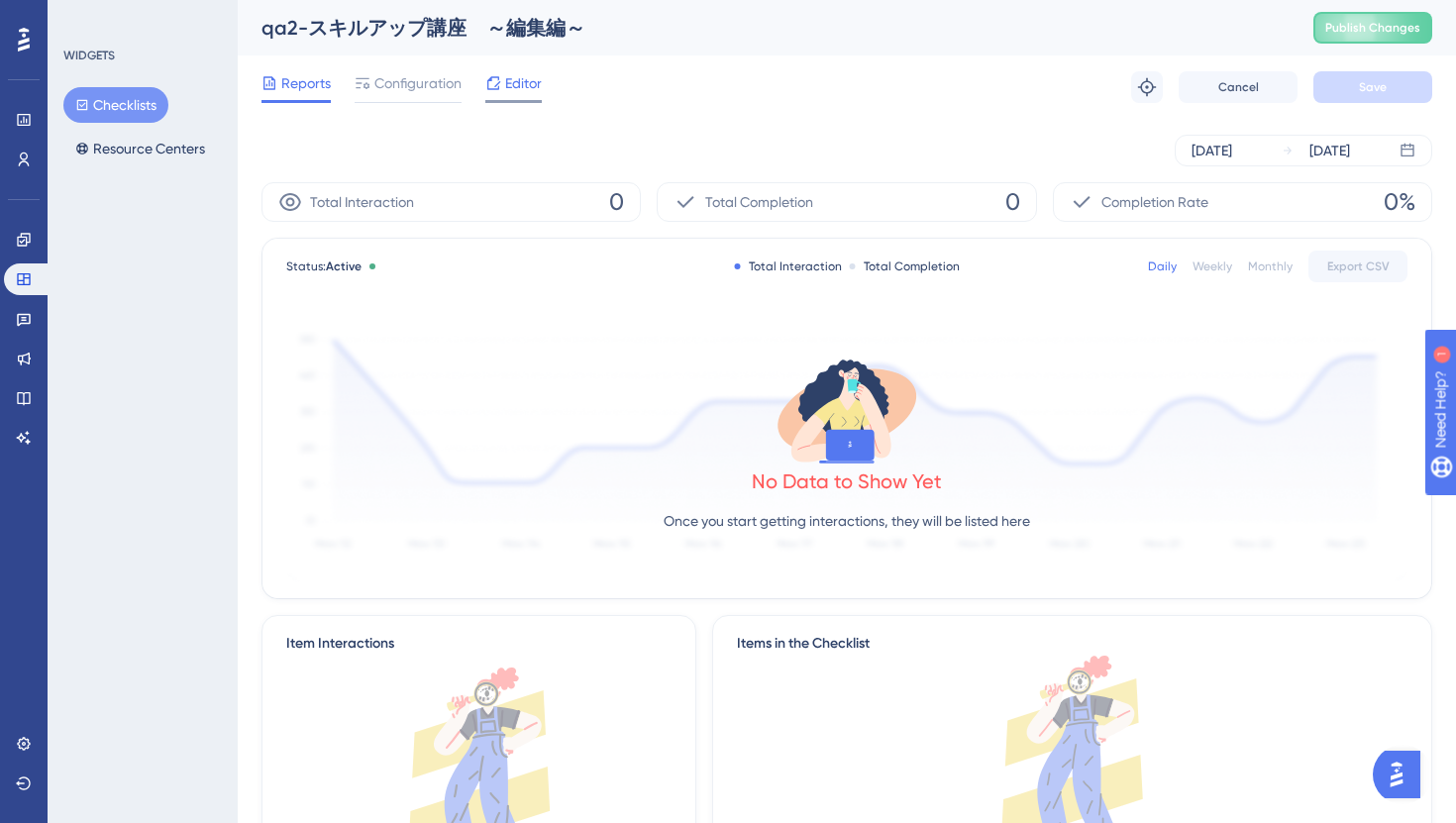 click on "Editor" at bounding box center [523, 83] 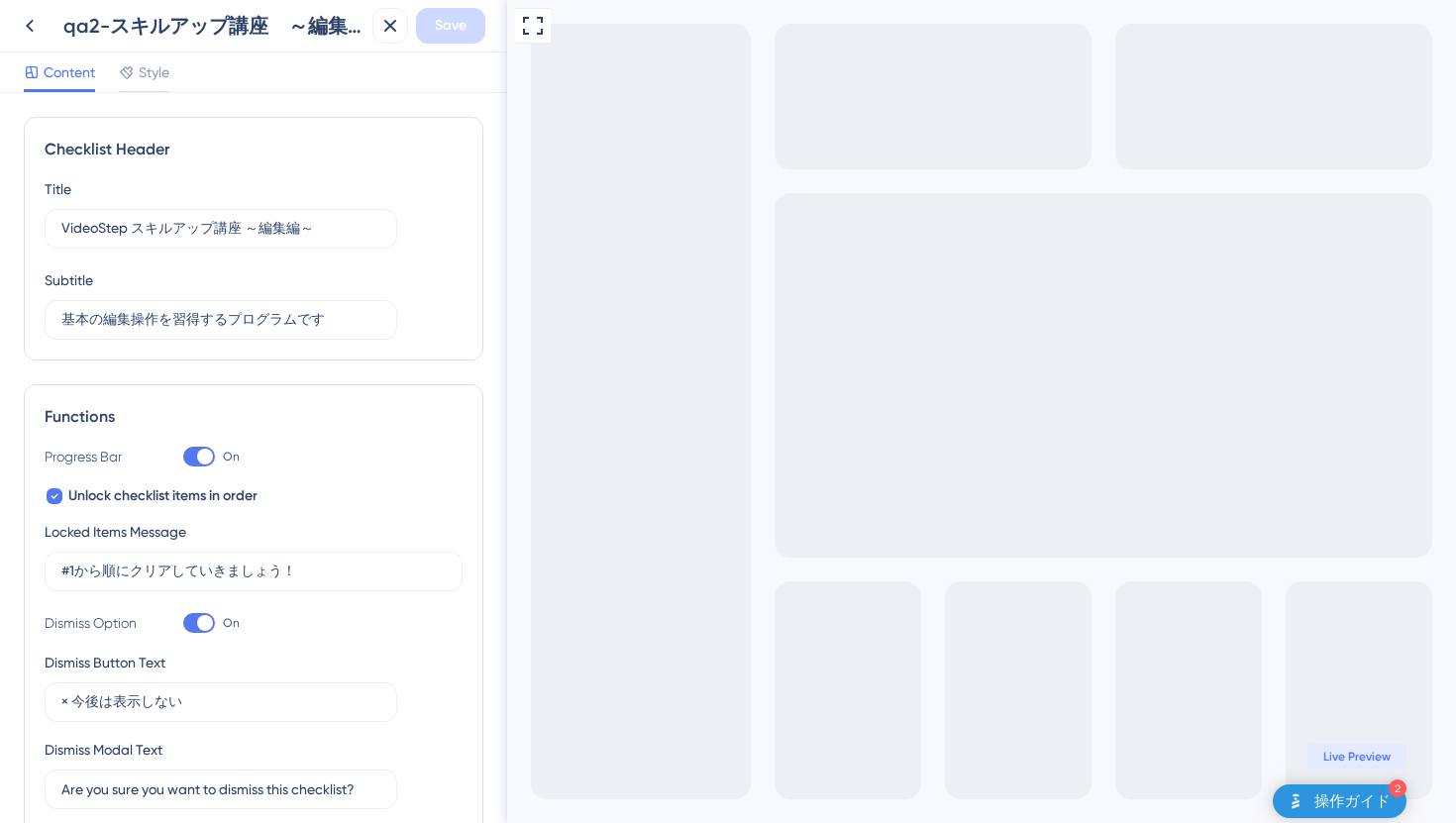 scroll, scrollTop: 0, scrollLeft: 0, axis: both 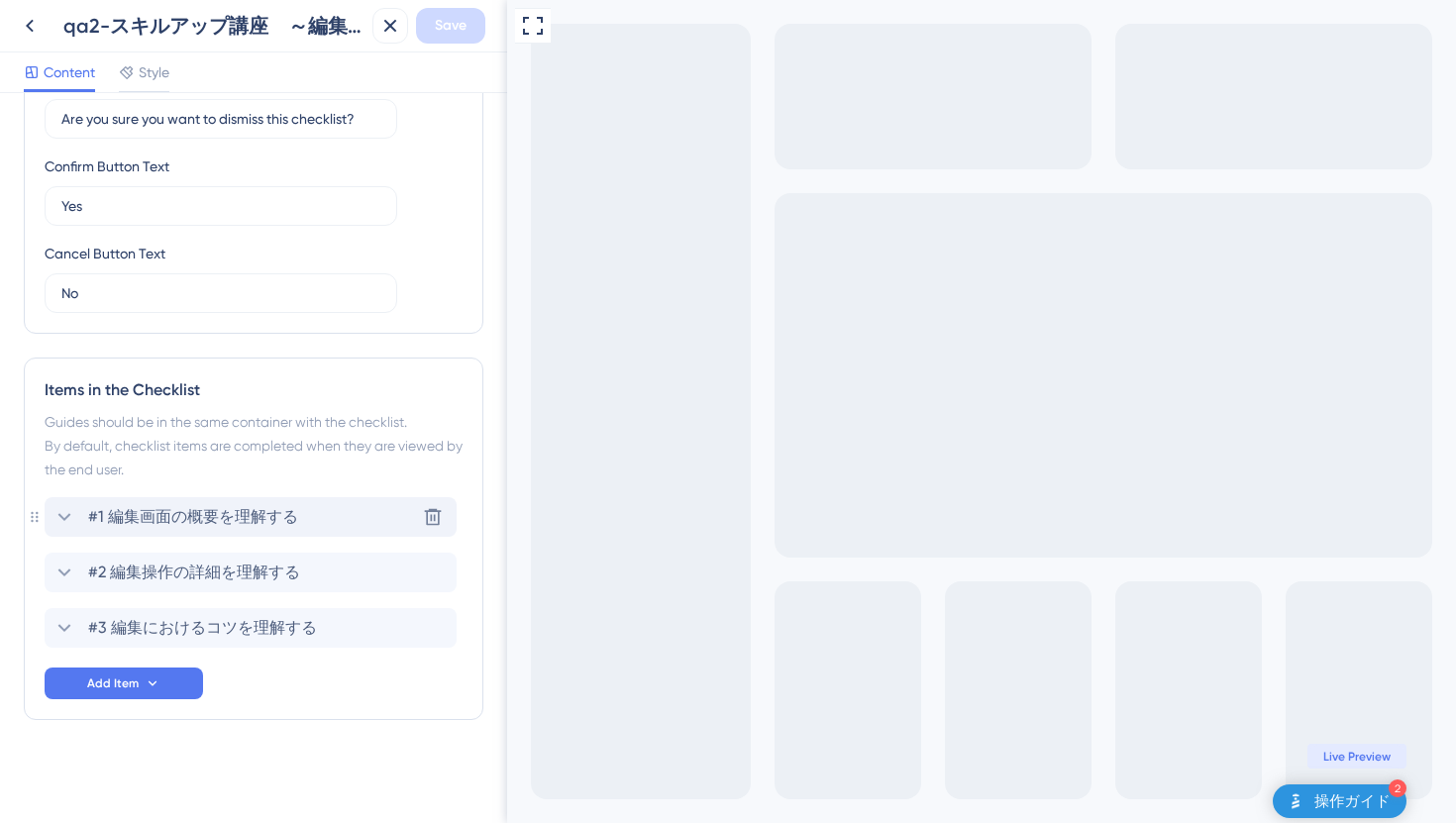 click on "#1 編集画面の概要を理解する" at bounding box center [193, 517] 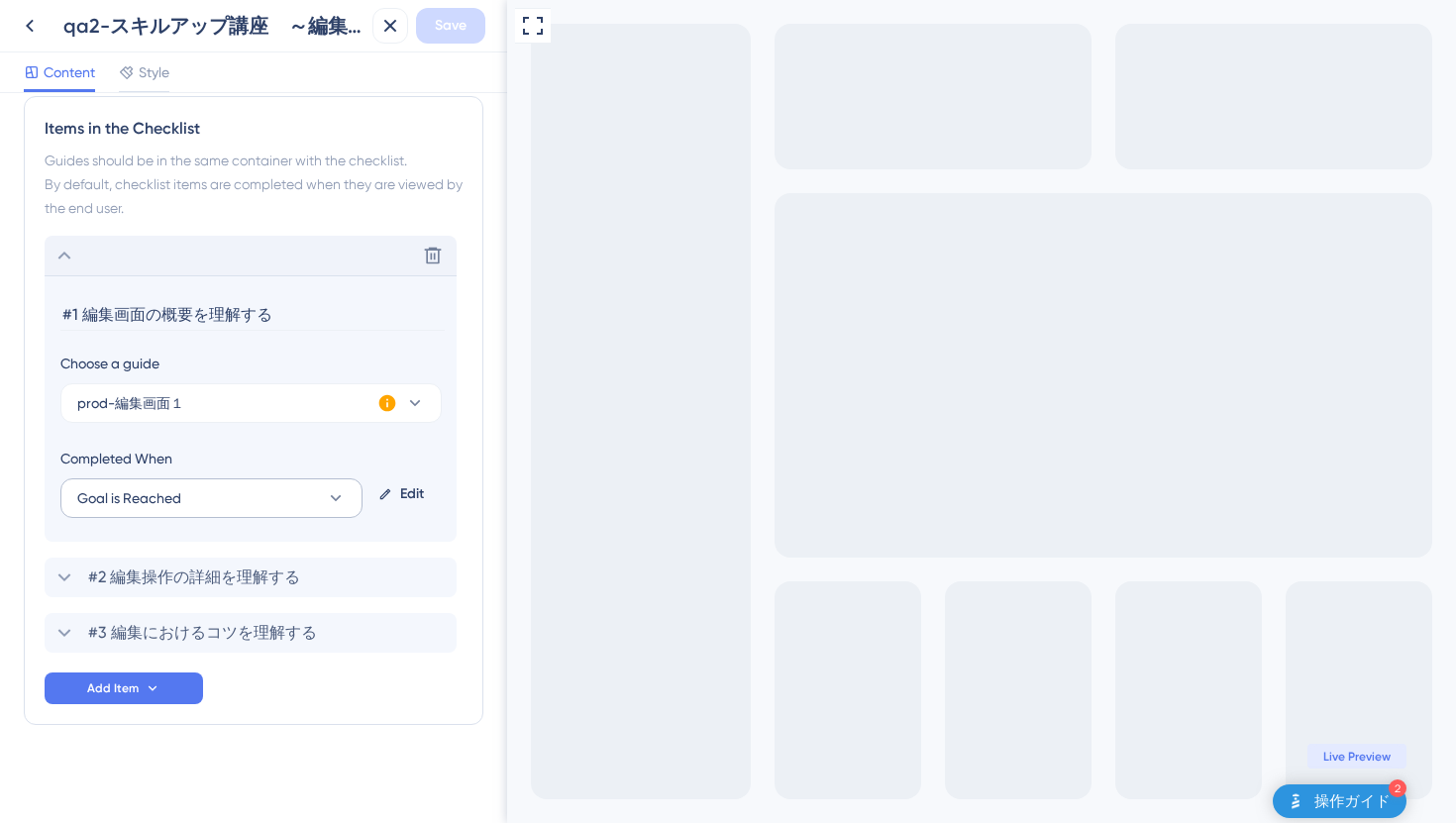 scroll, scrollTop: 937, scrollLeft: 0, axis: vertical 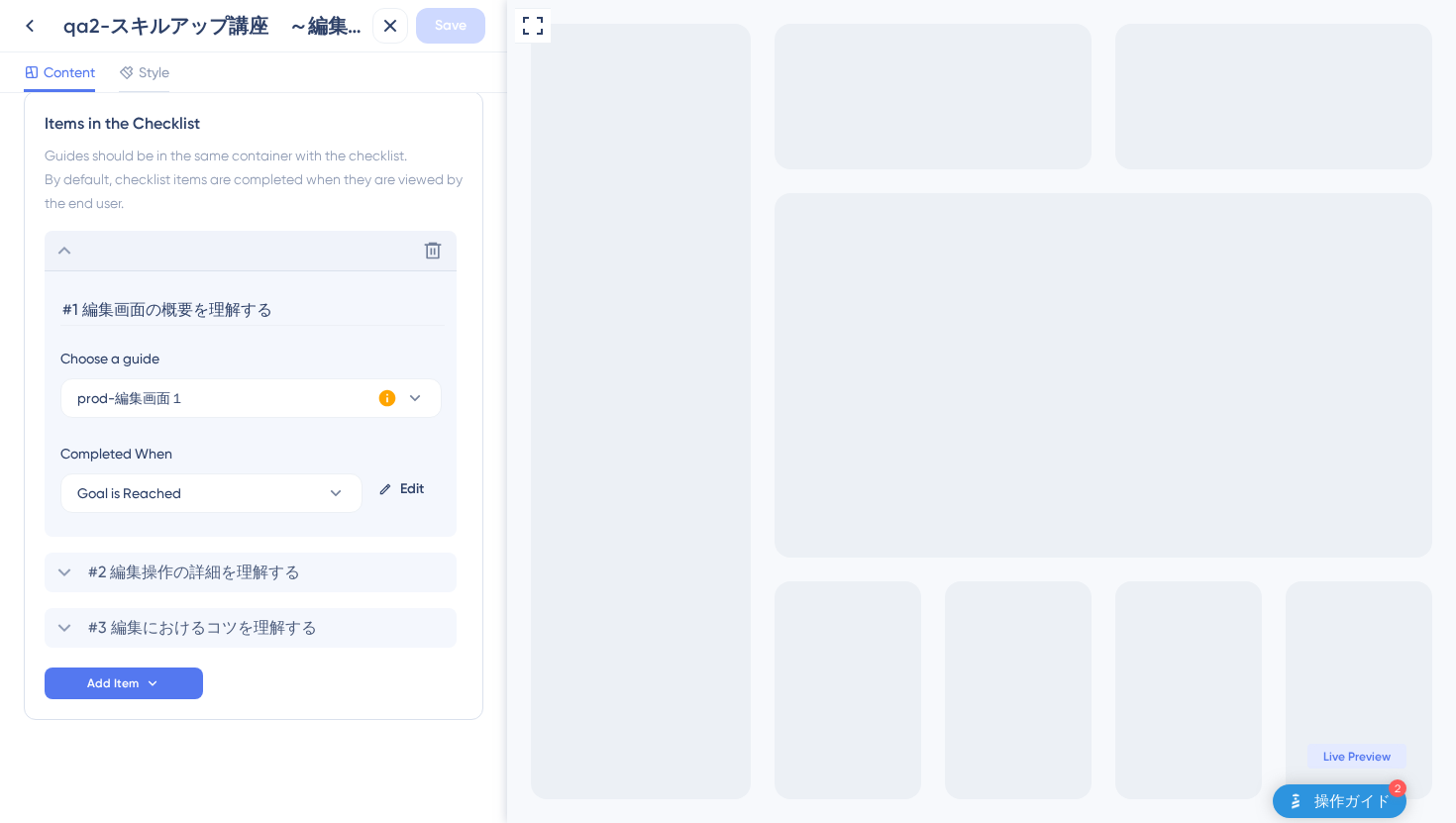 drag, startPoint x: 295, startPoint y: 303, endPoint x: 14, endPoint y: 302, distance: 281.00178 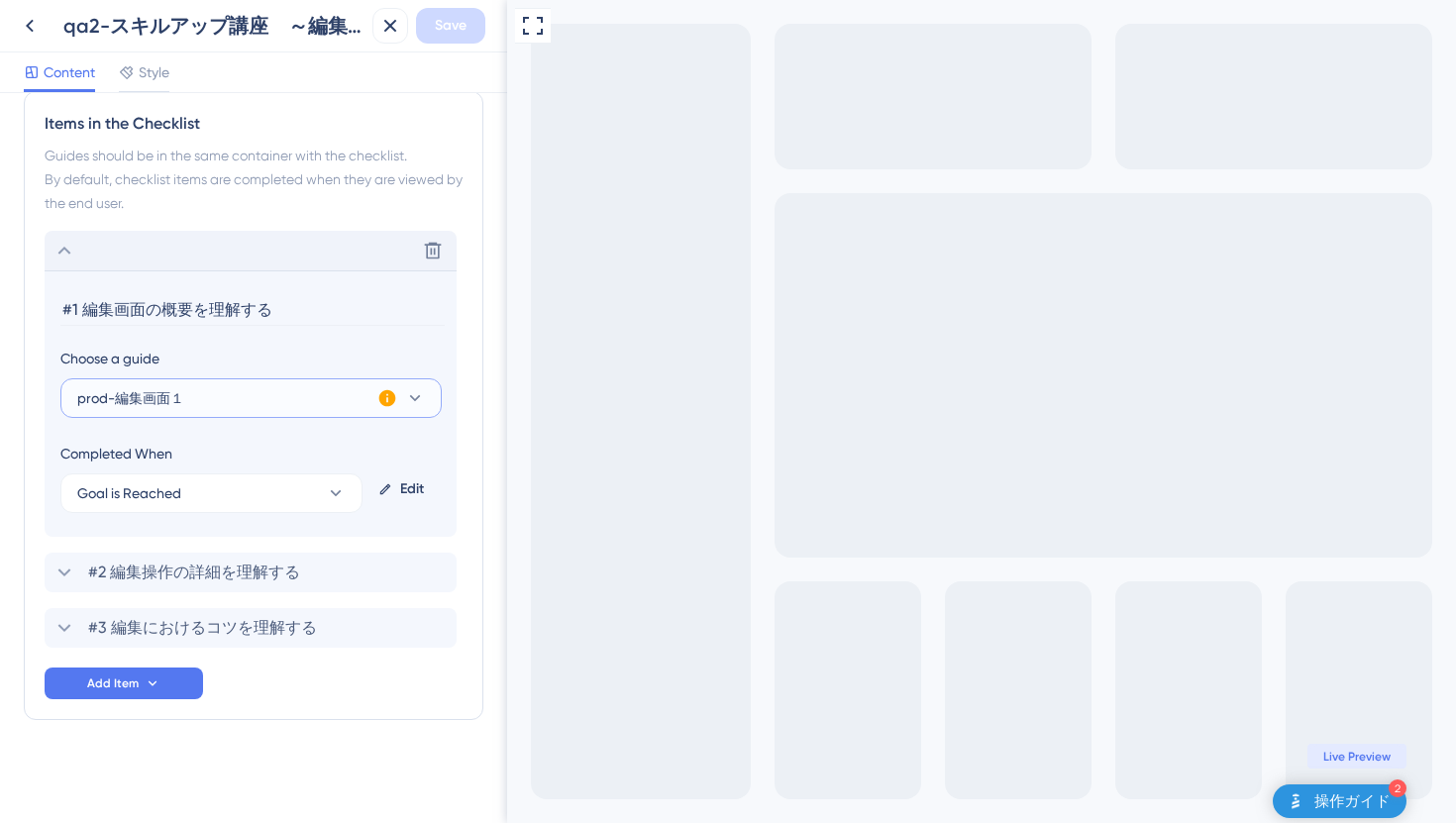 click on "prod-編集画面１" at bounding box center [251, 398] 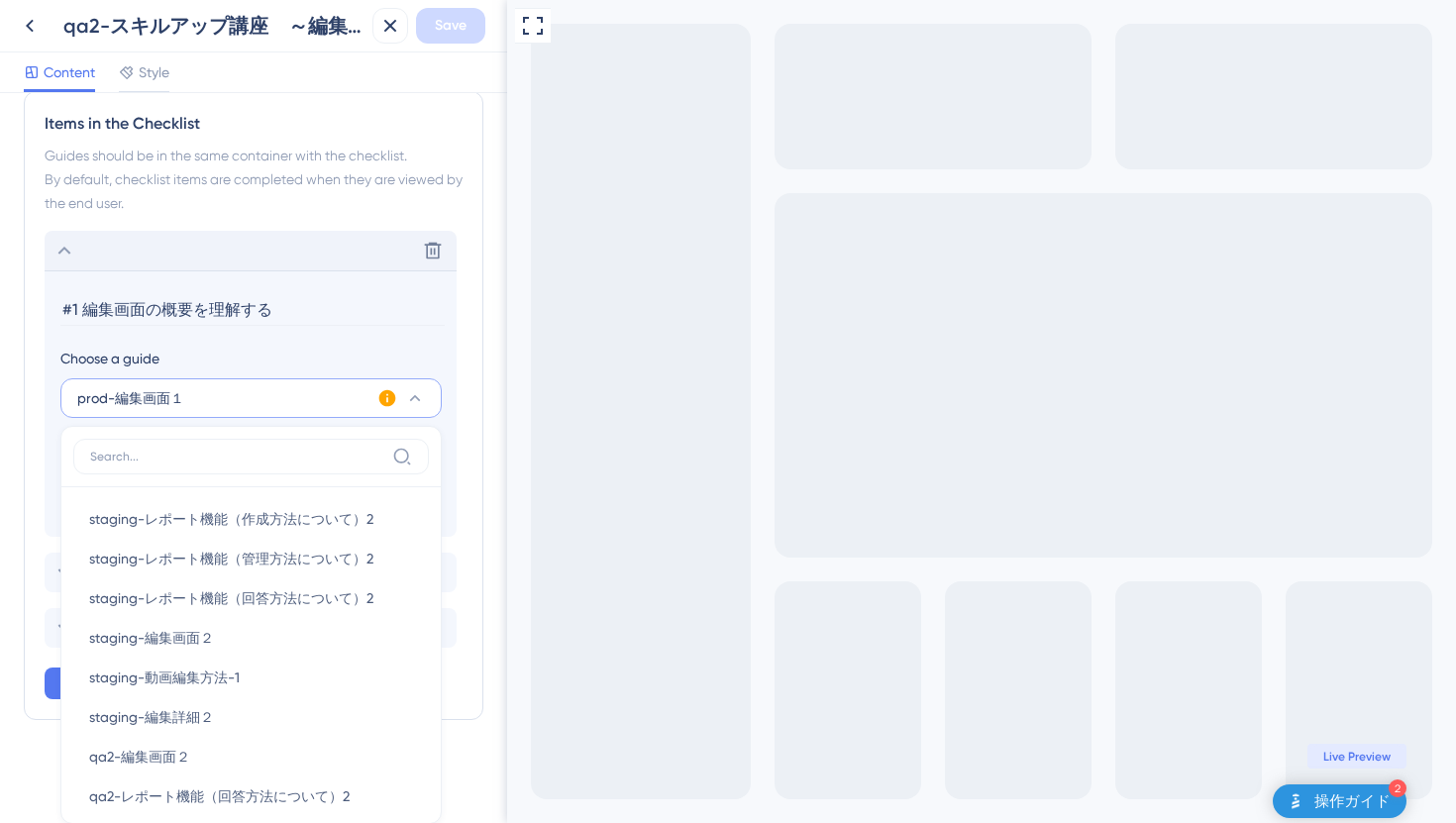 scroll, scrollTop: 1100, scrollLeft: 0, axis: vertical 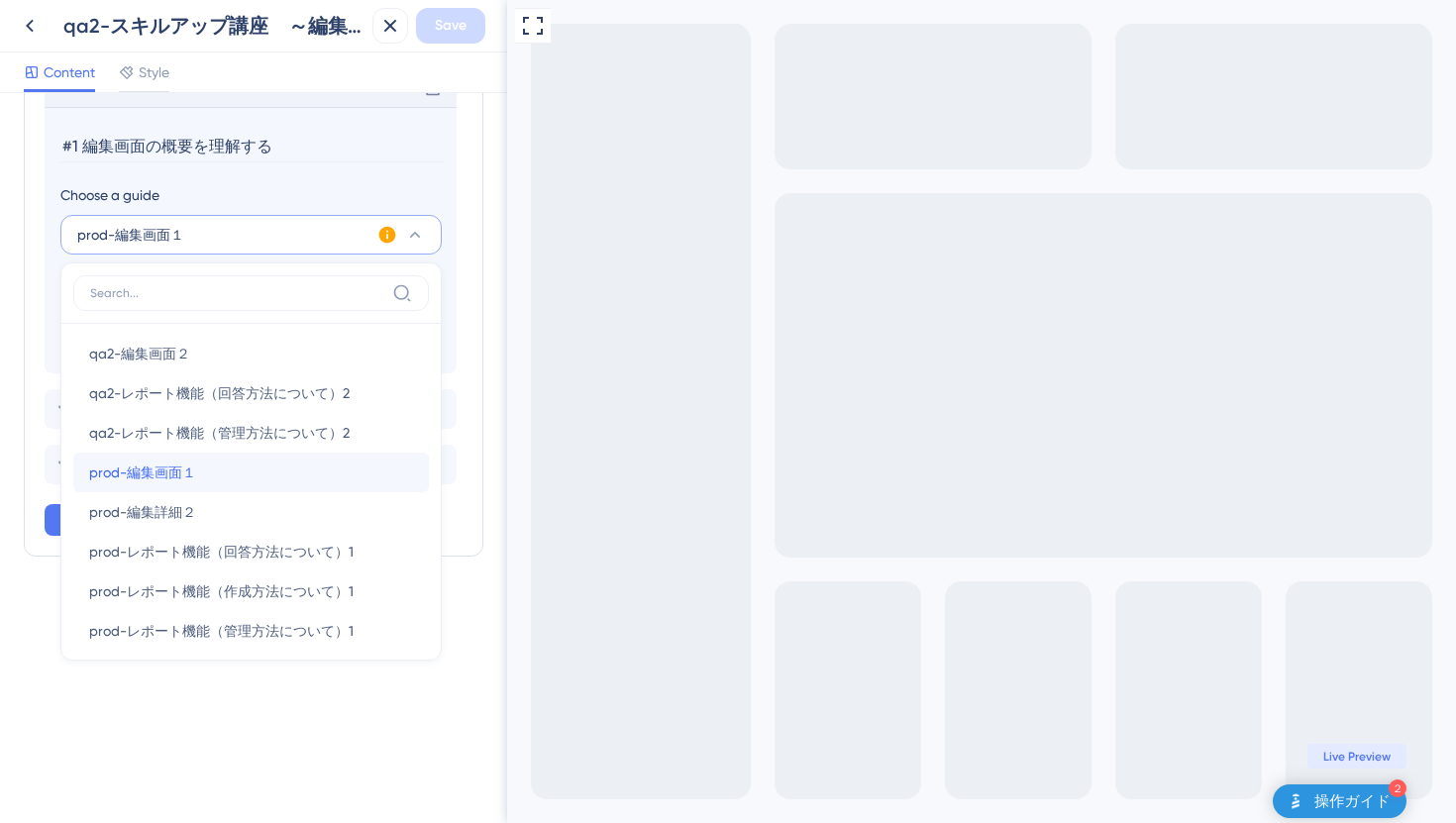 click on "prod-編集画面１" at bounding box center [143, 472] 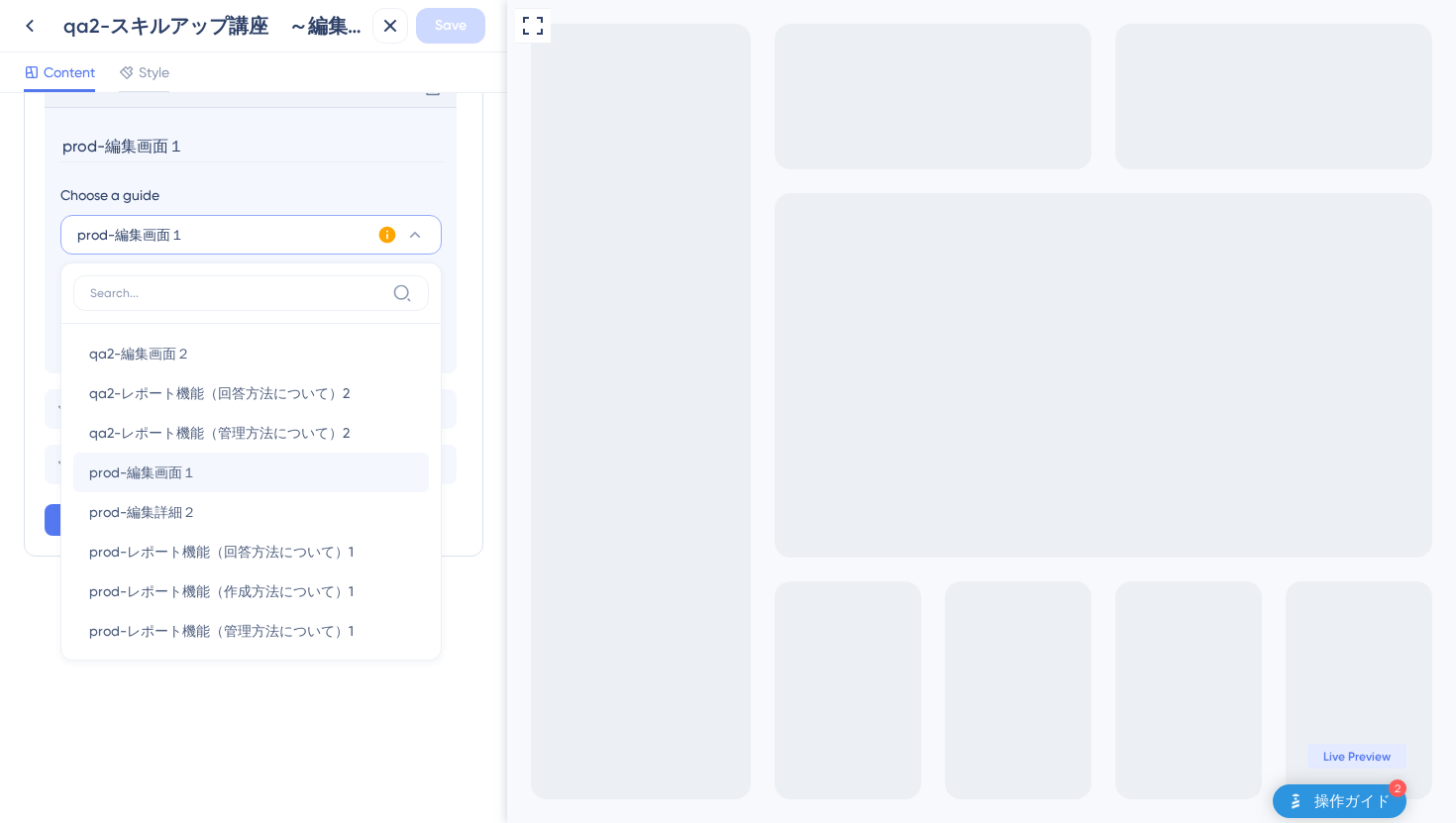 scroll, scrollTop: 937, scrollLeft: 0, axis: vertical 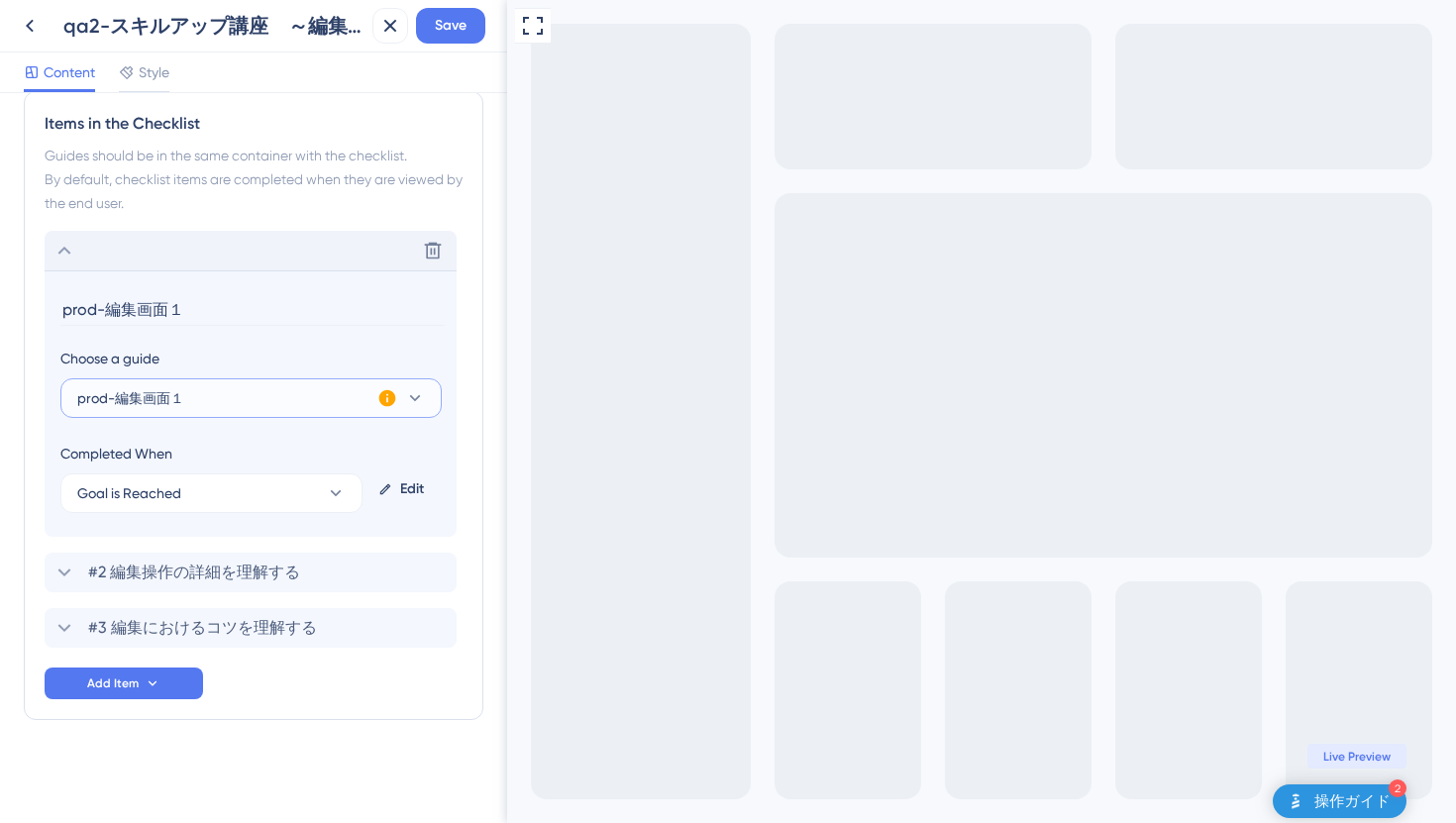 click on "prod-編集画面１" at bounding box center [131, 398] 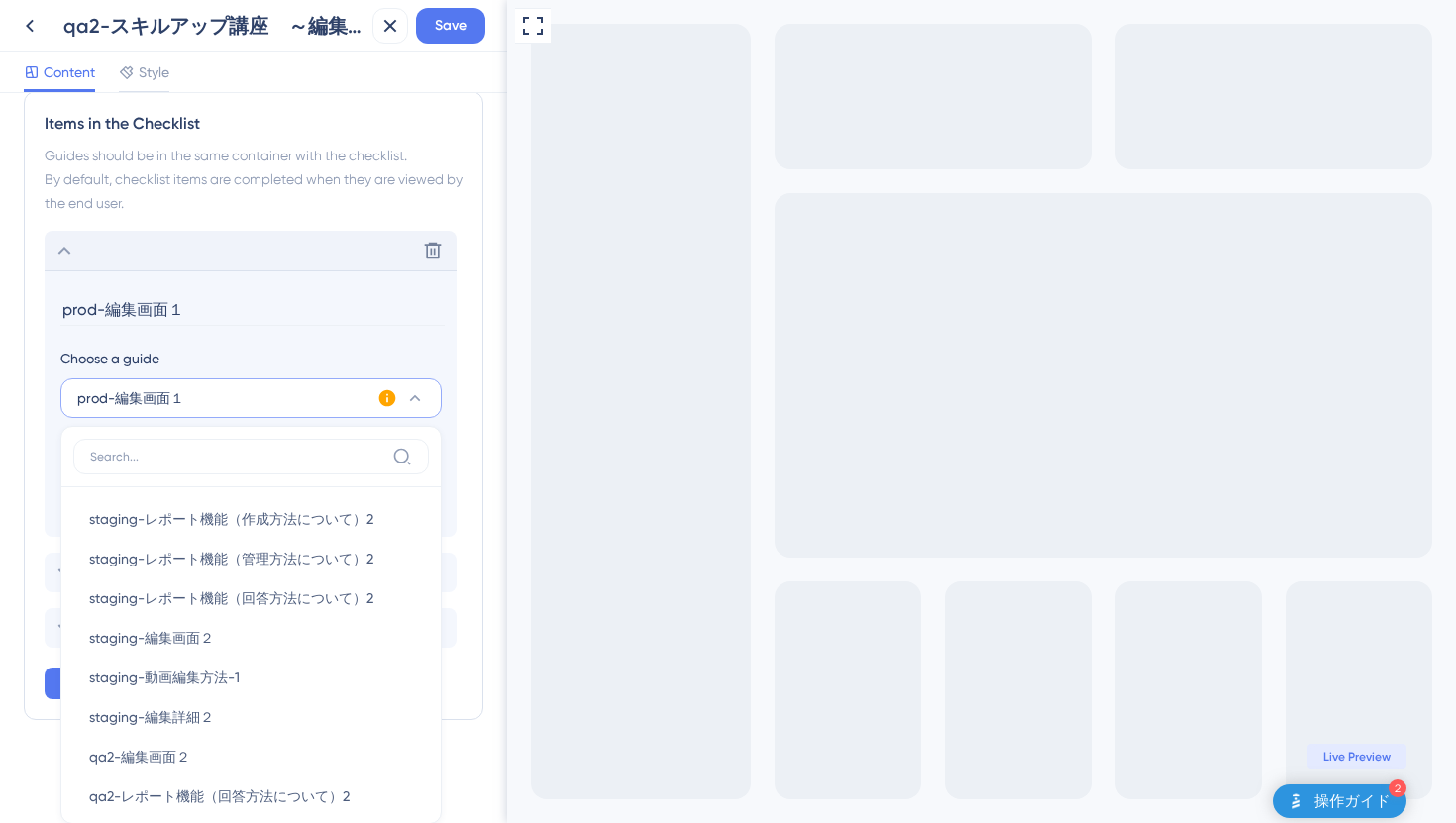 scroll, scrollTop: 1100, scrollLeft: 0, axis: vertical 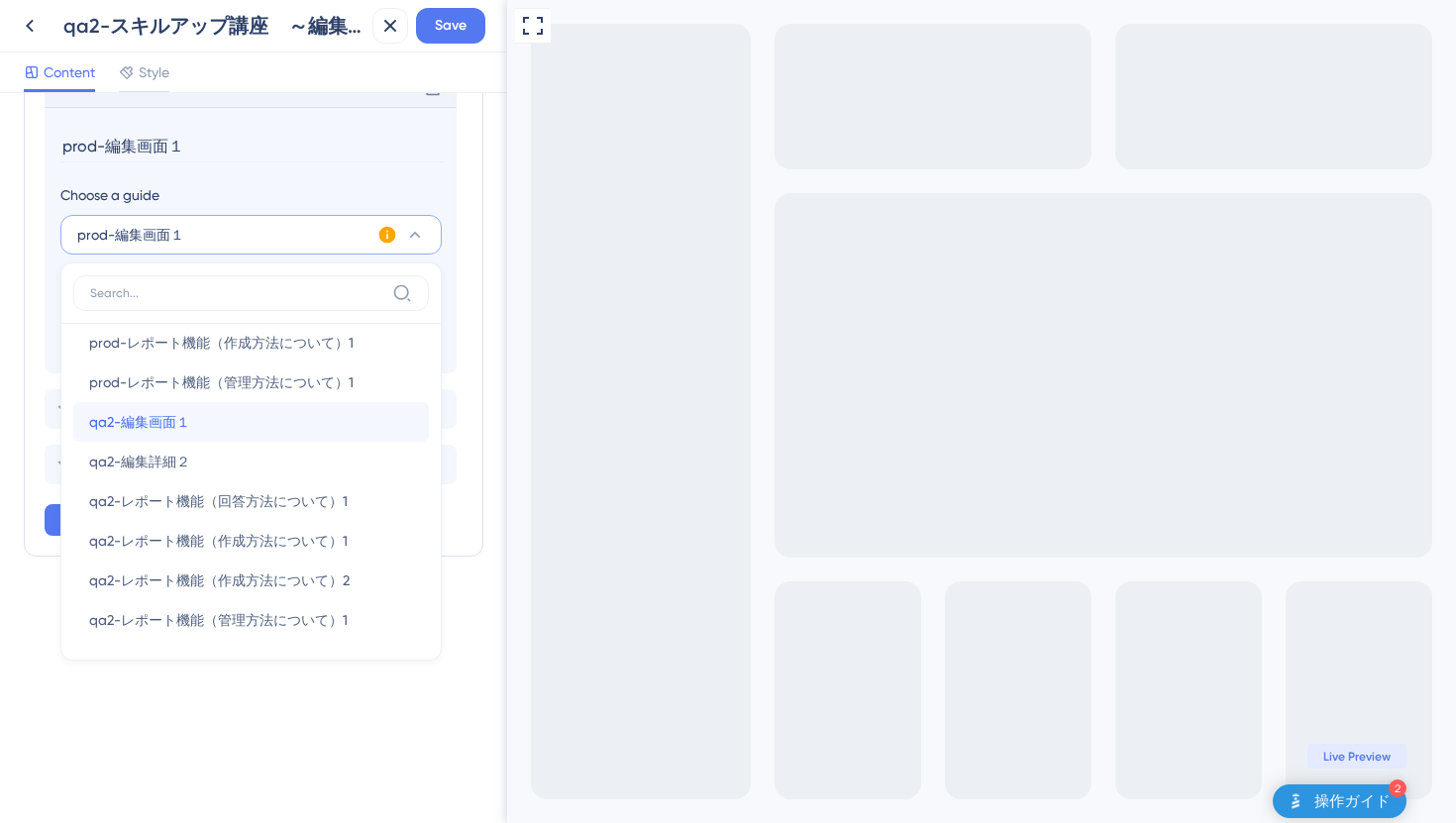 click on "qa2-編集画面１" at bounding box center (140, 422) 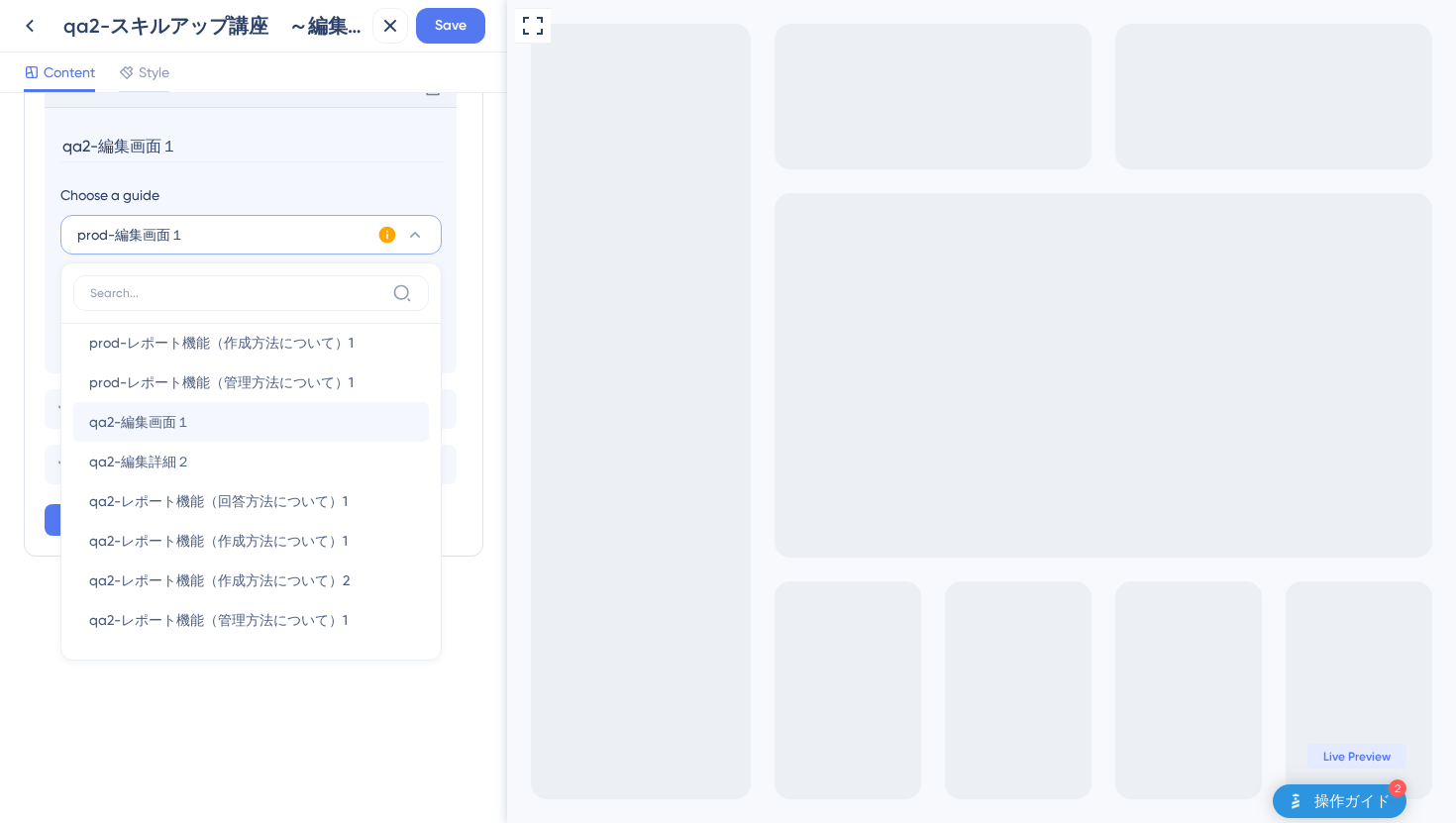 scroll, scrollTop: 937, scrollLeft: 0, axis: vertical 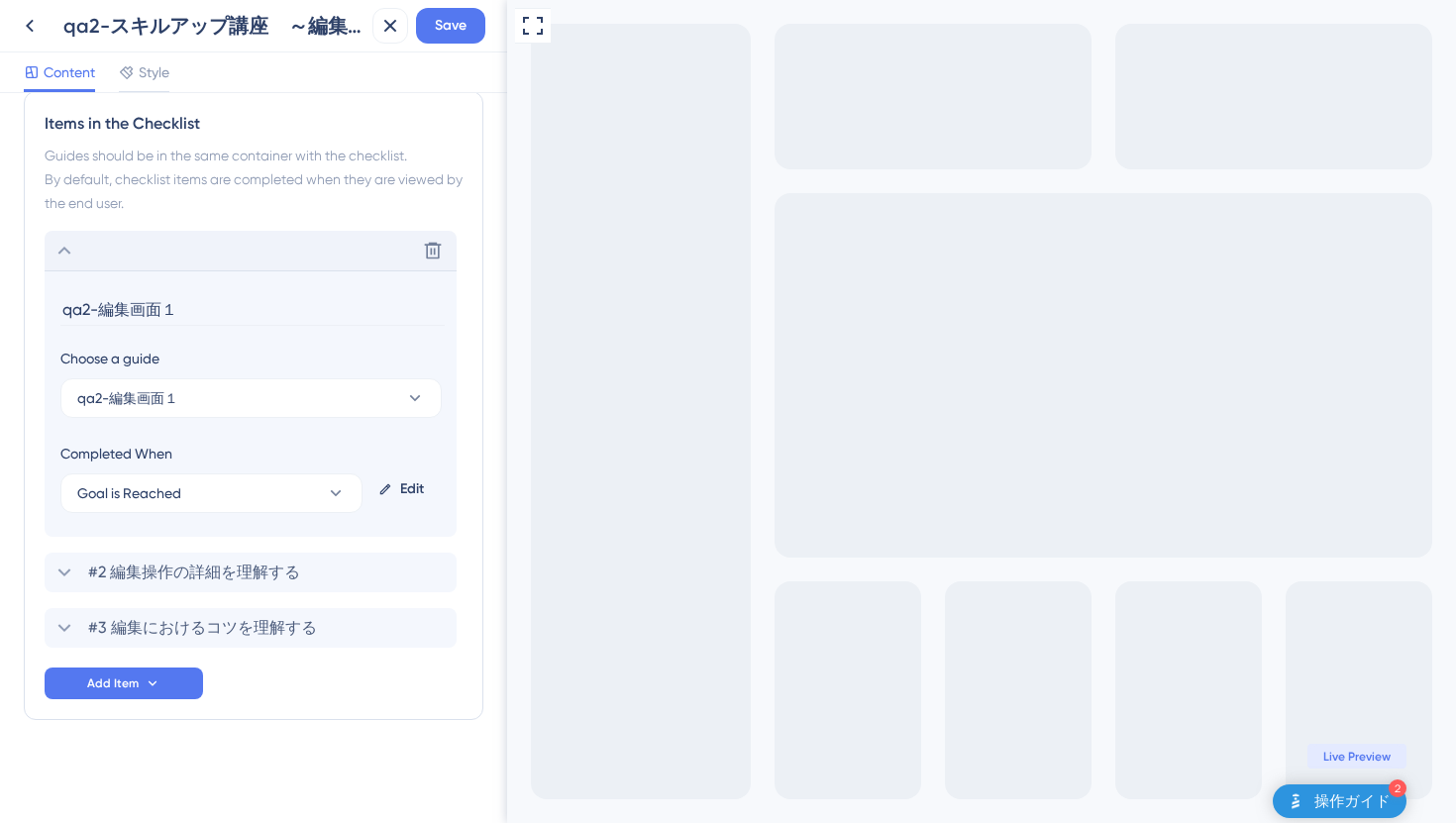 click on "Edit" at bounding box center (405, 489) 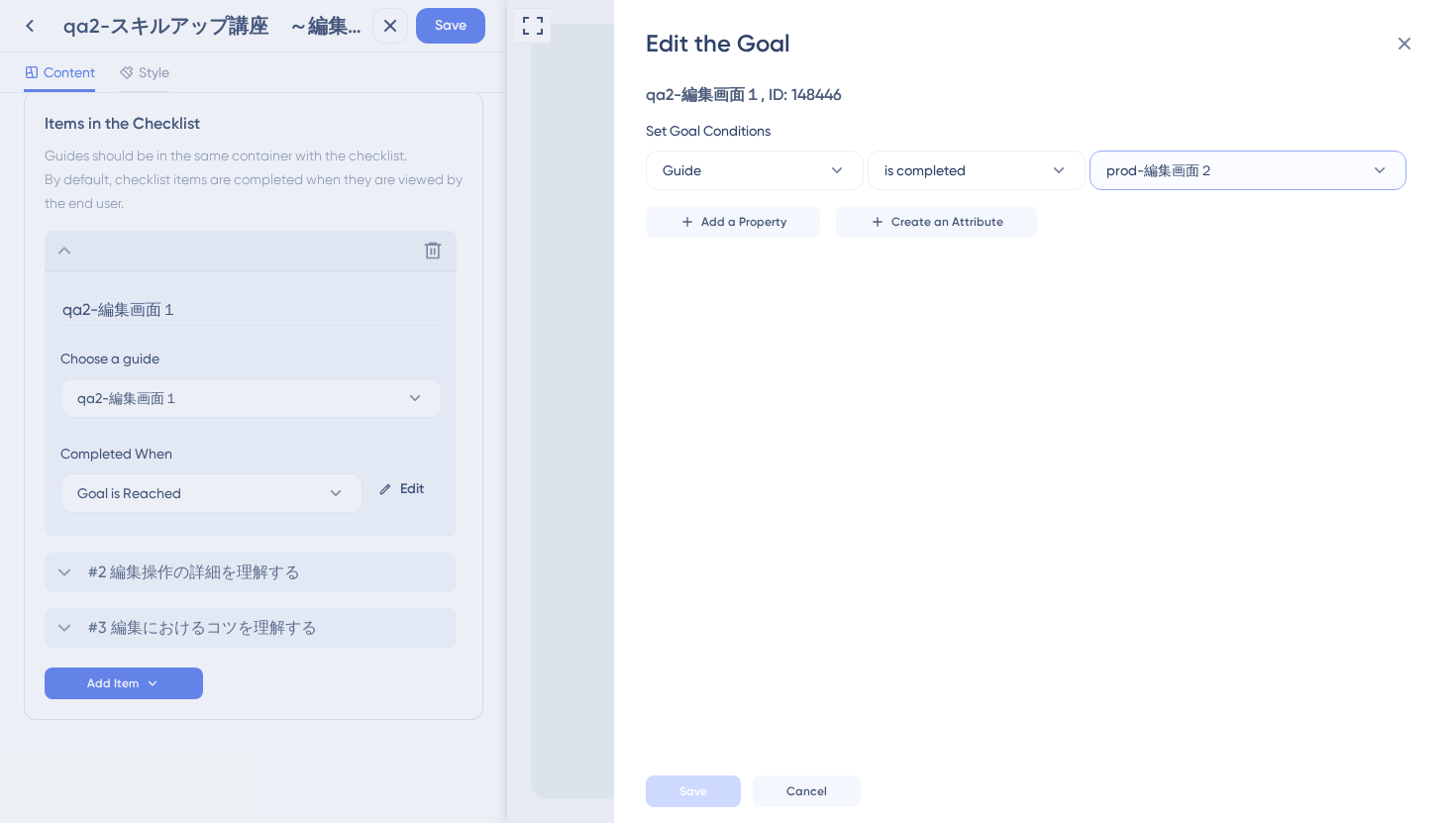 click on "prod-編集画面２" at bounding box center (1160, 170) 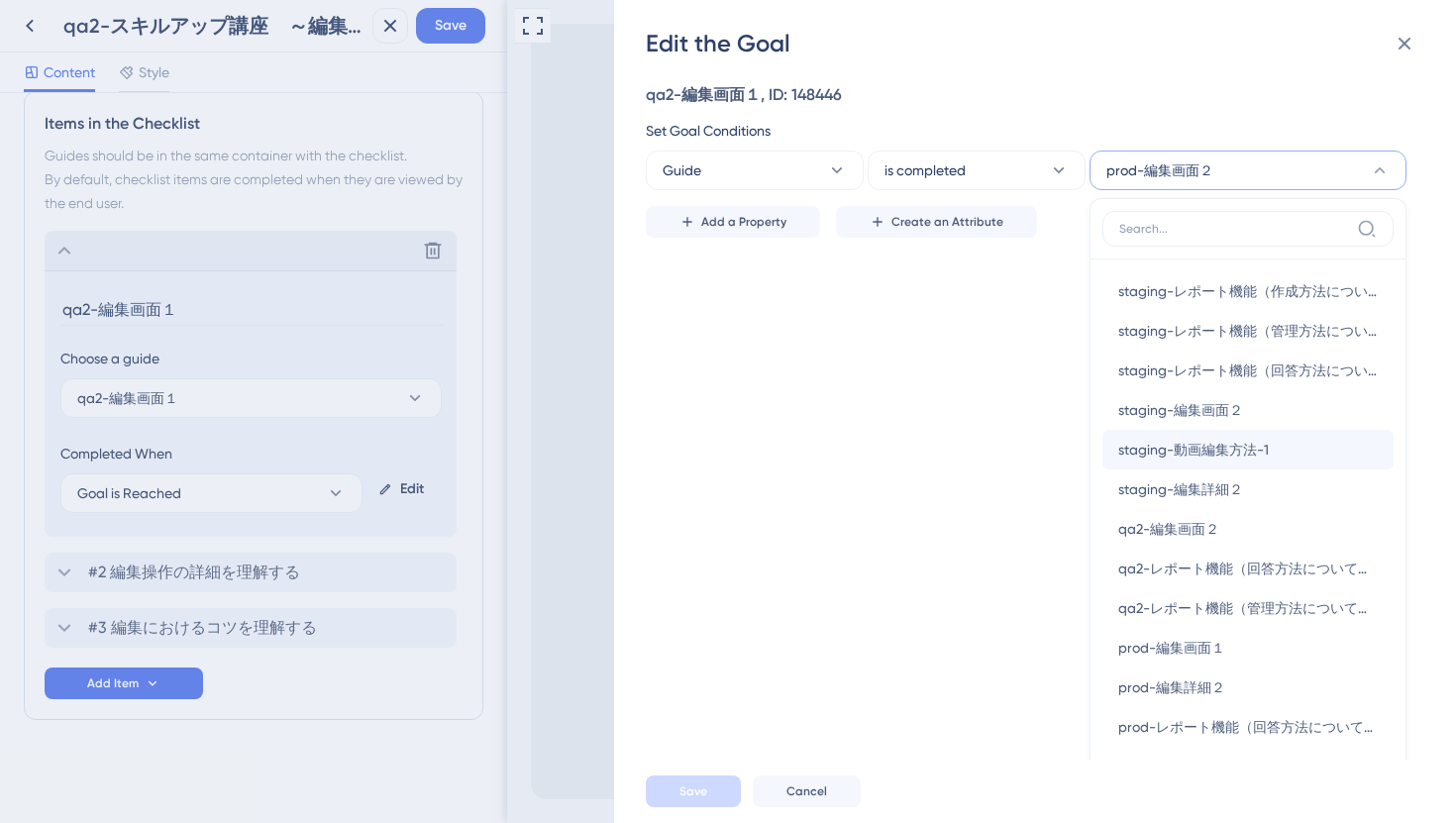 scroll, scrollTop: 94, scrollLeft: 0, axis: vertical 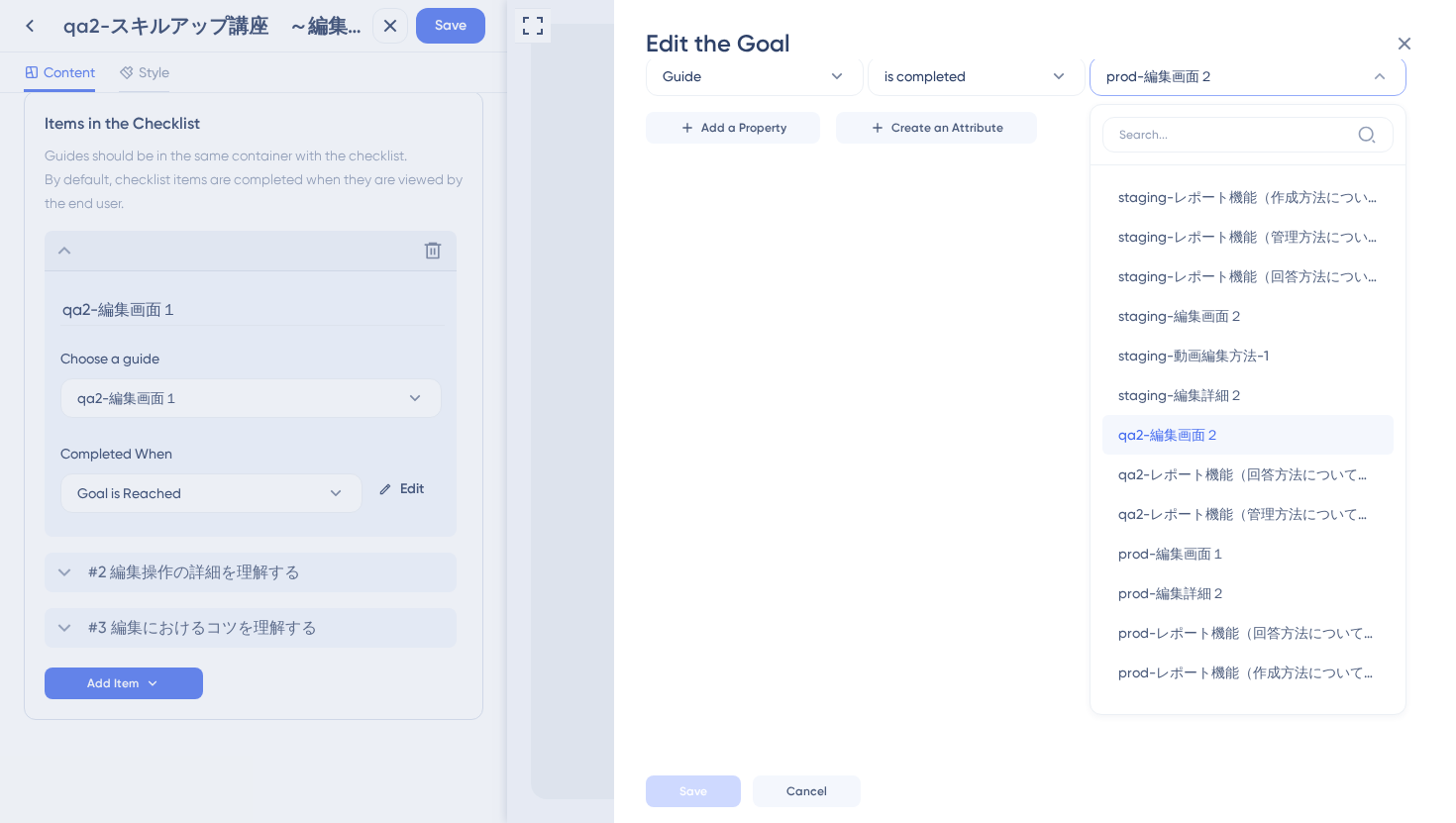 click on "qa2-編集画面２ qa2-編集画面２" at bounding box center (1248, 435) 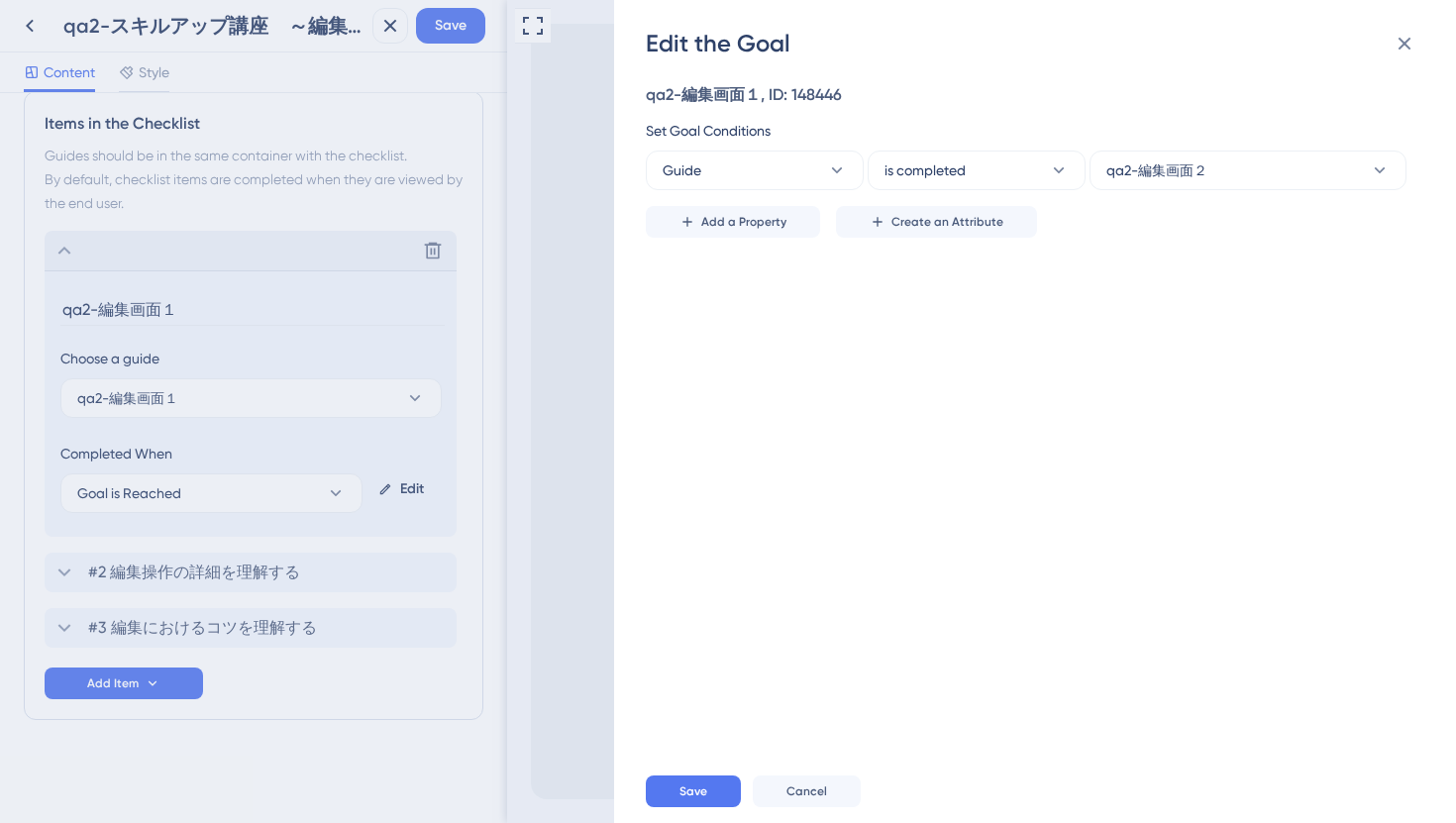 scroll, scrollTop: 0, scrollLeft: 0, axis: both 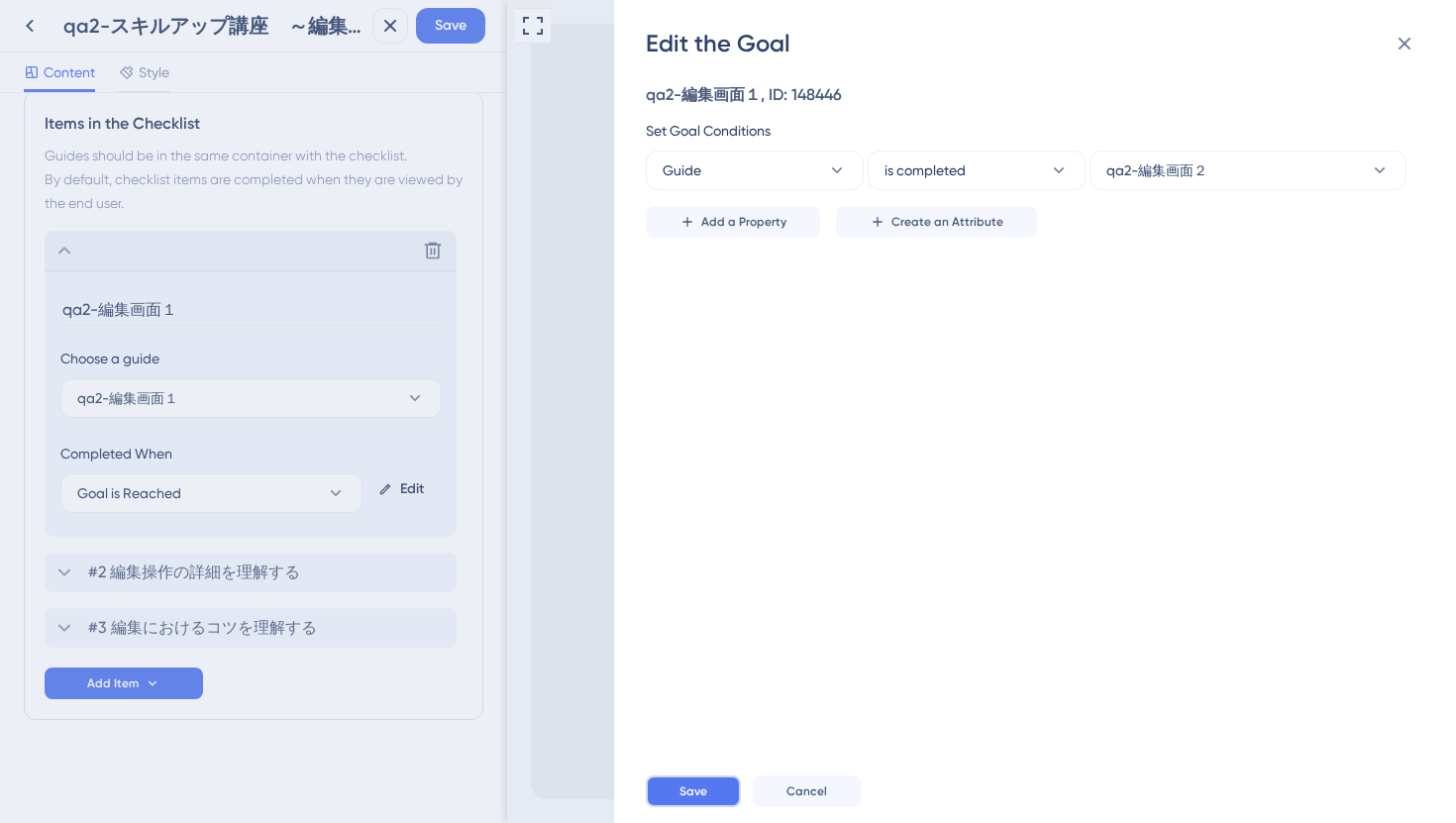 click on "Save" at bounding box center (693, 791) 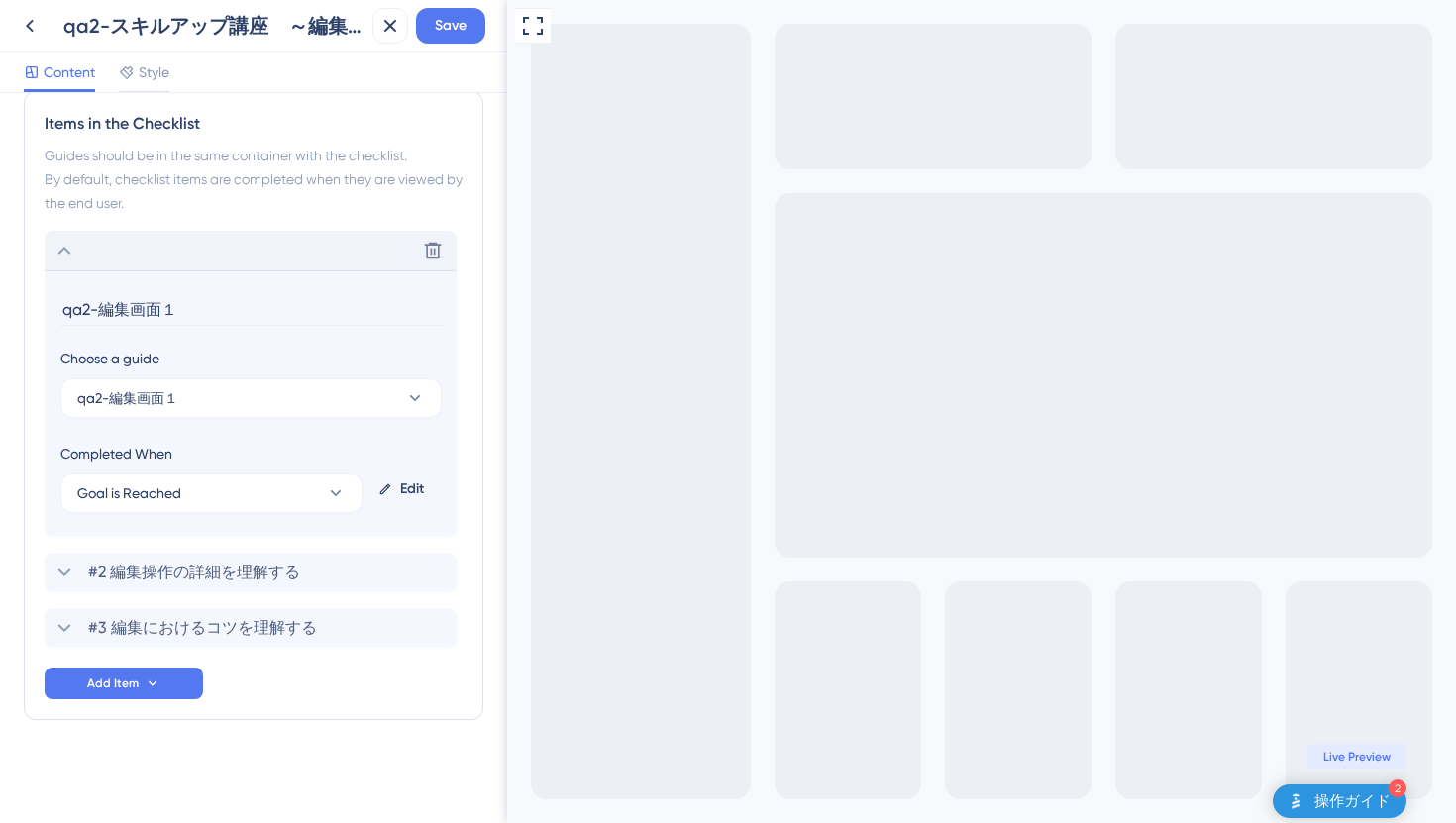 drag, startPoint x: 180, startPoint y: 308, endPoint x: 0, endPoint y: 308, distance: 180 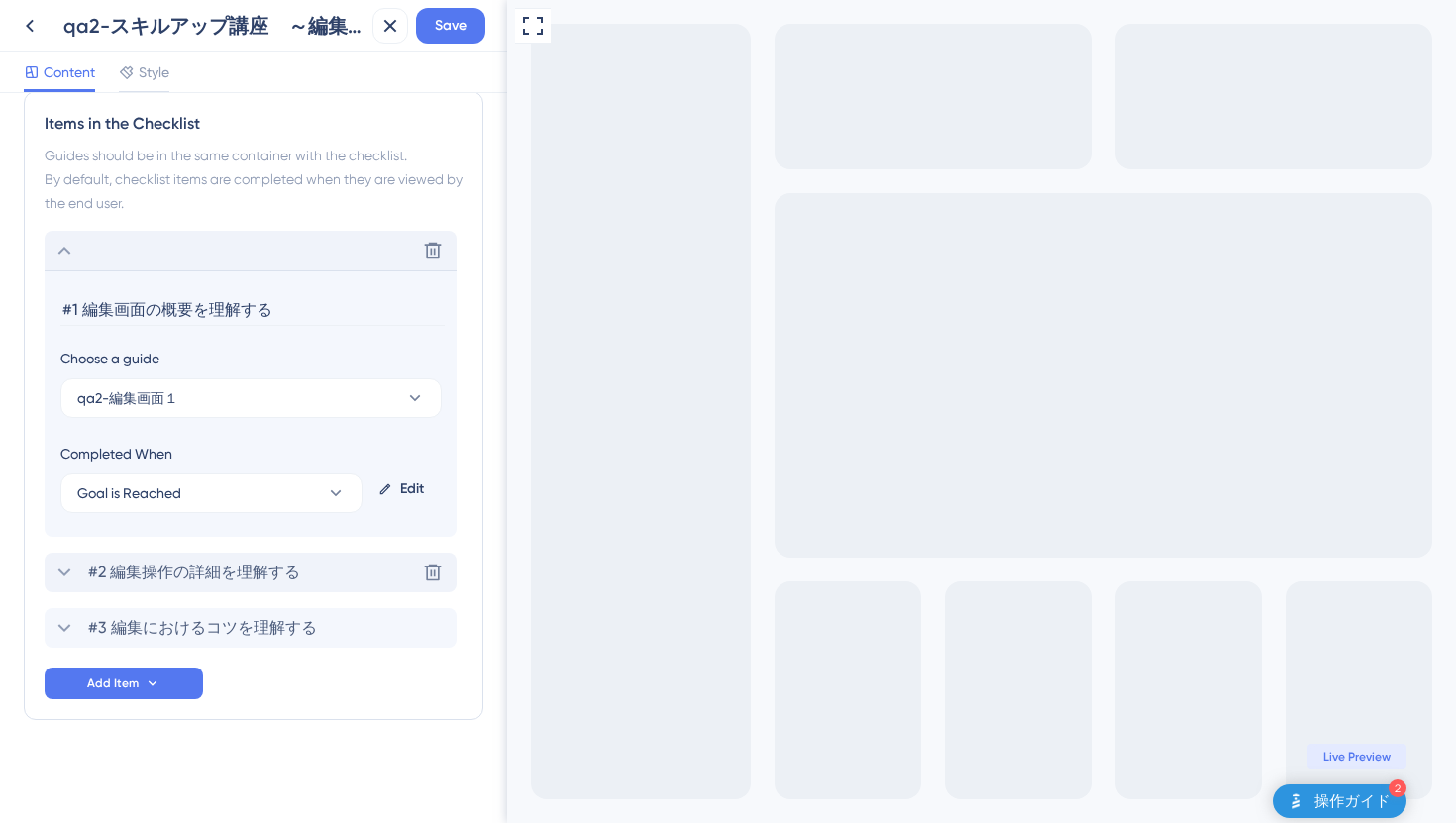 type on "#1 編集画面の概要を理解する" 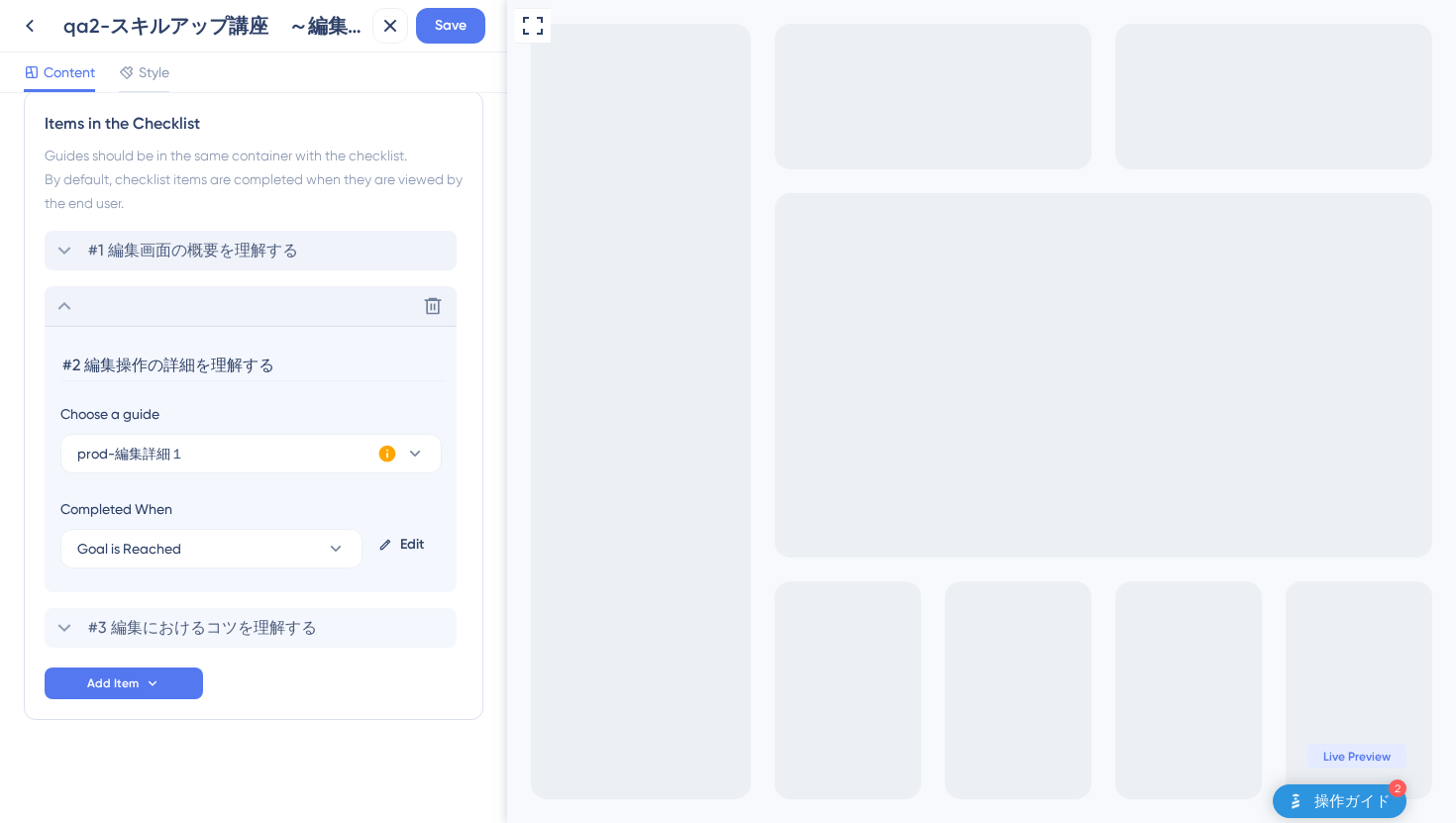 drag, startPoint x: 293, startPoint y: 365, endPoint x: 43, endPoint y: 361, distance: 250.032 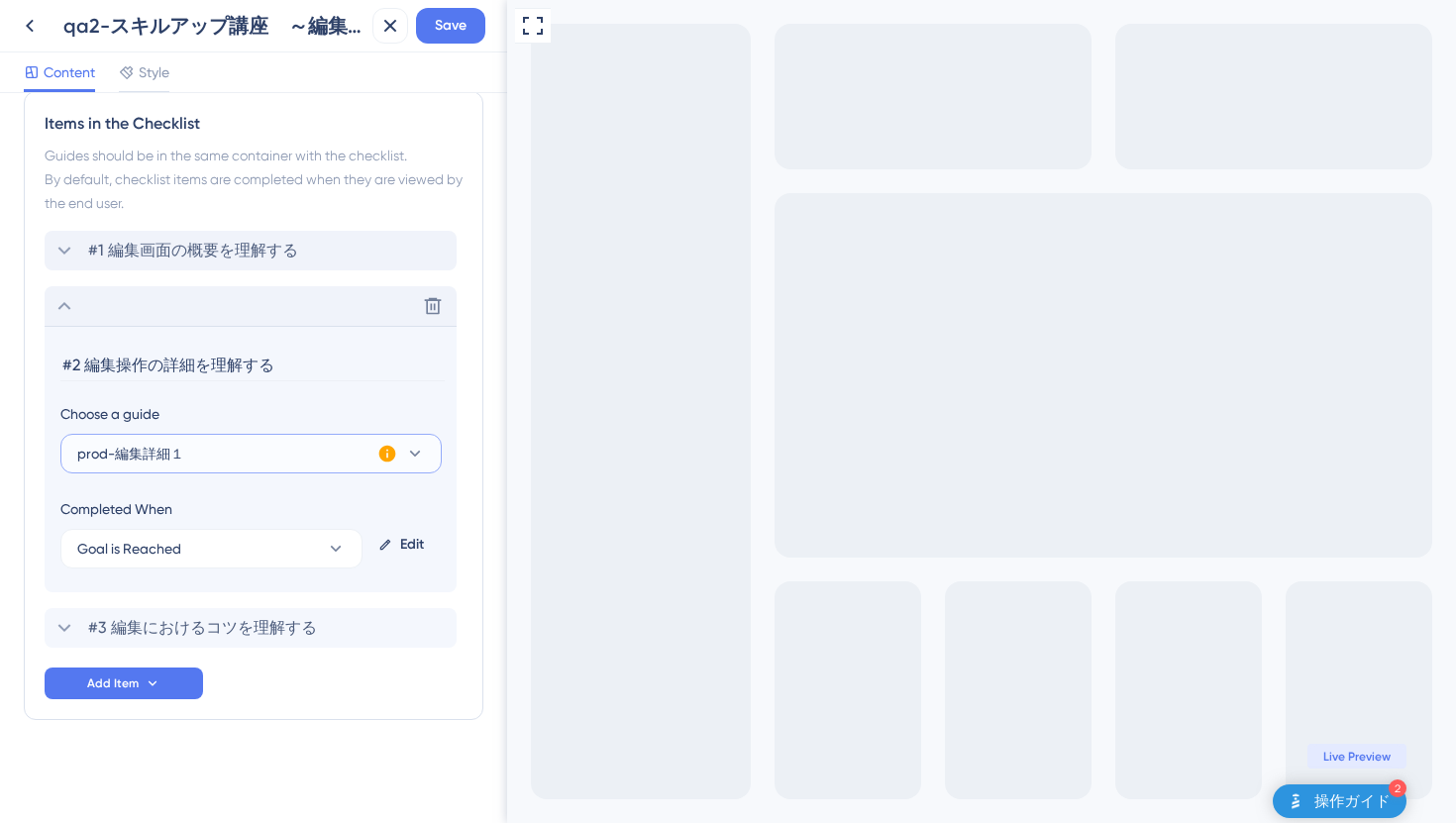 click on "prod-編集詳細１" at bounding box center (251, 454) 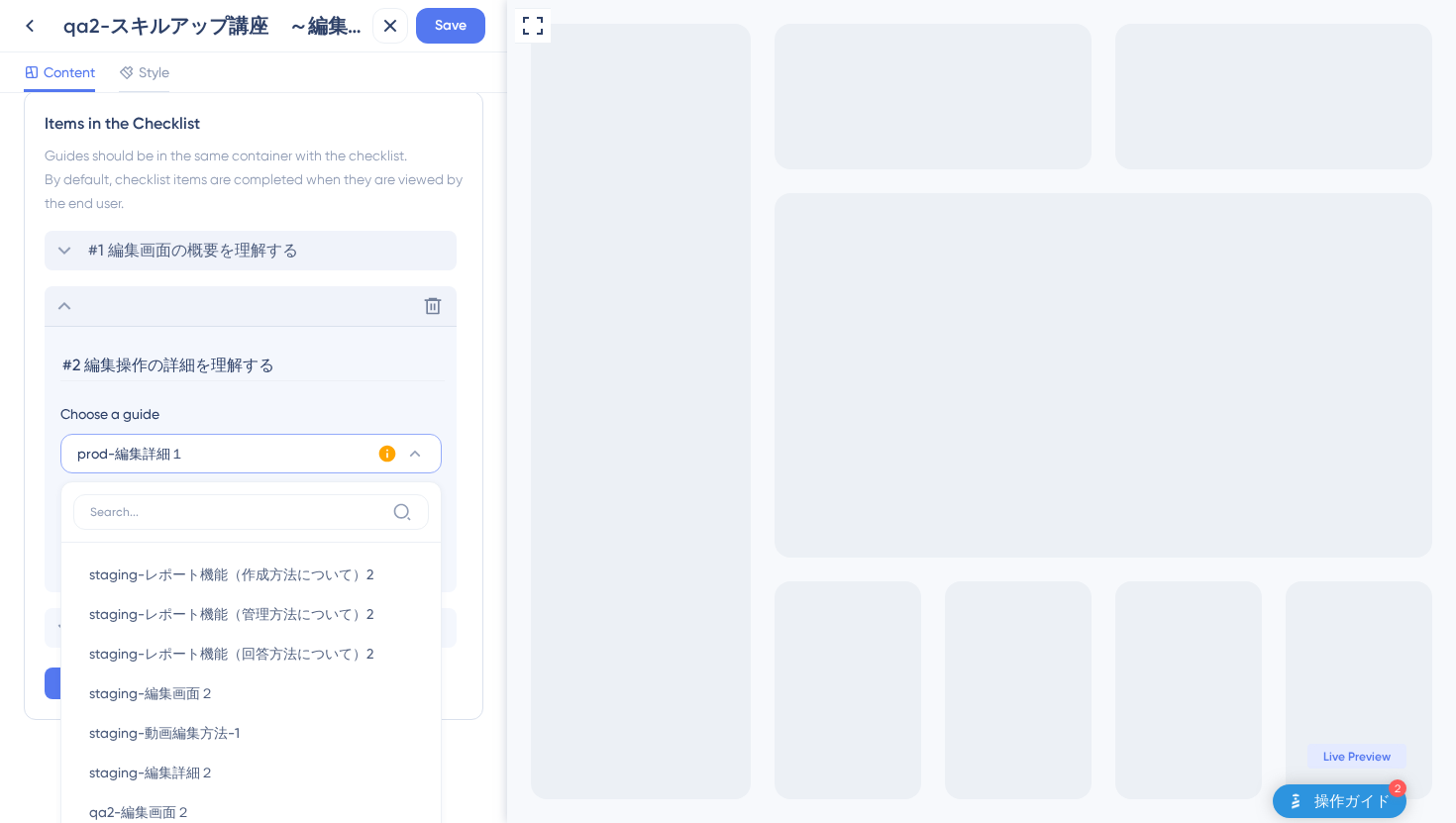 scroll, scrollTop: 1156, scrollLeft: 0, axis: vertical 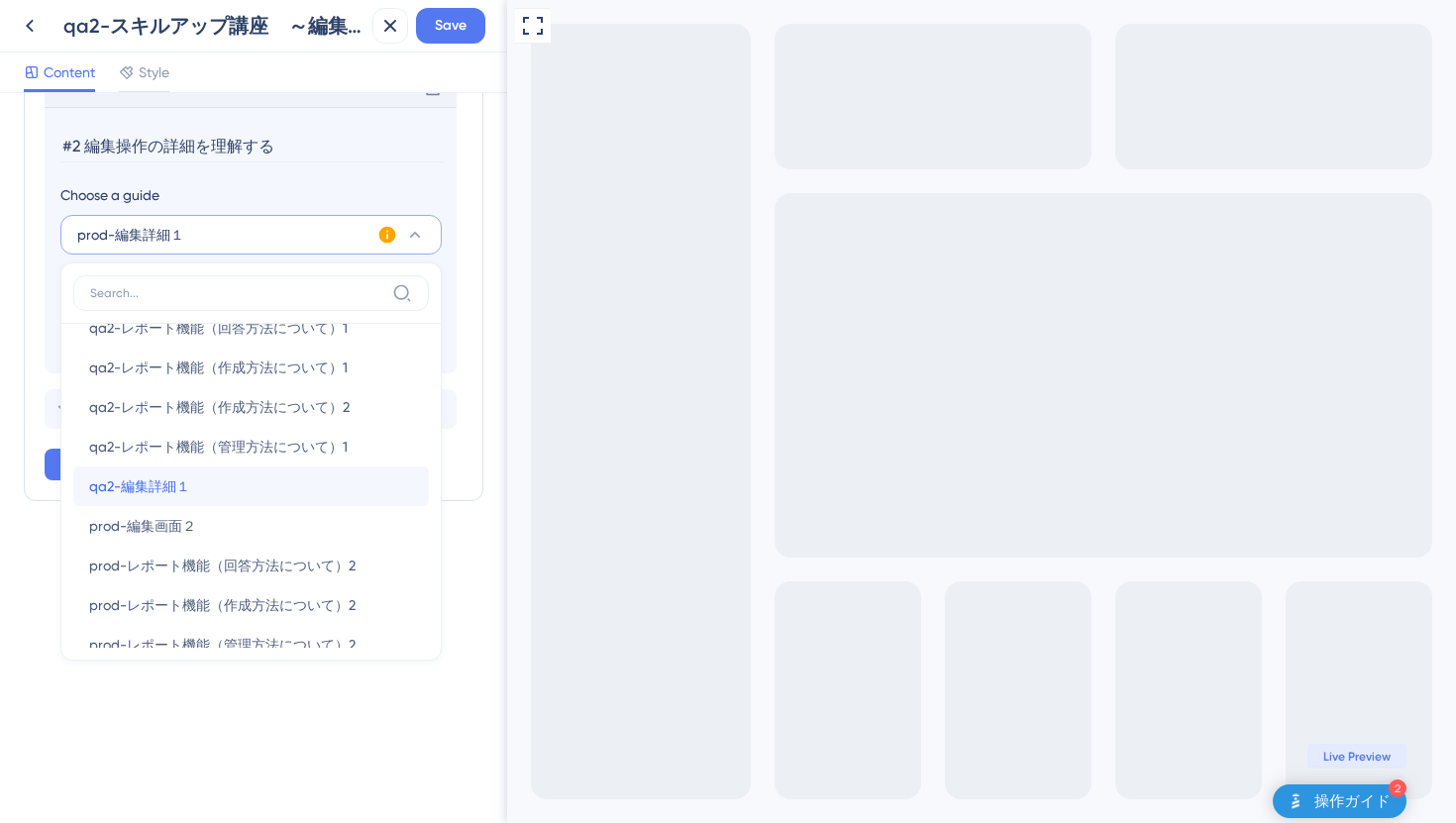 click on "qa2-編集詳細１" at bounding box center (140, 486) 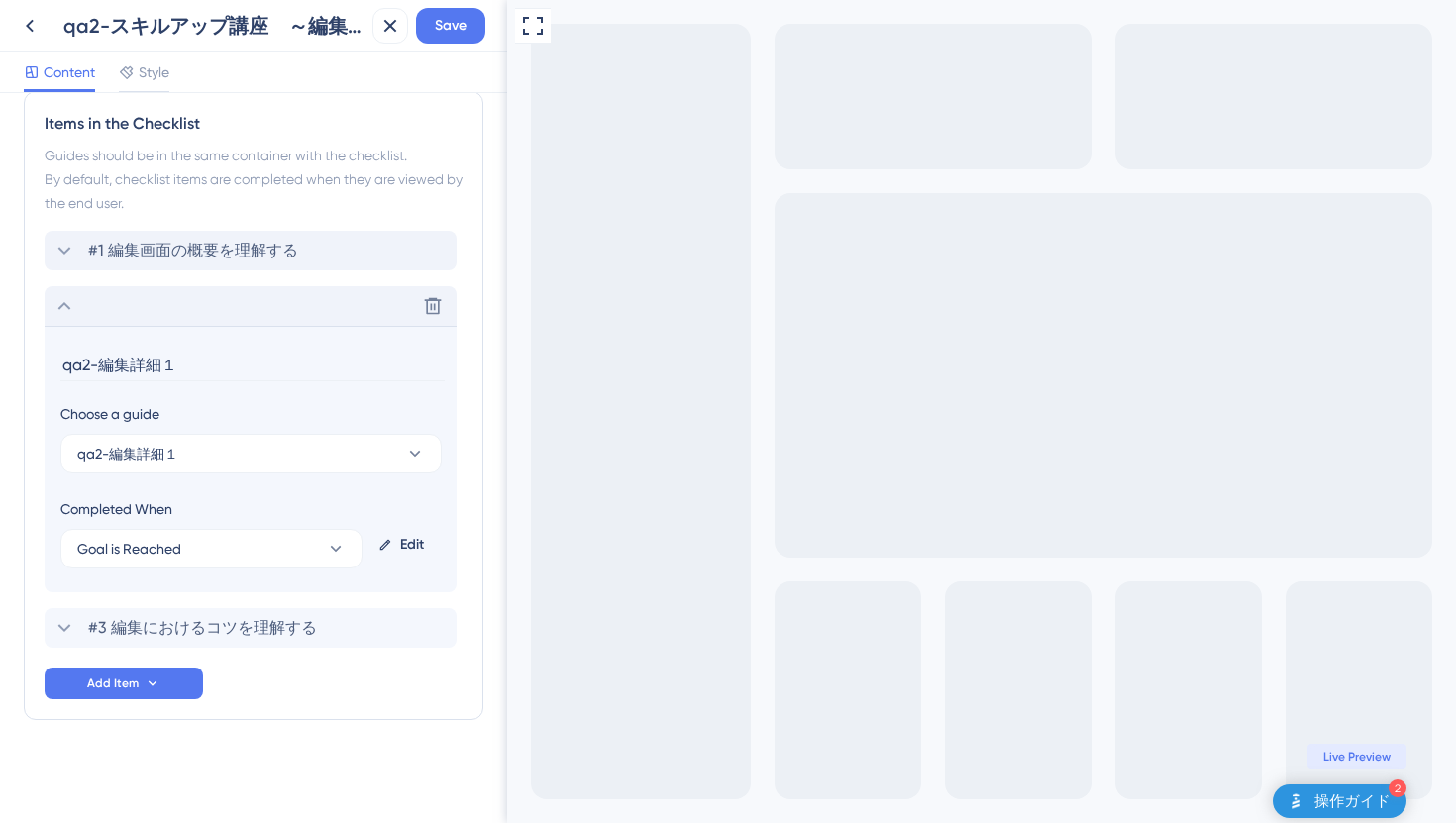 scroll, scrollTop: 937, scrollLeft: 0, axis: vertical 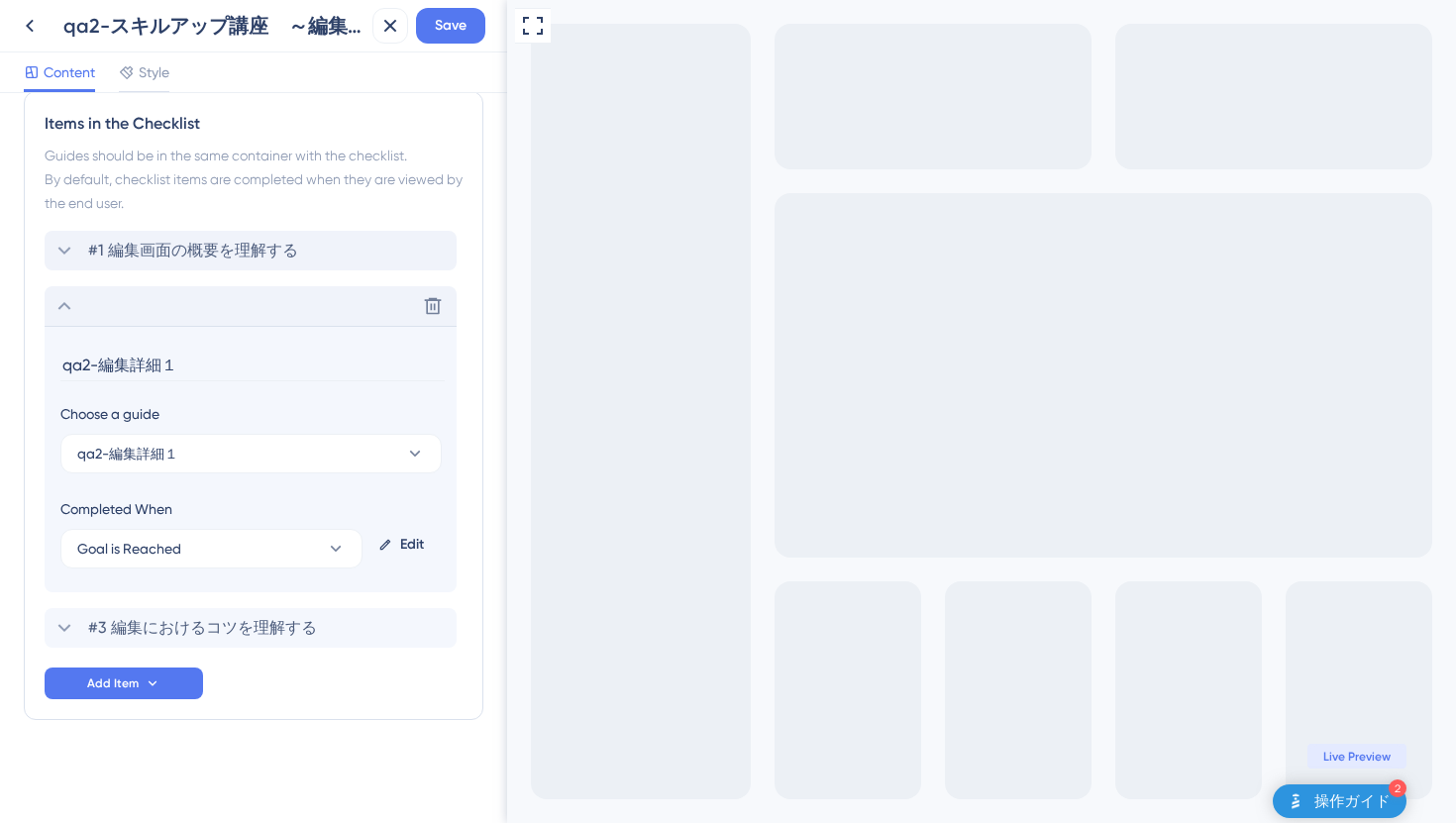 drag, startPoint x: 212, startPoint y: 354, endPoint x: 5, endPoint y: 349, distance: 207.0604 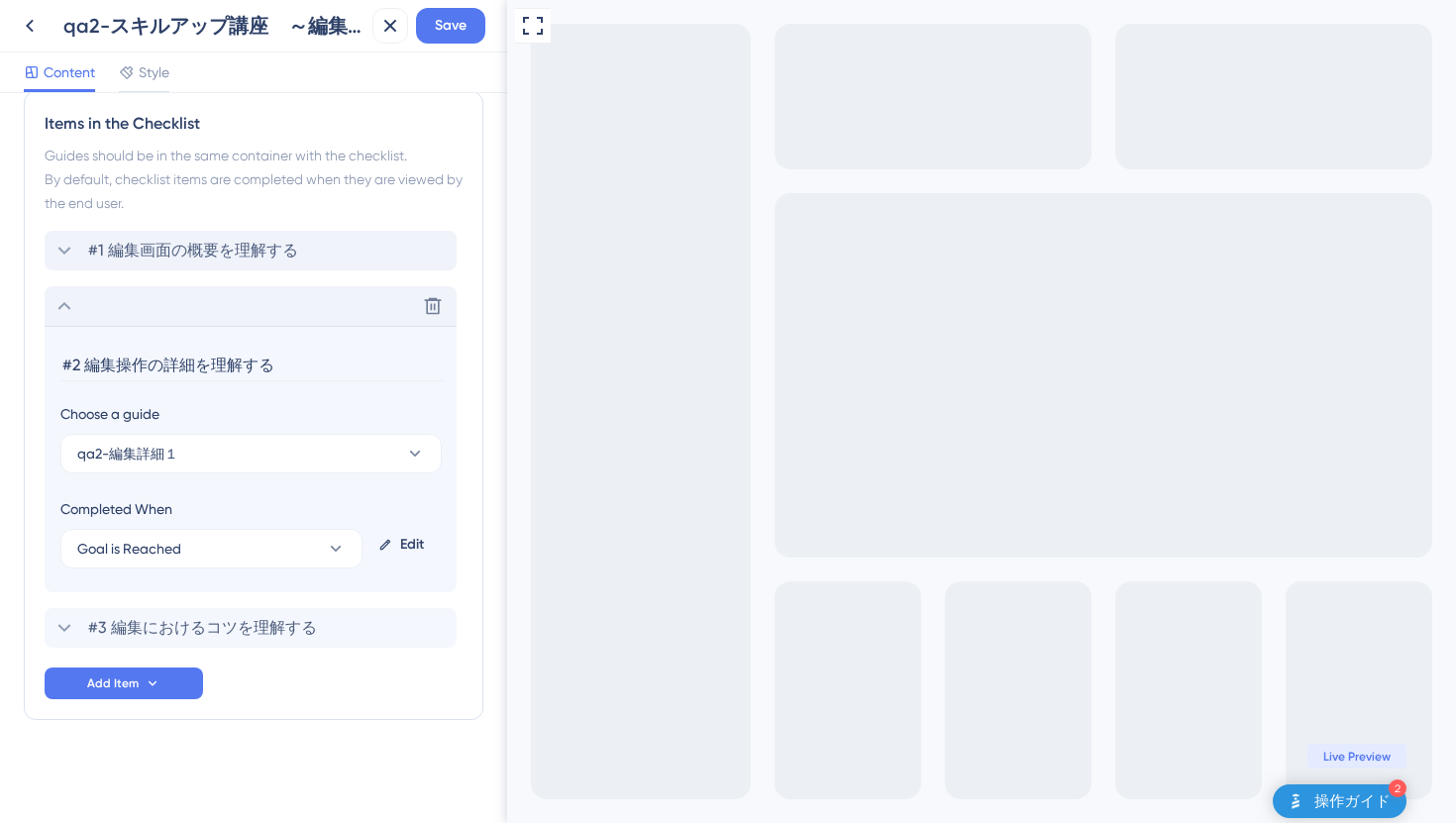 type on "#2 編集操作の詳細を理解する" 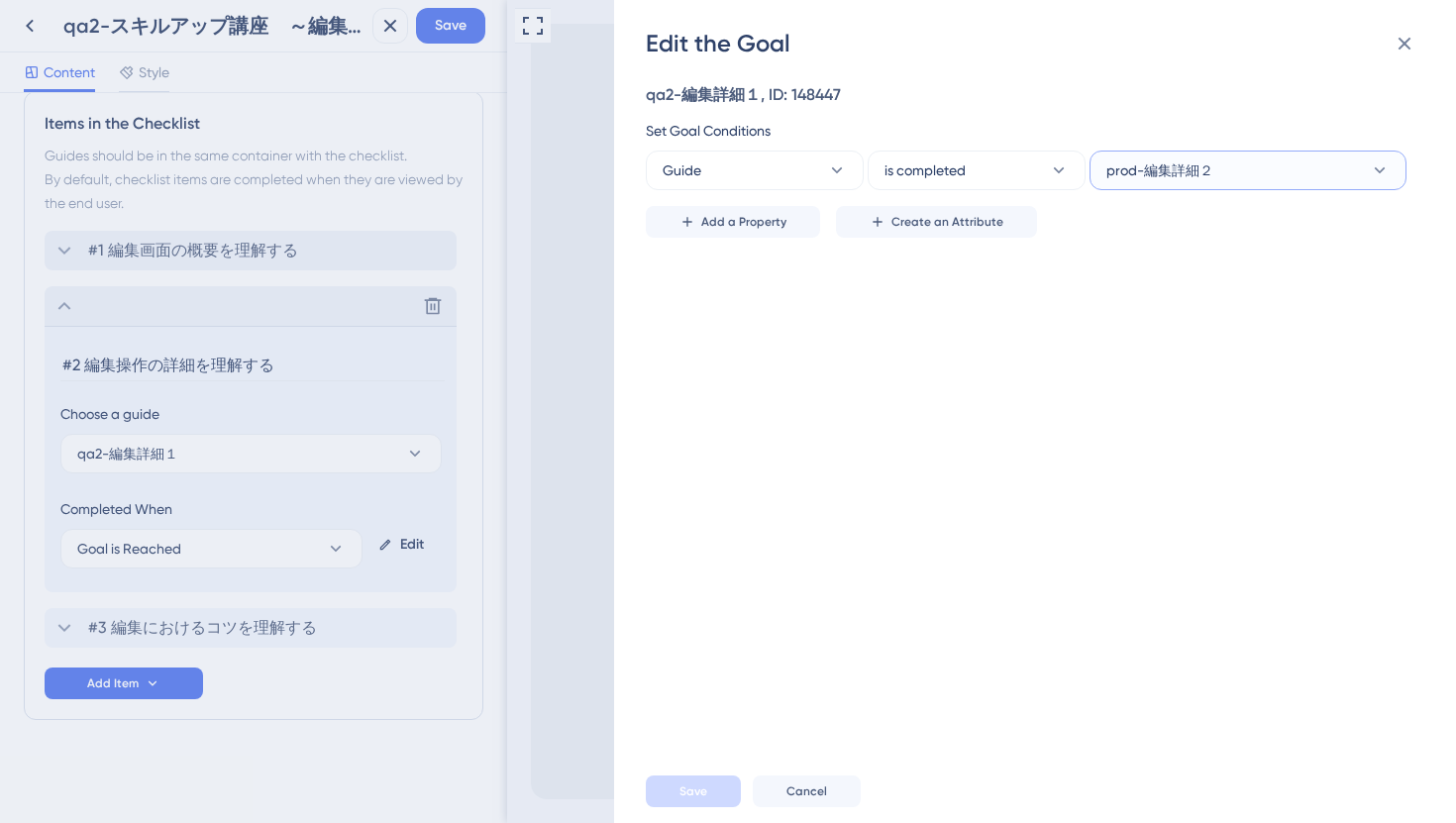 click on "prod-編集詳細２" at bounding box center (1160, 170) 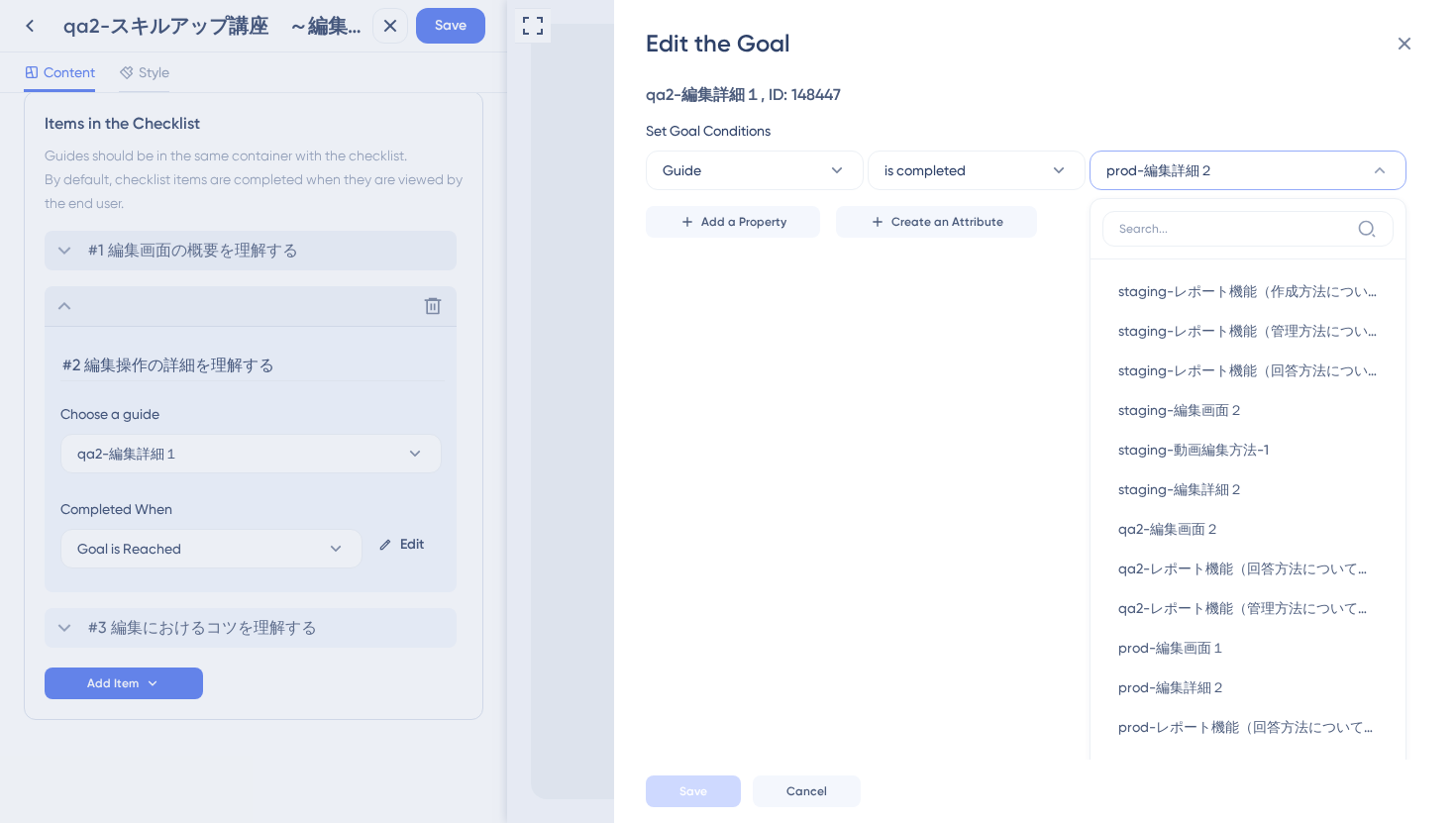 scroll, scrollTop: 89, scrollLeft: 0, axis: vertical 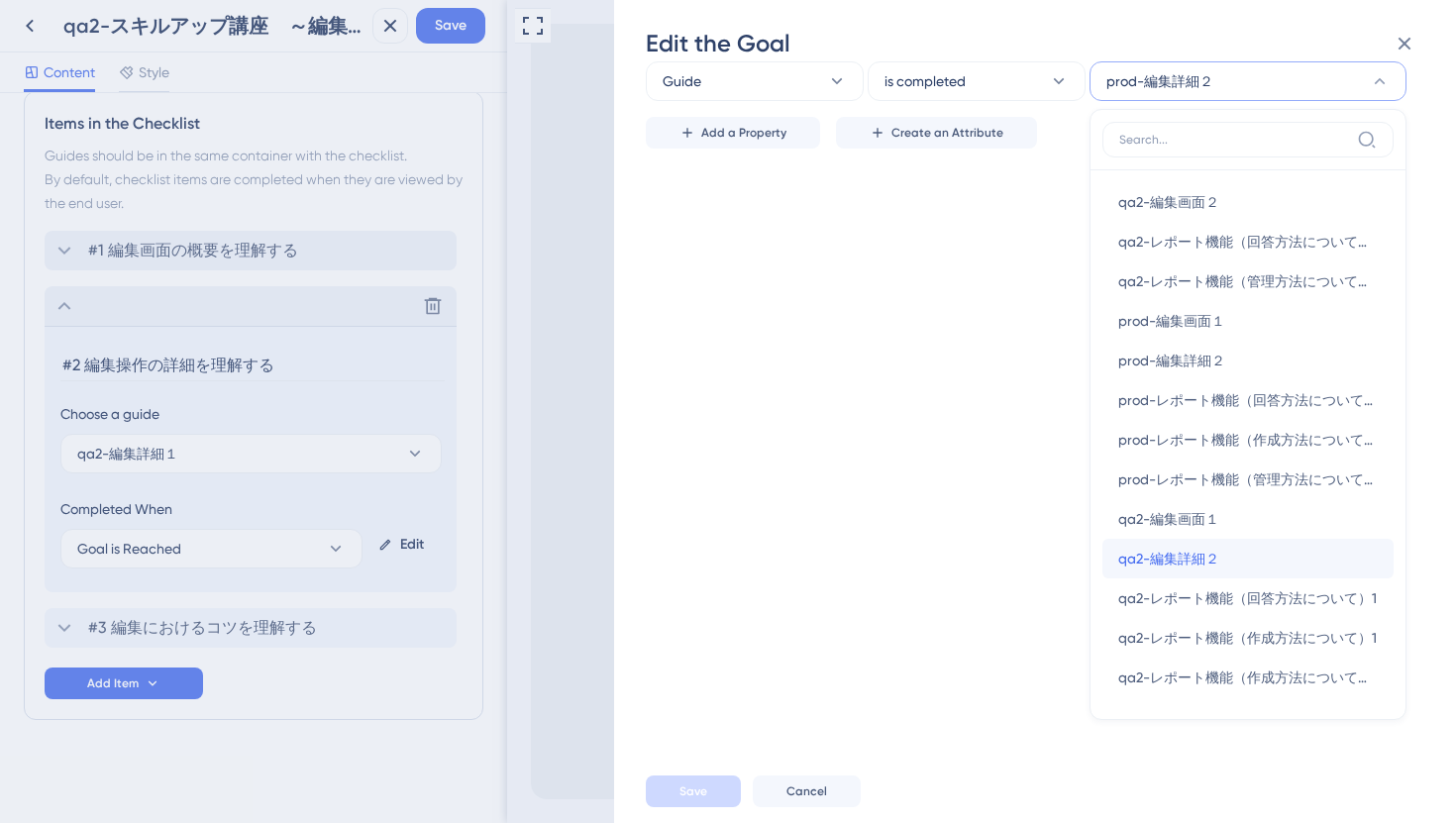 click on "qa2-編集詳細２" at bounding box center (1169, 559) 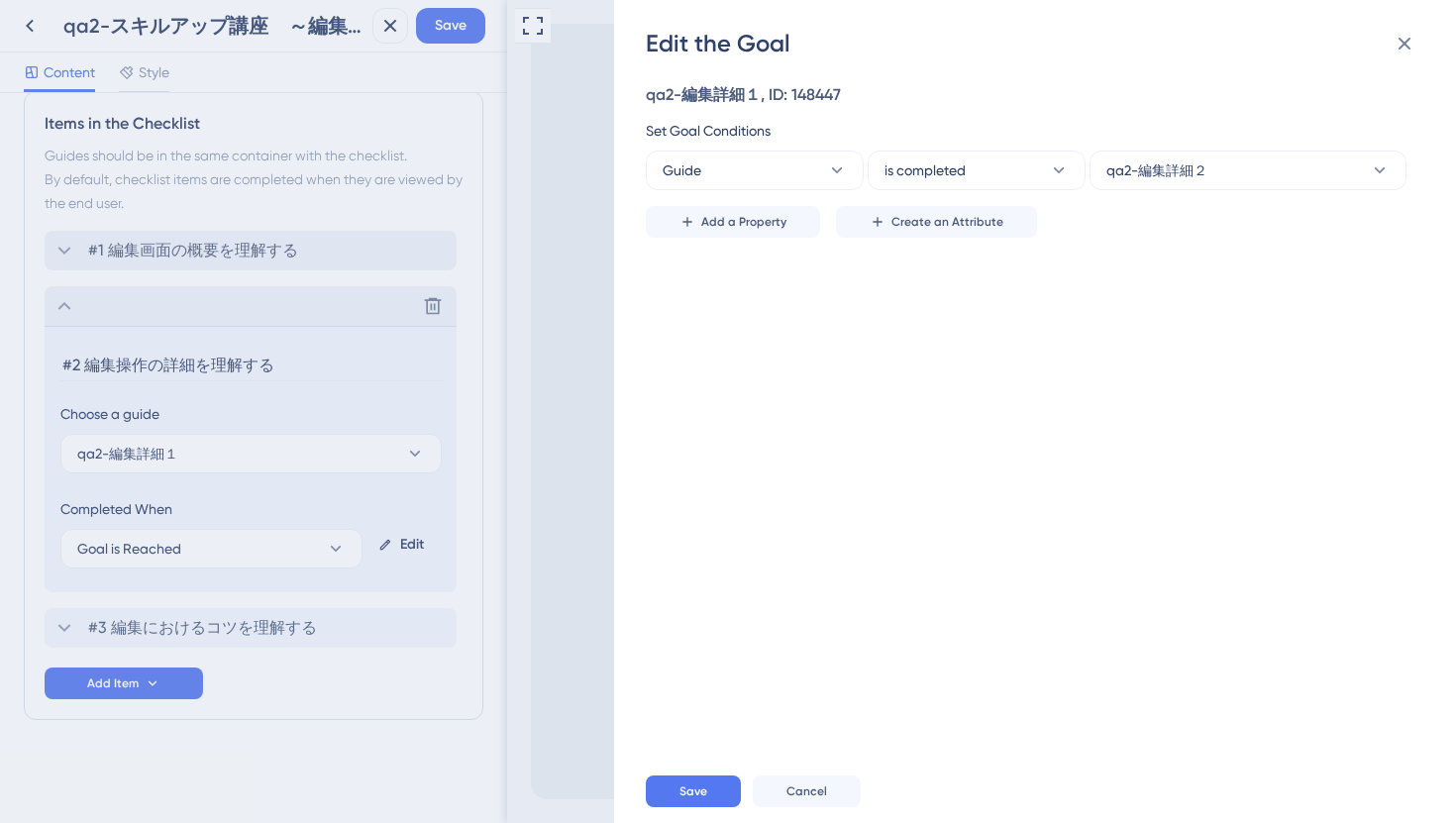 scroll, scrollTop: 0, scrollLeft: 0, axis: both 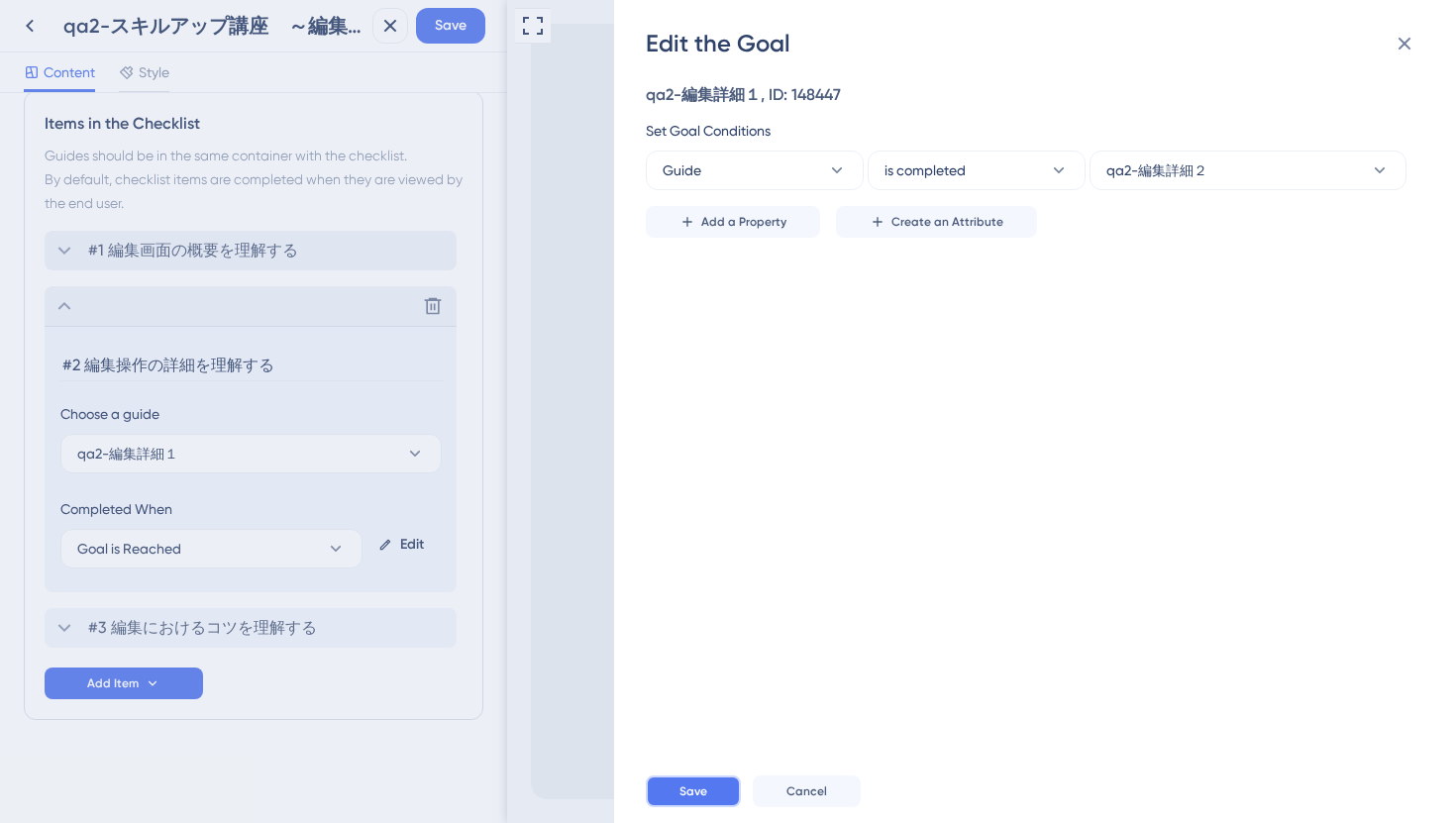 click on "Save" at bounding box center (693, 791) 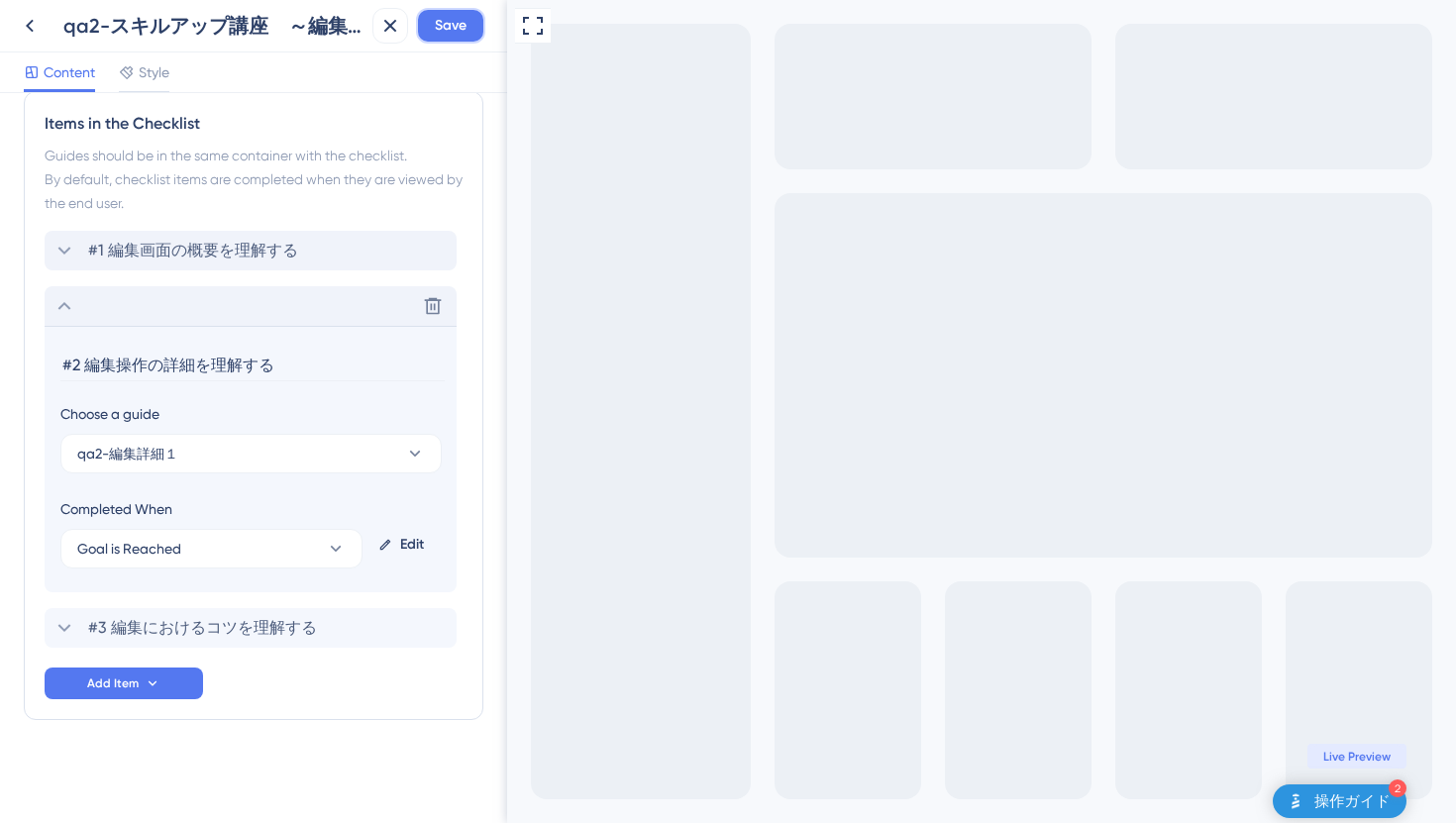 click on "Save" at bounding box center (451, 26) 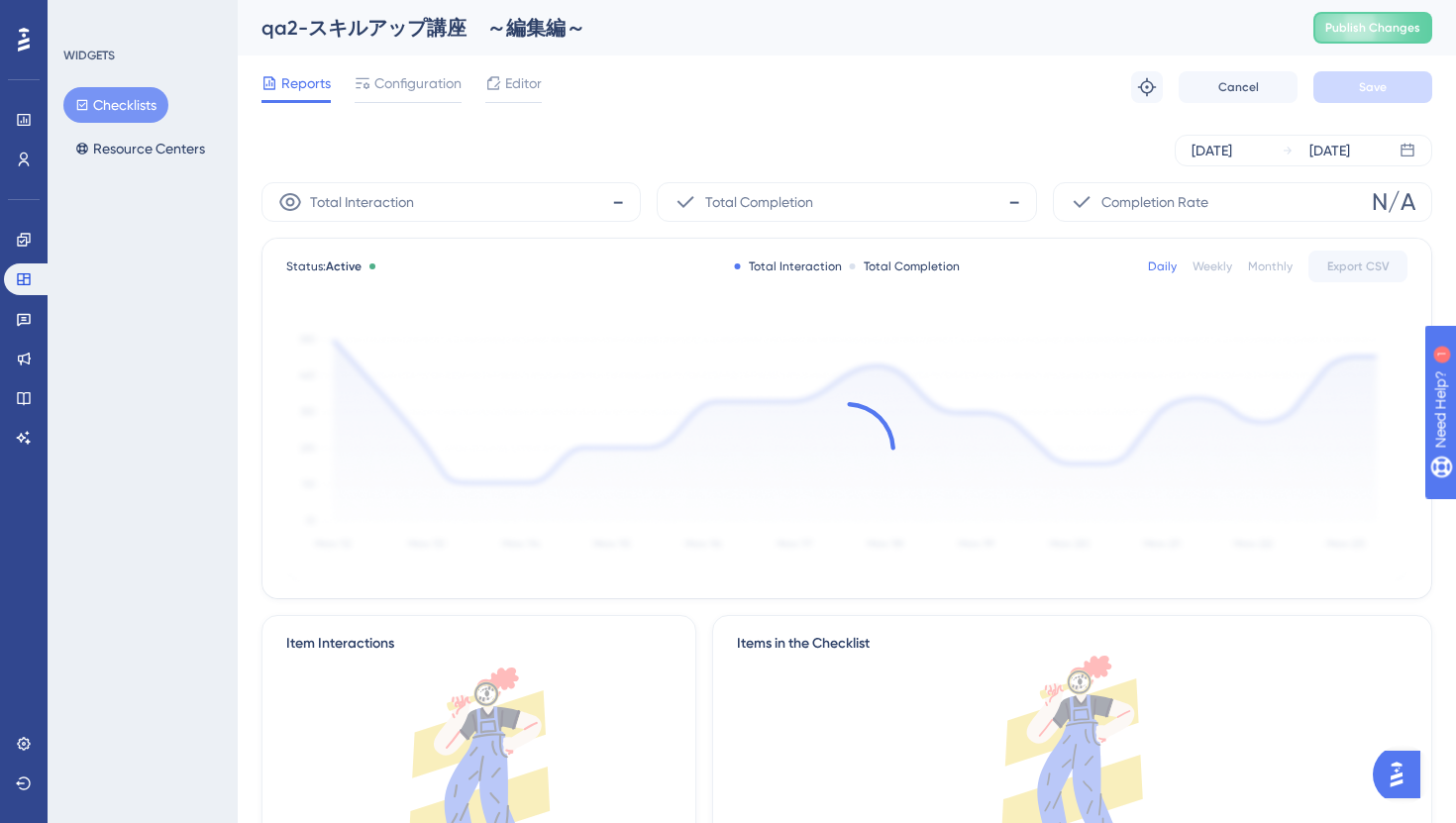 scroll, scrollTop: 0, scrollLeft: 0, axis: both 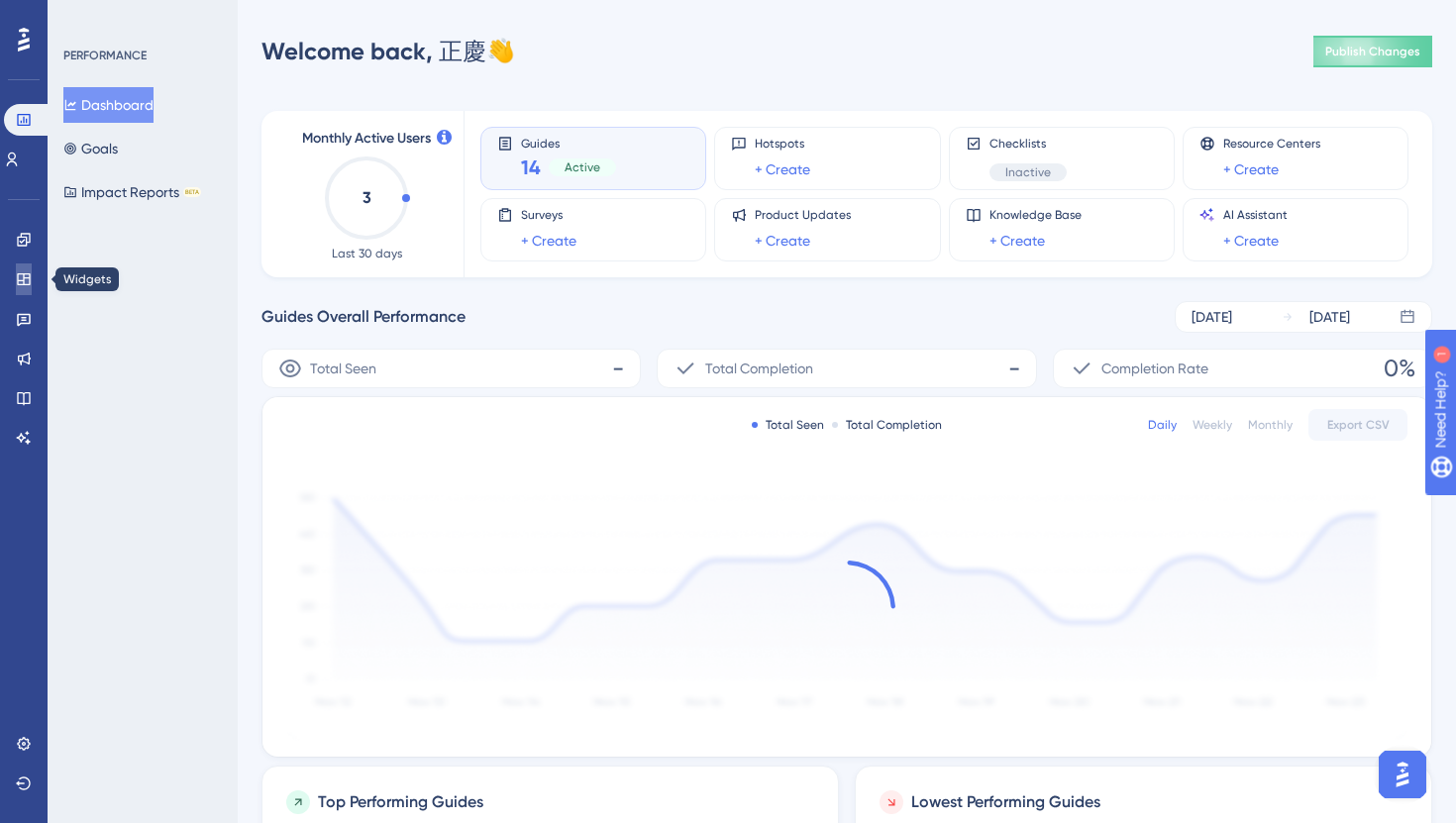 click 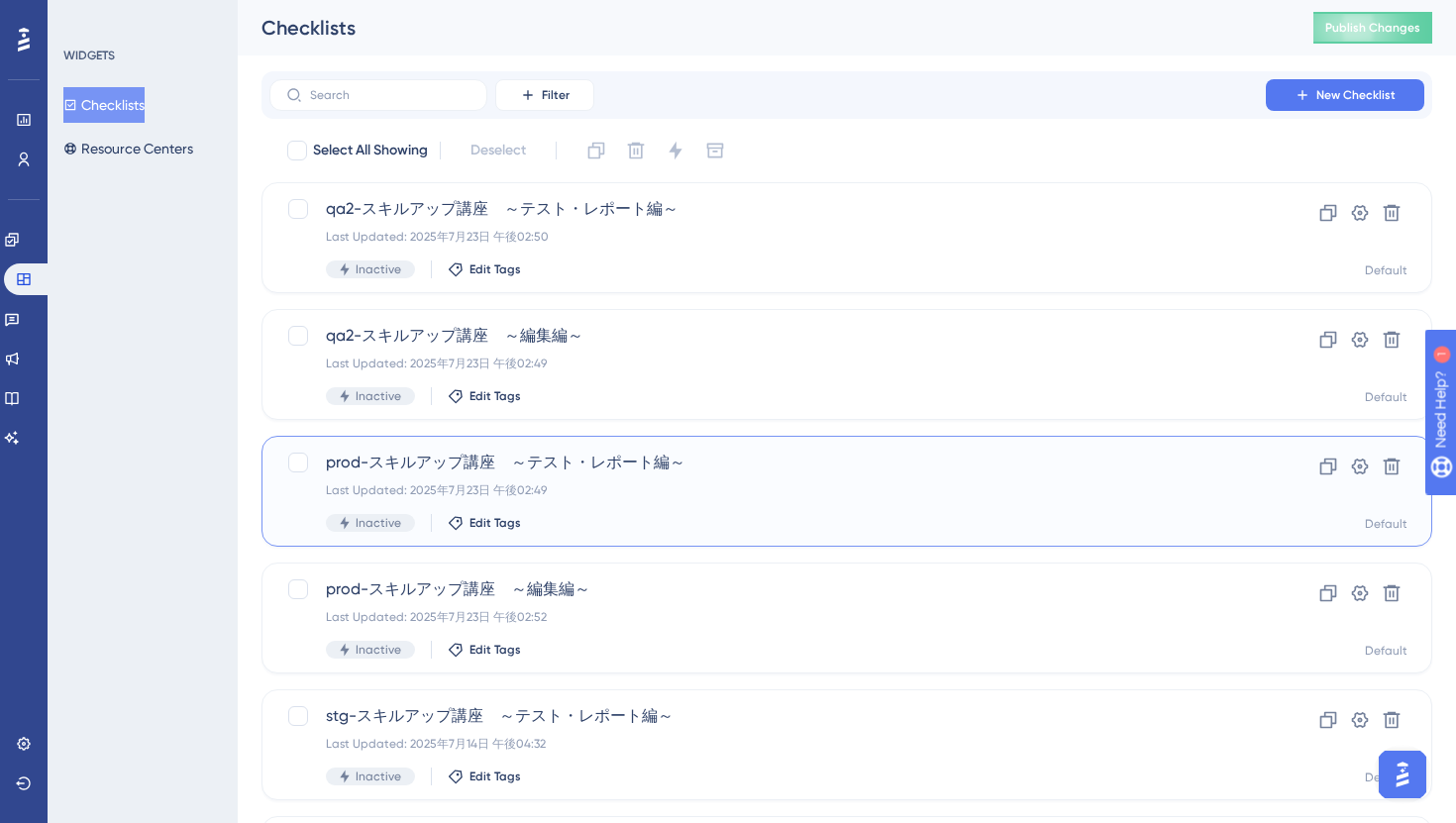 click on "prod-スキルアップ講座　～テスト・レポート編～ Last Updated: 2025年7月23日 午後02:49 Inactive Edit Tags" at bounding box center (768, 491) 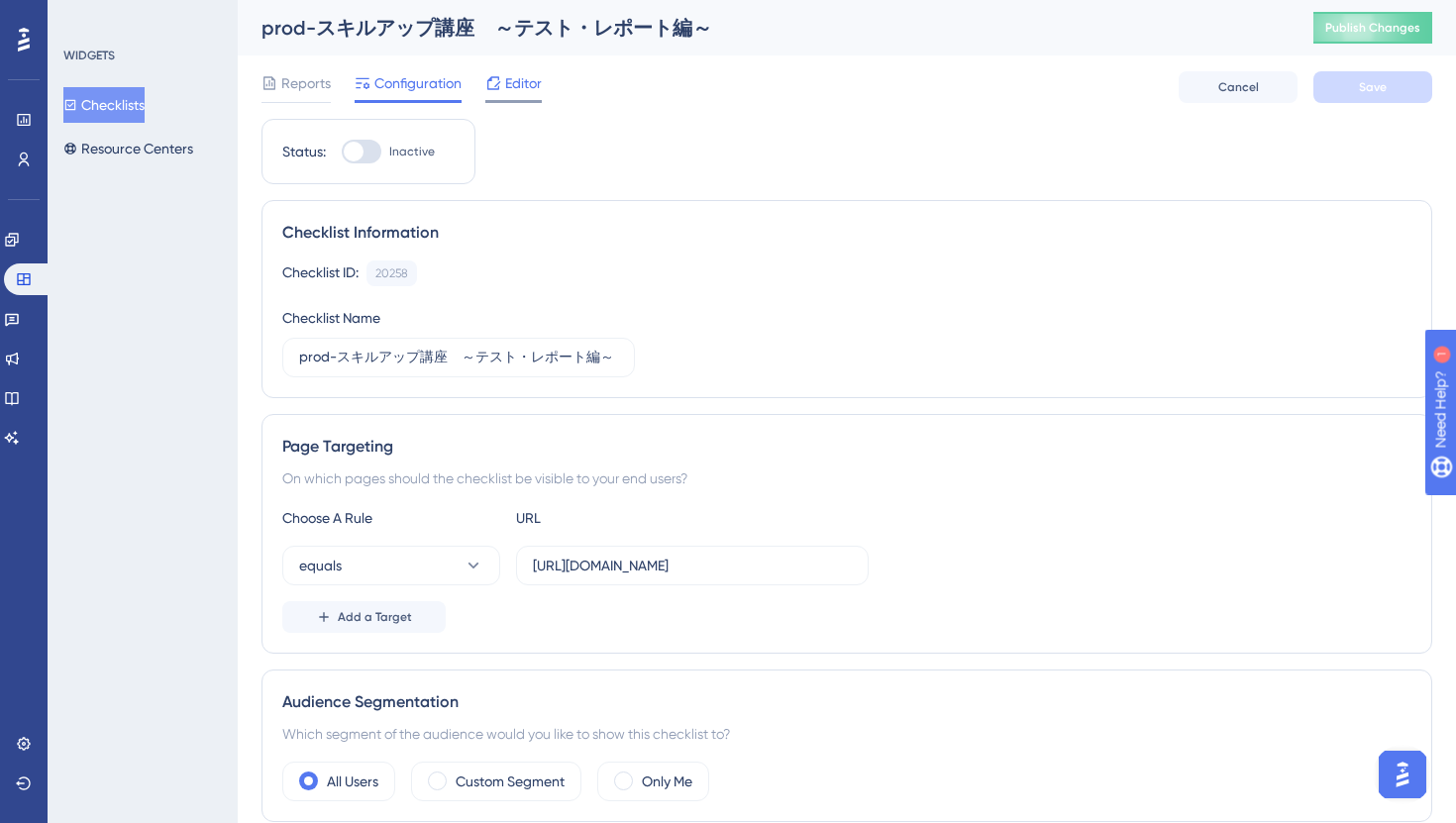 click at bounding box center (513, 101) 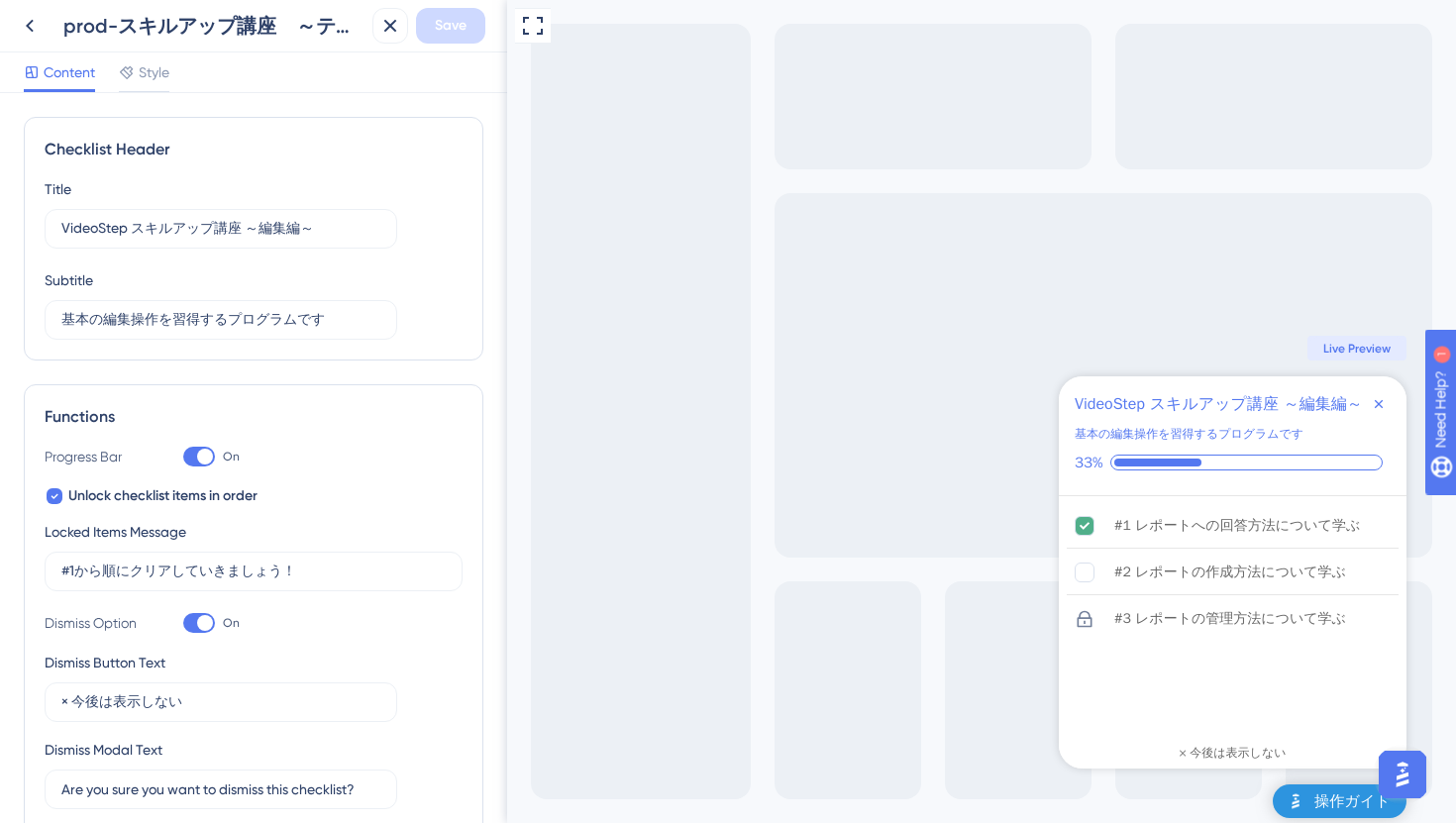 scroll, scrollTop: 0, scrollLeft: 0, axis: both 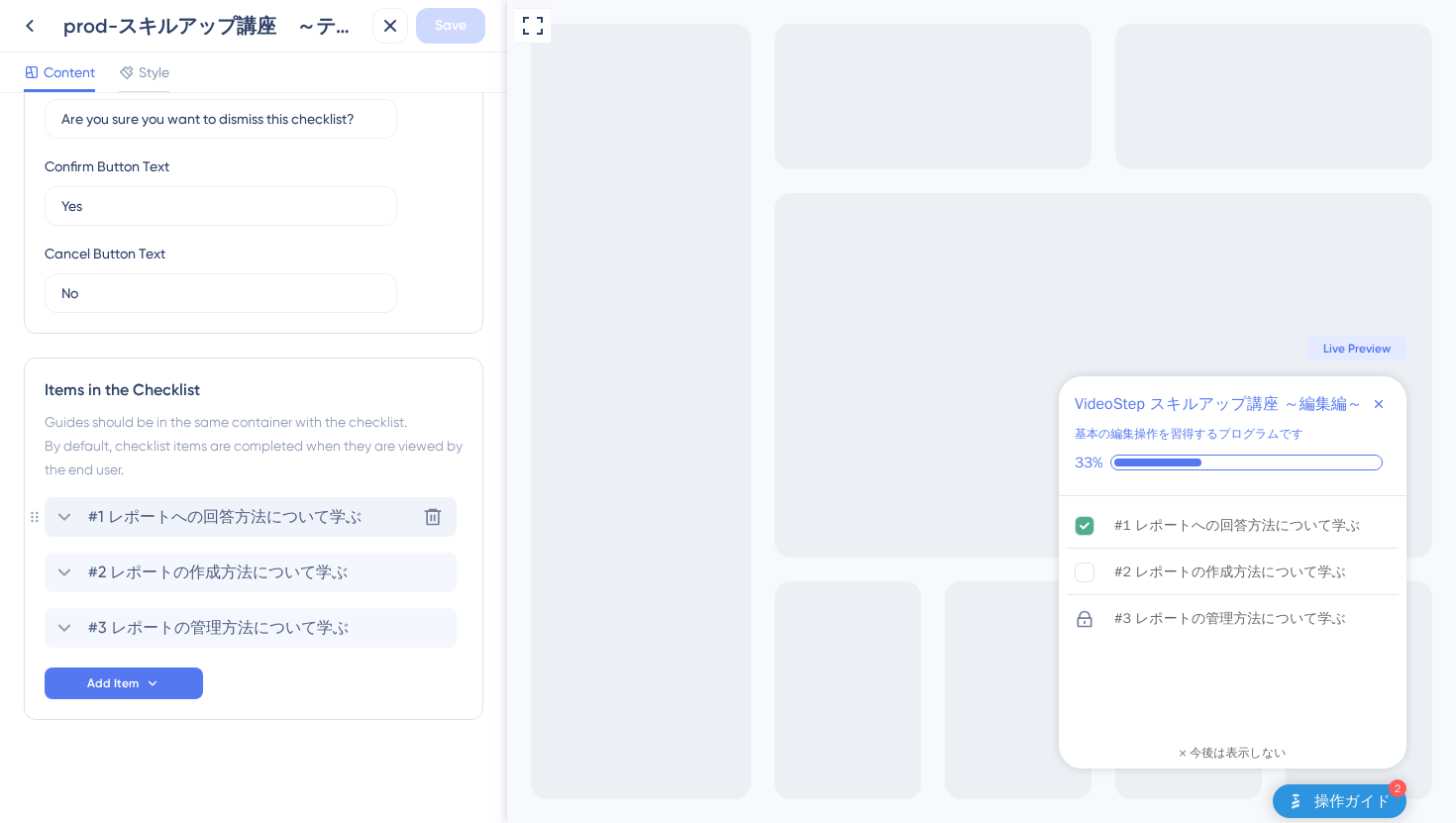 click on "#1 レポートへの回答方法について学ぶ" at bounding box center [225, 517] 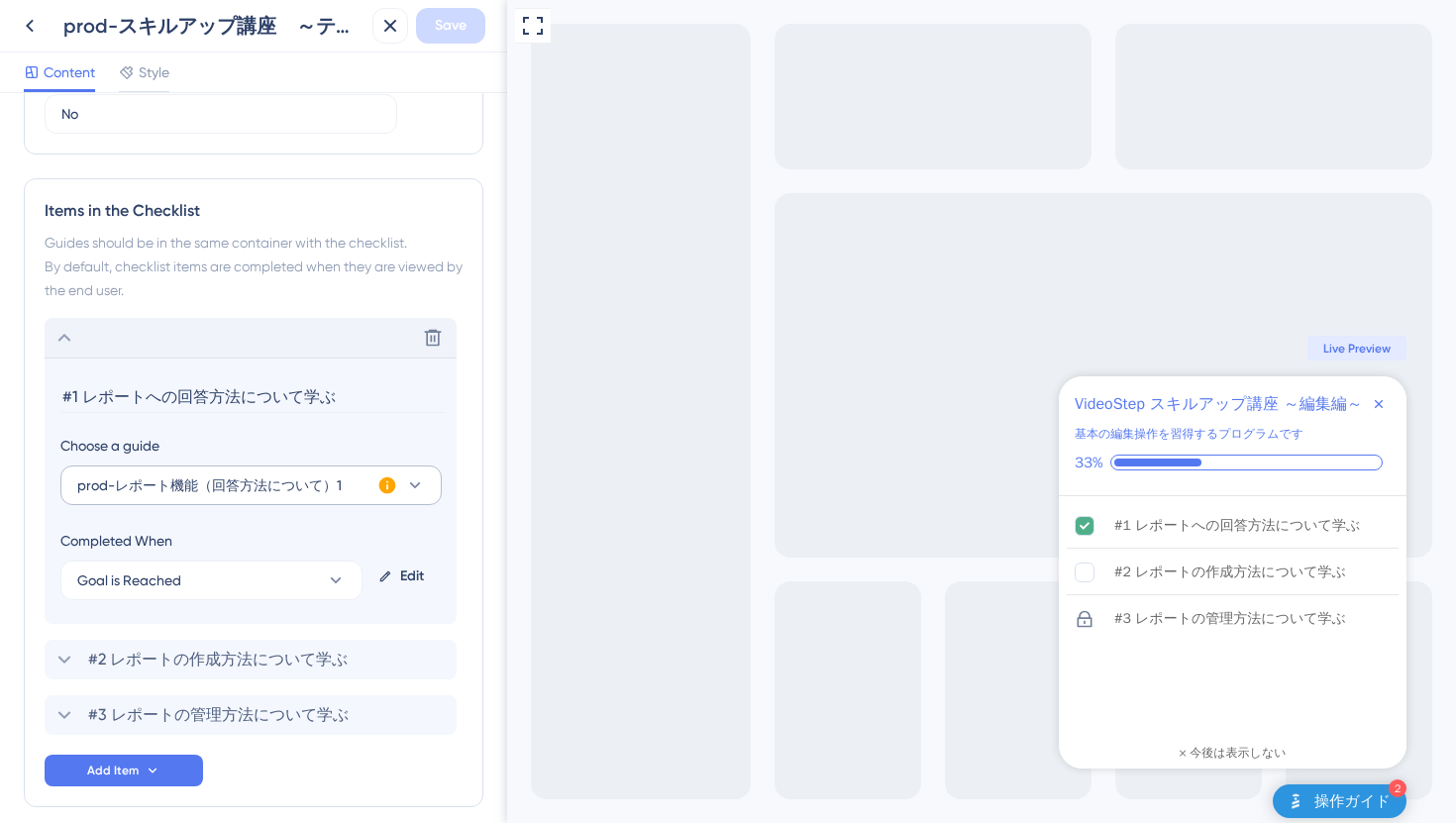 scroll, scrollTop: 937, scrollLeft: 0, axis: vertical 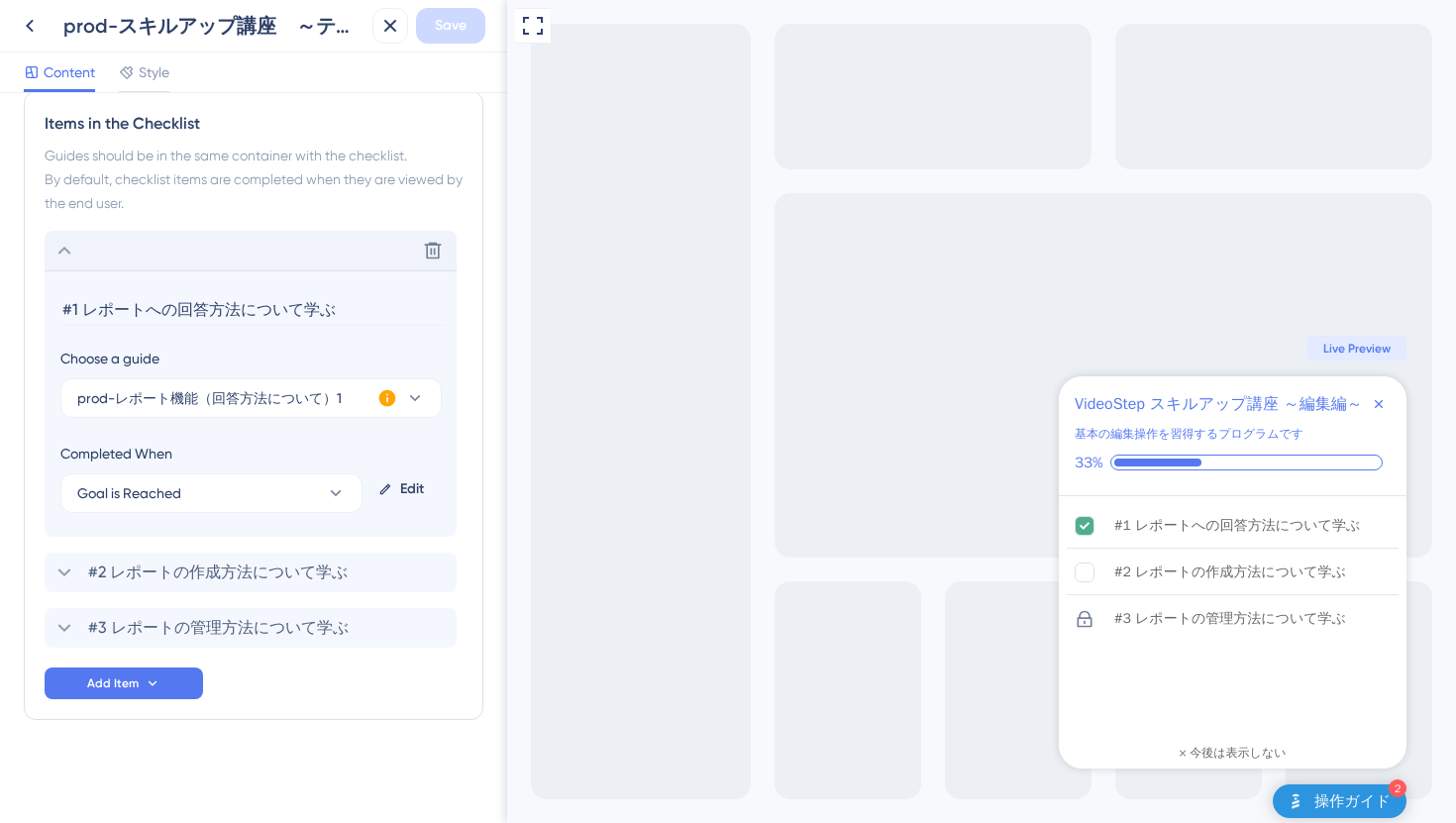 drag, startPoint x: 350, startPoint y: 315, endPoint x: 56, endPoint y: 316, distance: 294.0017 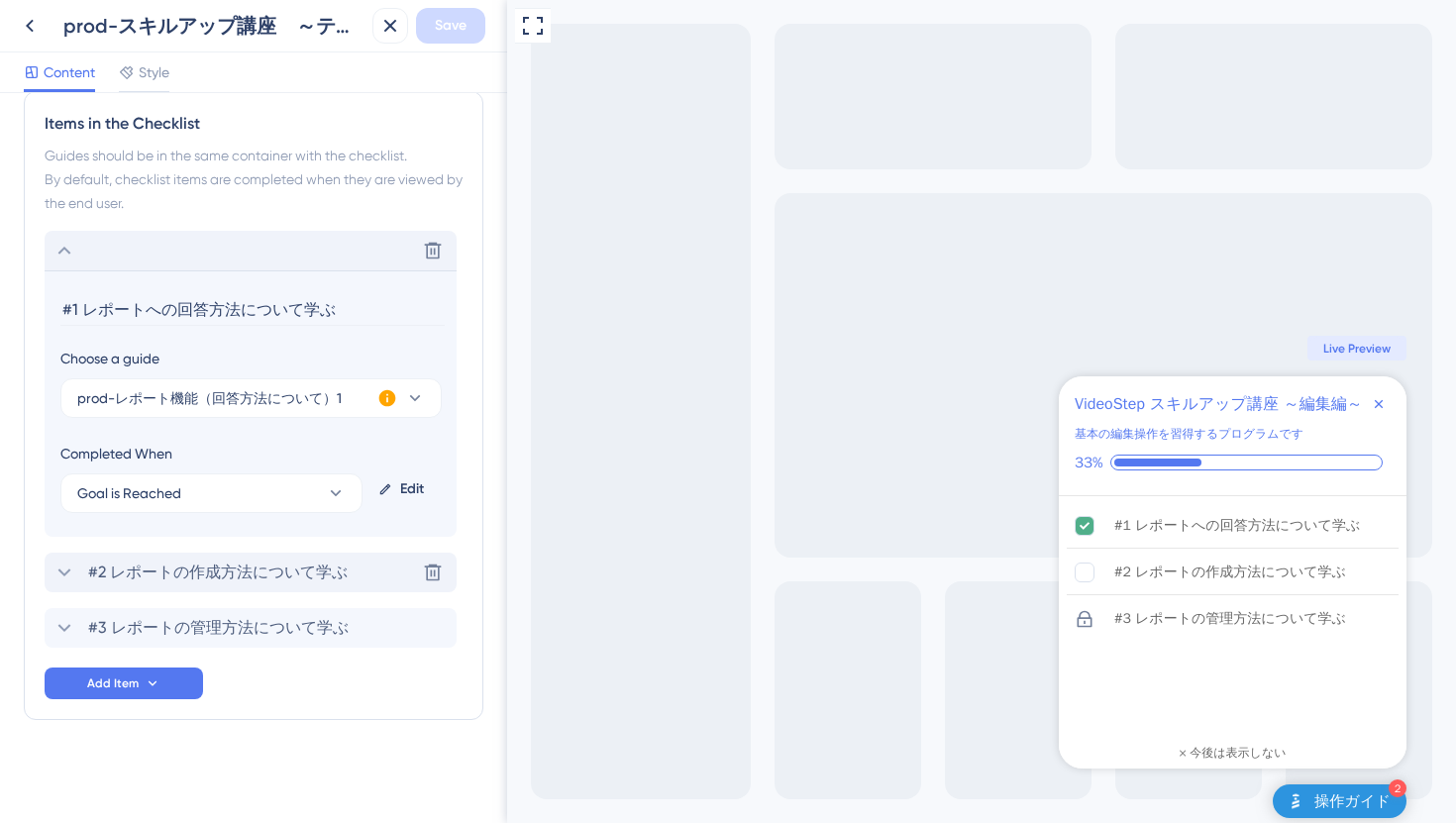 click on "#2 レポートの作成方法について学ぶ" at bounding box center (218, 572) 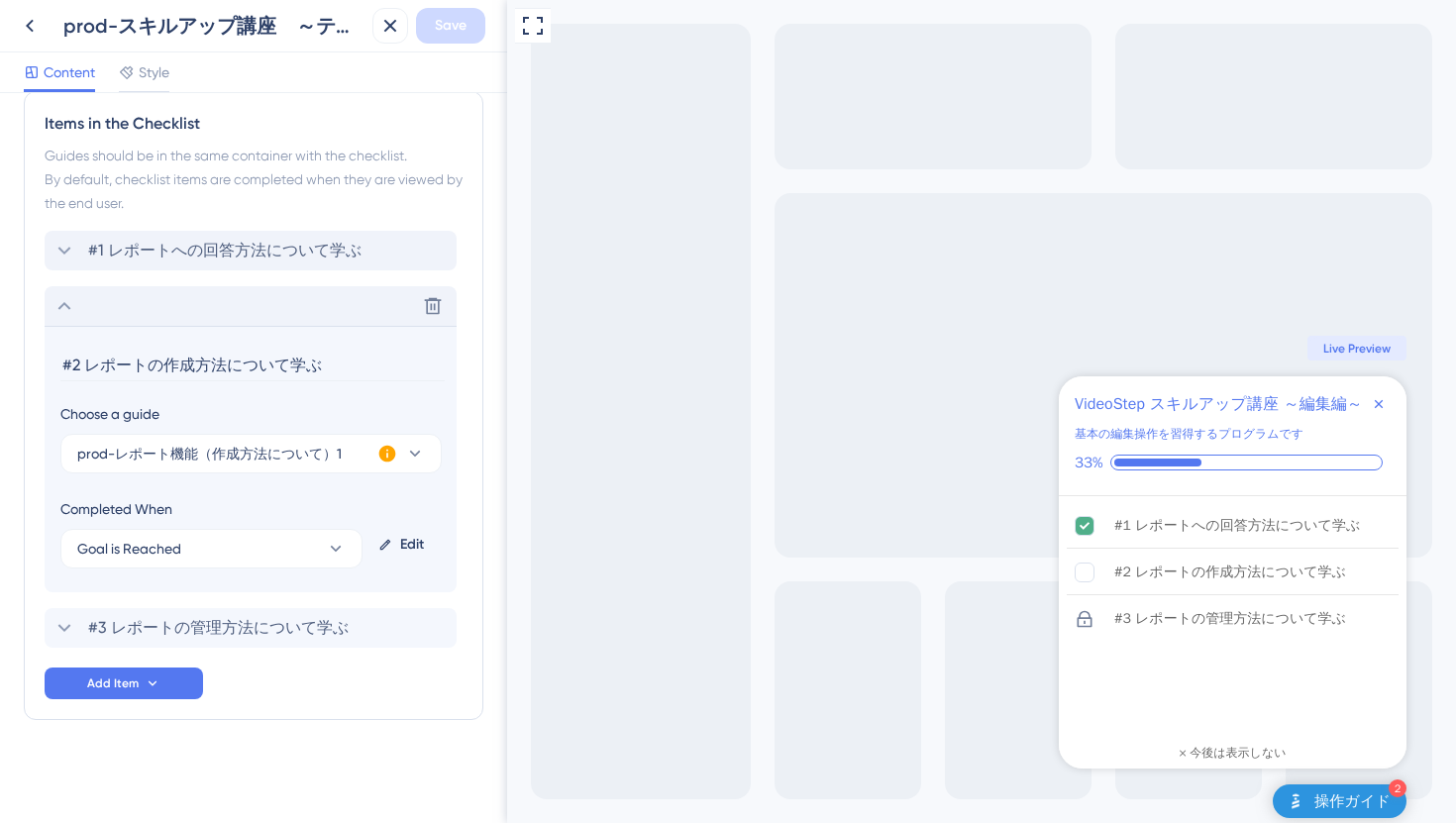 drag, startPoint x: 336, startPoint y: 365, endPoint x: 19, endPoint y: 365, distance: 317 